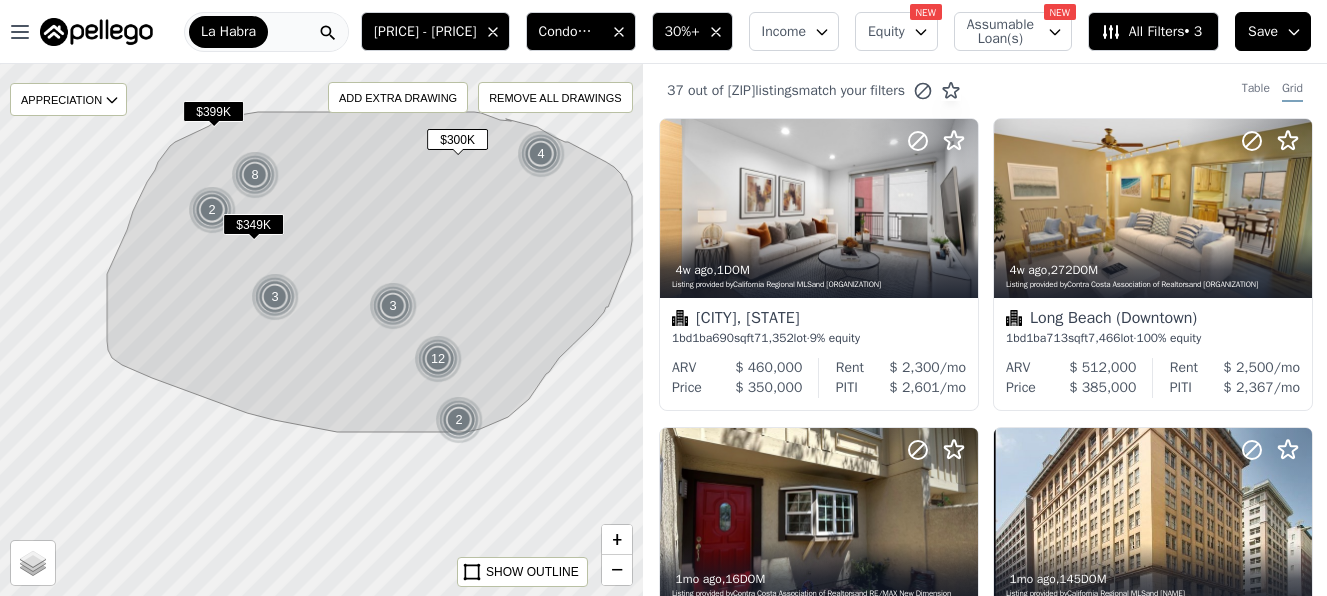 scroll, scrollTop: 0, scrollLeft: 0, axis: both 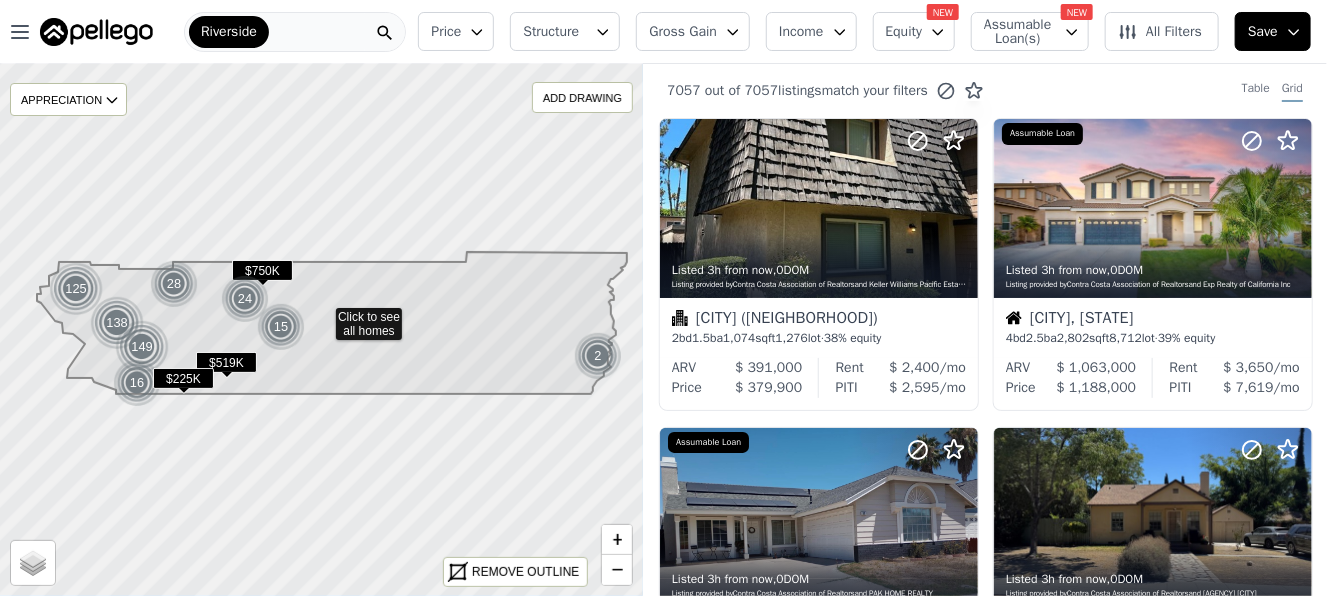 click on "Gross Gain" at bounding box center [683, 32] 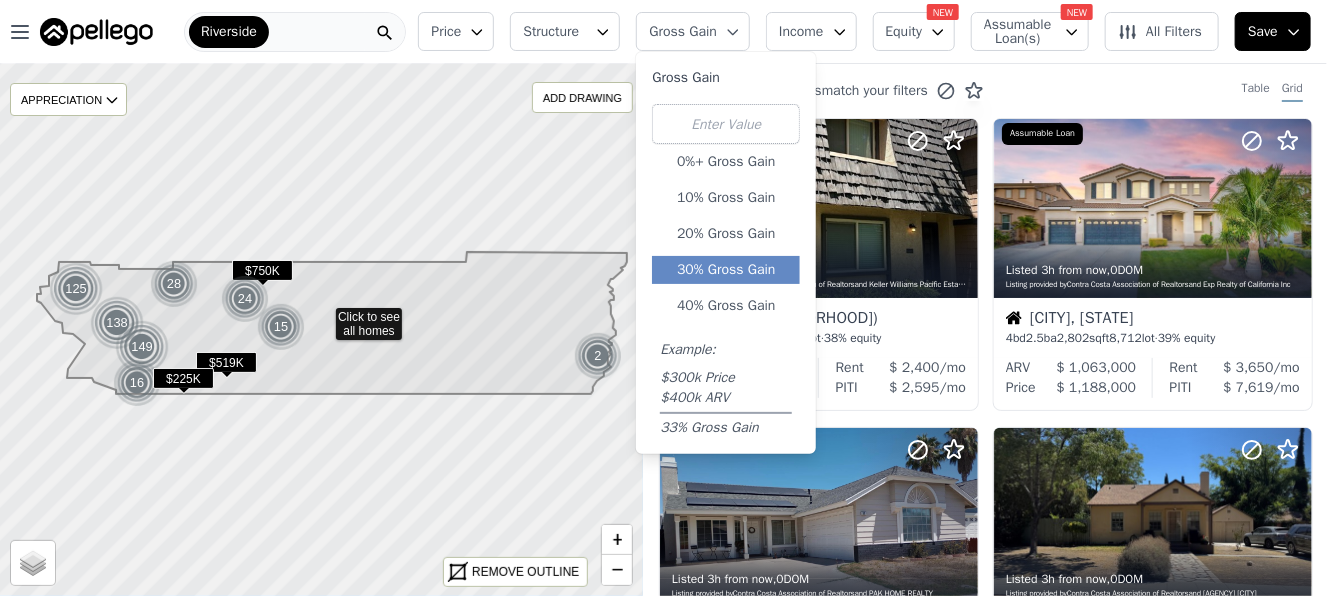 click on "30% Gross Gain" at bounding box center (726, 270) 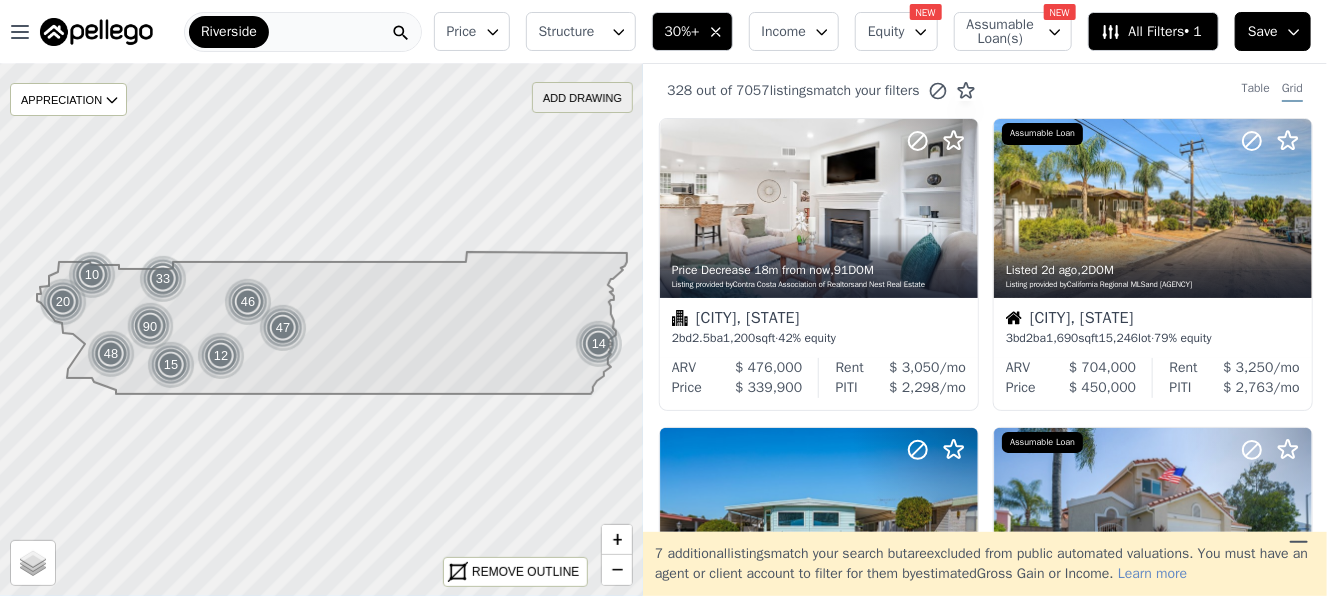 click on "ADD DRAWING" at bounding box center [582, 97] 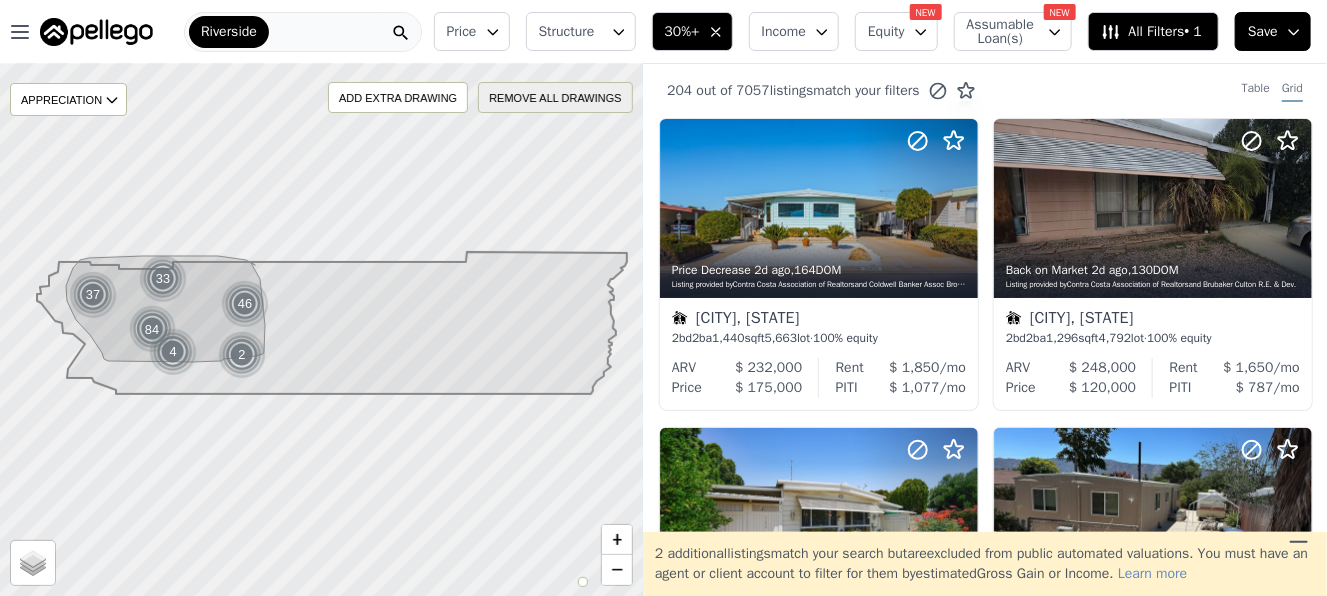 click on "REMOVE ALL DRAWINGS" at bounding box center [556, 97] 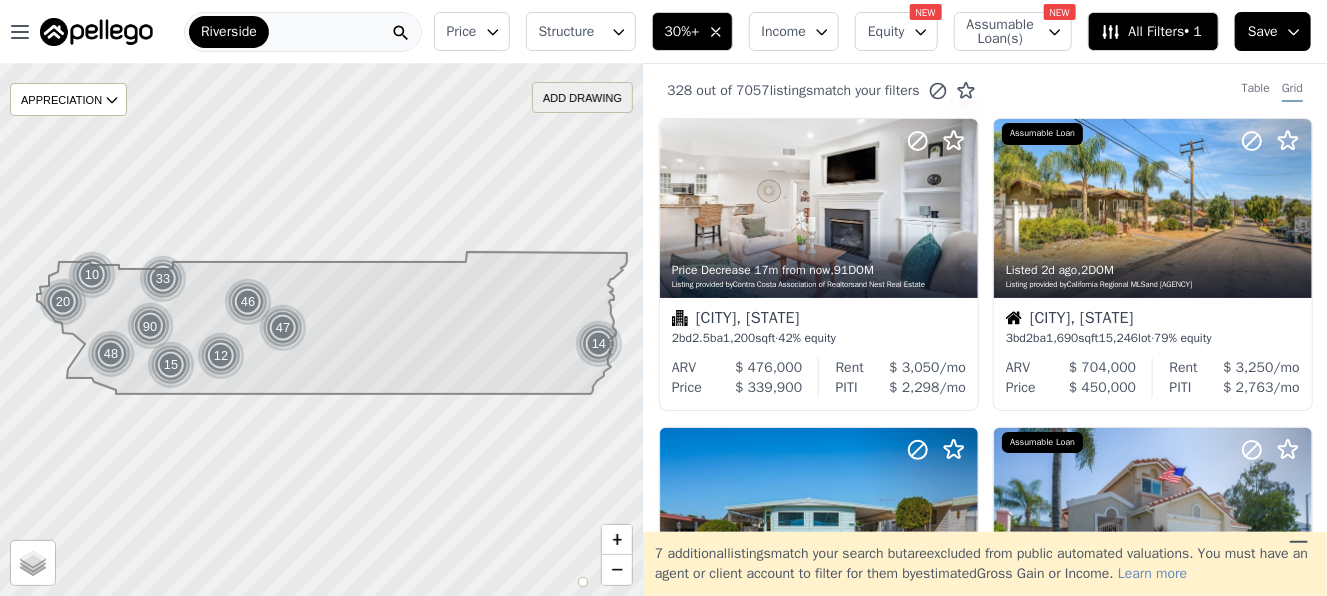 click on "ADD DRAWING" at bounding box center (582, 97) 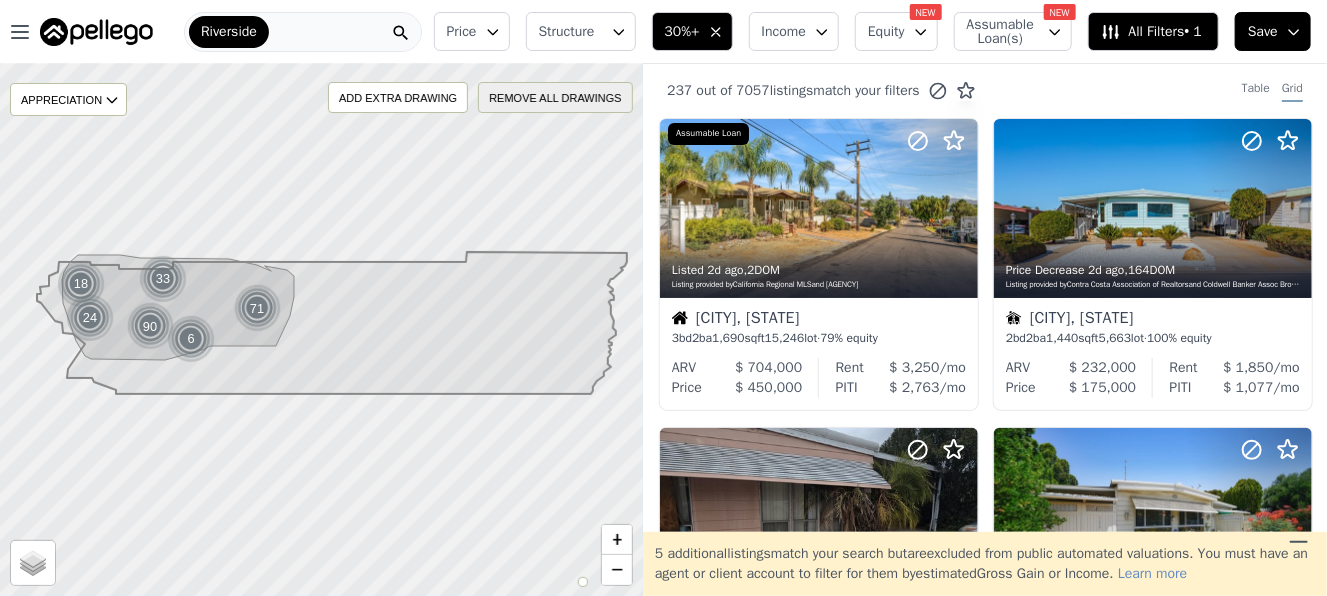 click on "REMOVE ALL DRAWINGS" at bounding box center (556, 97) 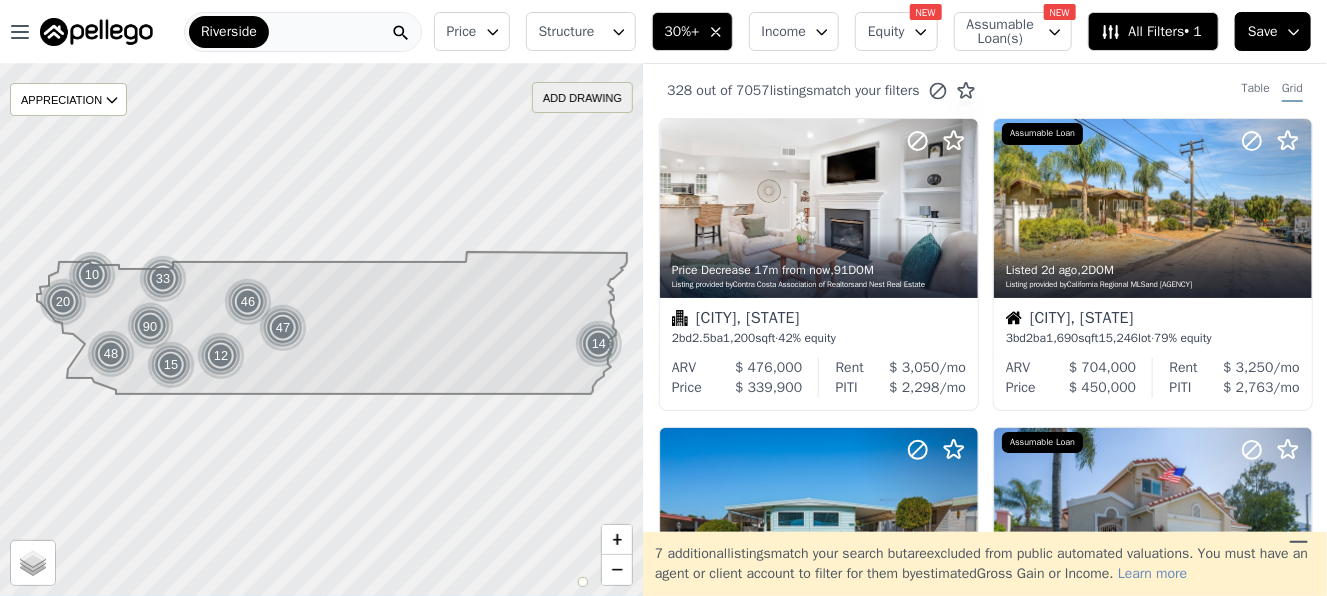 click on "ADD DRAWING" at bounding box center (582, 97) 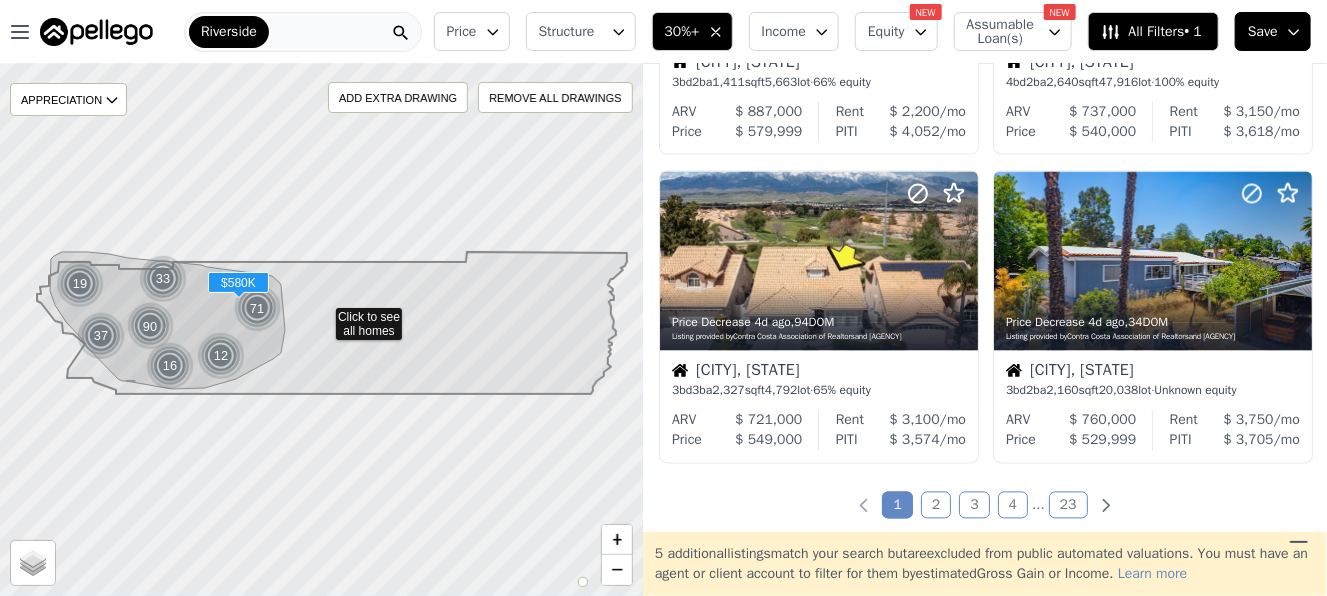 scroll, scrollTop: 1500, scrollLeft: 0, axis: vertical 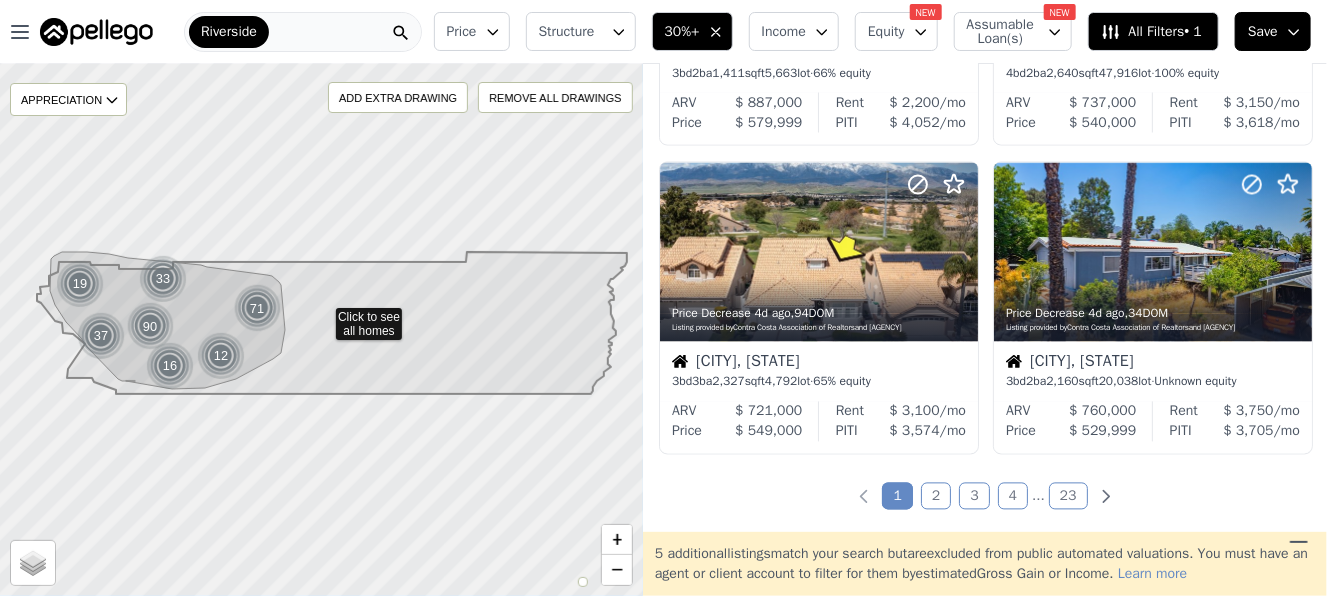 click on "2" at bounding box center (936, 496) 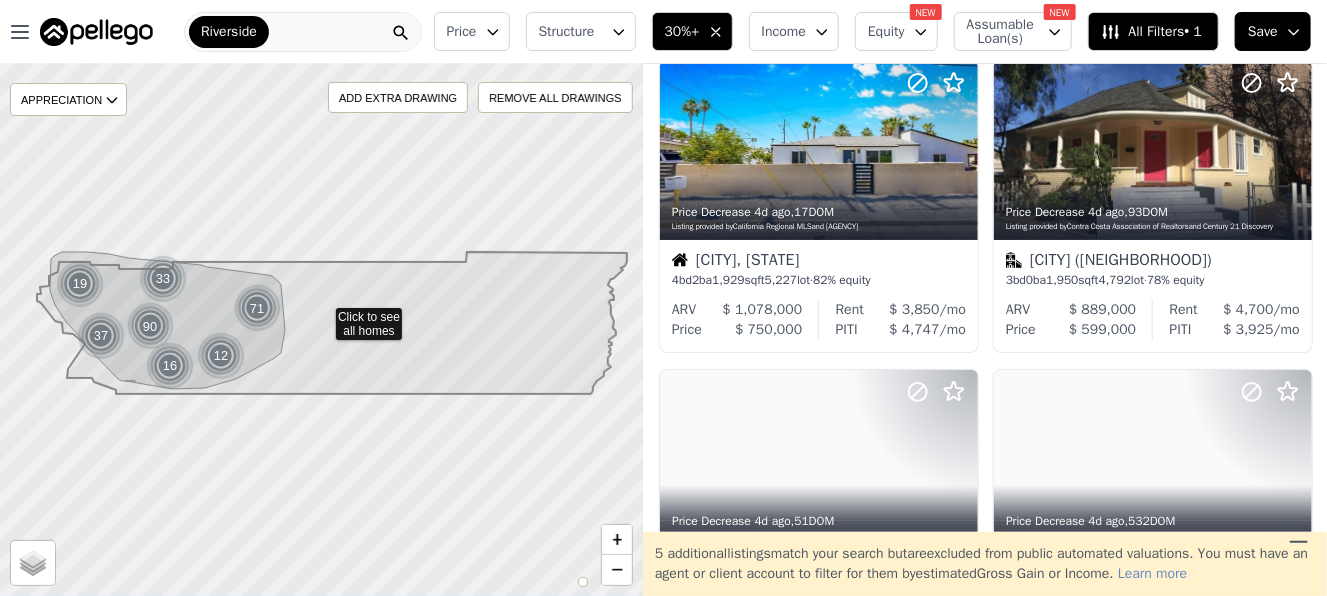 scroll, scrollTop: 0, scrollLeft: 0, axis: both 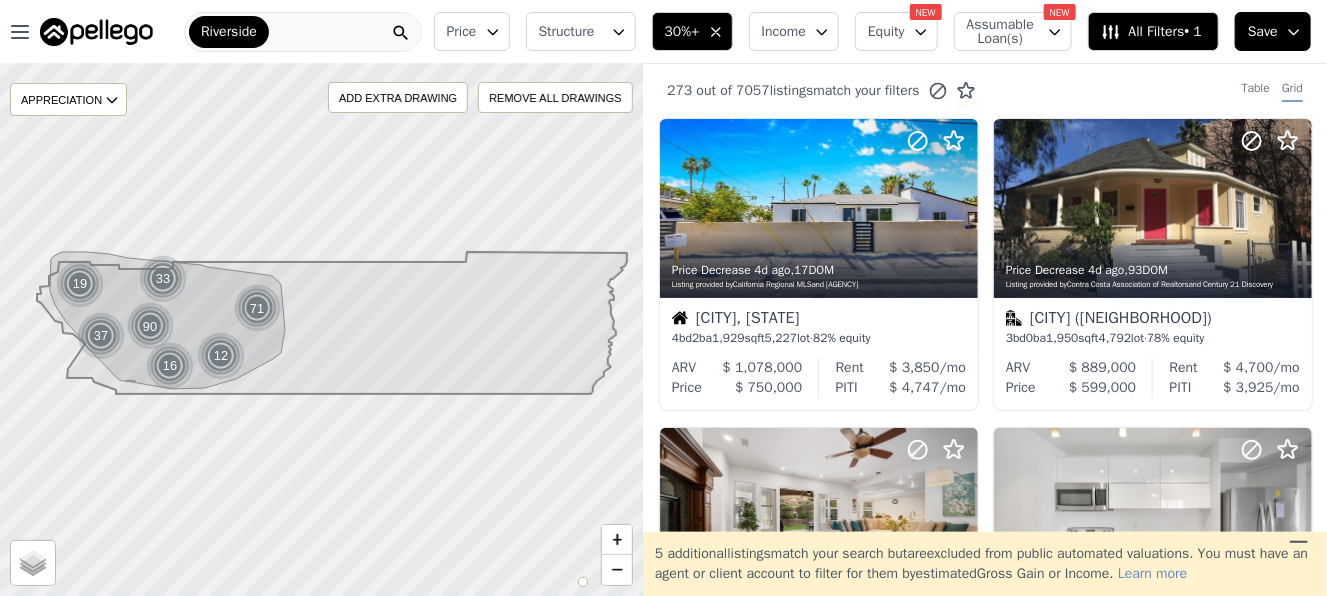 click on "Price" at bounding box center [472, 31] 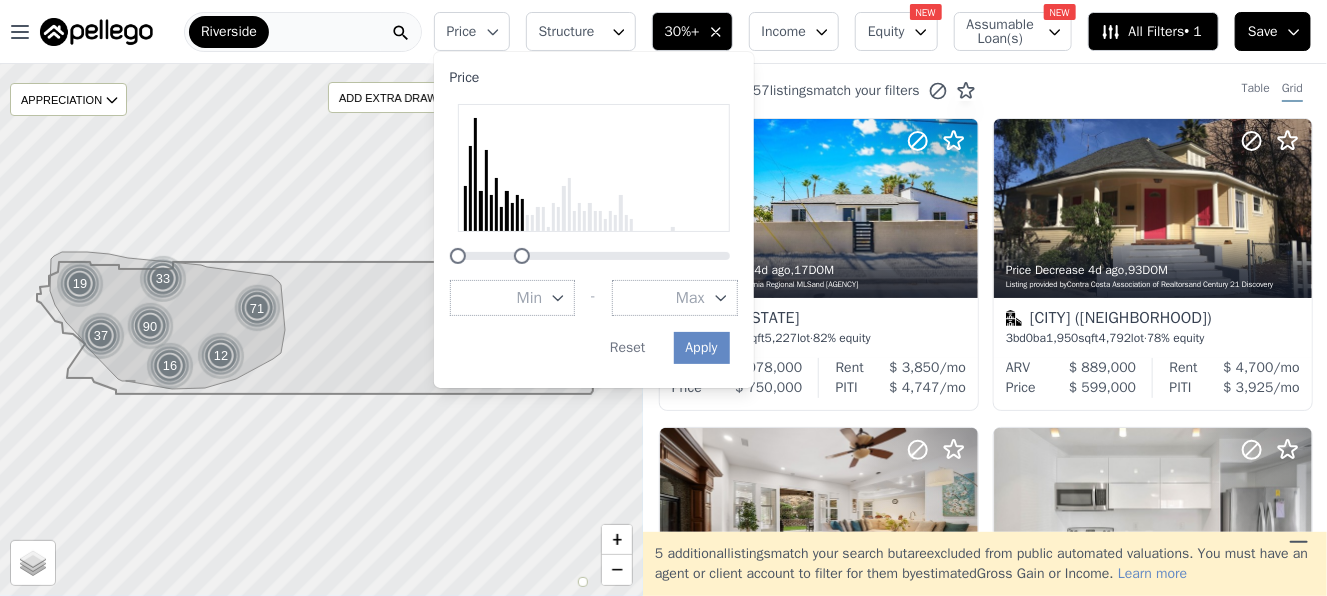 drag, startPoint x: 721, startPoint y: 255, endPoint x: 512, endPoint y: 251, distance: 209.03827 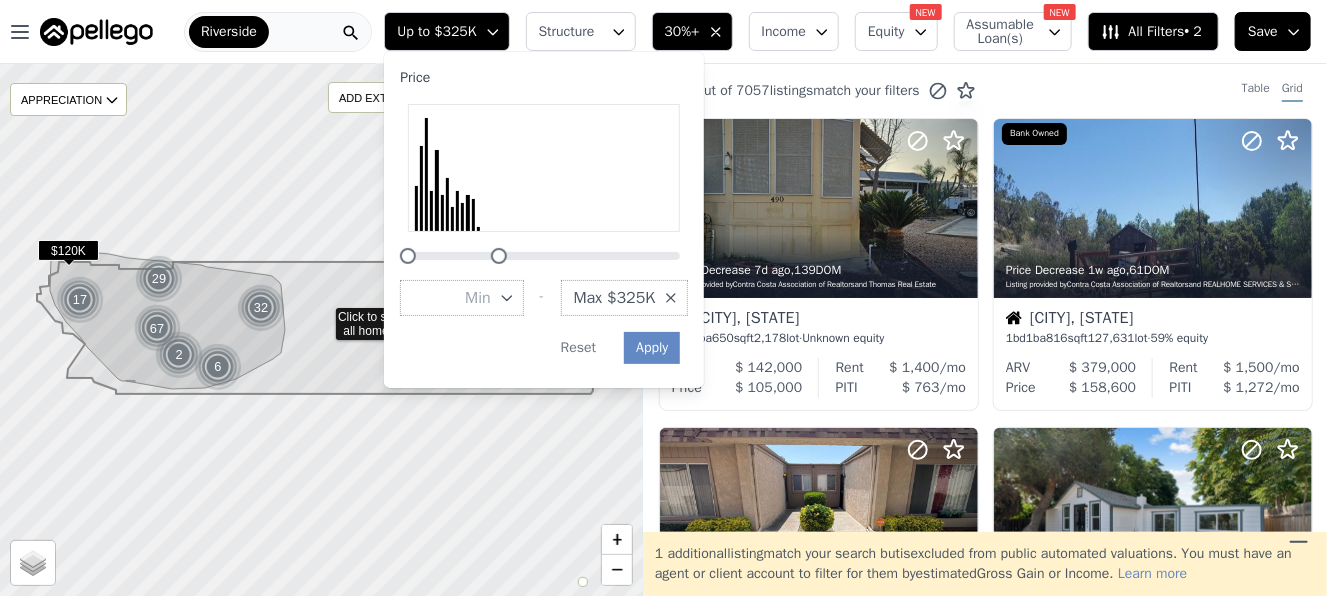 drag, startPoint x: 468, startPoint y: 260, endPoint x: 495, endPoint y: 263, distance: 27.166155 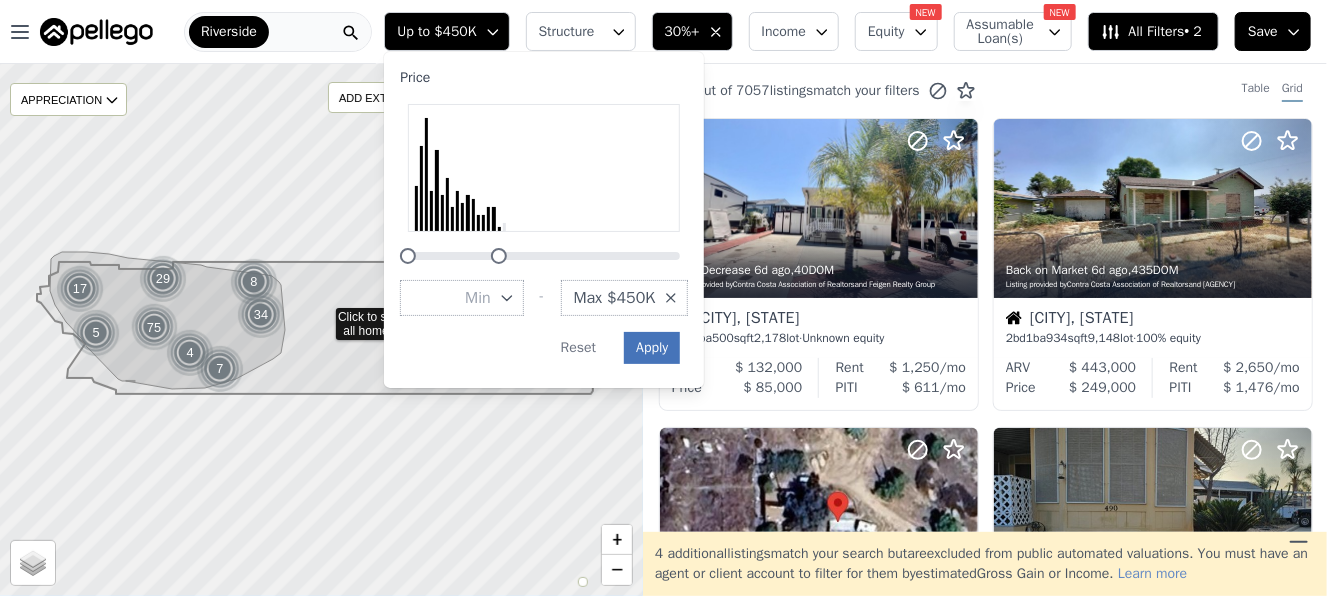click on "Apply" at bounding box center [652, 348] 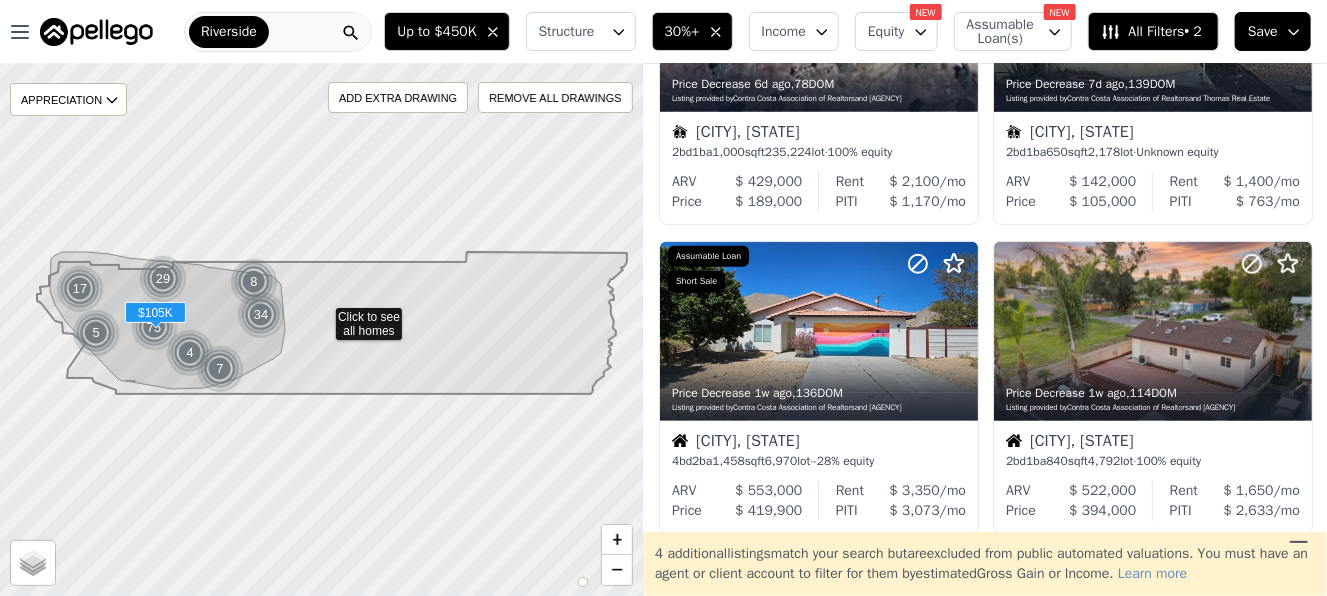 scroll, scrollTop: 500, scrollLeft: 0, axis: vertical 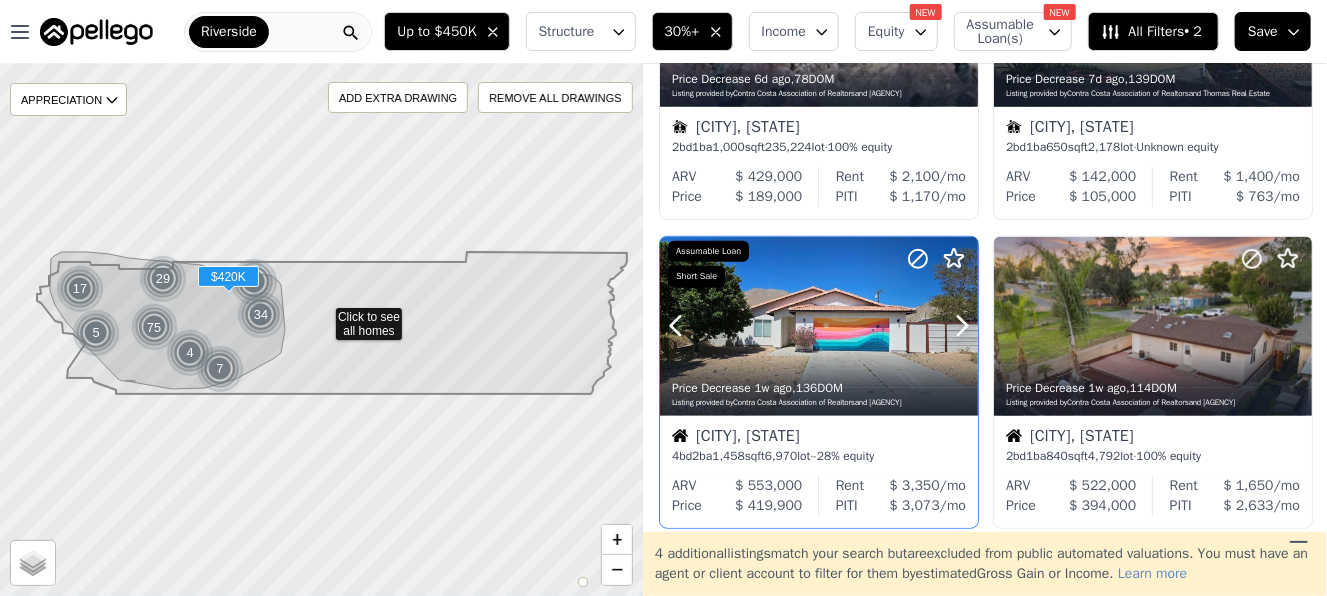click at bounding box center (819, 370) 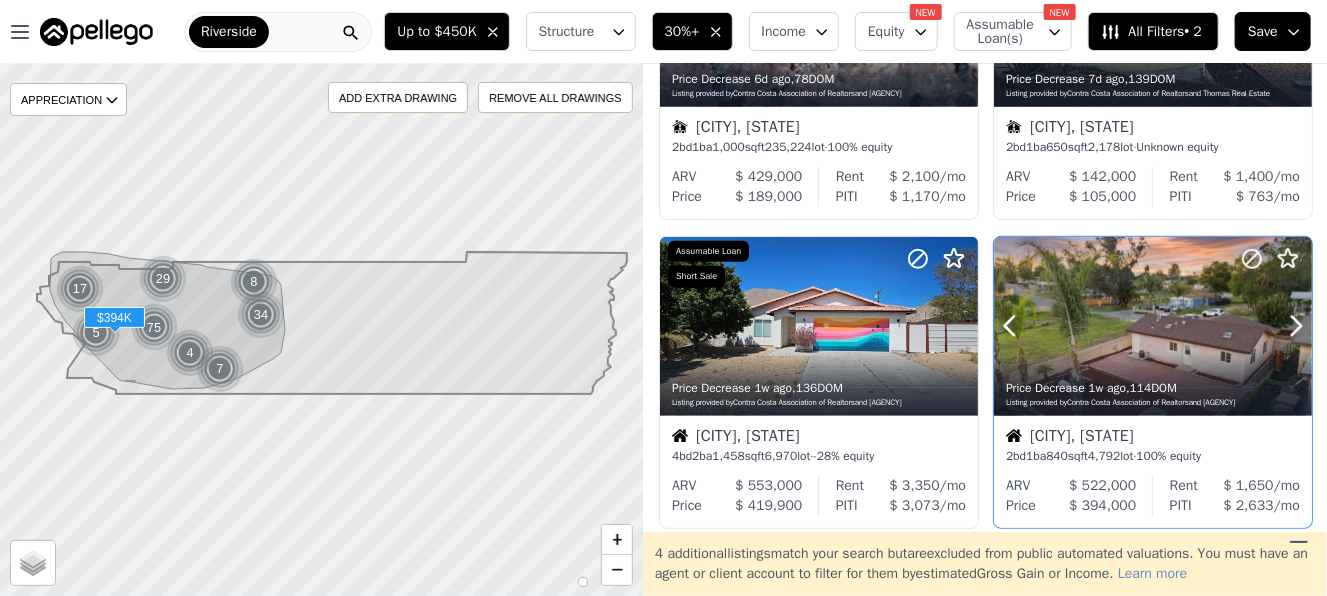 click at bounding box center (1153, 326) 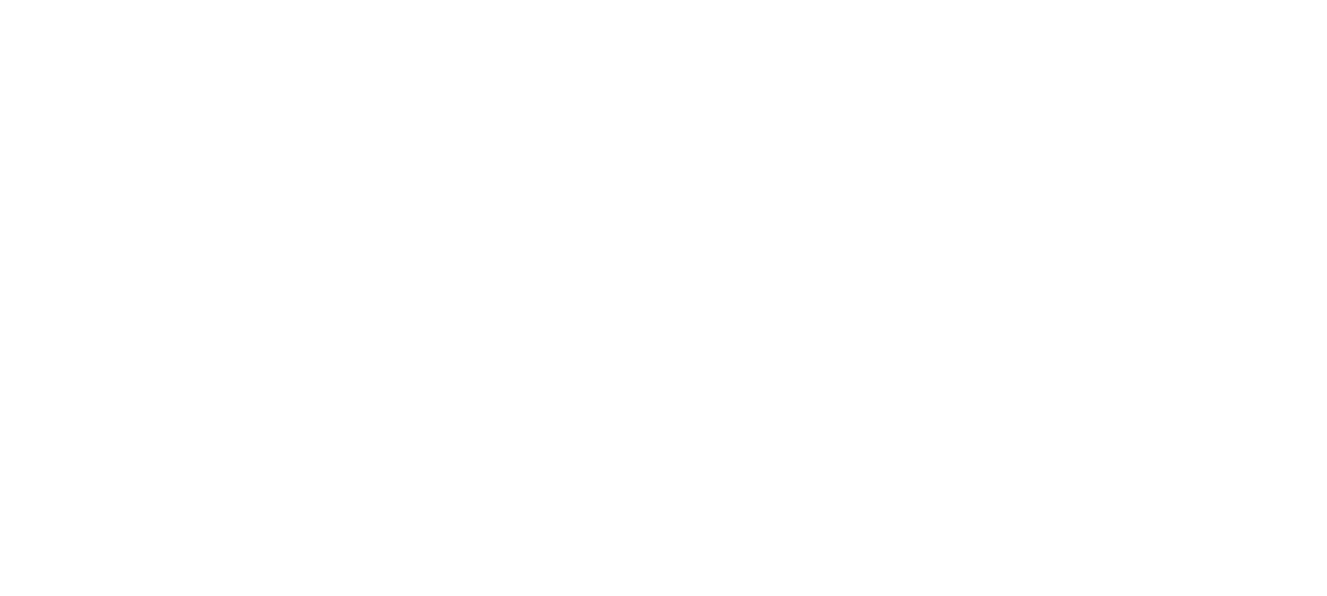 scroll, scrollTop: 0, scrollLeft: 0, axis: both 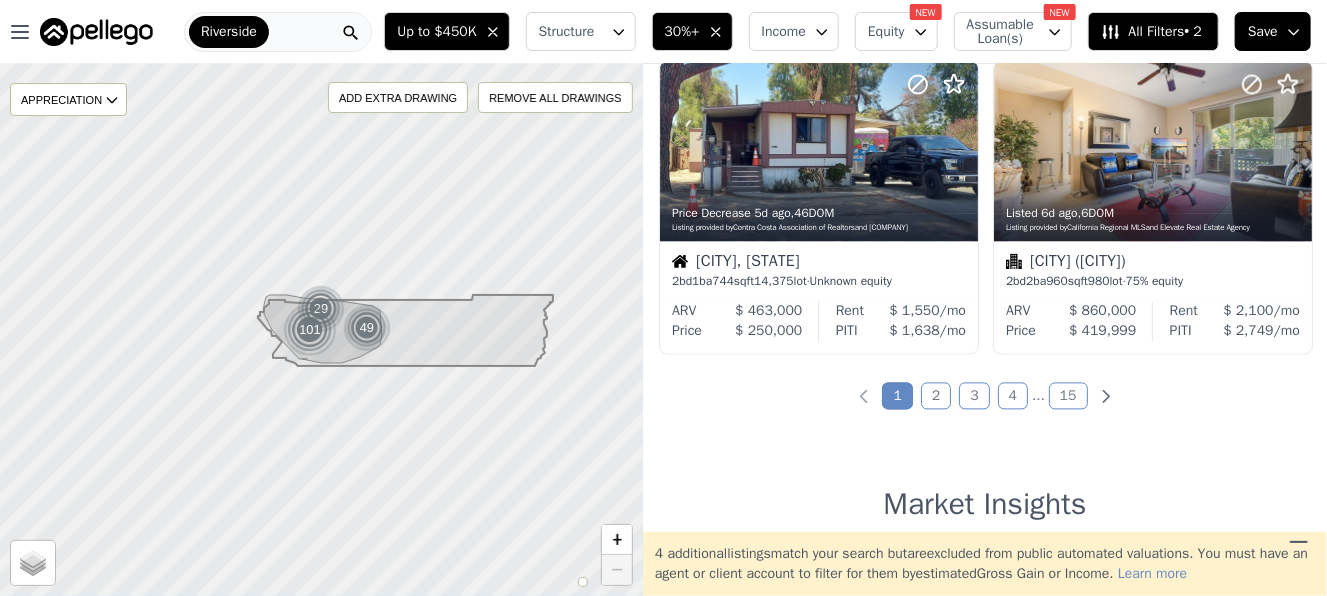 click on "Structure" at bounding box center (571, 32) 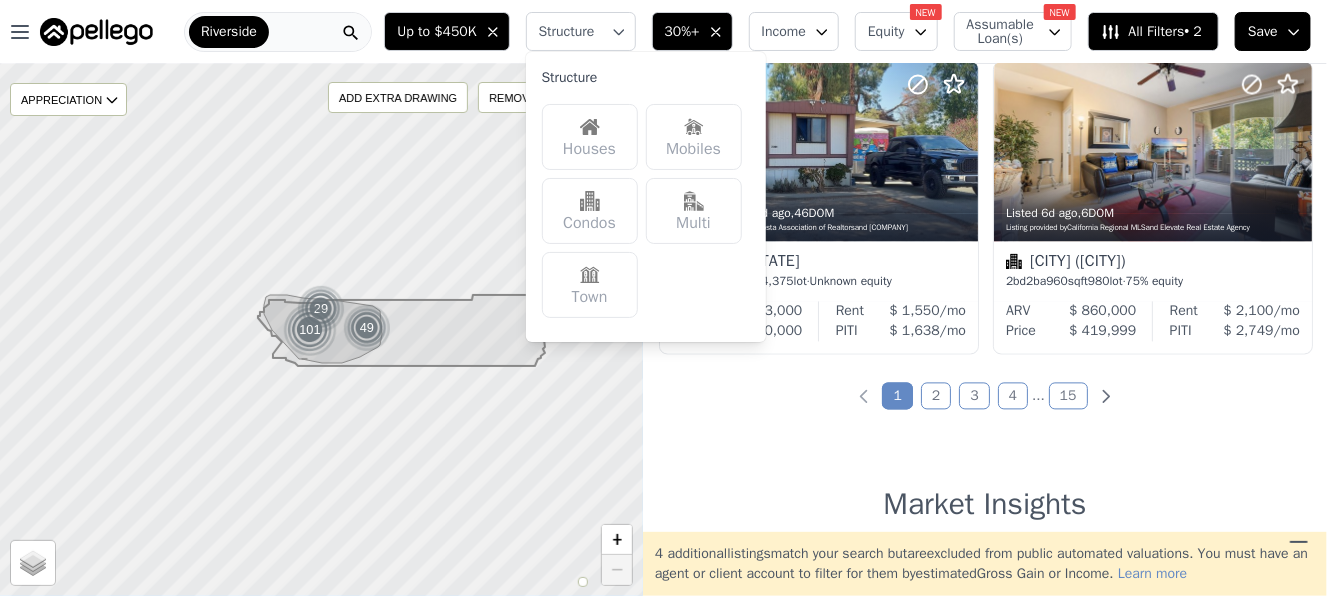 click on "Houses" at bounding box center (590, 137) 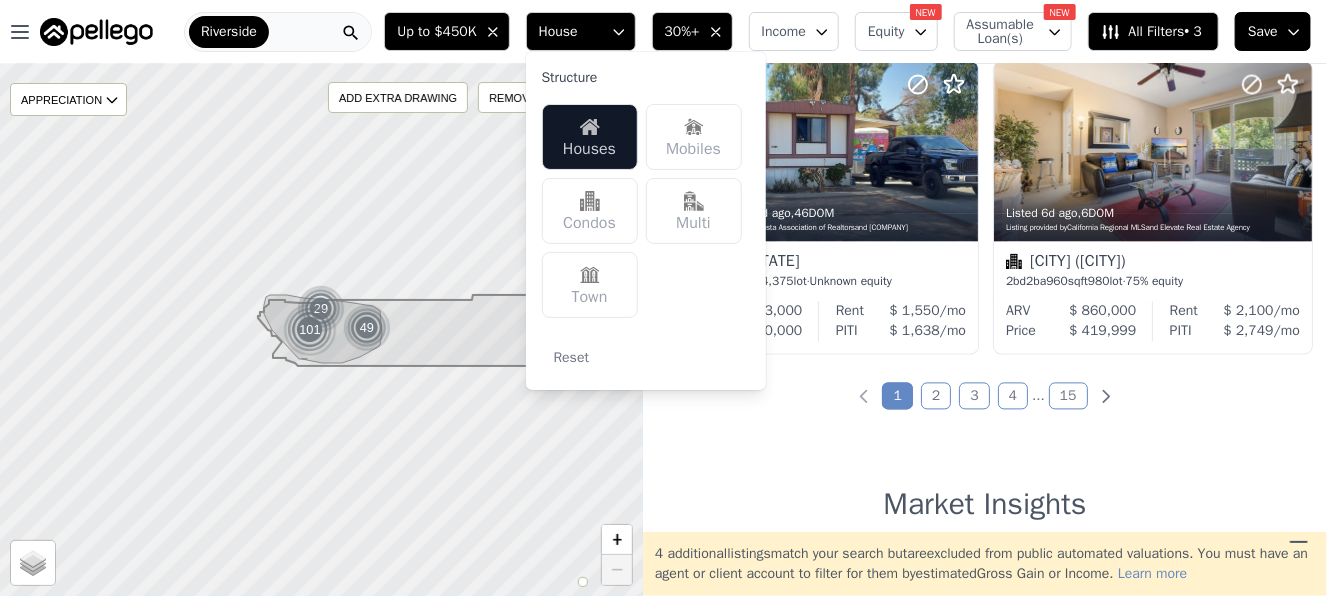 click at bounding box center [590, 201] 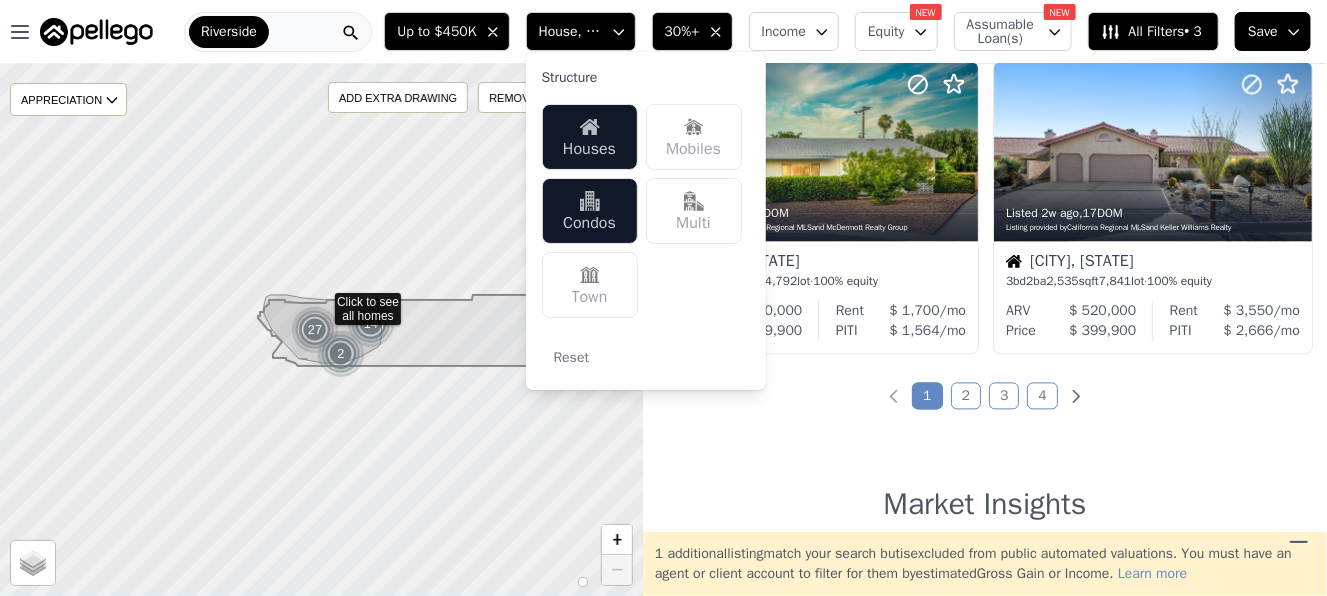 scroll, scrollTop: 366, scrollLeft: 0, axis: vertical 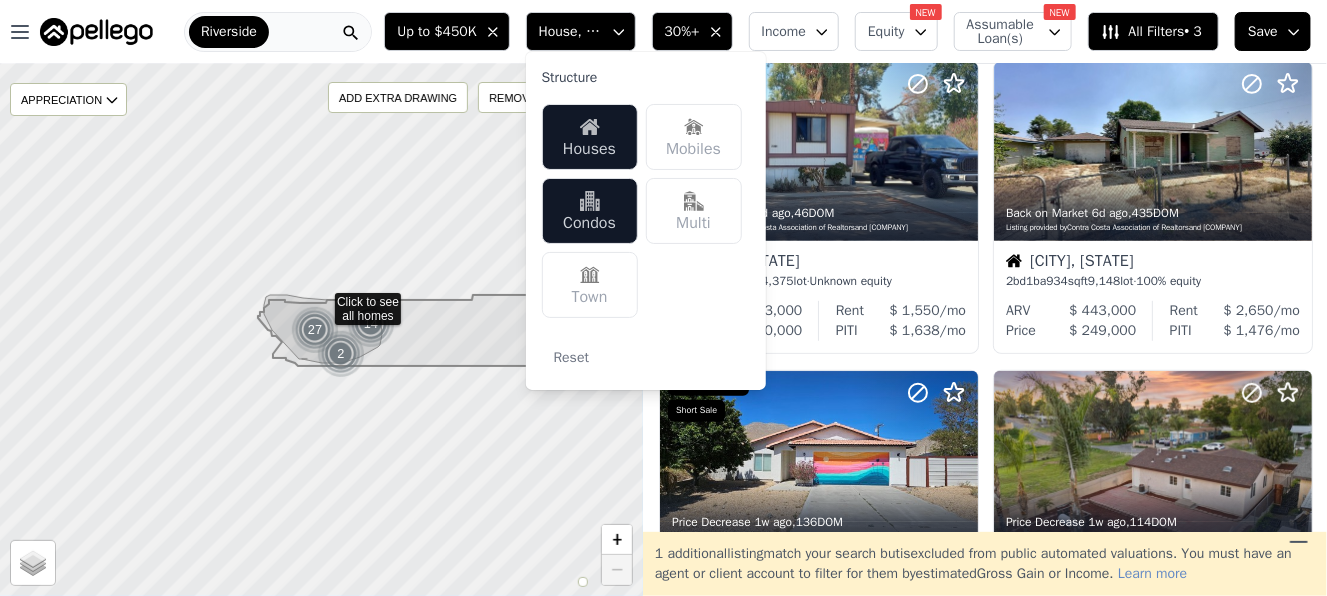 click on "Town" at bounding box center [590, 285] 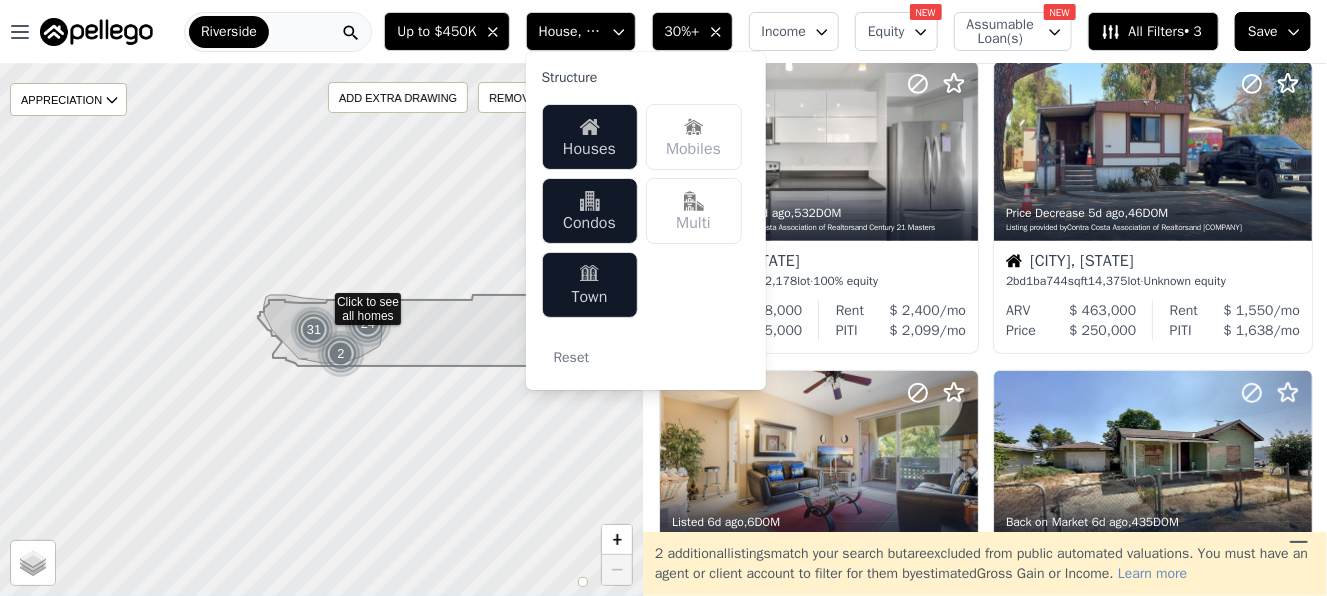click on "Mobiles" at bounding box center [694, 137] 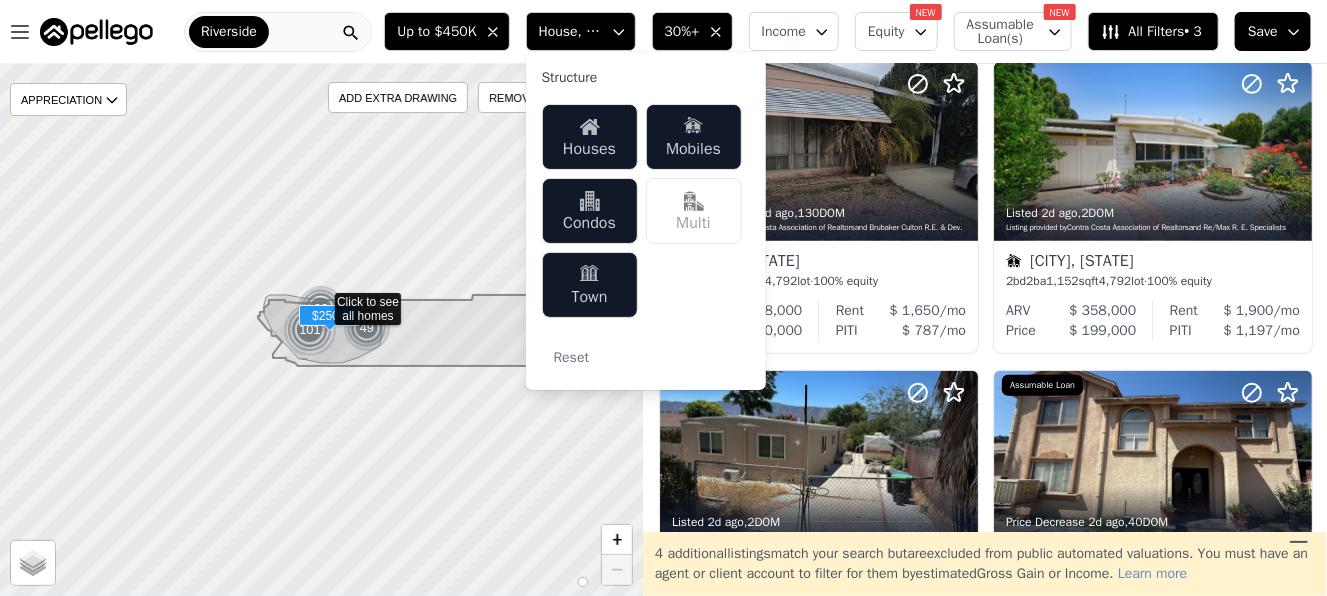 scroll, scrollTop: 1600, scrollLeft: 0, axis: vertical 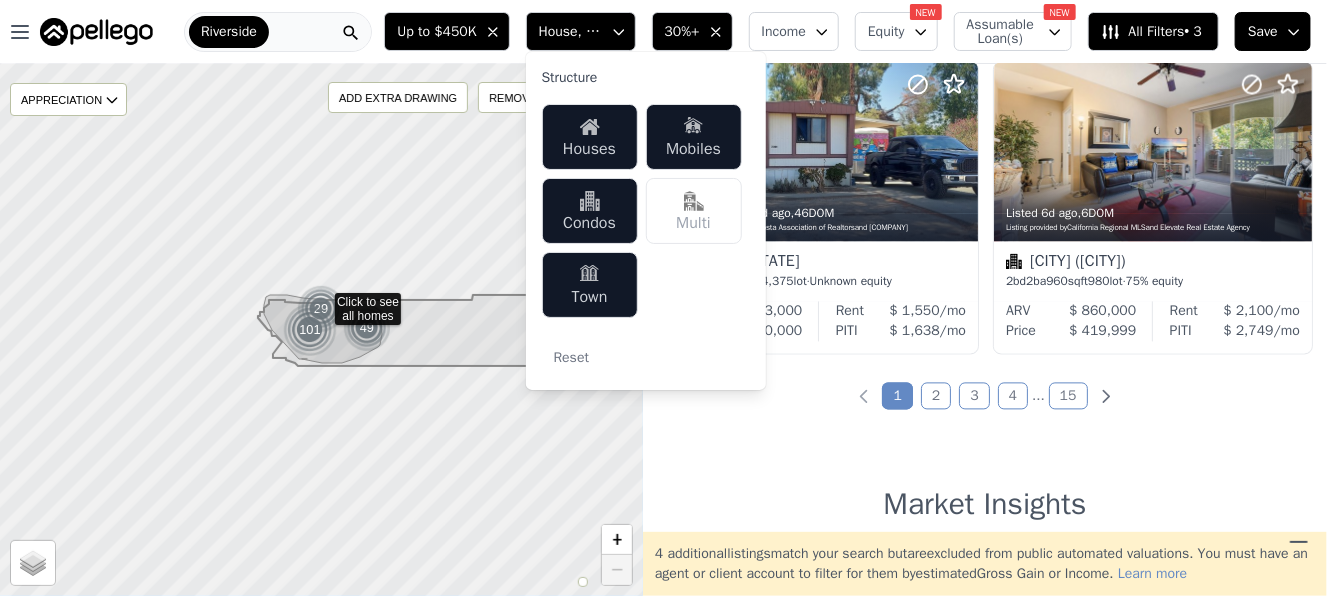 click on "Houses Mobiles Condos Multi Town" at bounding box center (646, 211) 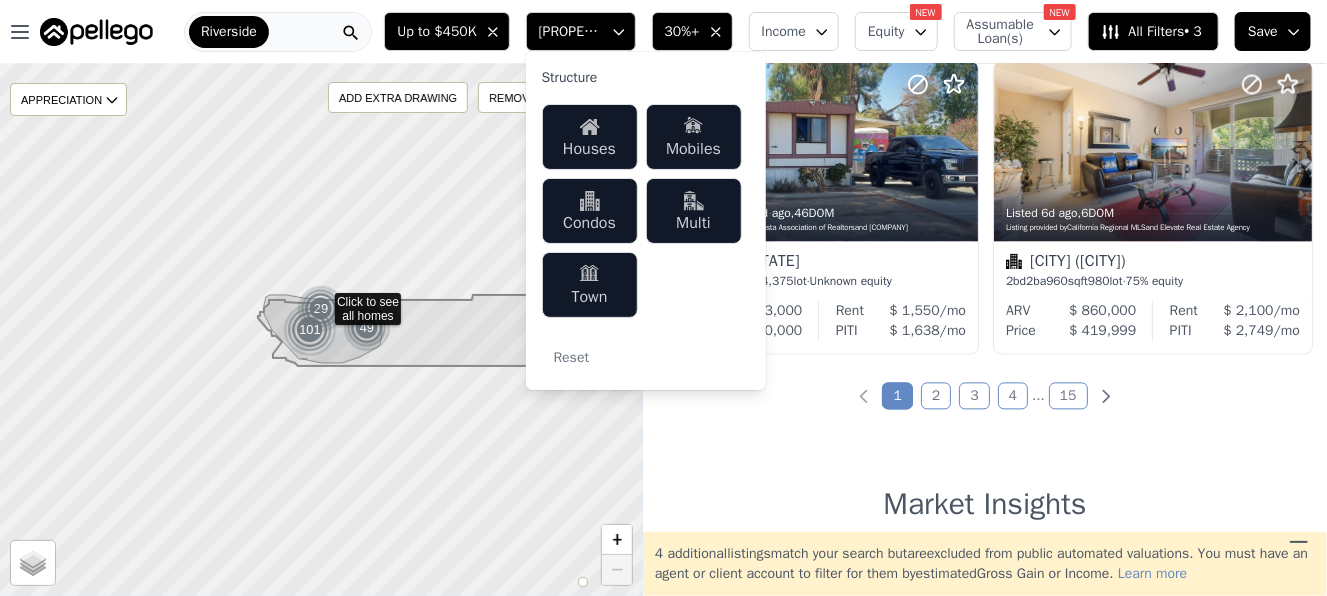 click on "175   out of   7057  listings  match your filters Table Grid Listed   2d ago ,  2  DOM Listing provided by  California Regional MLS  and LPT Realty Inc. Assumable Loan Lakeland Village, CA 3 bd  2 ba  1,690 sqft  15,246 lot  ·  79%   equity ARV $ 704,000 Price $ 450,000 Rent $ 3,250 /mo PITI $ 2,763 /mo Price Decrease   2d ago ,  164  DOM Listing provided by  Contra Costa Association of Realtors  and Coldwell Banker Assoc Brokers Homeland, CA 2 bd  2 ba  1,440 sqft  5,663 lot  ·  100%   equity ARV $ 232,000 Price $ 175,000 Rent $ 1,850 /mo PITI $ 1,077 /mo Back on Market   2d ago ,  130  DOM Listing provided by  Contra Costa Association of Realtors  and Brubaker Culton R.E. & Dev. Hemet, CA 2 bd  2 ba  1,296 sqft  4,792 lot  ·  100%   equity ARV $ 248,000 Price $ 120,000 Rent $ 1,650 /mo PITI $ 787 /mo Listed   2d ago ,  2  DOM Listing provided by  Contra Costa Association of Realtors  and Re/Max R. E. Specialists Lake Mathews, CA 2 bd  2 ba  1,152 sqft  4,792 lot  ·  100%   equity 2" at bounding box center [985, 298] 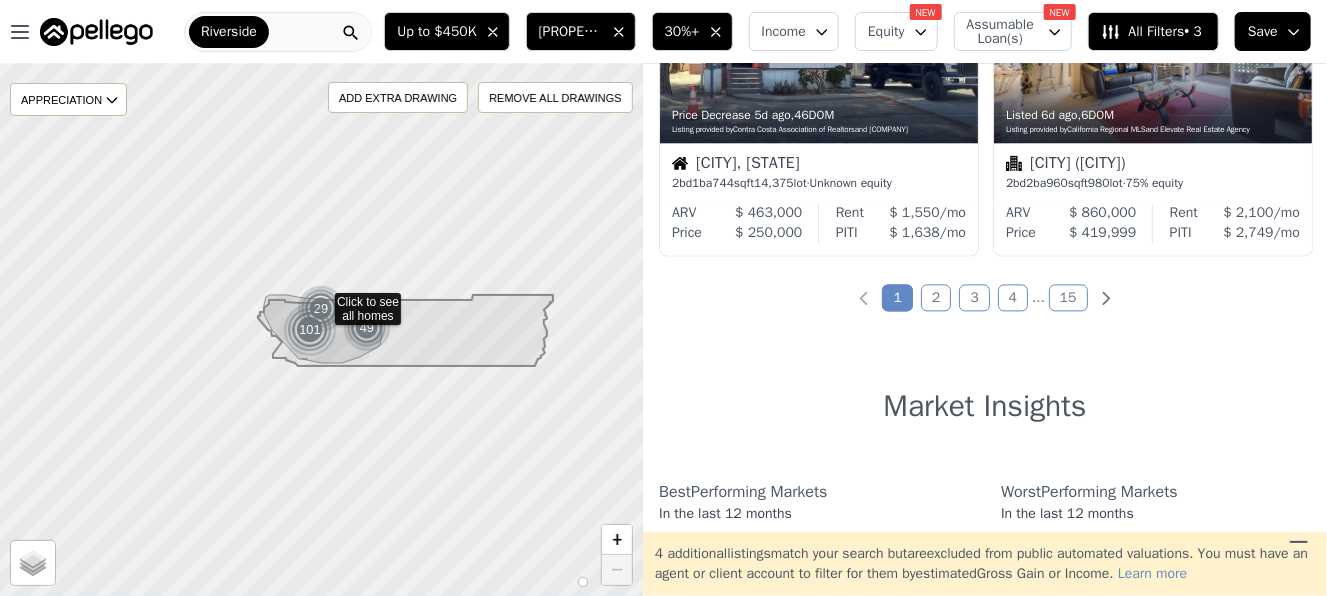 scroll, scrollTop: 1100, scrollLeft: 0, axis: vertical 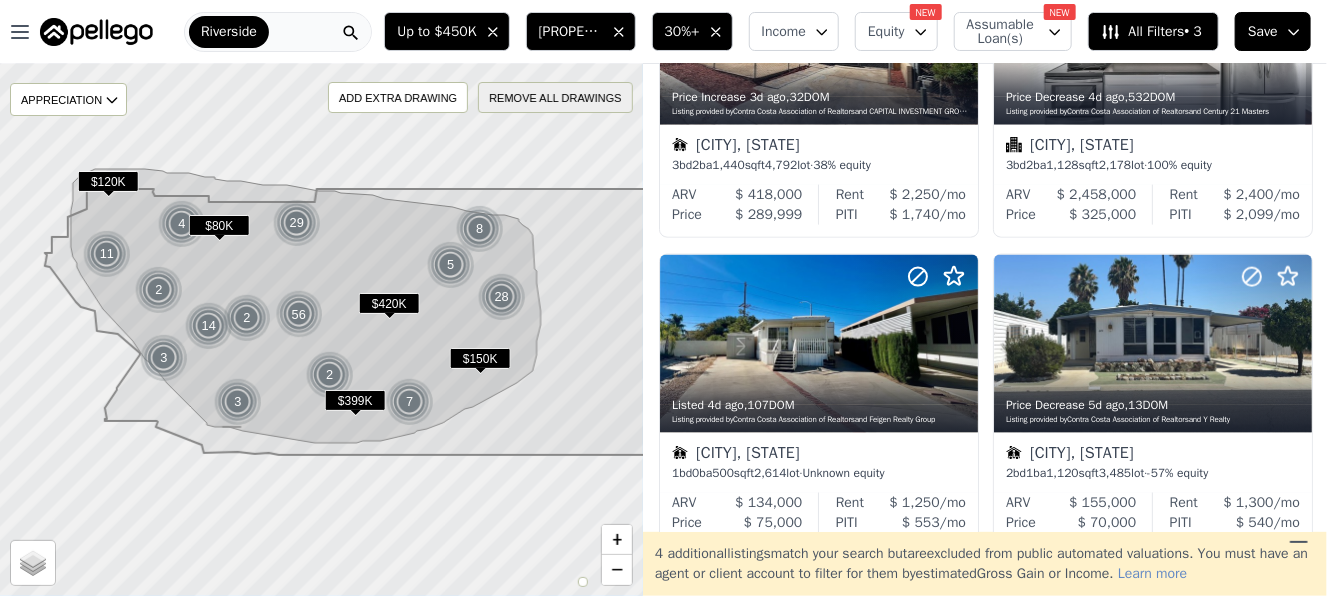 click on "REMOVE ALL DRAWINGS" at bounding box center (556, 97) 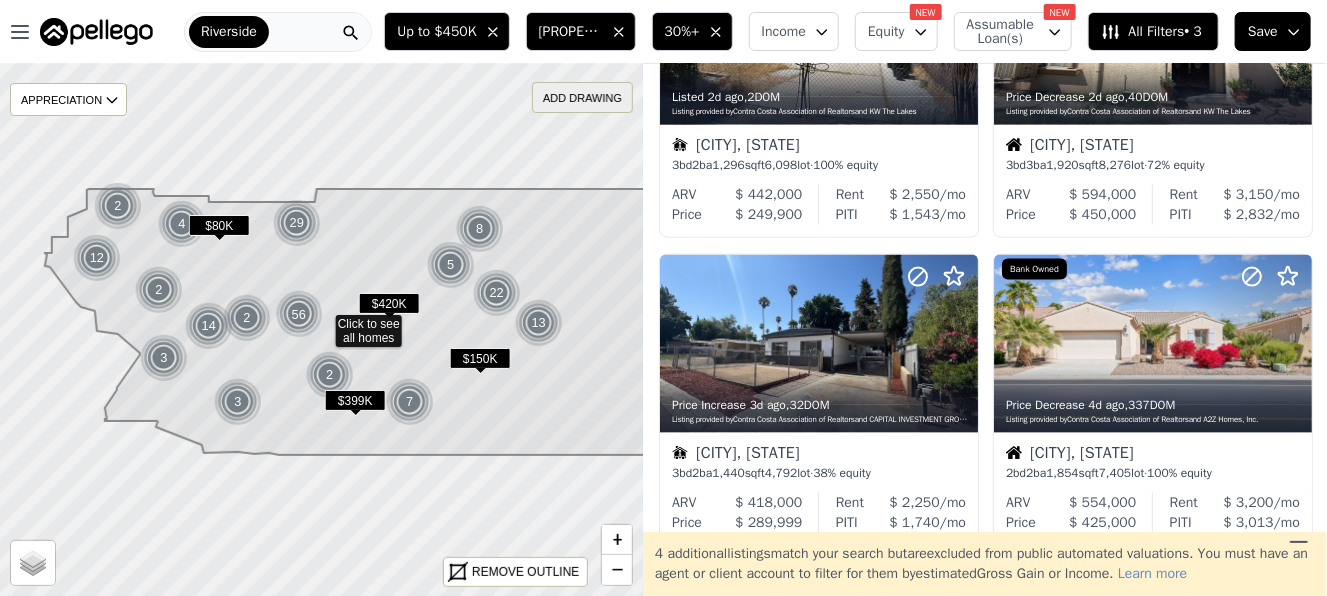 click on "ADD DRAWING" at bounding box center [582, 97] 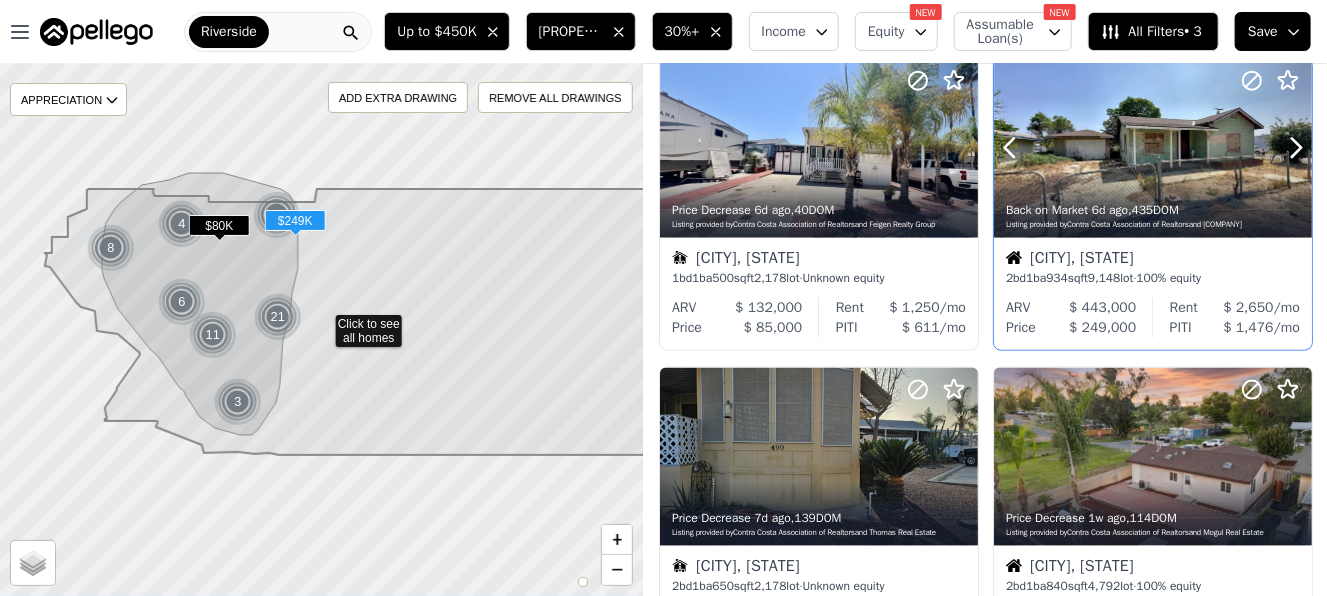 scroll, scrollTop: 991, scrollLeft: 0, axis: vertical 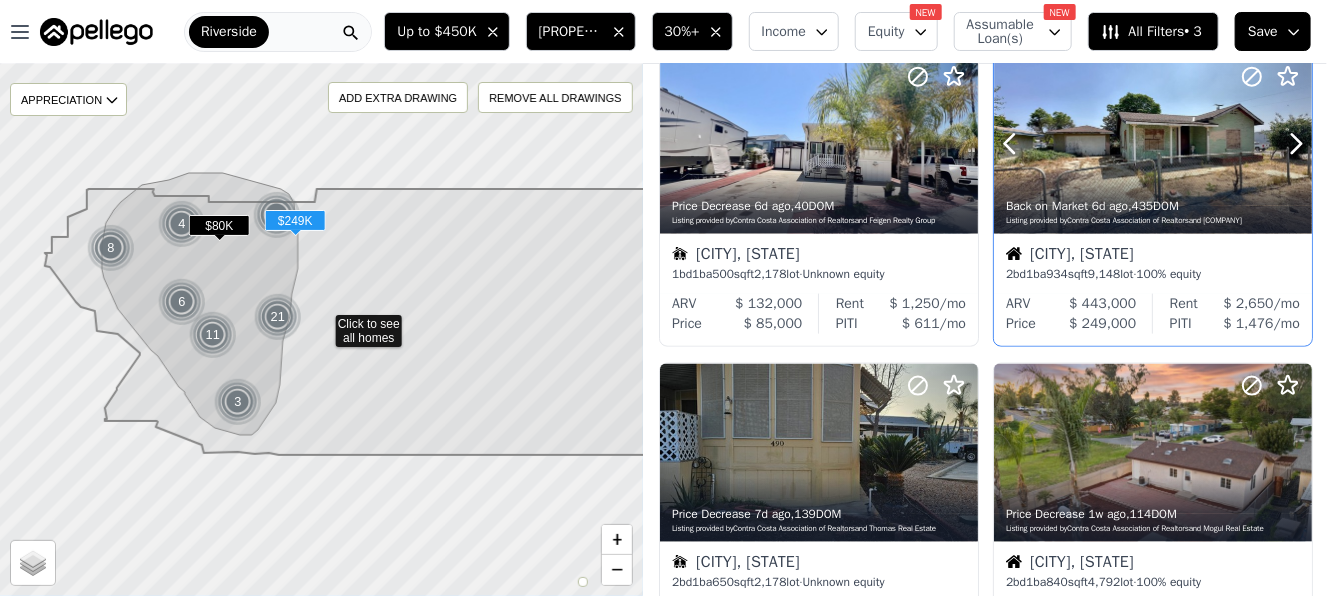 click at bounding box center (1034, 144) 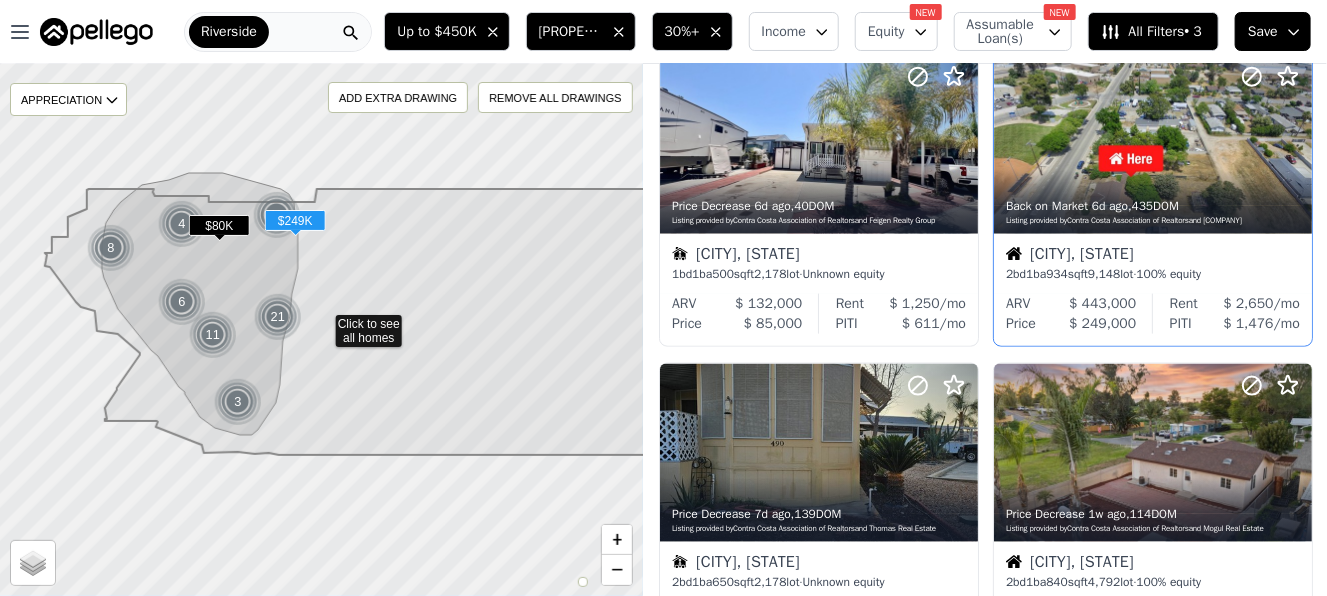click on "Beaumont, CA" at bounding box center (1153, 256) 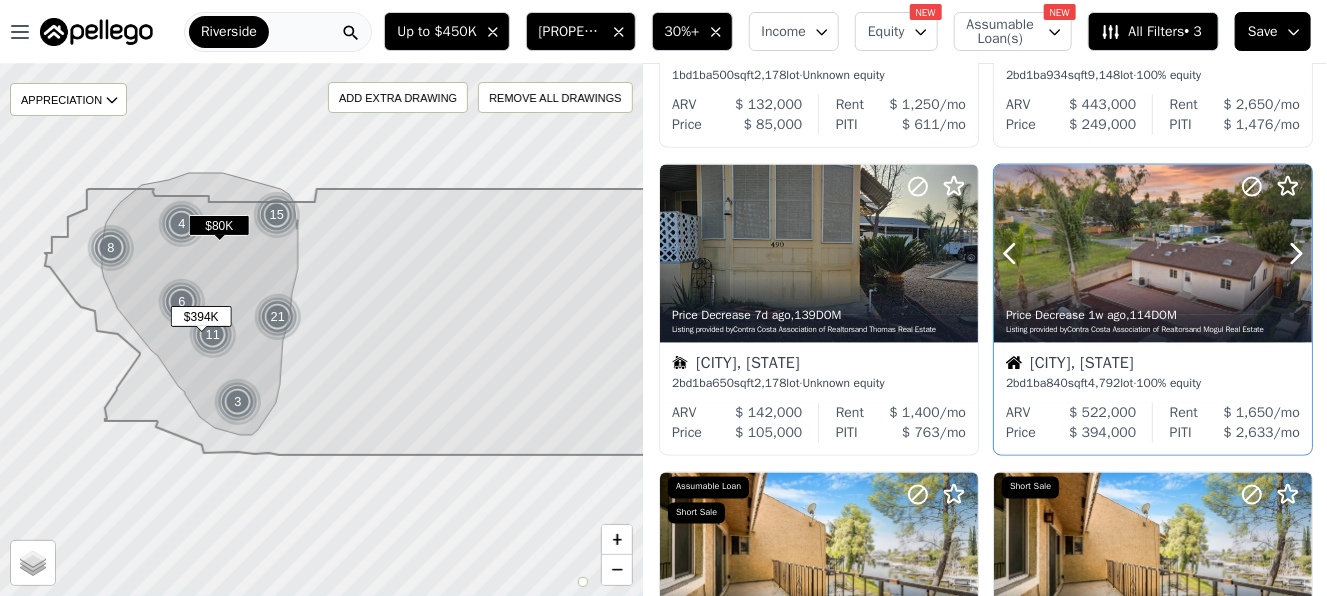 scroll, scrollTop: 1191, scrollLeft: 0, axis: vertical 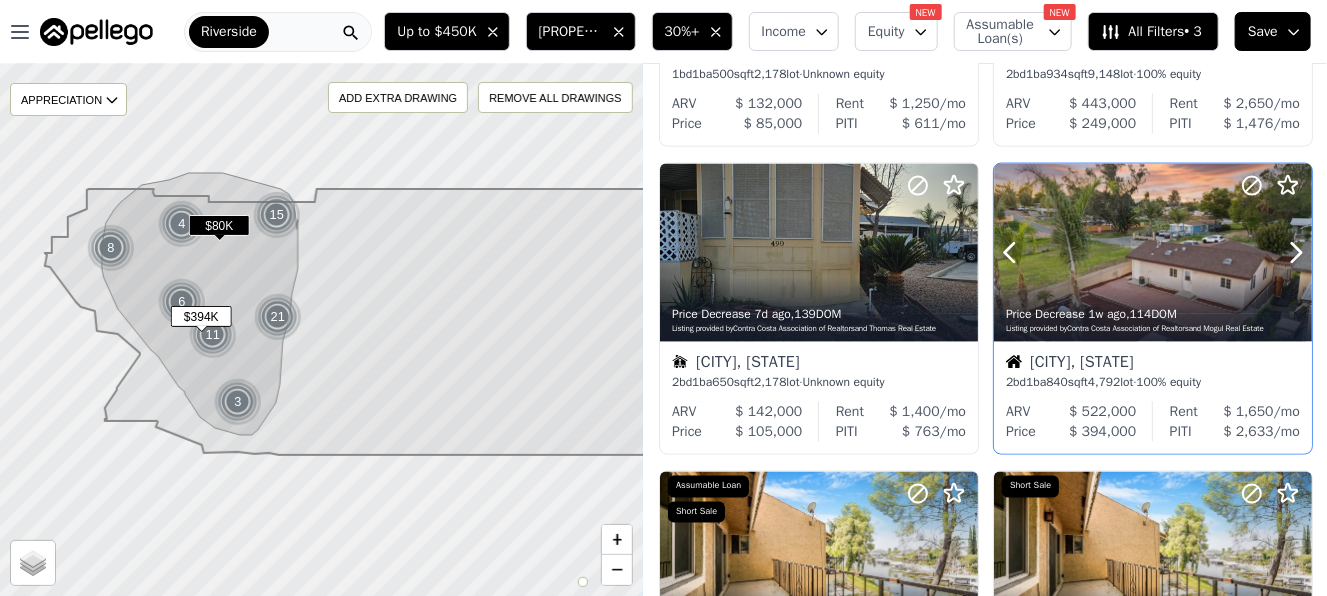 click at bounding box center (1153, 296) 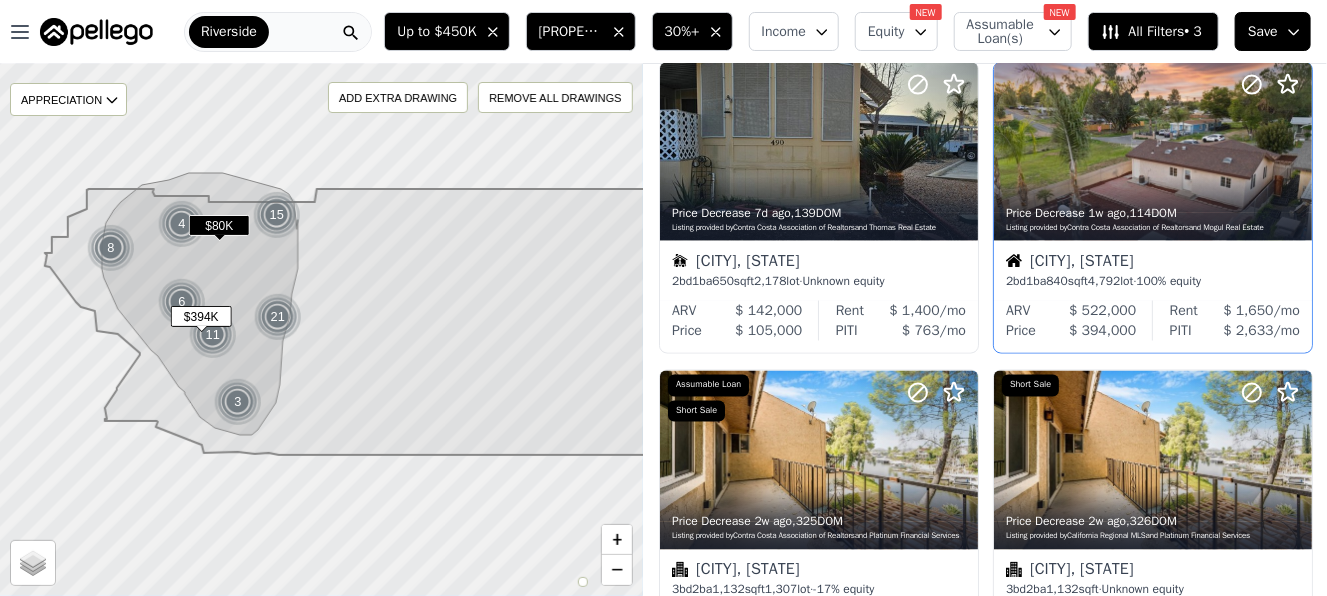 scroll, scrollTop: 1291, scrollLeft: 0, axis: vertical 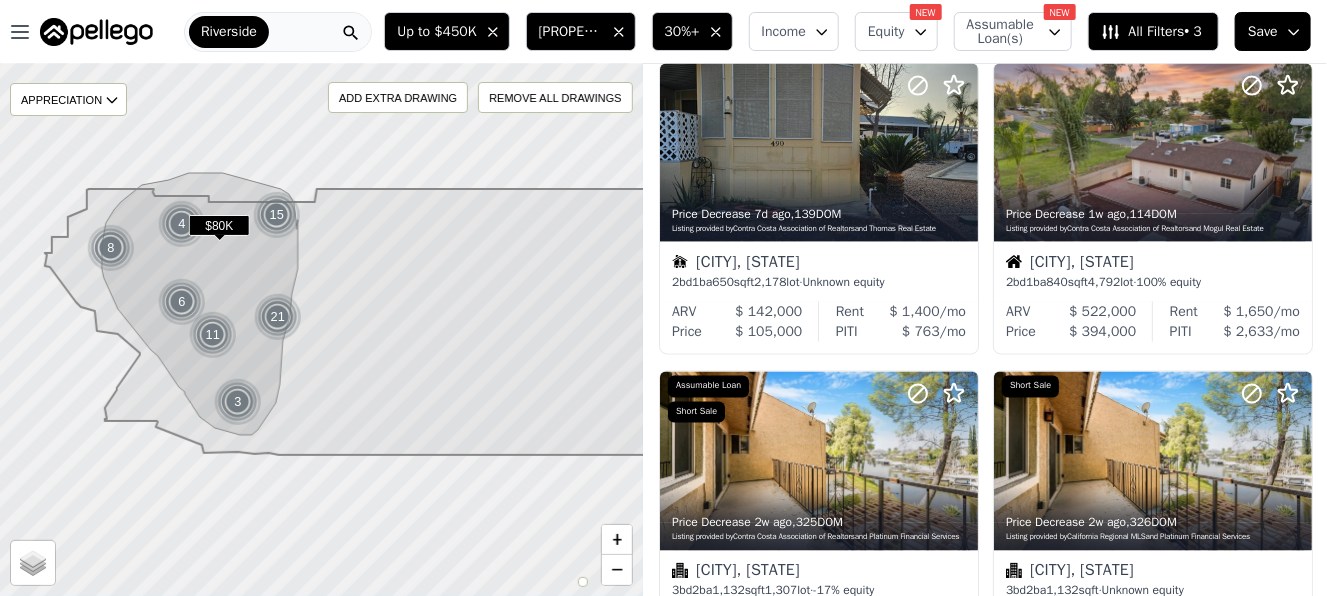 click at bounding box center (96, 32) 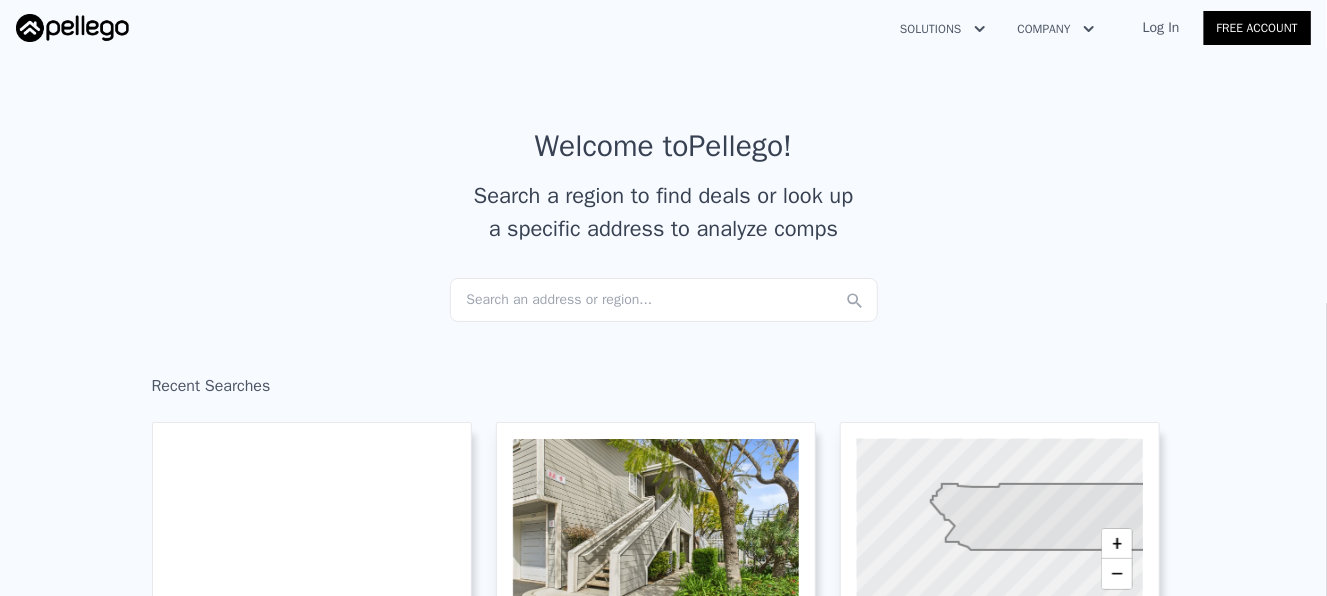 click on "Search an address or region..." at bounding box center [664, 300] 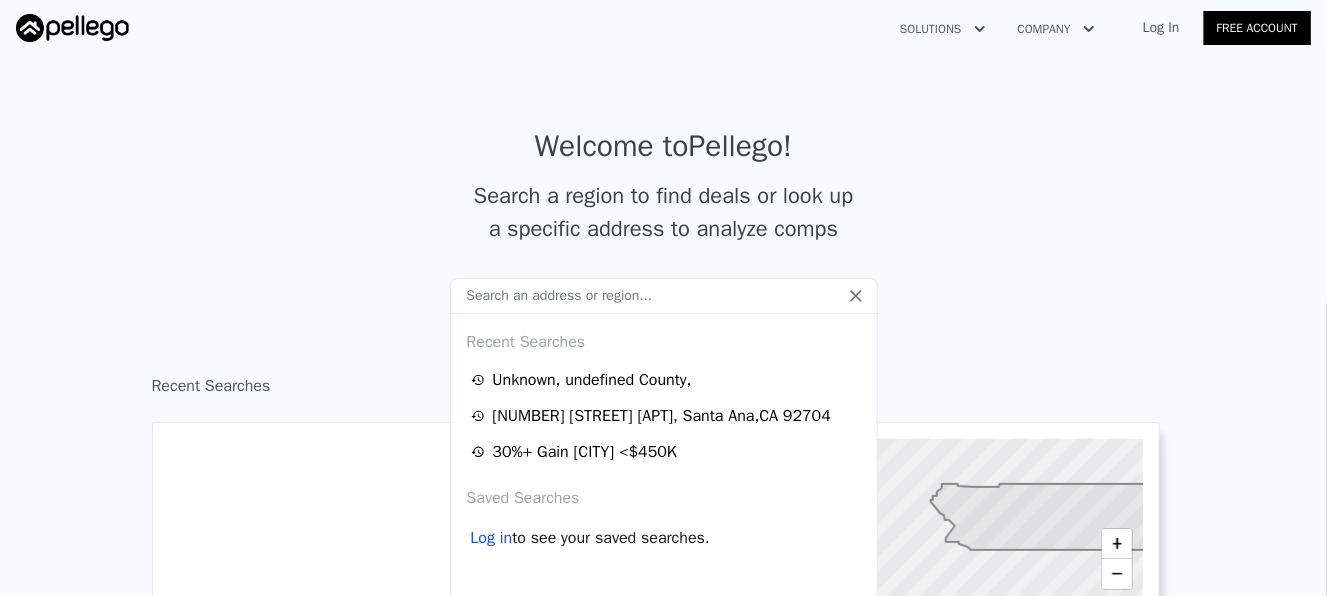 click at bounding box center [664, 296] 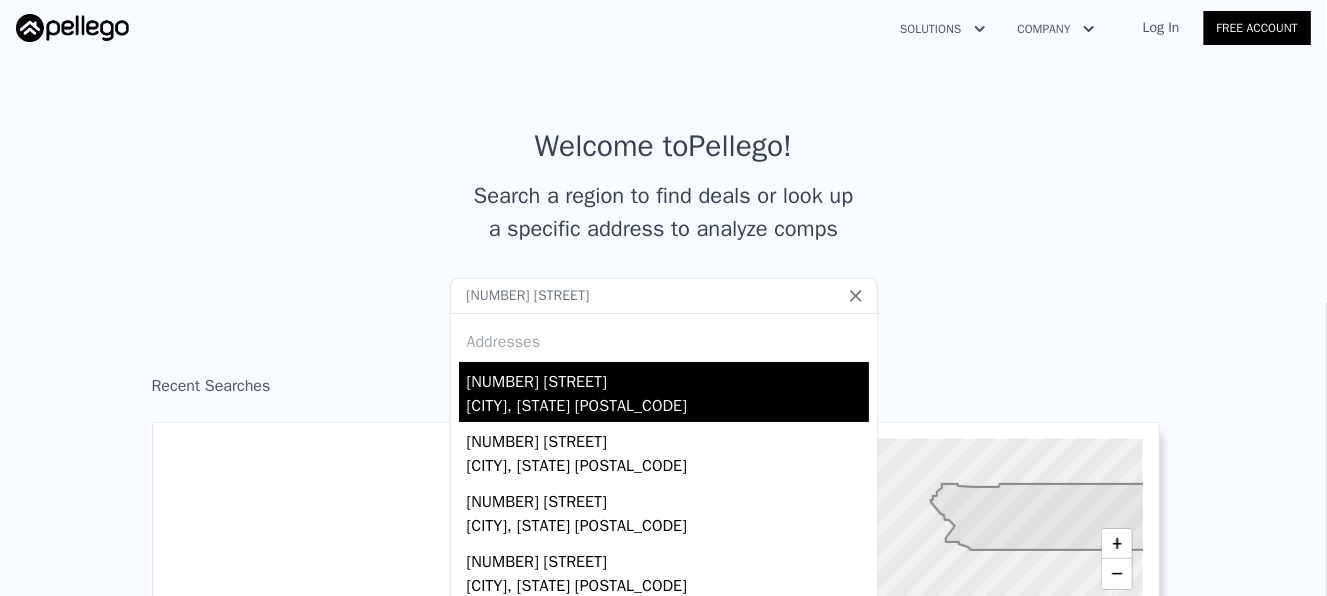 type on "4308 Snowberry St" 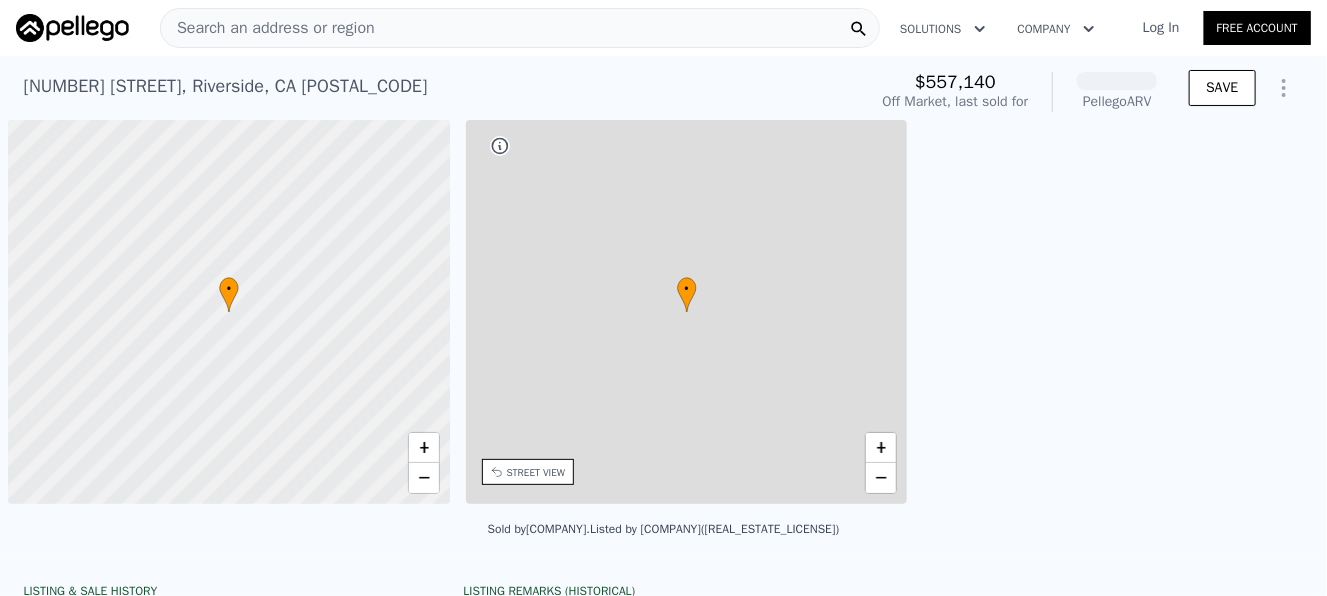 scroll, scrollTop: 0, scrollLeft: 8, axis: horizontal 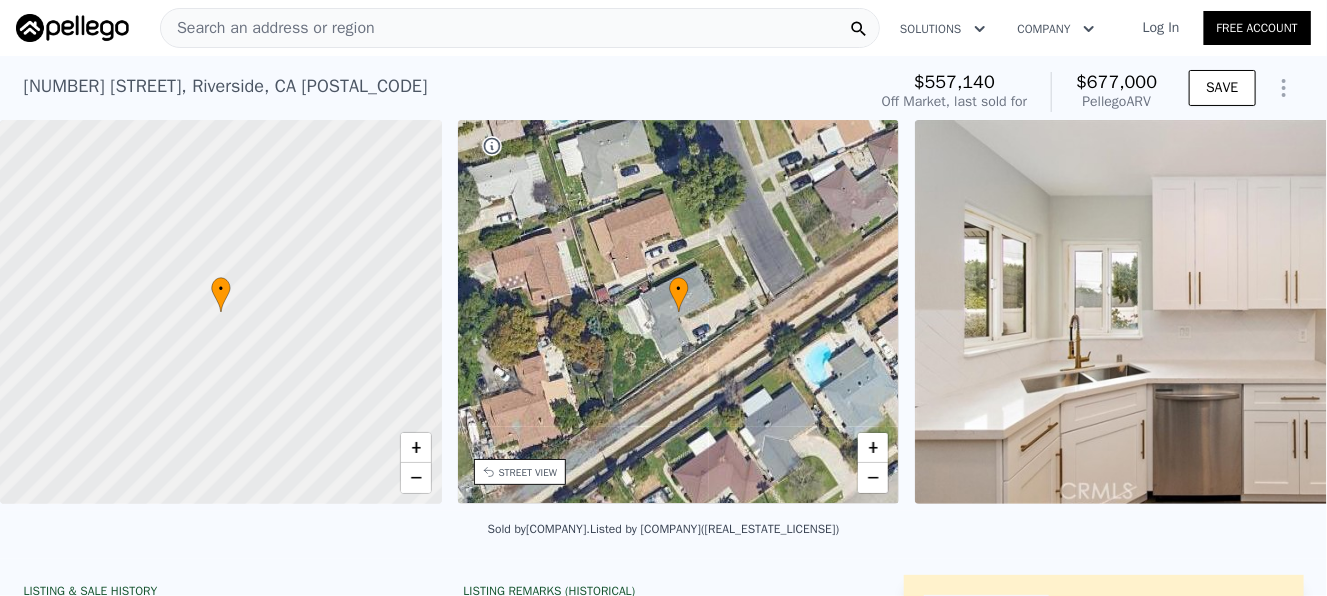click on "Search an address or region" at bounding box center (520, 28) 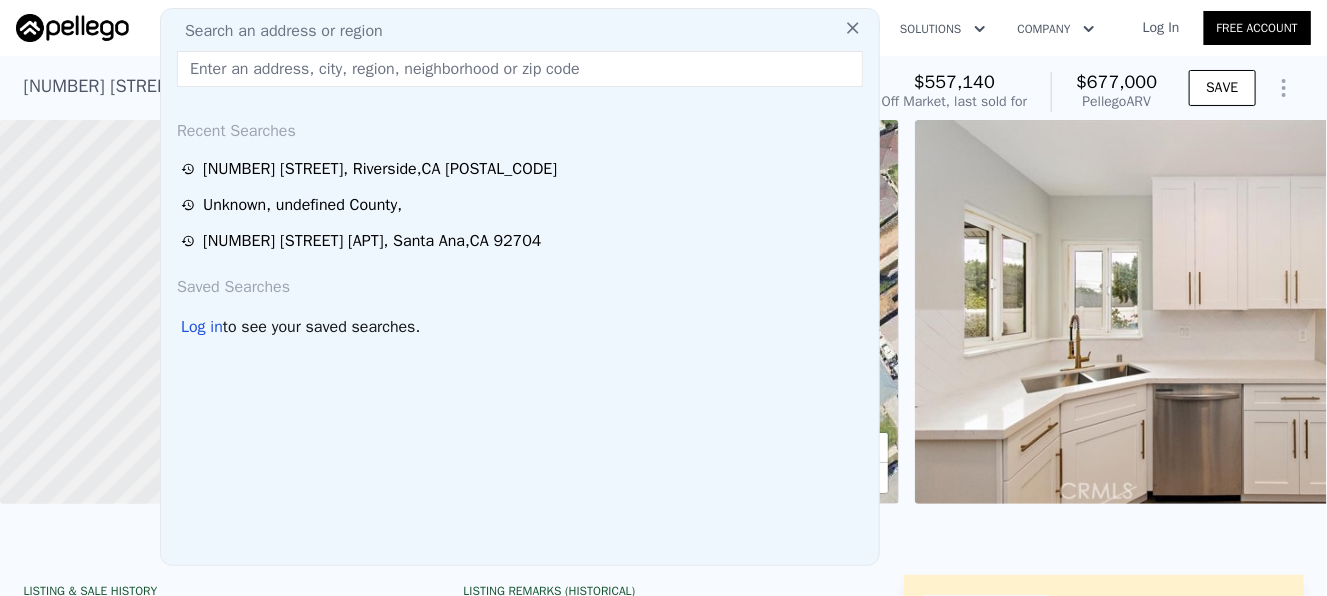 click at bounding box center (520, 69) 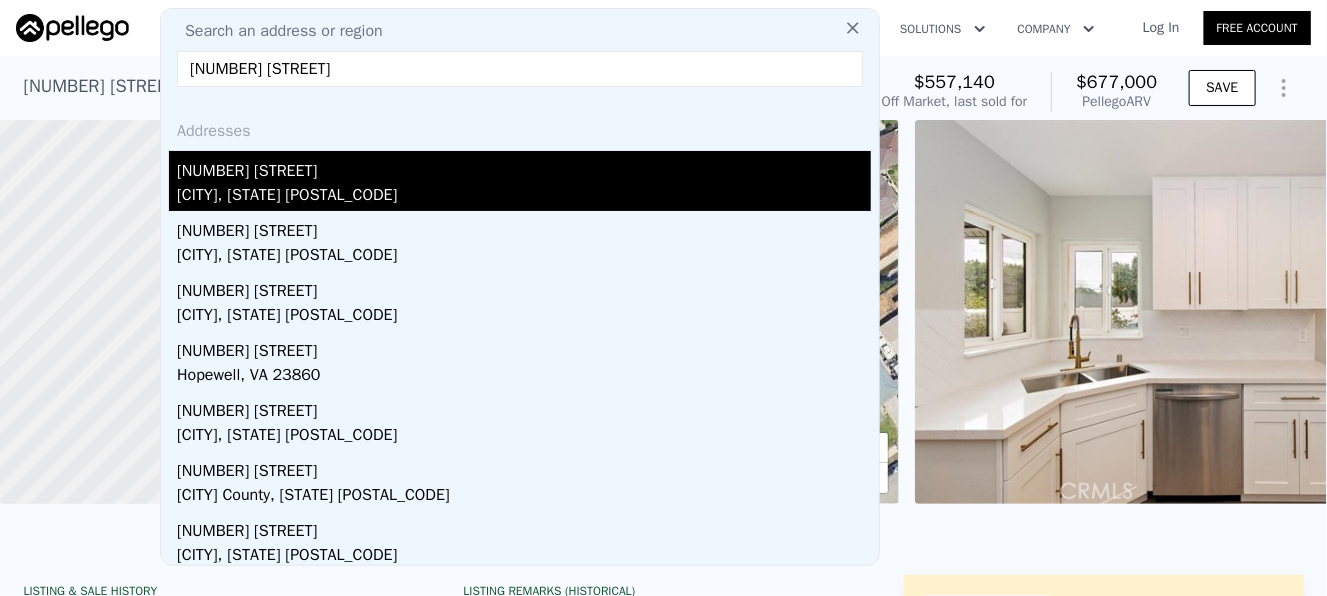 type on "360 E Gilbert St," 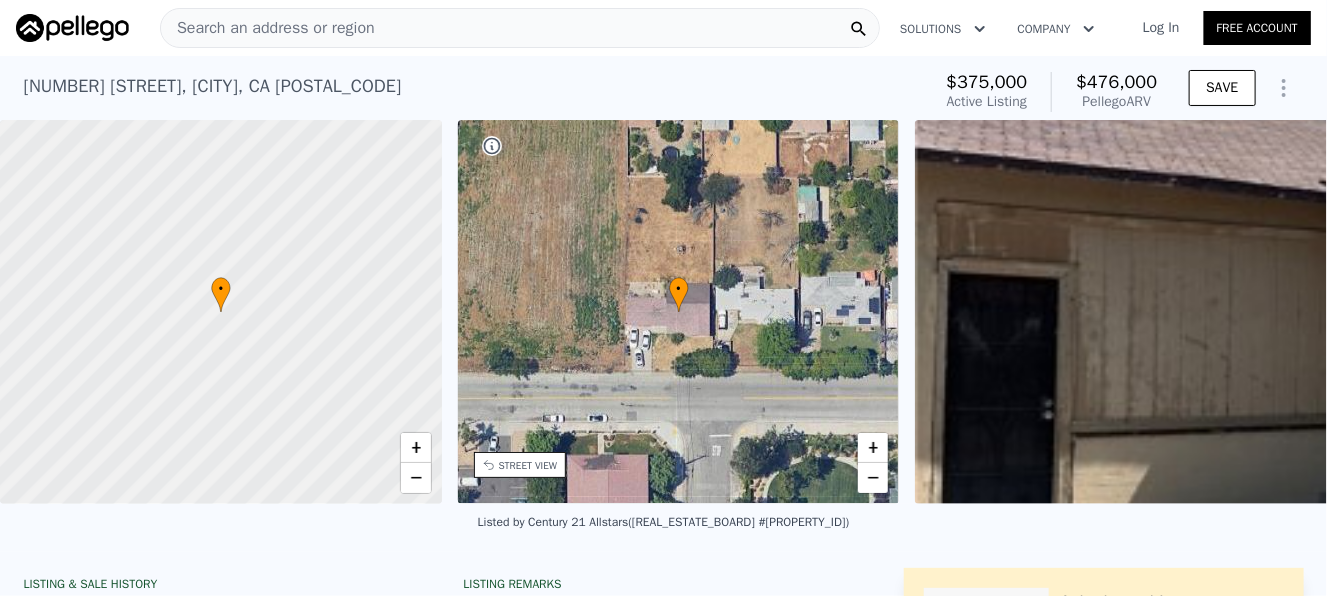 drag, startPoint x: 893, startPoint y: 84, endPoint x: 559, endPoint y: 15, distance: 341.0528 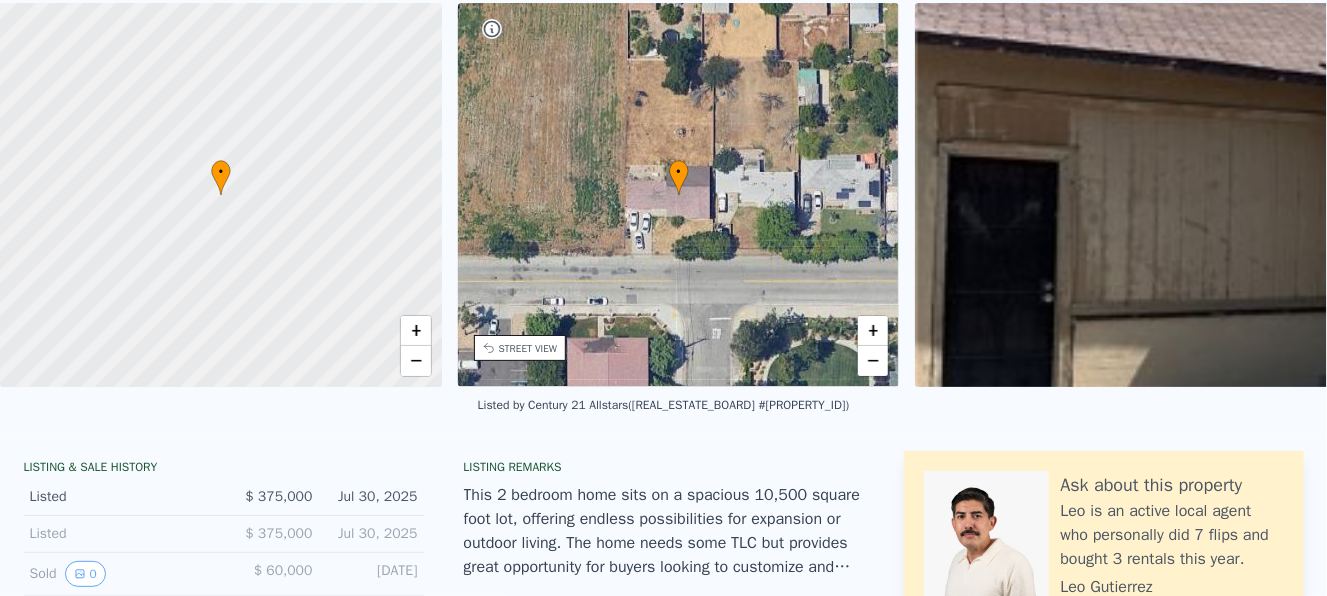 scroll, scrollTop: 0, scrollLeft: 0, axis: both 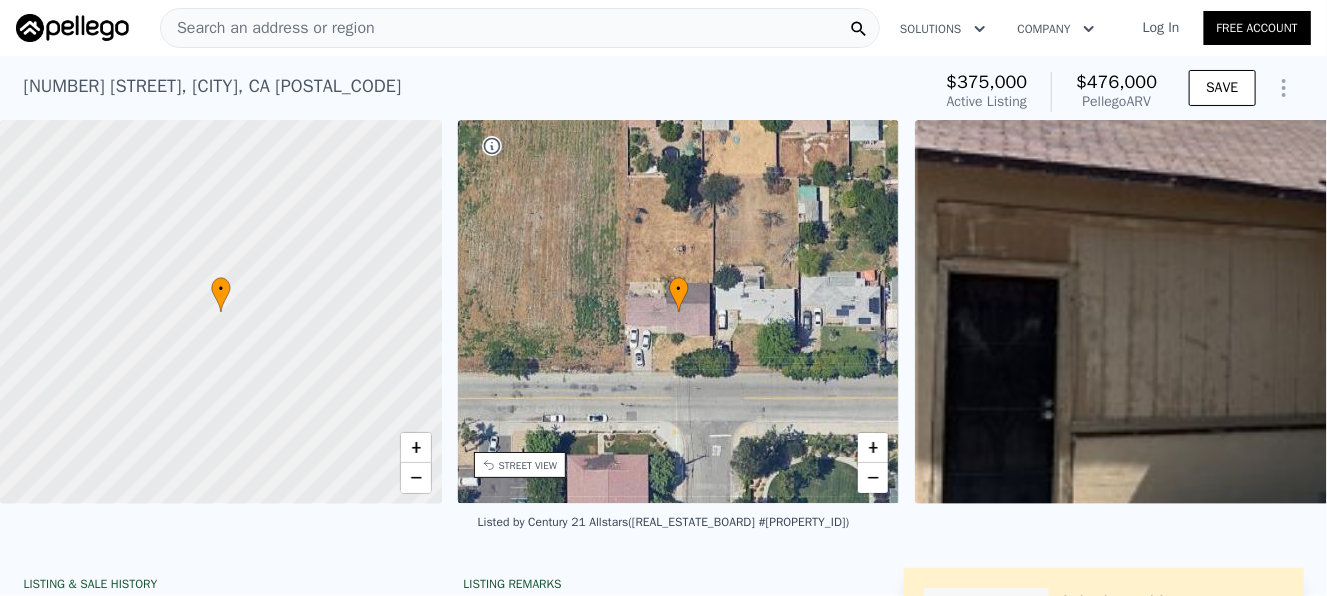 drag, startPoint x: 216, startPoint y: 89, endPoint x: 417, endPoint y: 83, distance: 201.08954 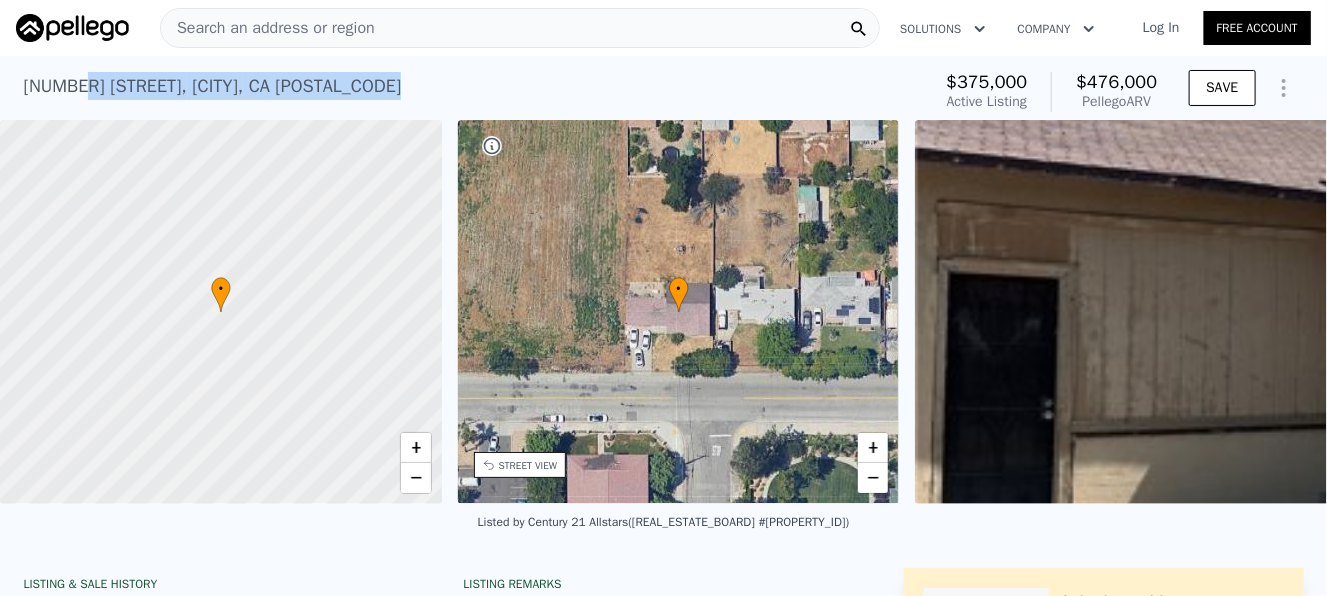 drag, startPoint x: 417, startPoint y: 83, endPoint x: 84, endPoint y: 78, distance: 333.03754 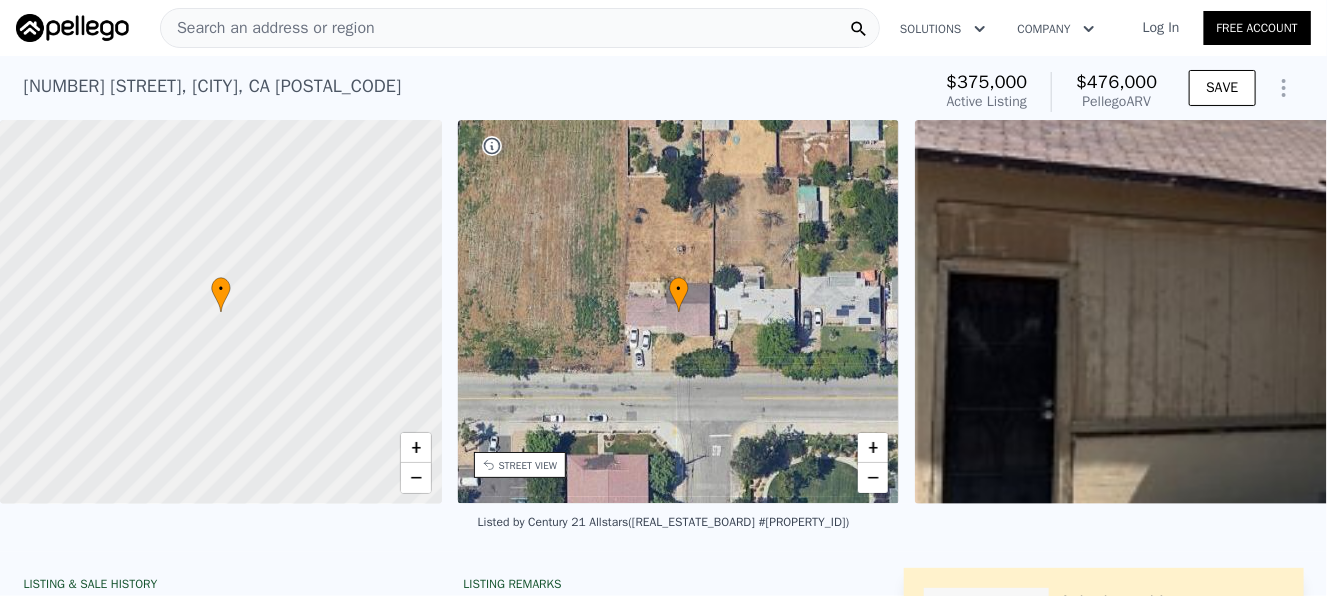 click on "360 E Gilbert St ,   San Bernardino ,   CA   92404 Active at  $375k (~ARV  $476k ) $375,000  Active Listing $476,000 Pellego  ARV SAVE" at bounding box center [663, 88] 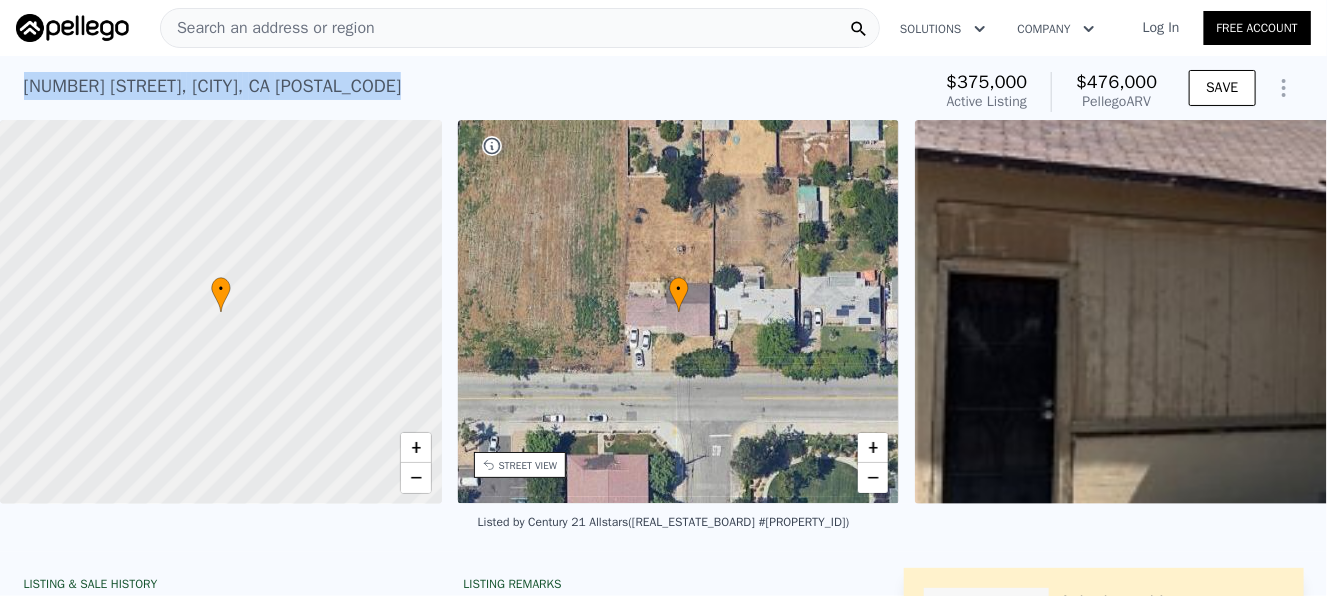 drag, startPoint x: 6, startPoint y: 86, endPoint x: 437, endPoint y: 82, distance: 431.01855 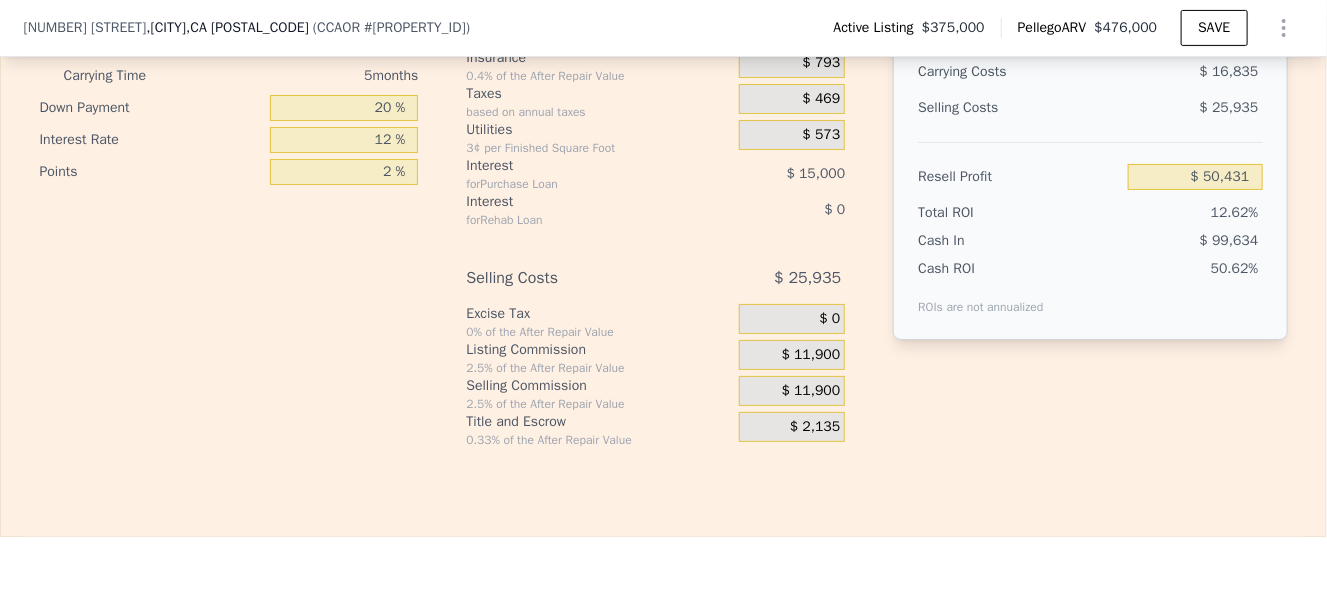 scroll, scrollTop: 3293, scrollLeft: 0, axis: vertical 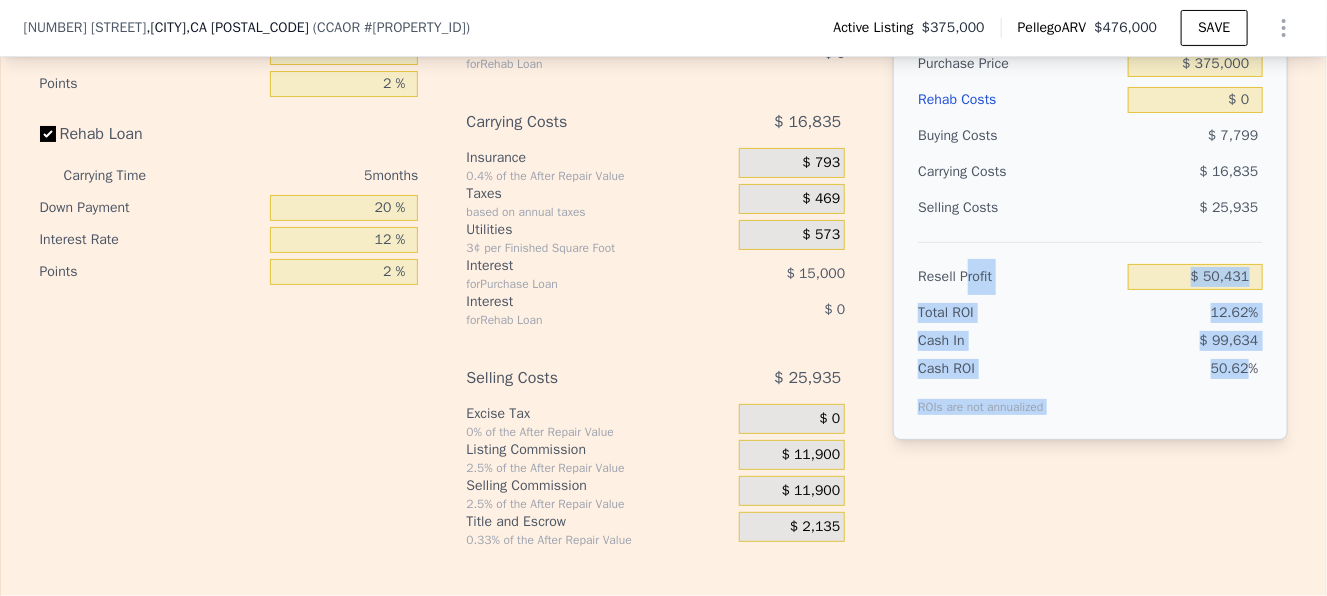 drag, startPoint x: 1242, startPoint y: 388, endPoint x: 960, endPoint y: 312, distance: 292.06165 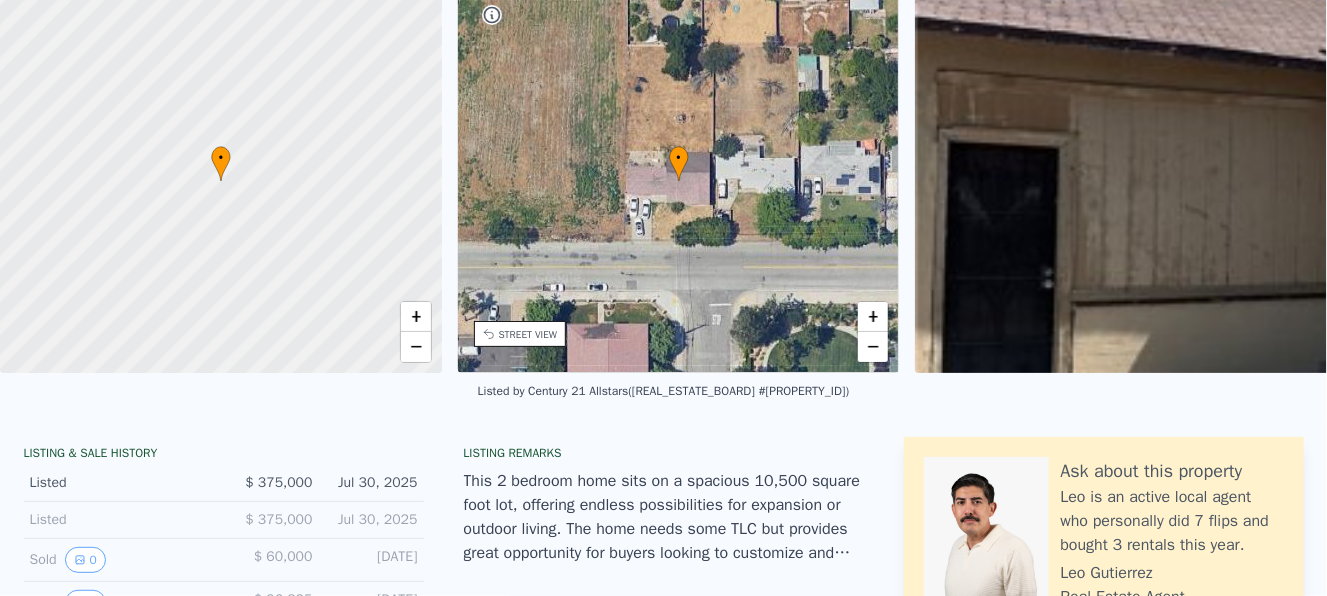 scroll, scrollTop: 7, scrollLeft: 0, axis: vertical 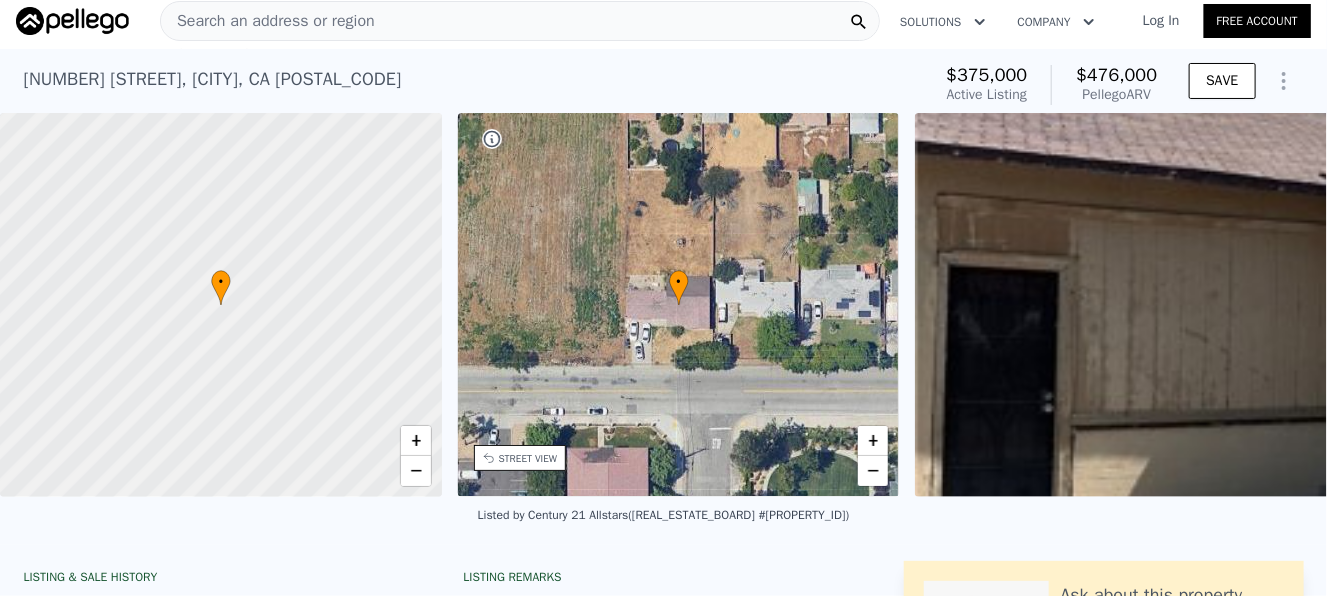drag, startPoint x: 907, startPoint y: 69, endPoint x: 1154, endPoint y: 92, distance: 248.06854 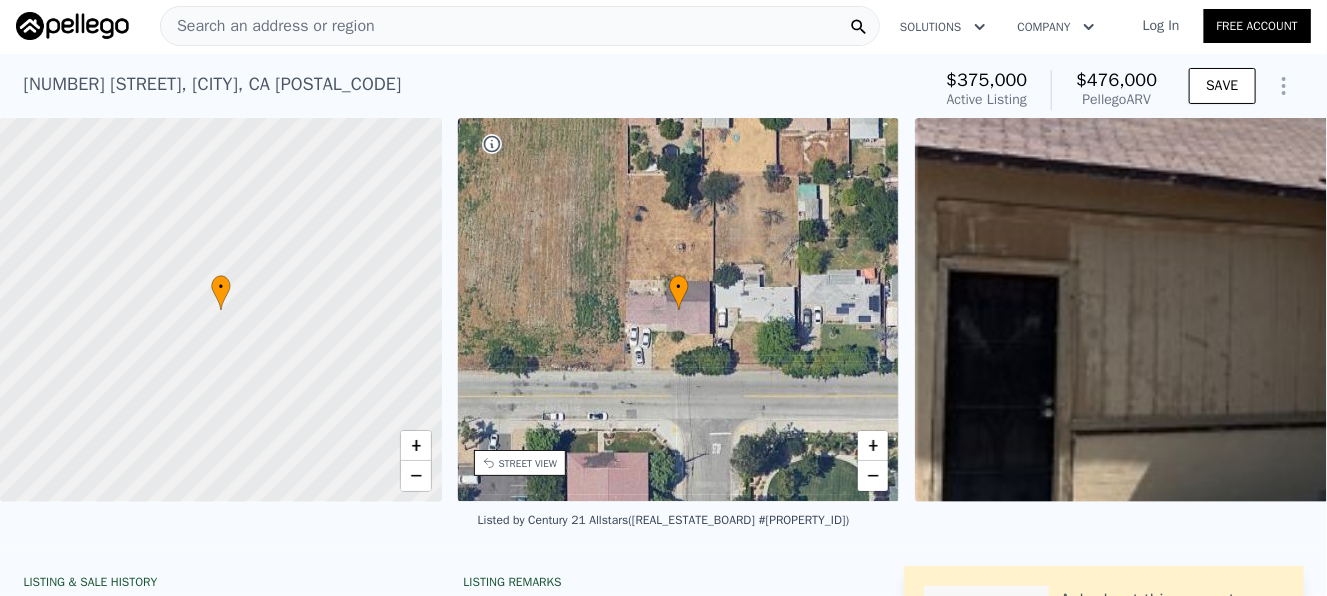 scroll, scrollTop: 0, scrollLeft: 0, axis: both 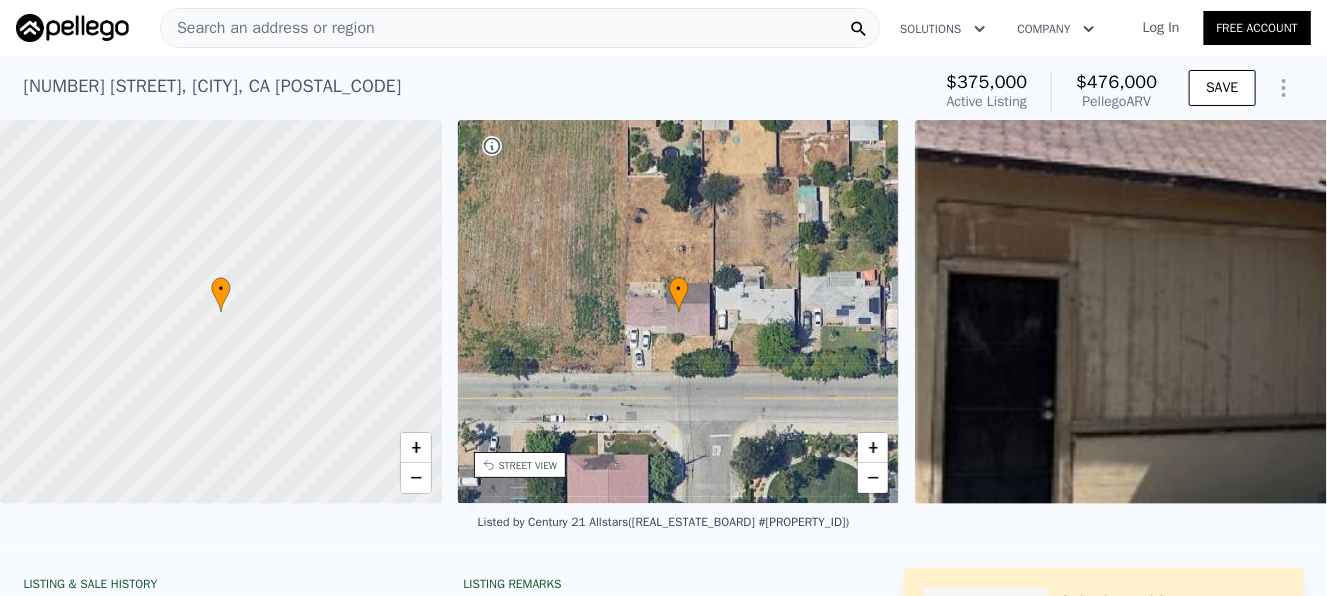 click on "Search an address or region" at bounding box center (268, 28) 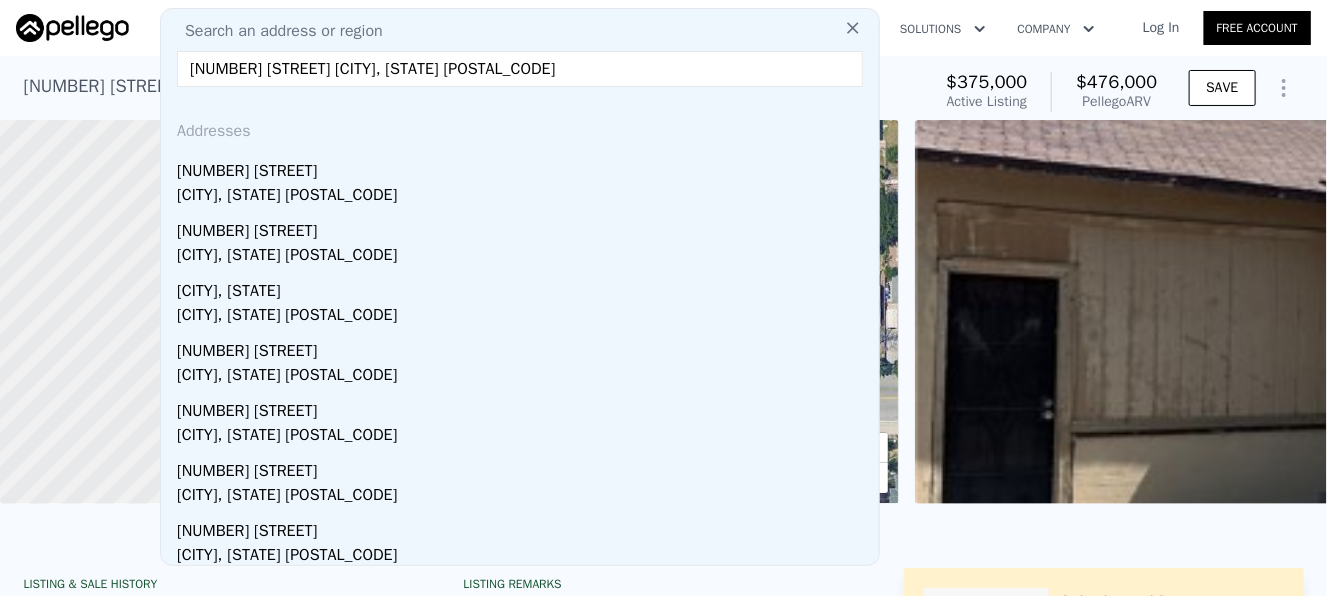click on "223 N Lark Ellen AveWest Covina, CA 91791" at bounding box center [520, 69] 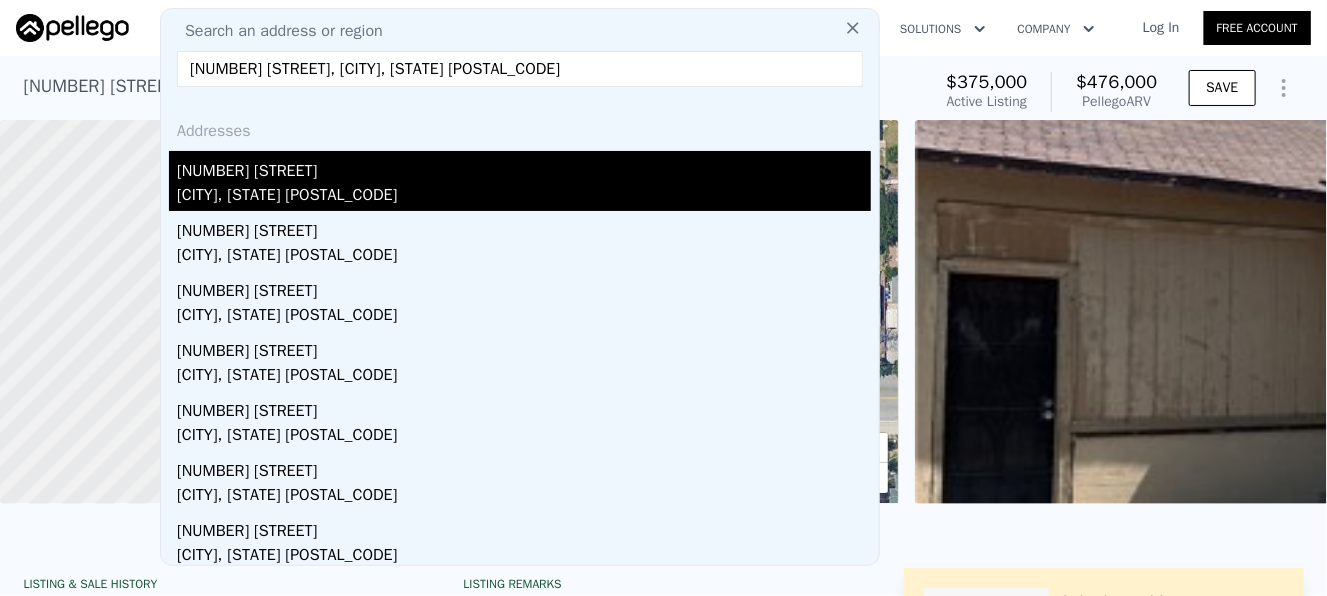 type on "223 N Lark Ellen Ave, West Covina, CA 91791" 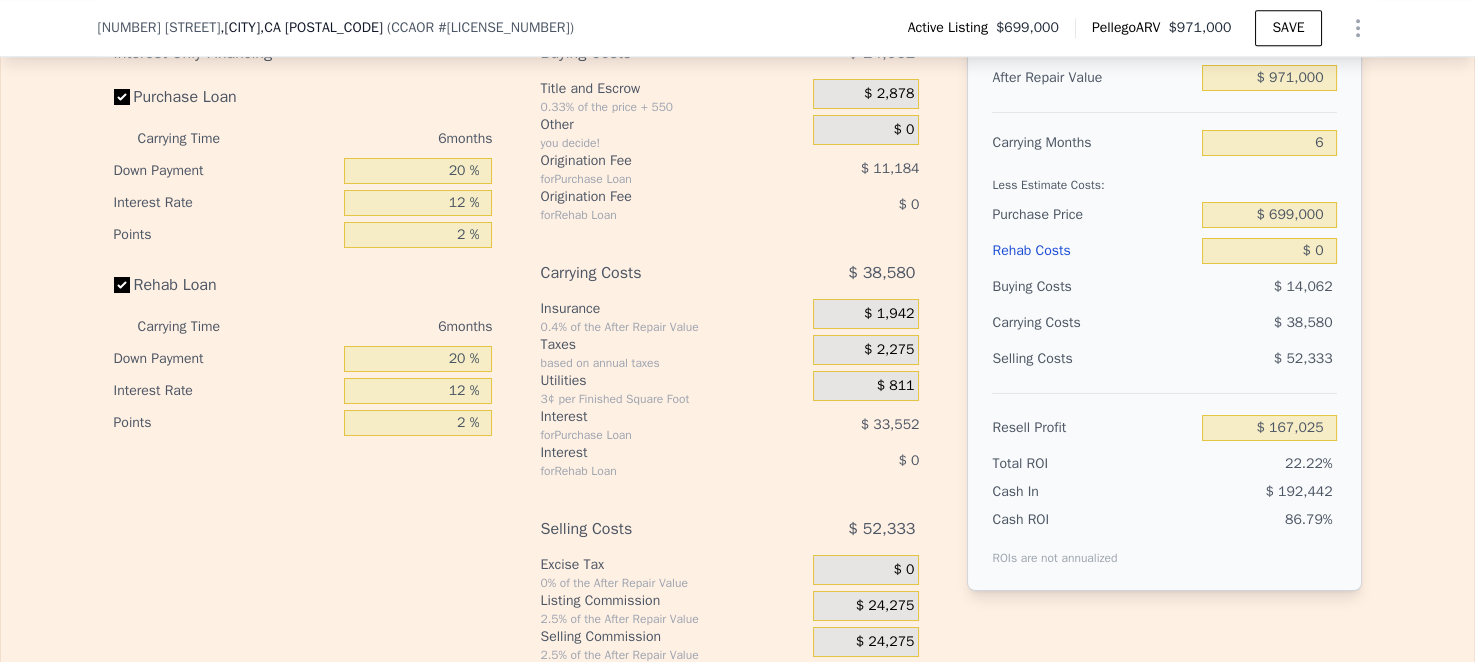 scroll, scrollTop: 3093, scrollLeft: 0, axis: vertical 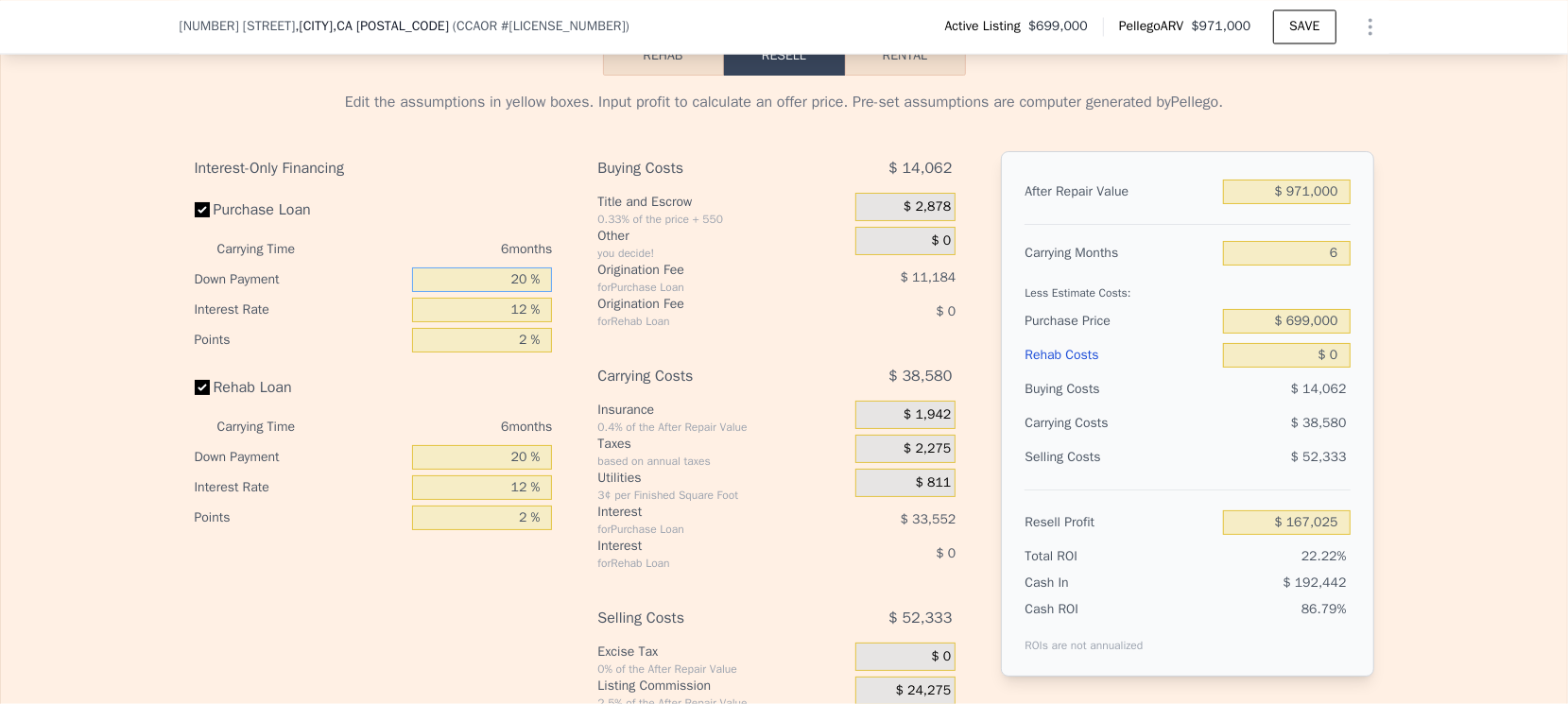 drag, startPoint x: 481, startPoint y: 309, endPoint x: 581, endPoint y: 311, distance: 100.02 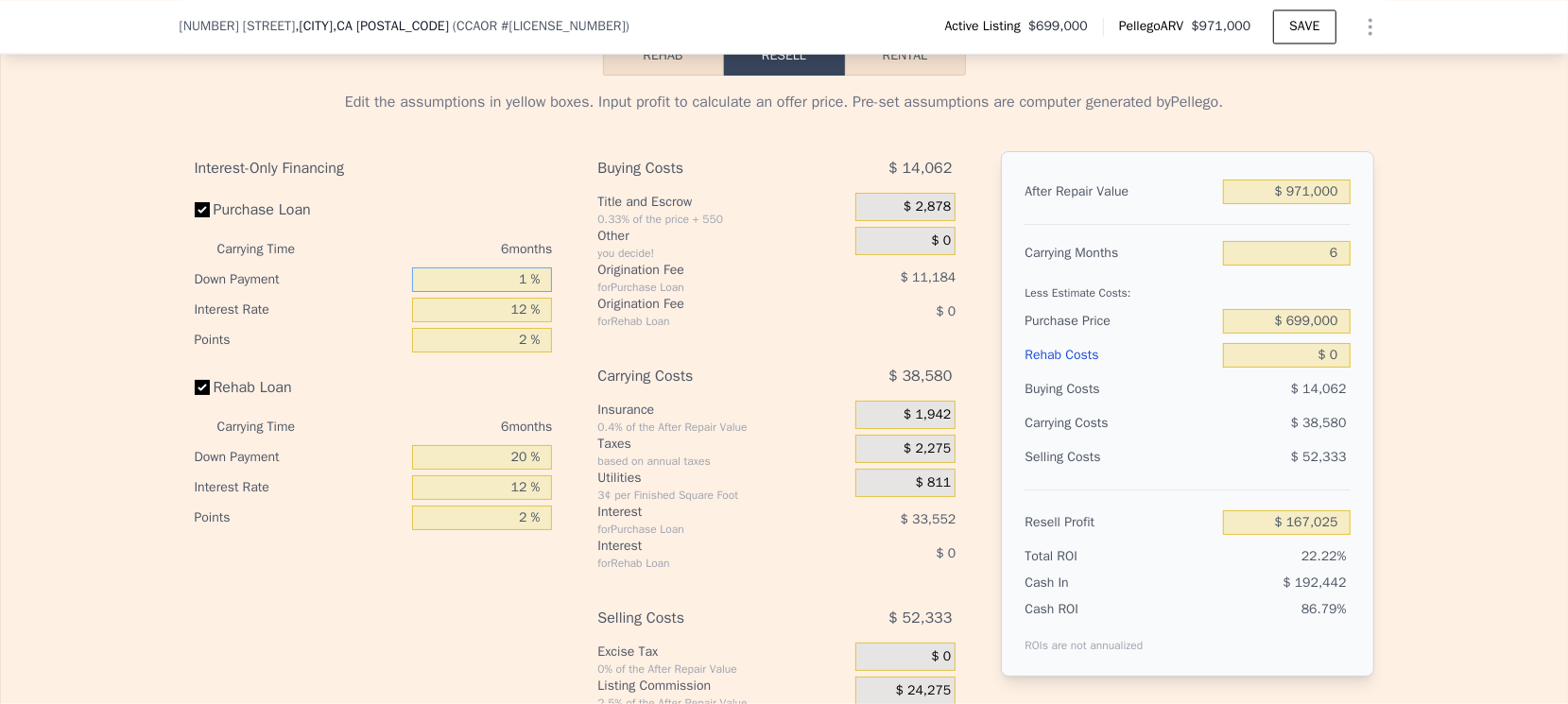 type on "10 %" 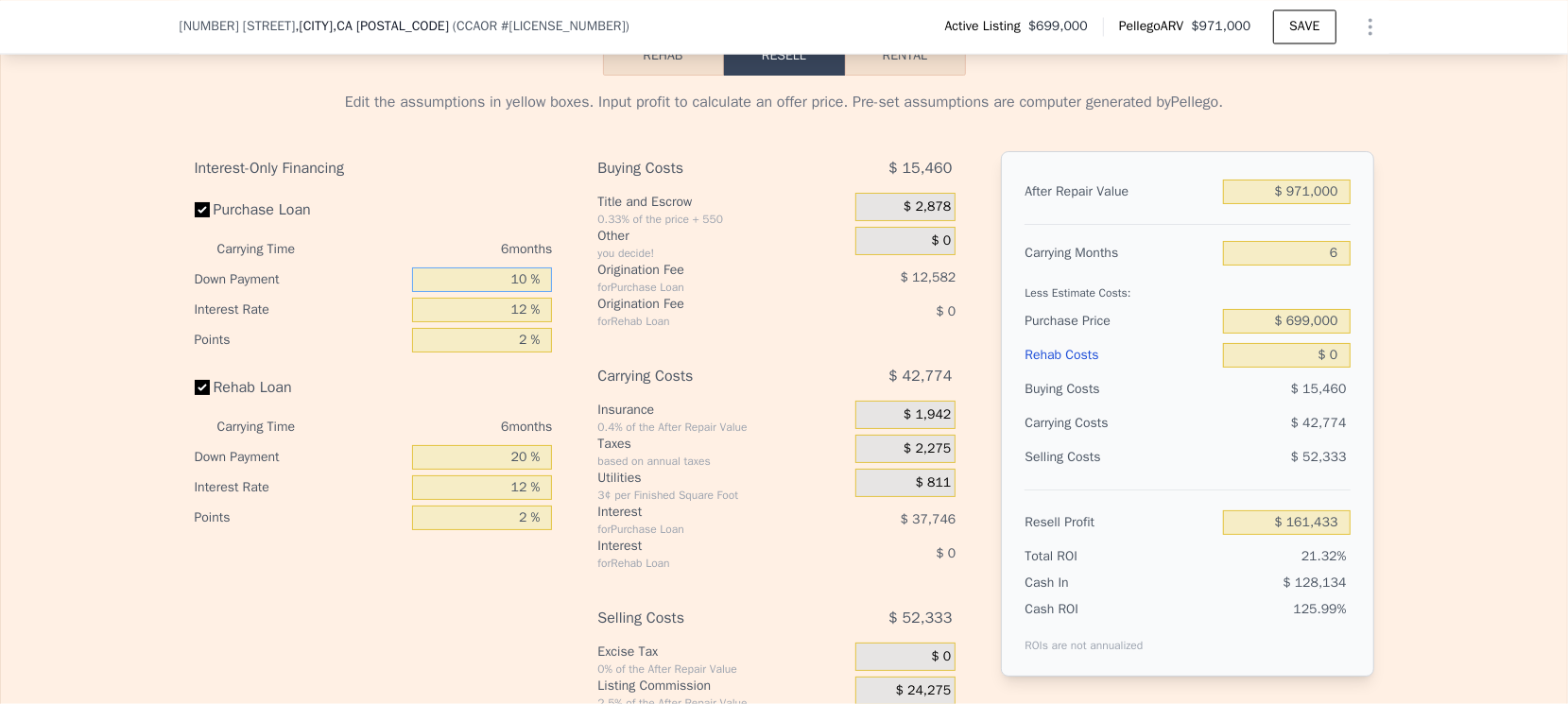type on "$ 161,433" 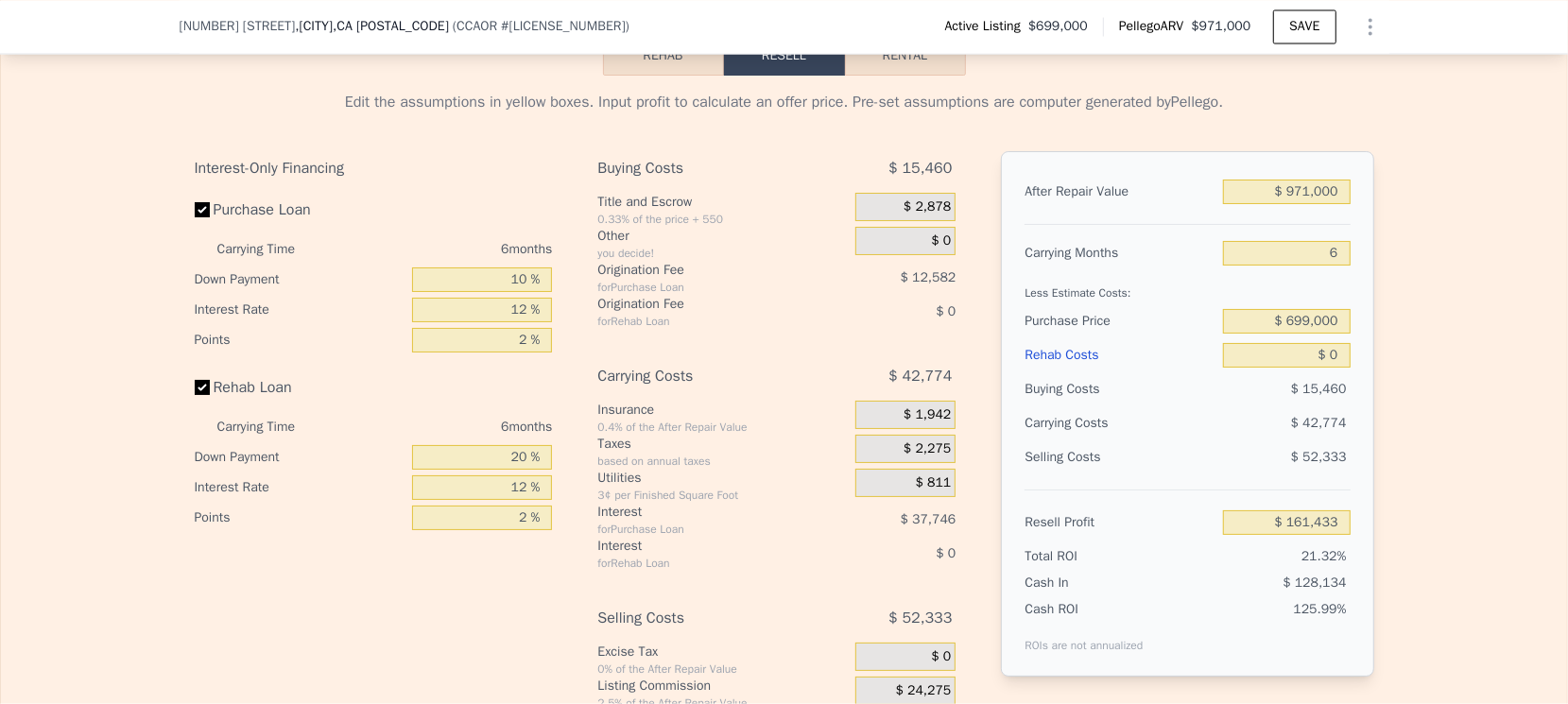 click on "12 %" at bounding box center (482, 310) 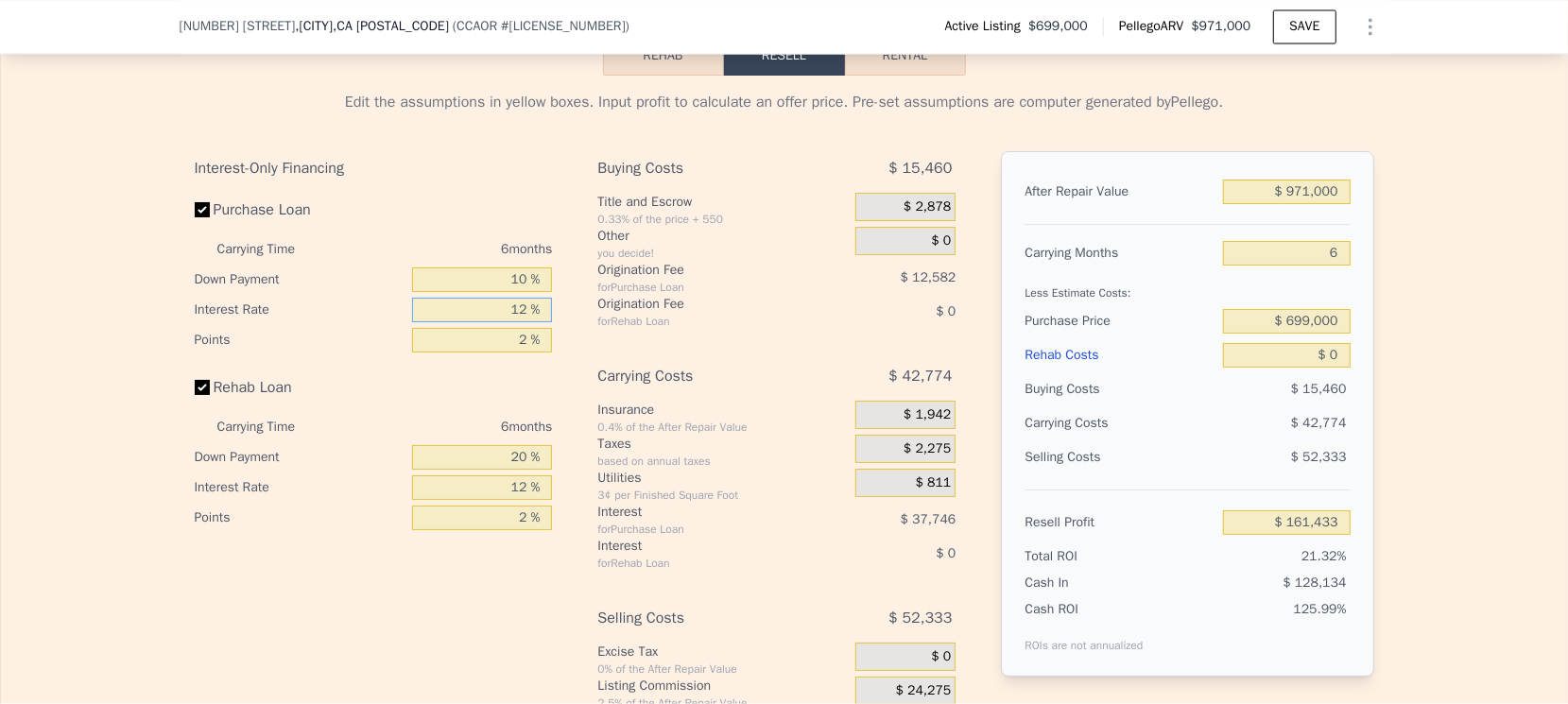 click on "12 %" at bounding box center [482, 310] 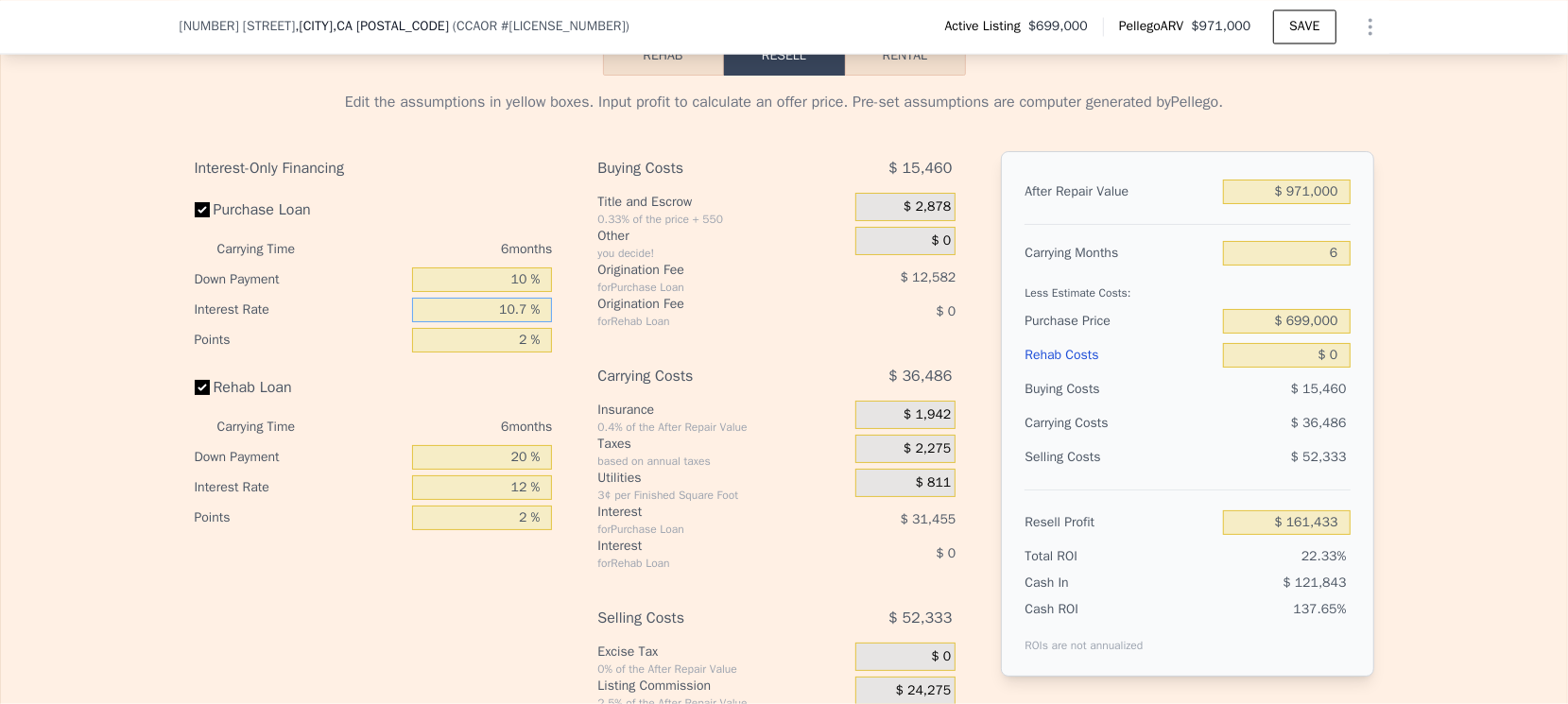 type on "10.75 %" 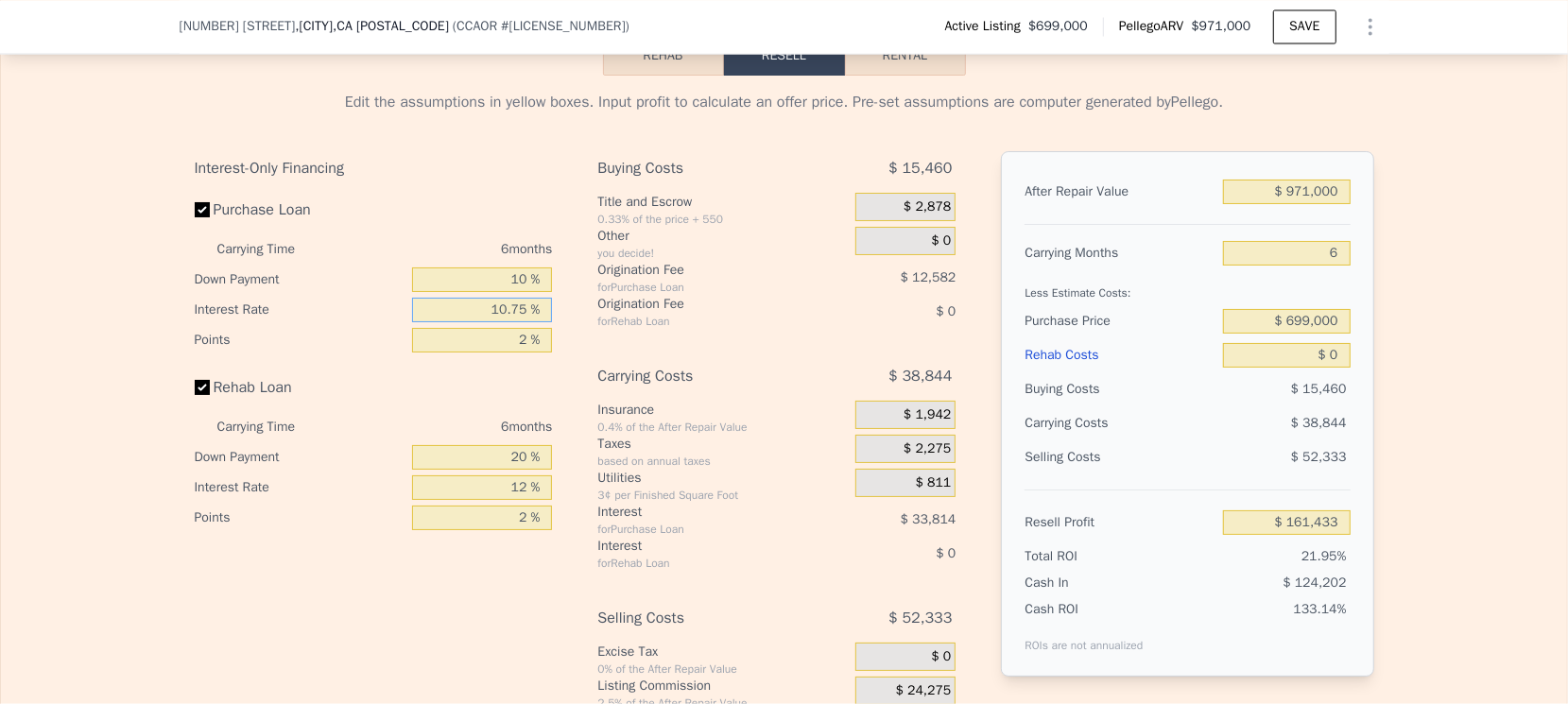 type on "$ 165,363" 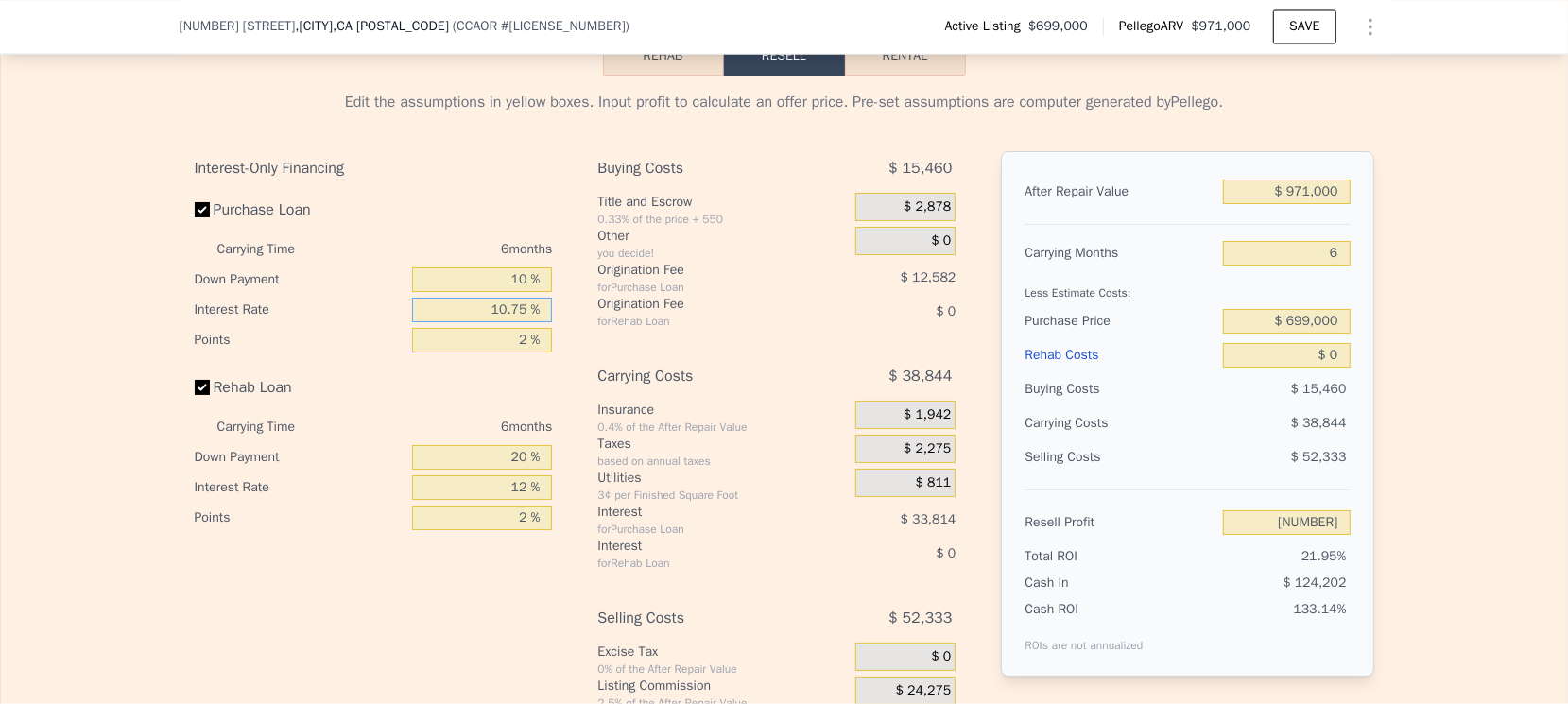 type on "10.75 %" 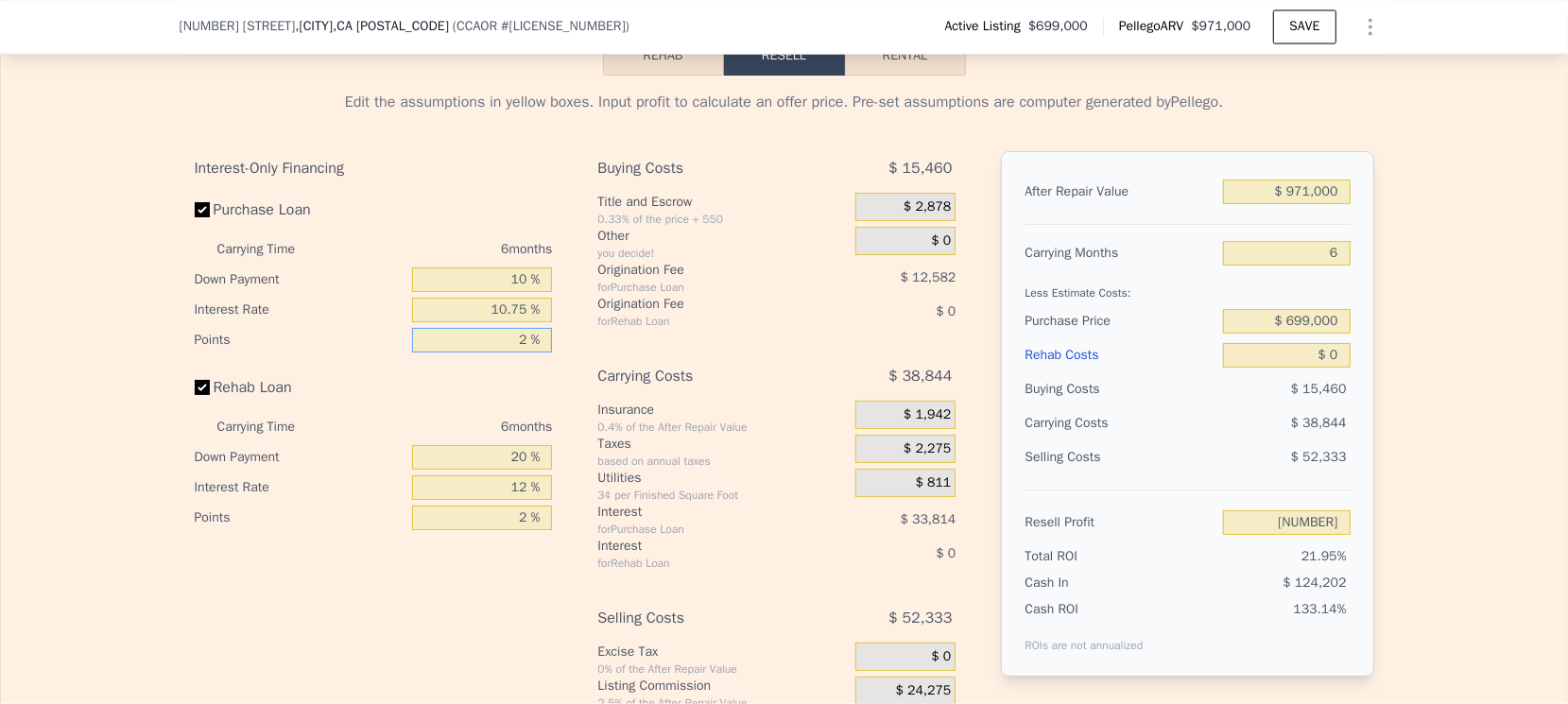 drag, startPoint x: 489, startPoint y: 378, endPoint x: 600, endPoint y: 372, distance: 111.16204 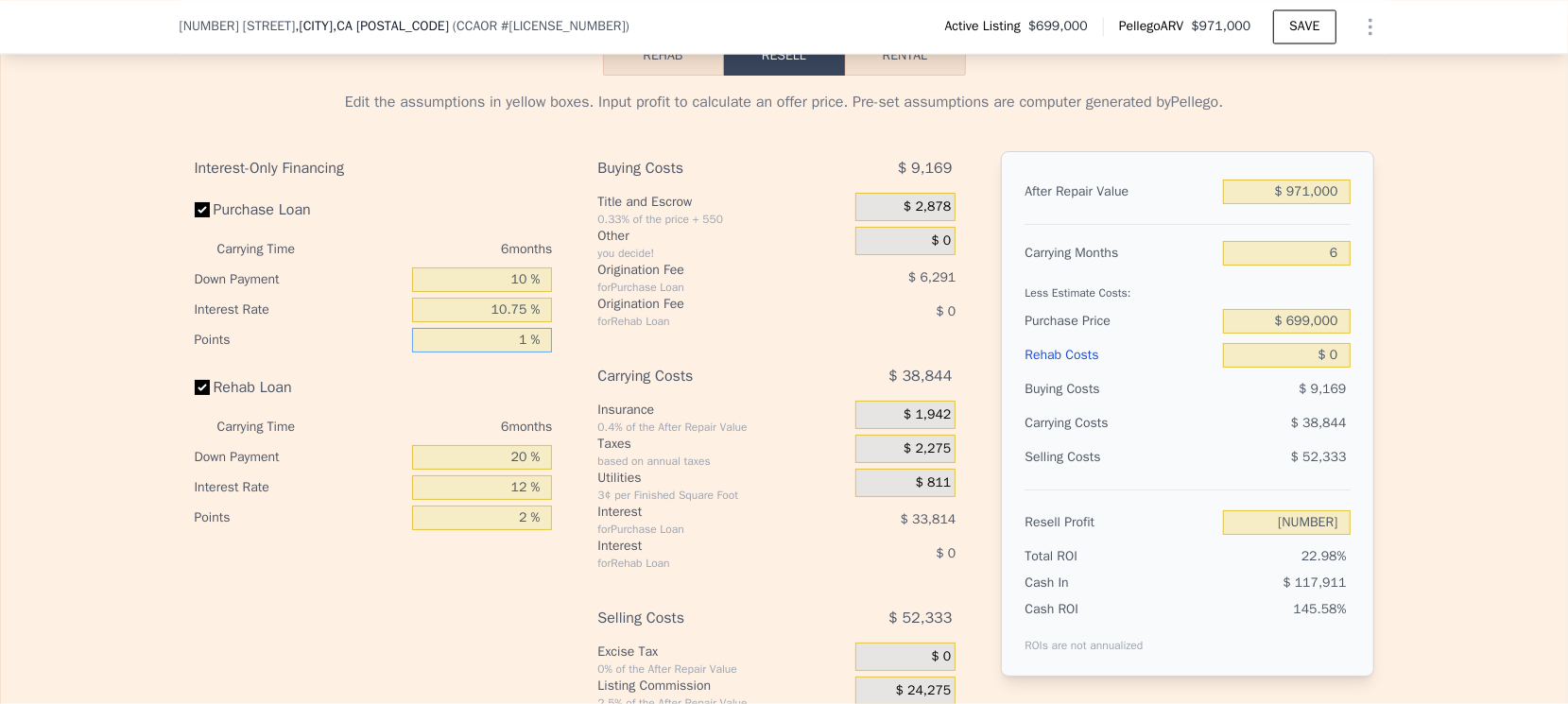 type on "$ 171,654" 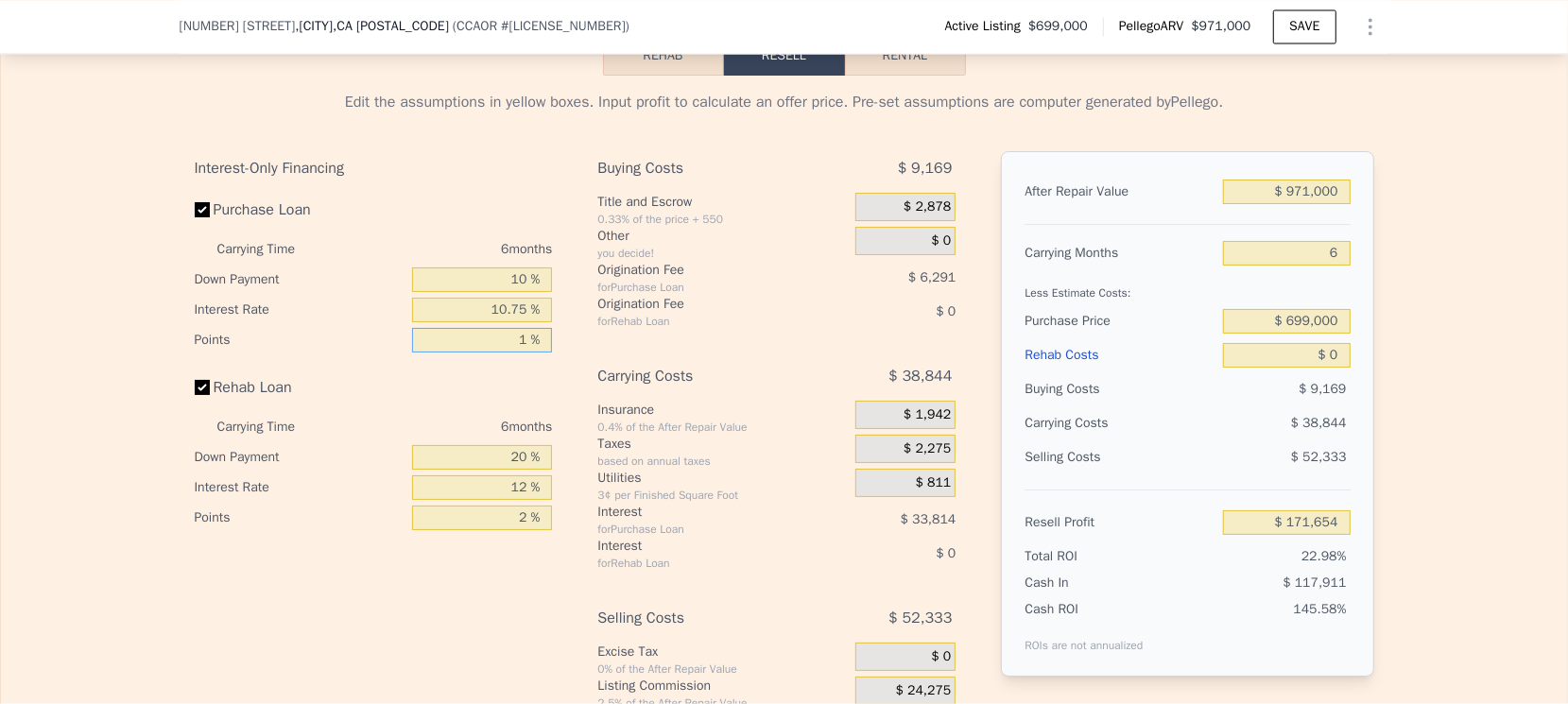 type on "1 %" 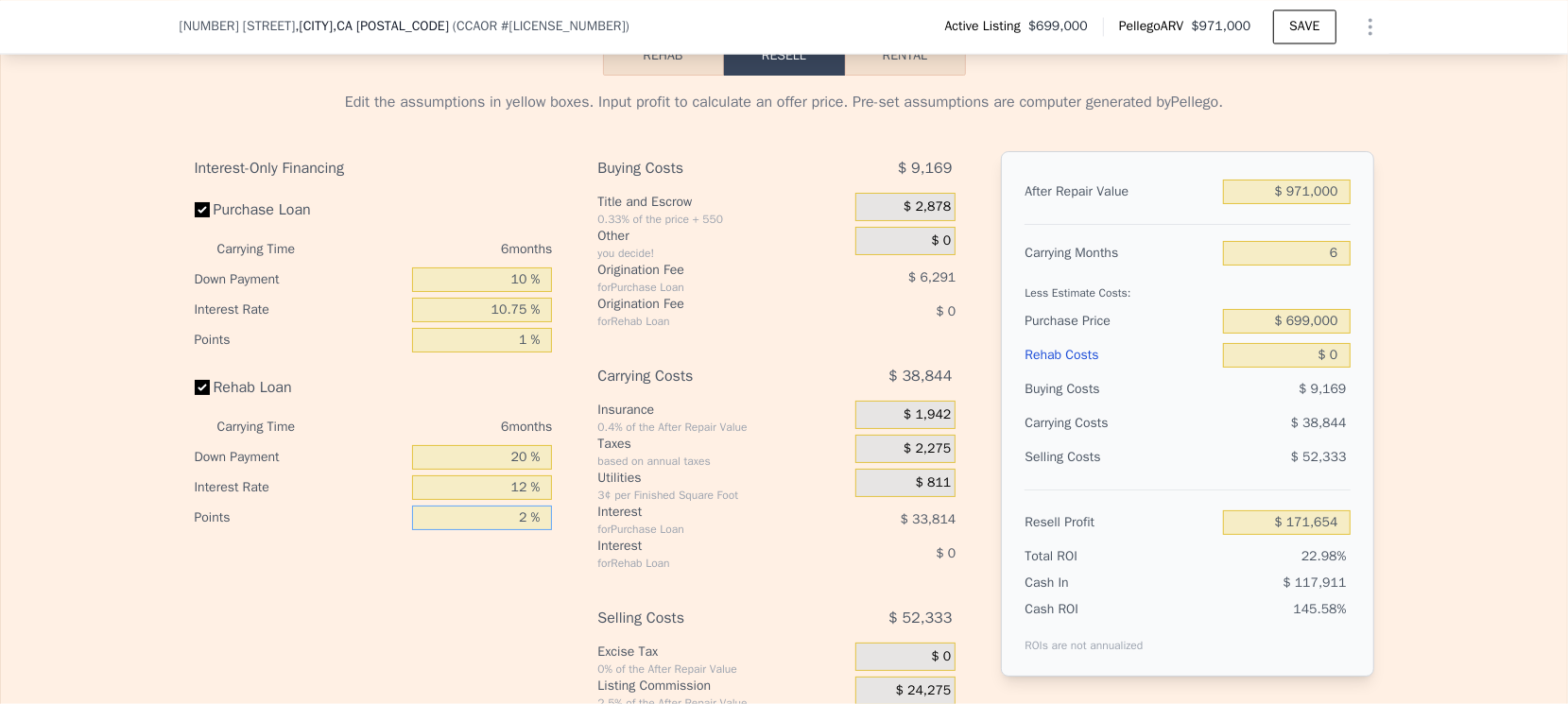 drag, startPoint x: 489, startPoint y: 554, endPoint x: 594, endPoint y: 543, distance: 105.57462 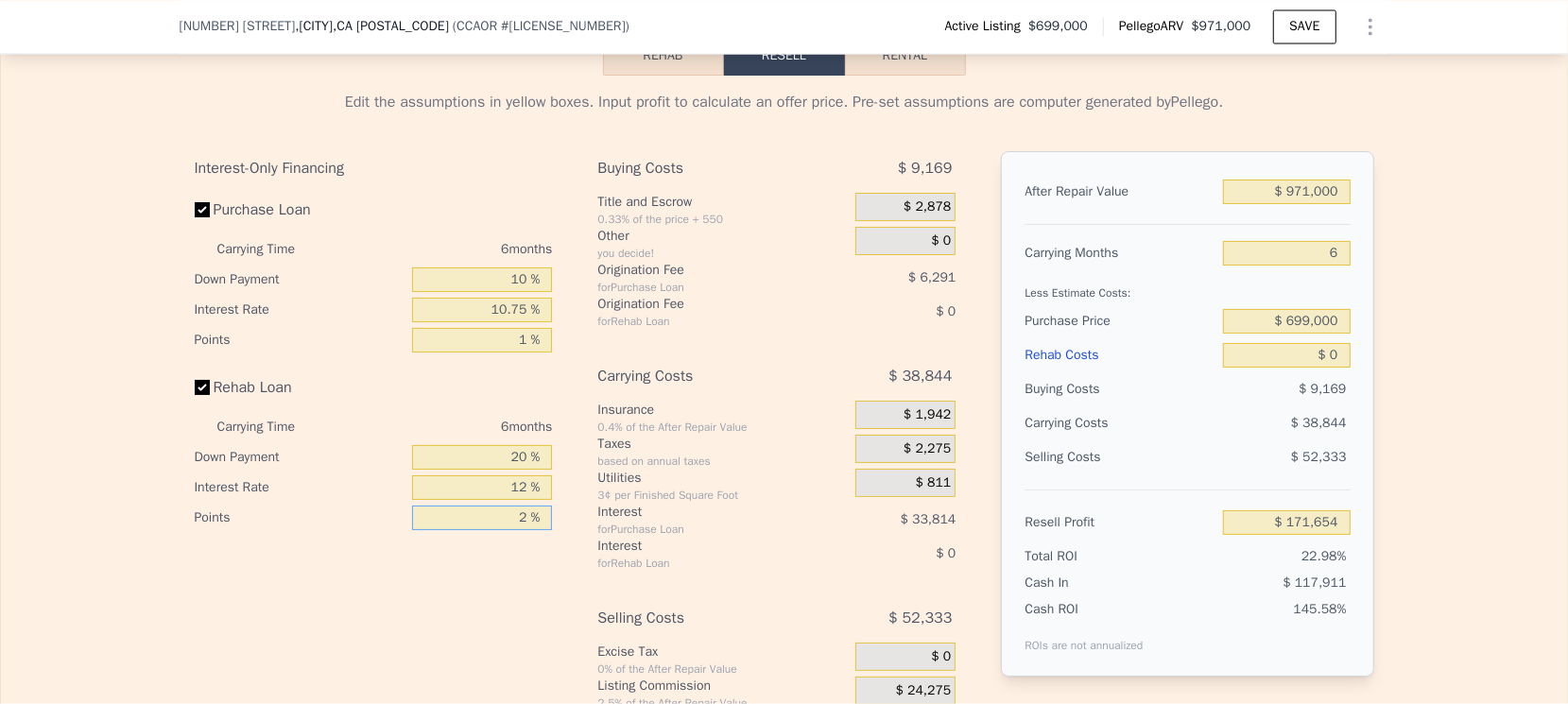 click on "Interest-Only Financing Purchase Loan Carrying Time 6  months Down Payment 10 % Interest Rate 10.75 % Points 1 % Rehab Loan Carrying Time 6  months Down Payment 20 % Interest Rate 12 % Points 2 % Buying Costs $ 9,169 Title and Escrow 0.33% of the price + 550 $ 2,878 Other you decide! $ 0 Origination Fee for  Purchase Loan $ 6,291 Origination Fee for  Rehab Loan $ 0 Carrying Costs $ 38,844 Insurance 0.4% of the After Repair Value $ 1,942 Taxes based on annual taxes $ 2,275 Utilities 3¢ per Finished Square Foot $ 811 Interest for  Purchase Loan $ 33,814 Interest for  Rehab Loan $ 0 Selling Costs $ 52,333 Excise Tax 0% of the After Repair Value $ 0 Listing Commission 2.5% of the After Repair Value $ 24,275 Selling Commission 2.5% of the After Repair Value $ 24,275 Title and Escrow 0.33% of the After Repair Value $ 3,783 After Repair Value $ 971,000 Carrying Months 6 Less Estimate Costs: Purchase Price $ 699,000 Rehab Costs $ 0 Buying Costs $ 9,169 Carrying Costs $ 38,844 Selling Costs $ 52,333 Resell Profit" at bounding box center (784, 465) 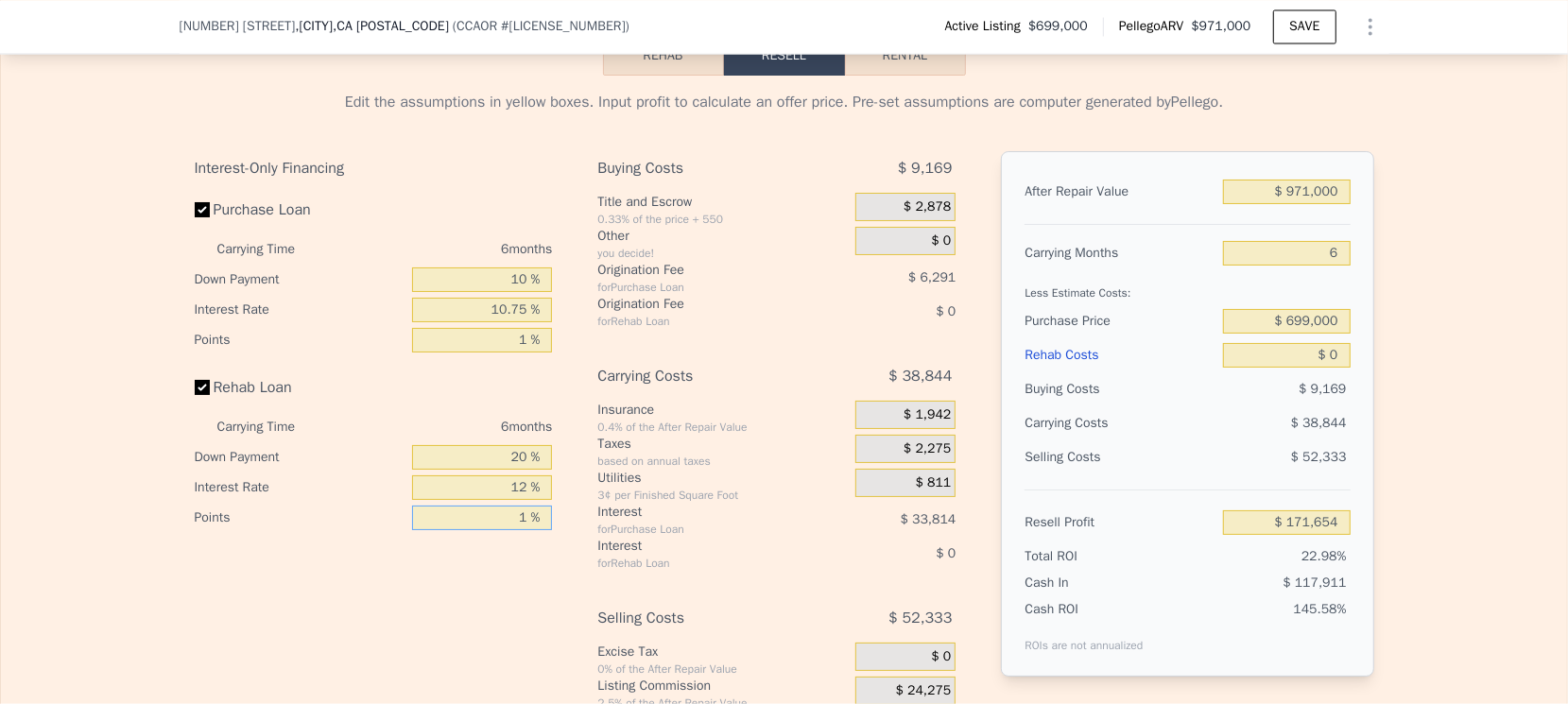 type on "1 %" 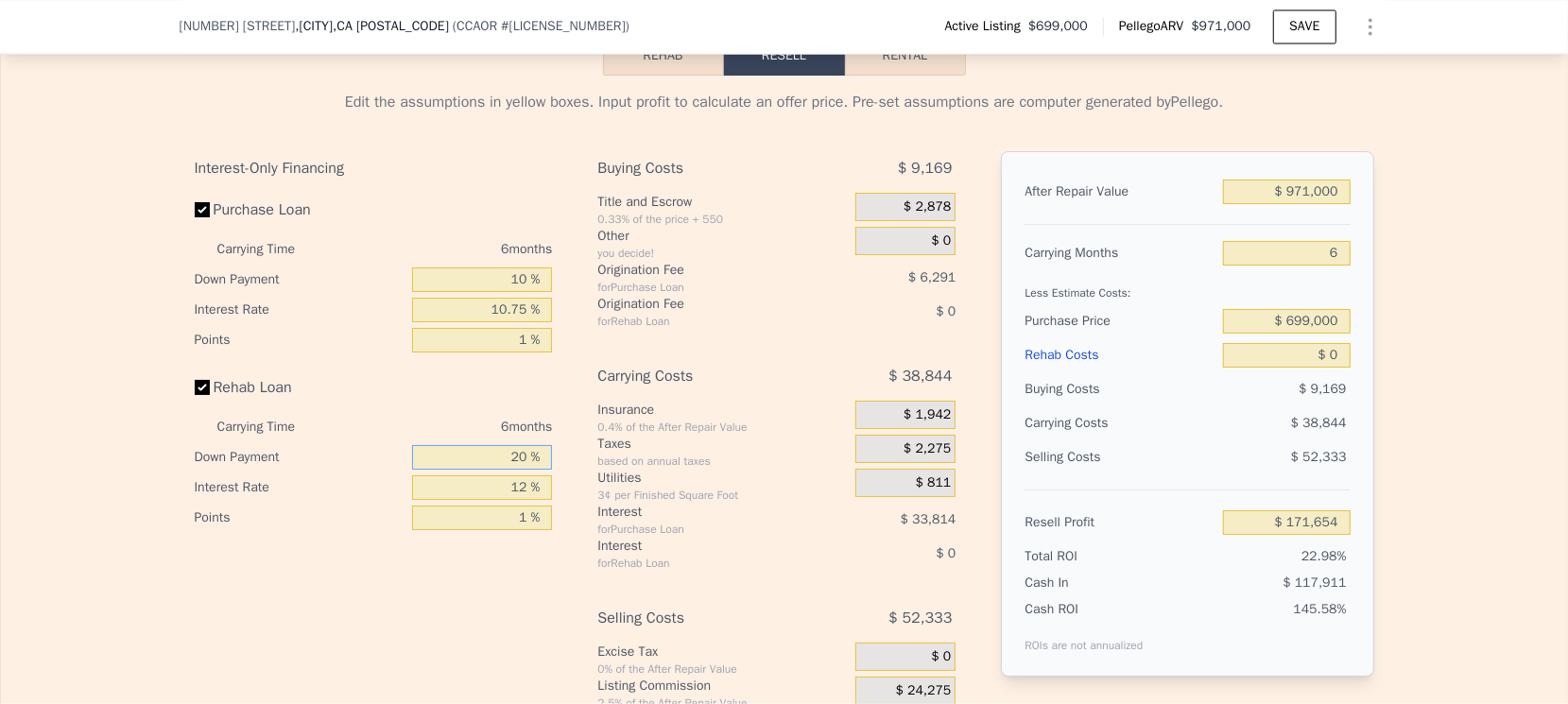 drag, startPoint x: 468, startPoint y: 490, endPoint x: 635, endPoint y: 490, distance: 167 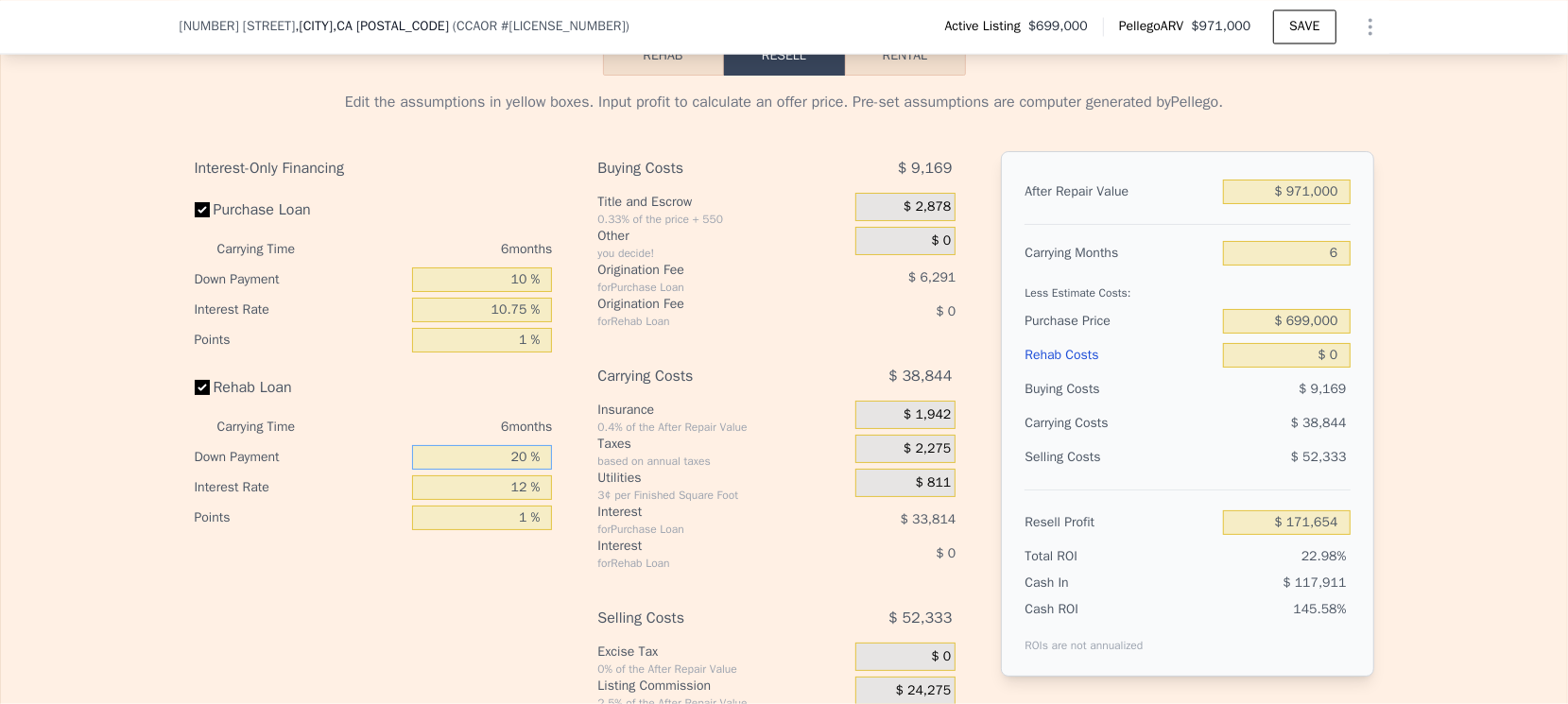 click on "Interest-Only Financing Purchase Loan Carrying Time 6  months Down Payment 10 % Interest Rate 10.75 % Points 1 % Rehab Loan Carrying Time 6  months Down Payment 20 % Interest Rate 12 % Points 1 % Buying Costs $ 9,169 Title and Escrow 0.33% of the price + 550 $ 2,878 Other you decide! $ 0 Origination Fee for  Purchase Loan $ 6,291 Origination Fee for  Rehab Loan $ 0 Carrying Costs $ 38,844 Insurance 0.4% of the After Repair Value $ 1,942 Taxes based on annual taxes $ 2,275 Utilities 3¢ per Finished Square Foot $ 811 Interest for  Purchase Loan $ 33,814 Interest for  Rehab Loan $ 0 Selling Costs $ 52,333 Excise Tax 0% of the After Repair Value $ 0 Listing Commission 2.5% of the After Repair Value $ 24,275 Selling Commission 2.5% of the After Repair Value $ 24,275 Title and Escrow 0.33% of the After Repair Value $ 3,783 After Repair Value $ 971,000 Carrying Months 6 Less Estimate Costs: Purchase Price $ 699,000 Rehab Costs $ 0 Buying Costs $ 9,169 Carrying Costs $ 38,844 Selling Costs $ 52,333 Resell Profit" at bounding box center [784, 465] 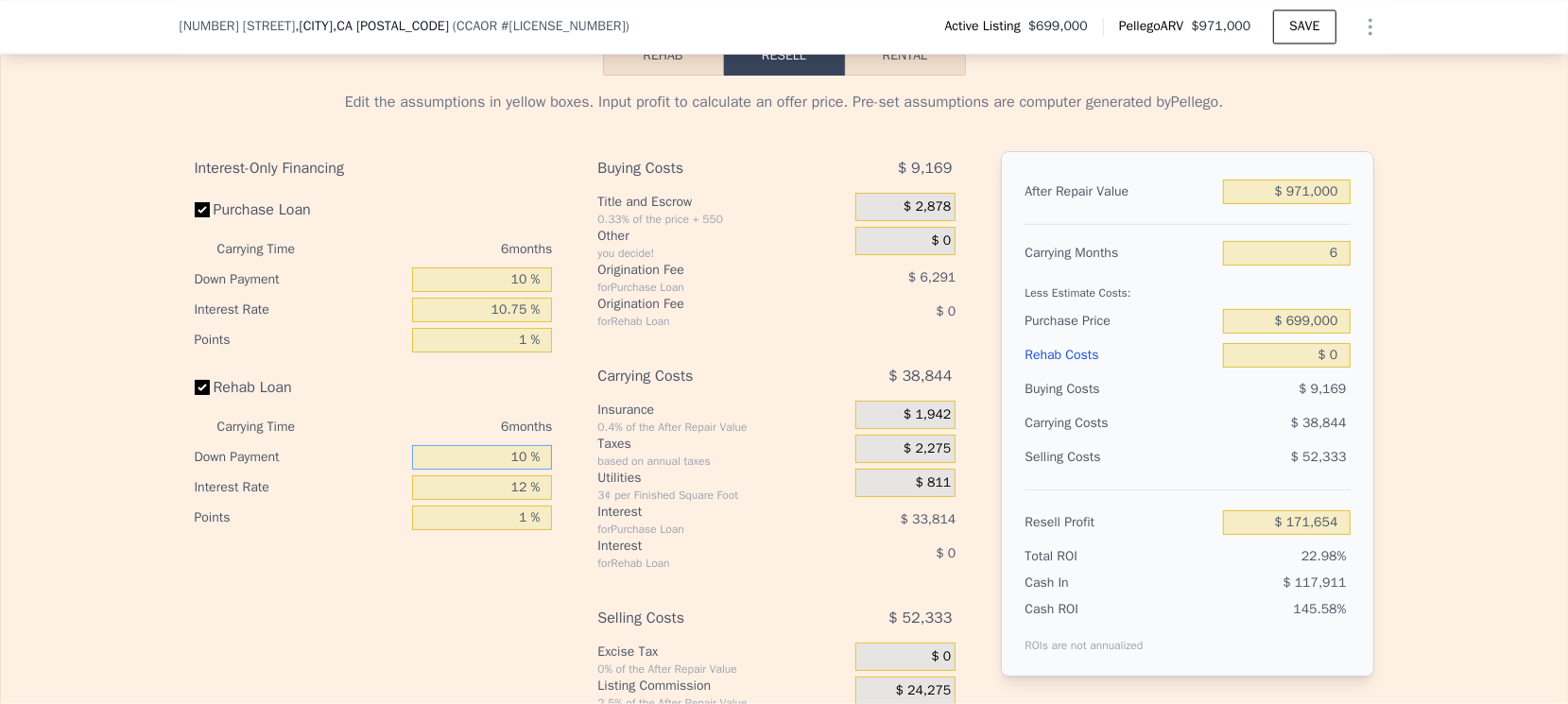 type on "10 %" 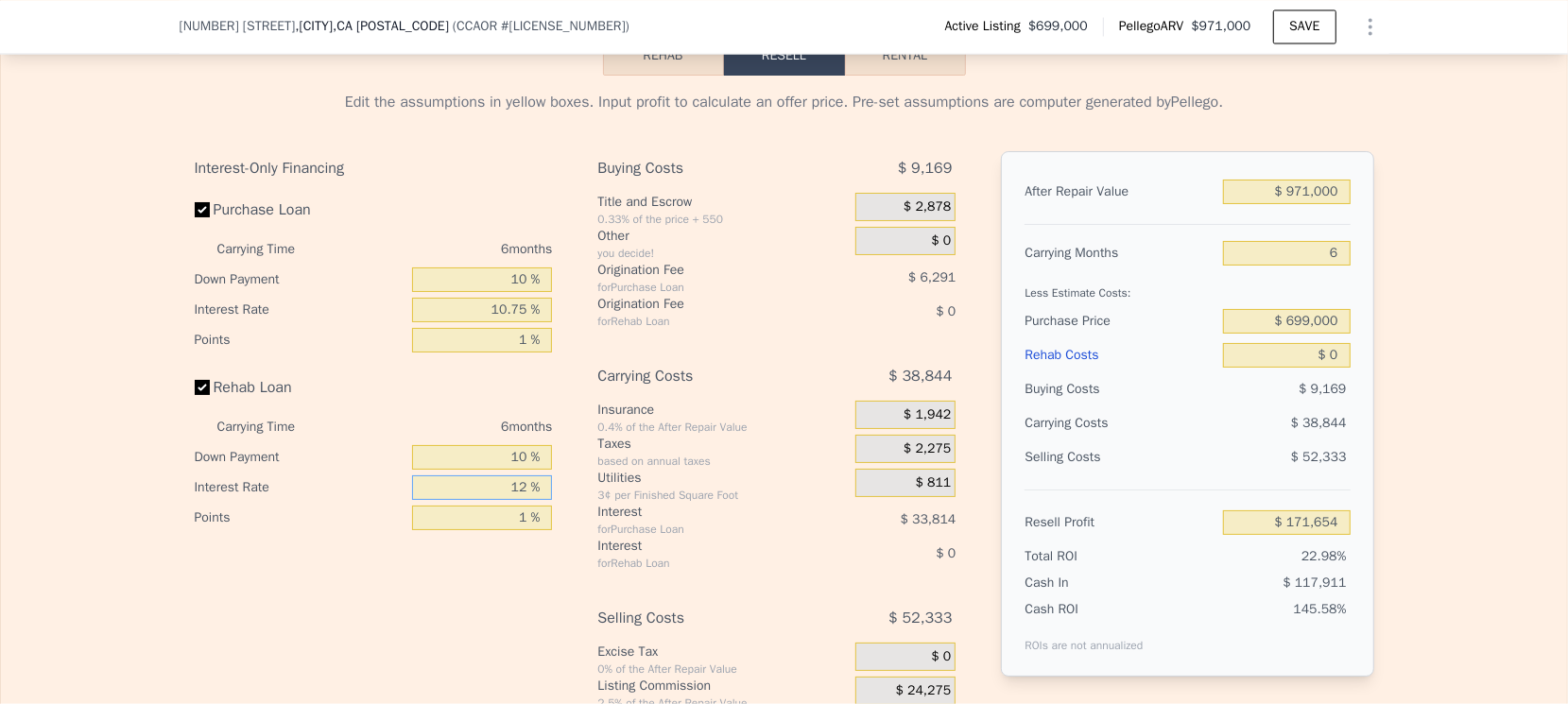 click on "12 %" at bounding box center (482, 488) 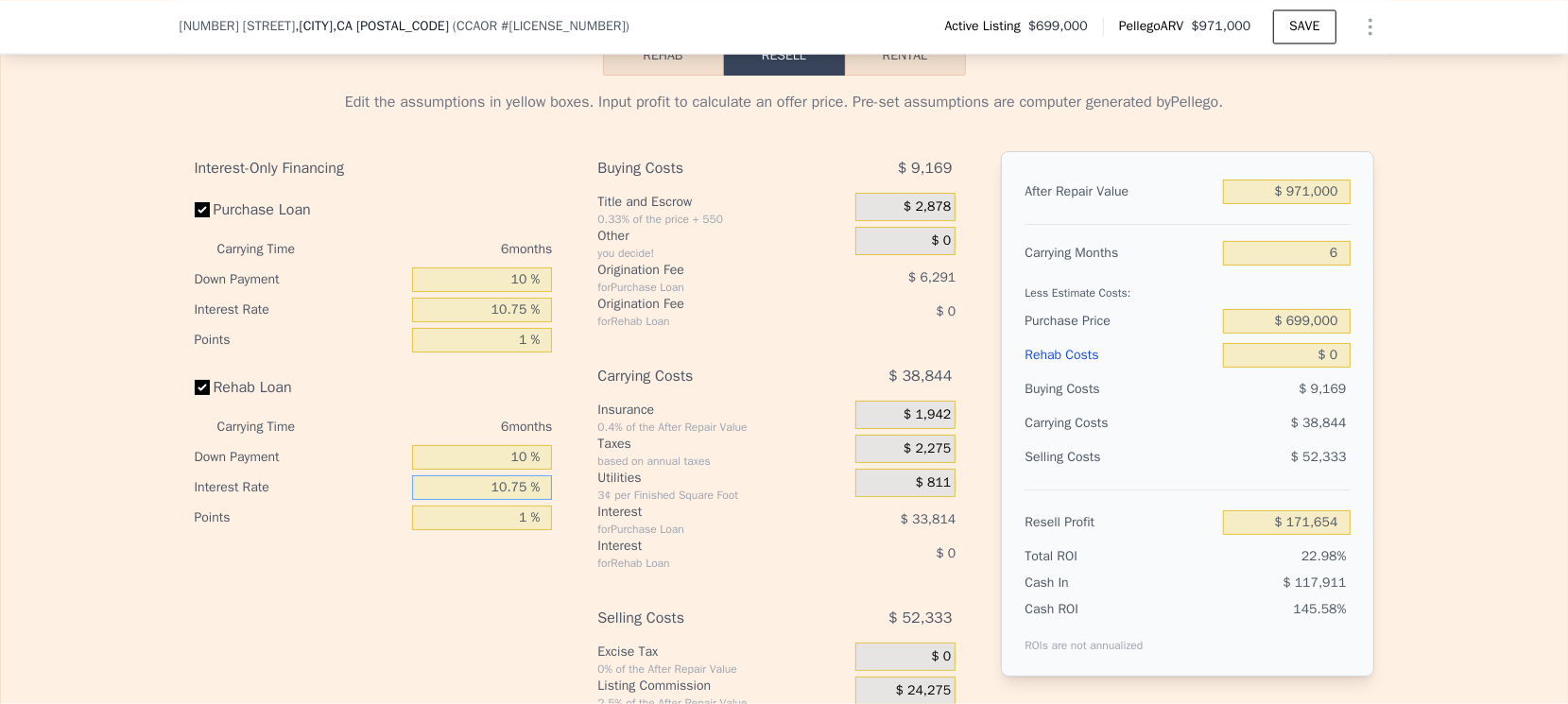 type on "10.75 %" 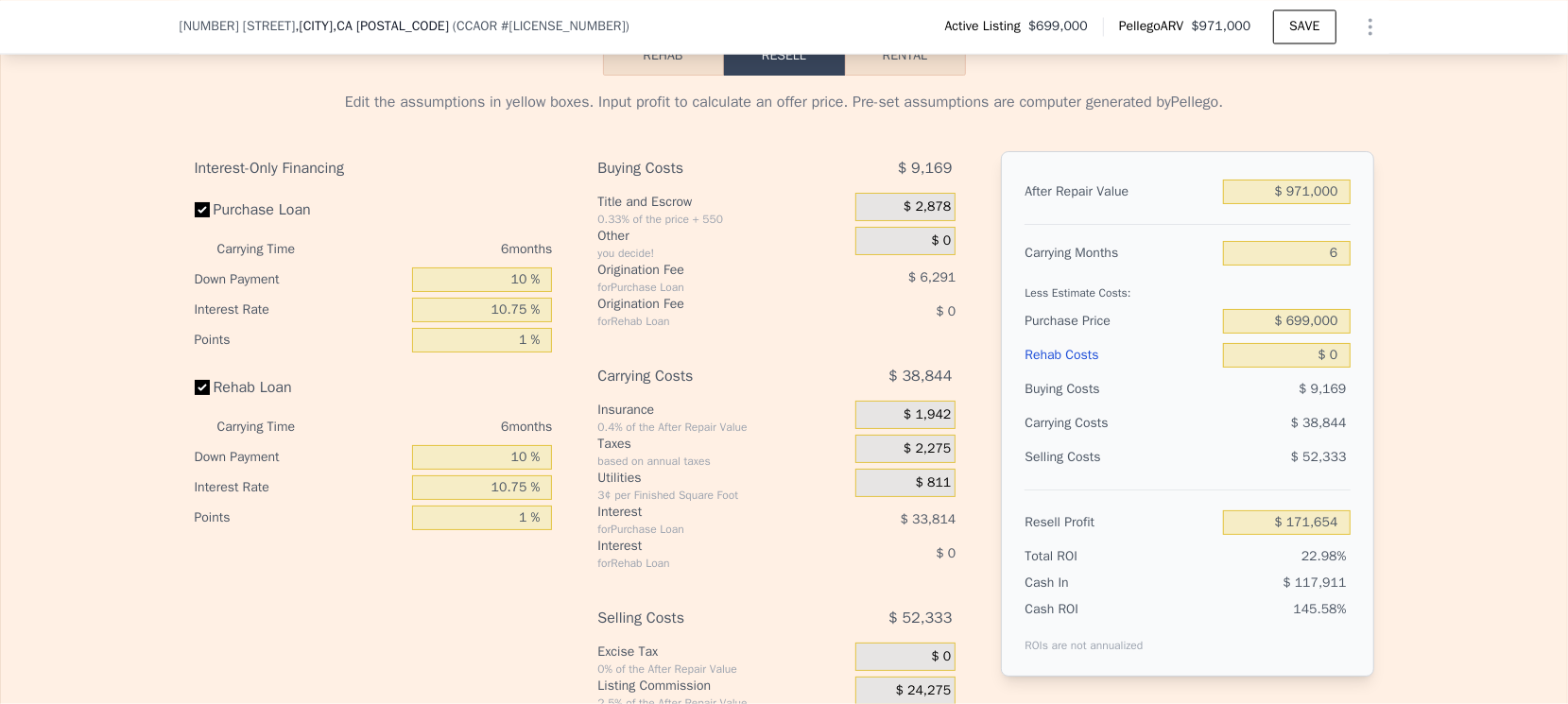 click on "Edit the assumptions in yellow boxes. Input profit to calculate an offer price. Pre-set assumptions are computer generated by  Pellego . Interest-Only Financing Purchase Loan Carrying Time 6  months Down Payment 10 % Interest Rate 10.75 % Points 1 % Rehab Loan Carrying Time 6  months Down Payment 10 % Interest Rate 10.75 % Points 1 % Buying Costs $ 9,169 Title and Escrow 0.33% of the price + 550 $ 2,878 Other you decide! $ 0 Origination Fee for  Purchase Loan $ 6,291 Origination Fee for  Rehab Loan $ 0 Carrying Costs $ 38,844 Insurance 0.4% of the After Repair Value $ 1,942 Taxes based on annual taxes $ 2,275 Utilities 3¢ per Finished Square Foot $ 811 Interest for  Purchase Loan $ 33,814 Interest for  Rehab Loan $ 0 Selling Costs $ 52,333 Excise Tax 0% of the After Repair Value $ 0 Listing Commission 2.5% of the After Repair Value $ 24,275 Selling Commission 2.5% of the After Repair Value $ 24,275 Title and Escrow 0.33% of the After Repair Value $ 3,783 After Repair Value $ 971,000 Carrying Months 6 $ 0" at bounding box center [784, 427] 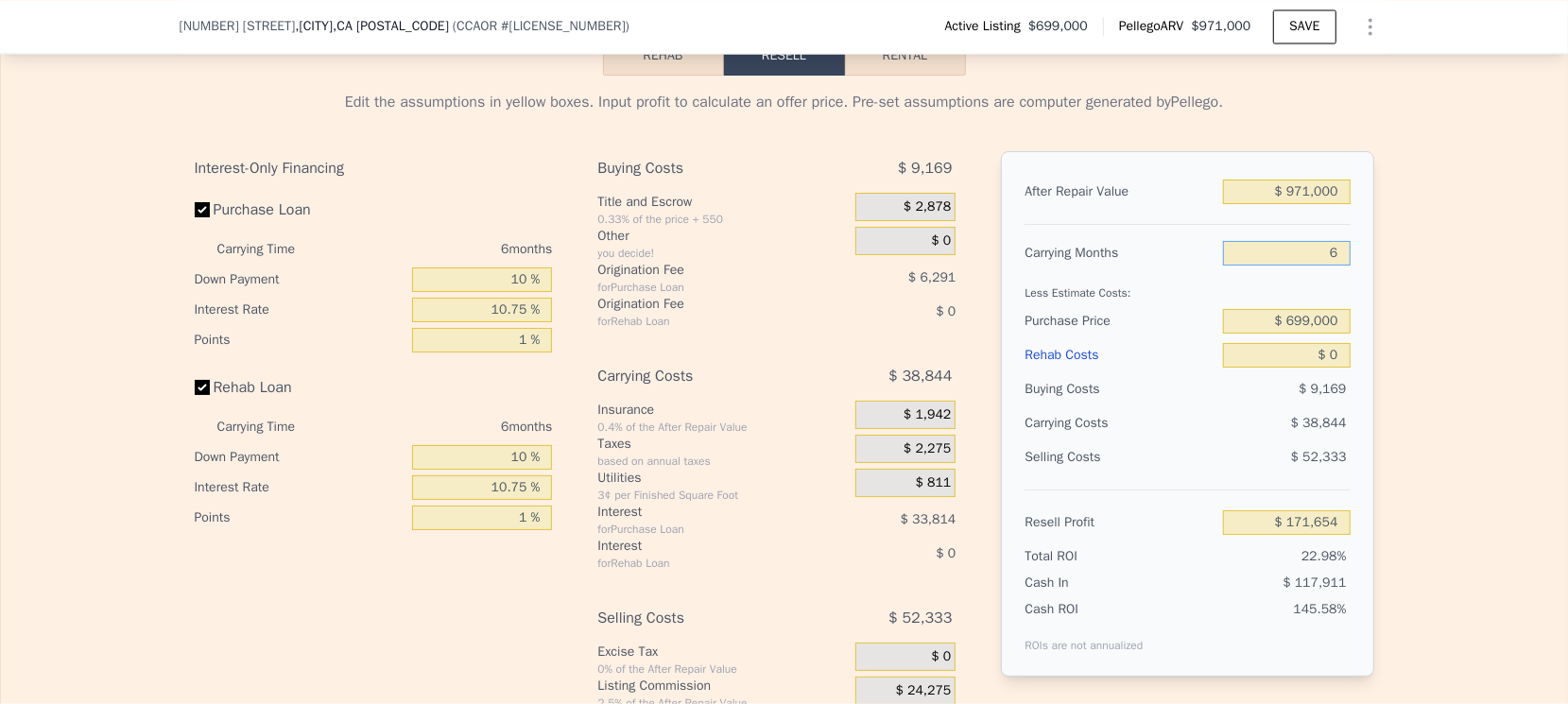 click on "6" at bounding box center [1286, 253] 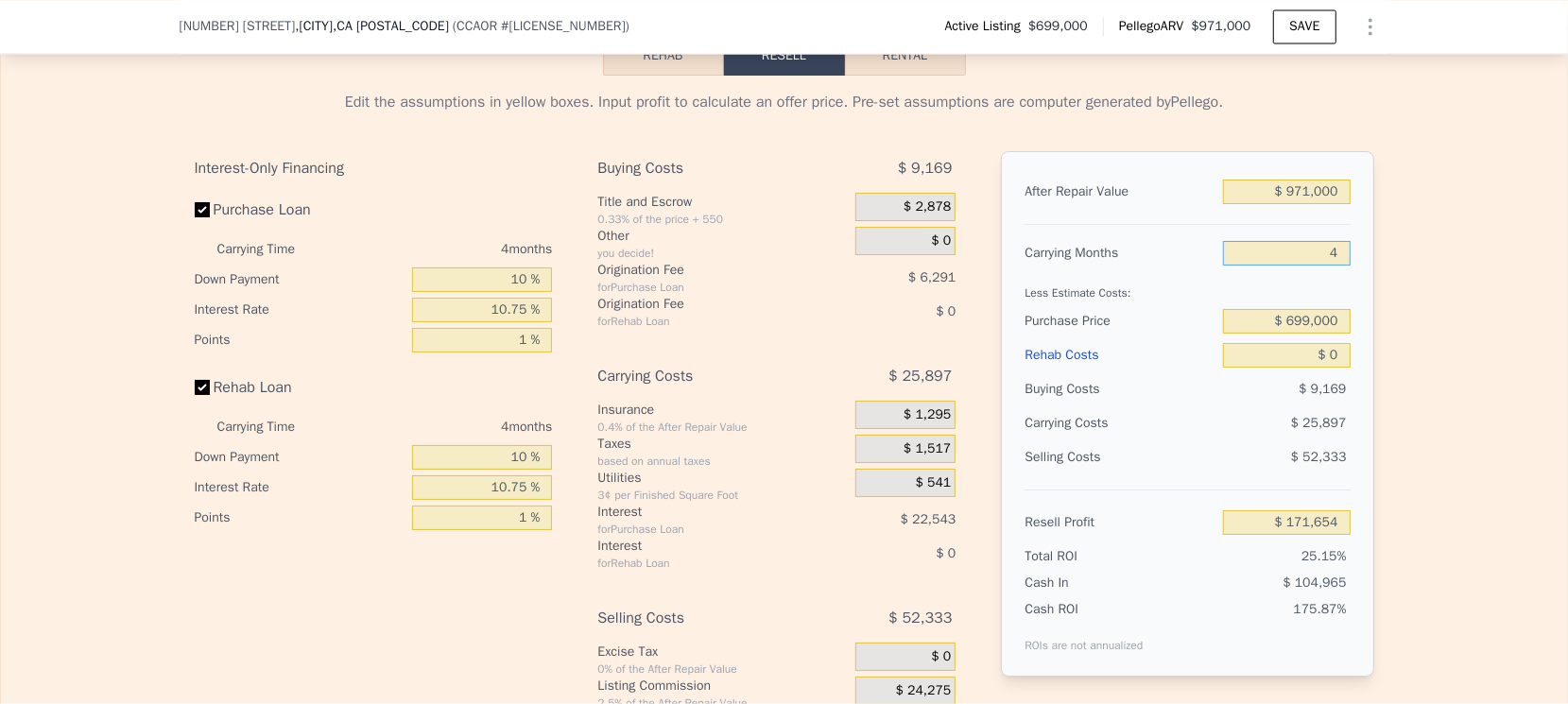 type on "$ 184,601" 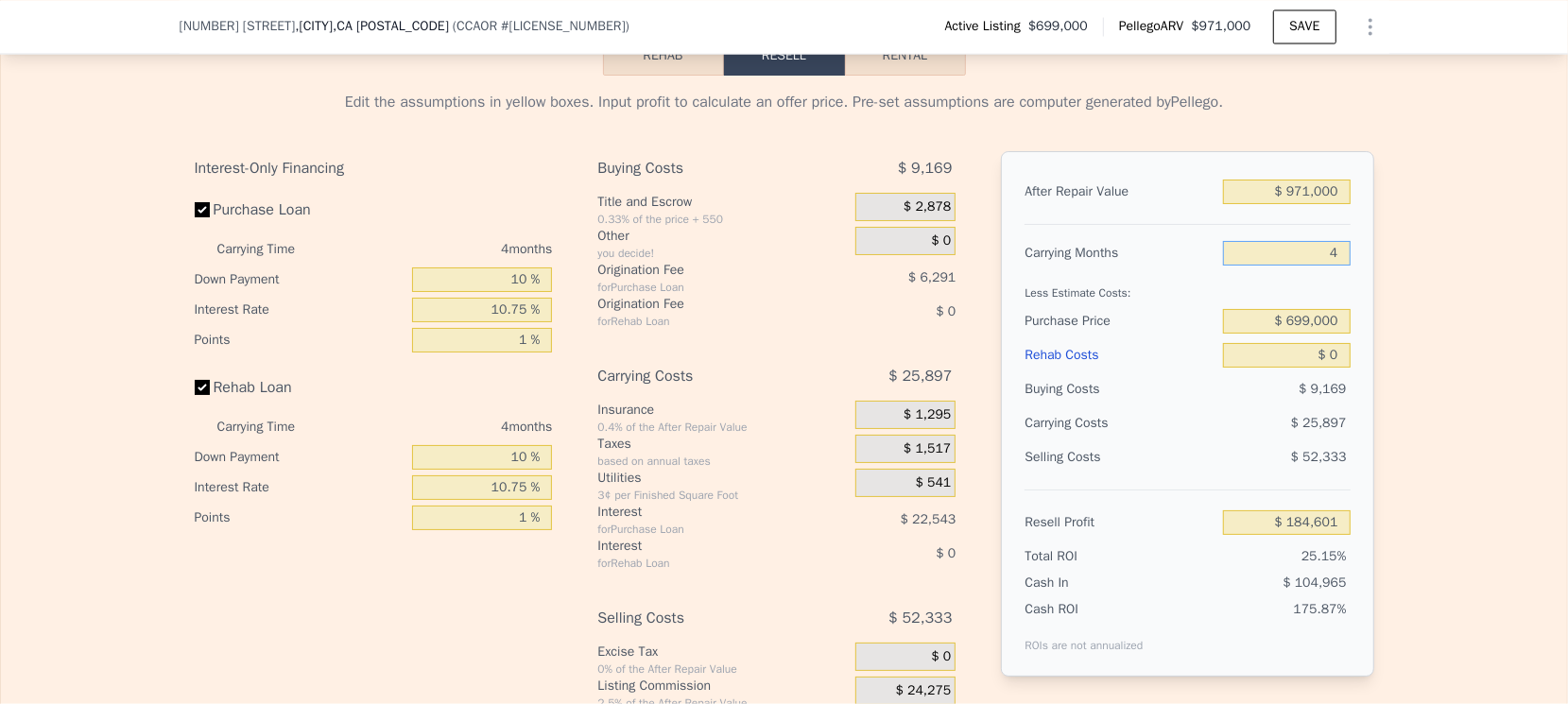 type on "4" 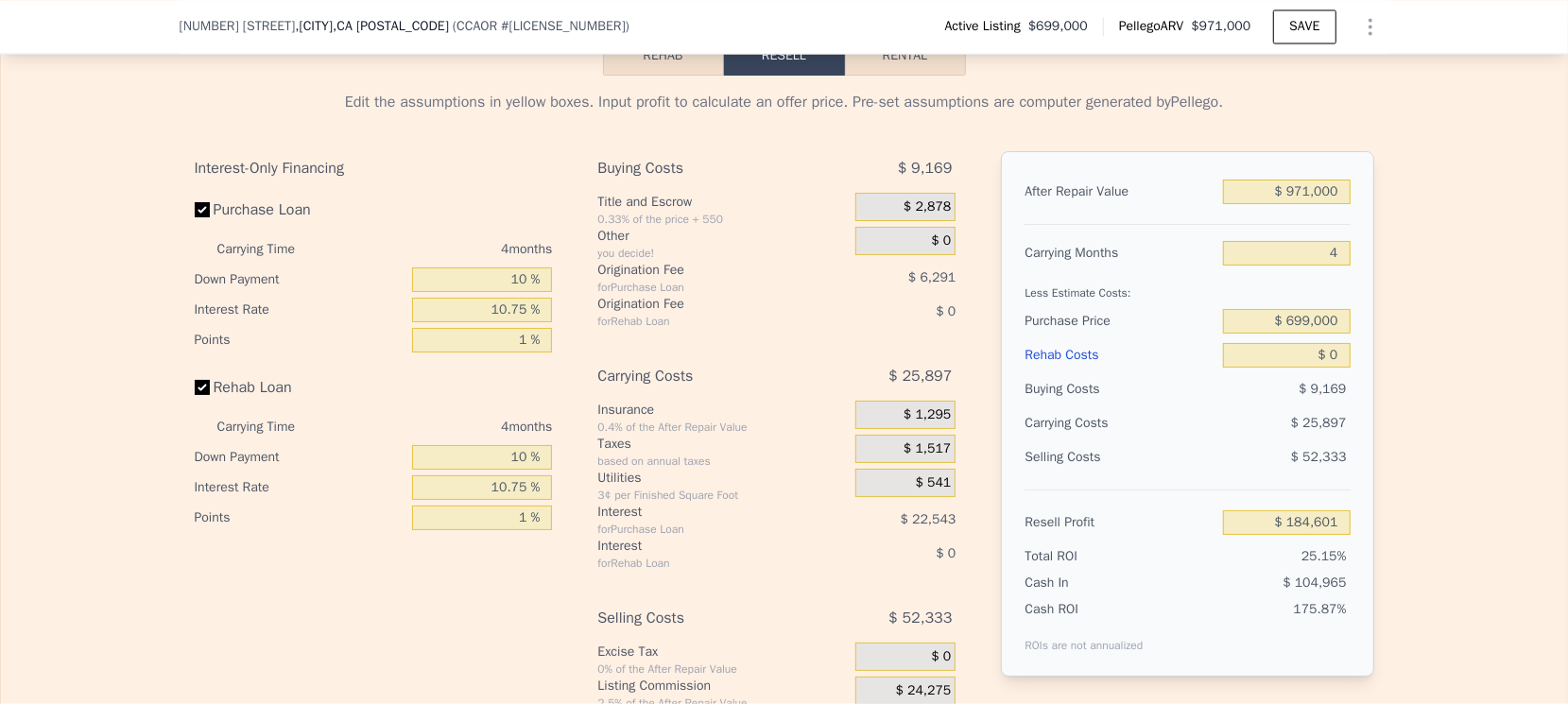 drag, startPoint x: 1438, startPoint y: 344, endPoint x: 1341, endPoint y: 409, distance: 116.764721 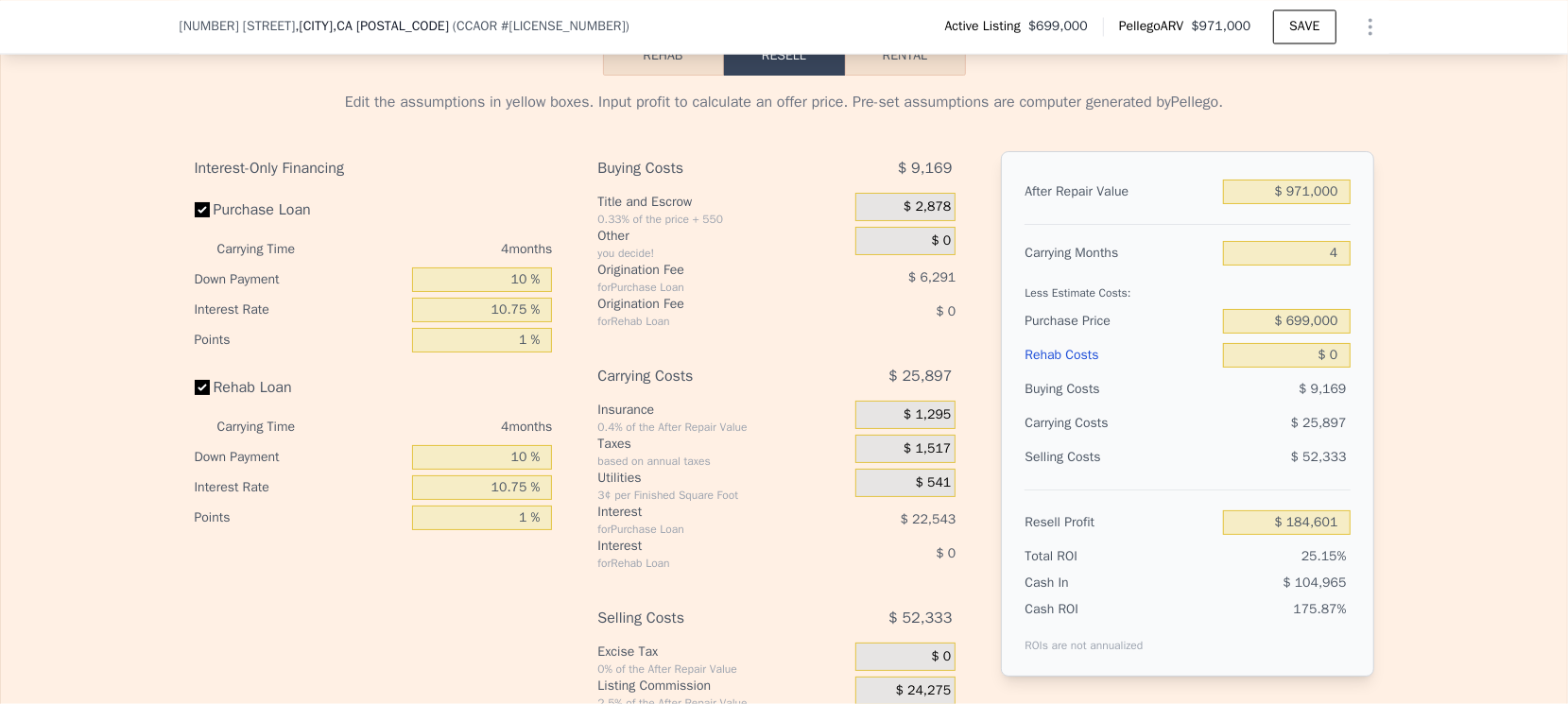 click on "Edit the assumptions in yellow boxes. Input profit to calculate an offer price. Pre-set assumptions are computer generated by  Pellego . Interest-Only Financing Purchase Loan Carrying Time 4  months Down Payment 10 % Interest Rate 10.75 % Points 1 % Rehab Loan Carrying Time 4  months Down Payment 10 % Interest Rate 10.75 % Points 1 % Buying Costs $ 9,169 Title and Escrow 0.33% of the price + 550 $ 2,878 Other you decide! $ 0 Origination Fee for  Purchase Loan $ 6,291 Origination Fee for  Rehab Loan $ 0 Carrying Costs $ 25,897 Insurance 0.4% of the After Repair Value $ 1,295 Taxes based on annual taxes $ 1,517 Utilities 3¢ per Finished Square Foot $ 541 Interest for  Purchase Loan $ 22,543 Interest for  Rehab Loan $ 0 Selling Costs $ 52,333 Excise Tax 0% of the After Repair Value $ 0 Listing Commission 2.5% of the After Repair Value $ 24,275 Selling Commission 2.5% of the After Repair Value $ 24,275 Title and Escrow 0.33% of the After Repair Value $ 3,783 After Repair Value $ 971,000 Carrying Months 4 $ 0" at bounding box center [784, 427] 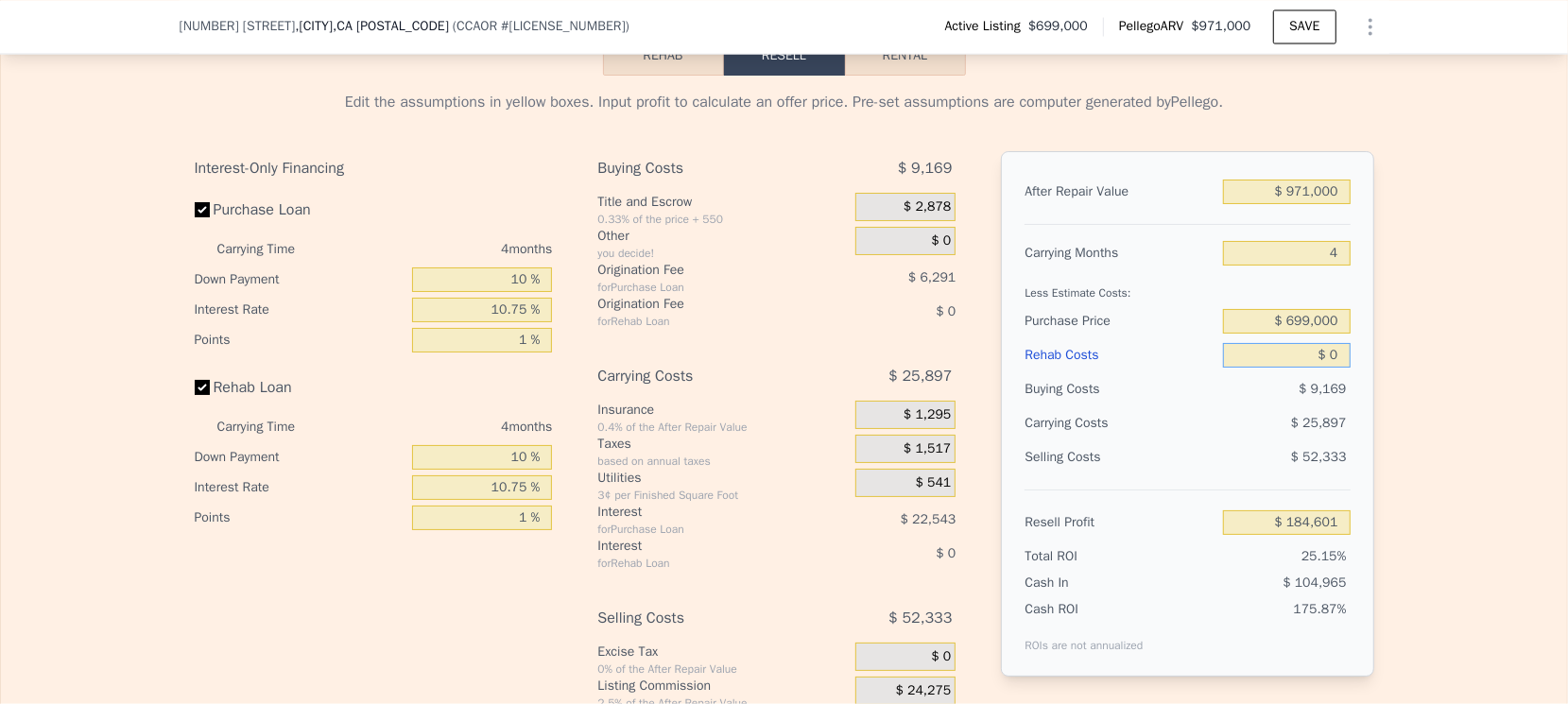 click on "$ 0" at bounding box center (1286, 355) 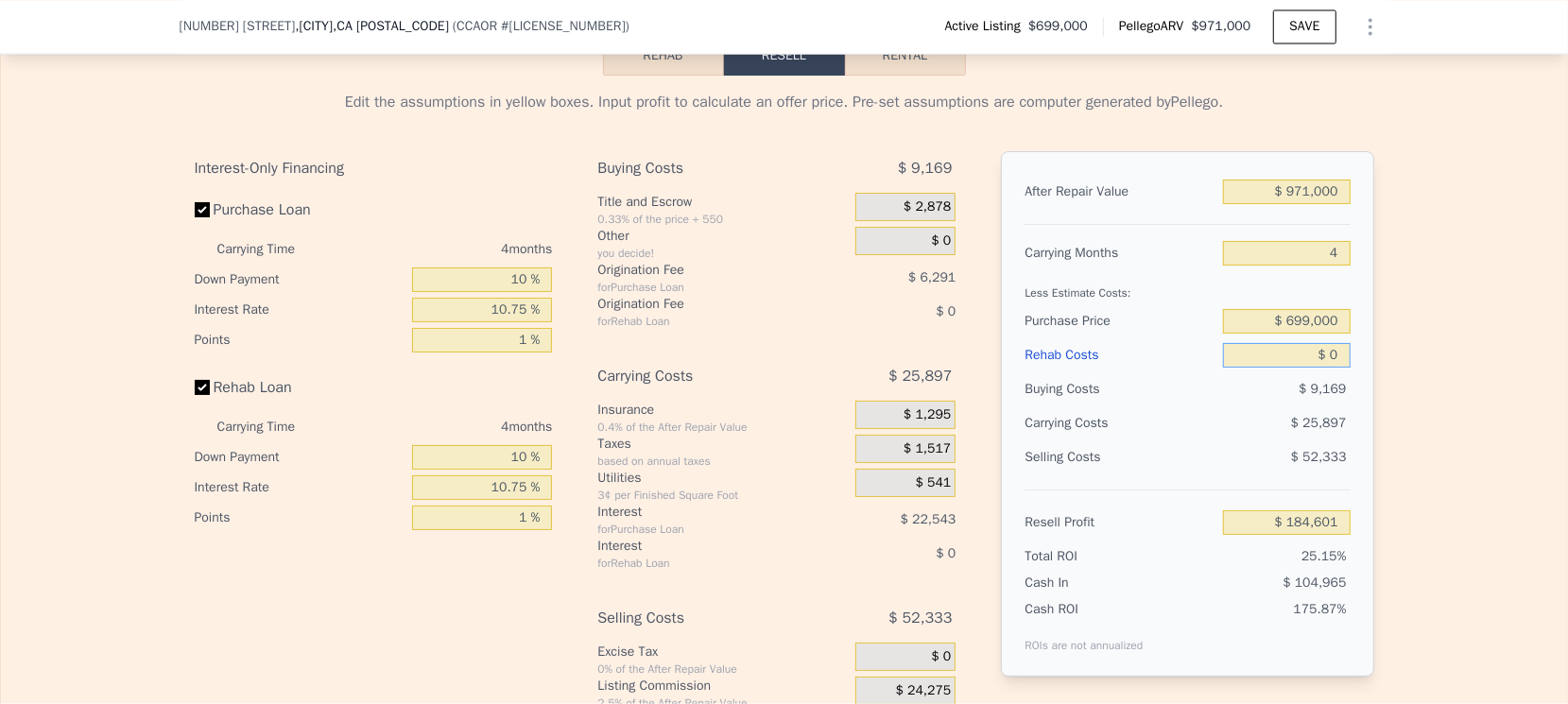 drag, startPoint x: 1277, startPoint y: 387, endPoint x: 1448, endPoint y: 386, distance: 171.00292 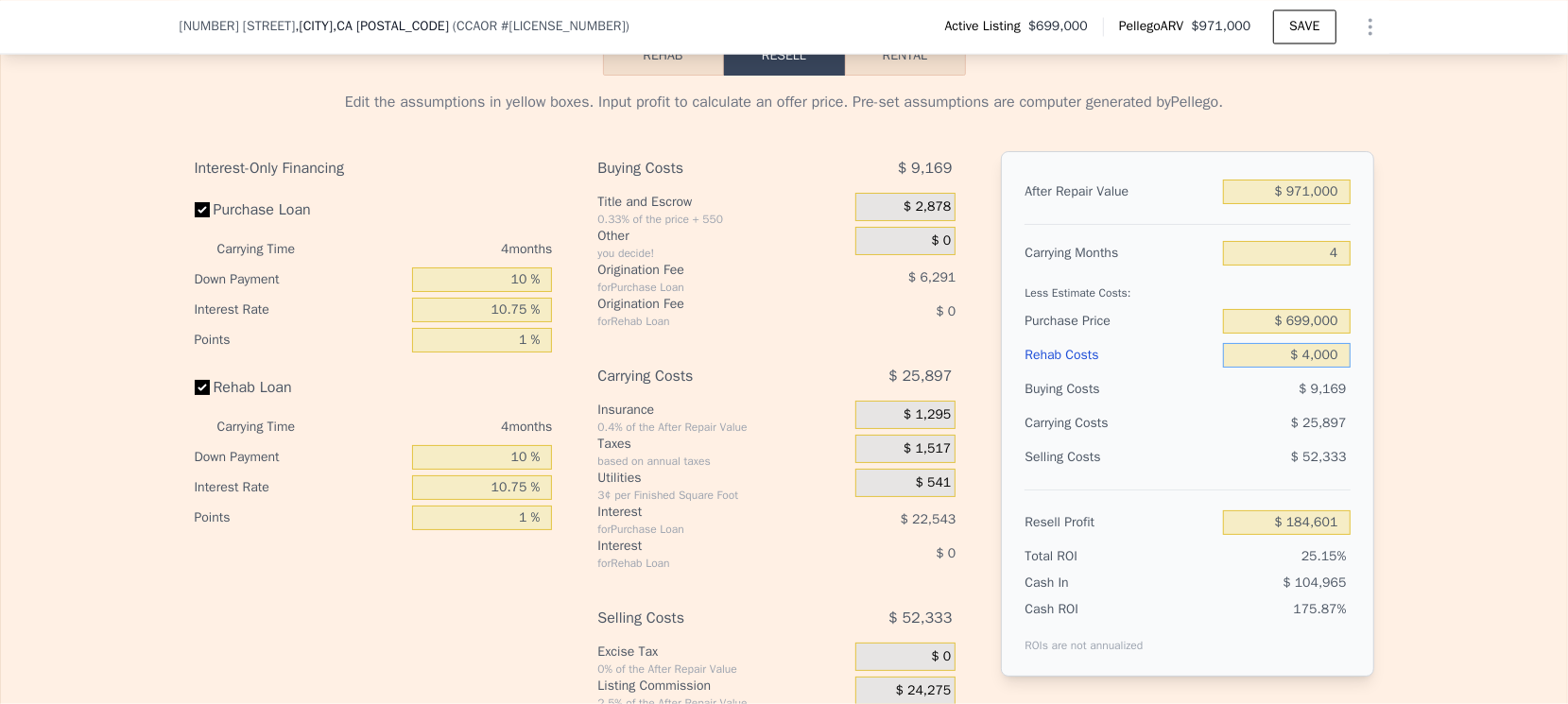 type on "$ 40,000" 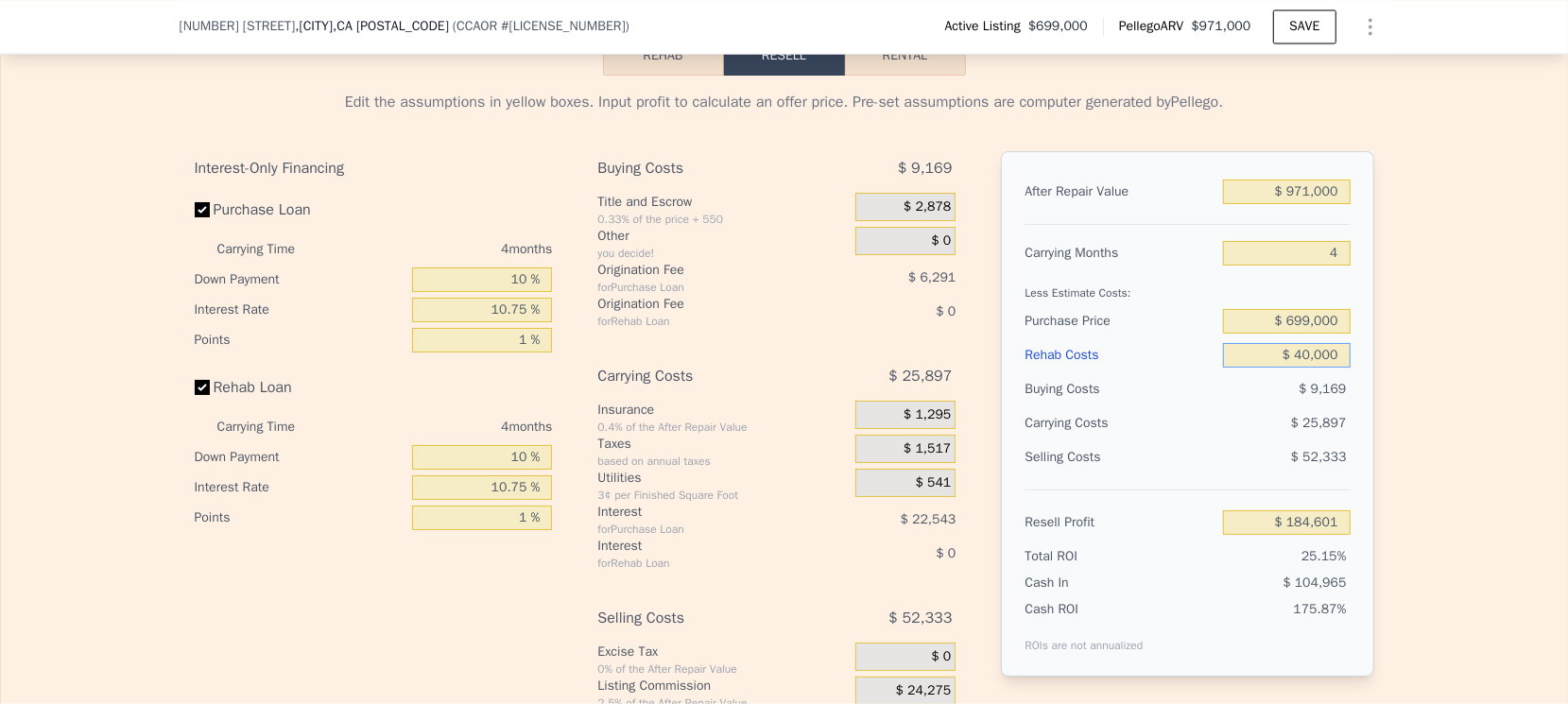 type on "$ 142,949" 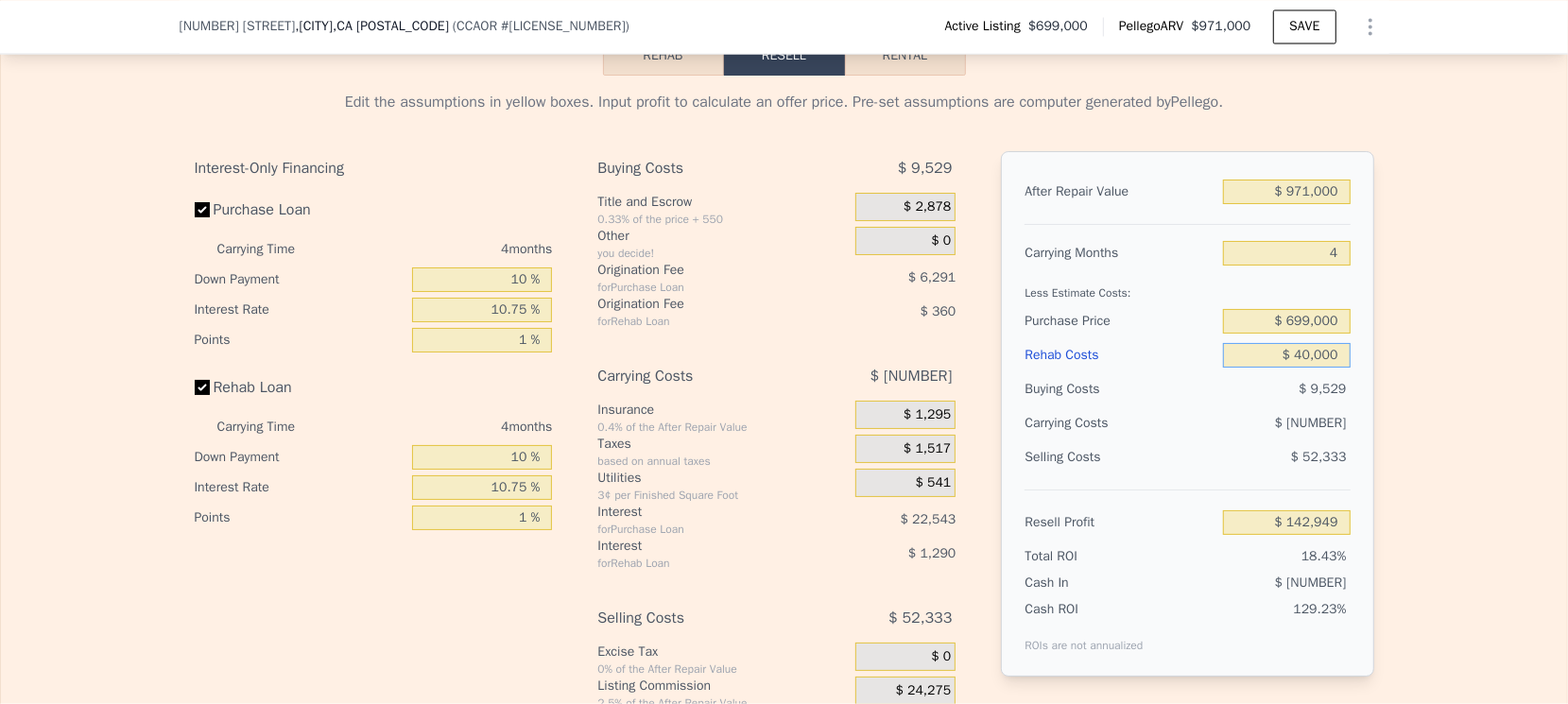 type on "$ 40,000" 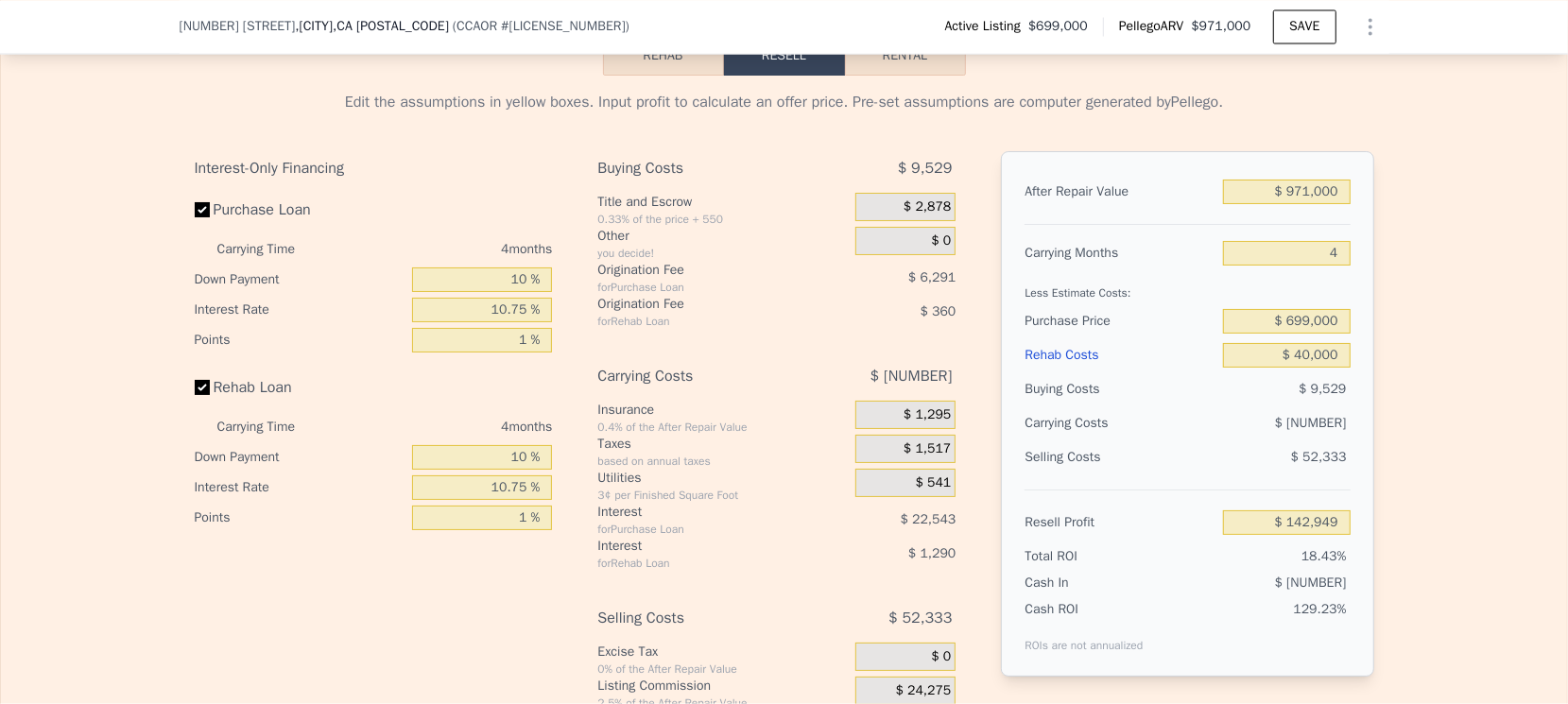 click on "Edit the assumptions in yellow boxes. Input profit to calculate an offer price. Pre-set assumptions are computer generated by  Pellego . Interest-Only Financing Purchase Loan Carrying Time 4  months Down Payment 10 % Interest Rate 10.75 % Points 1 % Rehab Loan Carrying Time 4  months Down Payment 10 % Interest Rate 10.75 % Points 1 % Buying Costs $ 9,529 Title and Escrow 0.33% of the price + 550 $ 2,878 Other you decide! $ 0 Origination Fee for  Purchase Loan $ 6,291 Origination Fee for  Rehab Loan $ 360 Carrying Costs $ 27,189 Insurance 0.4% of the After Repair Value $ 1,295 Taxes based on annual taxes $ 1,517 Utilities 3¢ per Finished Square Foot $ 541 Interest for  Purchase Loan $ 22,543 Interest for  Rehab Loan $ 1,290 Selling Costs $ 52,333 Excise Tax 0% of the After Repair Value $ 0 Listing Commission 2.5% of the After Repair Value $ 24,275 Selling Commission 2.5% of the After Repair Value $ 24,275 Title and Escrow 0.33% of the After Repair Value $ 3,783 After Repair Value $ 971,000 Carrying Months 4" at bounding box center (784, 427) 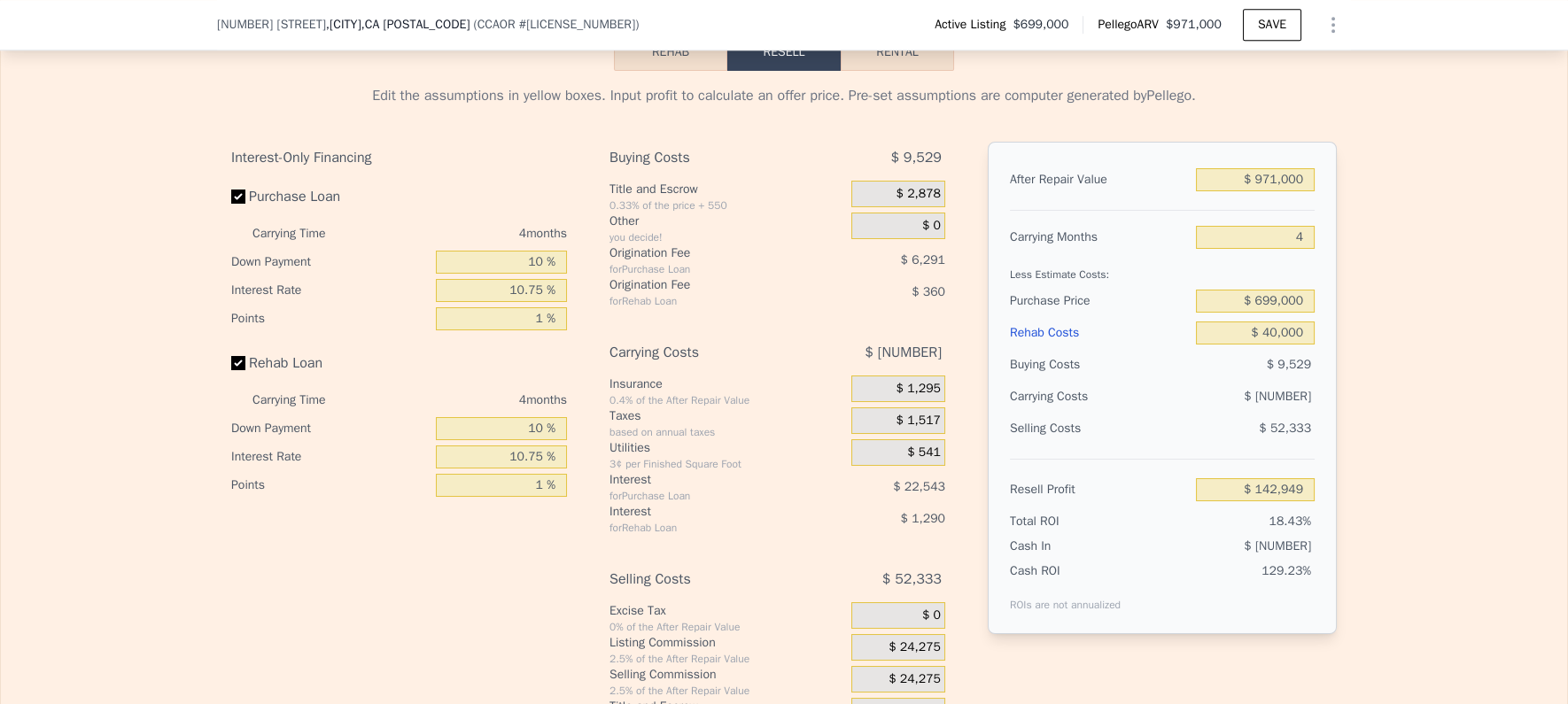 scroll, scrollTop: 2627, scrollLeft: 0, axis: vertical 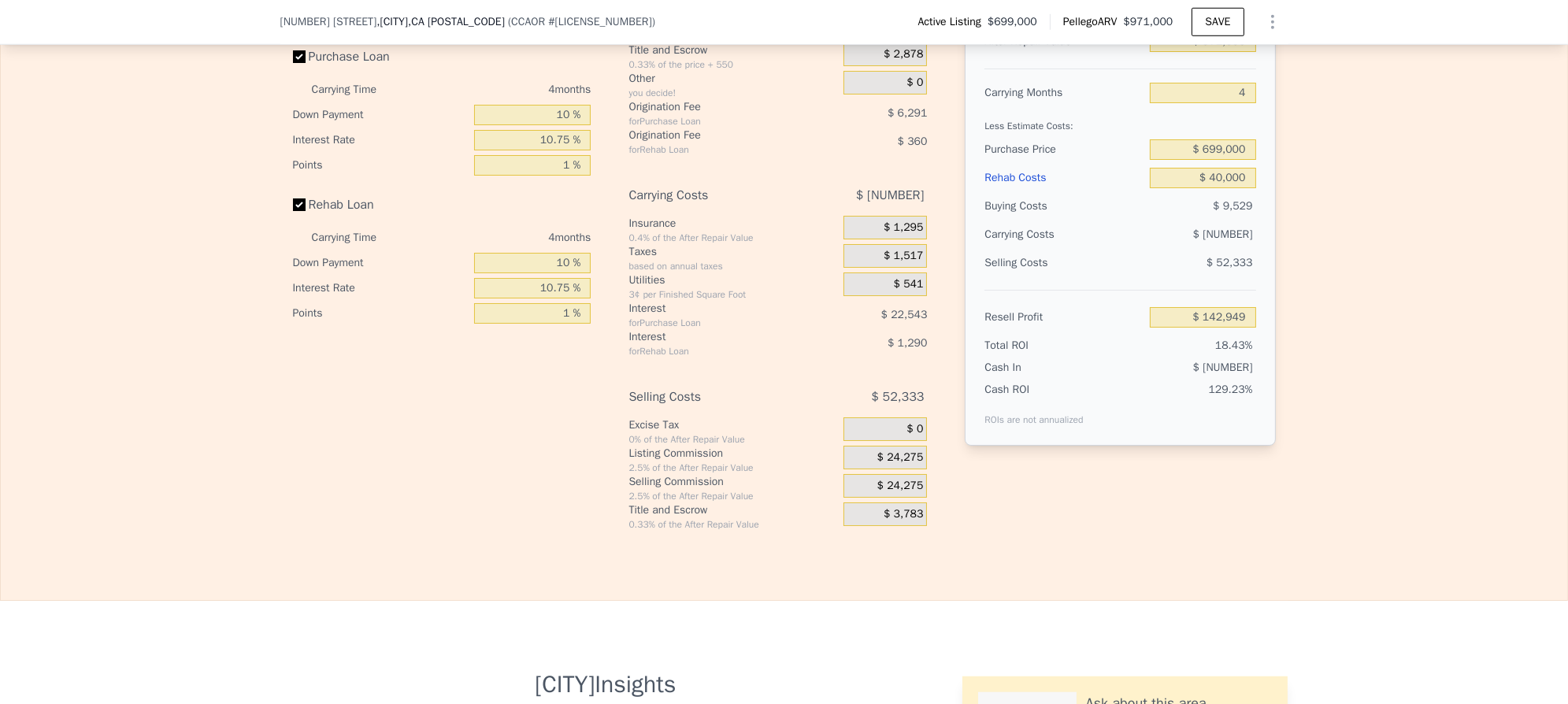 click on "$ 24,275" at bounding box center (900, 486) 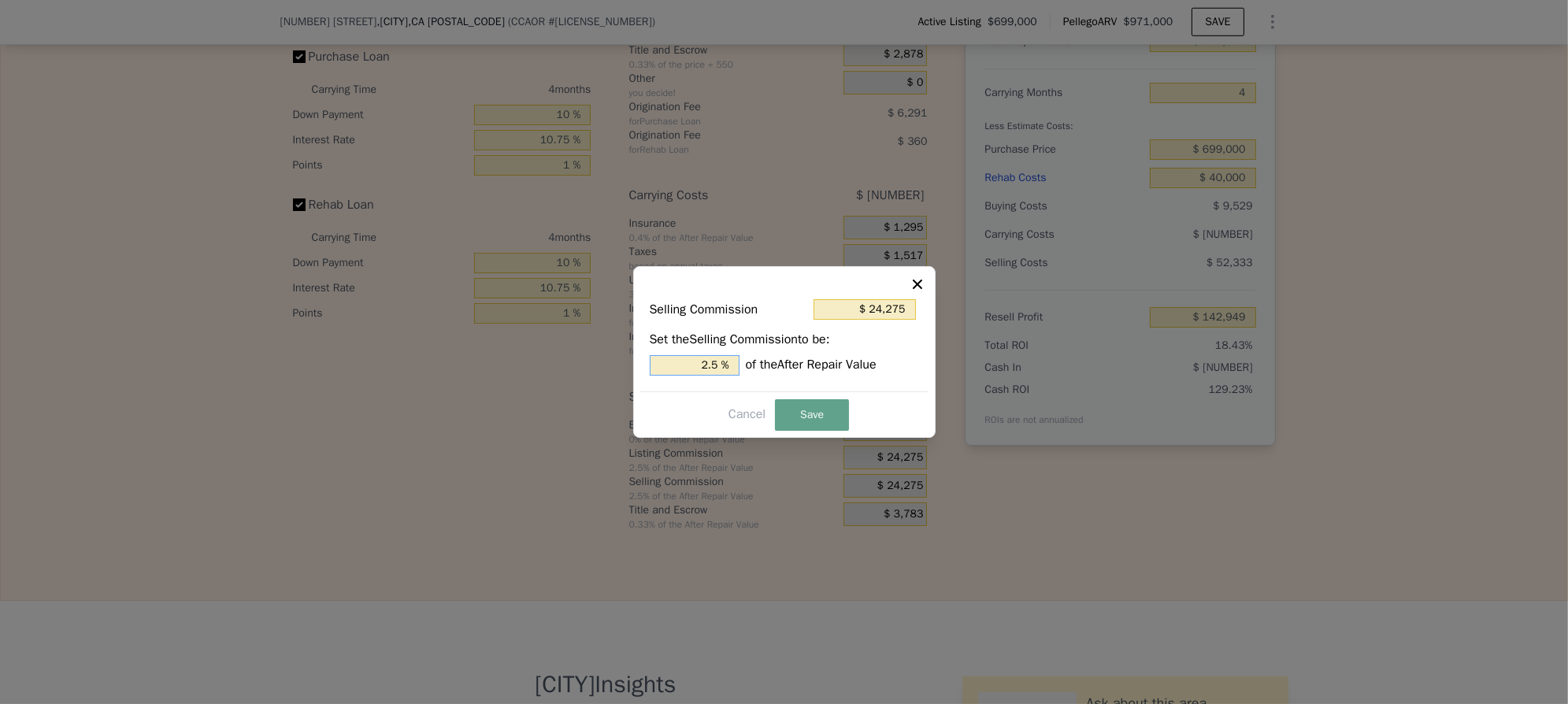 drag, startPoint x: 686, startPoint y: 366, endPoint x: 695, endPoint y: 365, distance: 9.0553851 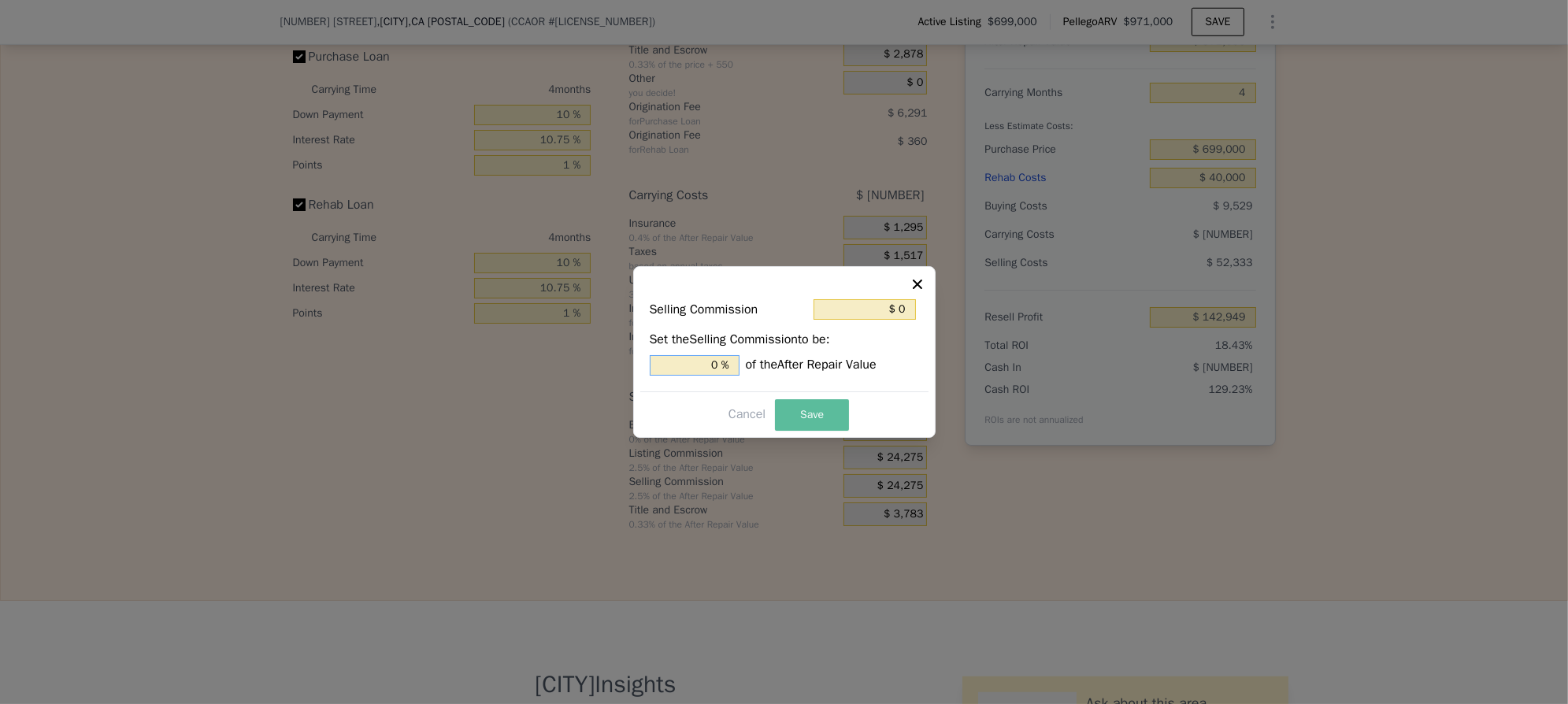 type on "0 %" 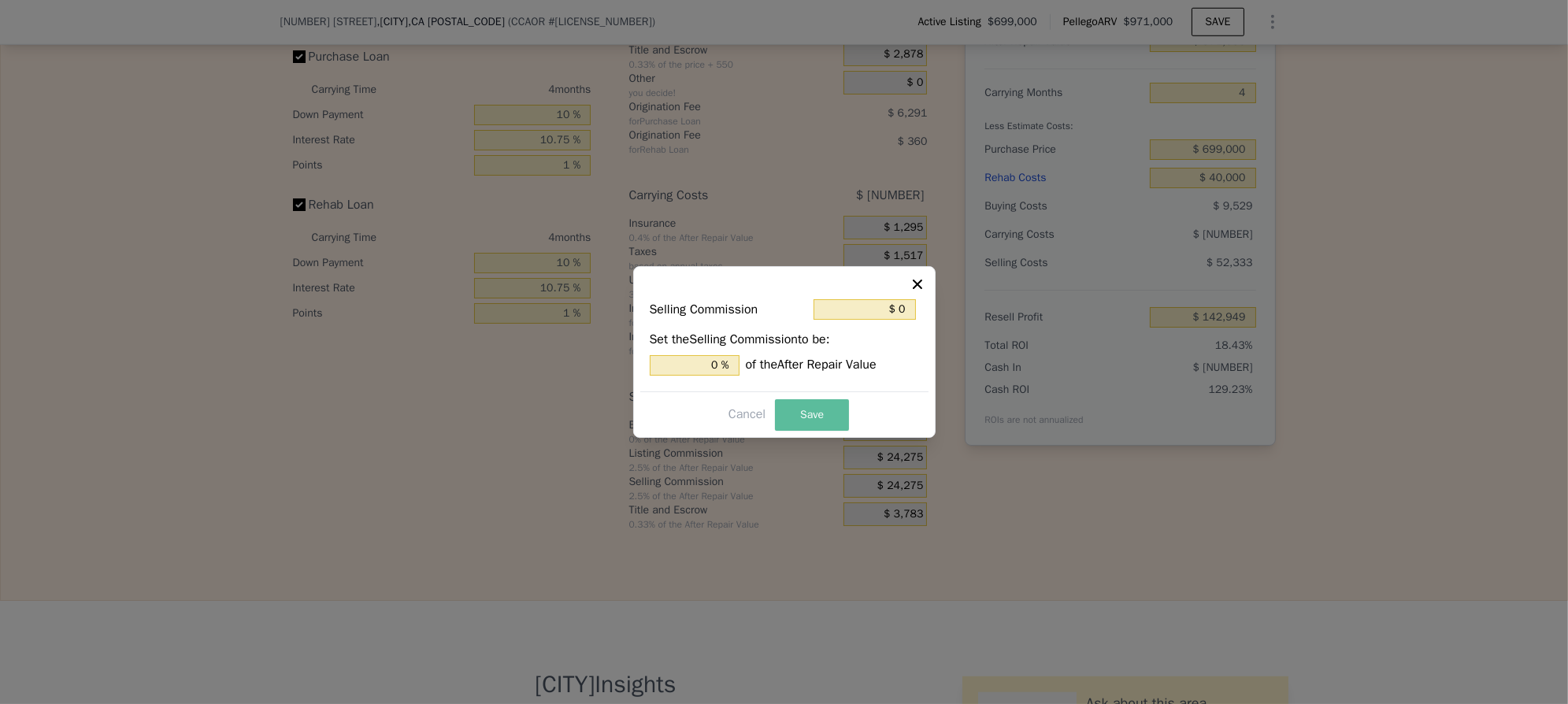 click on "Save" at bounding box center (812, 415) 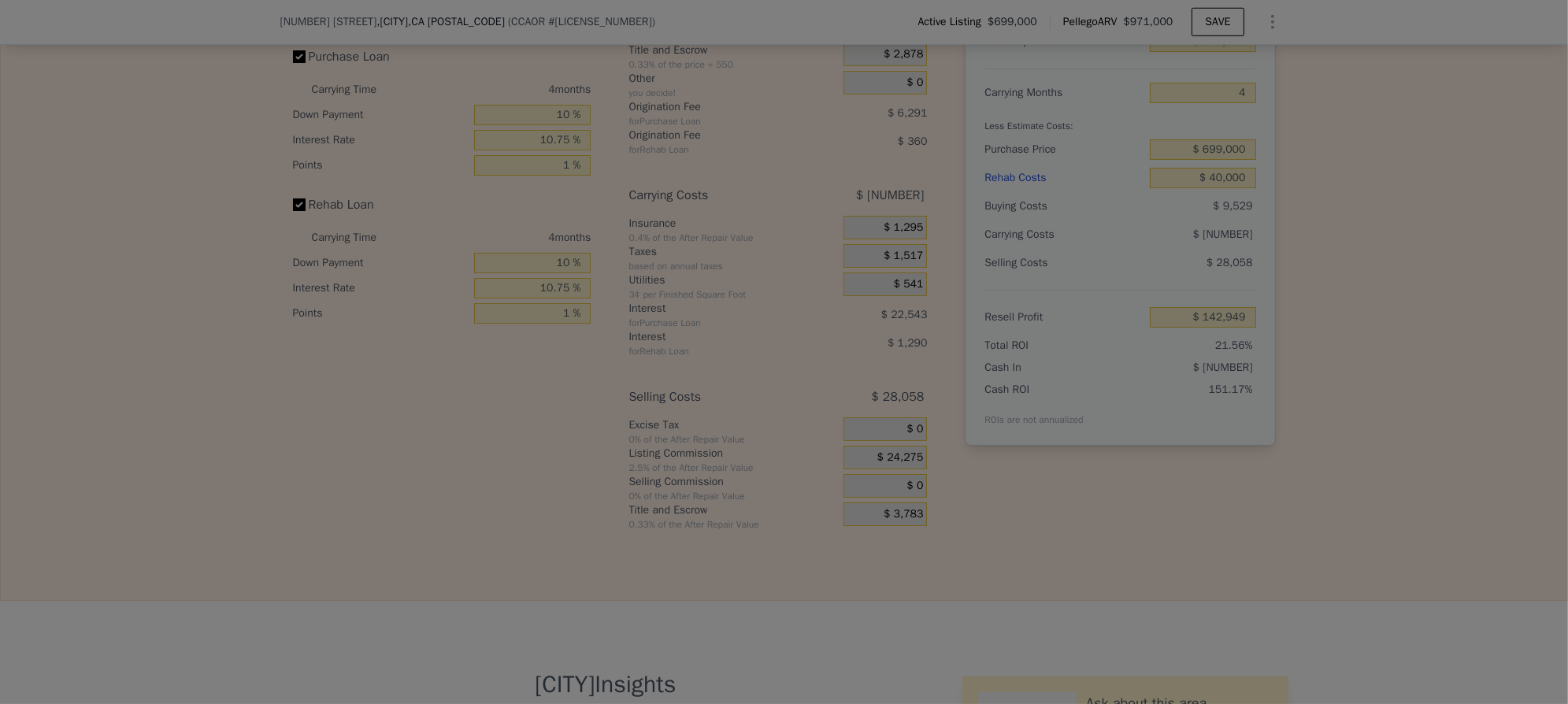 type on "$ 167,224" 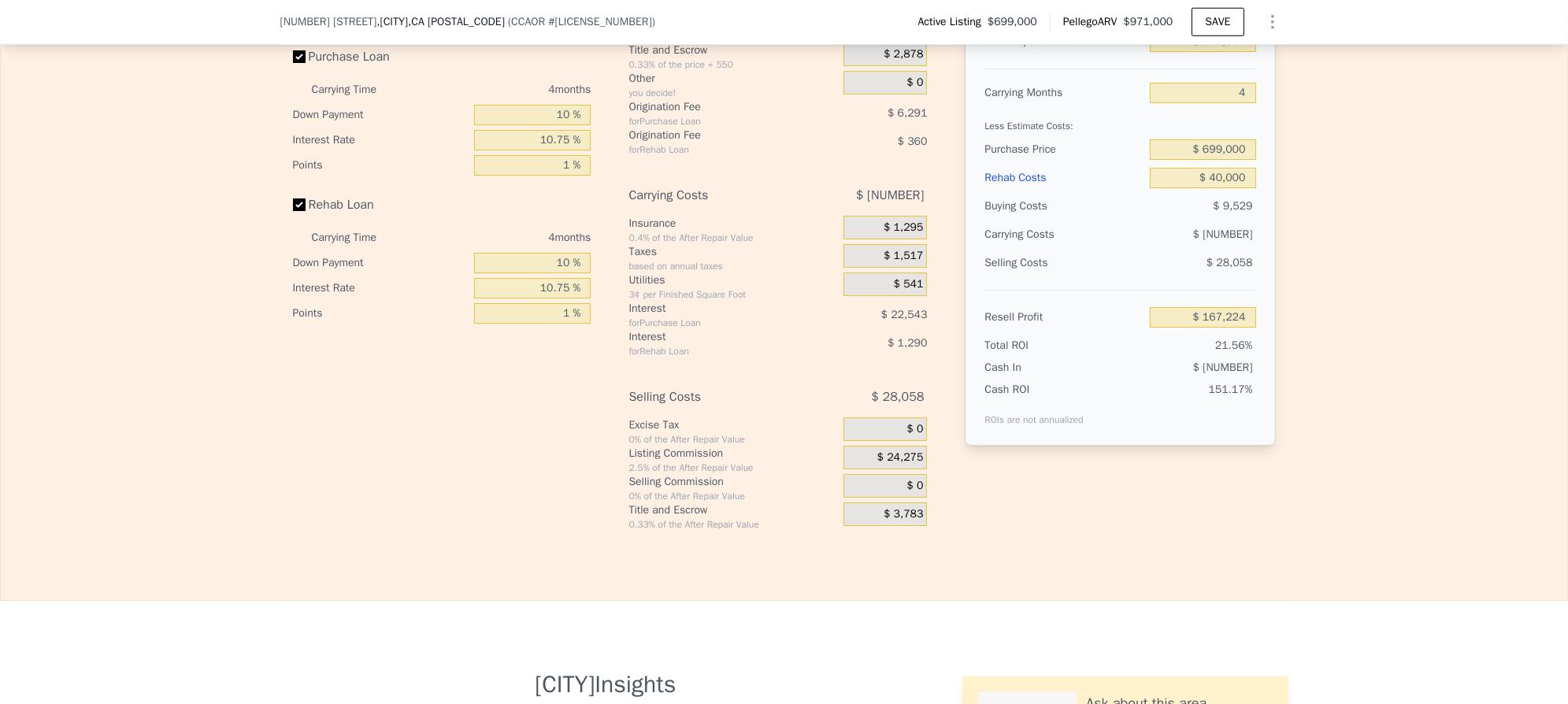 click on "$ 24,275" at bounding box center [900, 458] 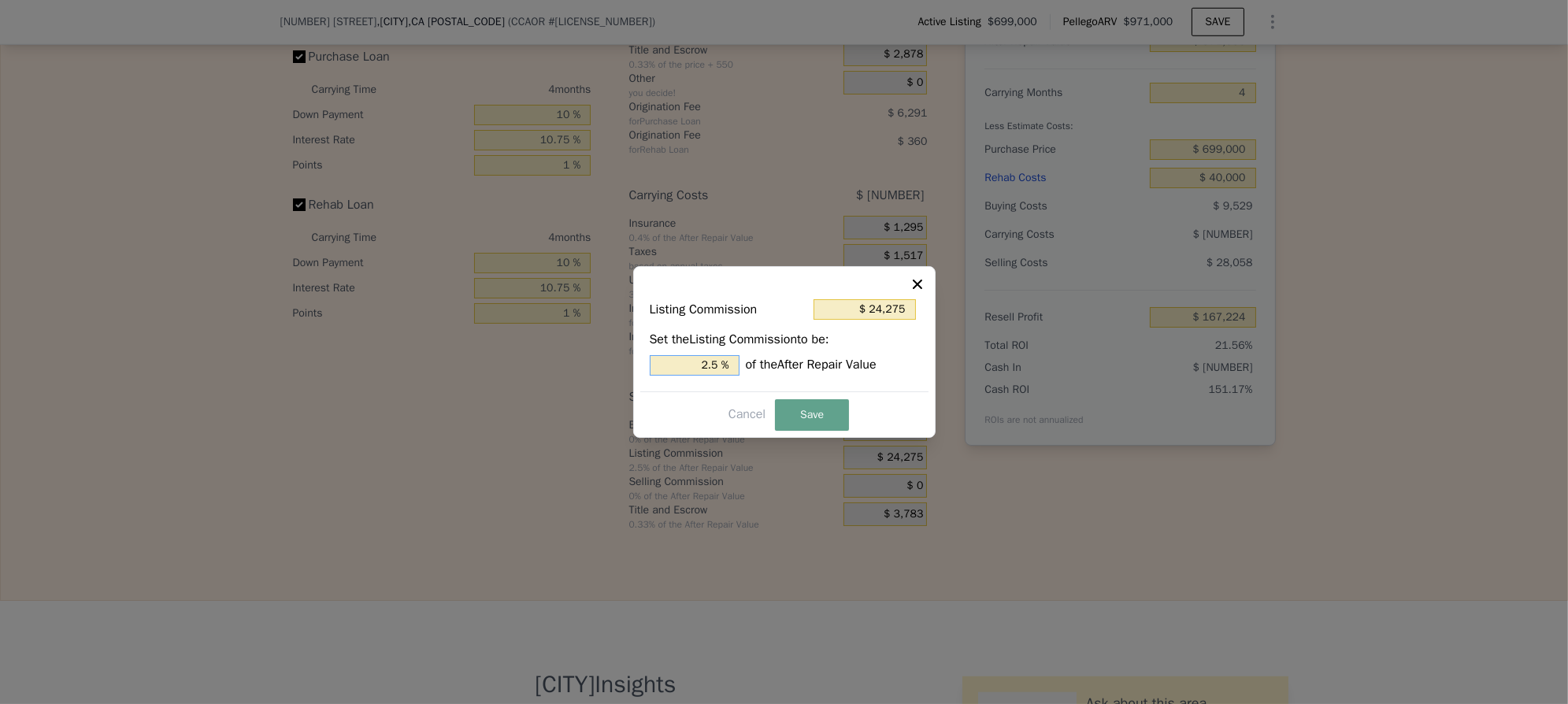 drag, startPoint x: 686, startPoint y: 365, endPoint x: 777, endPoint y: 365, distance: 91 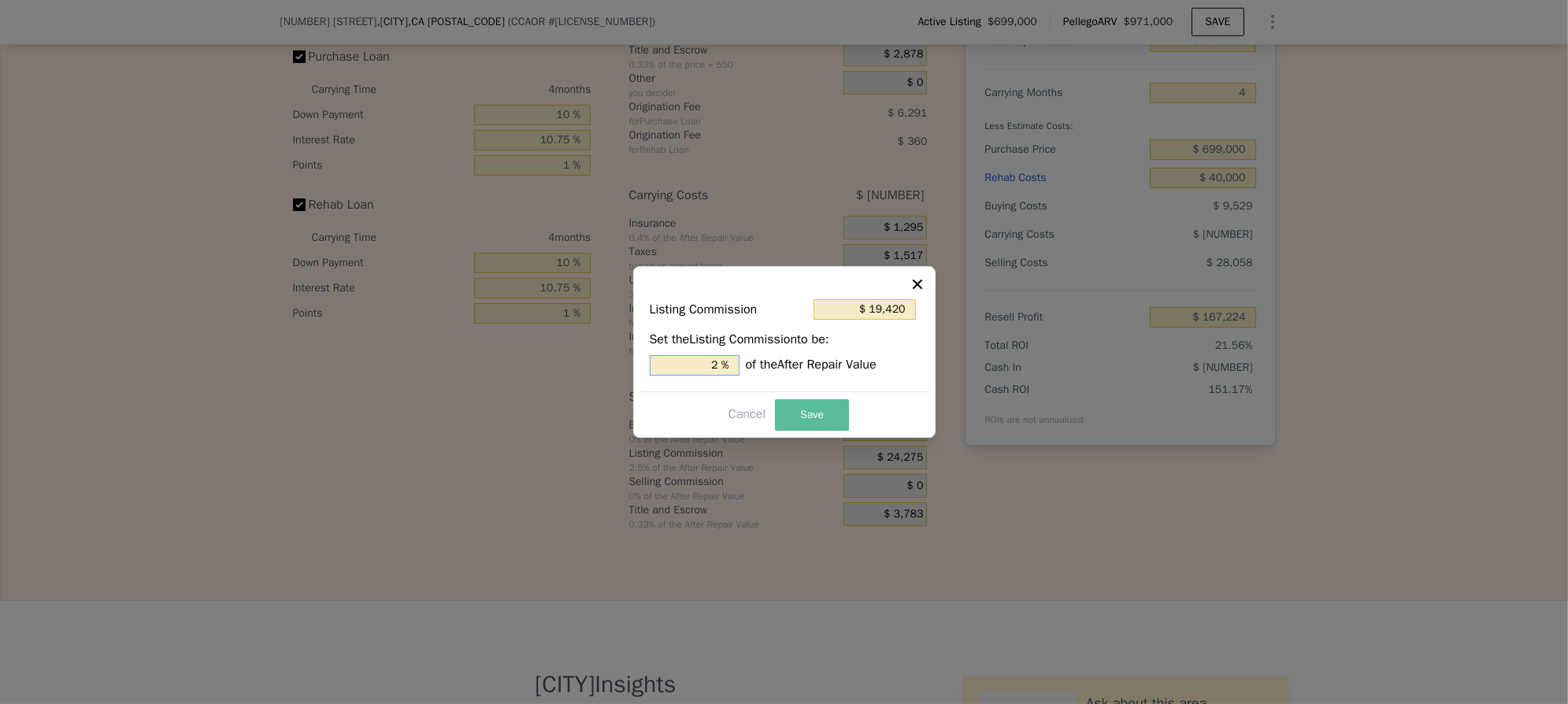 type on "2 %" 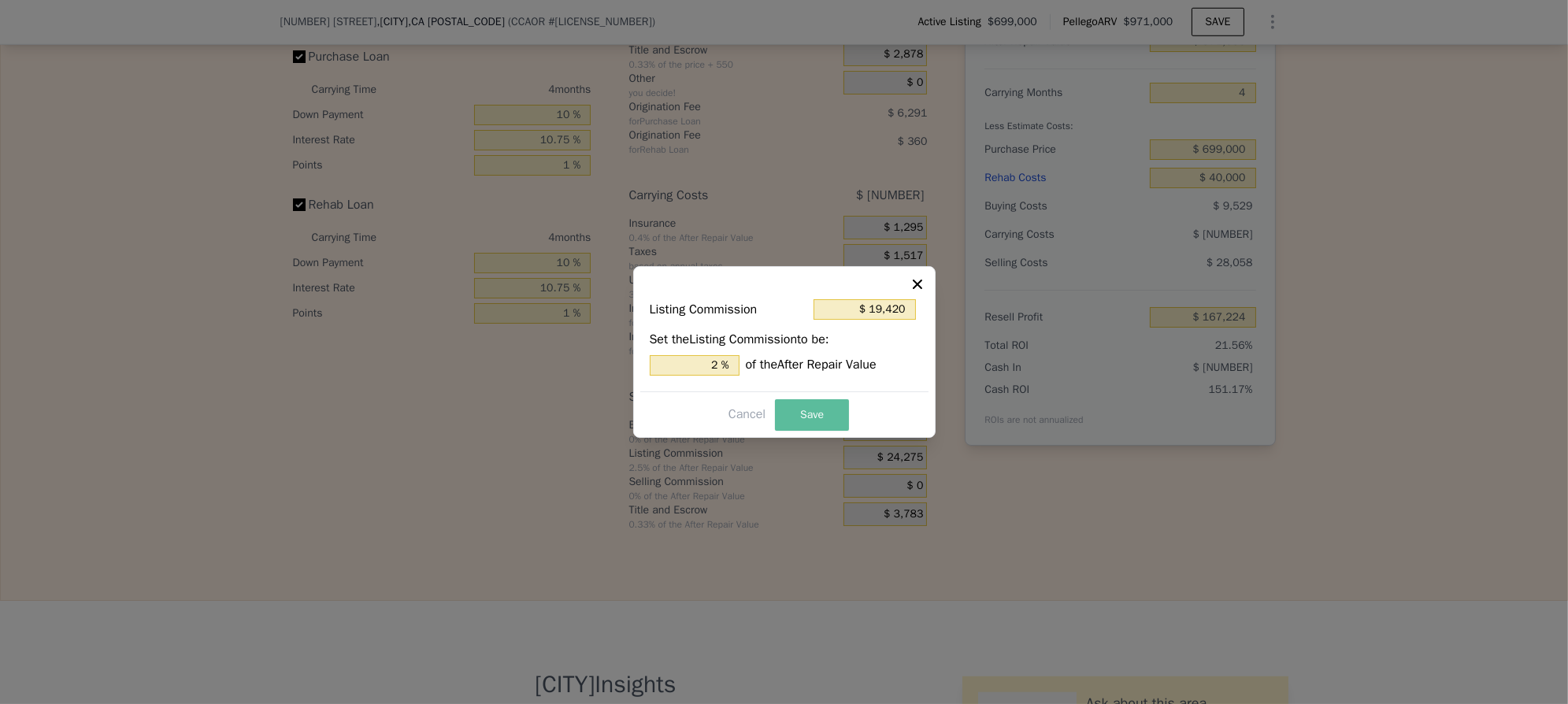 click on "Save" at bounding box center [812, 415] 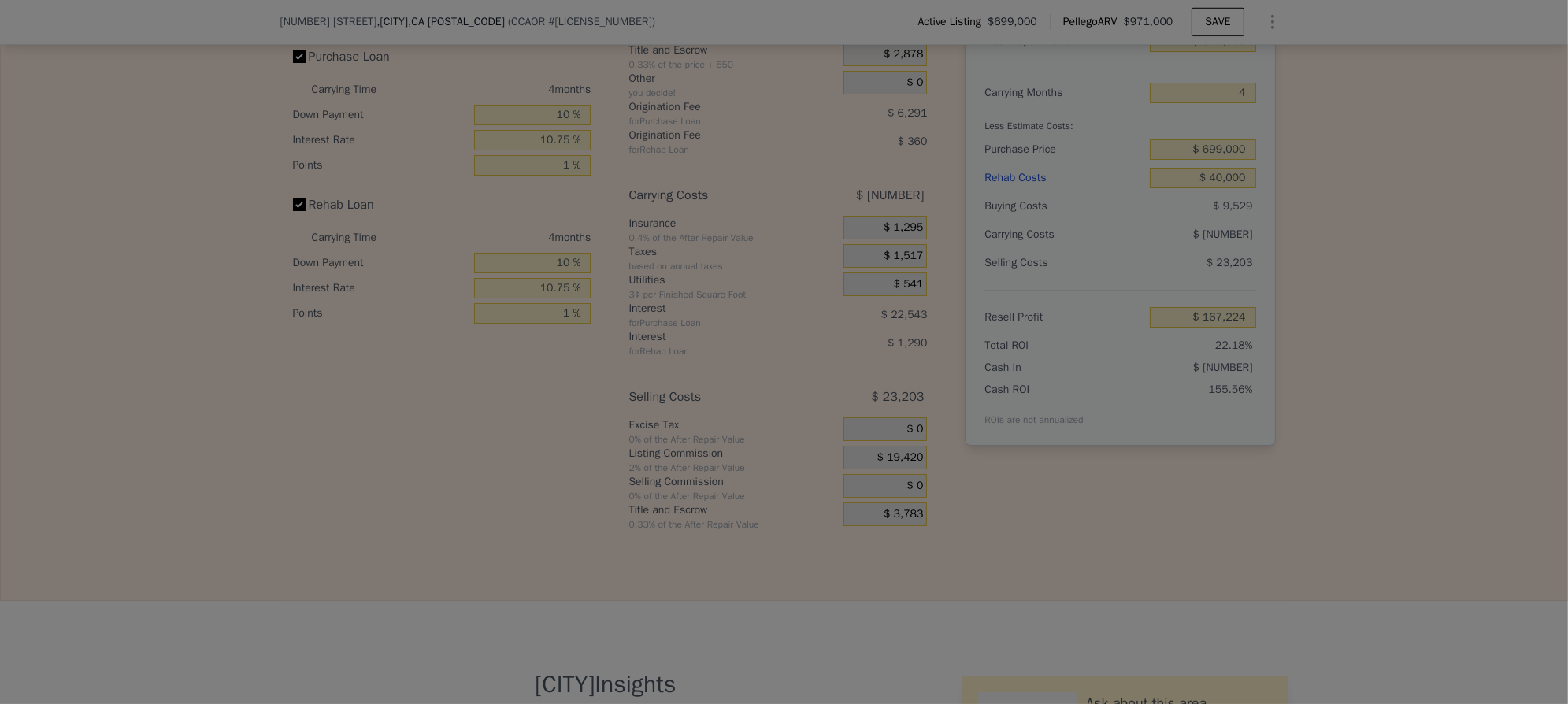 type on "$ 172,079" 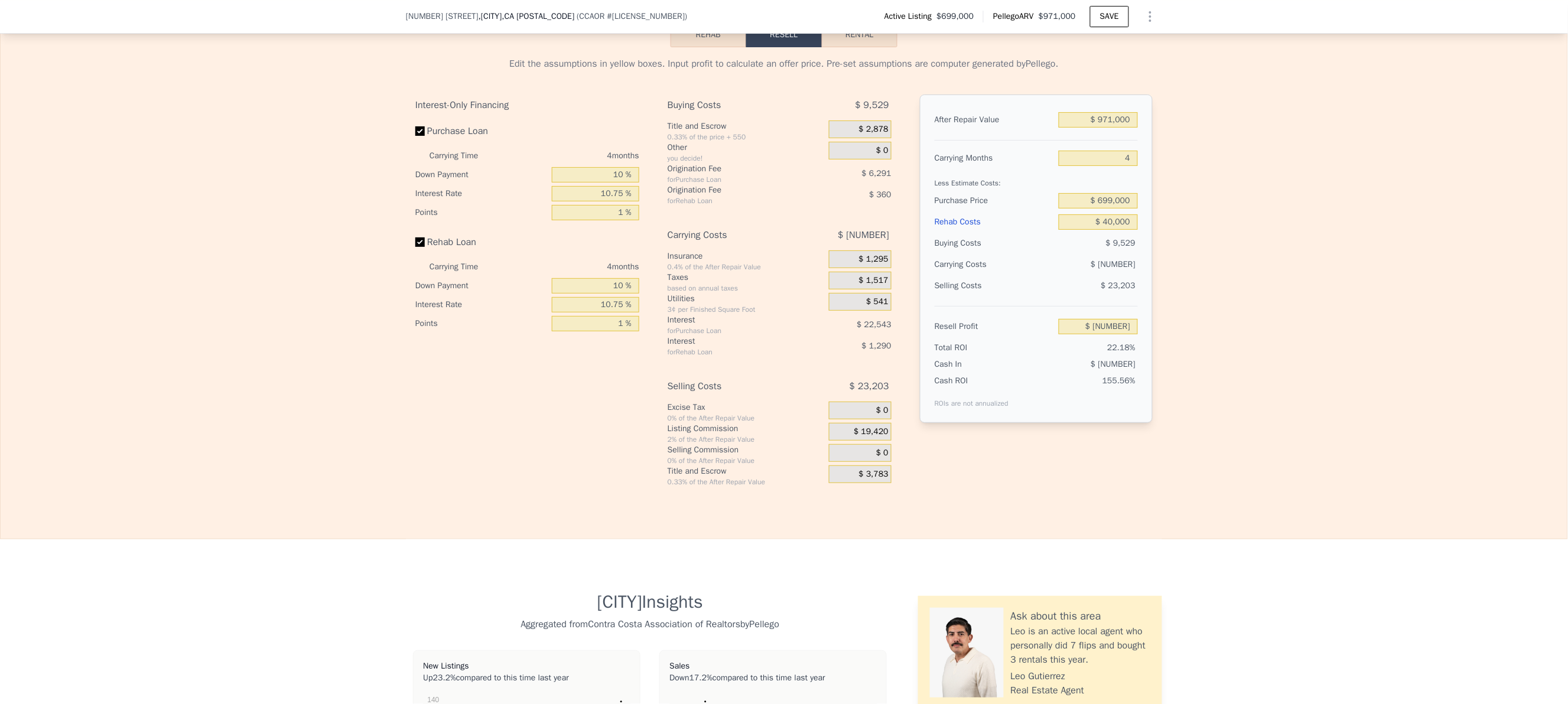 scroll, scrollTop: 1753, scrollLeft: 0, axis: vertical 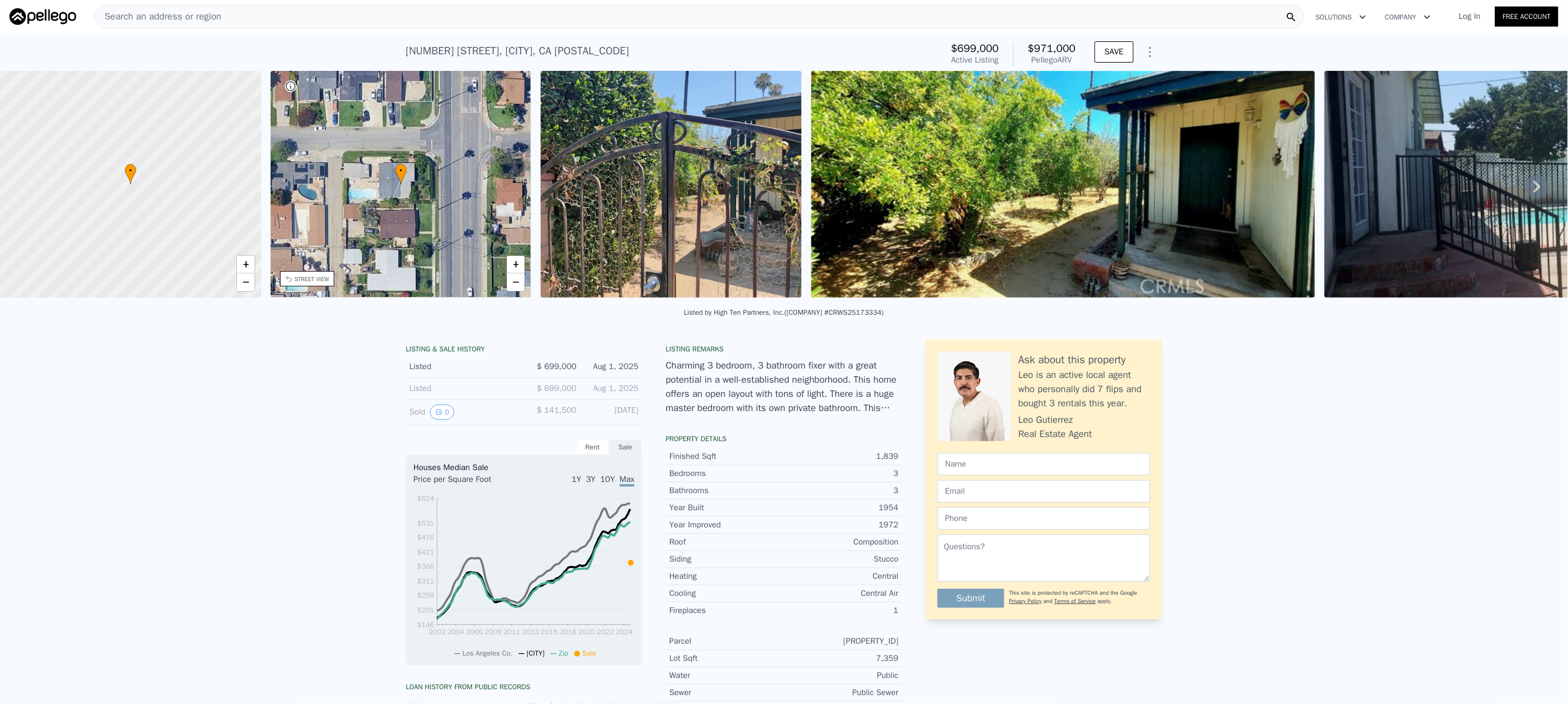 click on "Search an address or region" at bounding box center [699, 17] 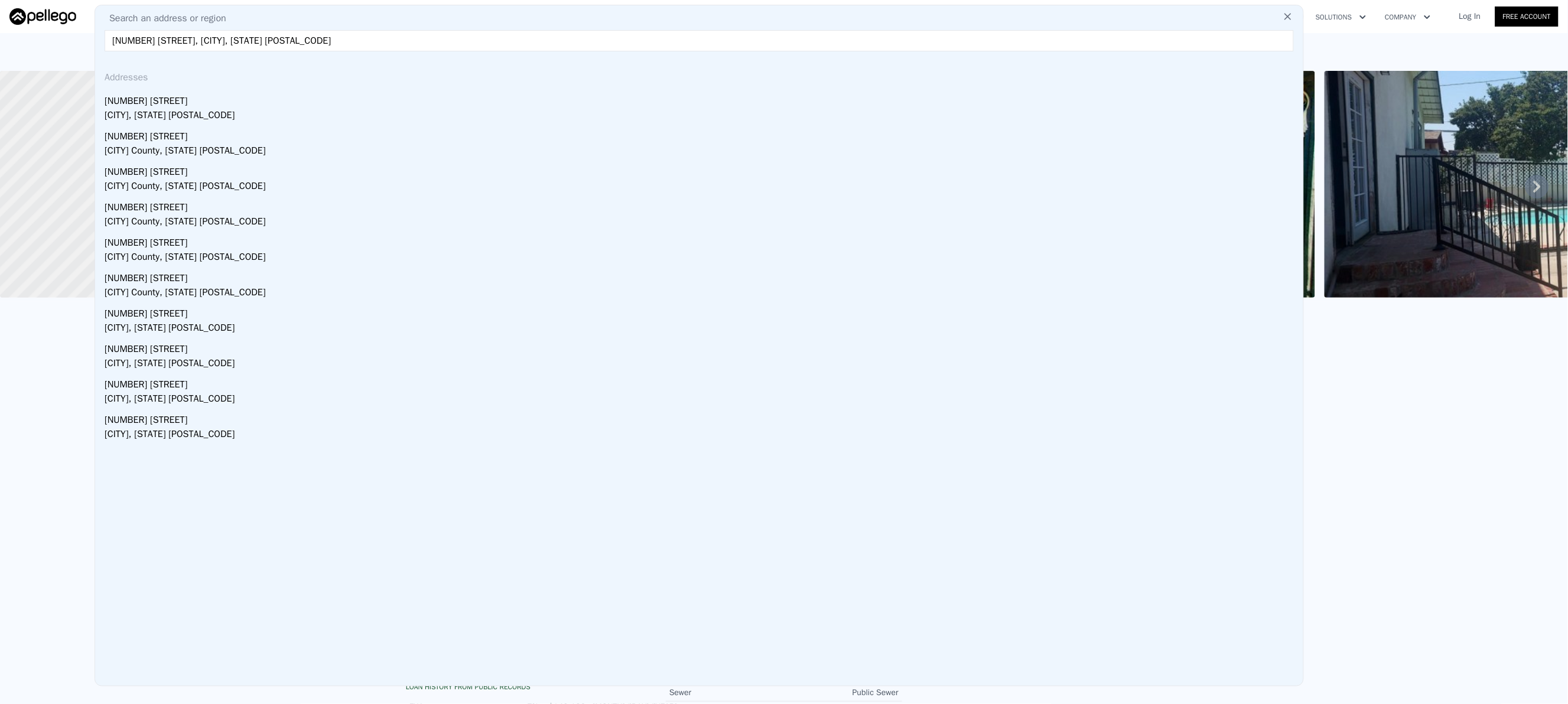 type on "2030 E Linfield Street, Glendora, CA 91740" 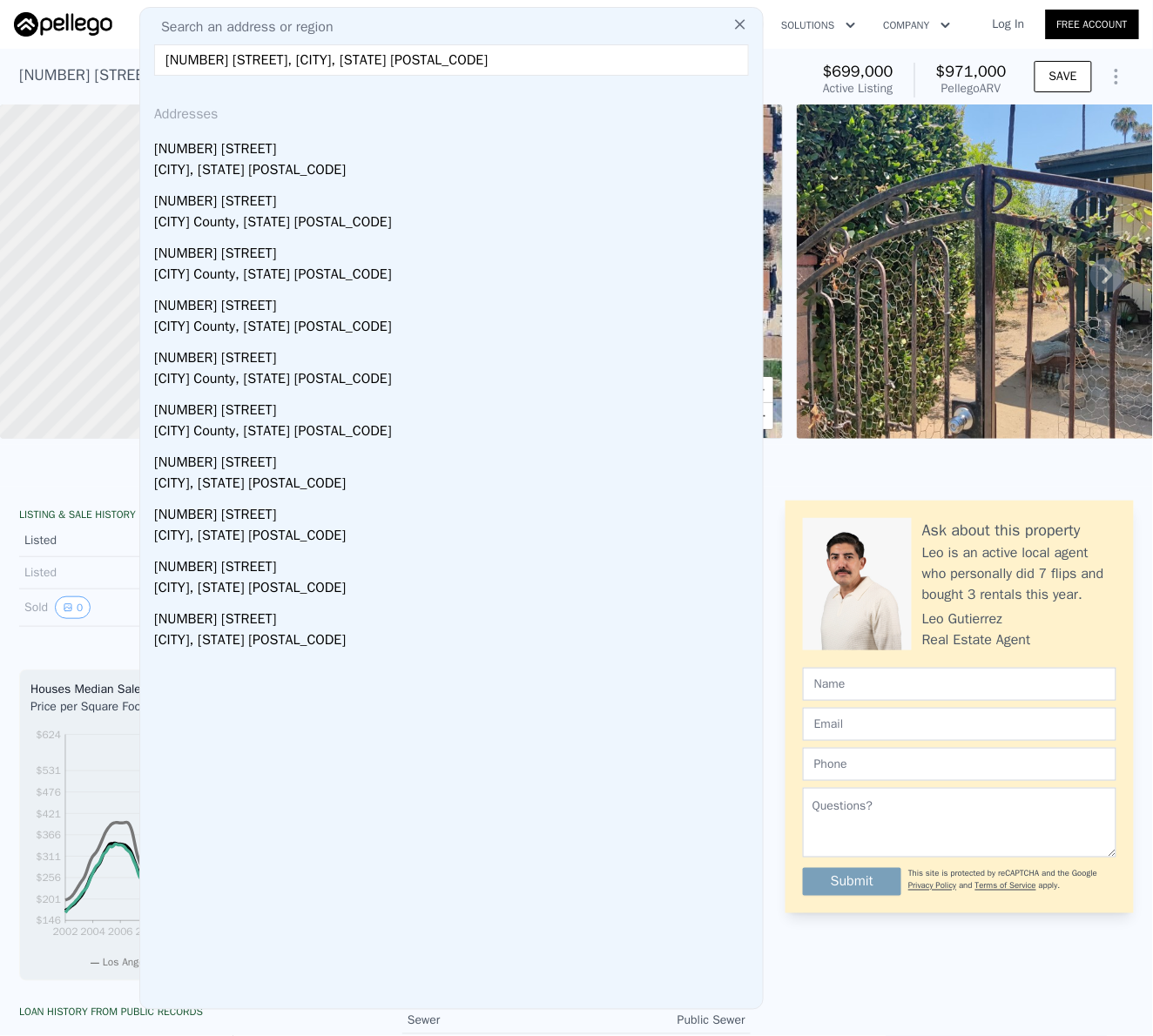 click on "2030 E Linfield Street, Glendora, CA 91740" at bounding box center (451, 60) 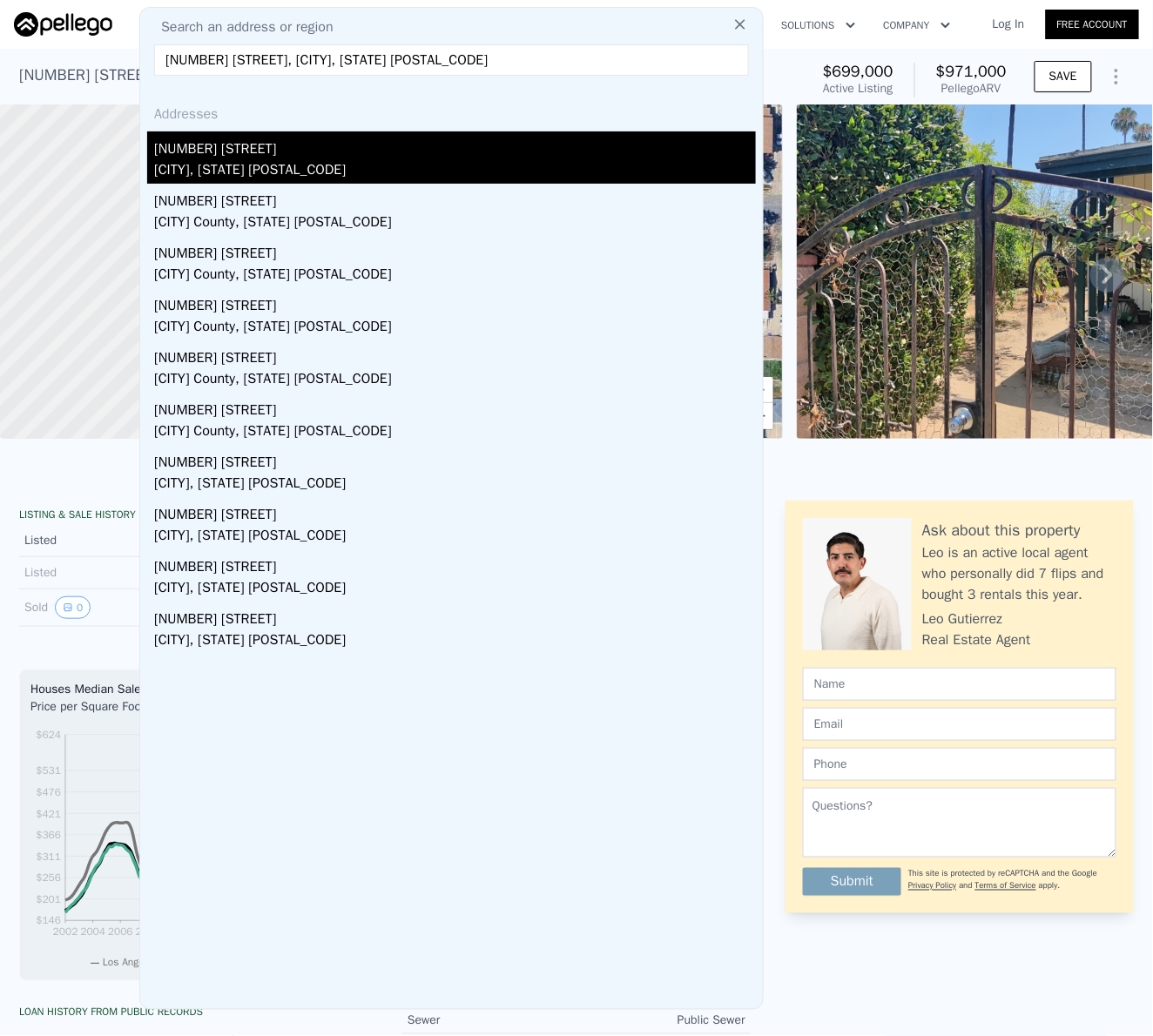 click on "2030 E Linfield St" at bounding box center (455, 145) 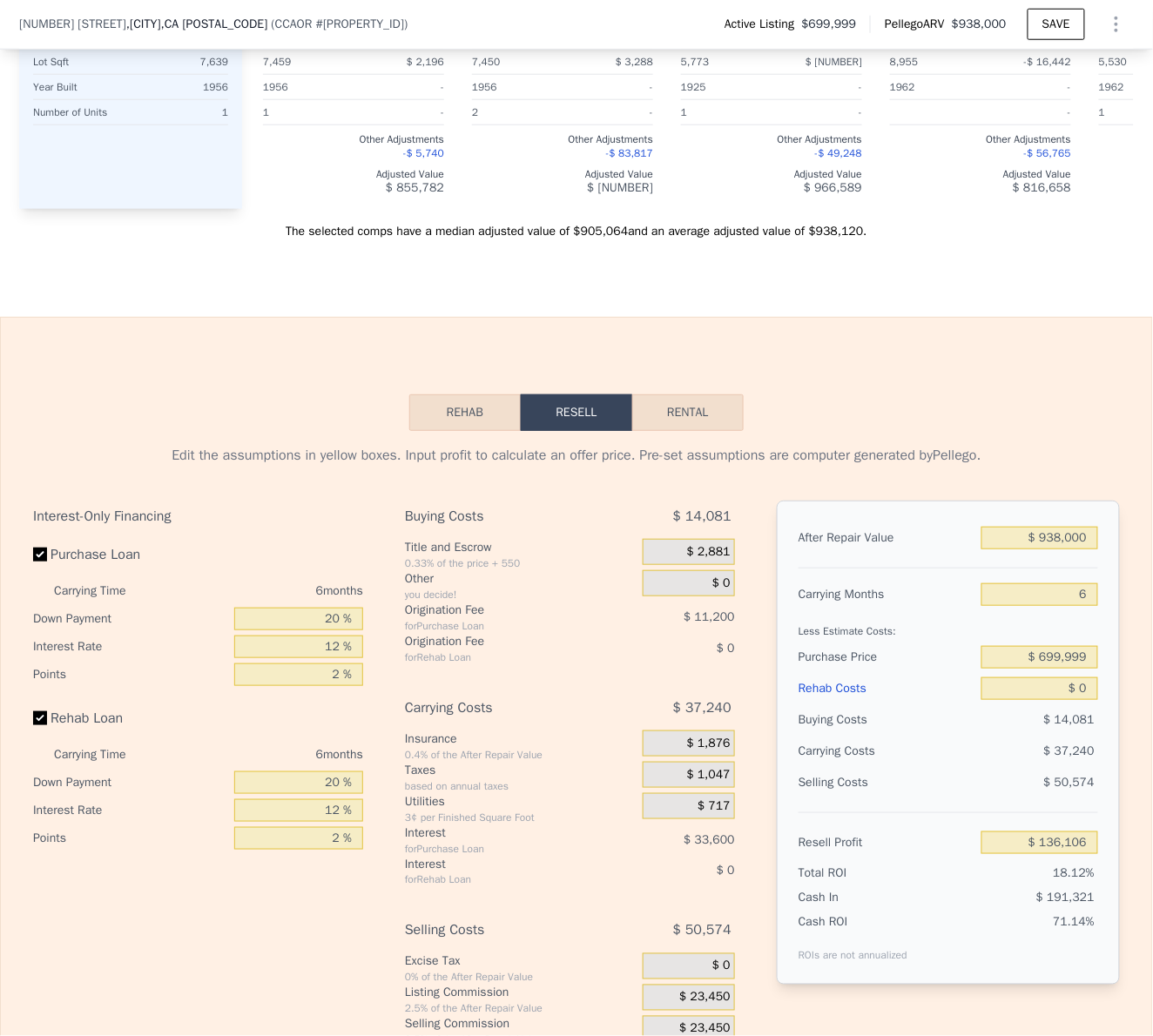 scroll, scrollTop: 2431, scrollLeft: 0, axis: vertical 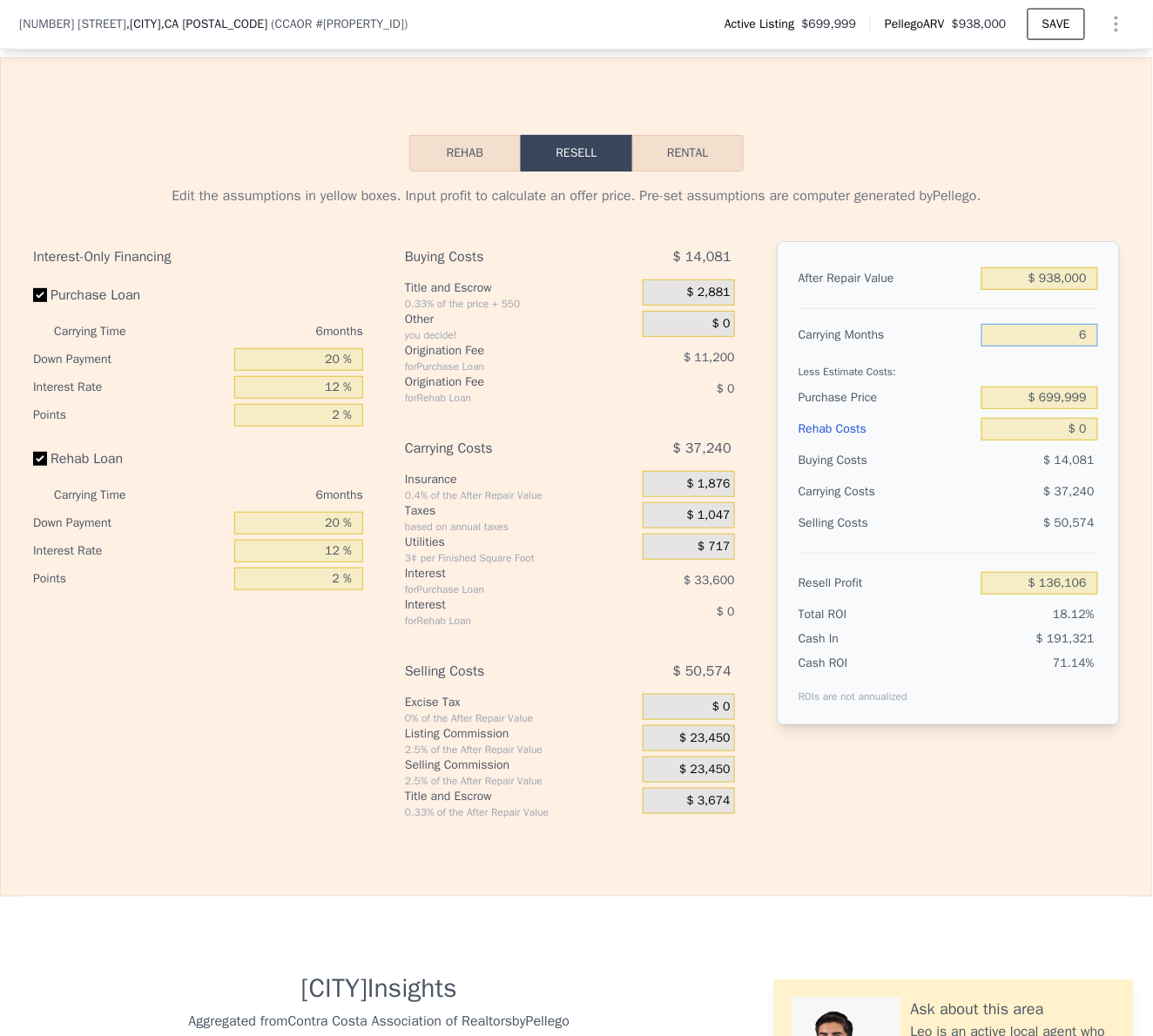 drag, startPoint x: 1028, startPoint y: 393, endPoint x: 1187, endPoint y: 387, distance: 159.11317 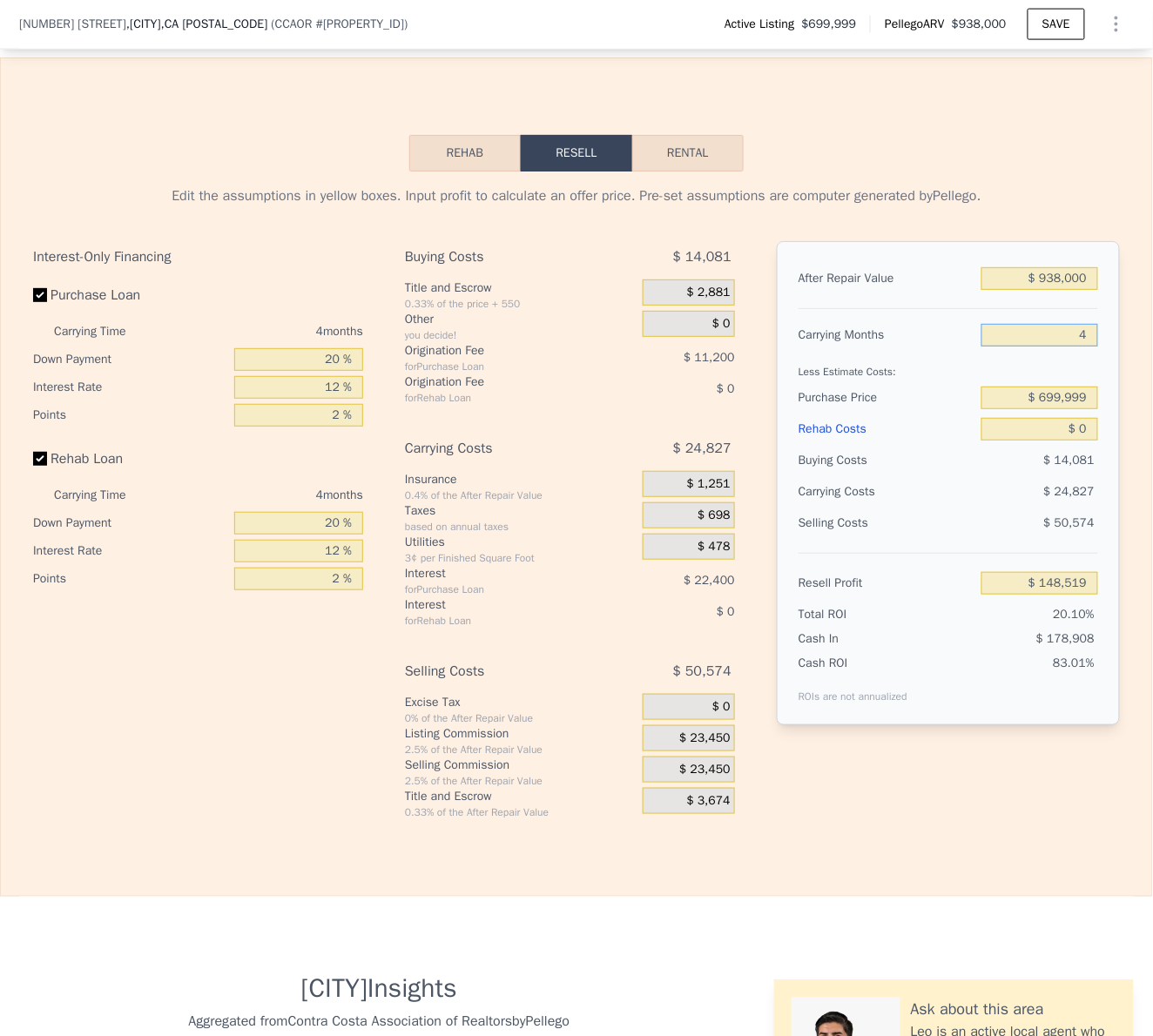 type on "$ 148,519" 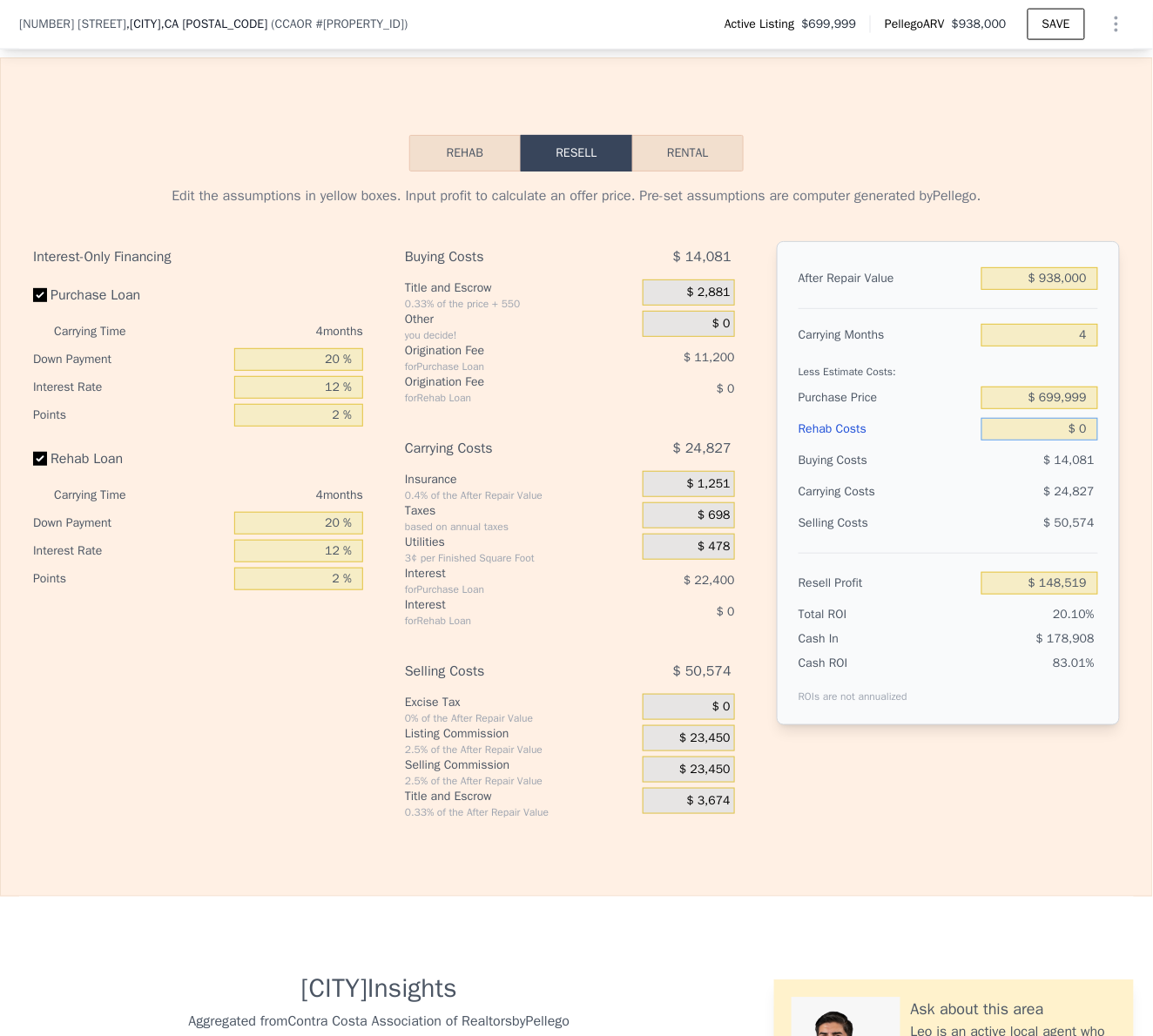 drag, startPoint x: 1023, startPoint y: 493, endPoint x: 1159, endPoint y: 493, distance: 136 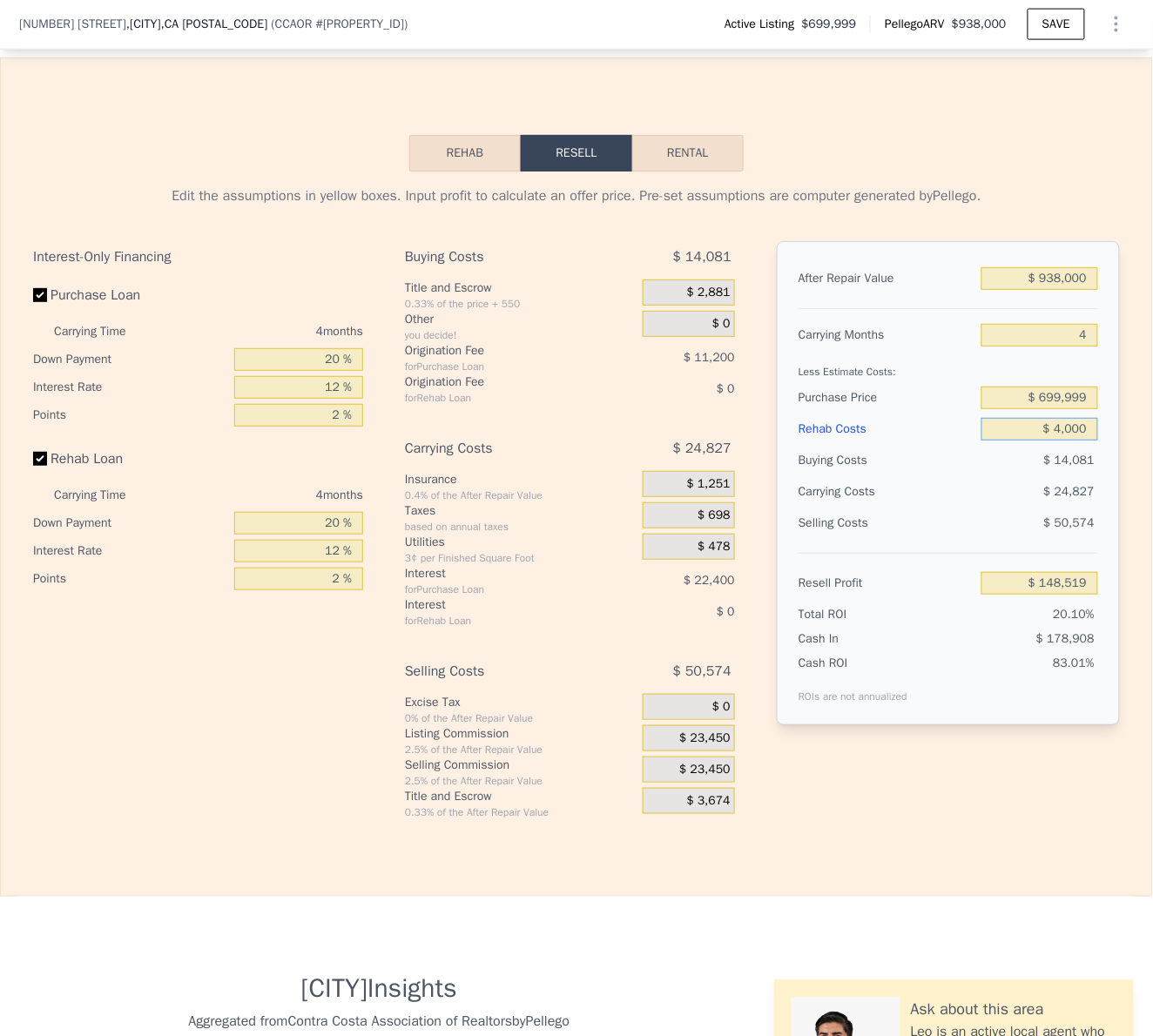 type on "$ 40,000" 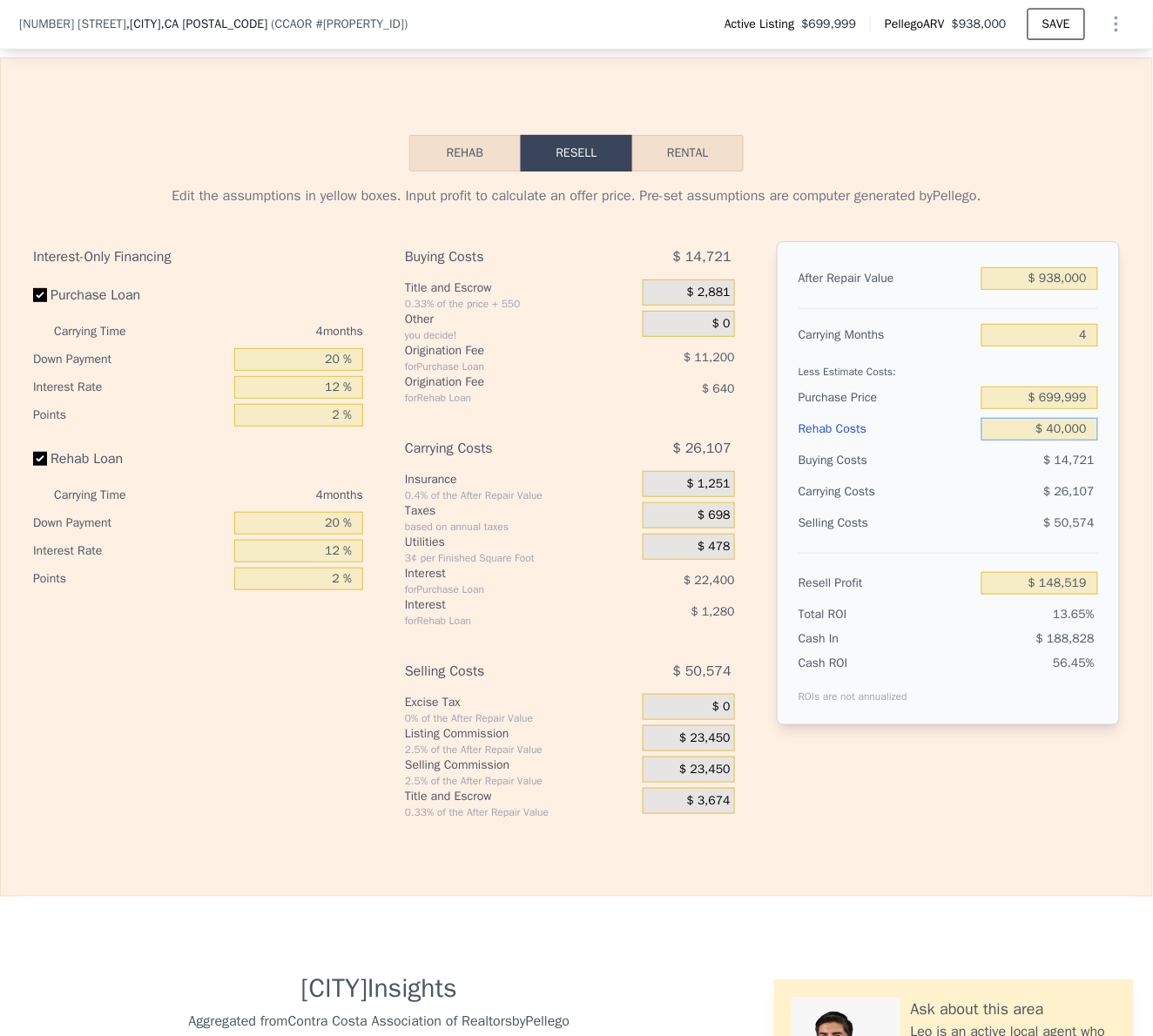 type on "$ 106,599" 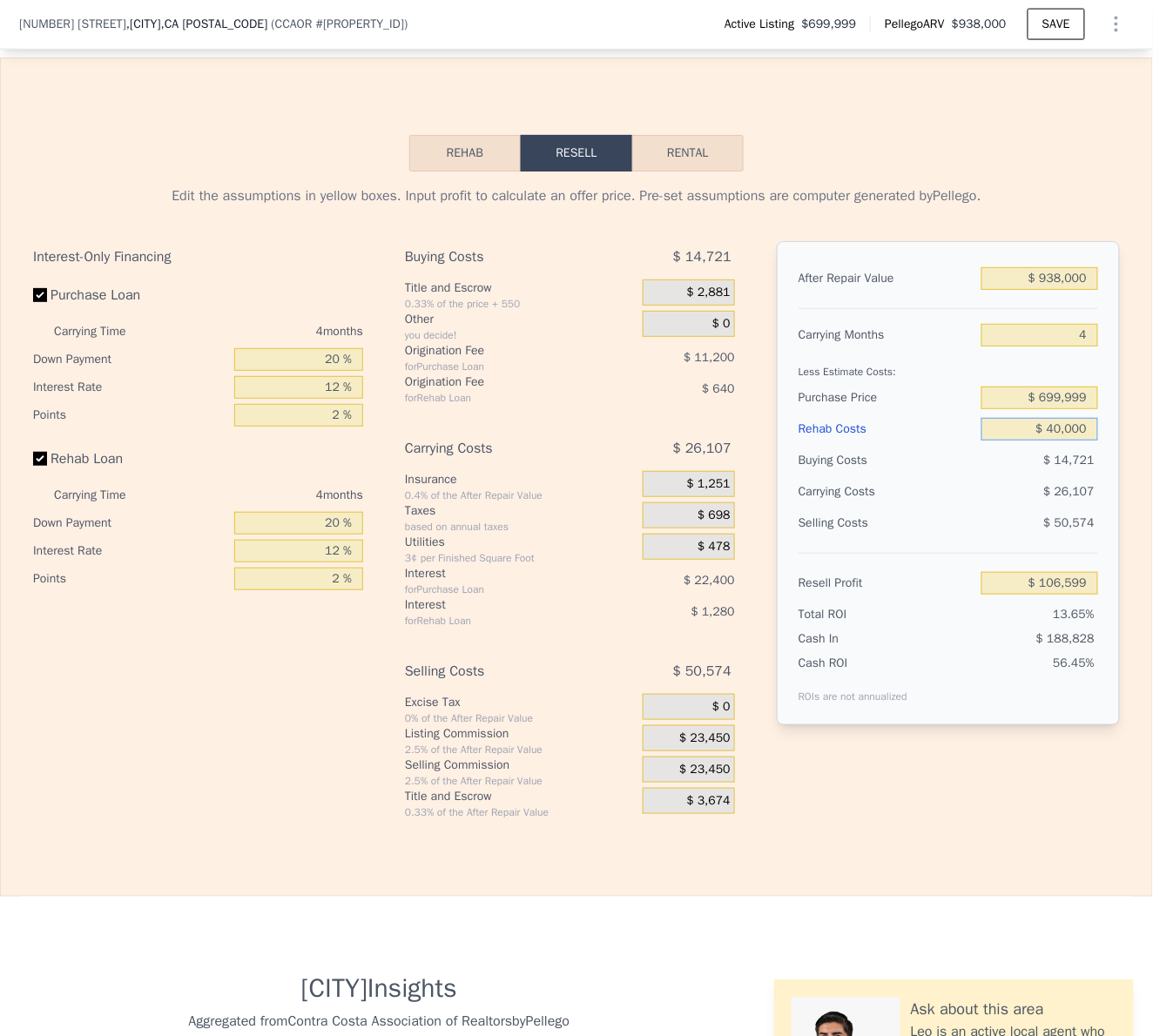 type on "$ 40,000" 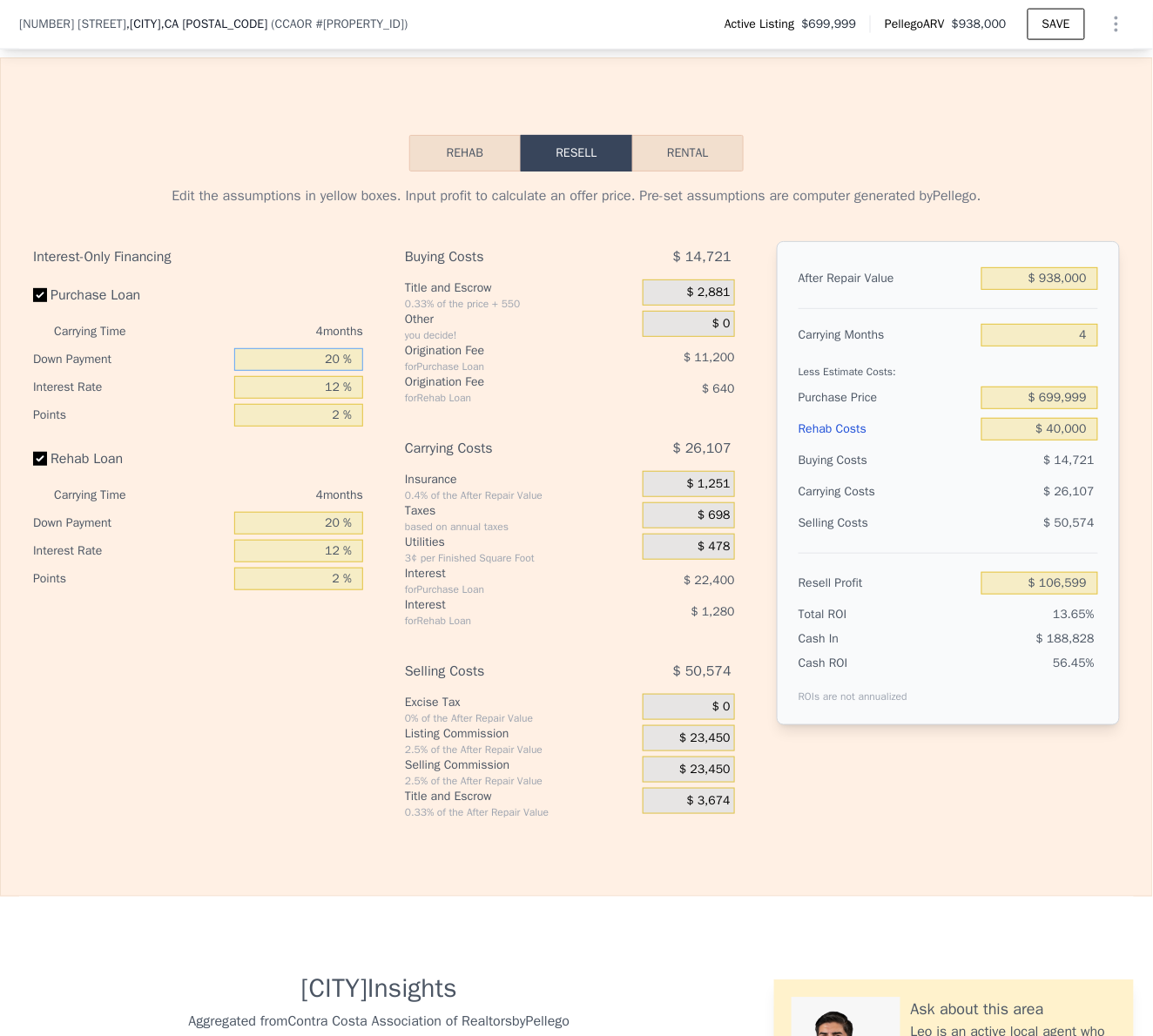 drag, startPoint x: 293, startPoint y: 414, endPoint x: 435, endPoint y: 414, distance: 142 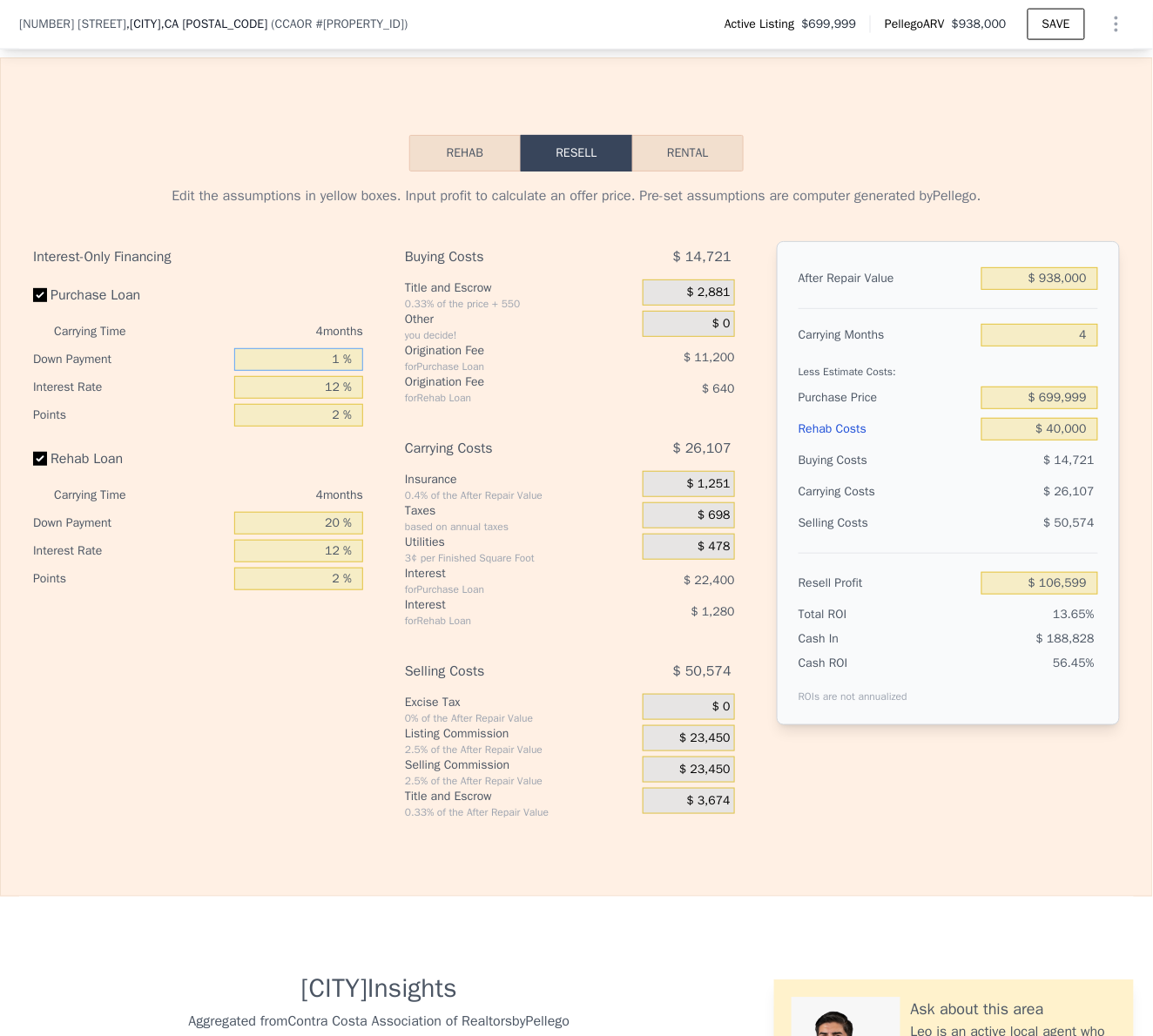 type on "10 %" 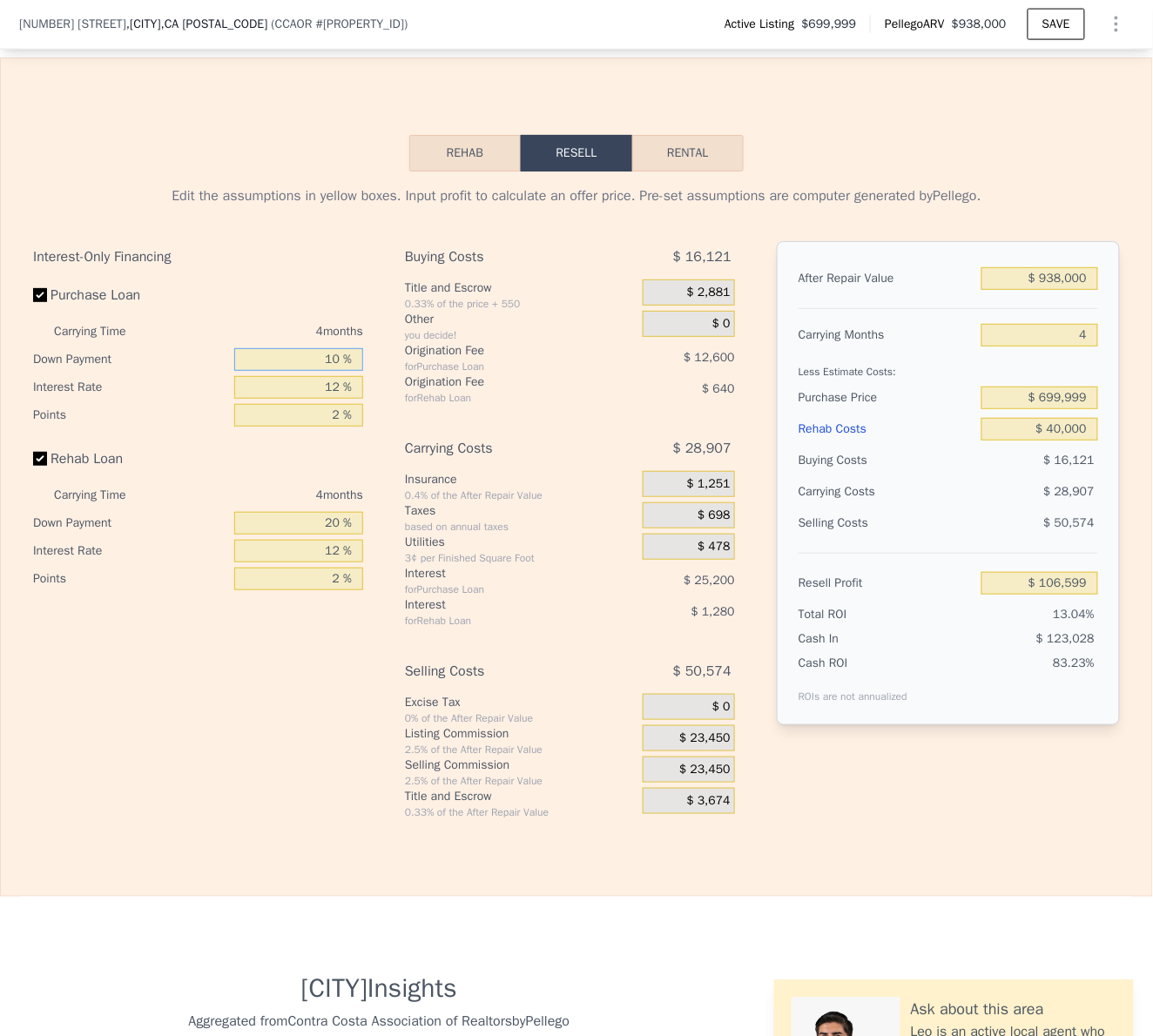 type on "$ 102,399" 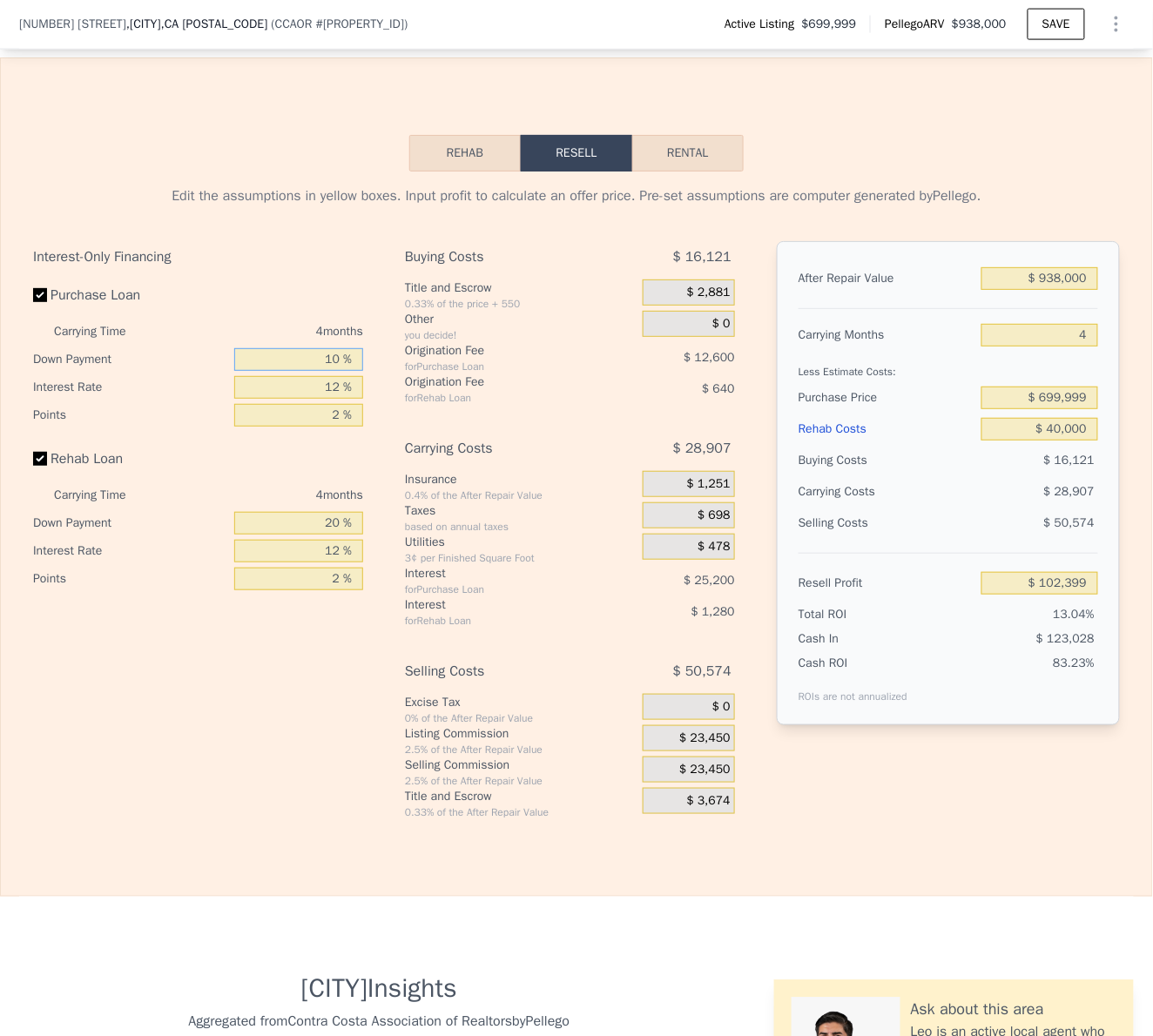 type on "10 %" 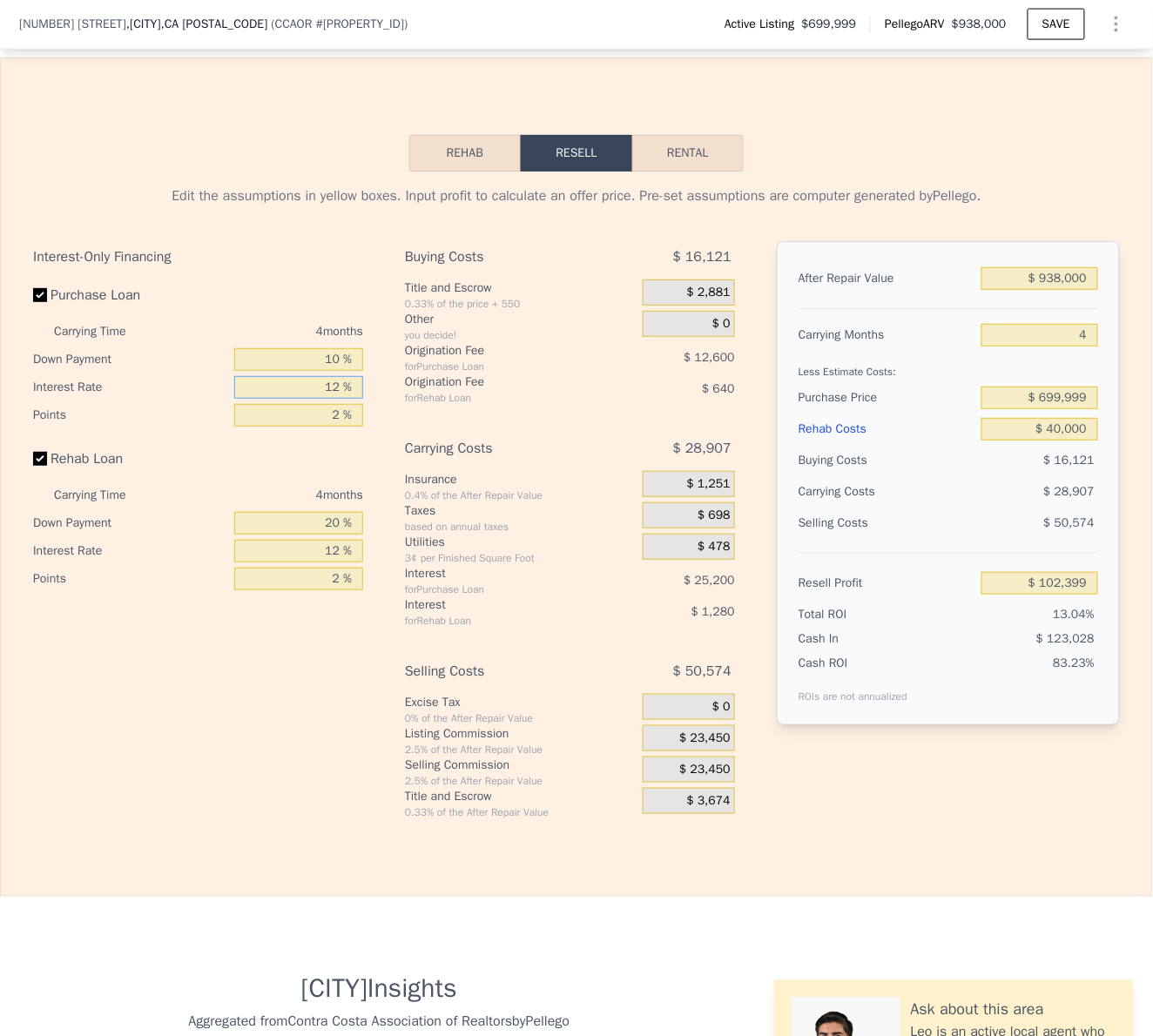 drag, startPoint x: 278, startPoint y: 443, endPoint x: 390, endPoint y: 443, distance: 112 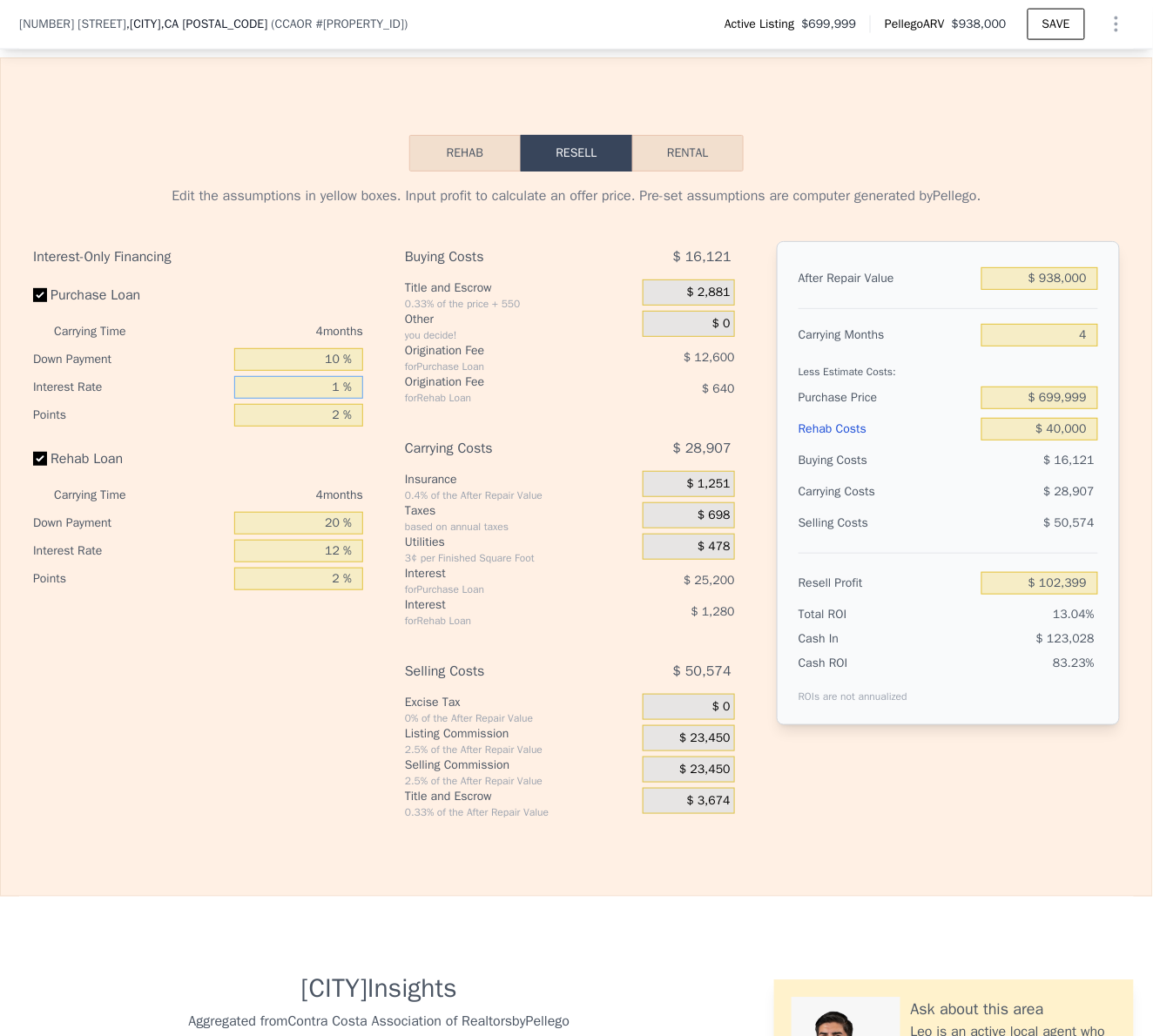 type on "1. %" 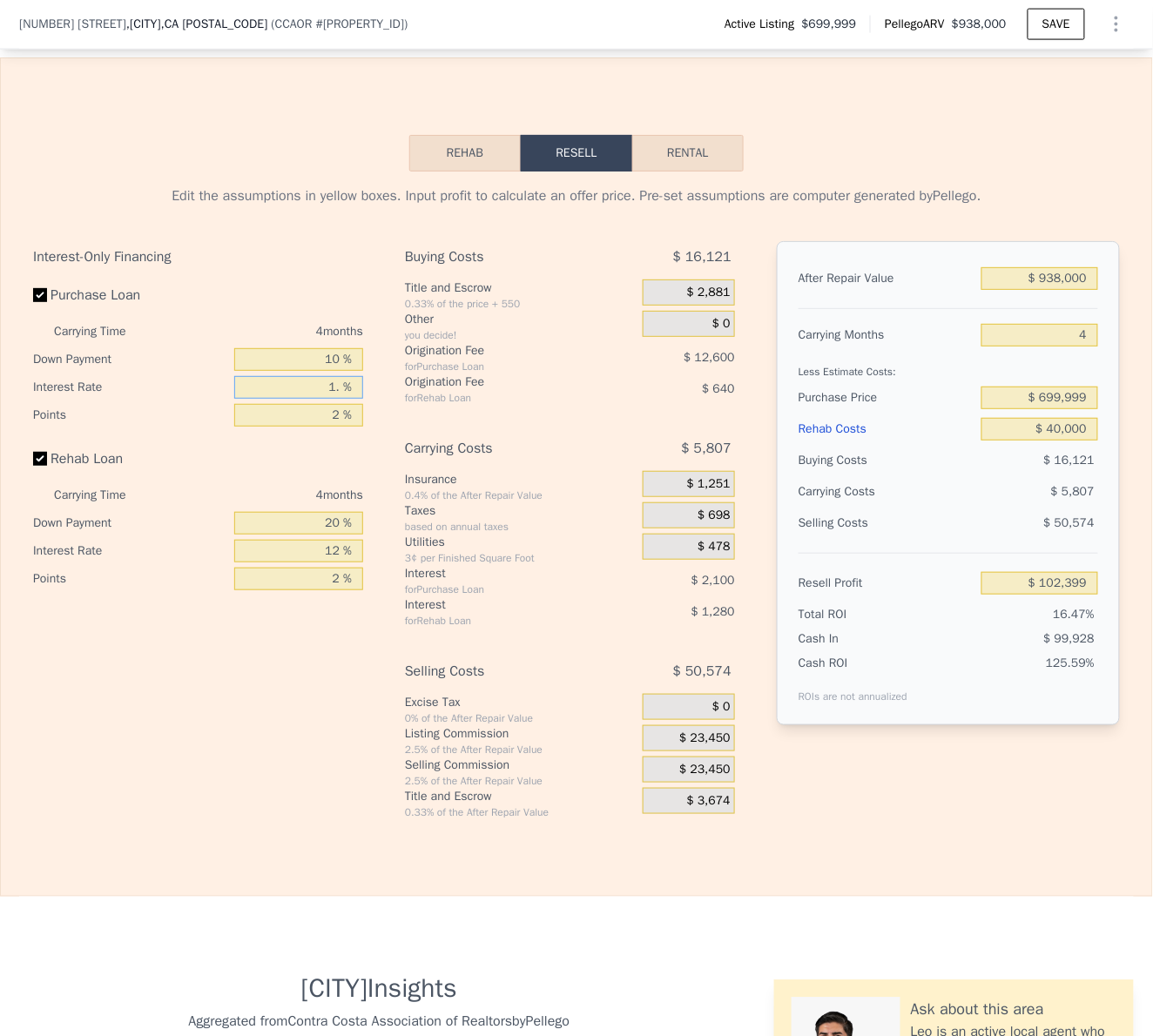 type on "$ 125,499" 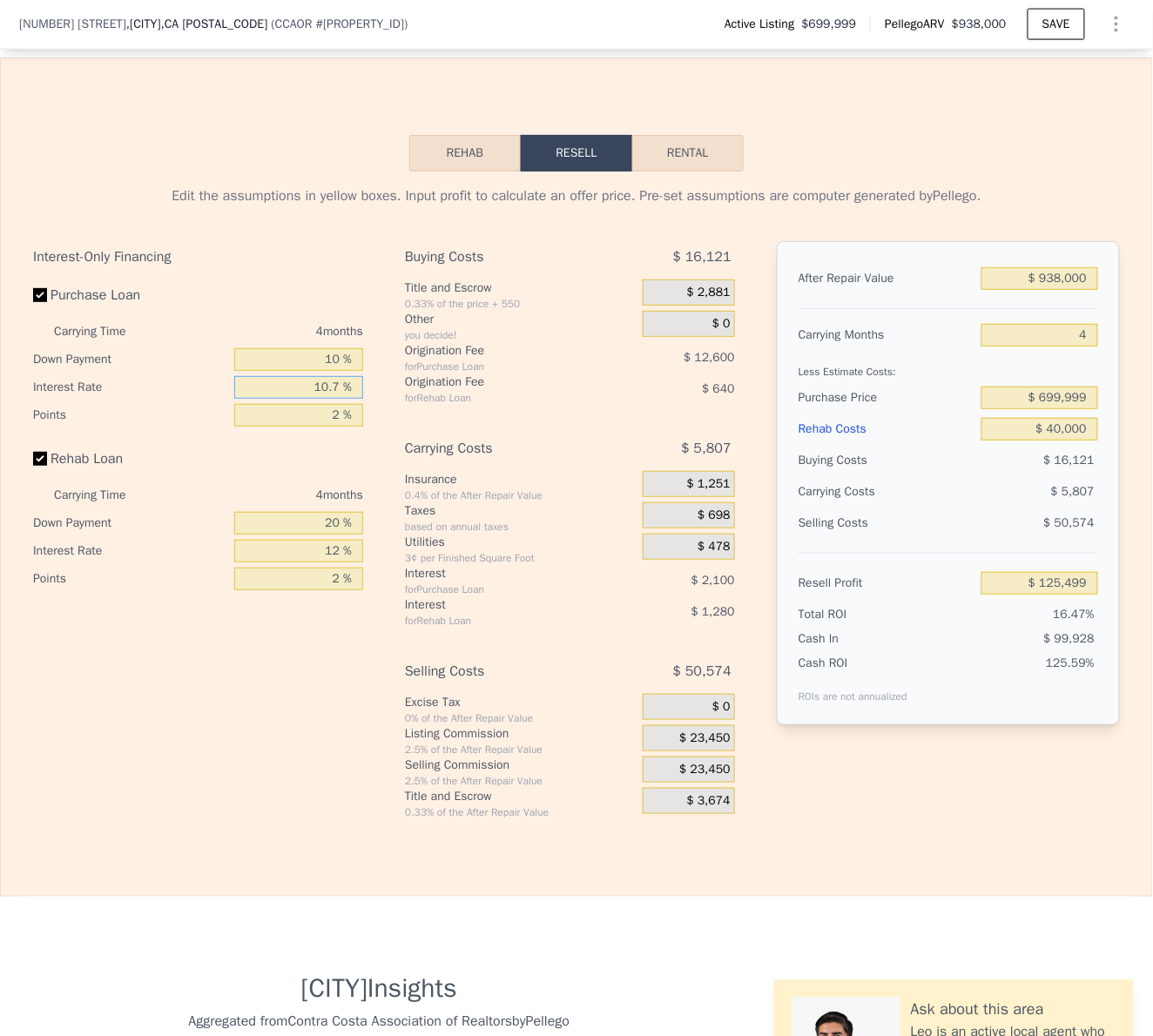 type on "10.75 %" 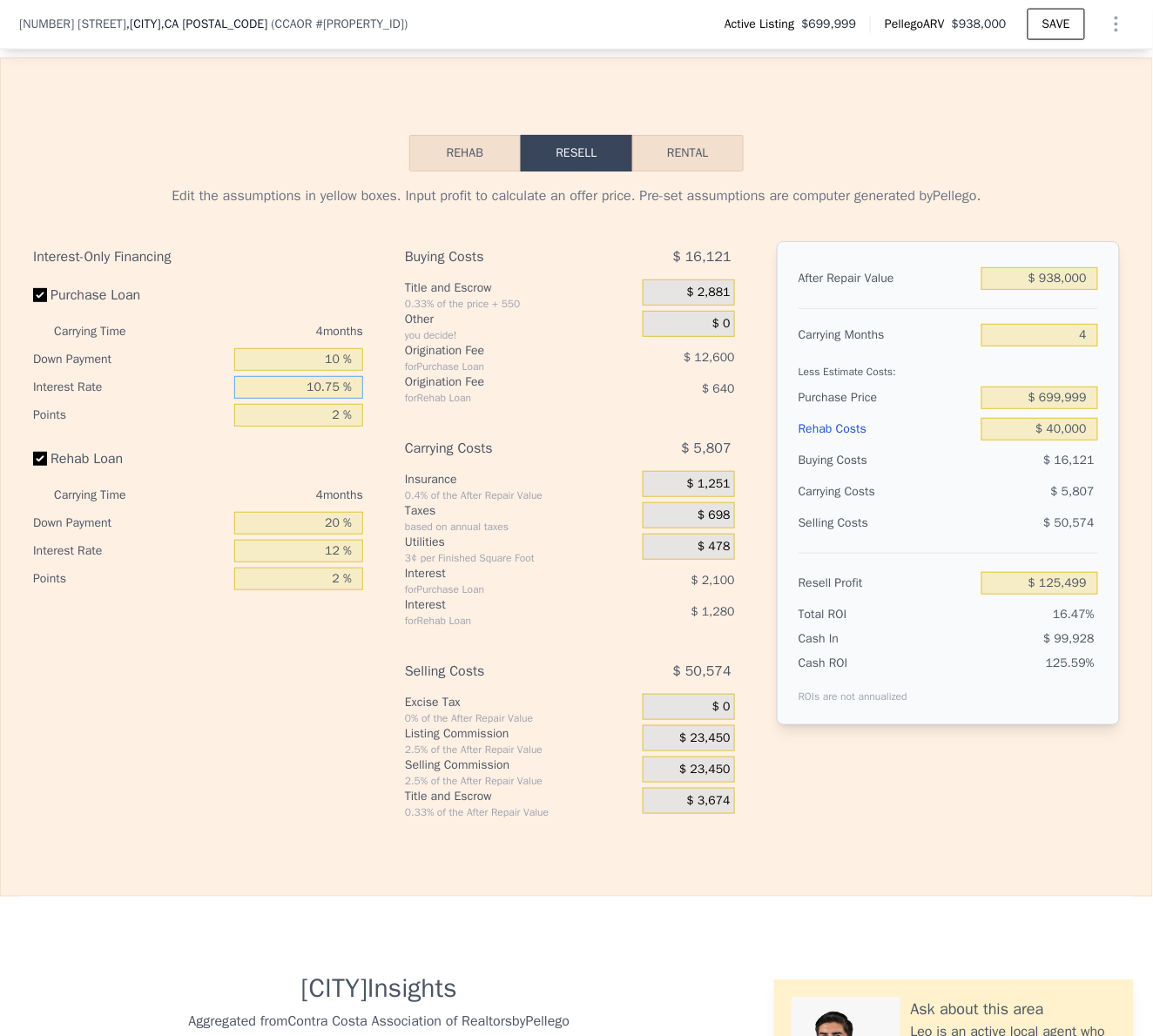 type on "$ 105,023" 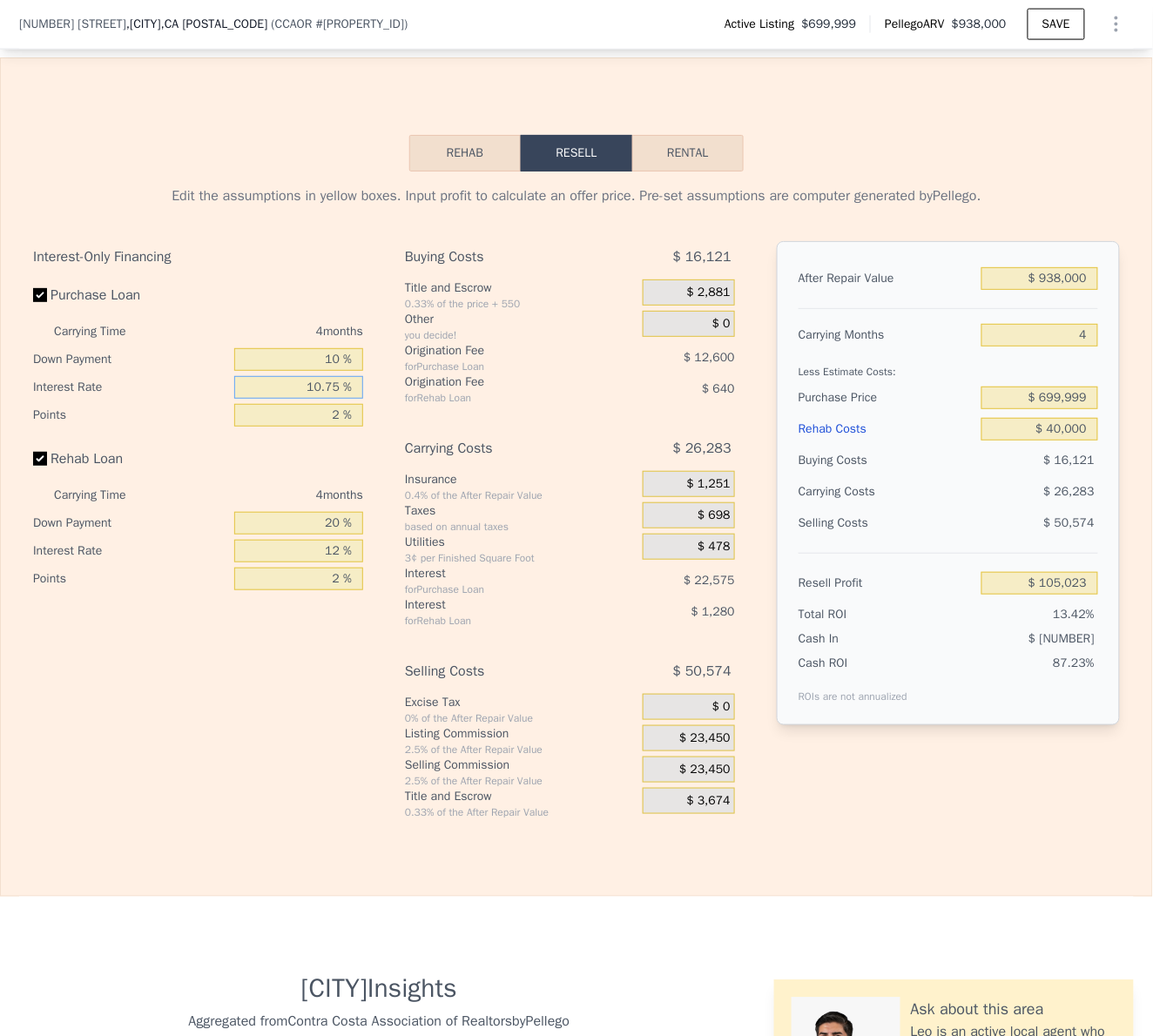 type on "10.75 %" 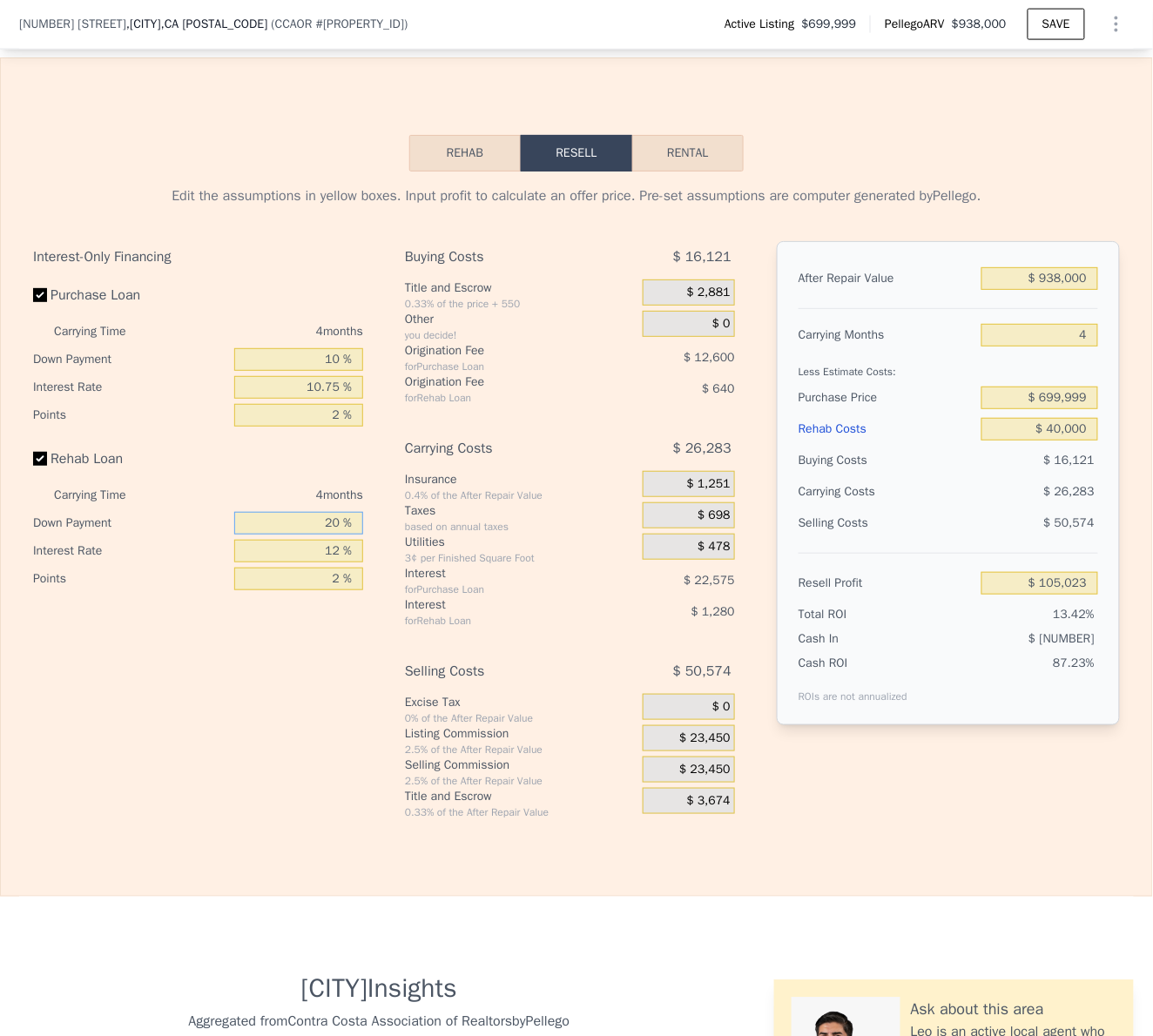 click on "20 %" at bounding box center (299, 523) 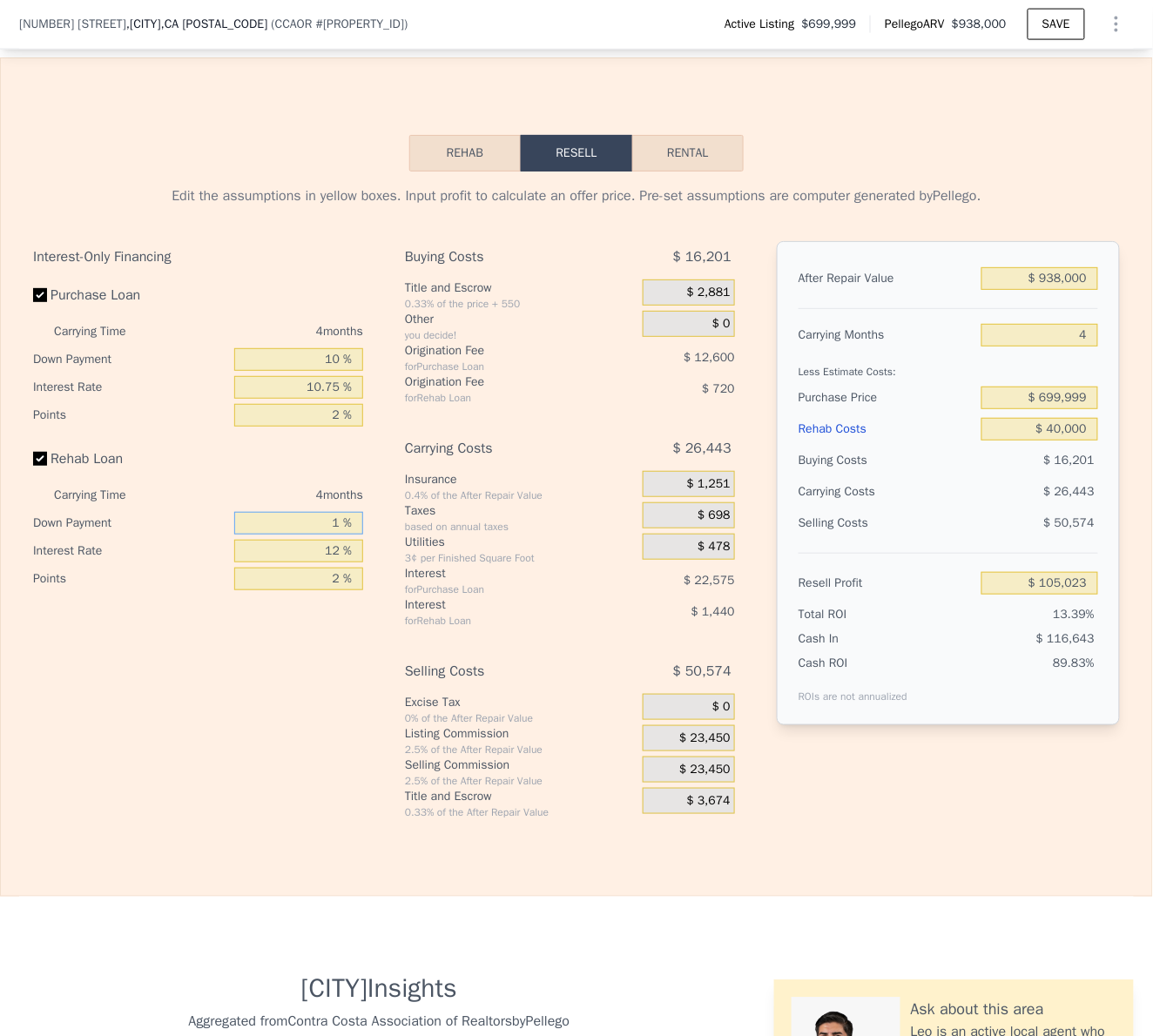type on "10 %" 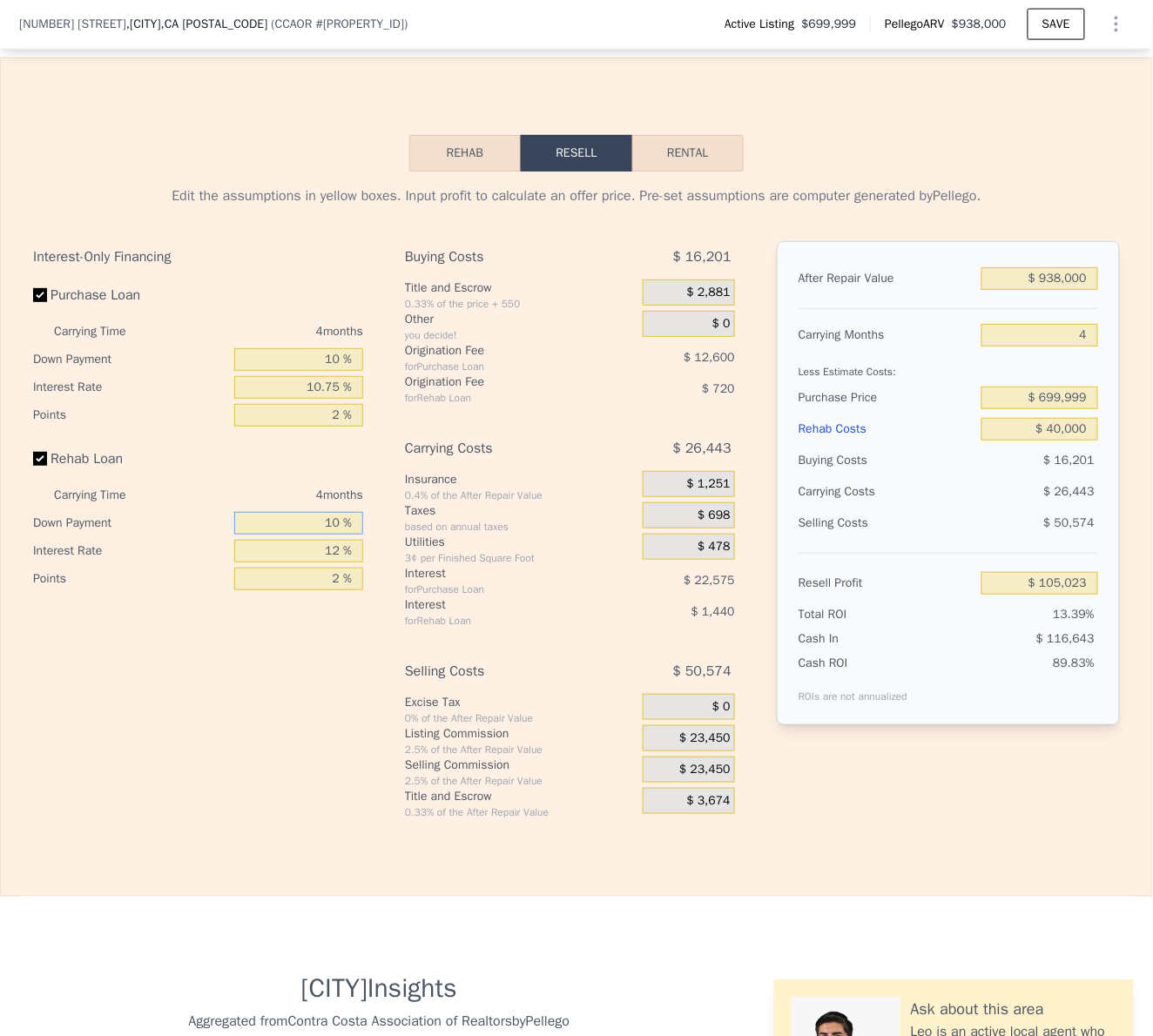 type on "$ 104,783" 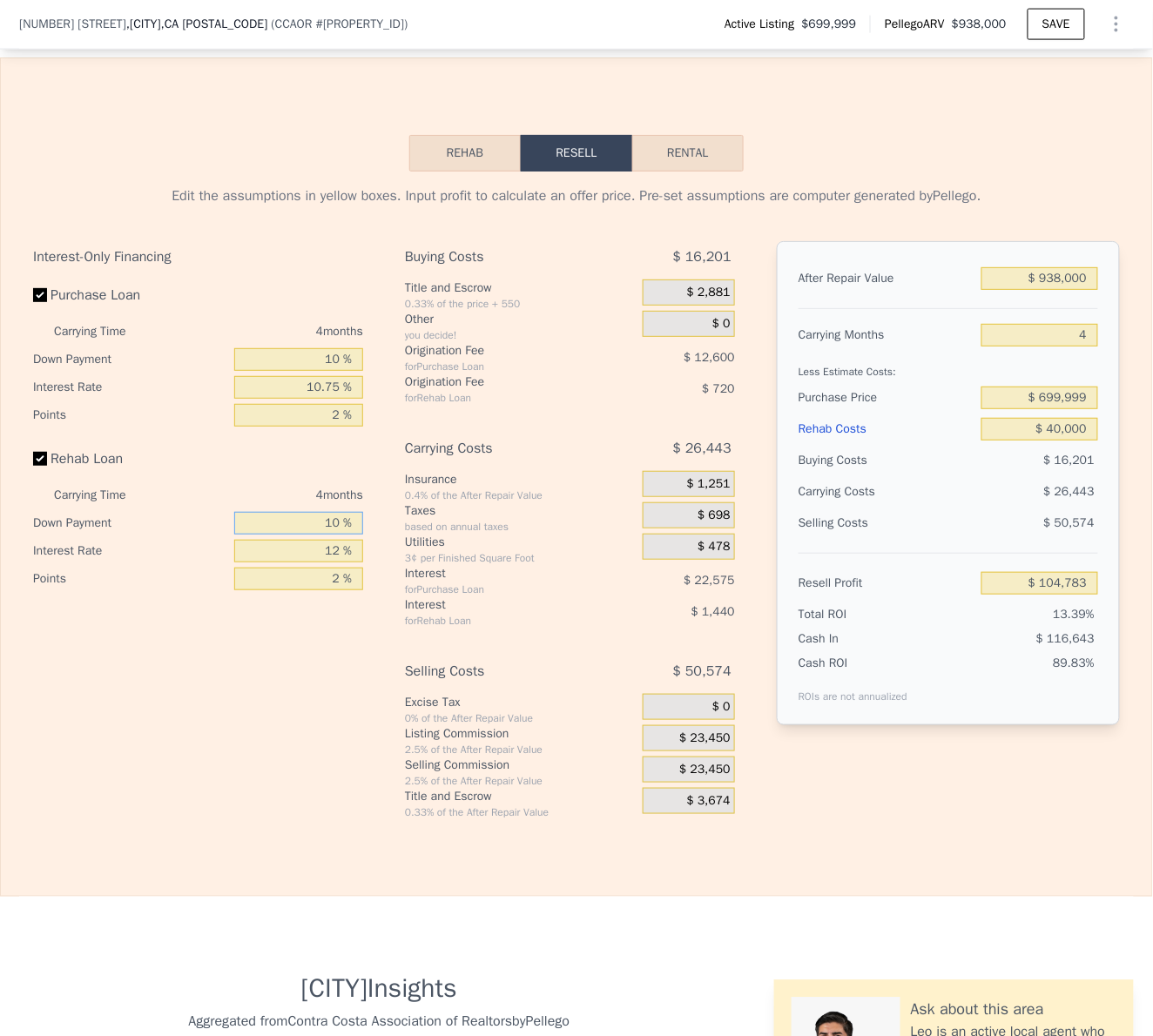 type on "1 %" 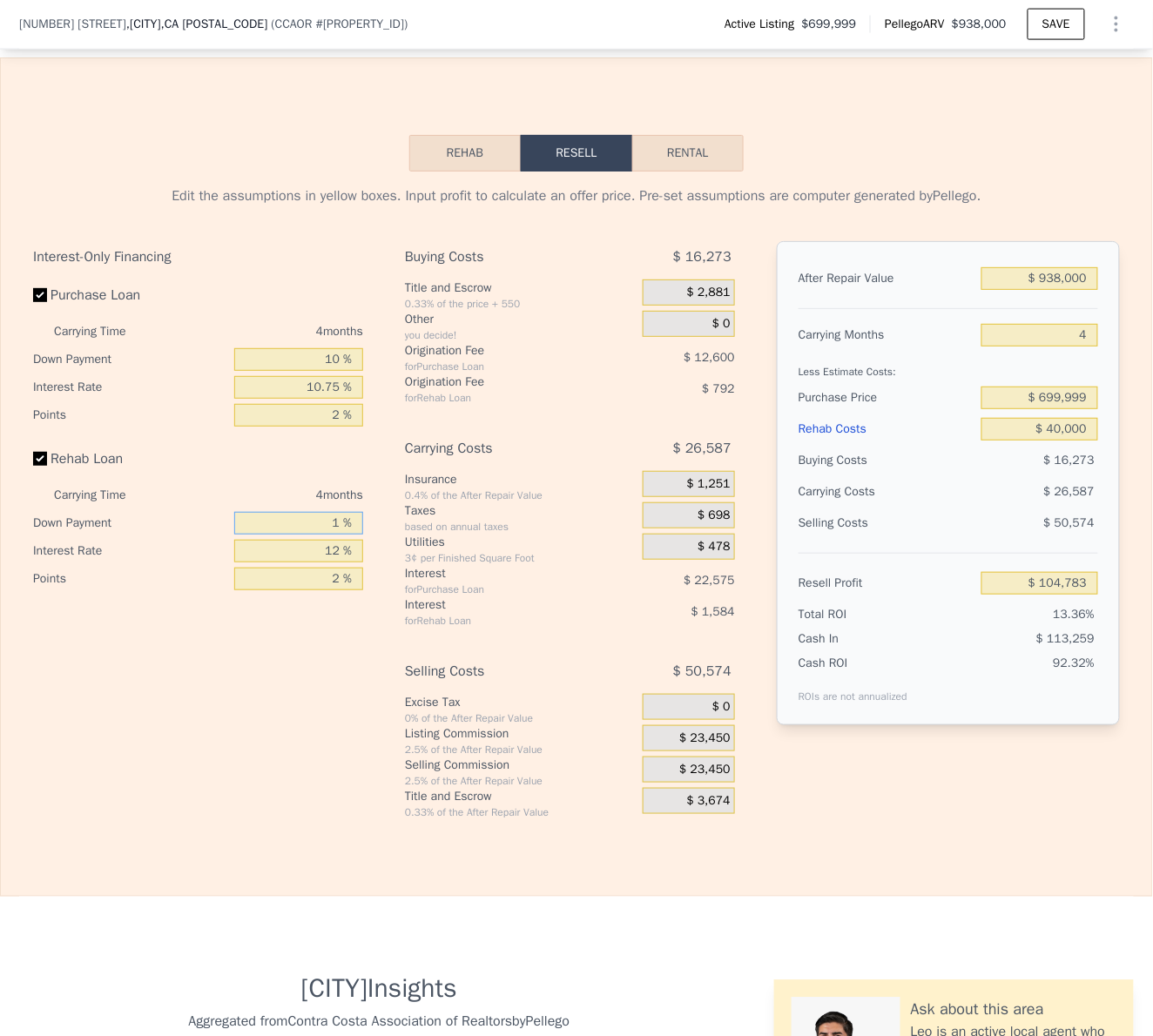 type on "$ 104,567" 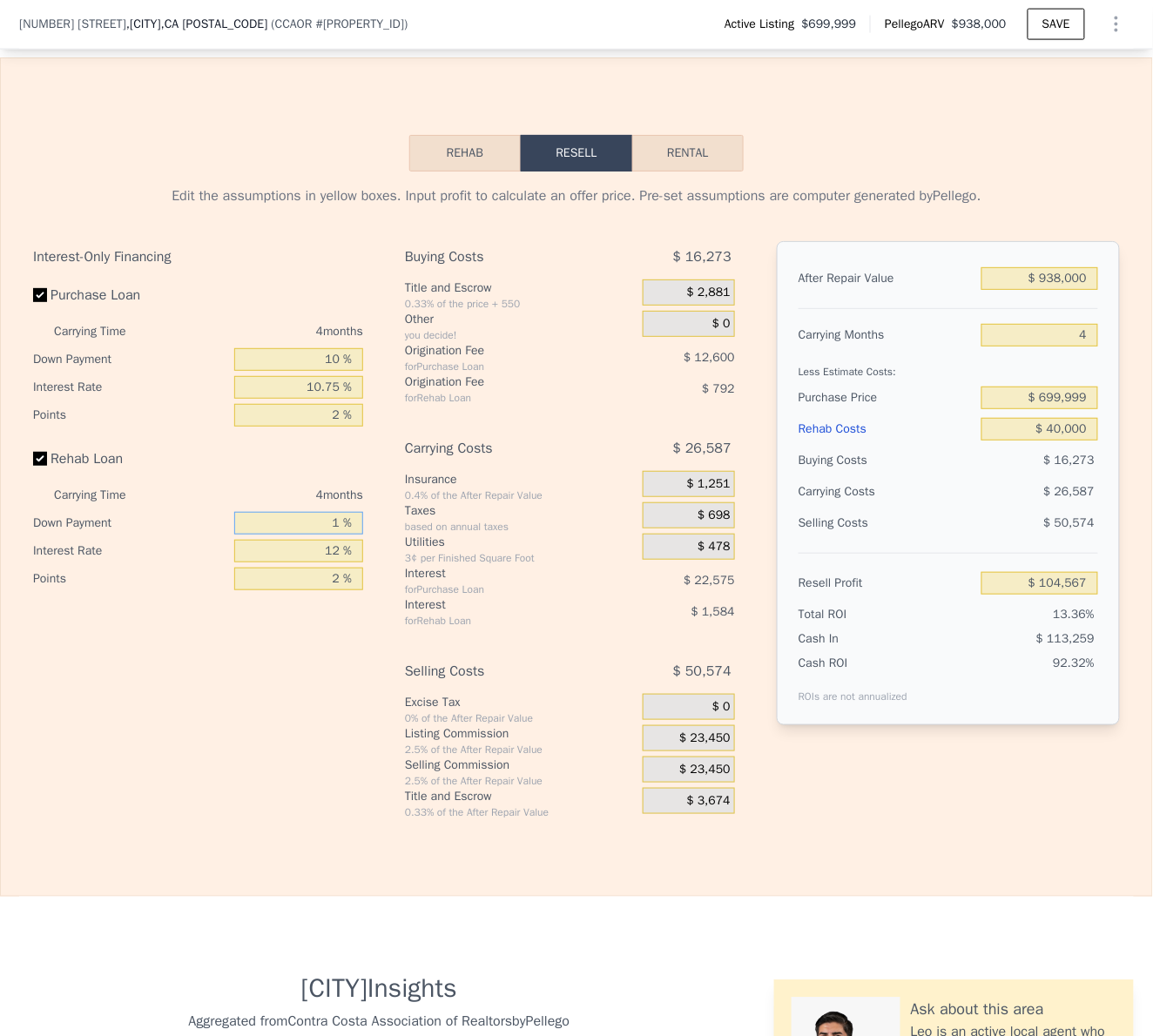 type on "10 %" 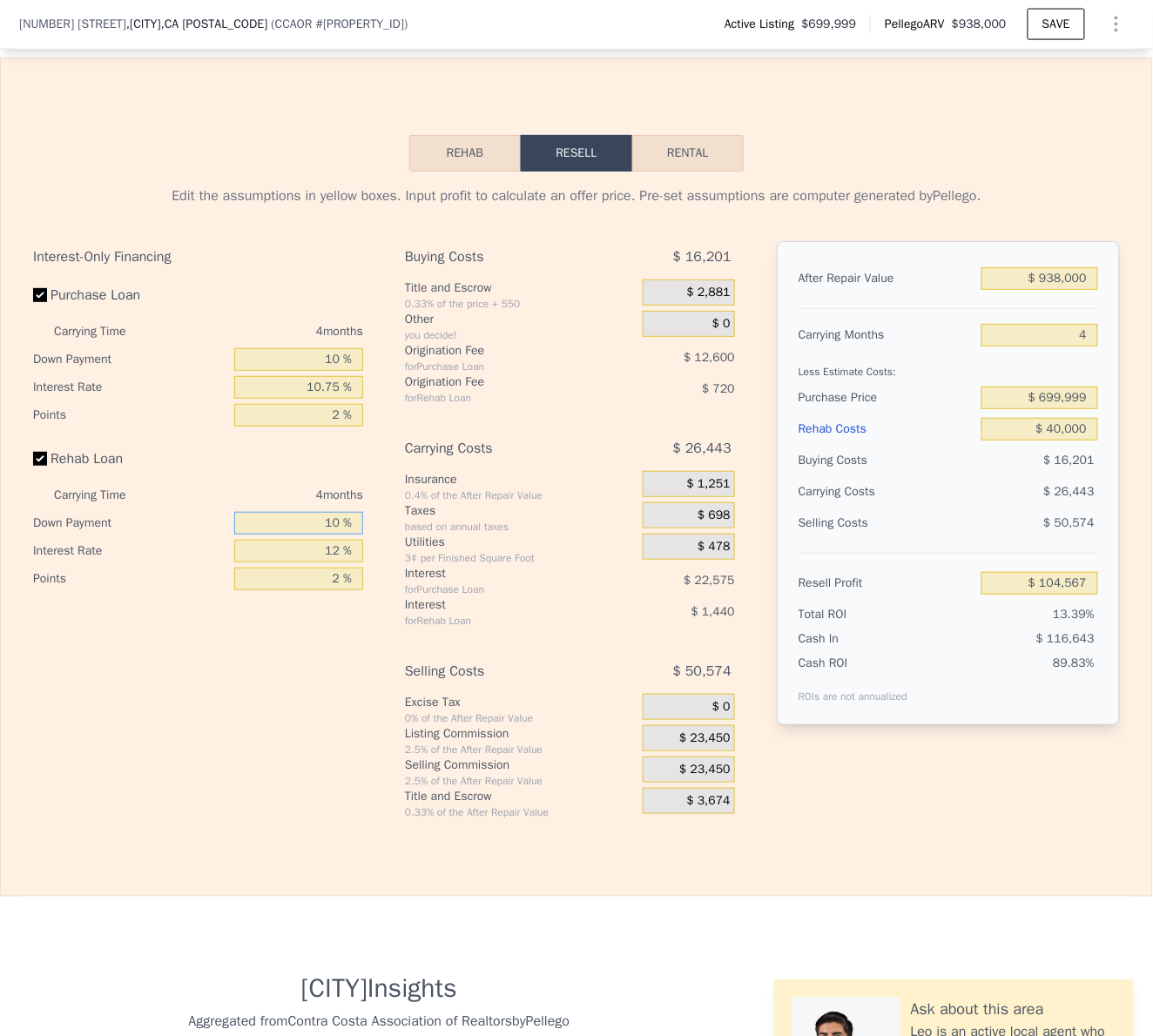 type on "$ 104,783" 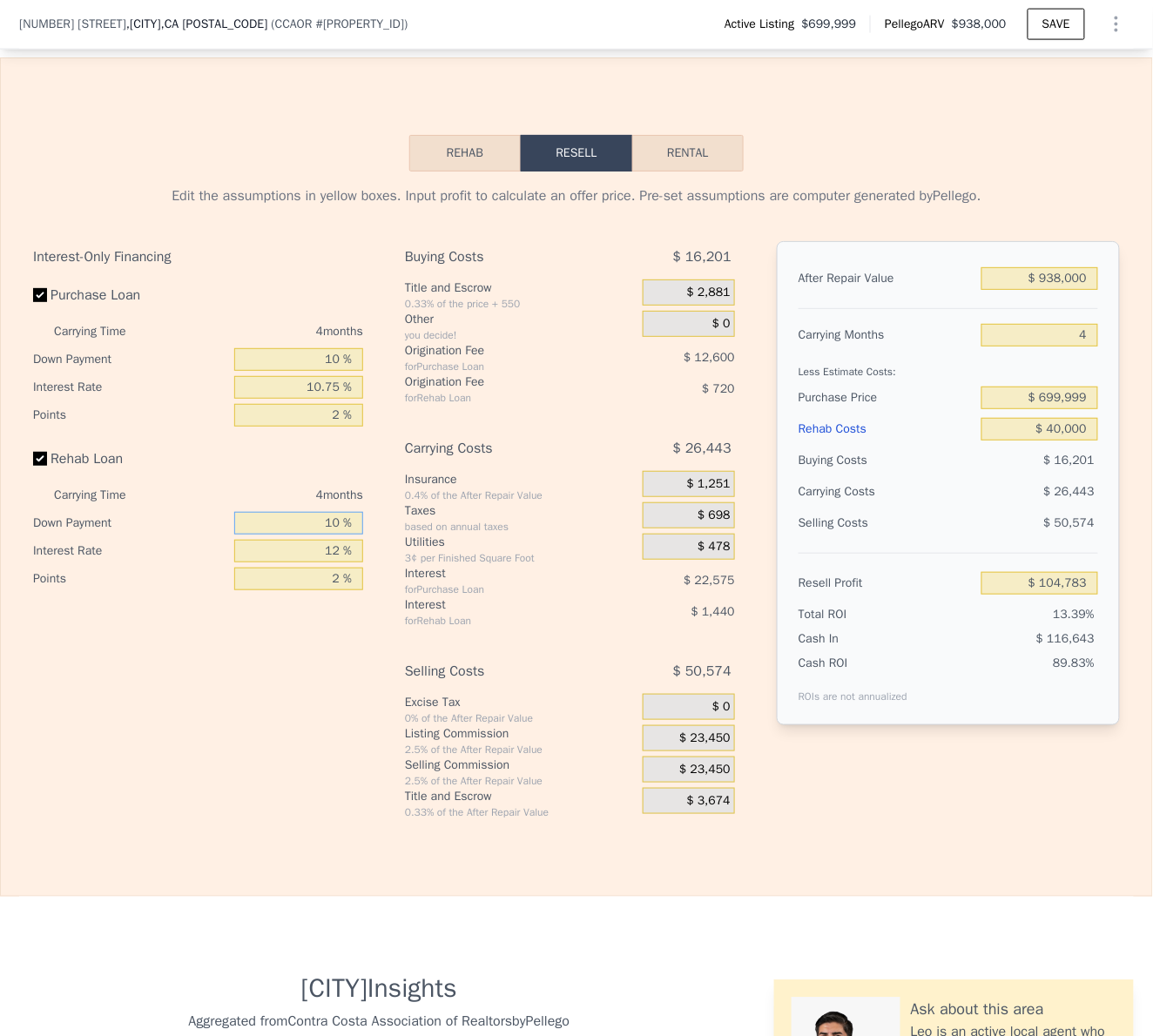 type on "10 %" 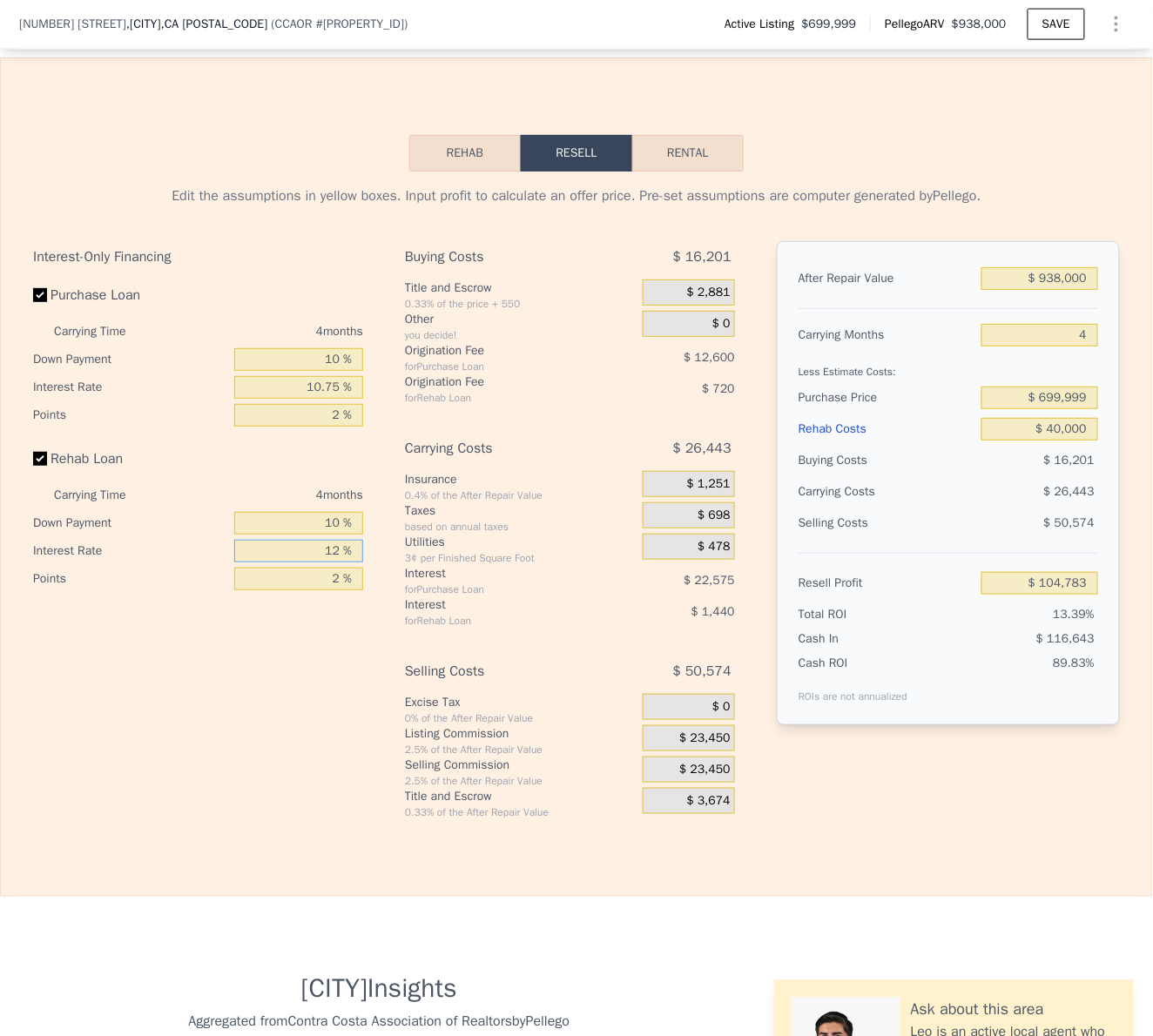 drag, startPoint x: 316, startPoint y: 598, endPoint x: 279, endPoint y: 614, distance: 40.311289 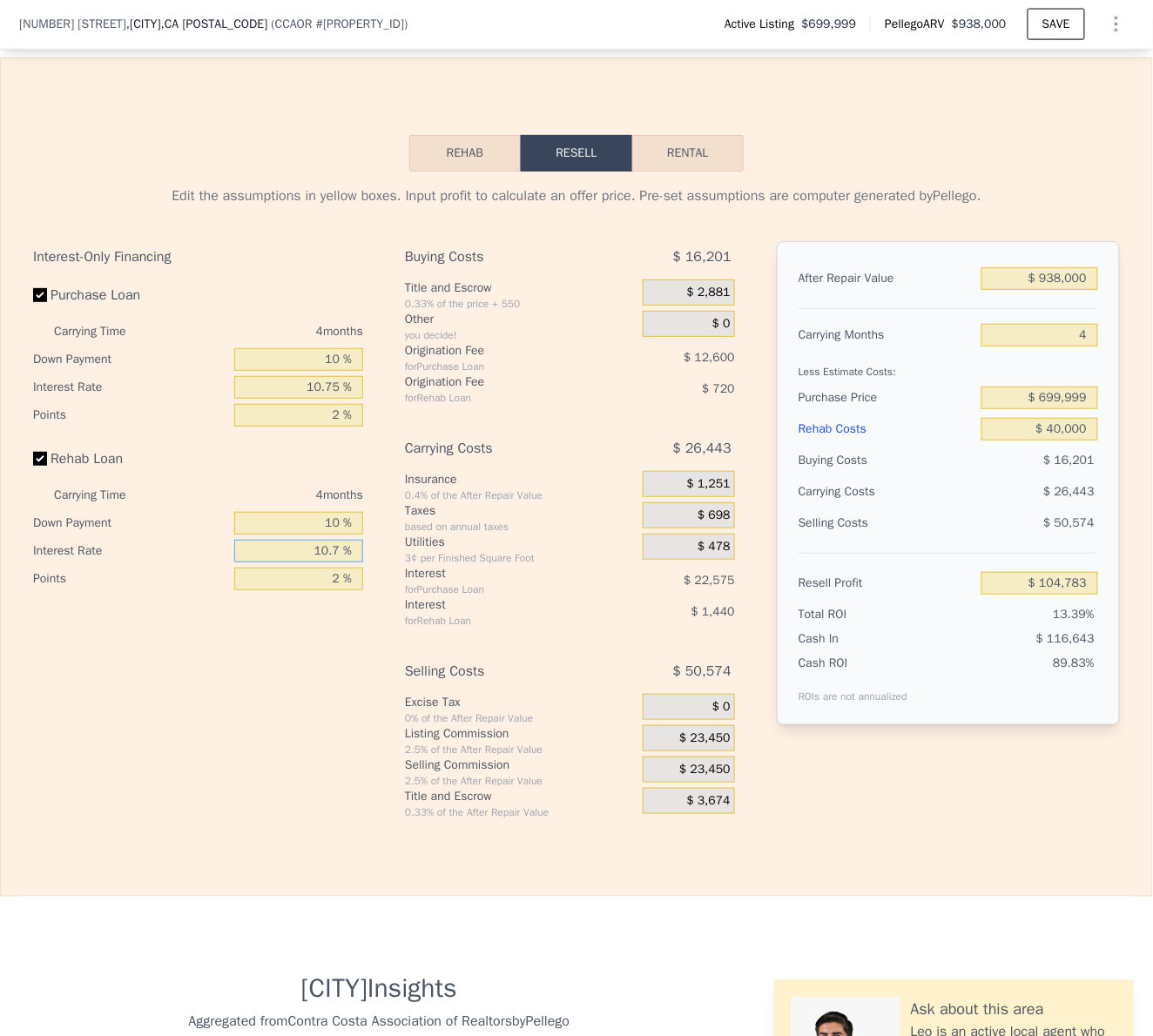type on "10.75 %" 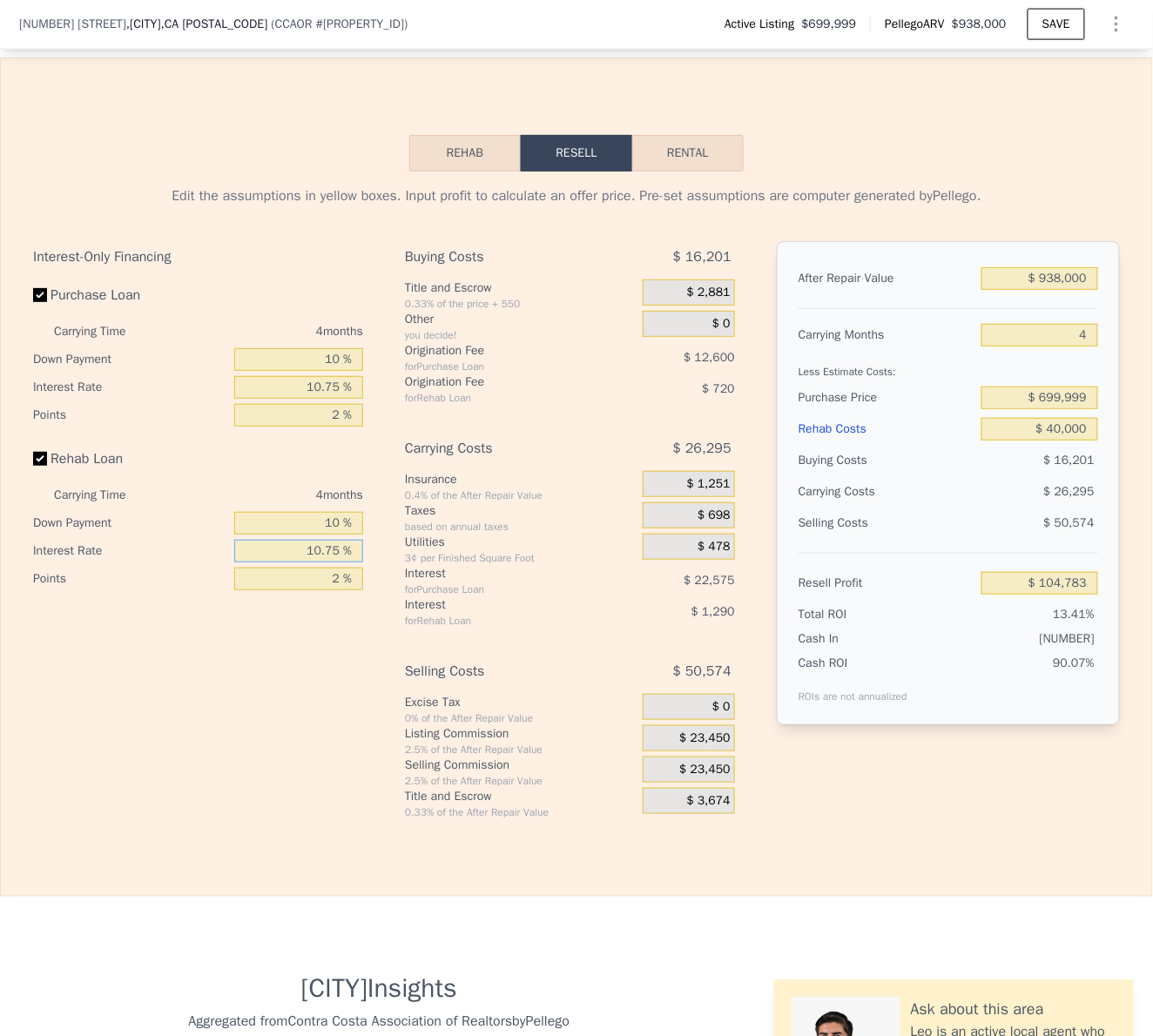 type on "$ 104,931" 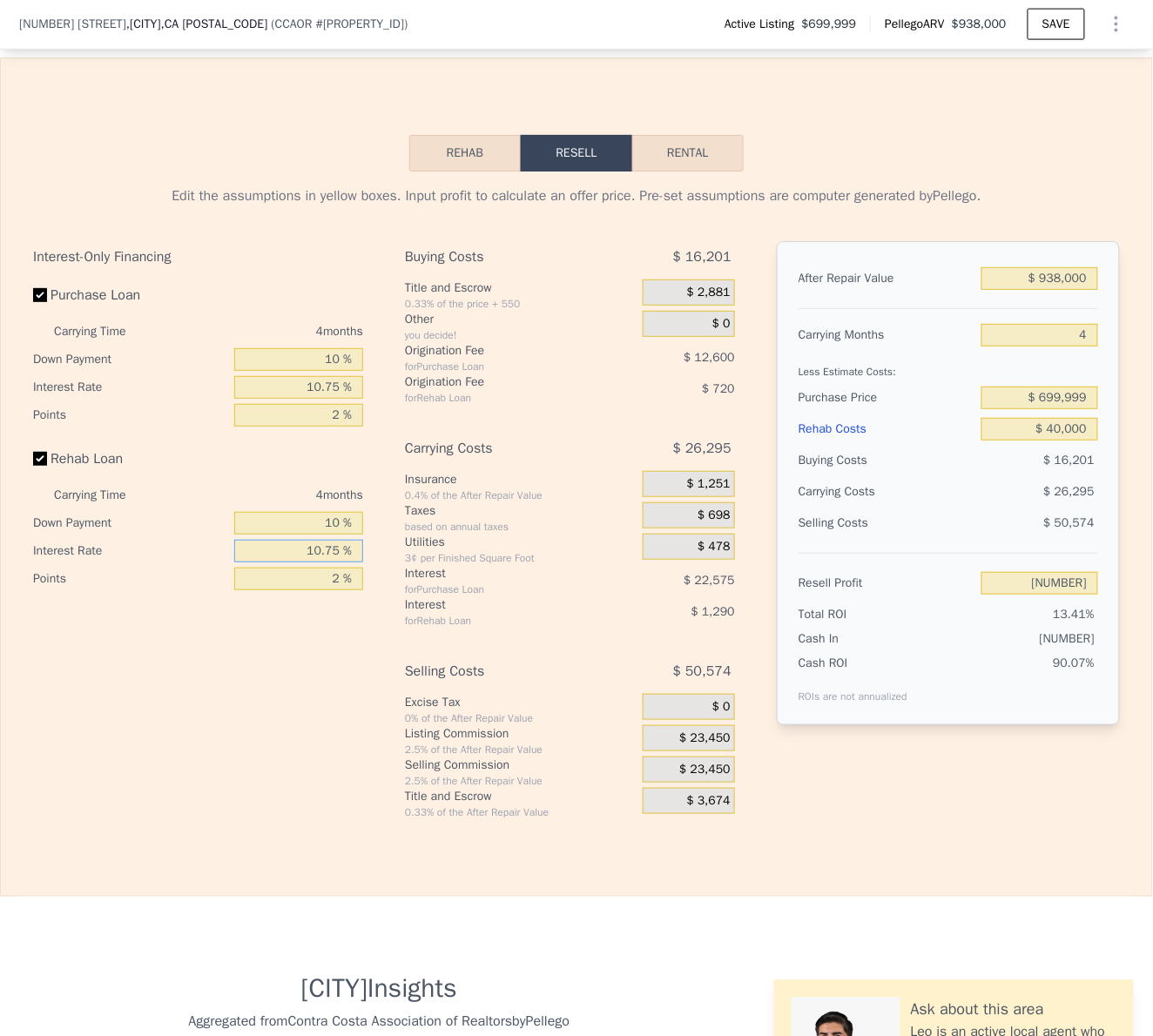 type on "10.75 %" 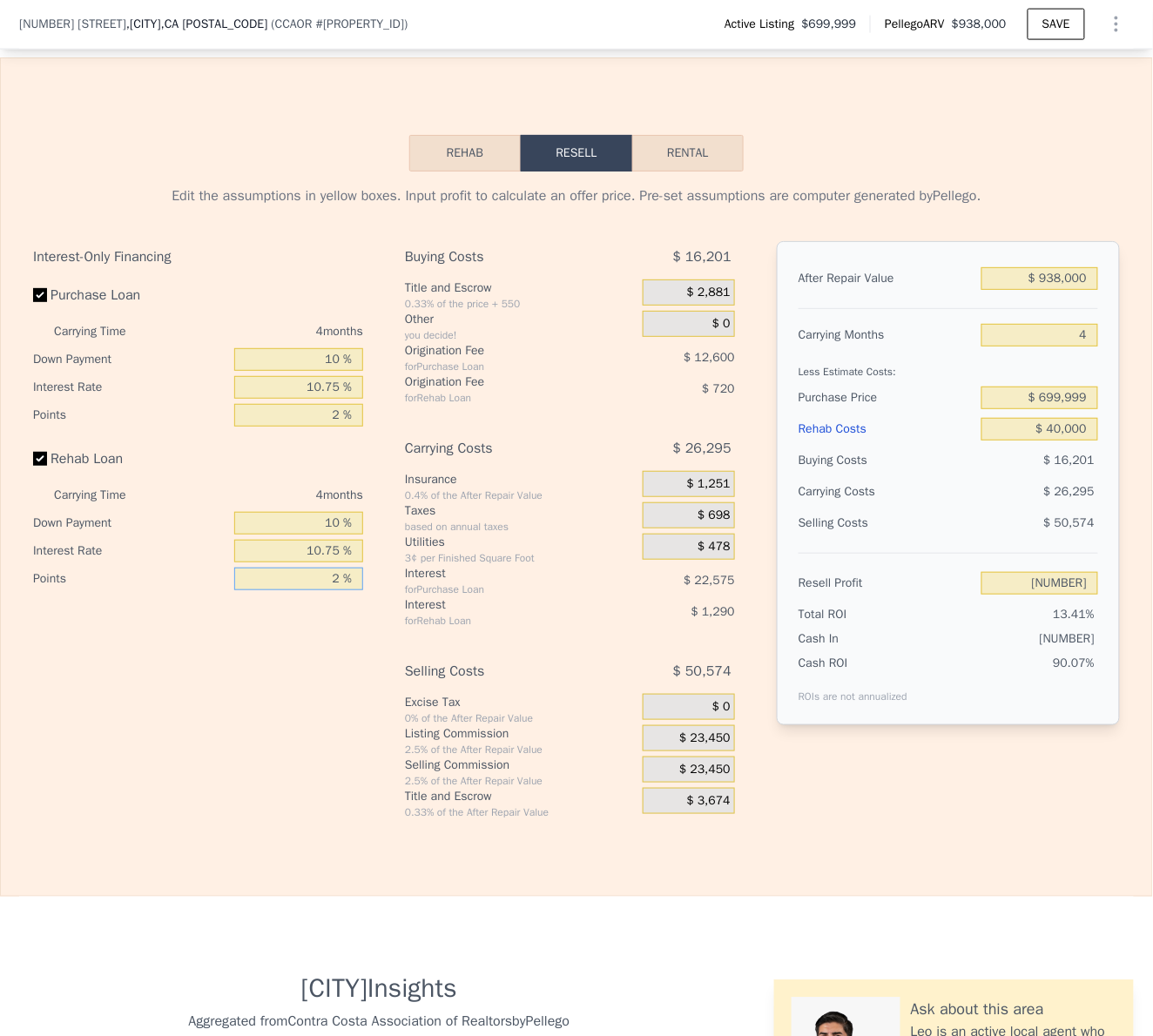 drag, startPoint x: 292, startPoint y: 629, endPoint x: 418, endPoint y: 632, distance: 126.03571 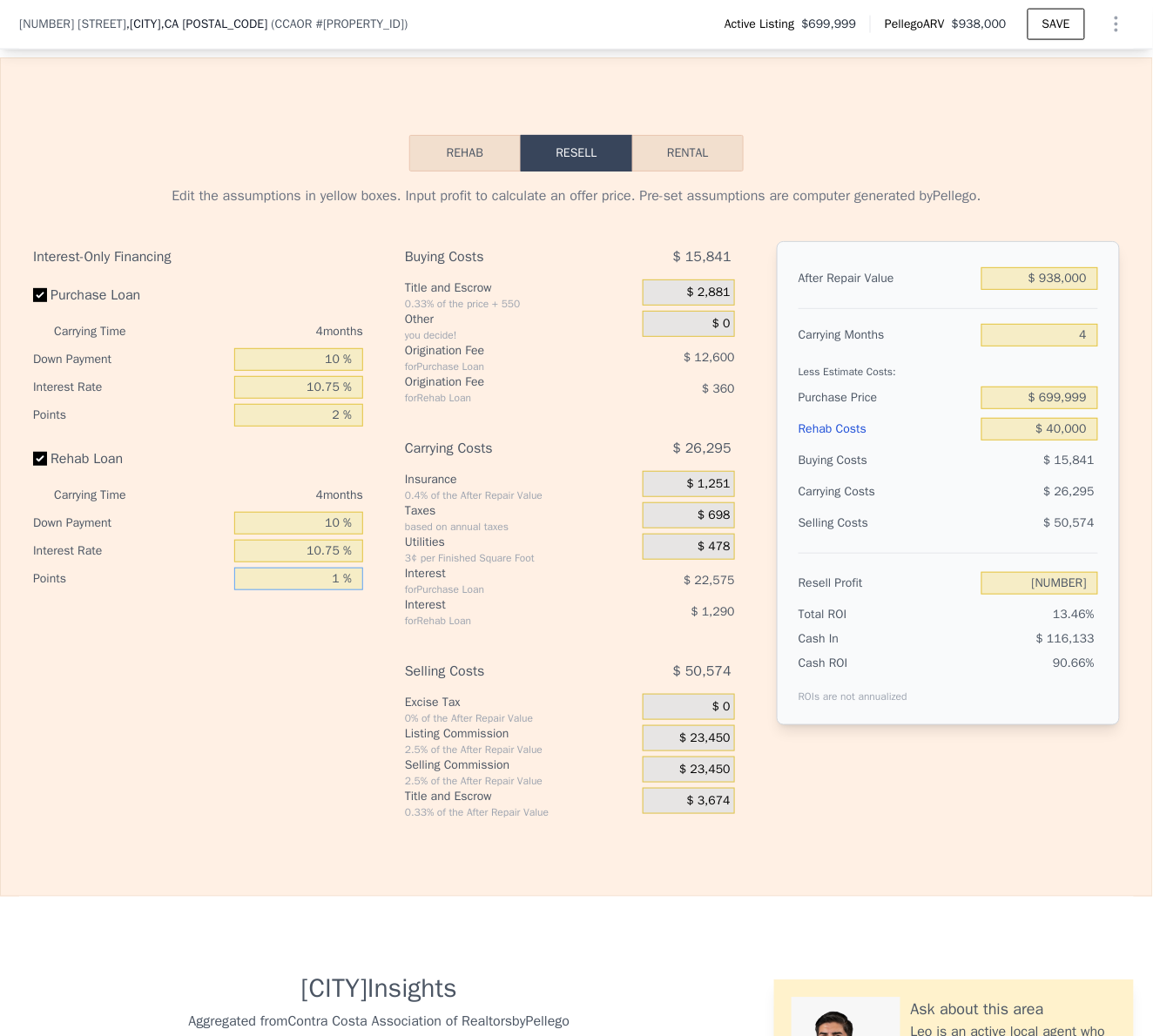type on "$ 105,291" 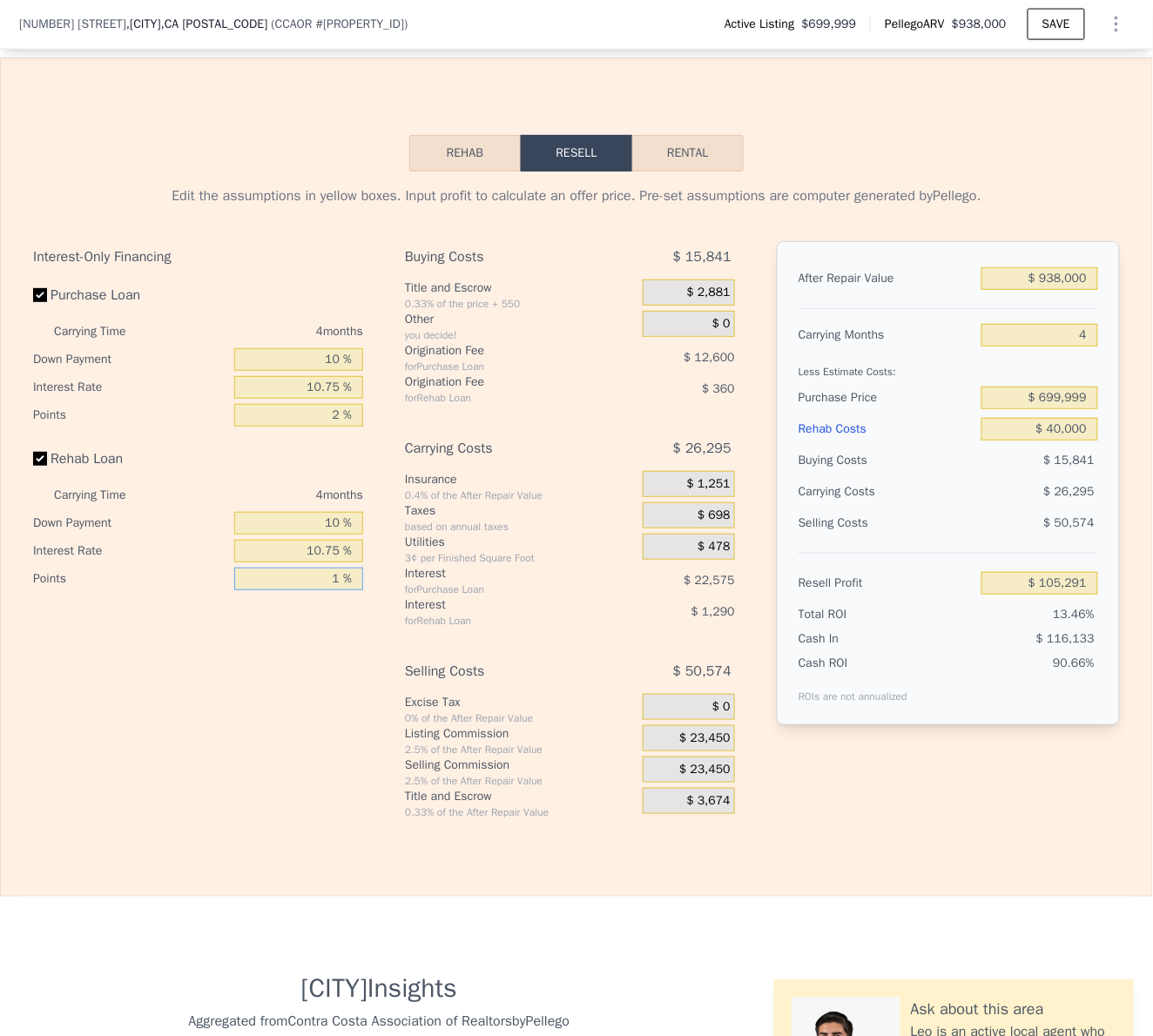 type on "1 %" 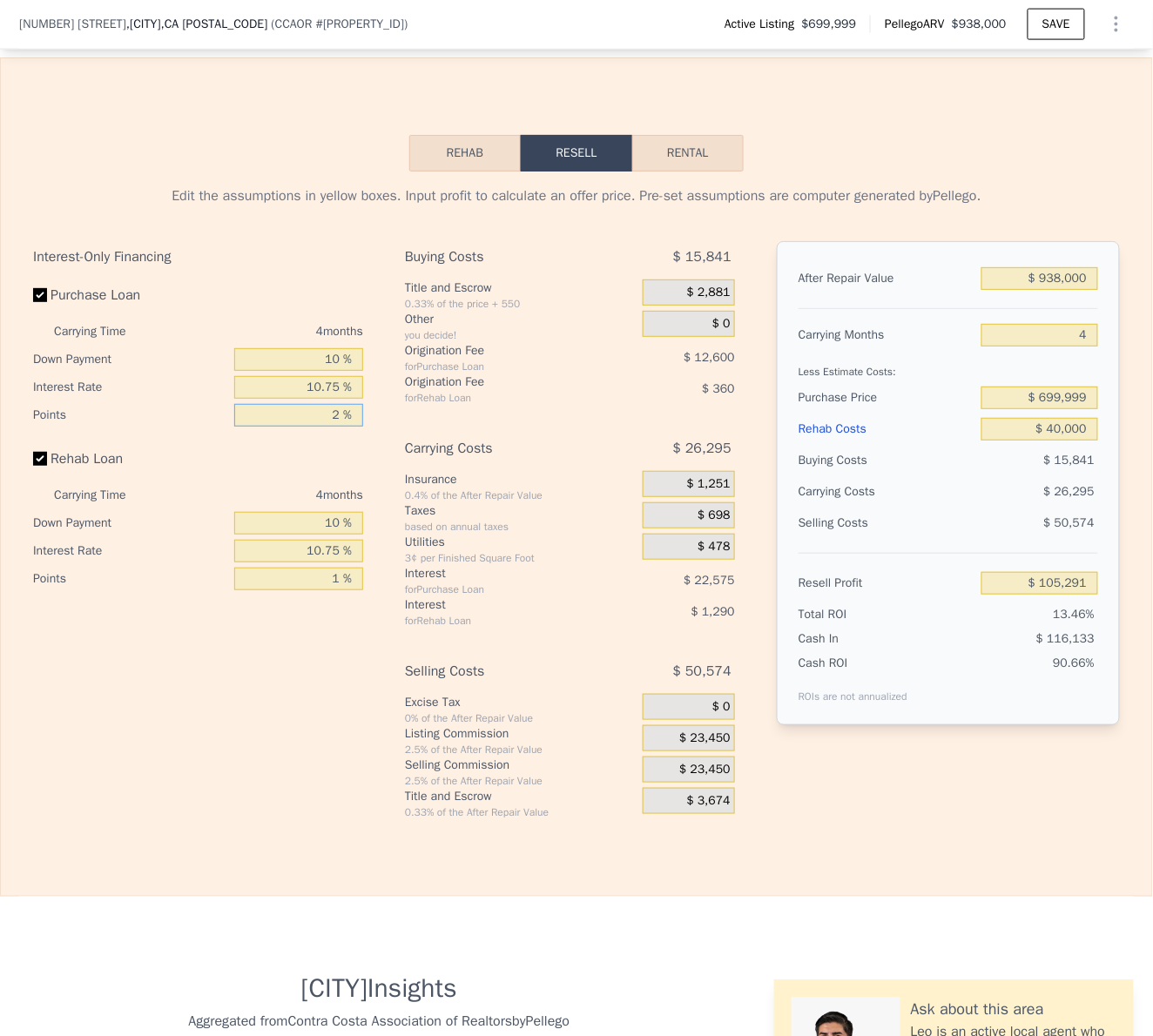 click on "2 %" at bounding box center (299, 415) 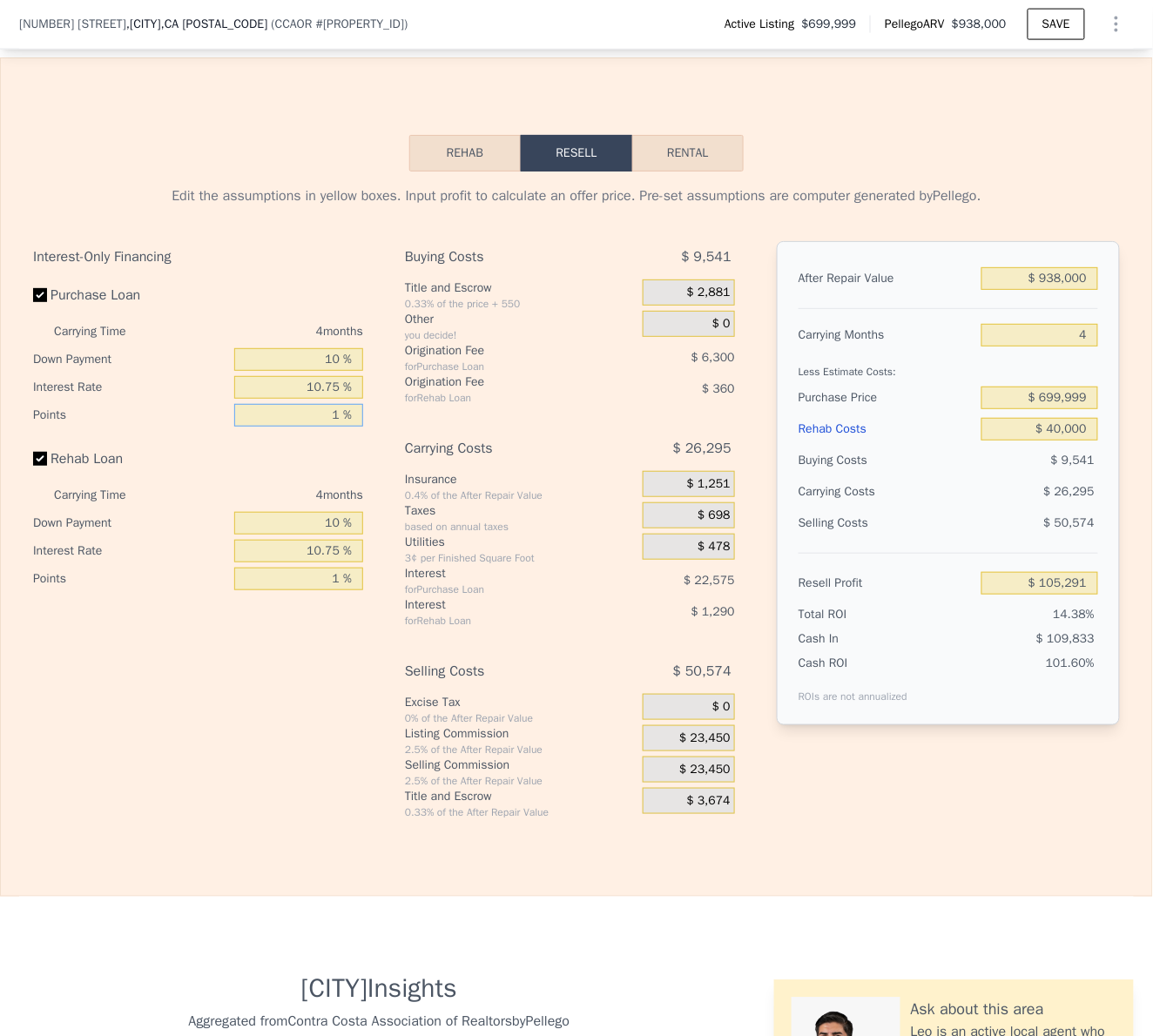 type on "$ 111,591" 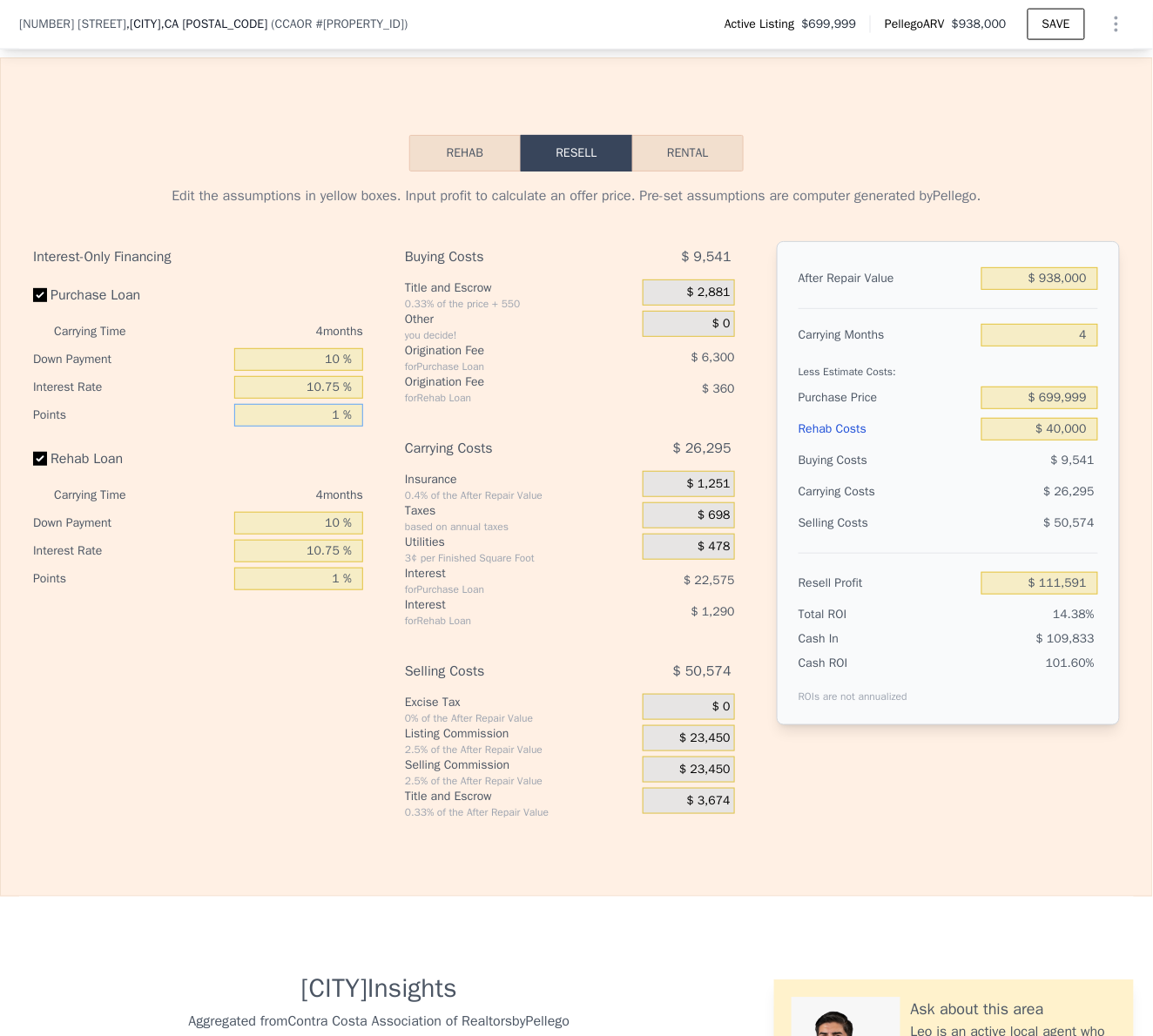 type on "1 %" 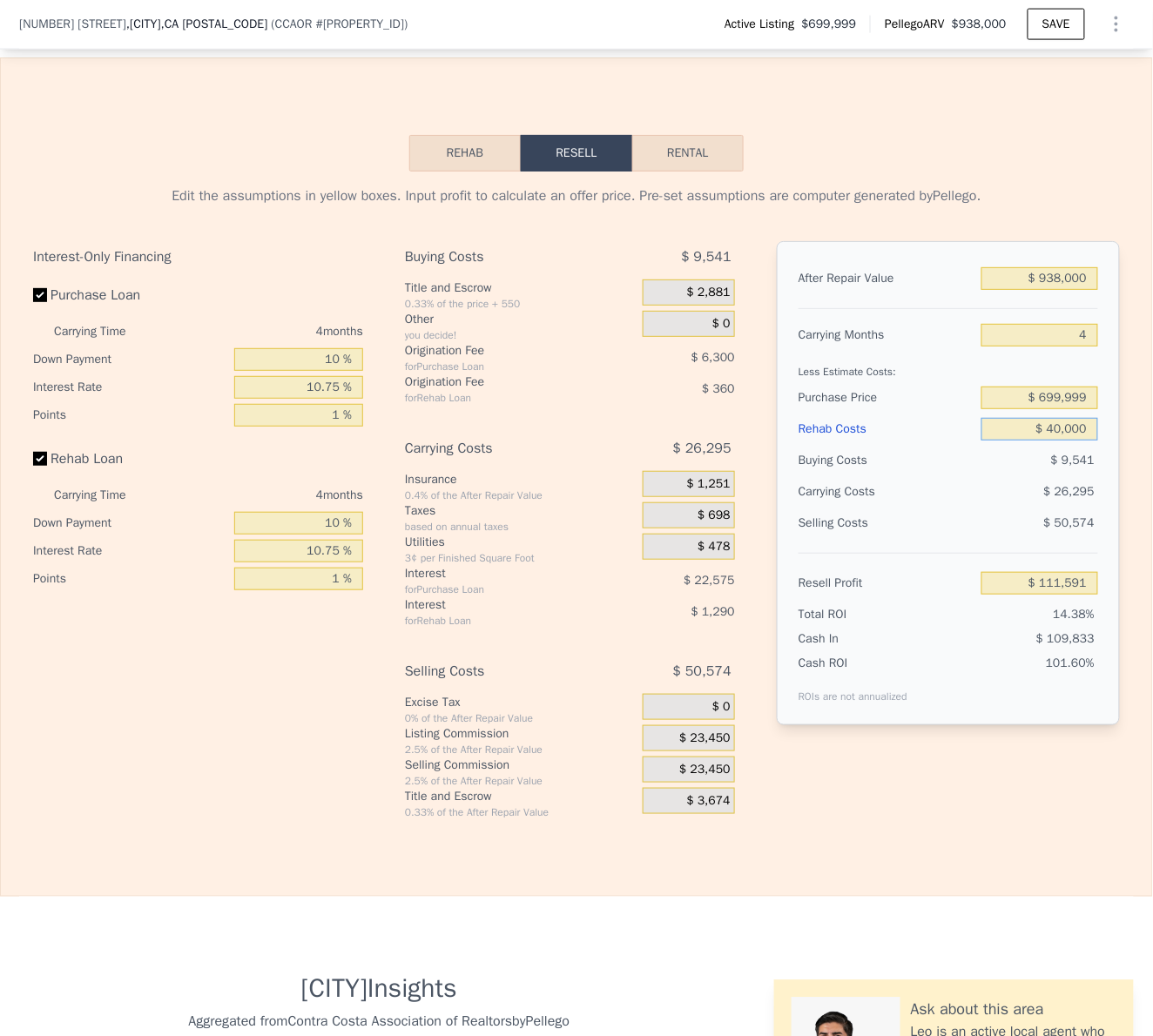 click on "$ 40,000" at bounding box center [1040, 429] 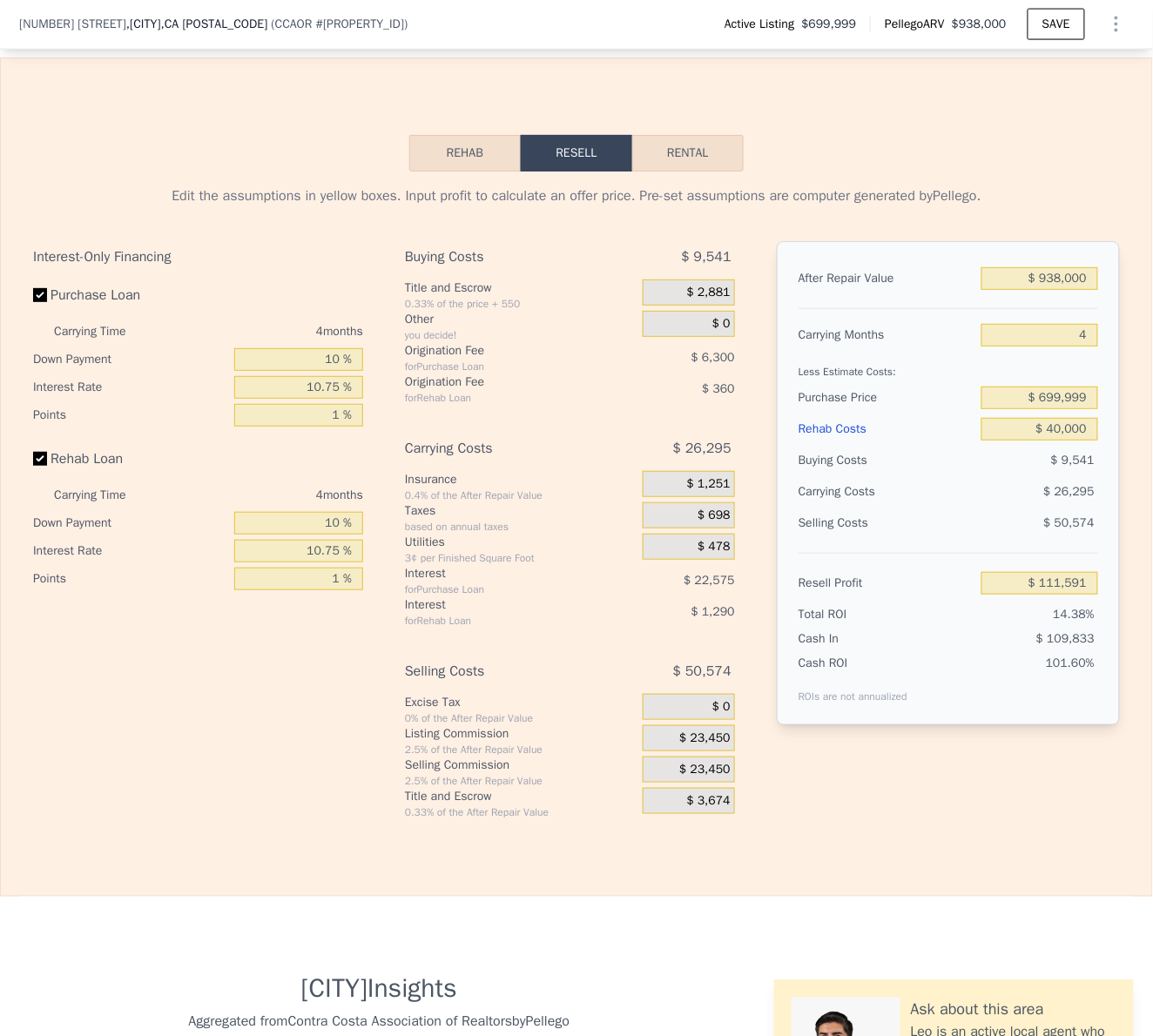 click on "$ 698" at bounding box center [689, 515] 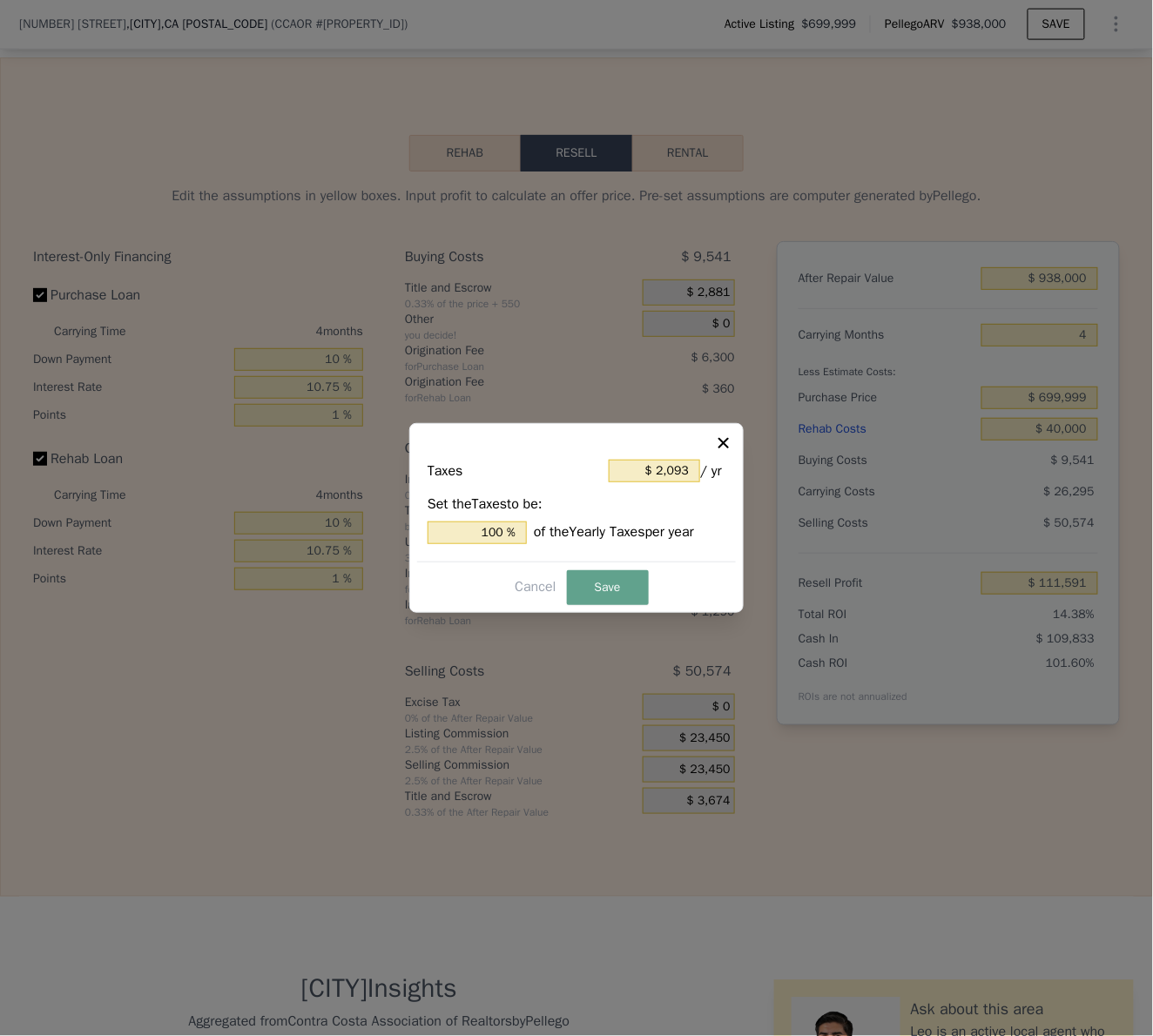 click on "Cancel Save" at bounding box center (576, 587) 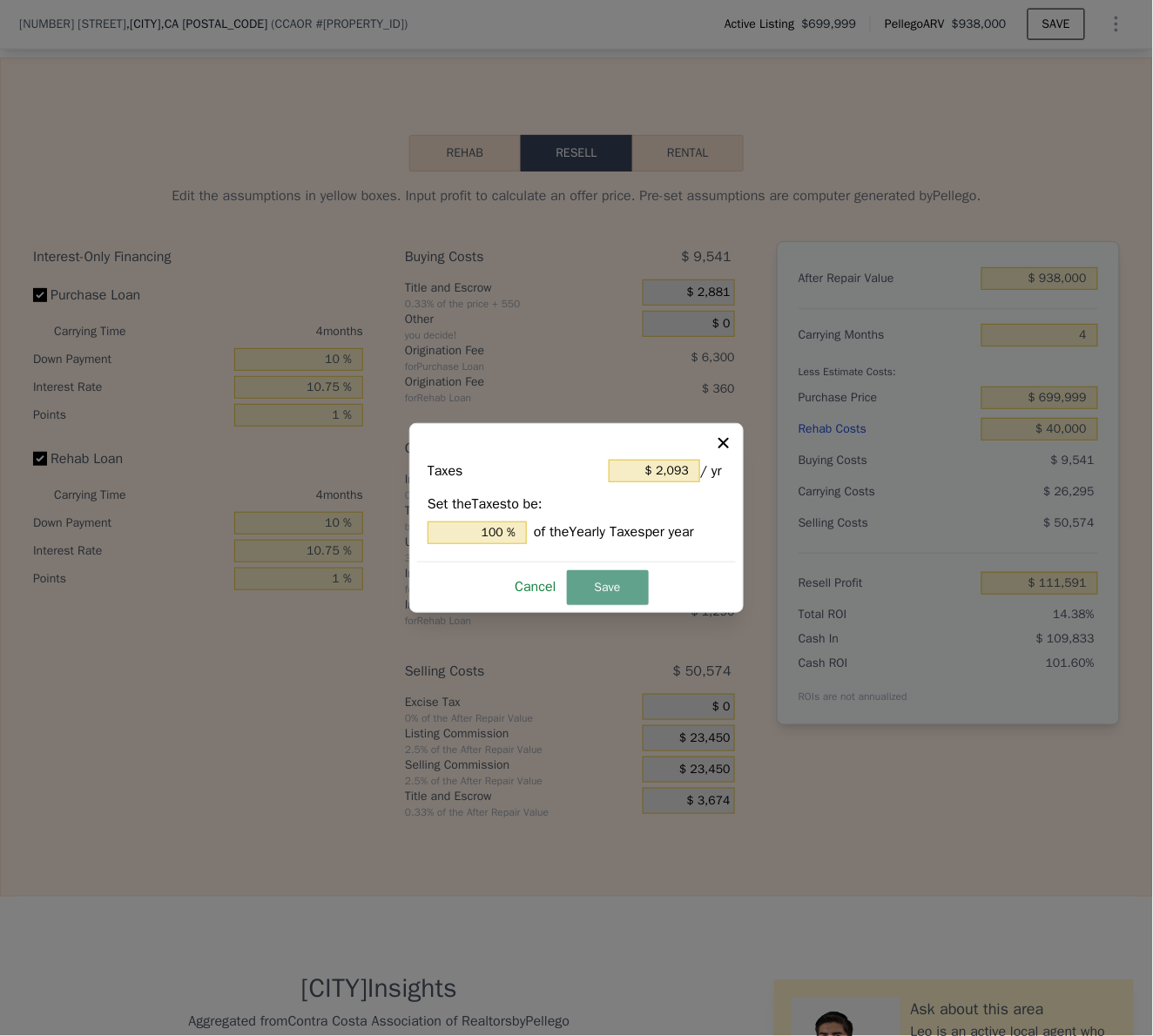 click on "Cancel" at bounding box center [535, 587] 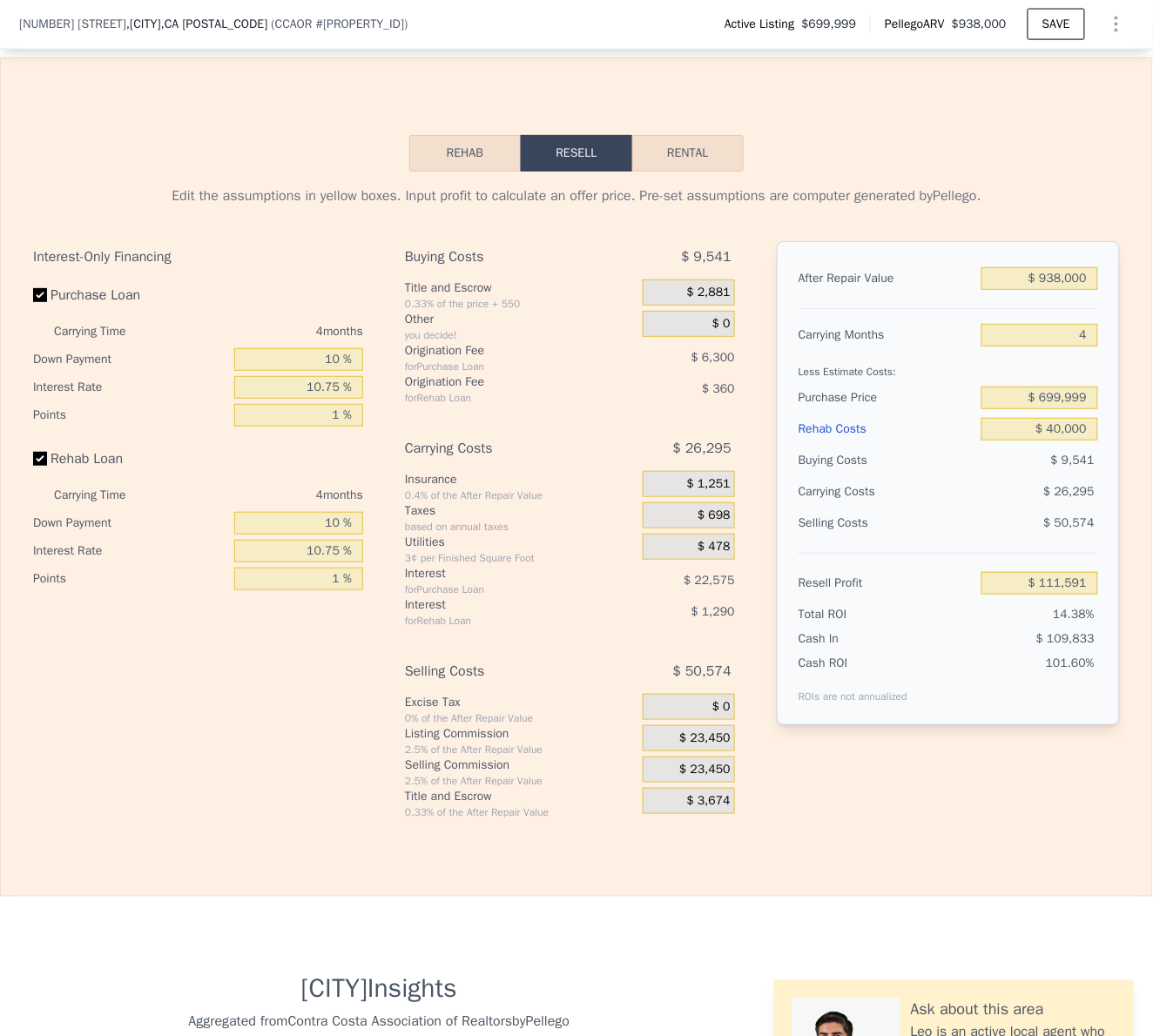 click on "$ 23,450" at bounding box center [689, 770] 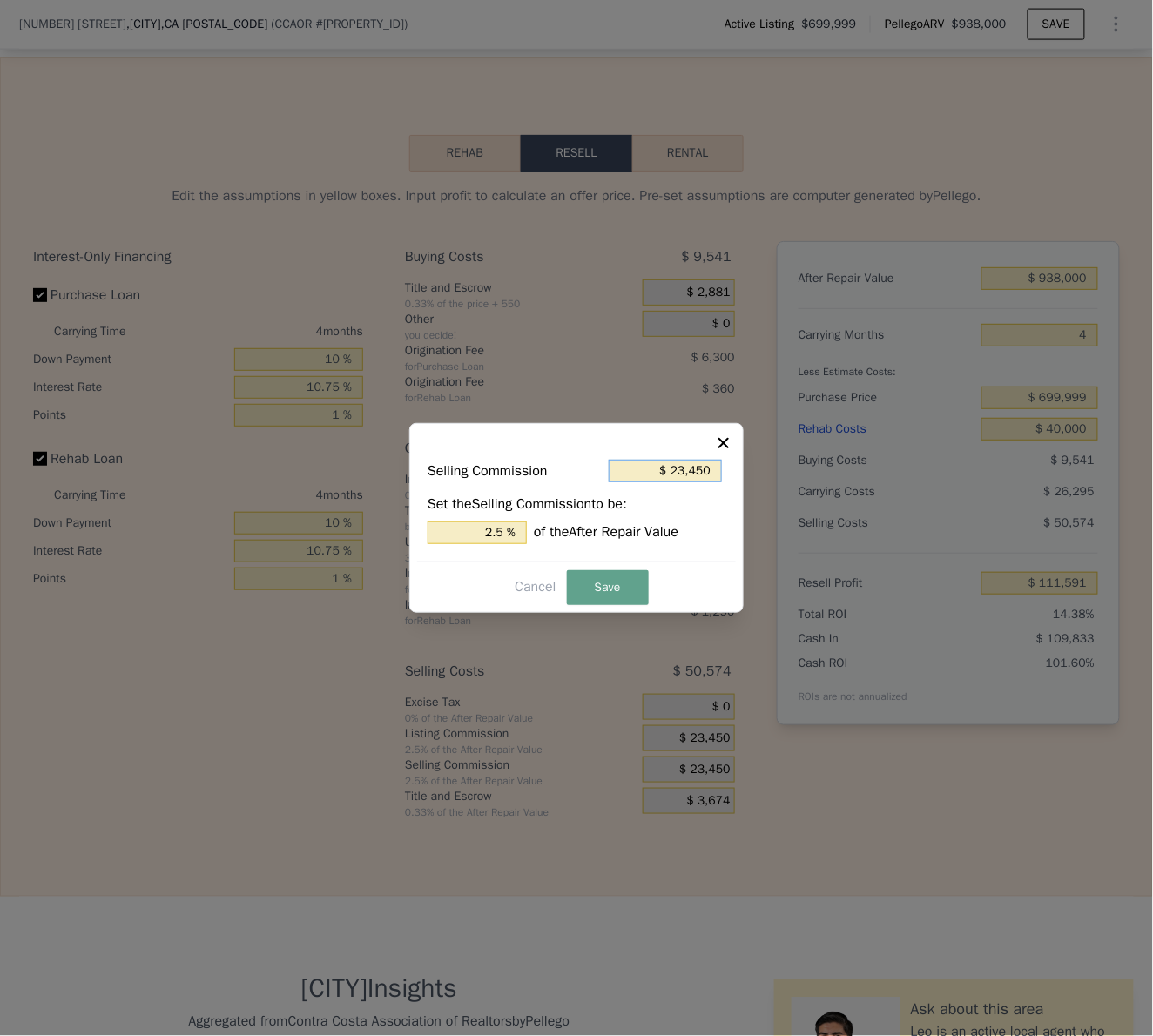 drag, startPoint x: 658, startPoint y: 474, endPoint x: 774, endPoint y: 474, distance: 116 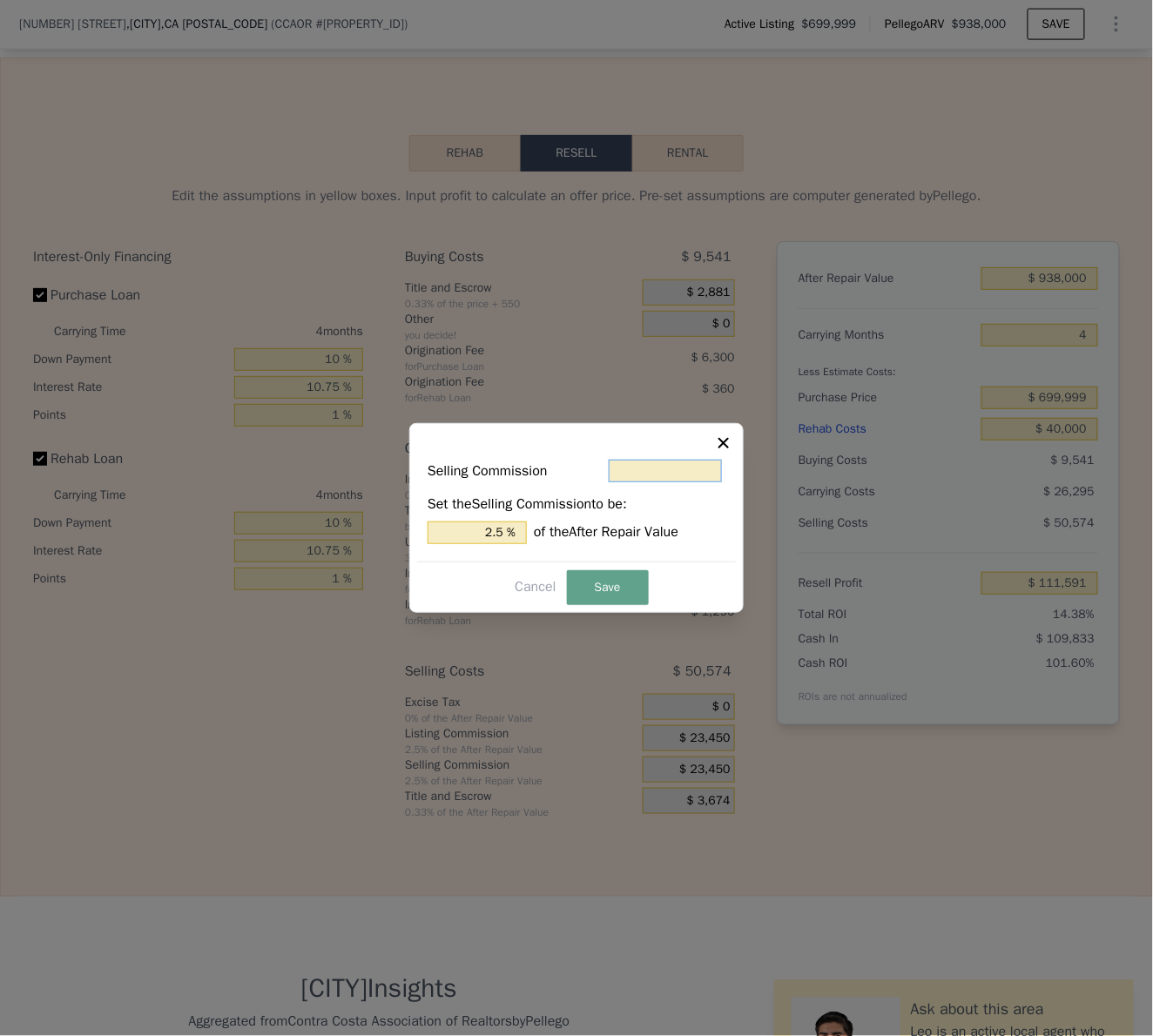 type 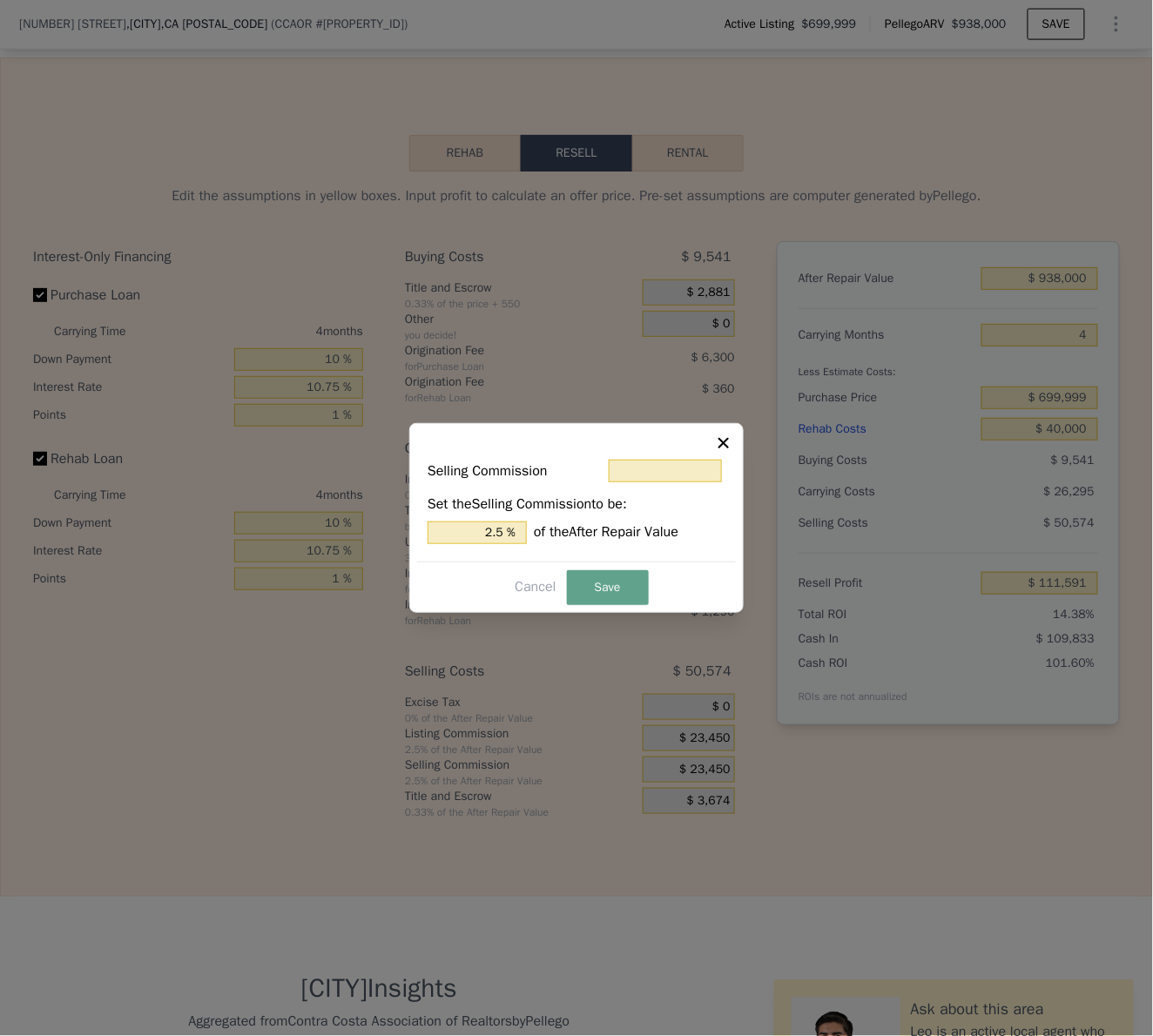 click on "Save" at bounding box center [608, 588] 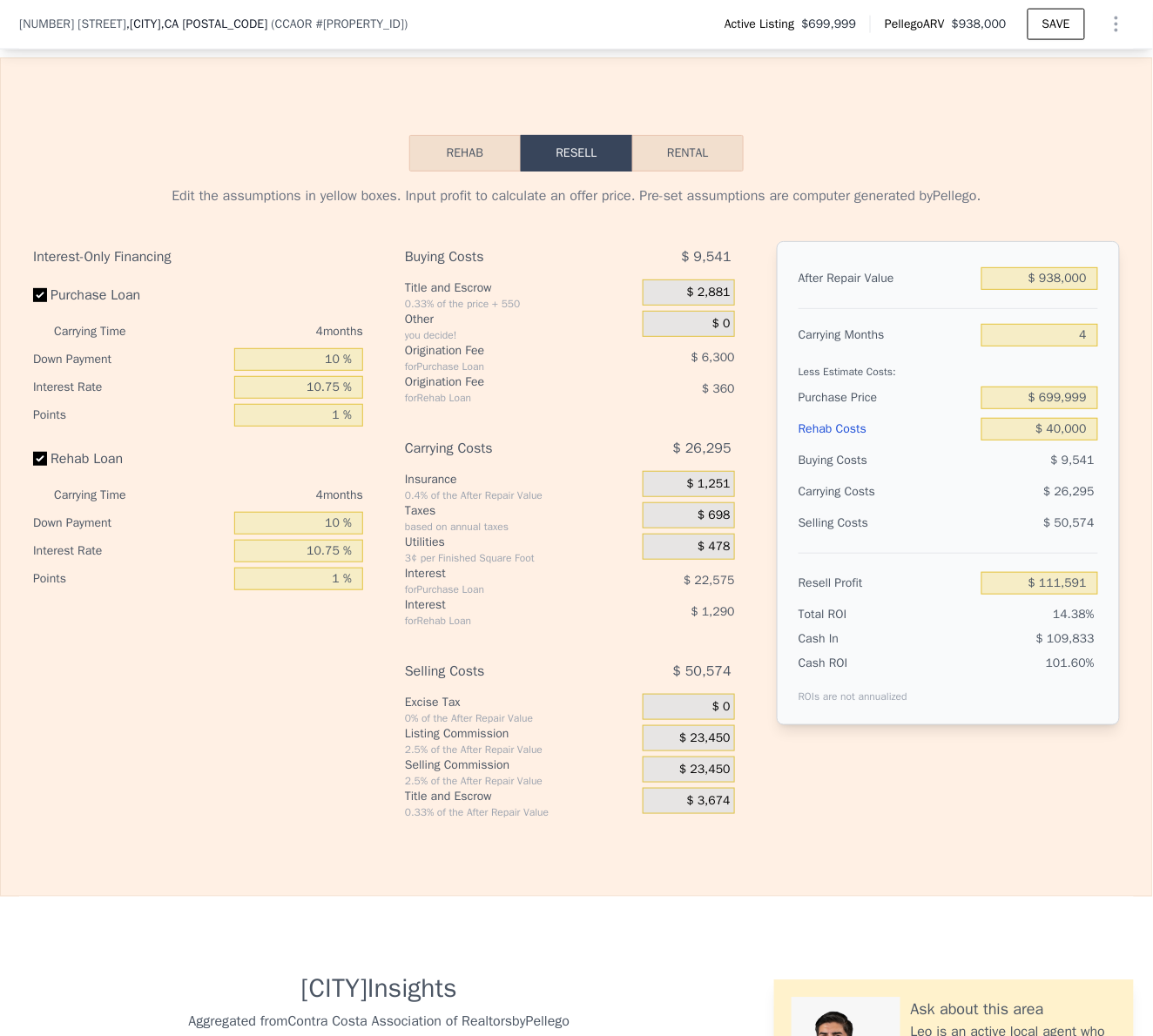 click on "$ 23,450" at bounding box center [705, 738] 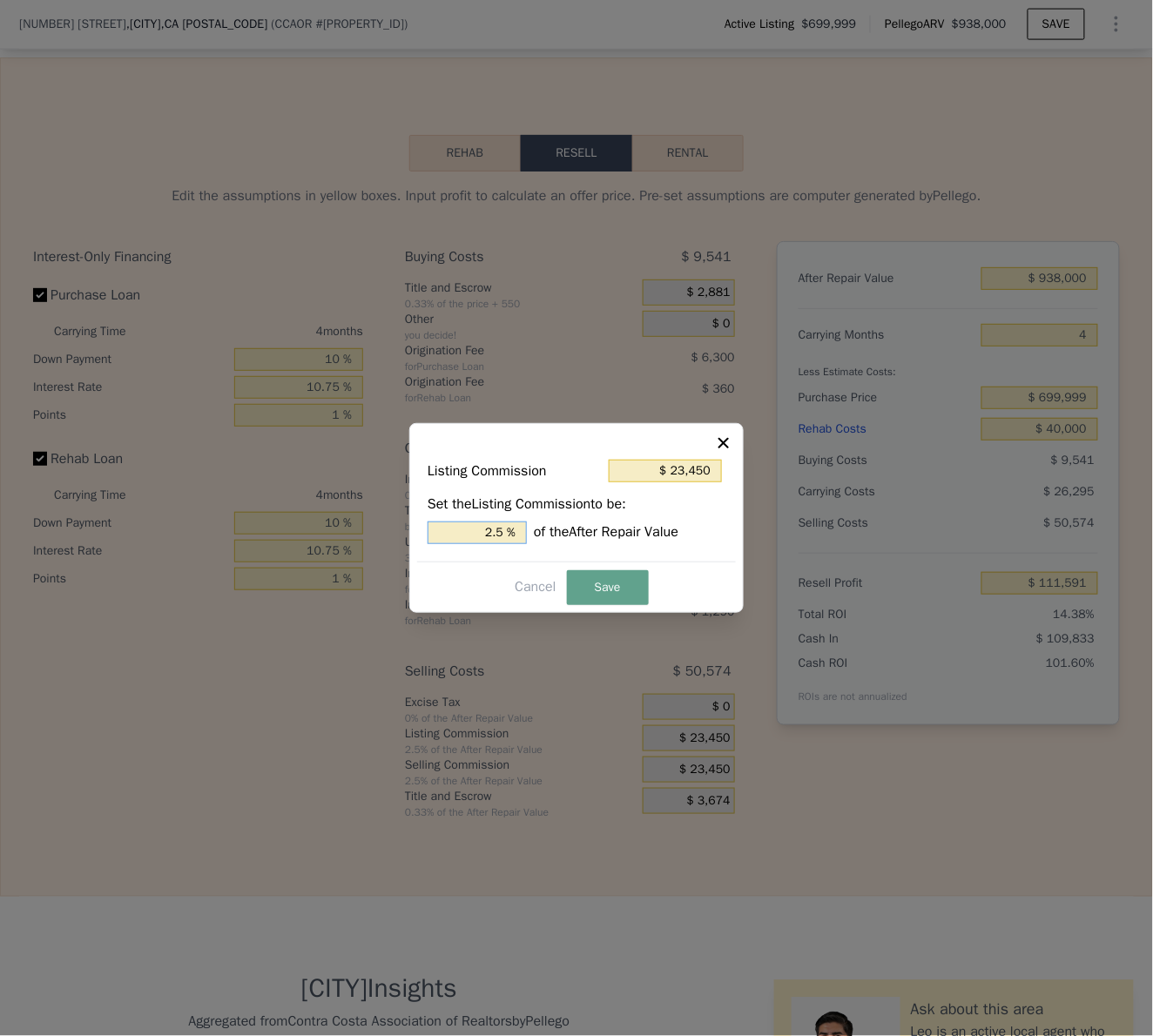 drag, startPoint x: 482, startPoint y: 535, endPoint x: 531, endPoint y: 535, distance: 49 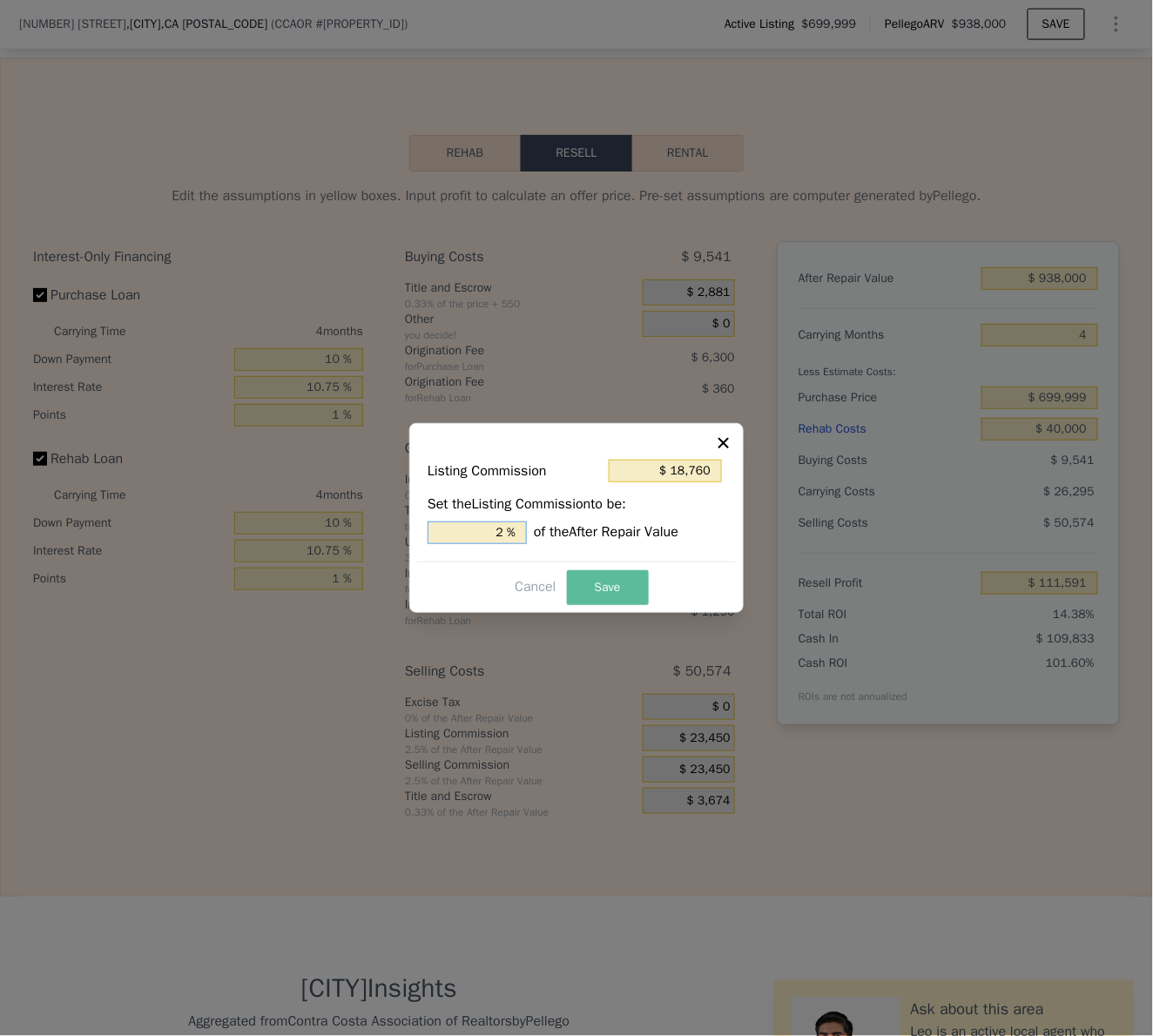 type on "2 %" 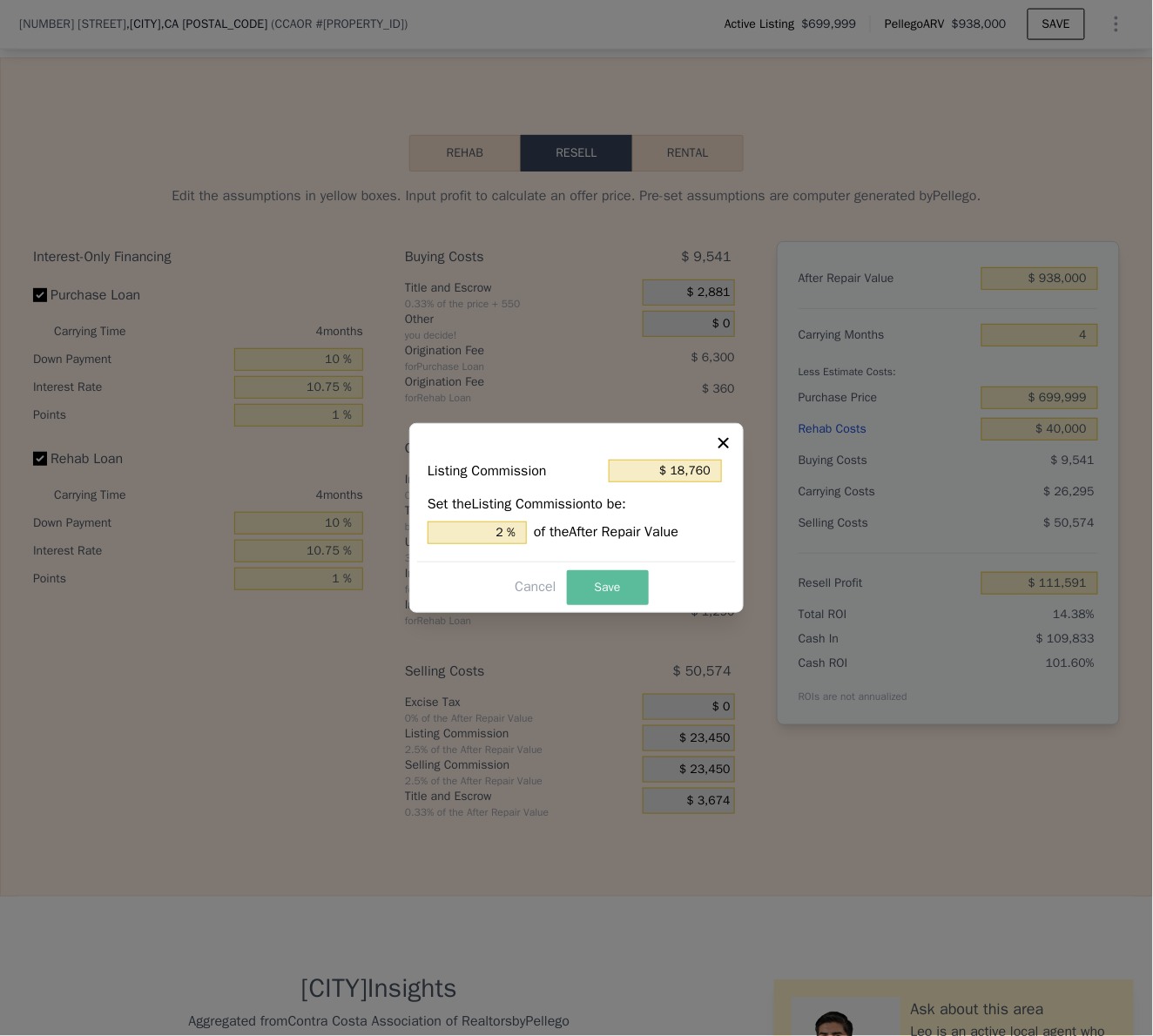 click on "Save" at bounding box center (608, 588) 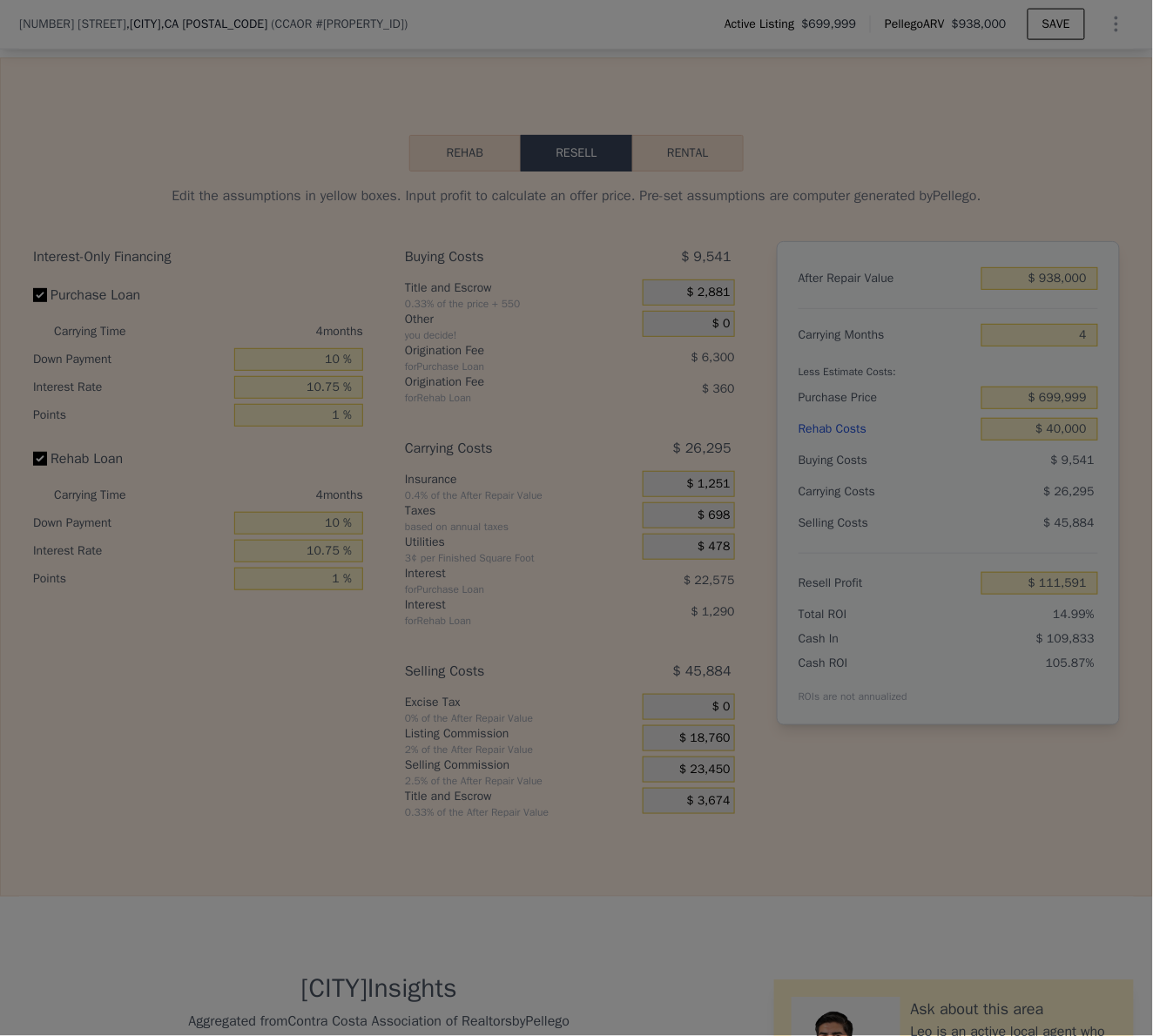 type on "$ 116,281" 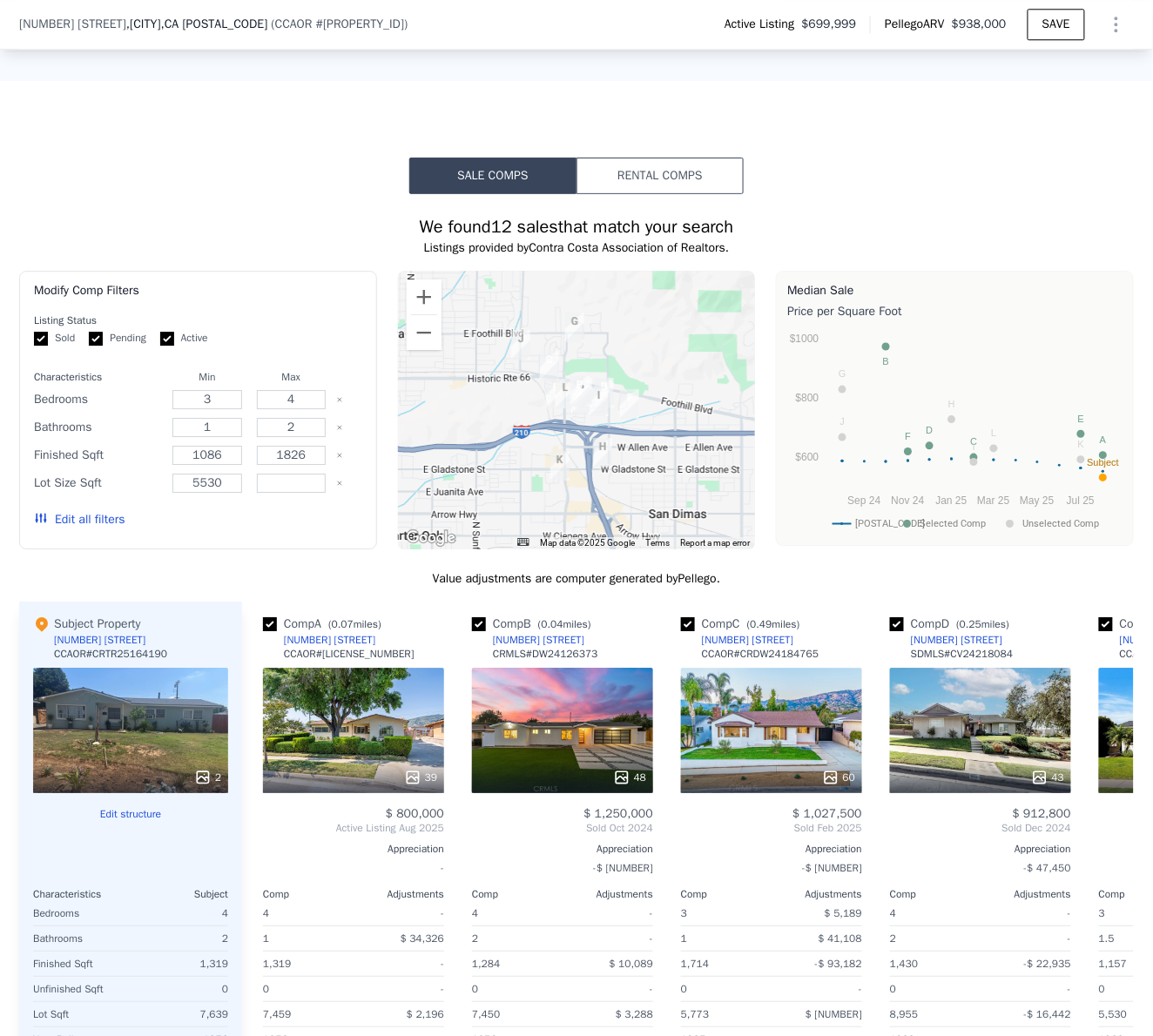 scroll, scrollTop: 2437, scrollLeft: 0, axis: vertical 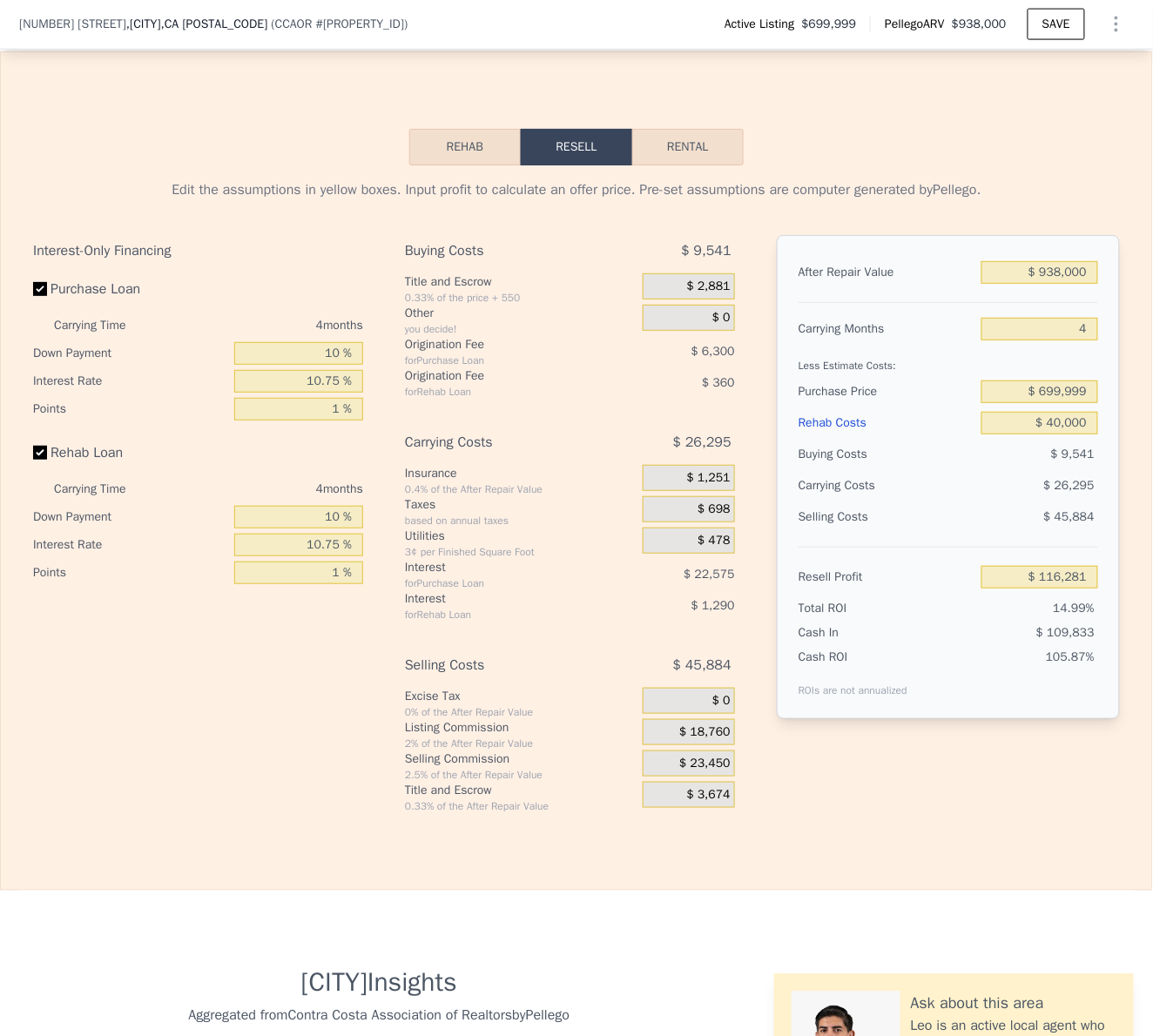 click on "Rehab   Resell   Rental Edit the assumptions in yellow boxes. Input profit to calculate an offer price. Pre-set assumptions are computer generated by  Pellego . Interest-Only Financing Purchase Loan Carrying Time 4  months Down Payment 10 % Interest Rate 10.75 % Points 1 % Rehab Loan Carrying Time 4  months Down Payment 10 % Interest Rate 10.75 % Points 1 % Buying Costs $ 9,541 Title and Escrow 0.33% of the price + 550 $ 2,881 Other you decide! $ 0 Origination Fee for  Purchase Loan $ 6,300 Origination Fee for  Rehab Loan $ 360 Carrying Costs $ 26,295 Insurance 0.4% of the After Repair Value $ 1,251 Taxes based on annual taxes $ 698 Utilities 3¢ per Finished Square Foot $ 478 Interest for  Purchase Loan $ 22,575 Interest for  Rehab Loan $ 1,290 Selling Costs $ 45,884 Excise Tax 0% of the After Repair Value $ 0 Listing Commission 2% of the After Repair Value $ 18,760 Selling Commission 2.5% of the After Repair Value $ 23,450 Title and Escrow 0.33% of the After Repair Value $ 3,674 After Repair Value 4" at bounding box center [576, 471] 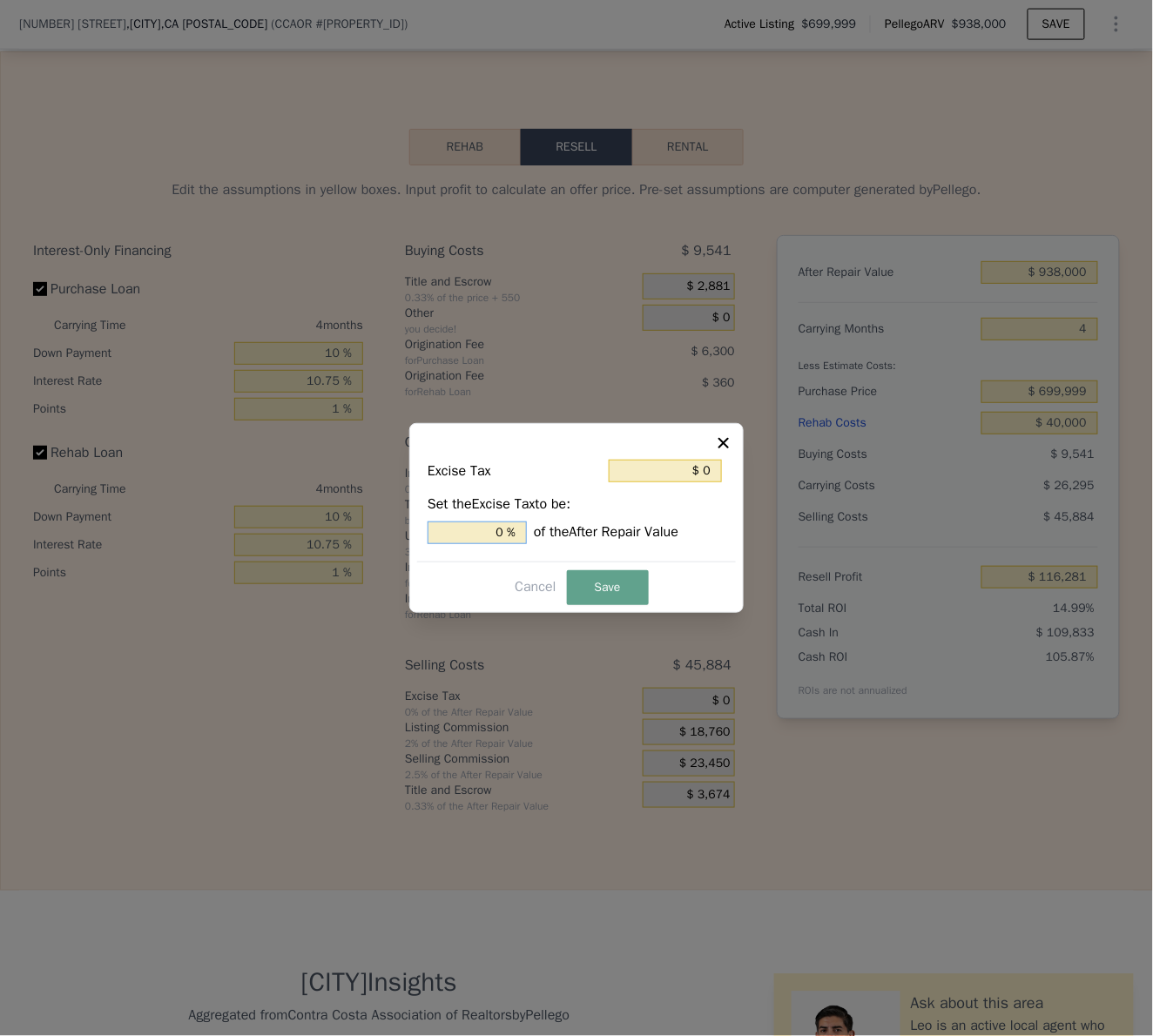 click on "0 %" at bounding box center [477, 533] 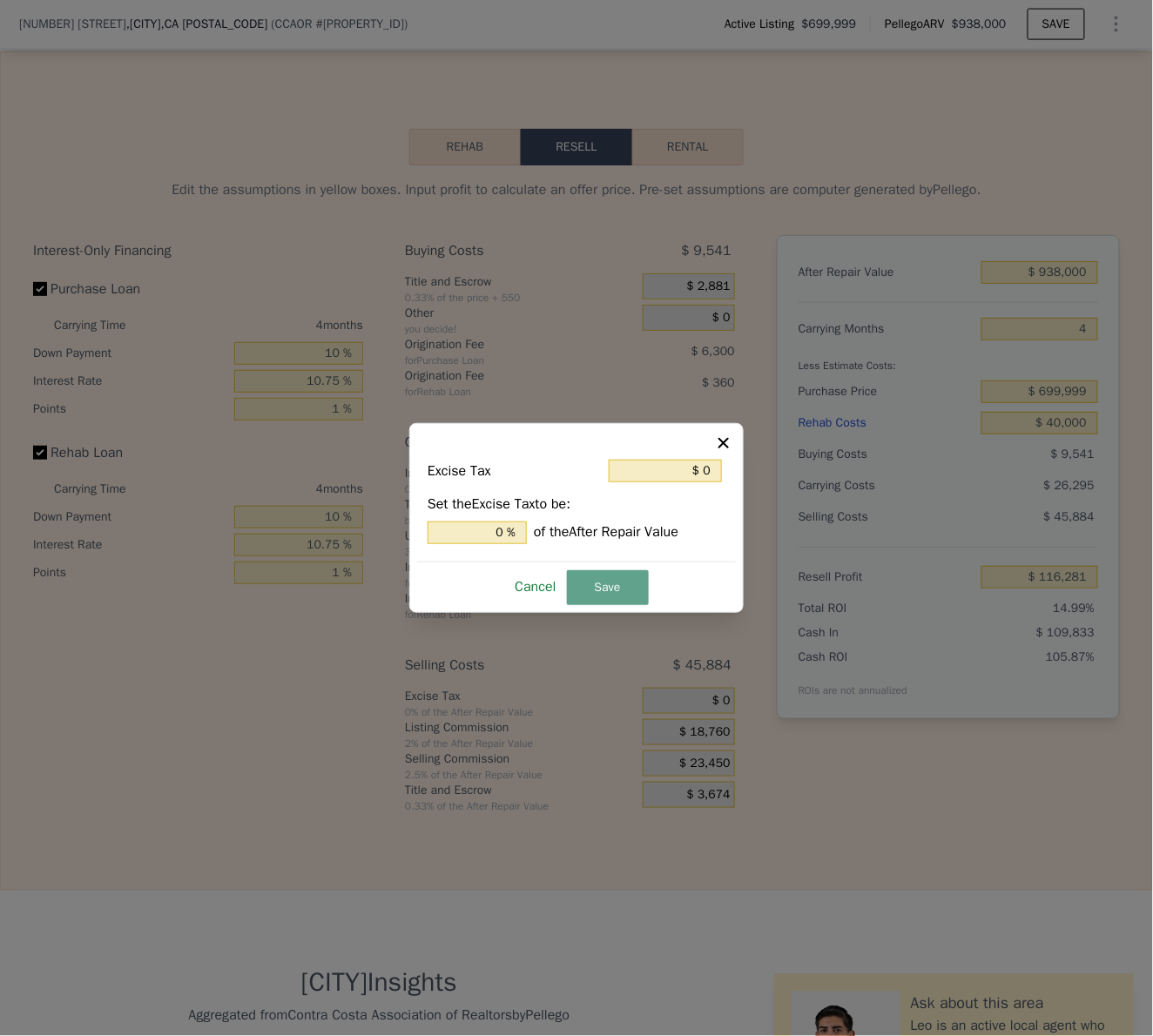 click on "Cancel" at bounding box center [535, 587] 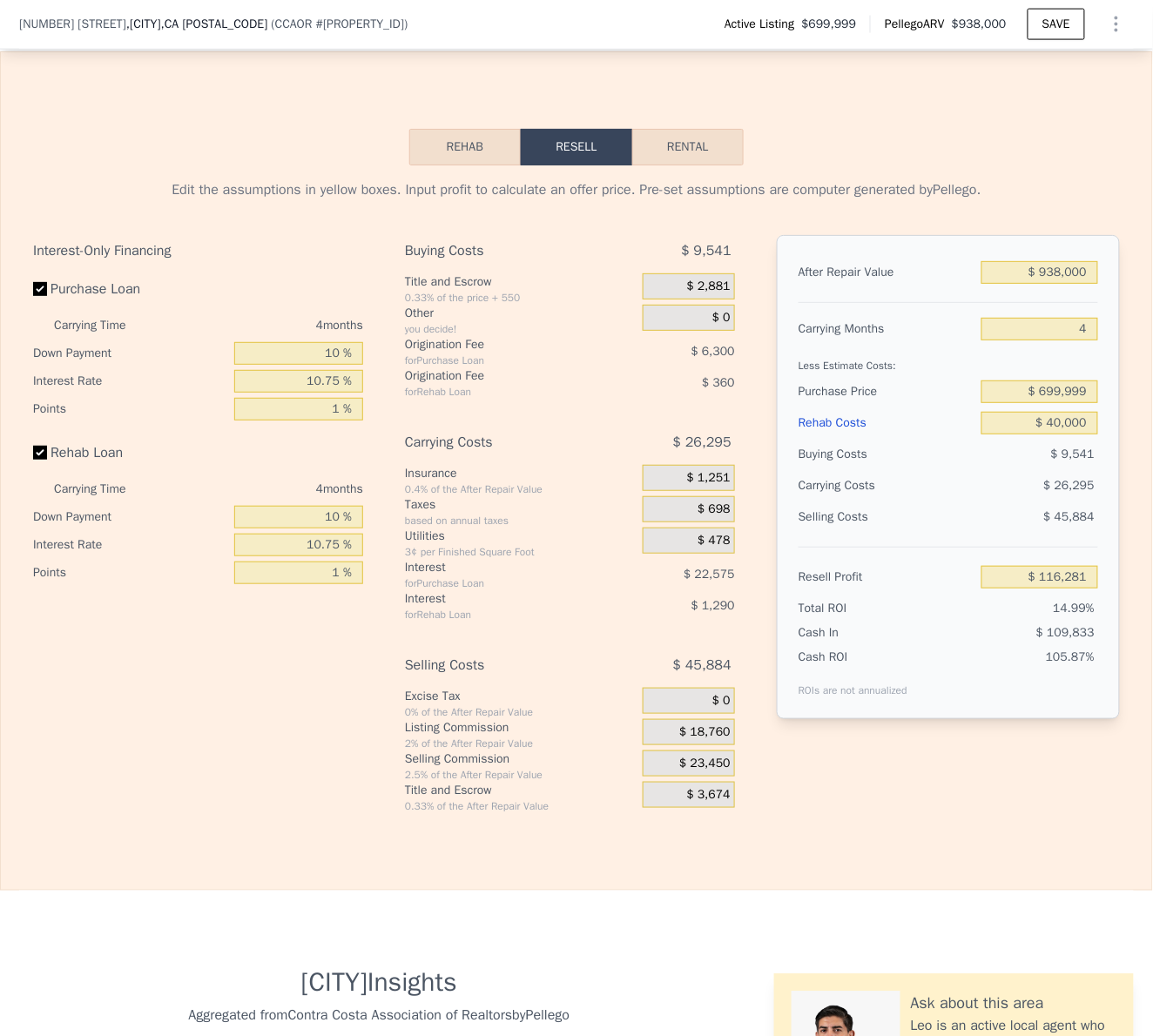 click on "$ 23,450" at bounding box center [705, 764] 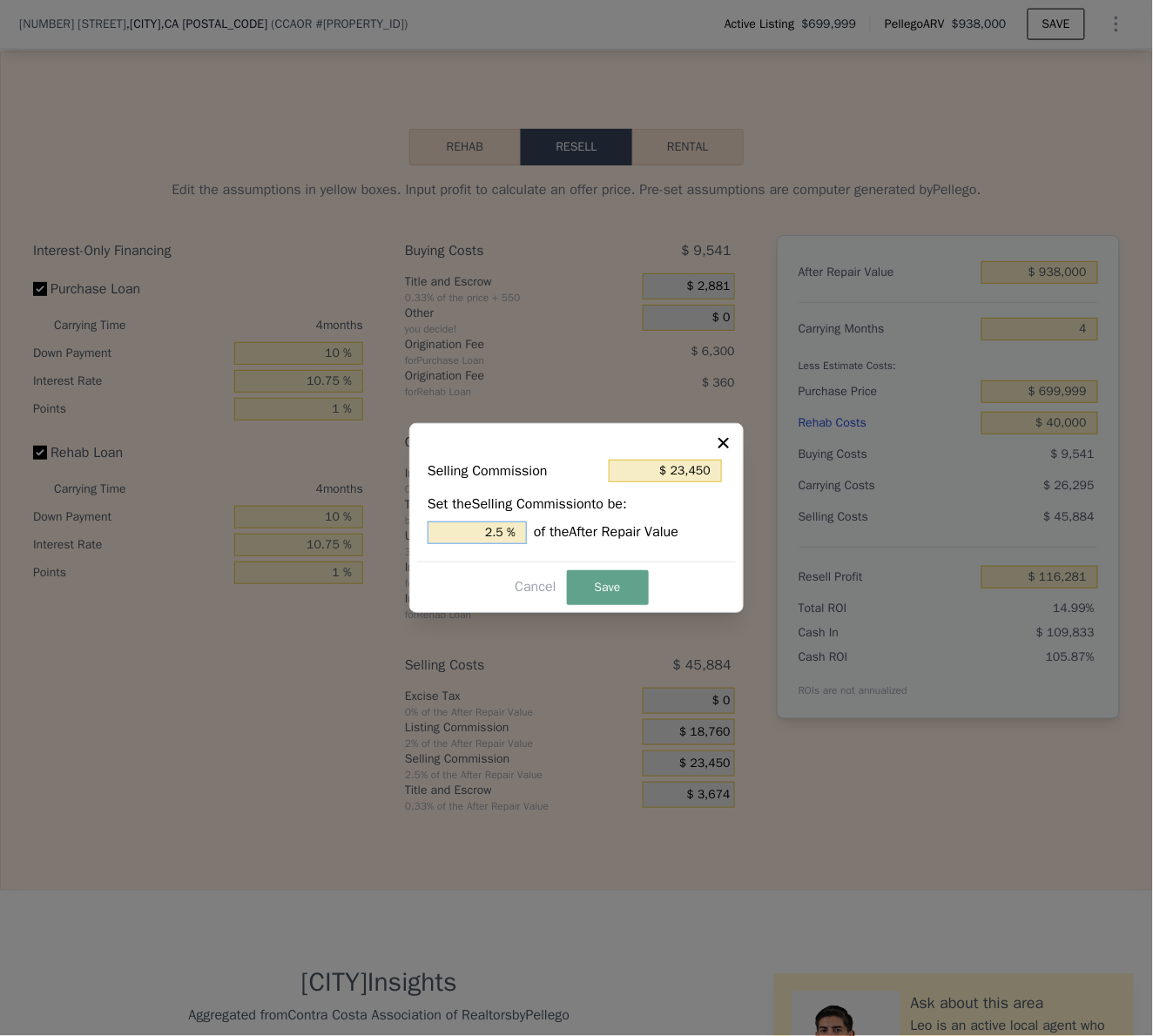 drag, startPoint x: 475, startPoint y: 535, endPoint x: 590, endPoint y: 526, distance: 115.35164 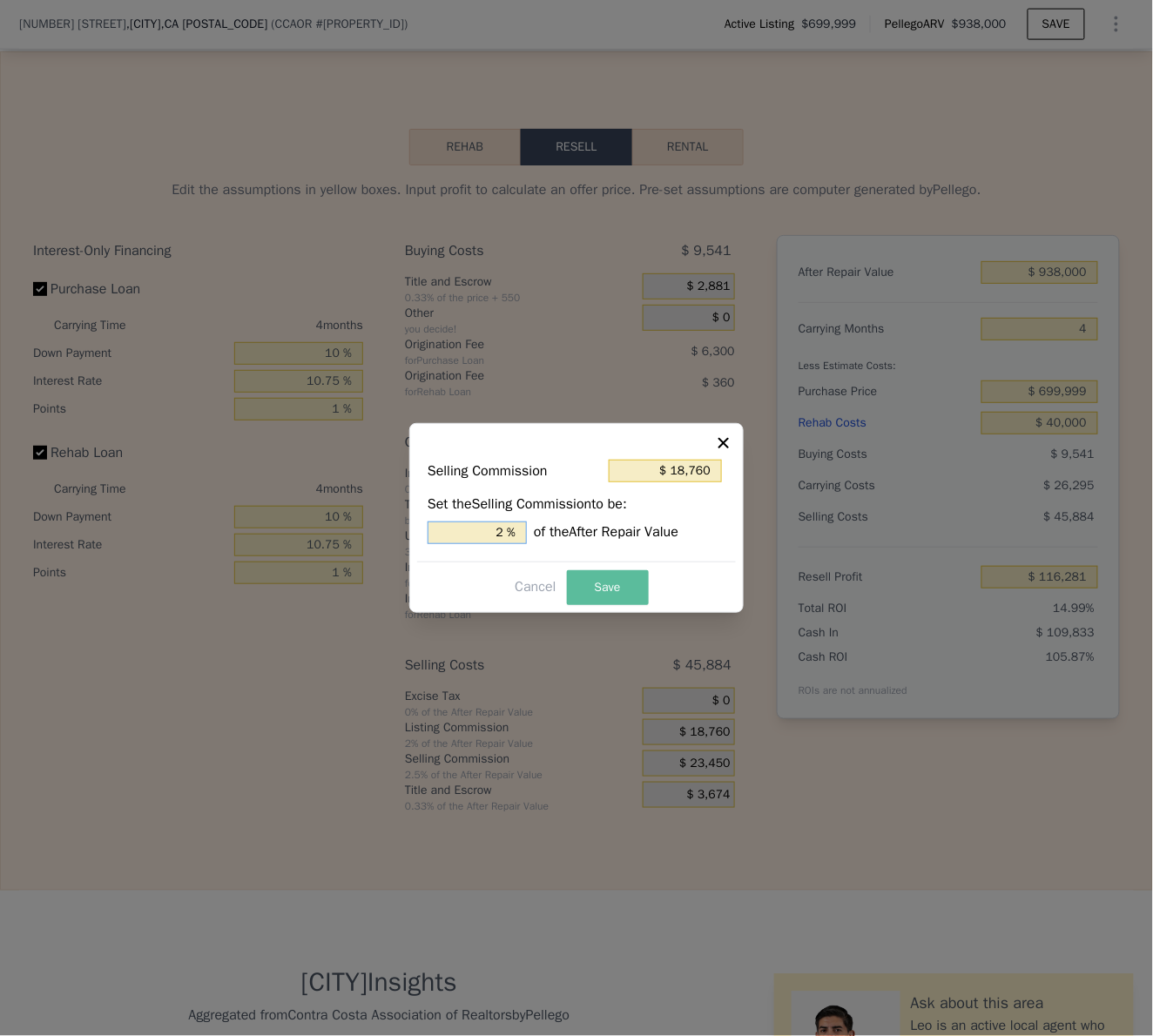 type on "2 %" 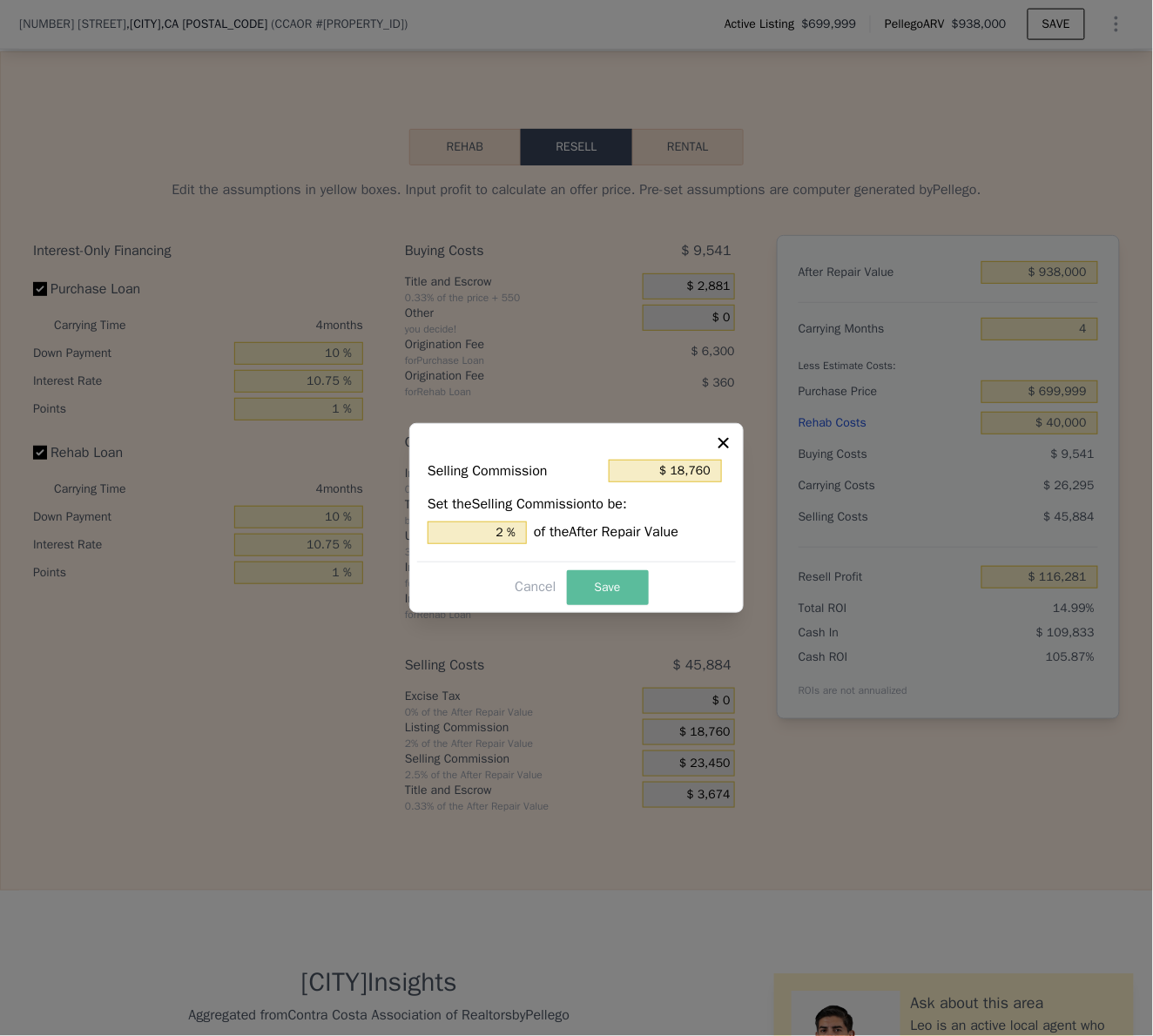 click on "Save" at bounding box center (608, 588) 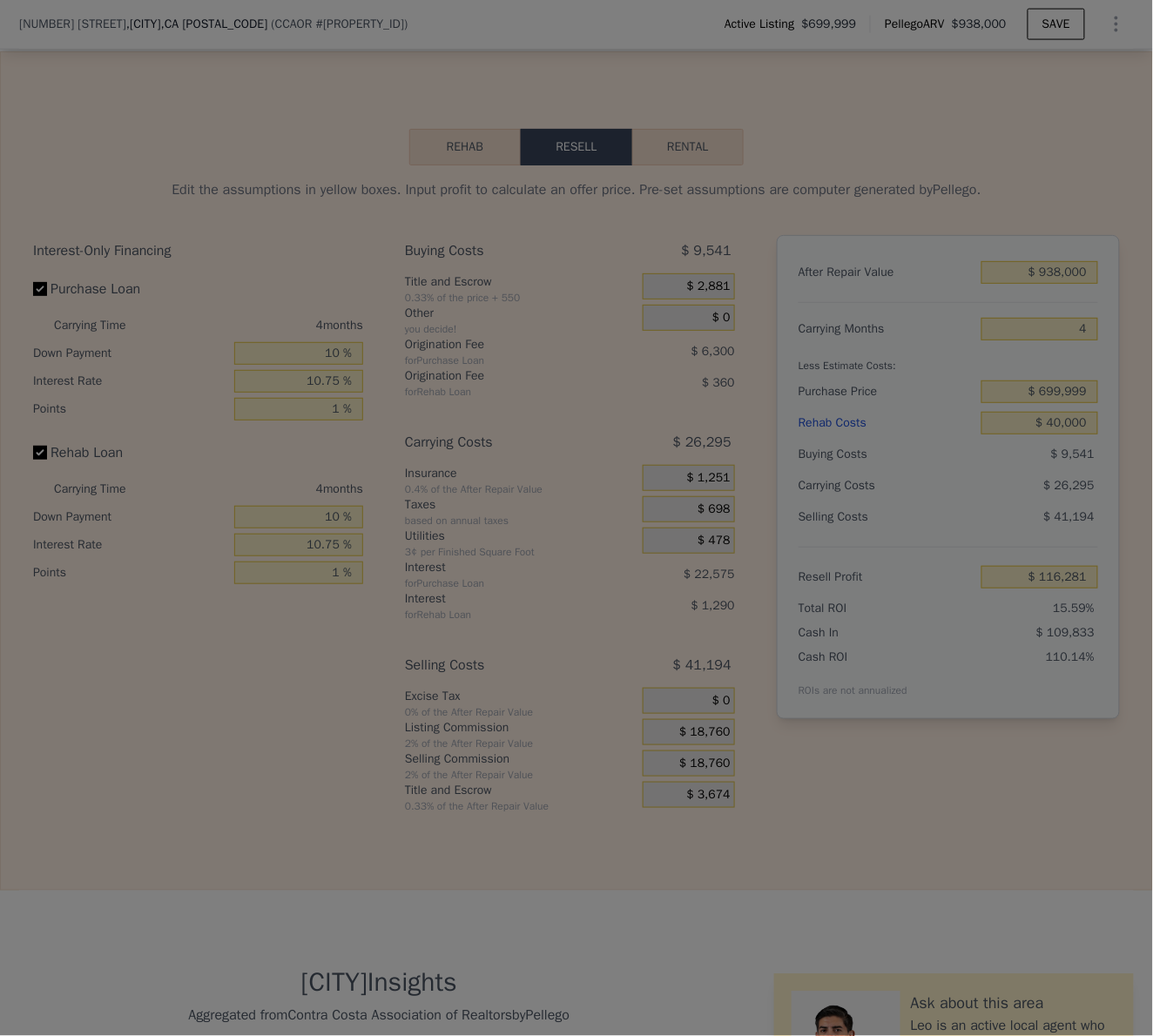 type on "$ 120,971" 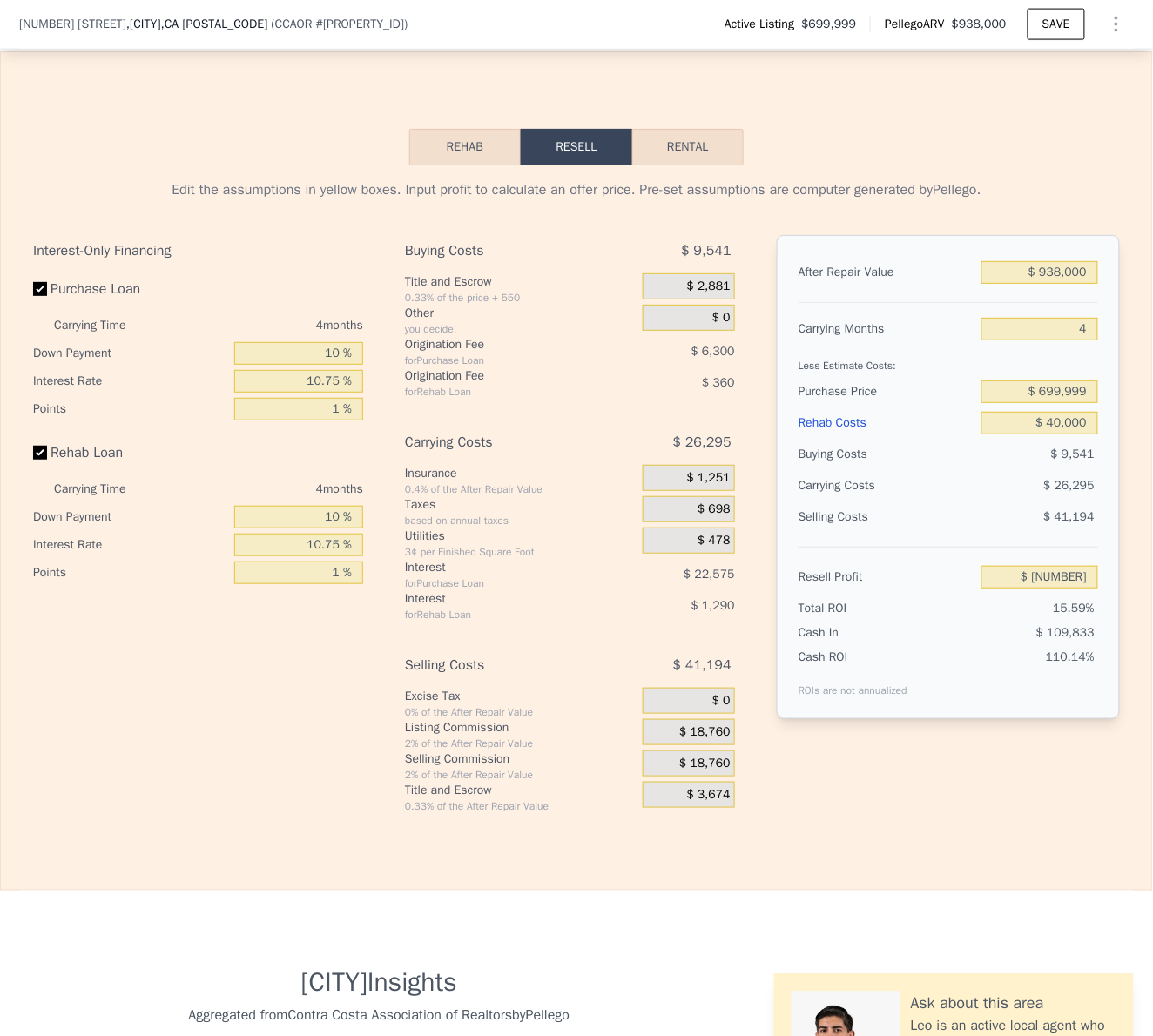 click on "$ 18,760" at bounding box center [689, 732] 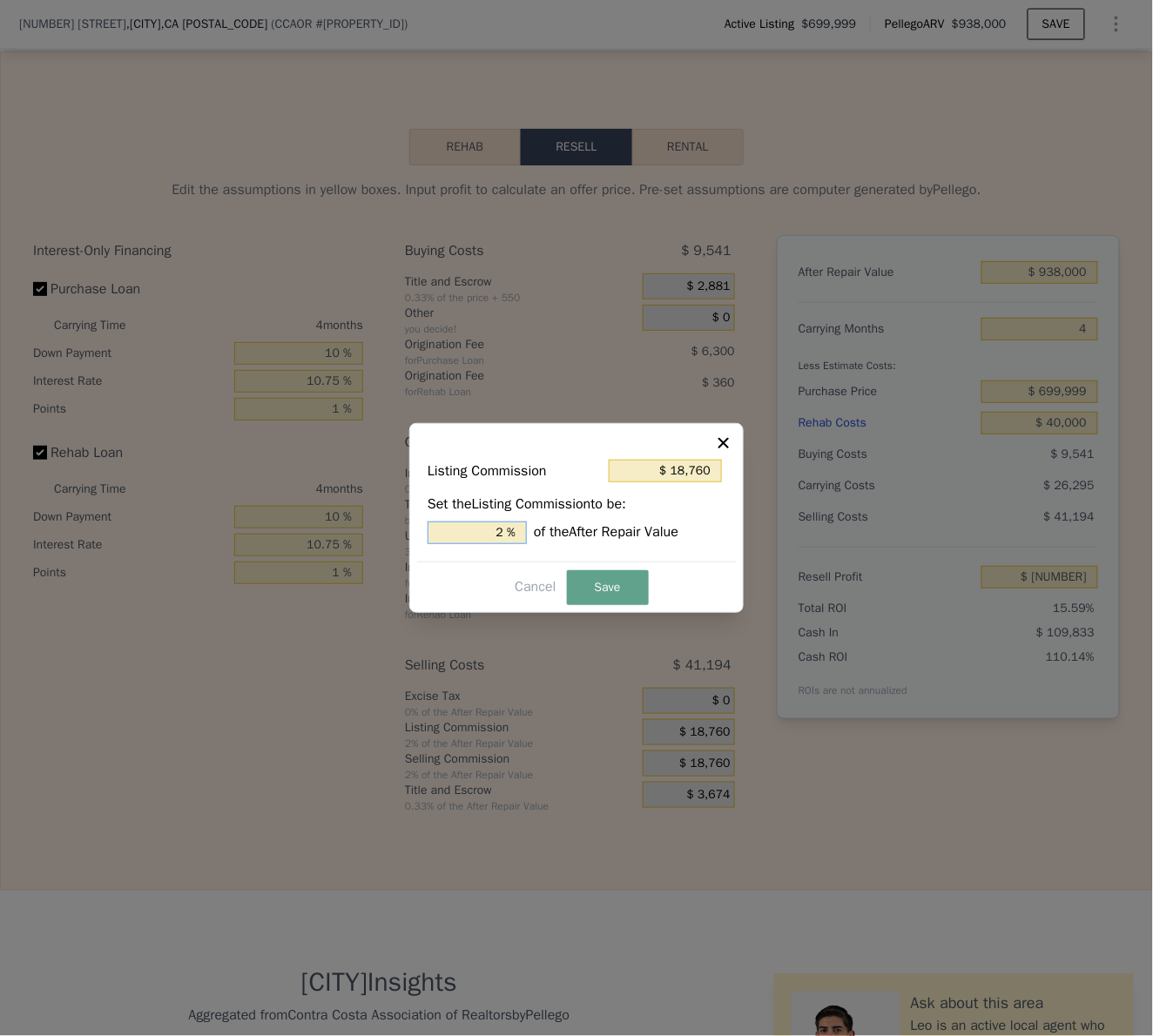 drag, startPoint x: 478, startPoint y: 532, endPoint x: 589, endPoint y: 532, distance: 111 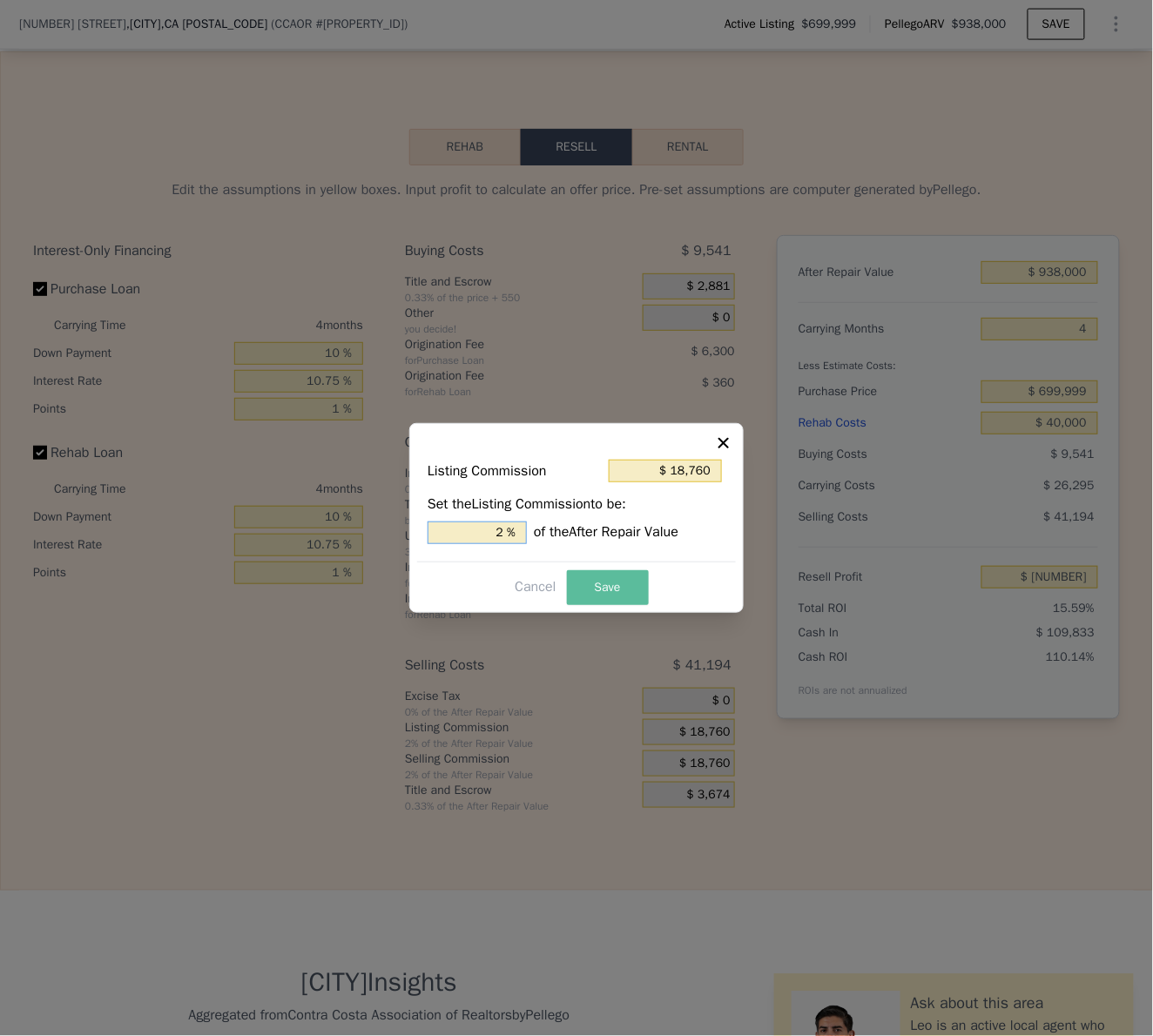 type on "$ 0" 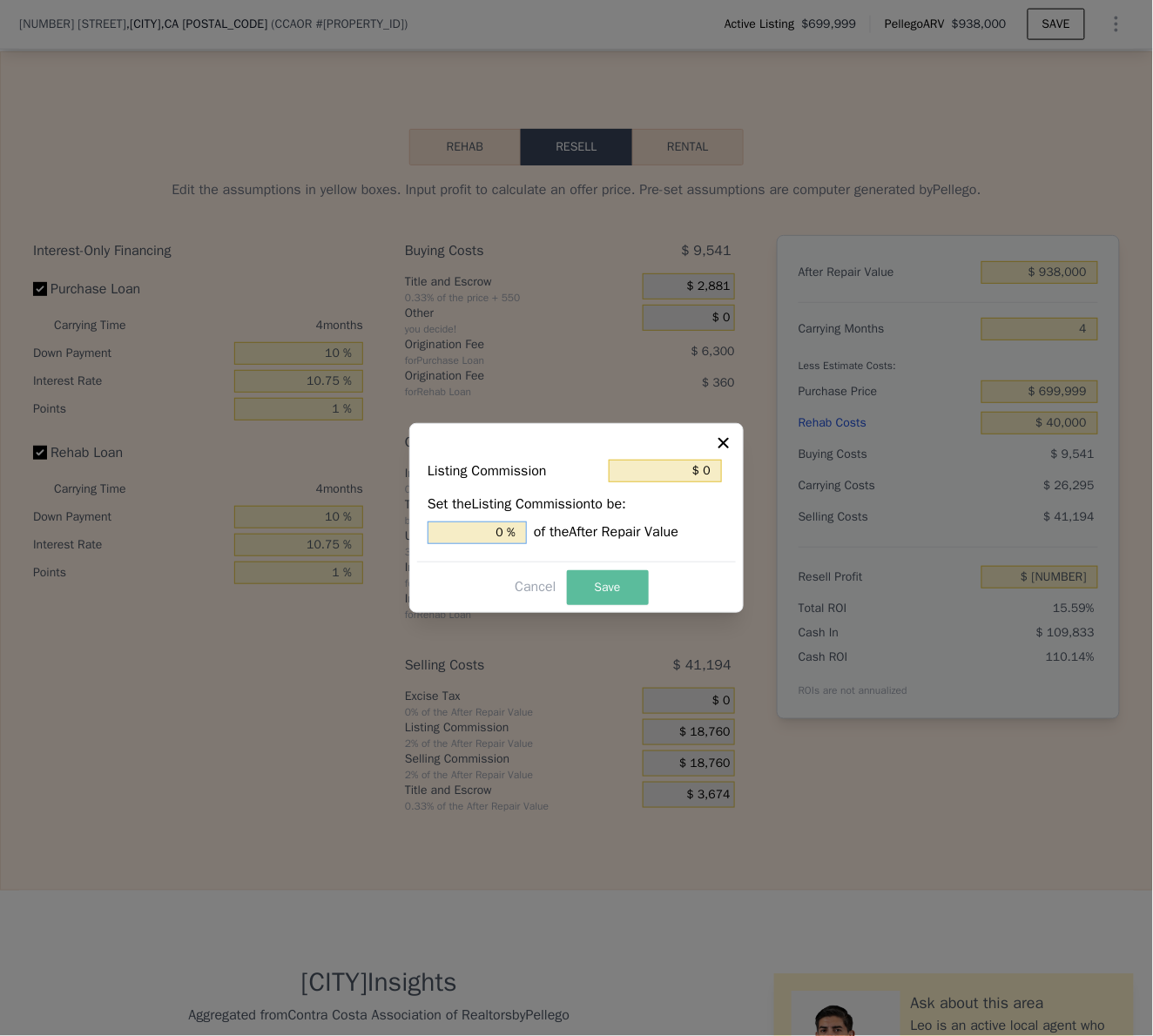 type on "0 %" 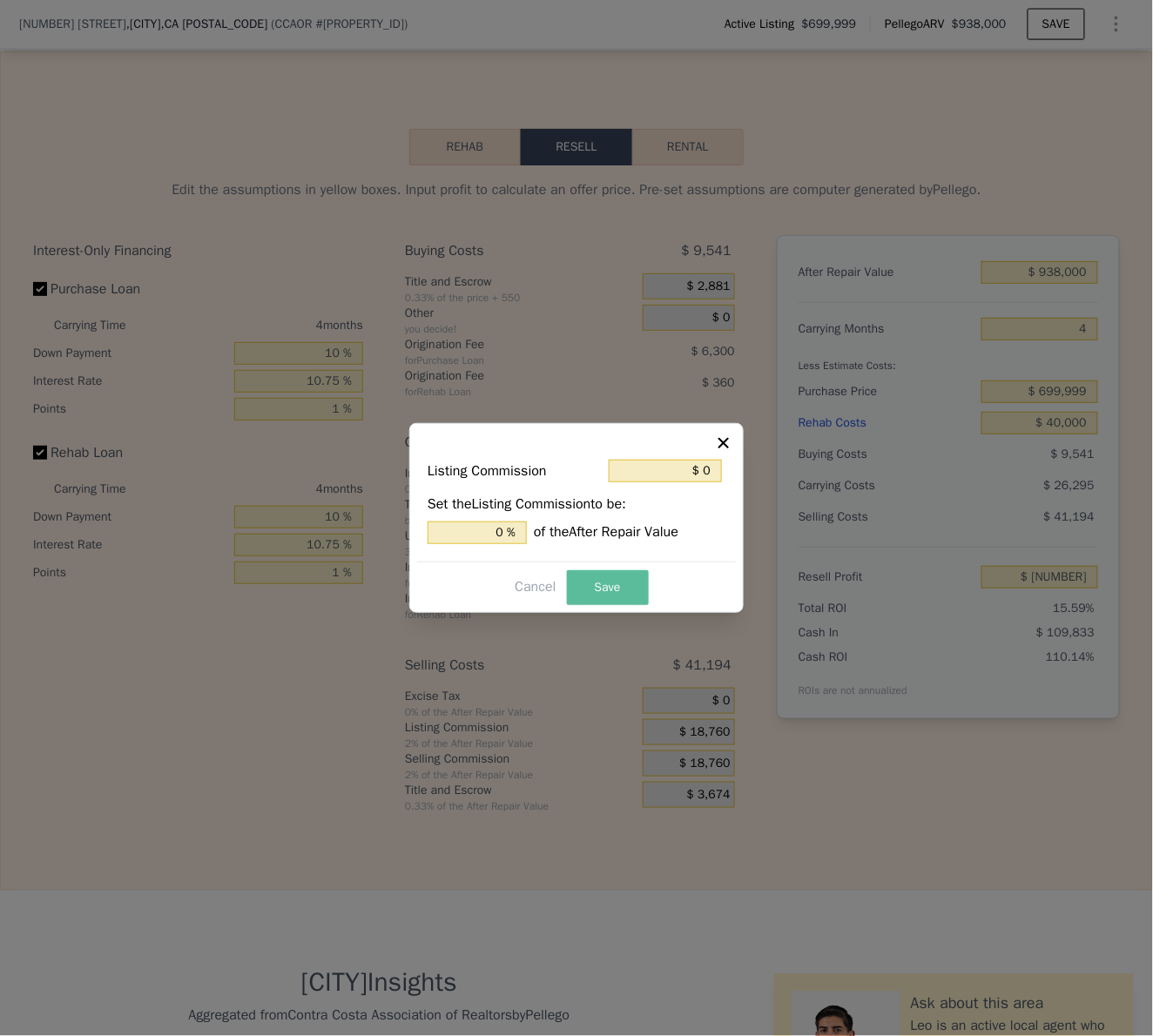 click on "Save" at bounding box center [608, 588] 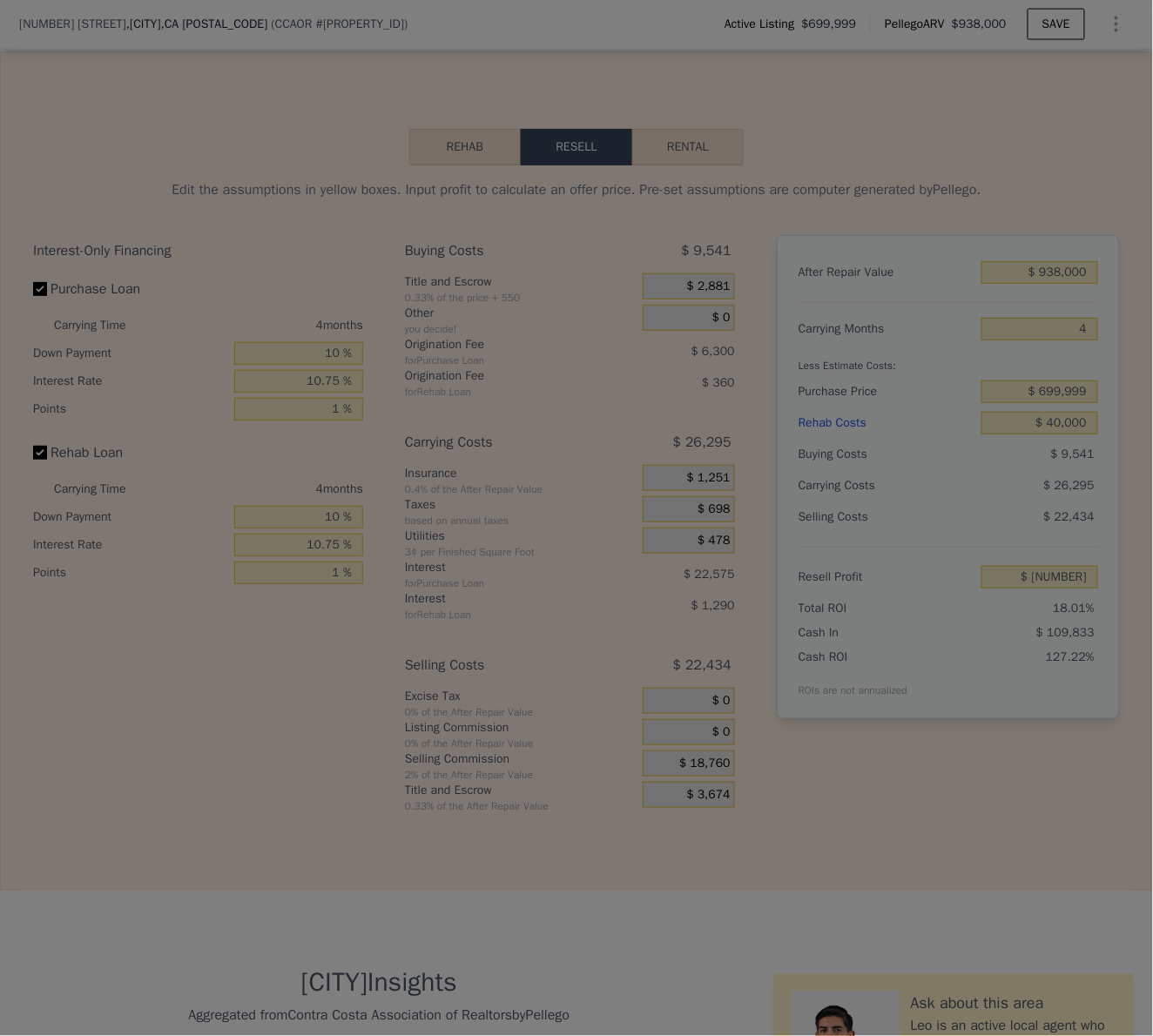 type on "$ 139,731" 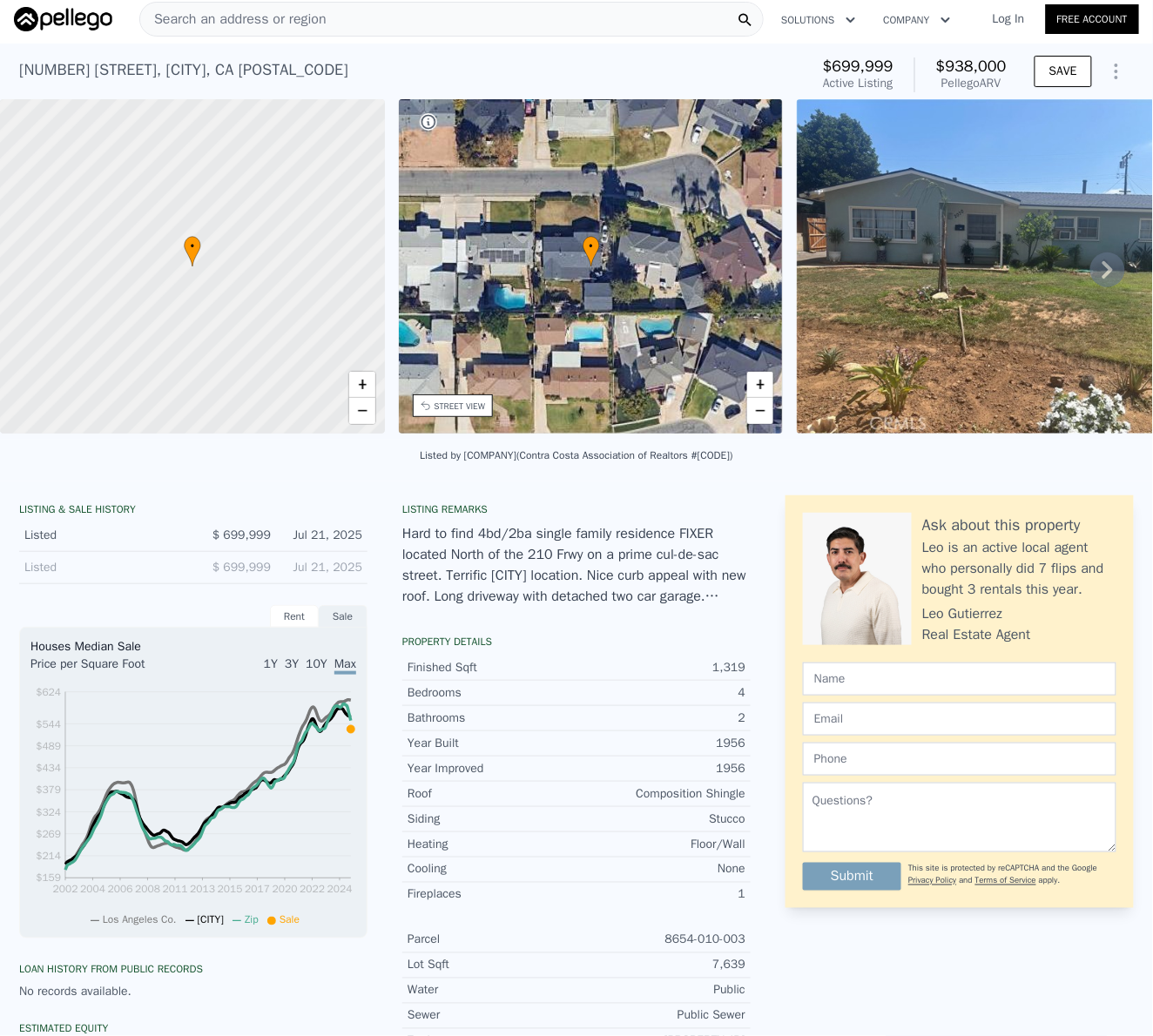 scroll, scrollTop: 0, scrollLeft: 0, axis: both 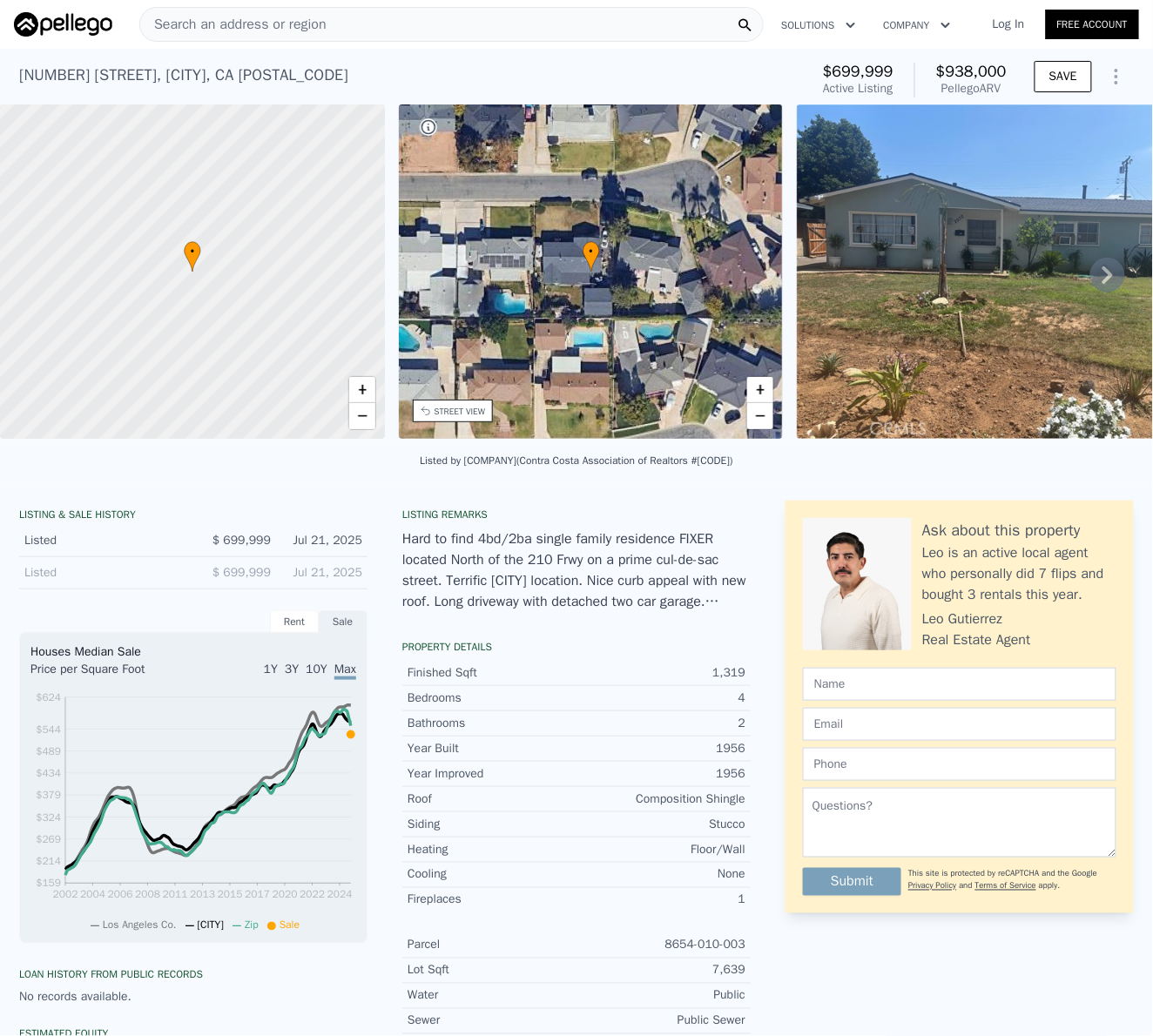 click on "Search an address or region" at bounding box center [233, 24] 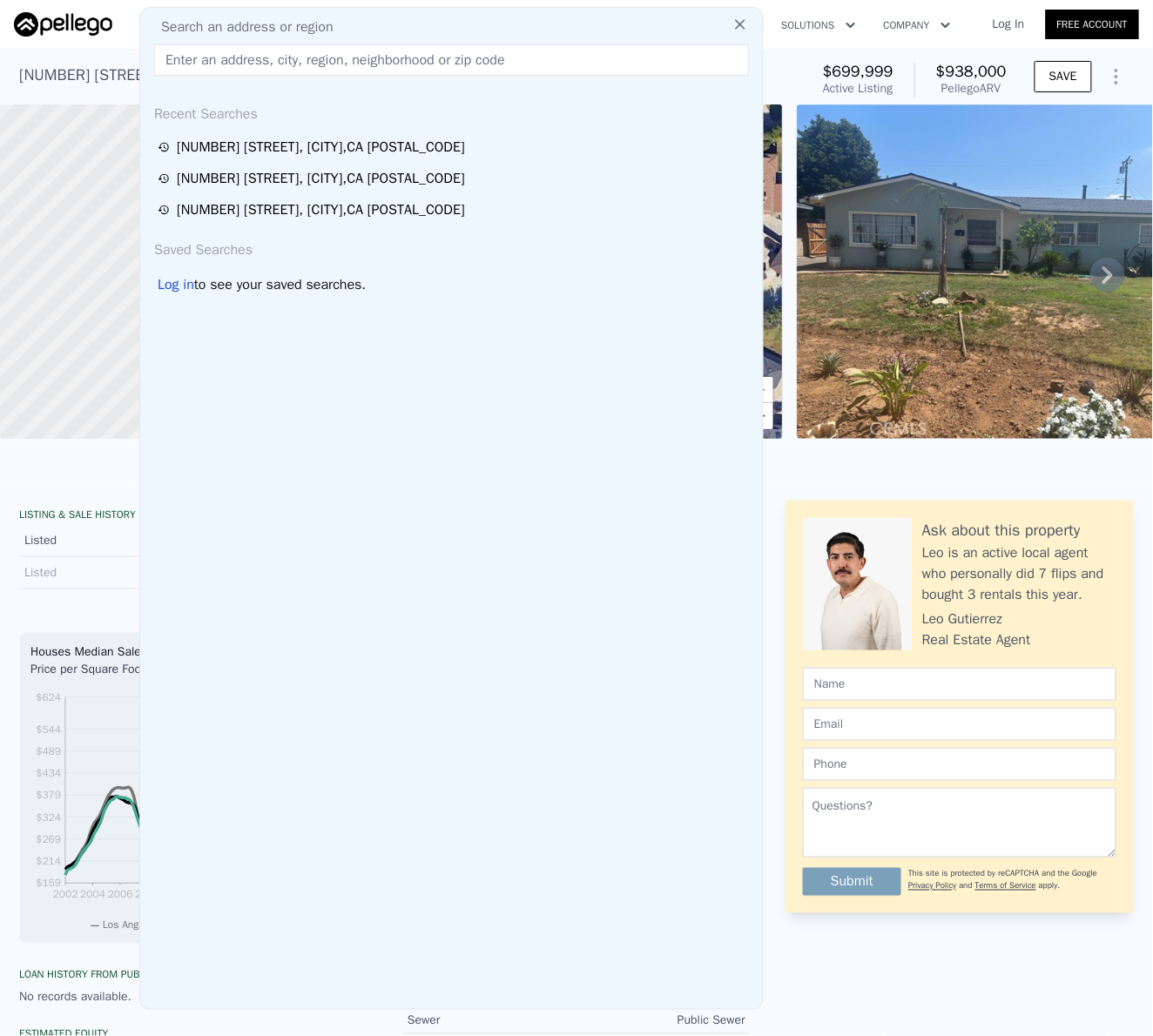 click at bounding box center (451, 60) 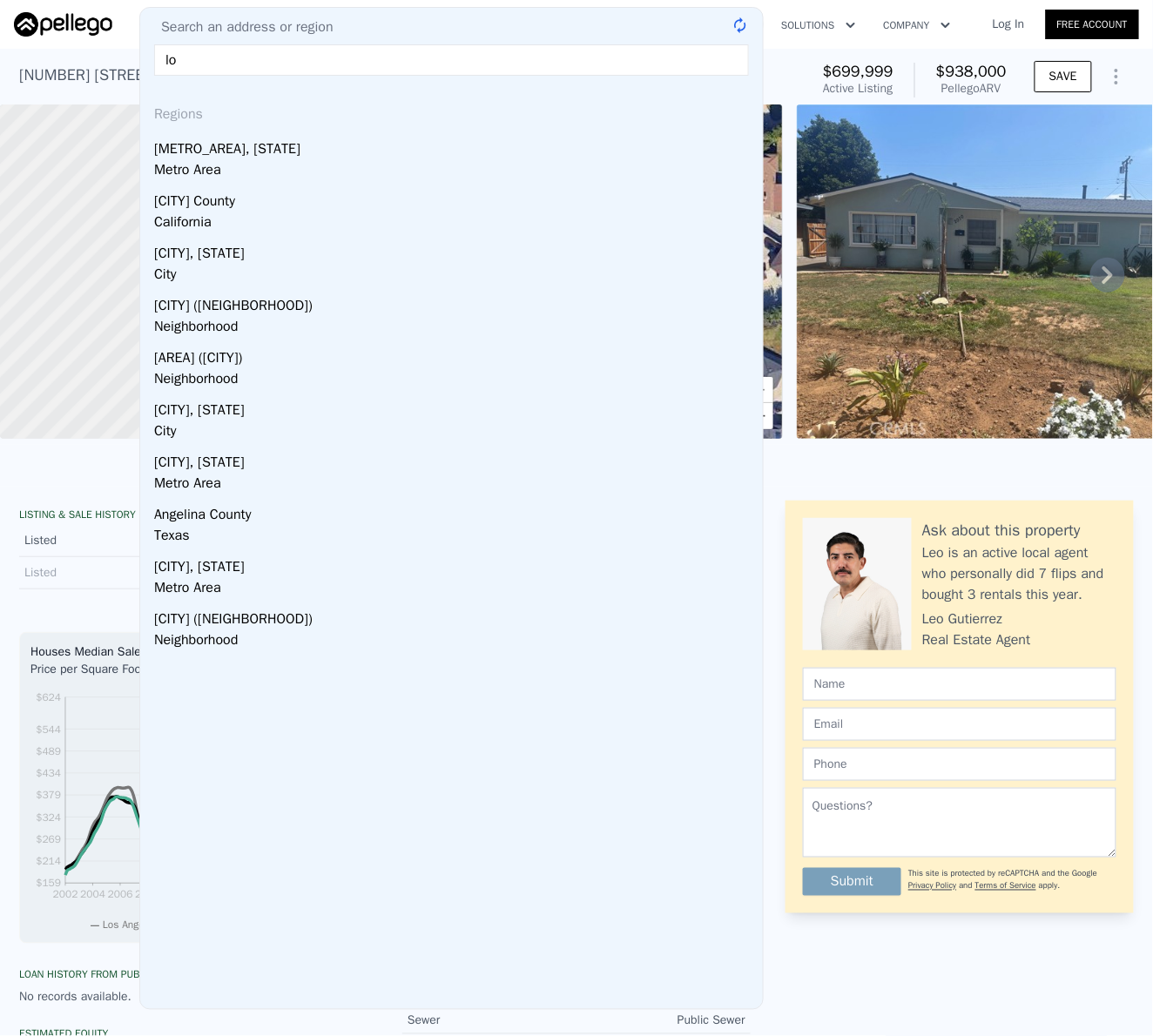 type on "l" 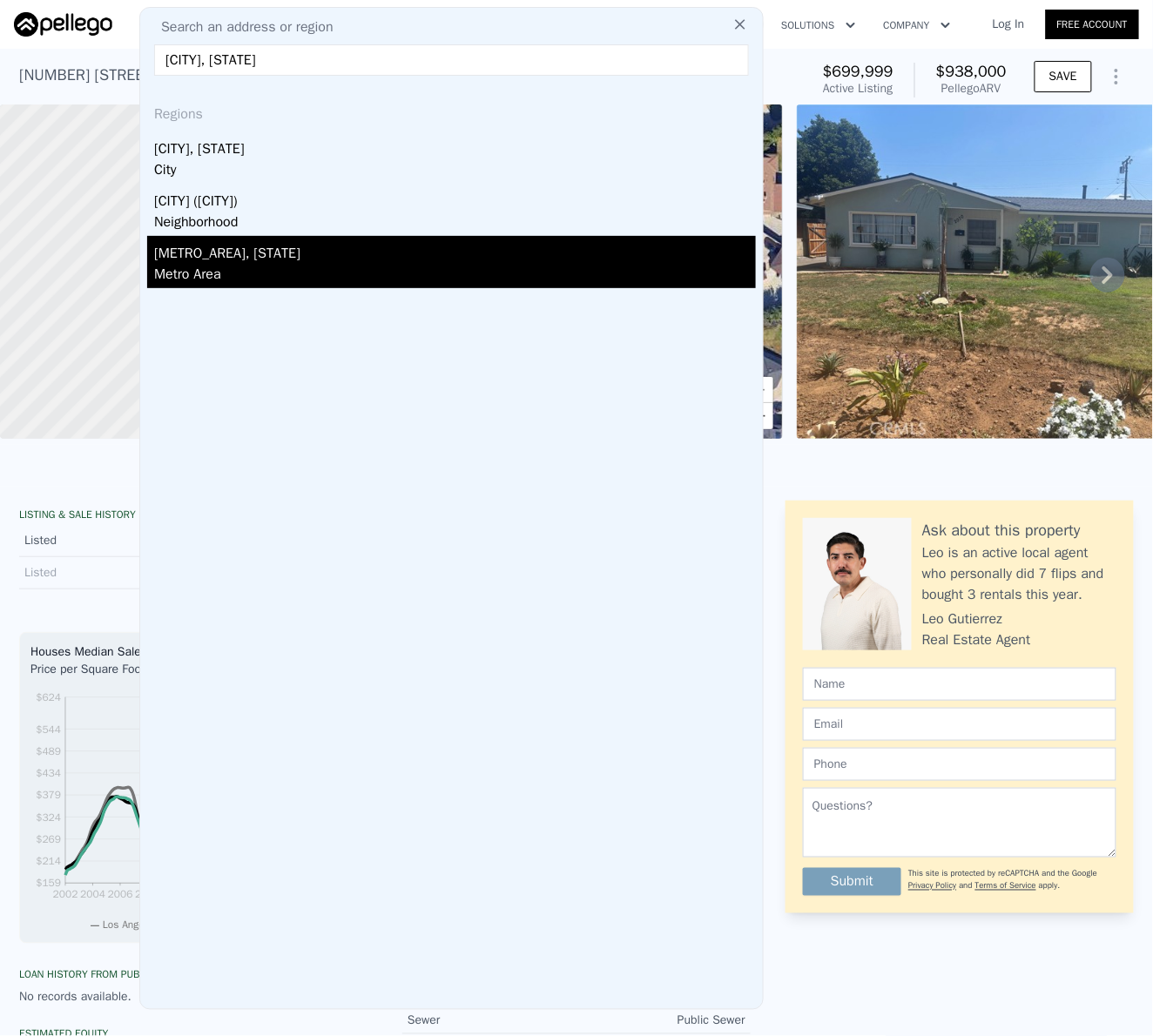 type on "anaheim, ca" 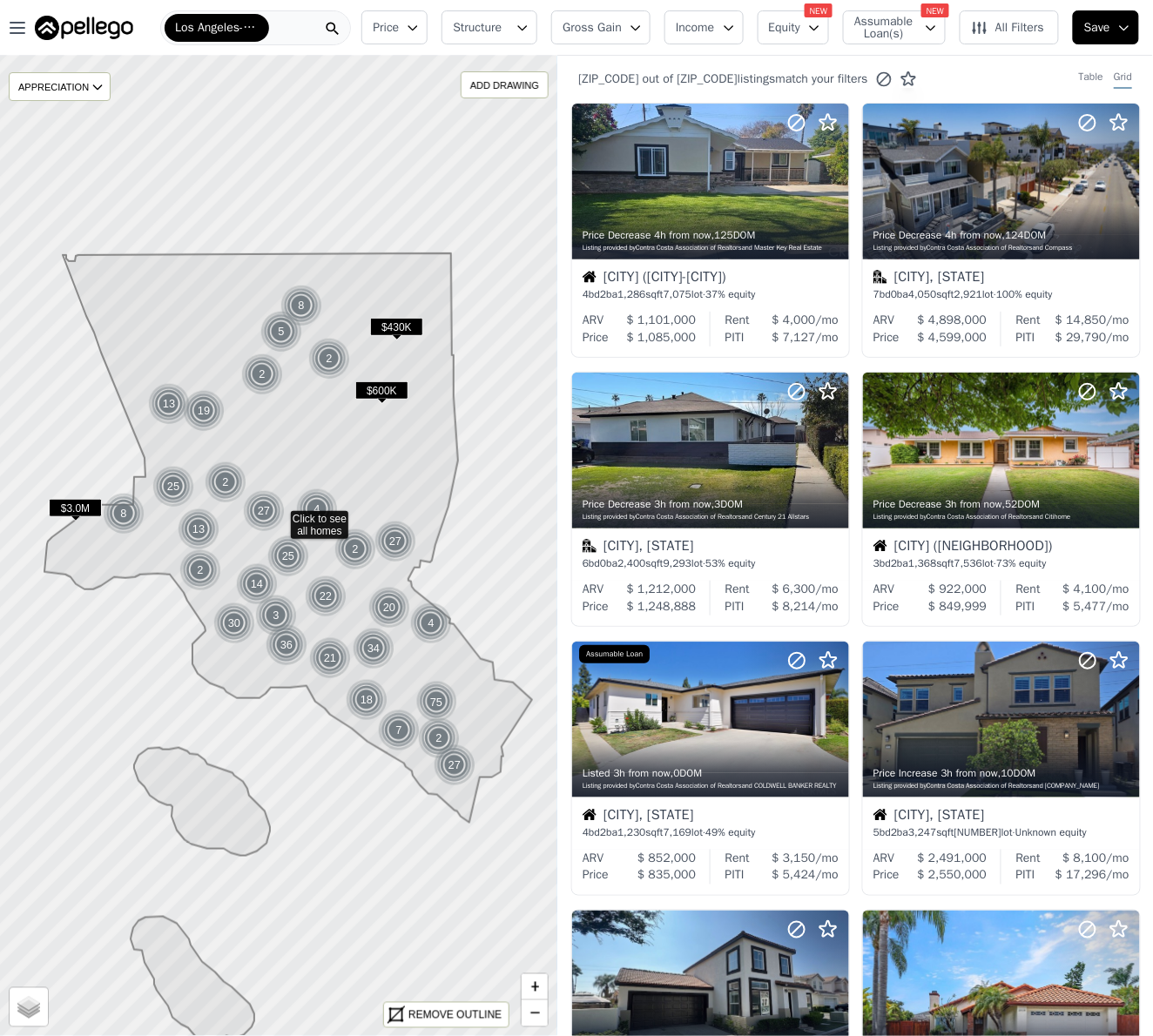 click 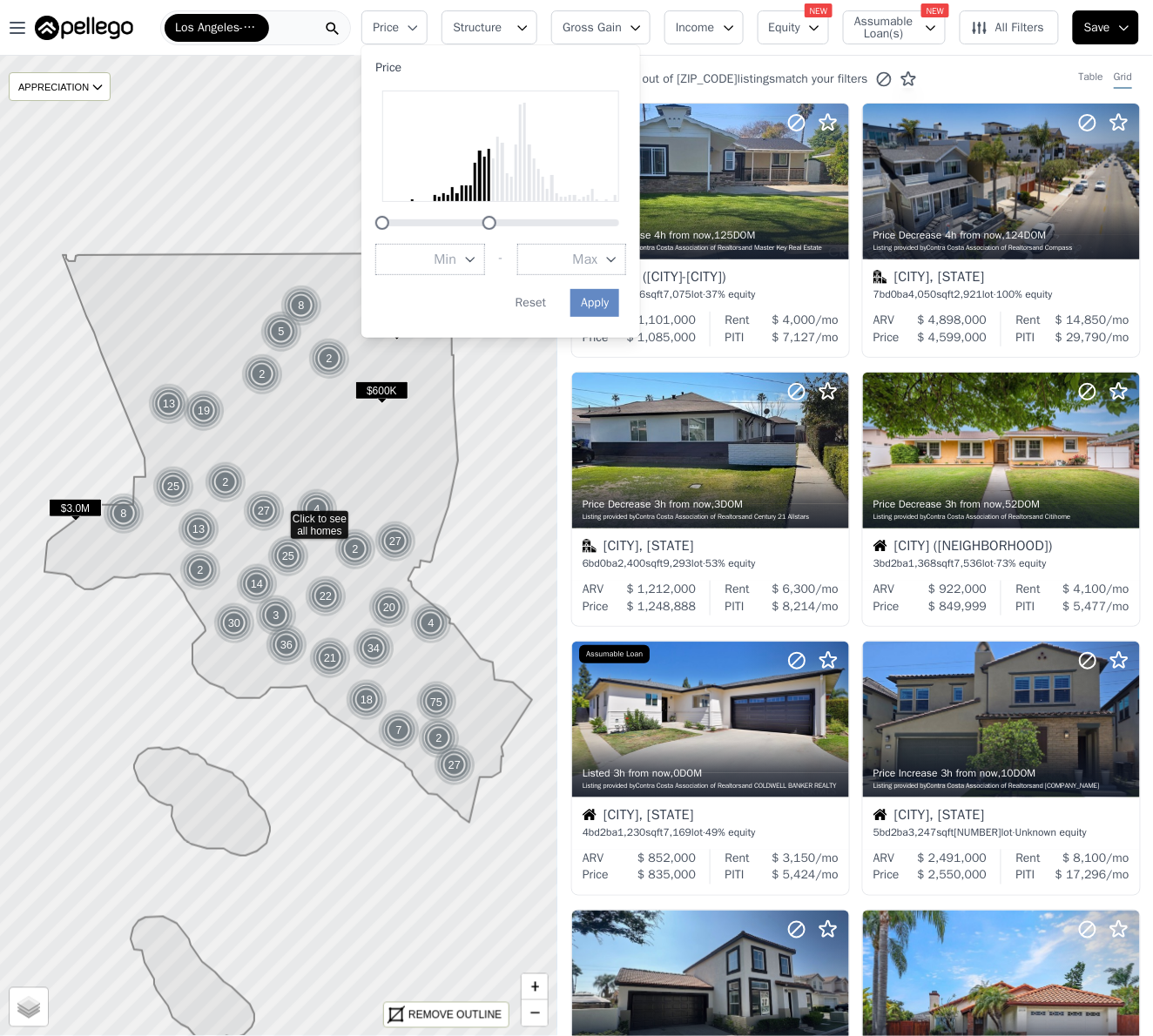 drag, startPoint x: 604, startPoint y: 222, endPoint x: 474, endPoint y: 232, distance: 130.38405 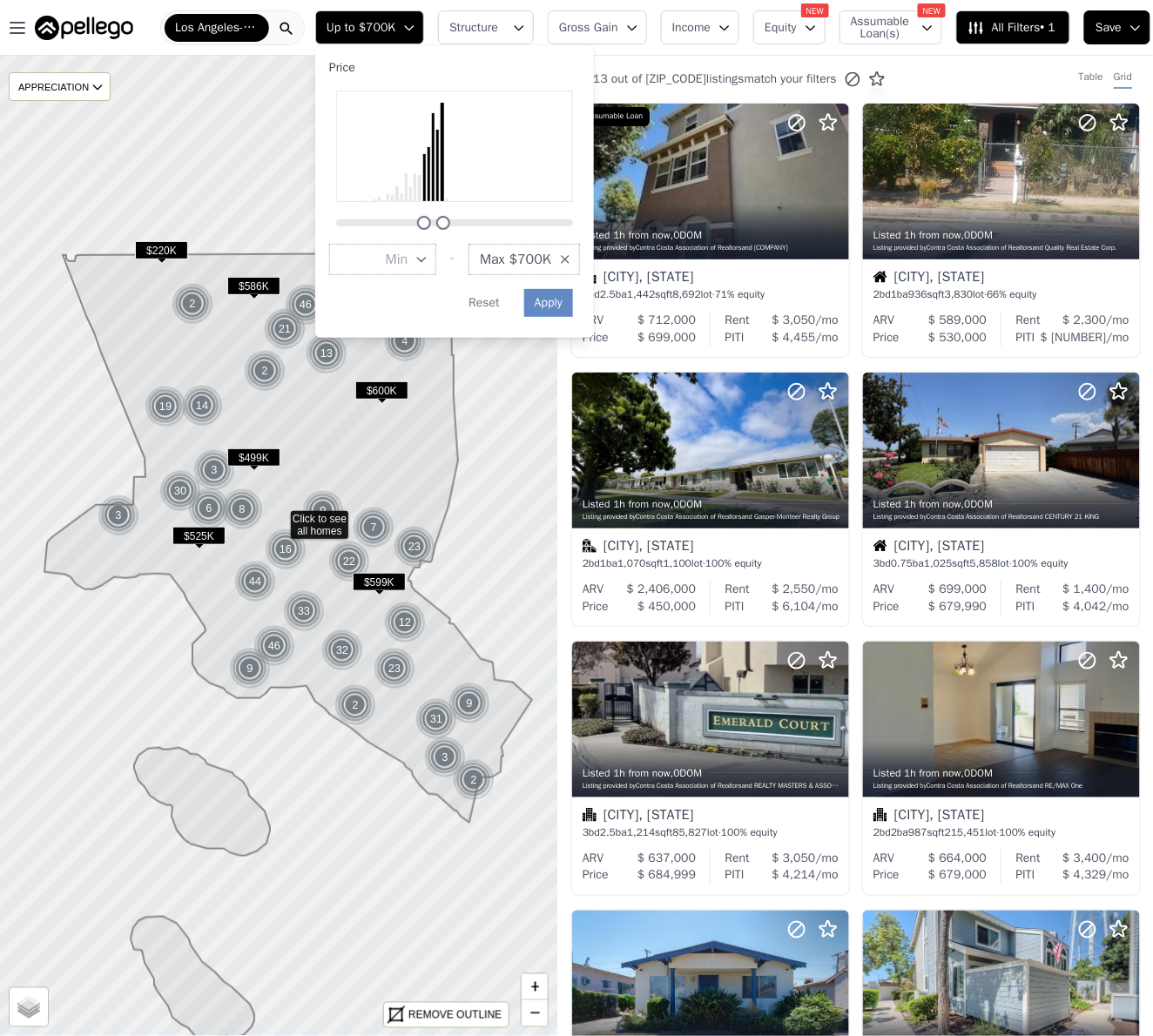 drag, startPoint x: 338, startPoint y: 222, endPoint x: 401, endPoint y: 228, distance: 63.28507 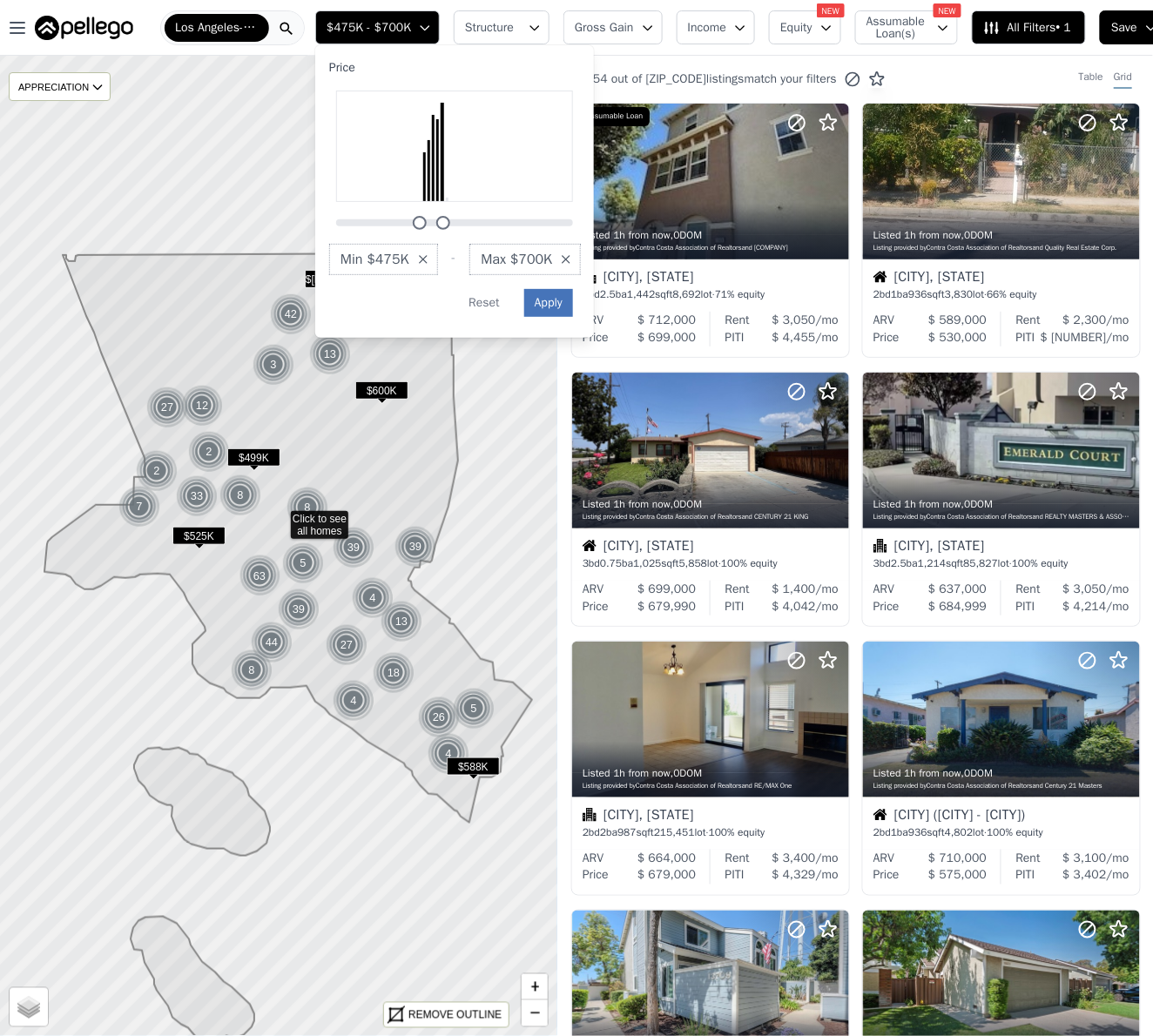 click on "Apply" at bounding box center (549, 303) 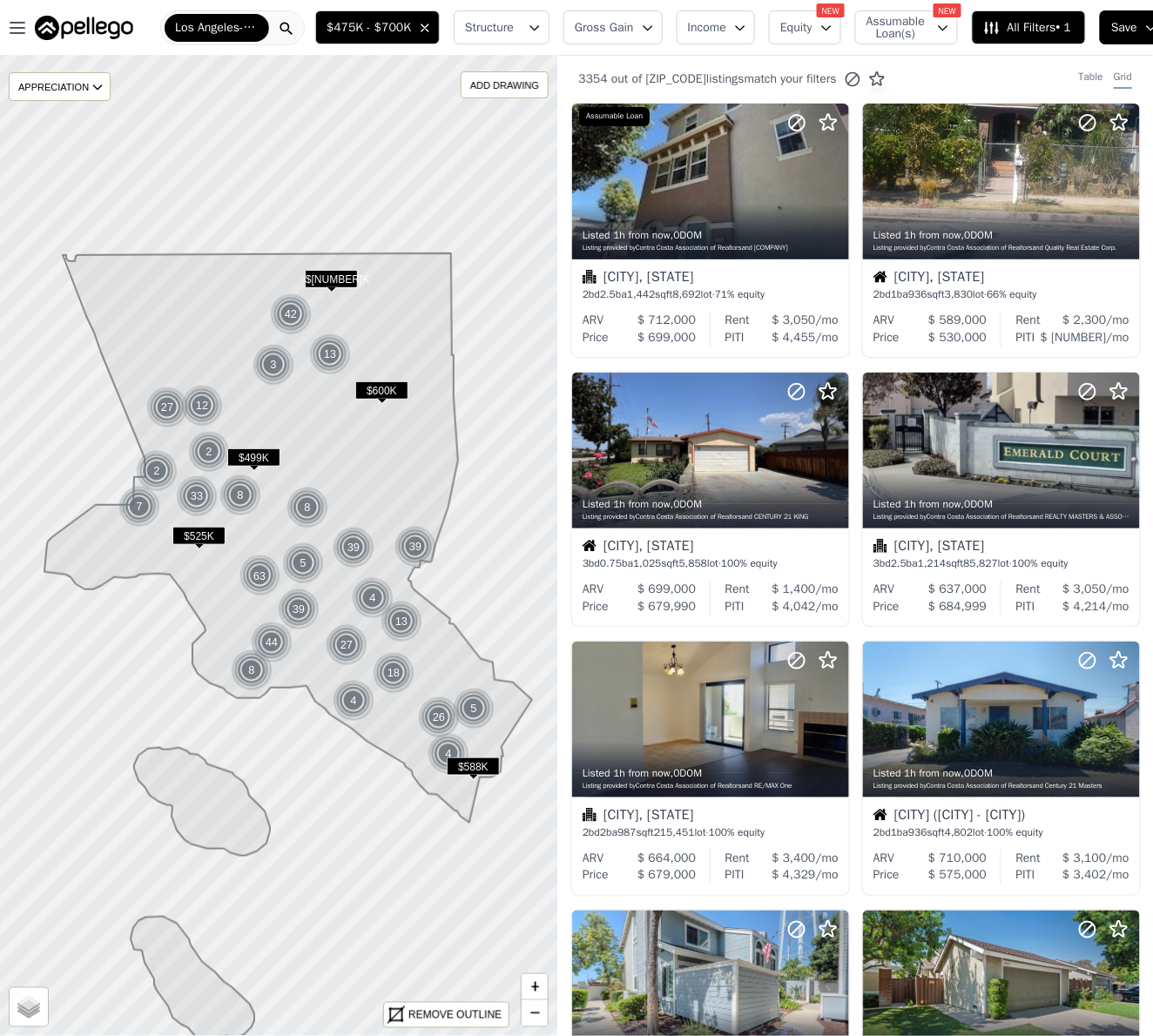 click on "Gross Gain" at bounding box center (604, 28) 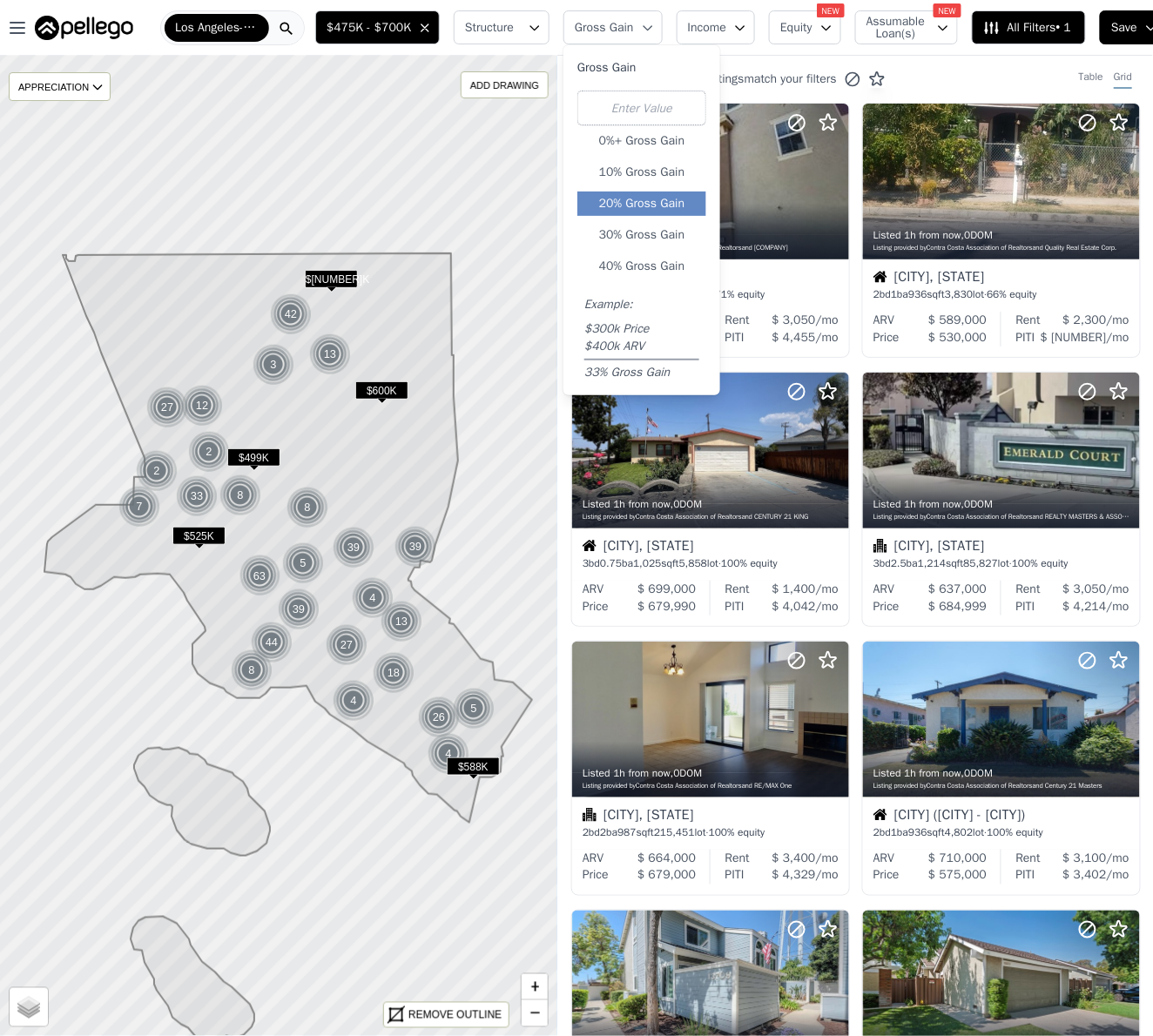 click on "20% Gross Gain" at bounding box center [642, 204] 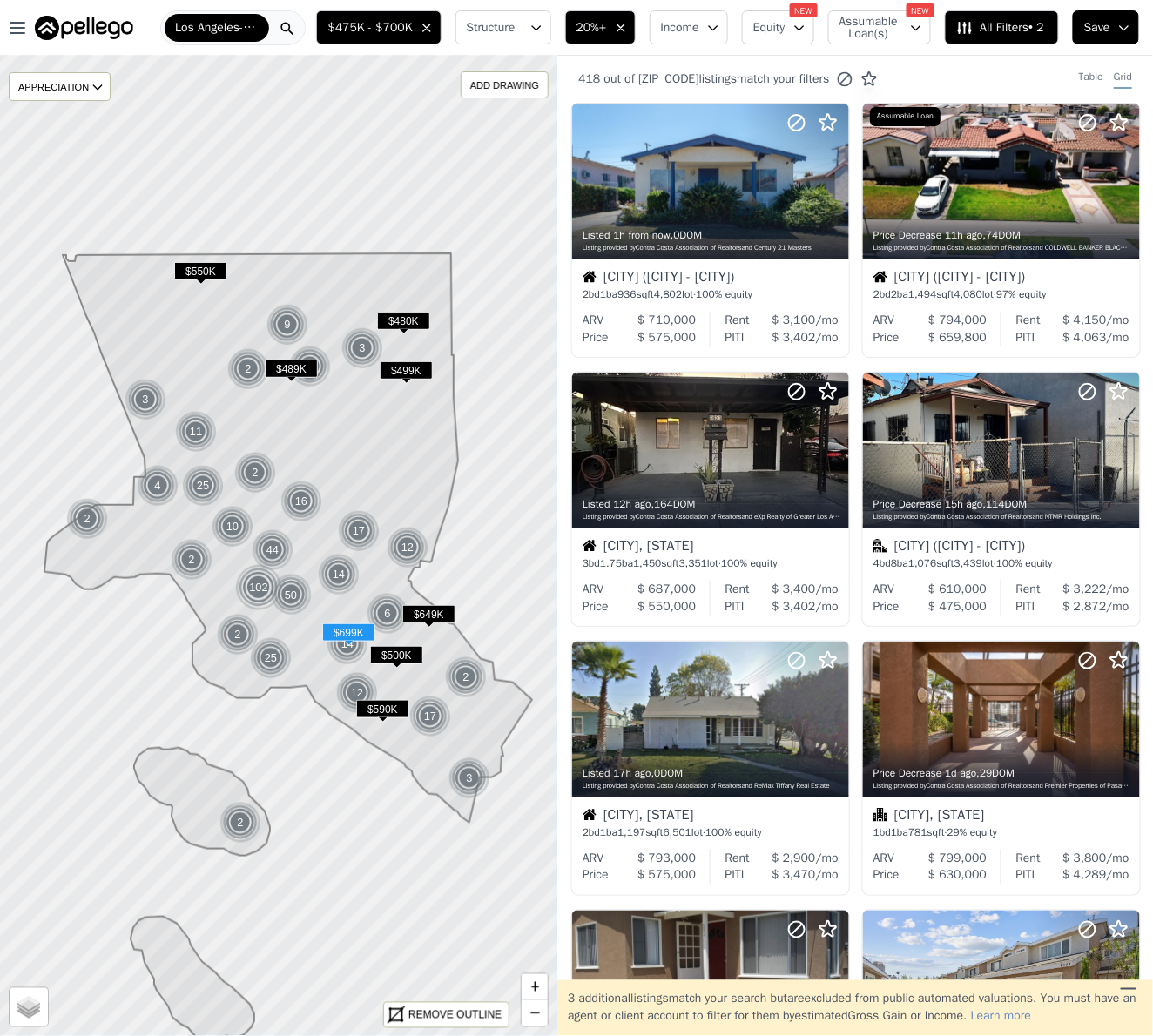 click on "Structure" at bounding box center [495, 28] 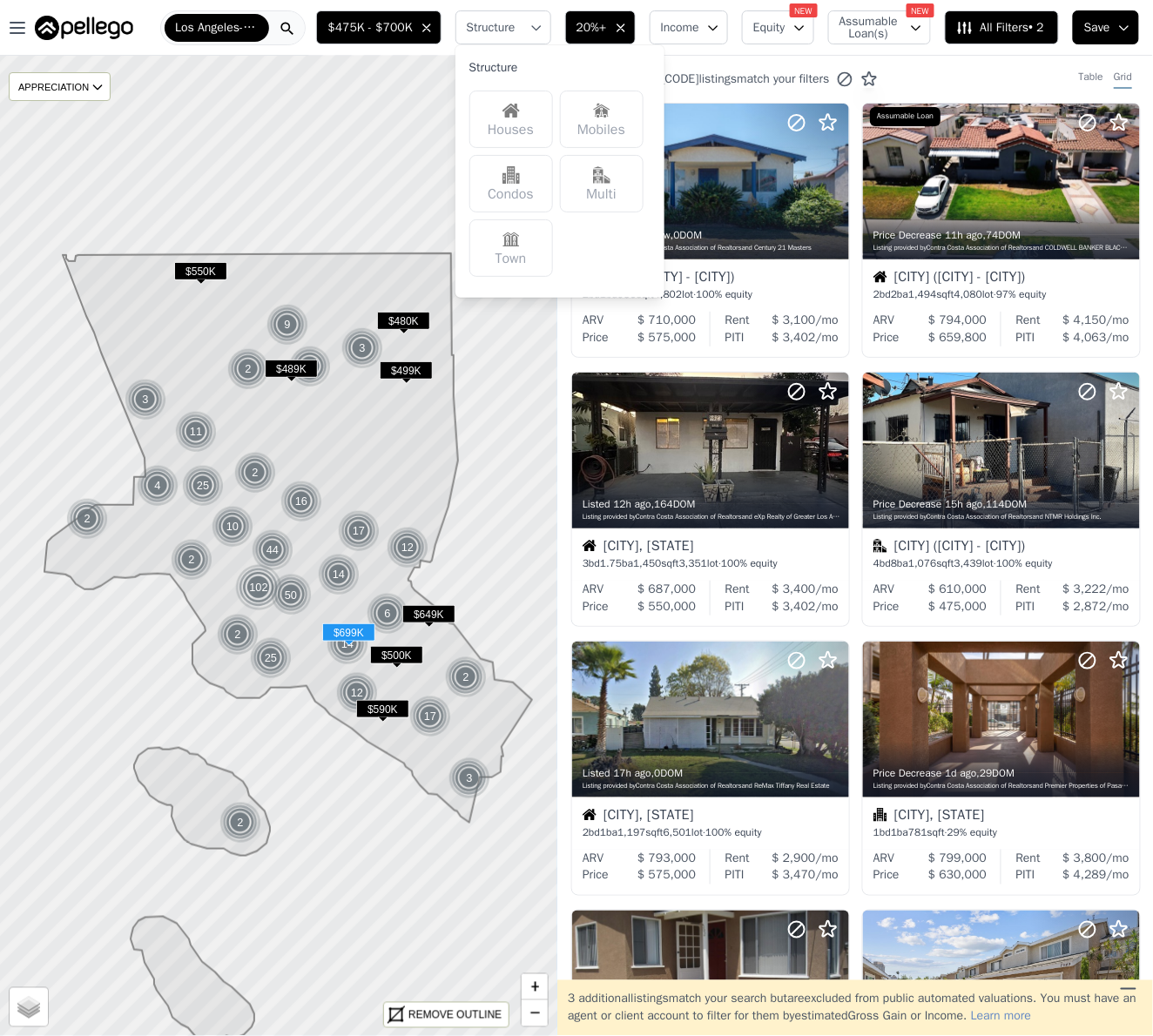 click on "Houses" at bounding box center (511, 119) 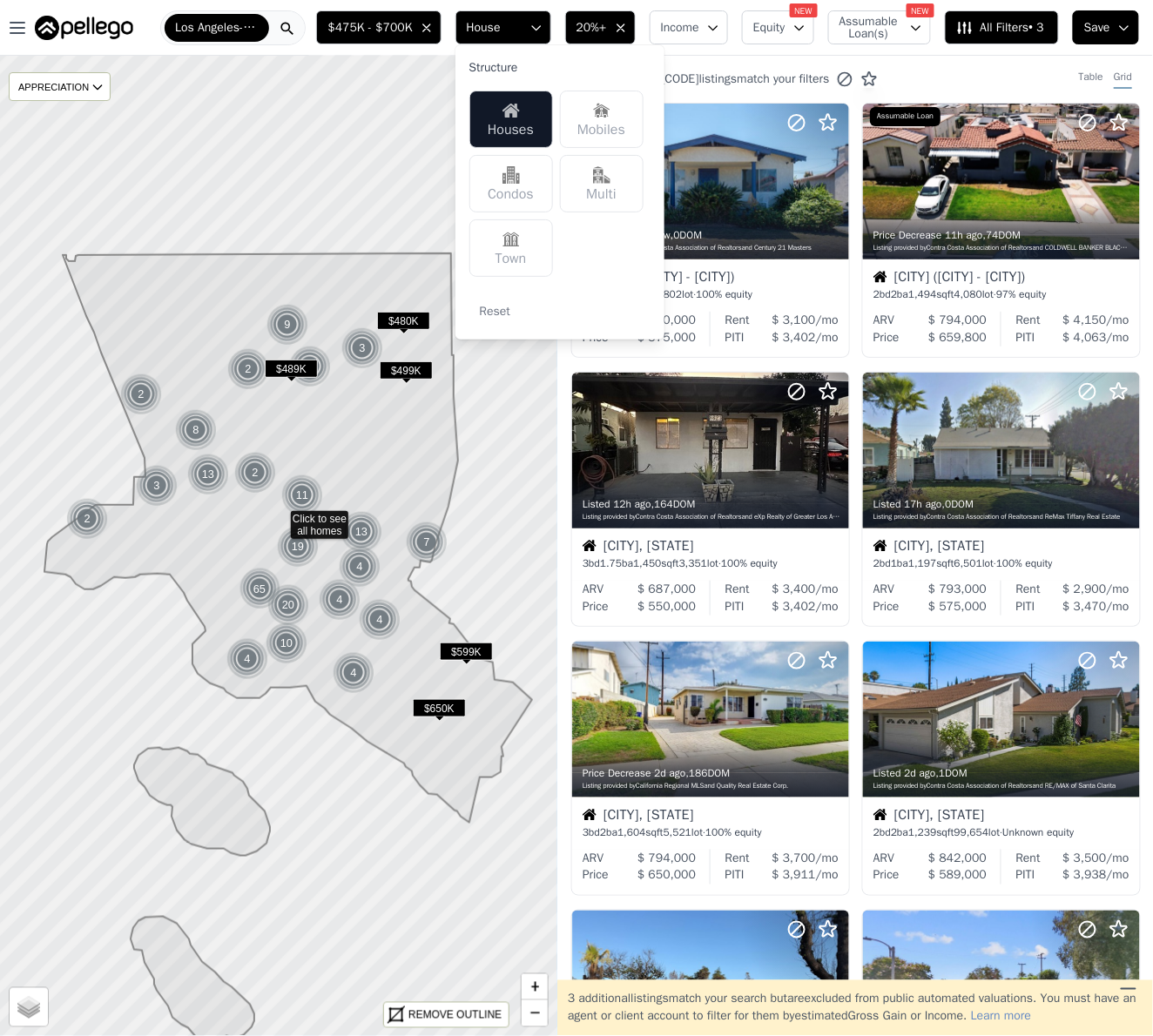 click on "214   out of   19785  listings  match your filters Table Grid" at bounding box center [855, 79] 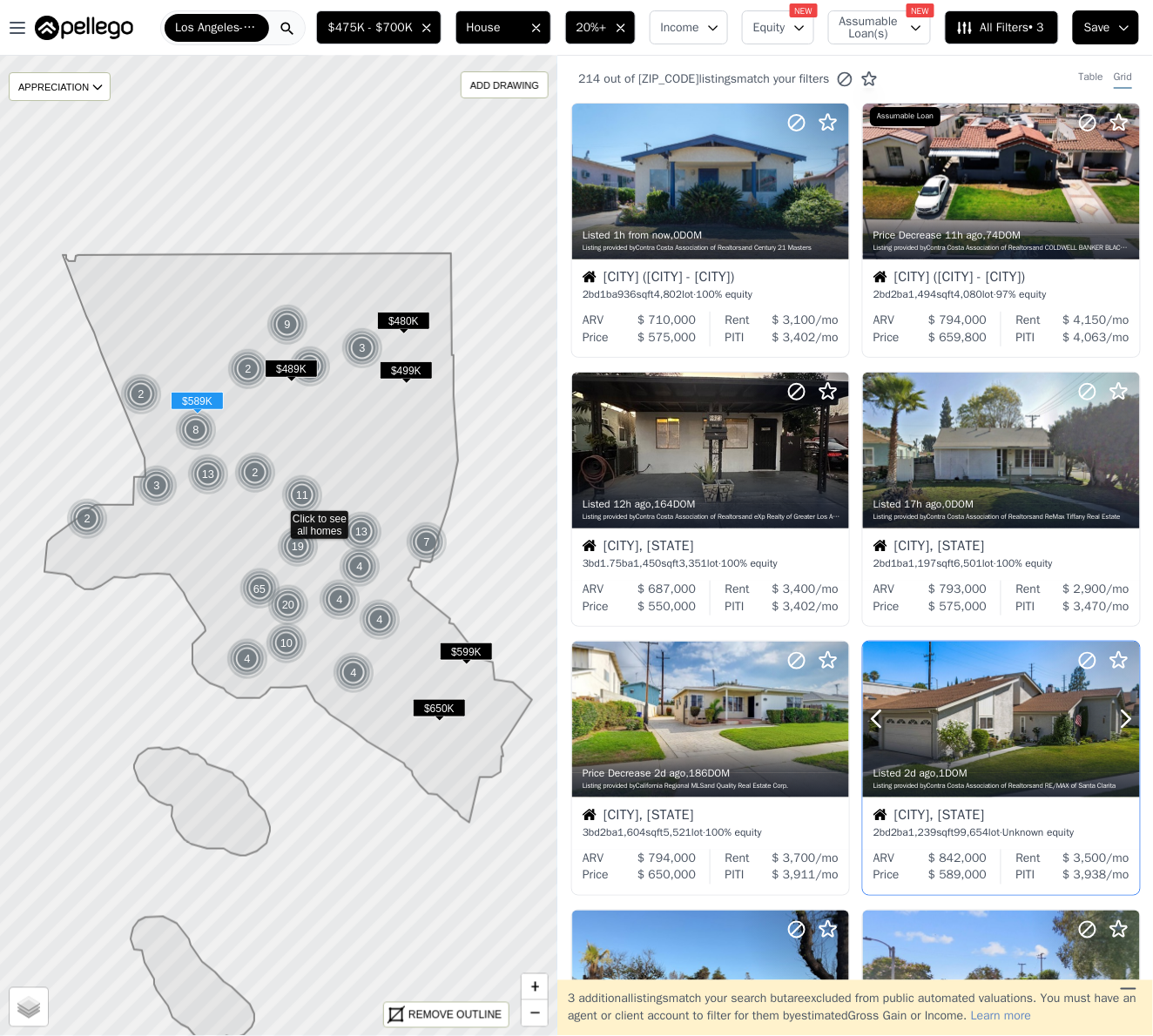 click at bounding box center (1001, 719) 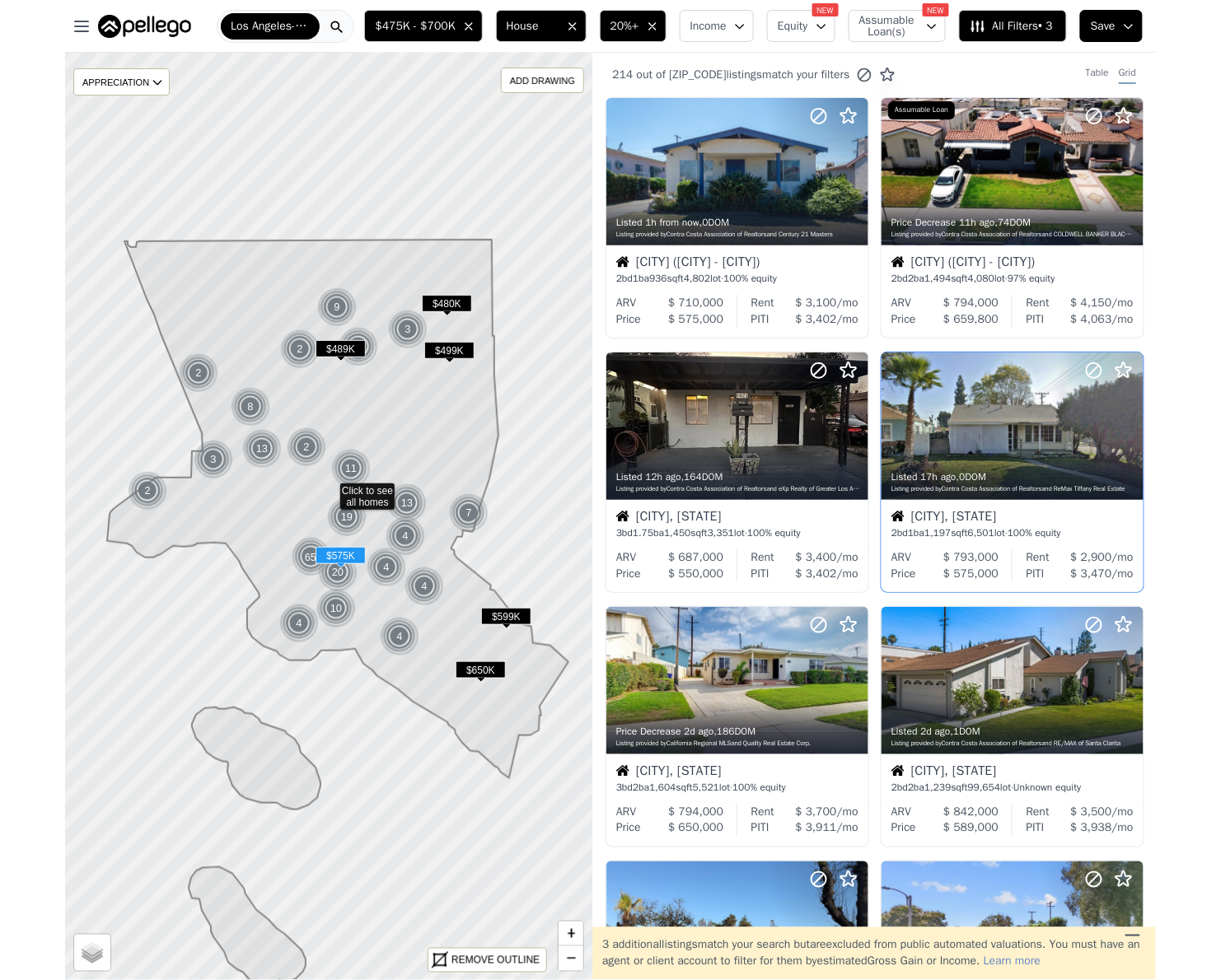 scroll, scrollTop: 824, scrollLeft: 0, axis: vertical 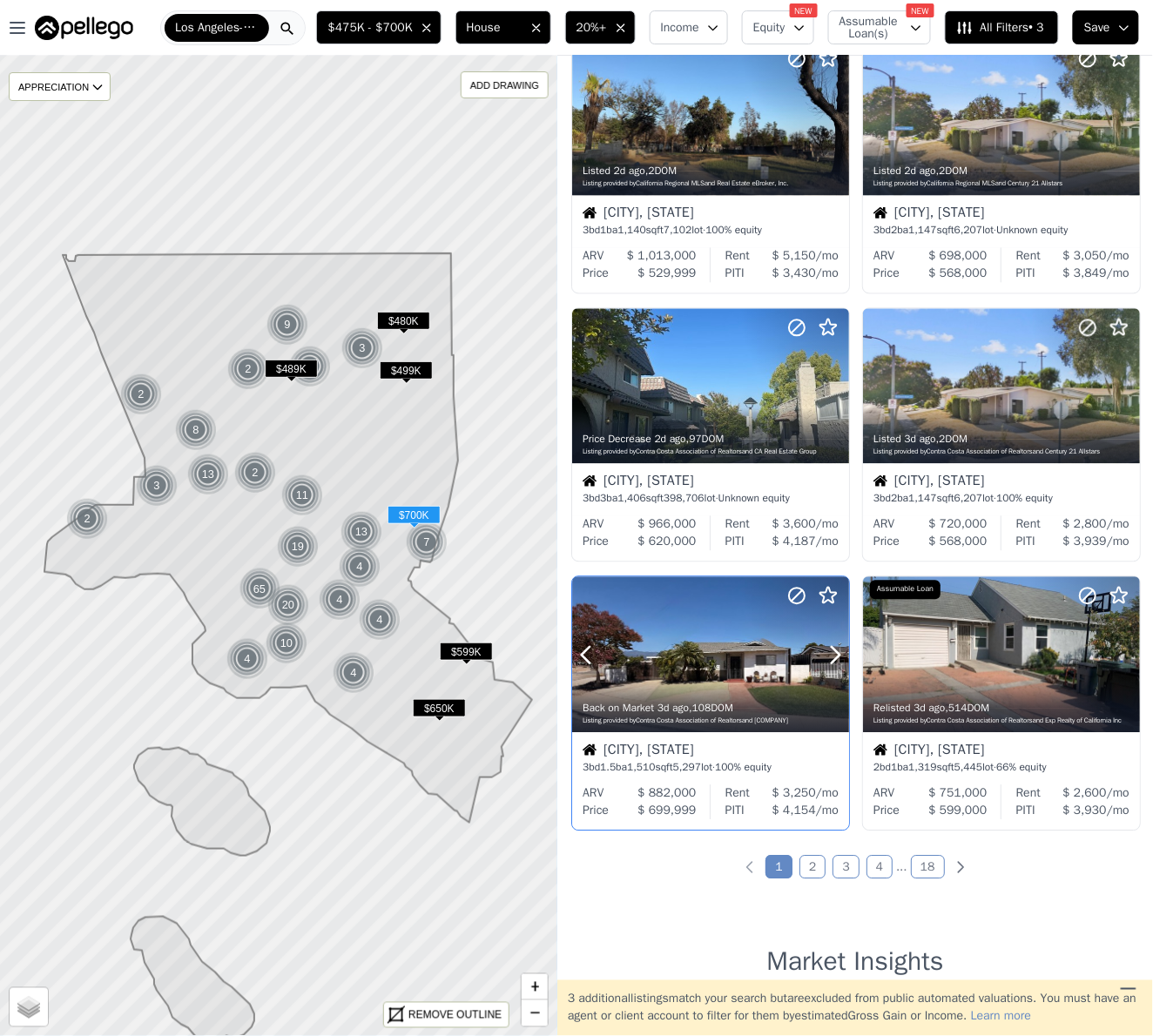 click at bounding box center (711, 693) 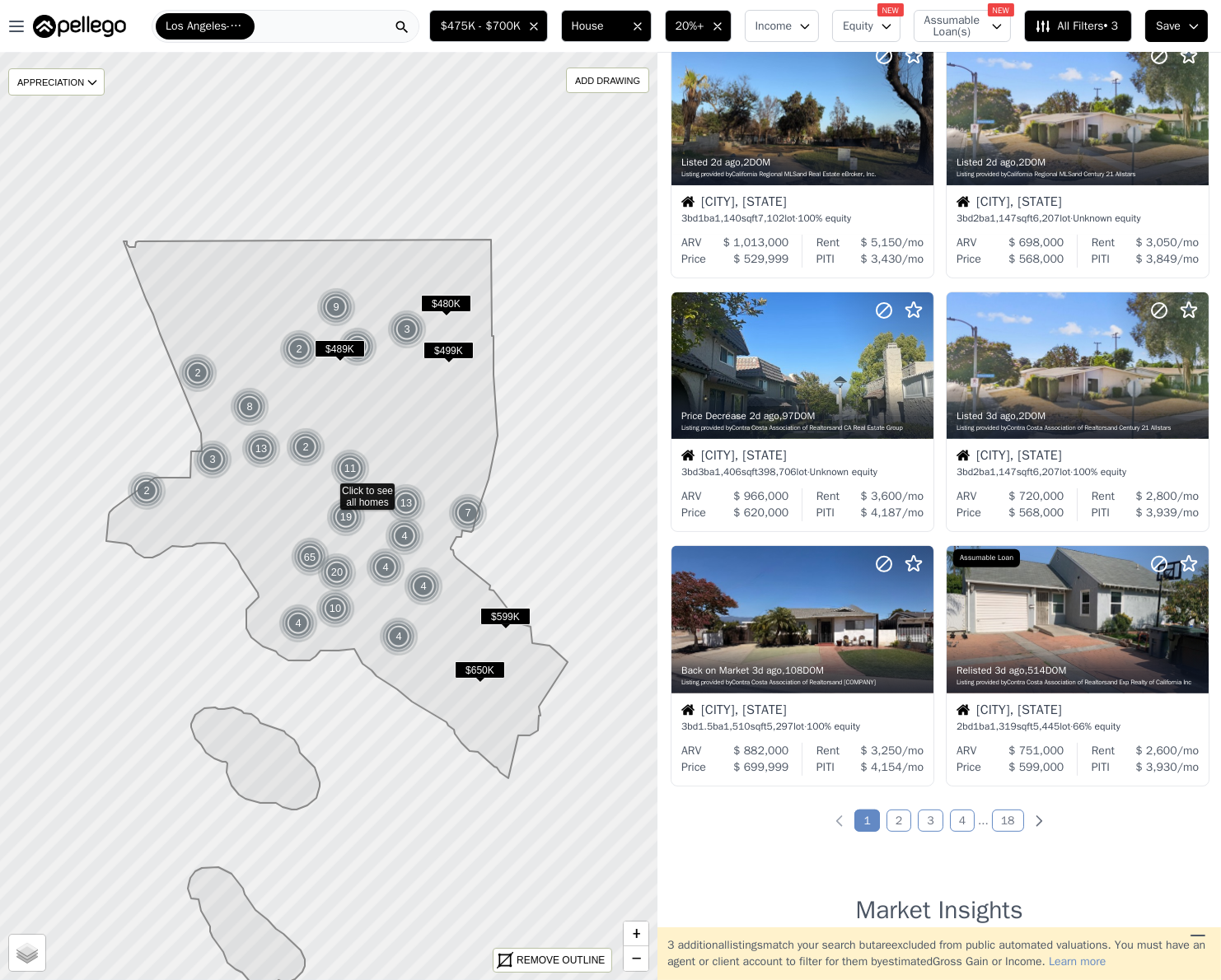 click on "Los Angeles-Long Beach-Anaheim" at bounding box center [285, 26] 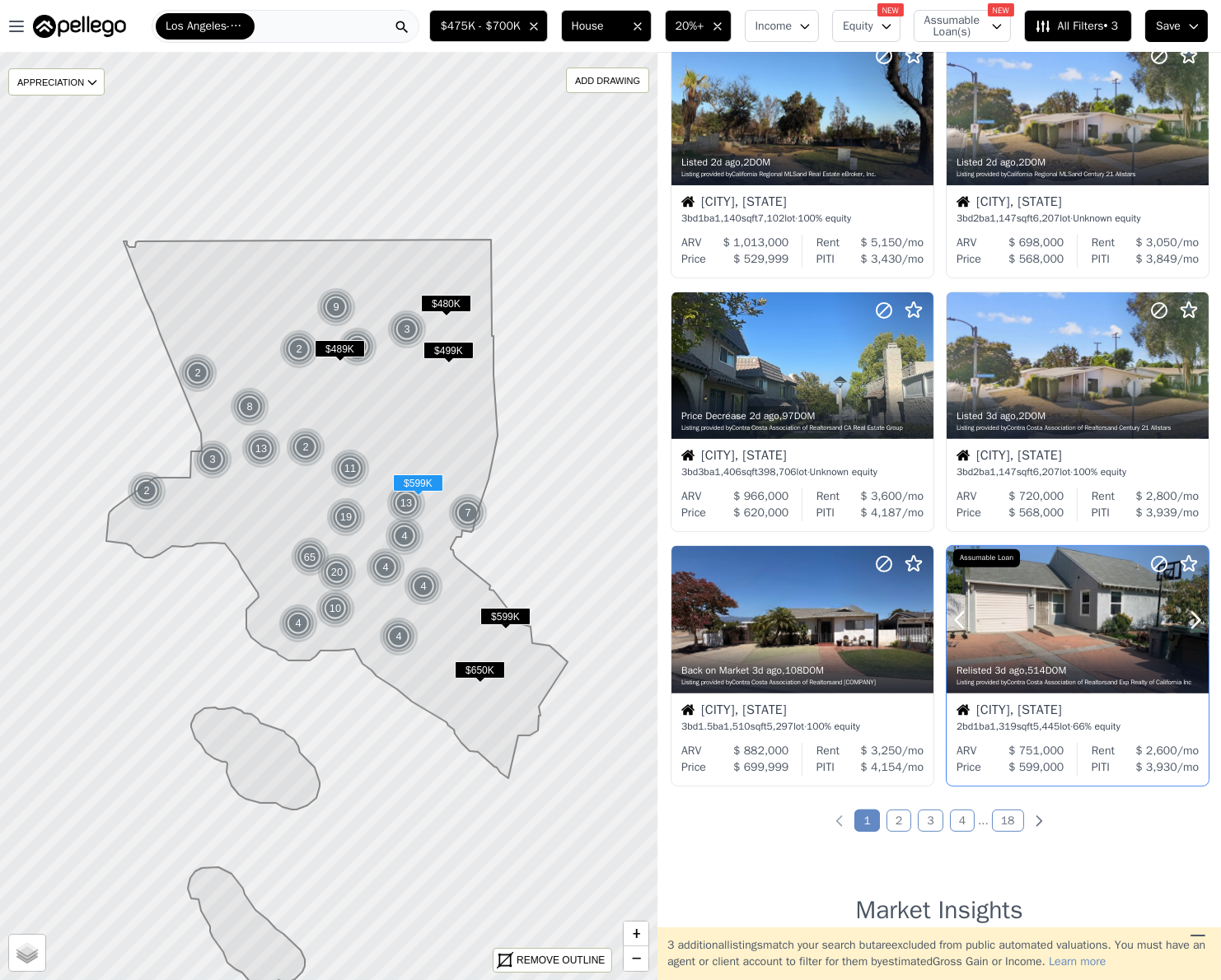 click at bounding box center [1078, 656] 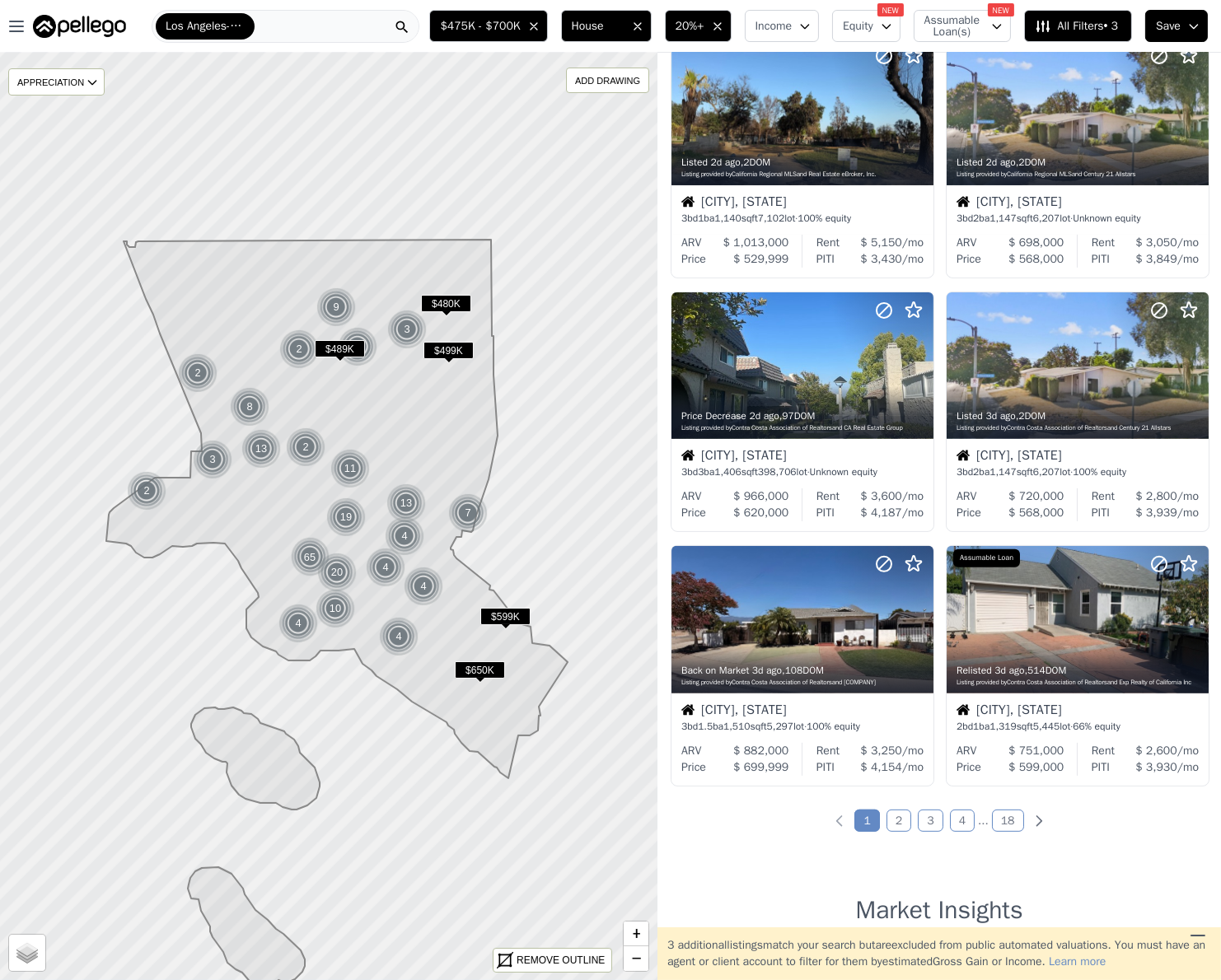 click on "20%+" at bounding box center [690, 26] 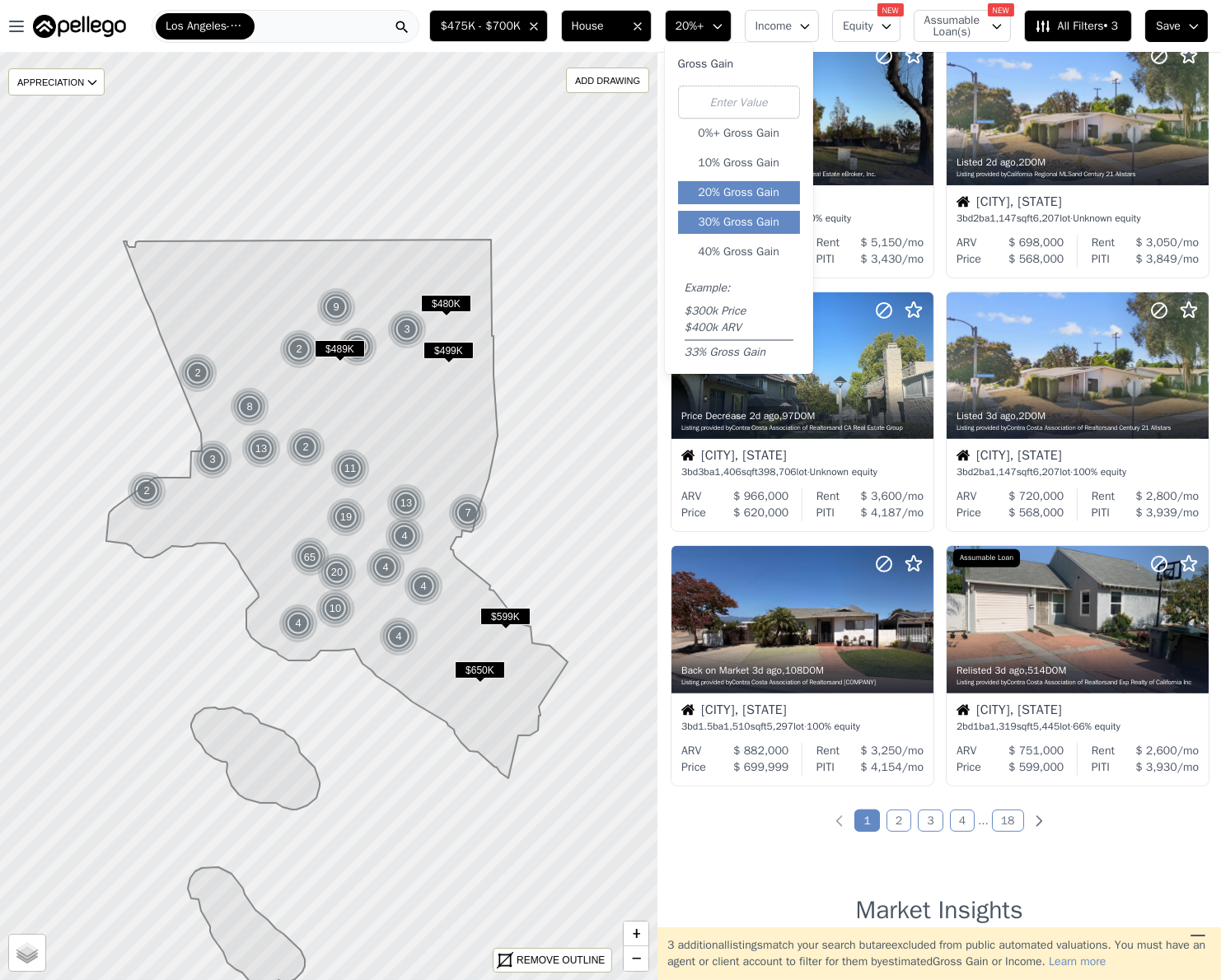 click on "30% Gross Gain" at bounding box center [739, 222] 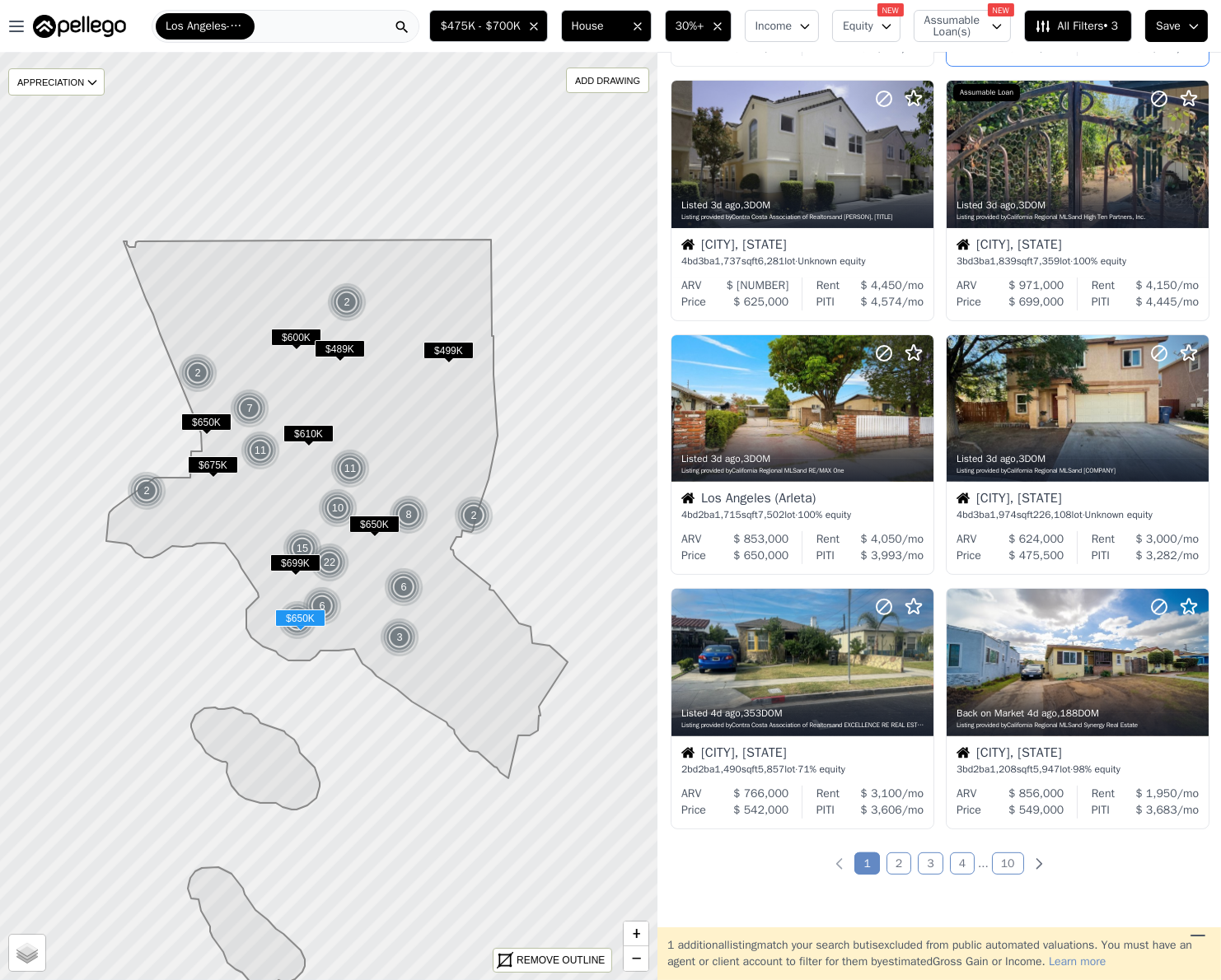 scroll, scrollTop: 809, scrollLeft: 0, axis: vertical 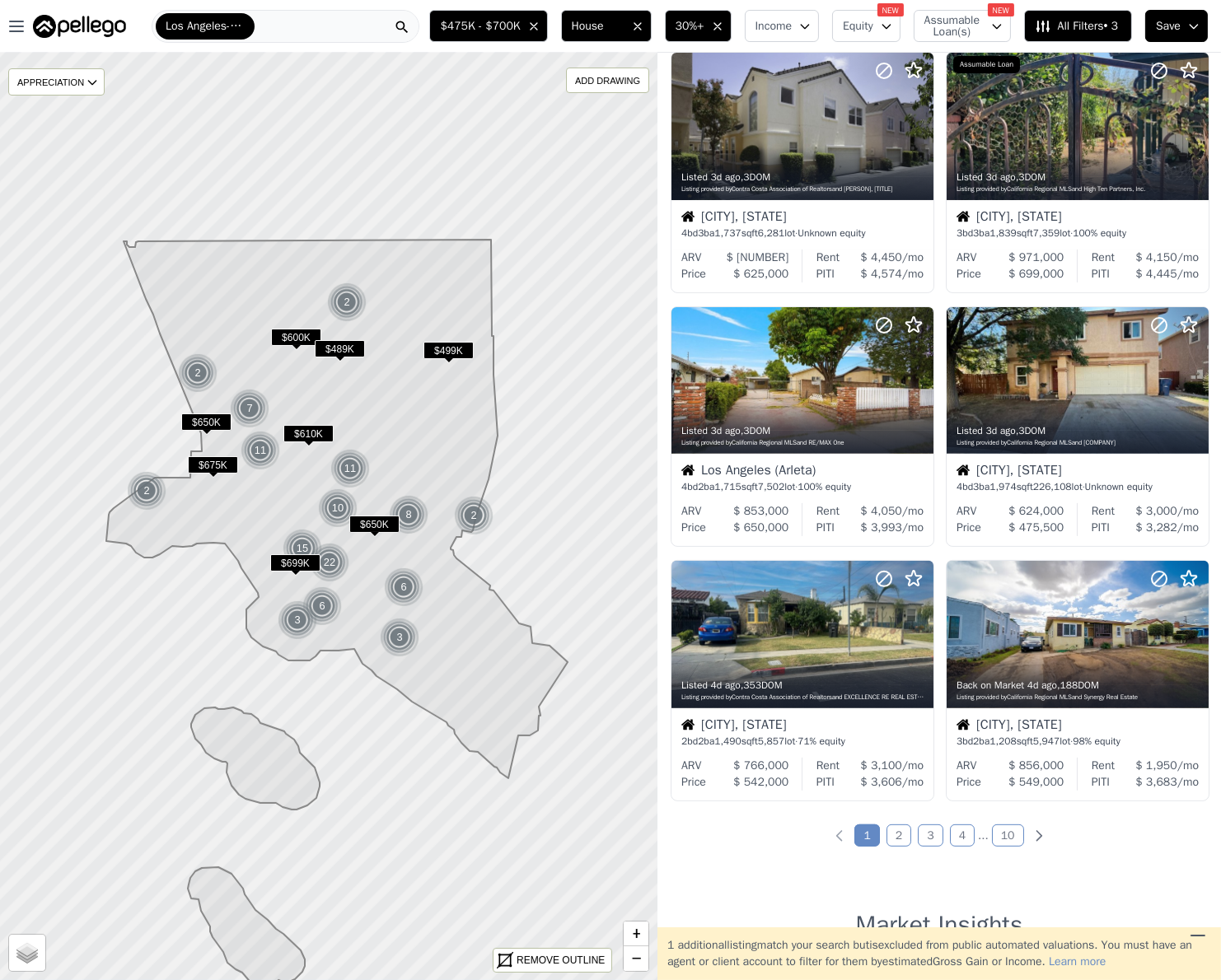 click on "2" at bounding box center (899, 835) 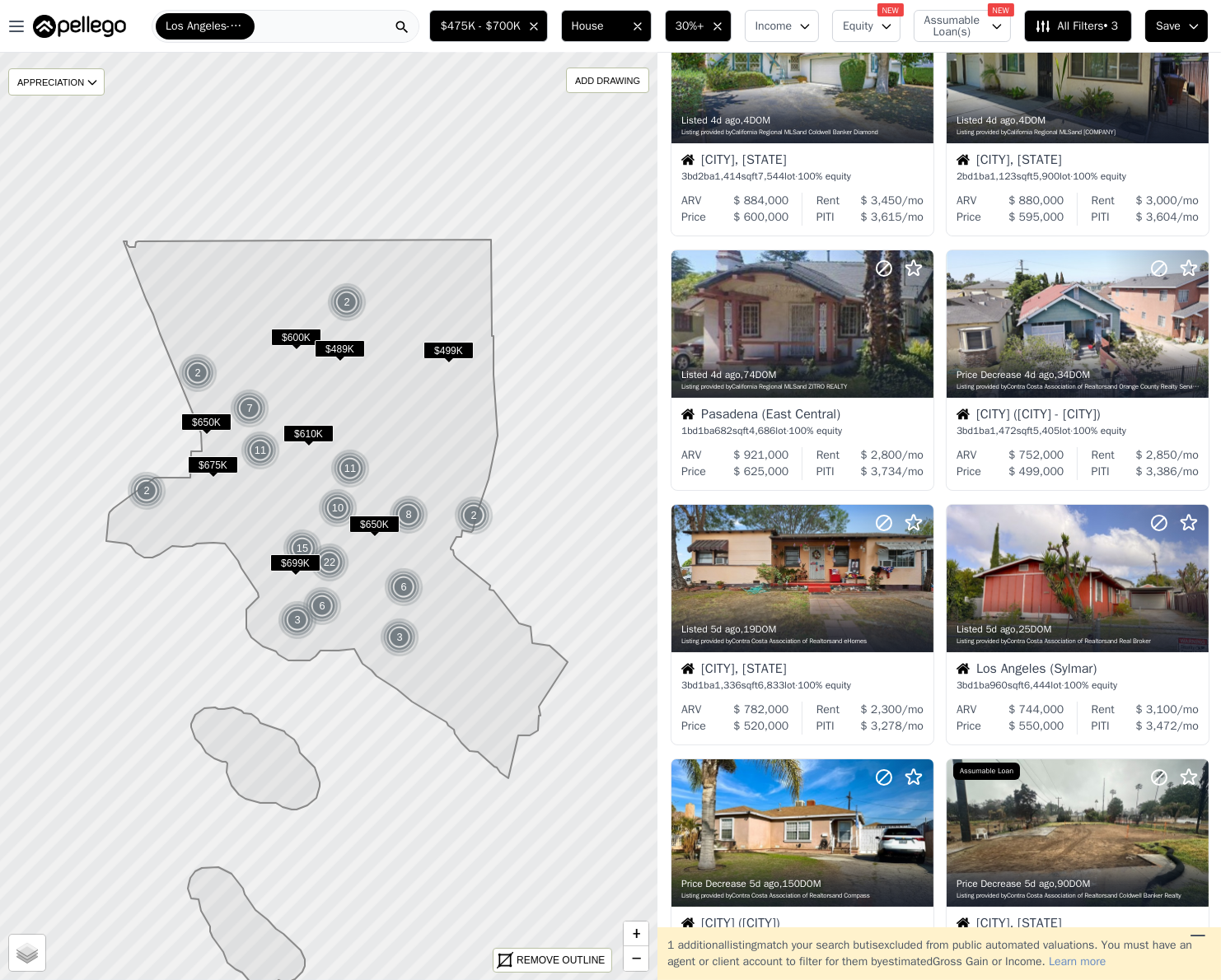 scroll, scrollTop: 0, scrollLeft: 0, axis: both 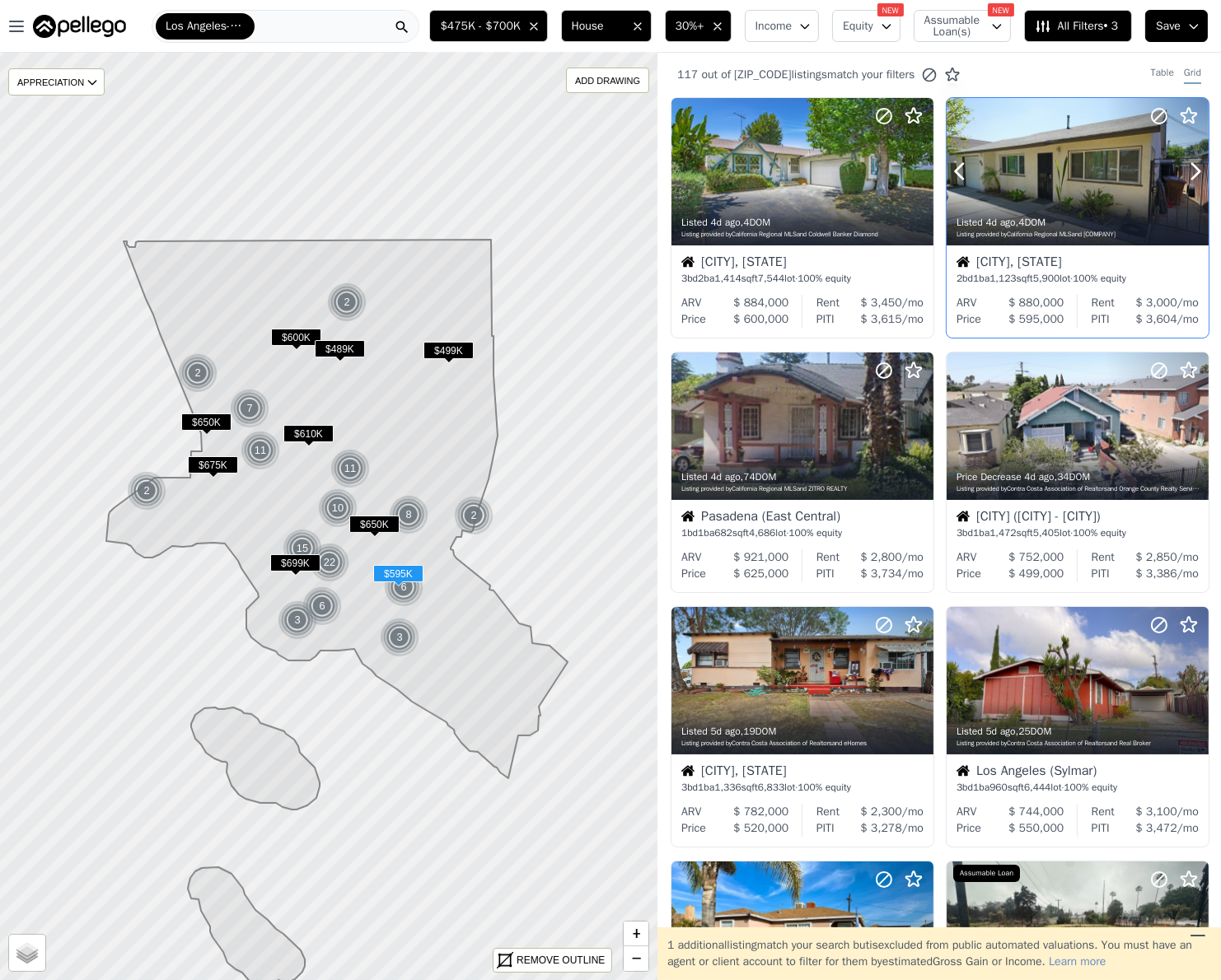 click at bounding box center (1078, 171) 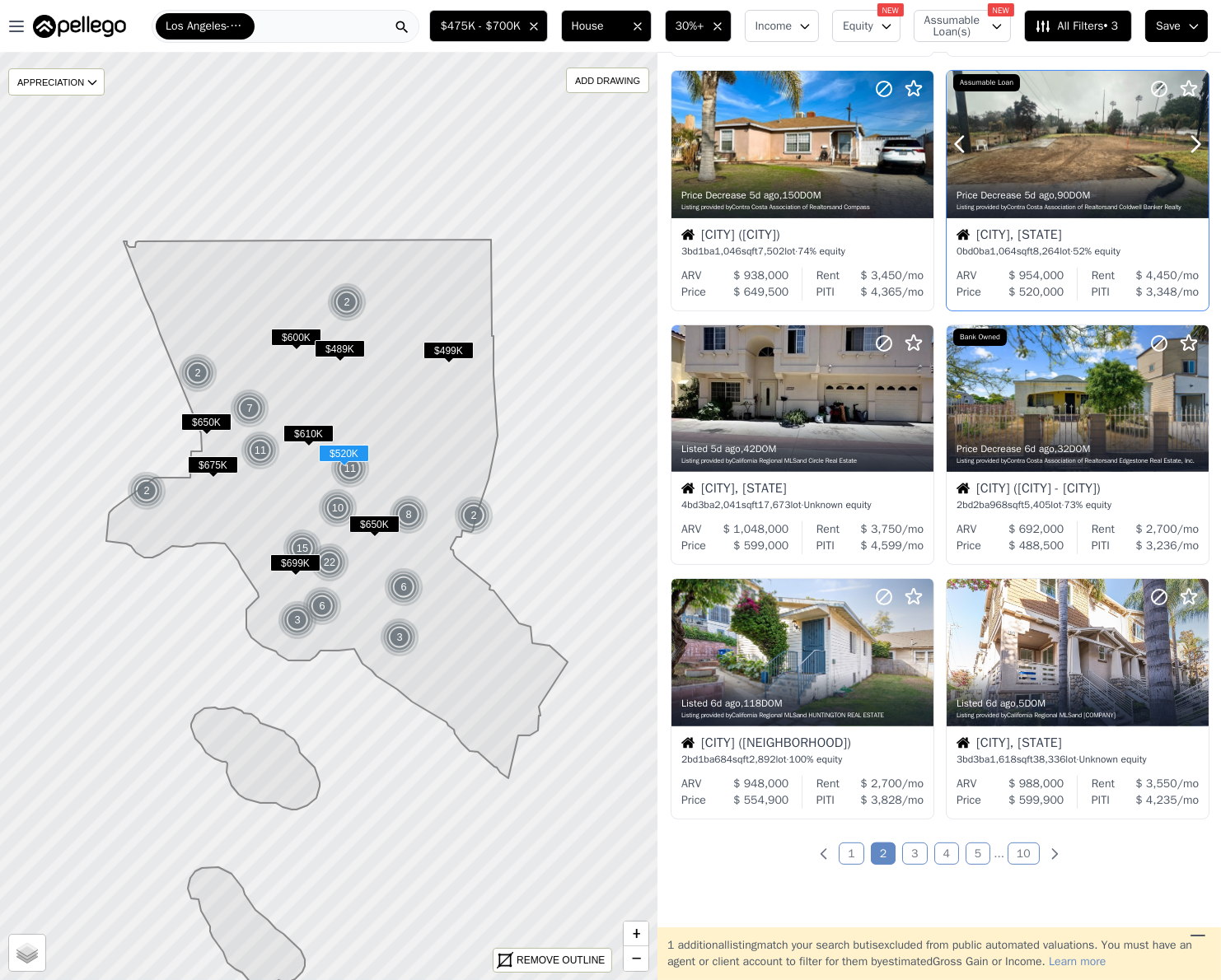 scroll, scrollTop: 824, scrollLeft: 0, axis: vertical 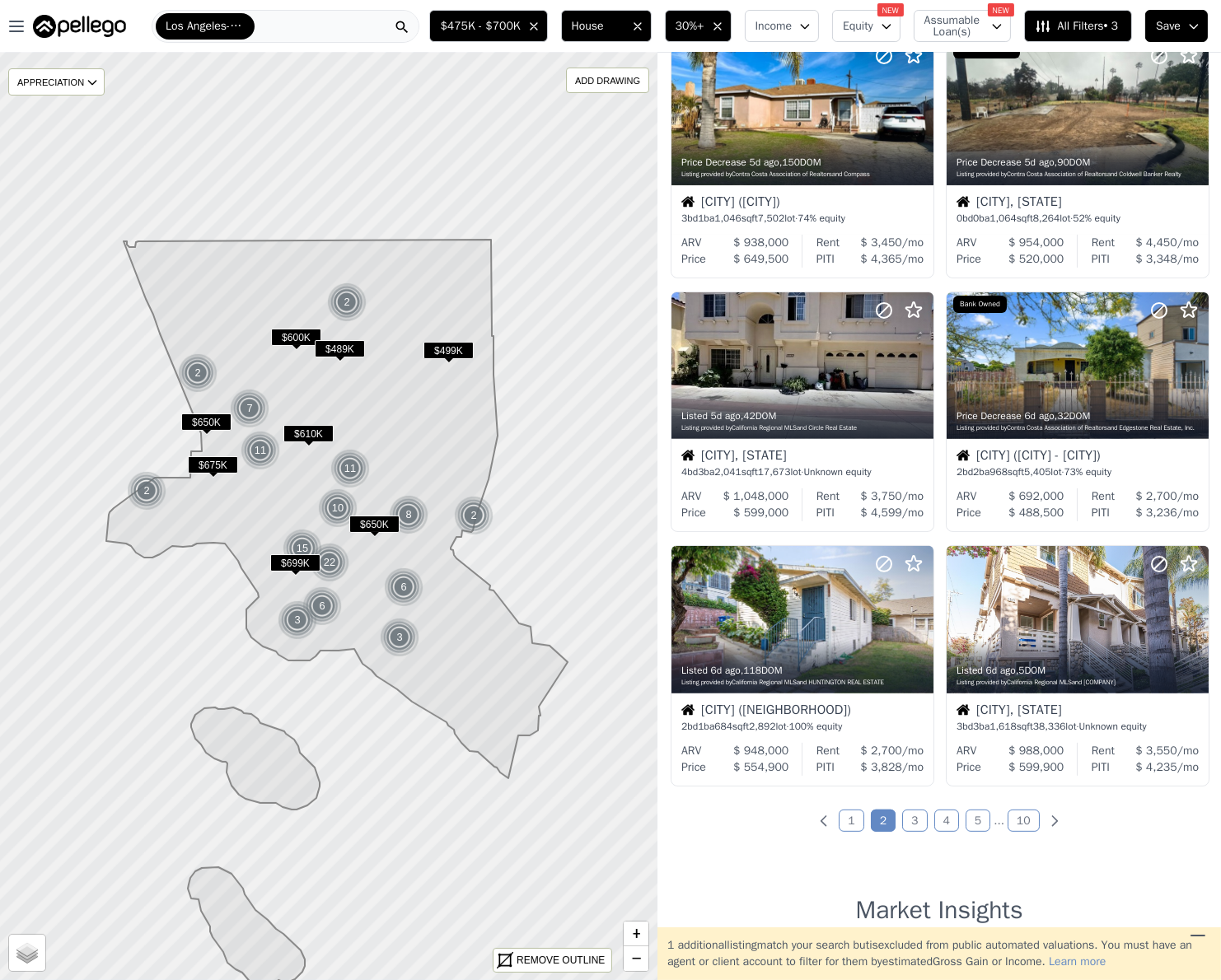 click on "3" at bounding box center (915, 820) 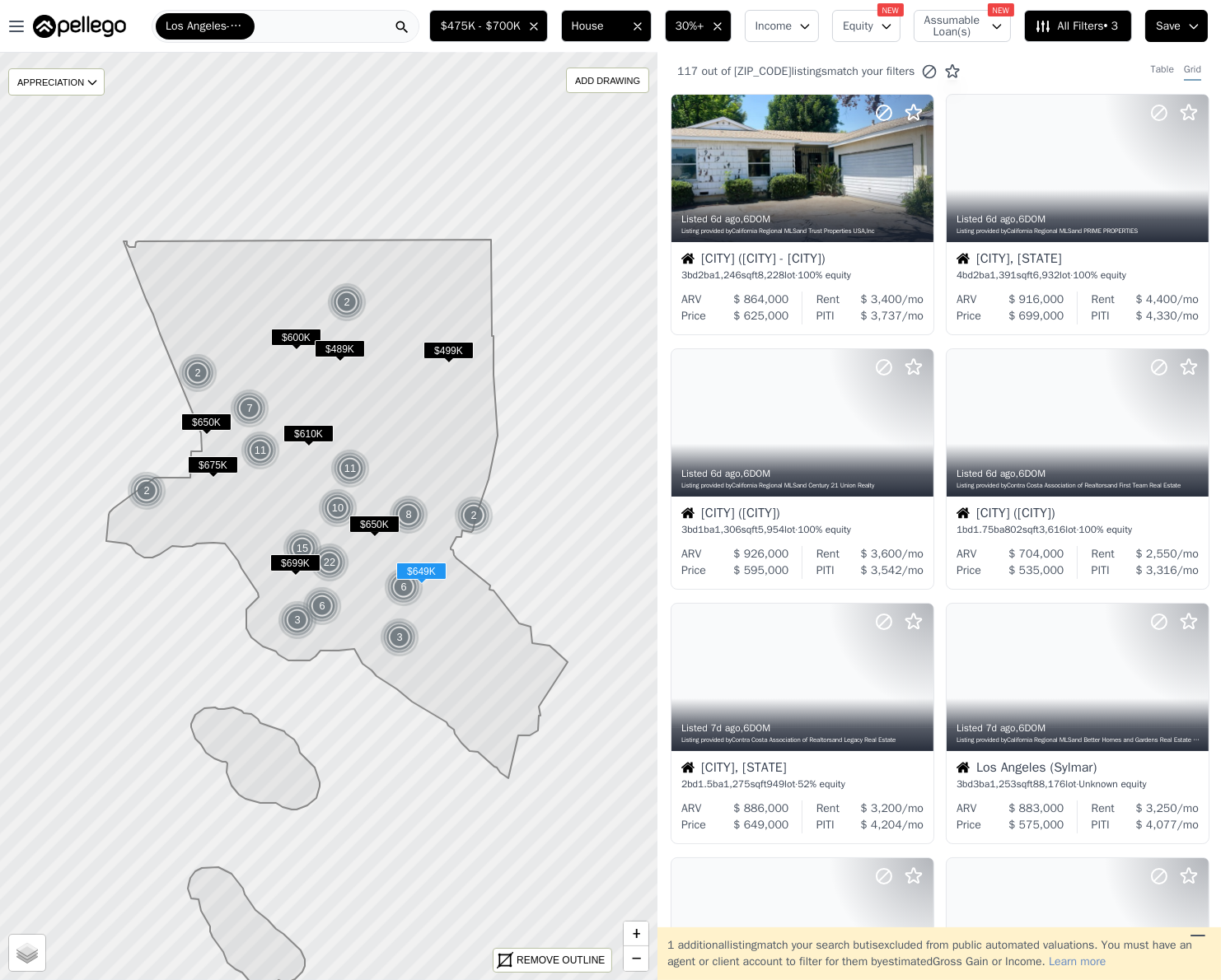scroll, scrollTop: 0, scrollLeft: 0, axis: both 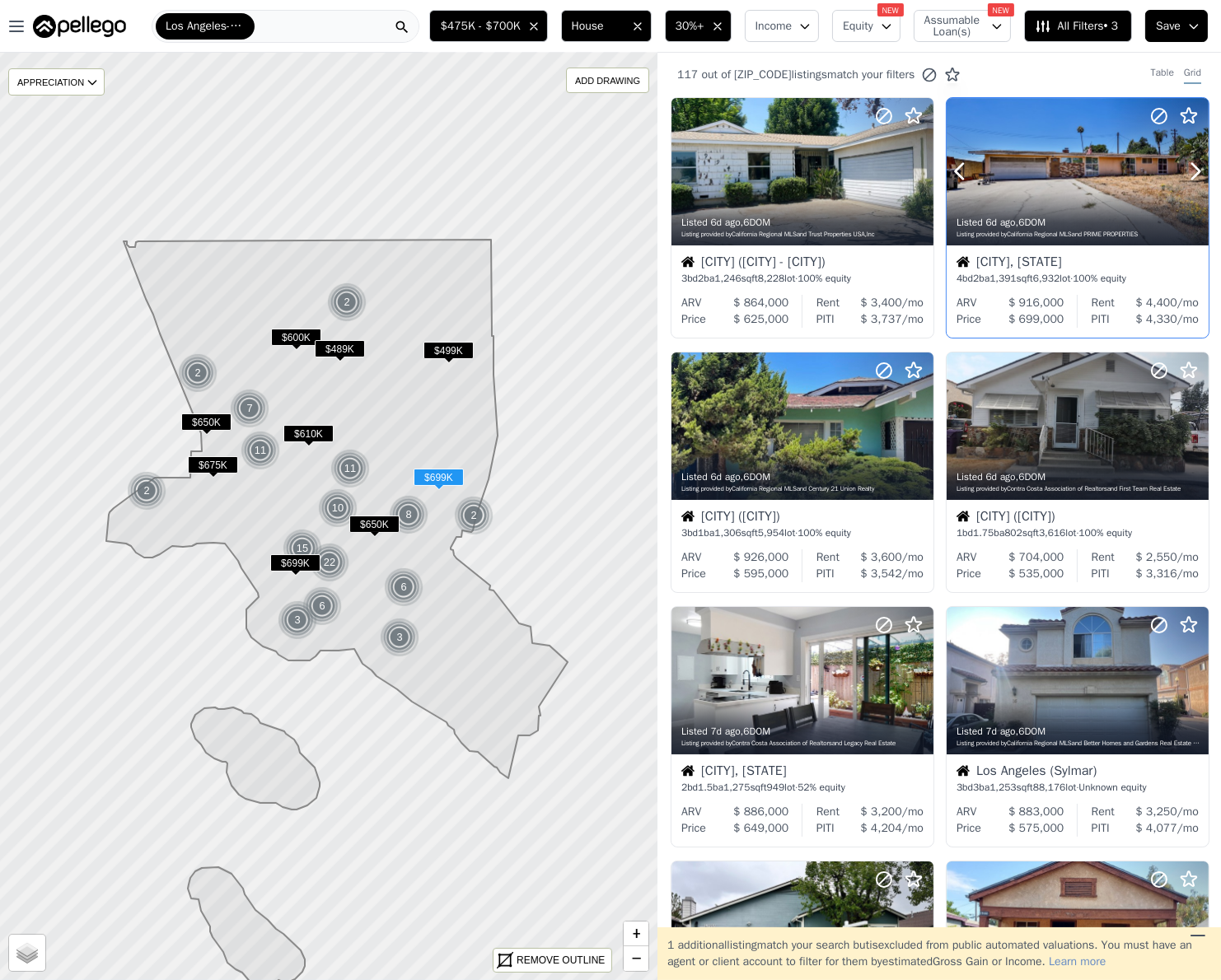 click at bounding box center [1078, 171] 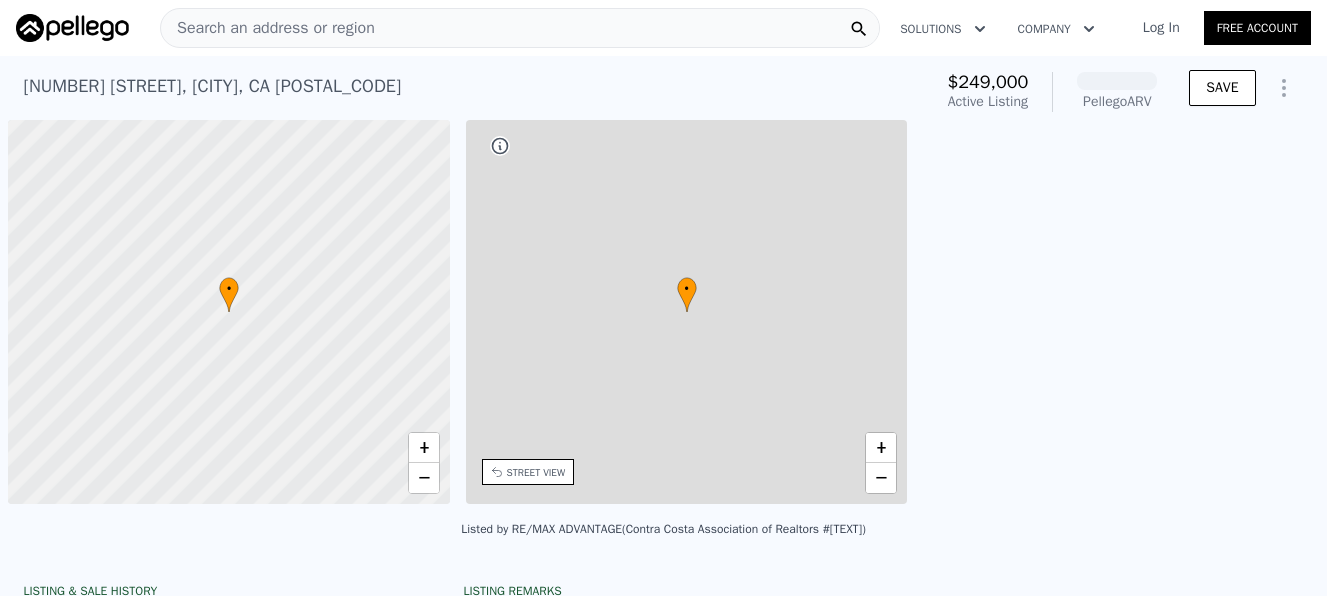 scroll, scrollTop: 0, scrollLeft: 0, axis: both 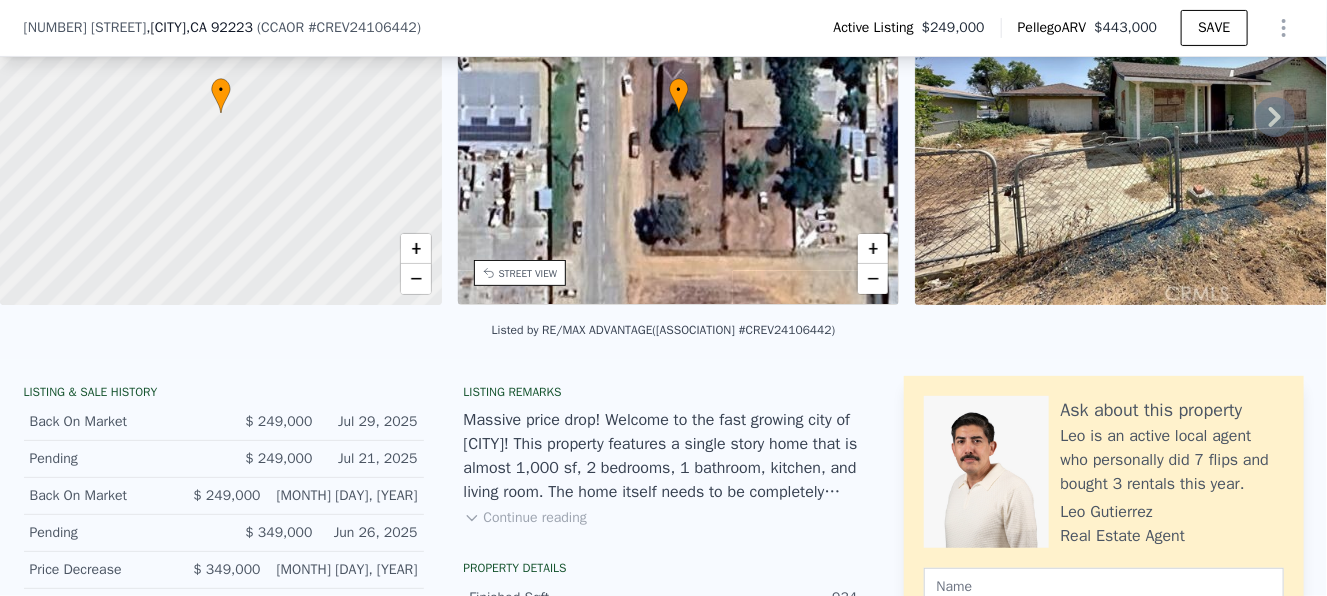 click on "Continue reading" at bounding box center [525, 518] 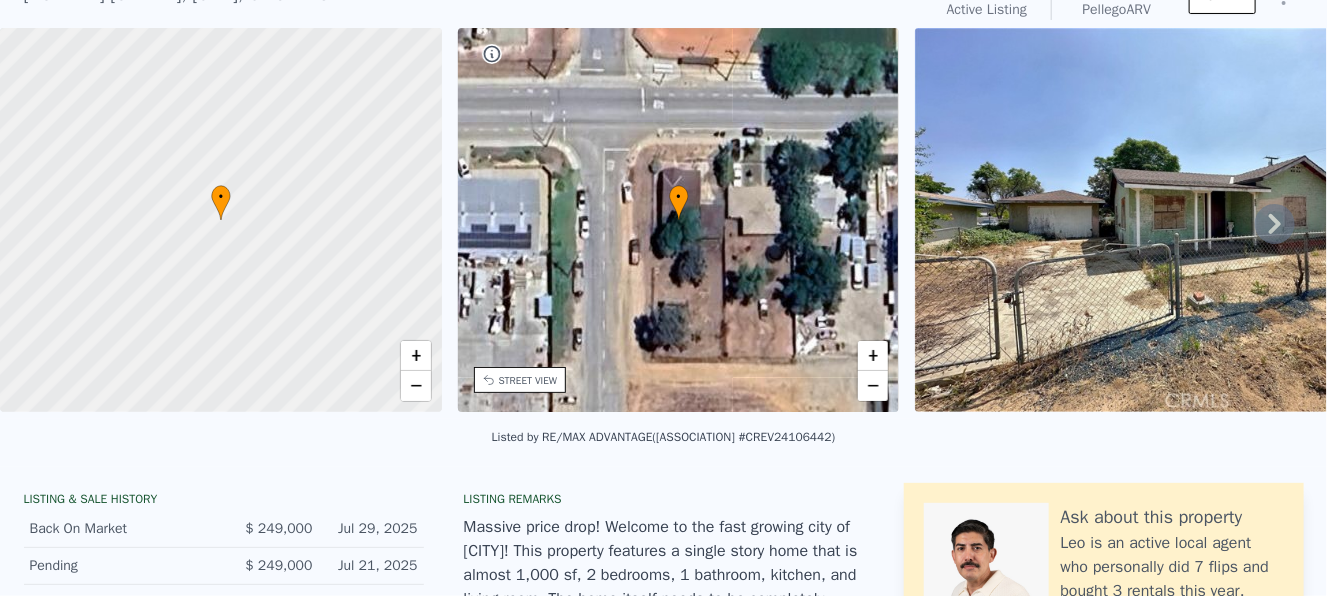 scroll, scrollTop: 0, scrollLeft: 0, axis: both 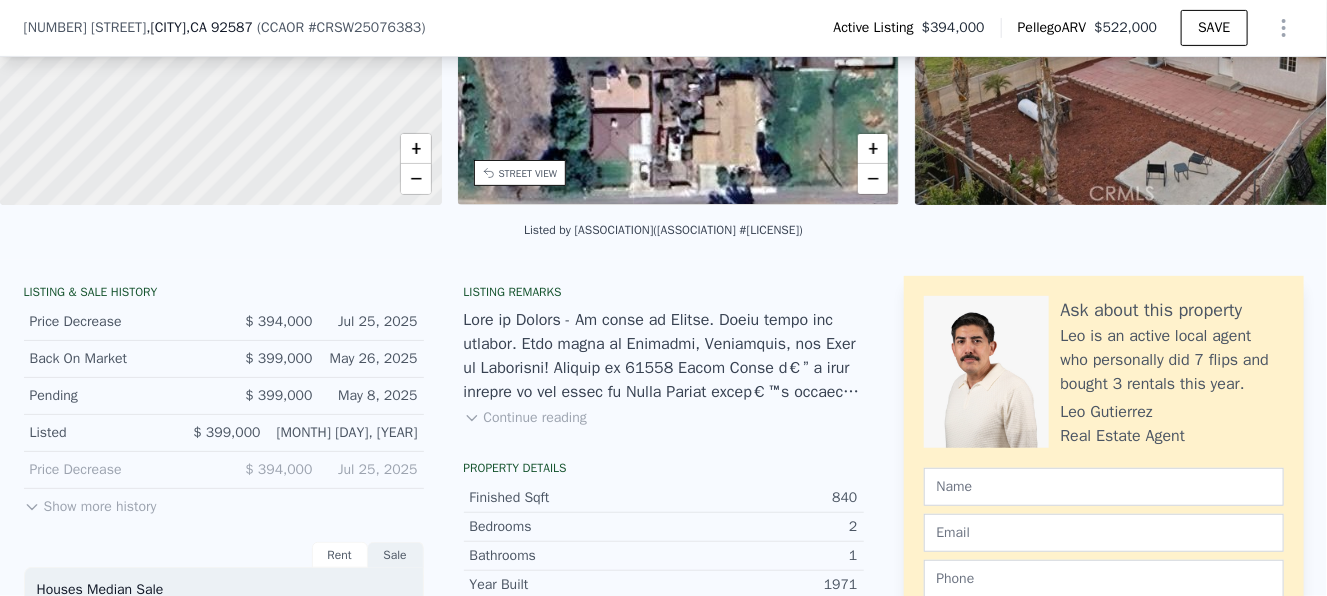 click on "Continue reading" at bounding box center [525, 418] 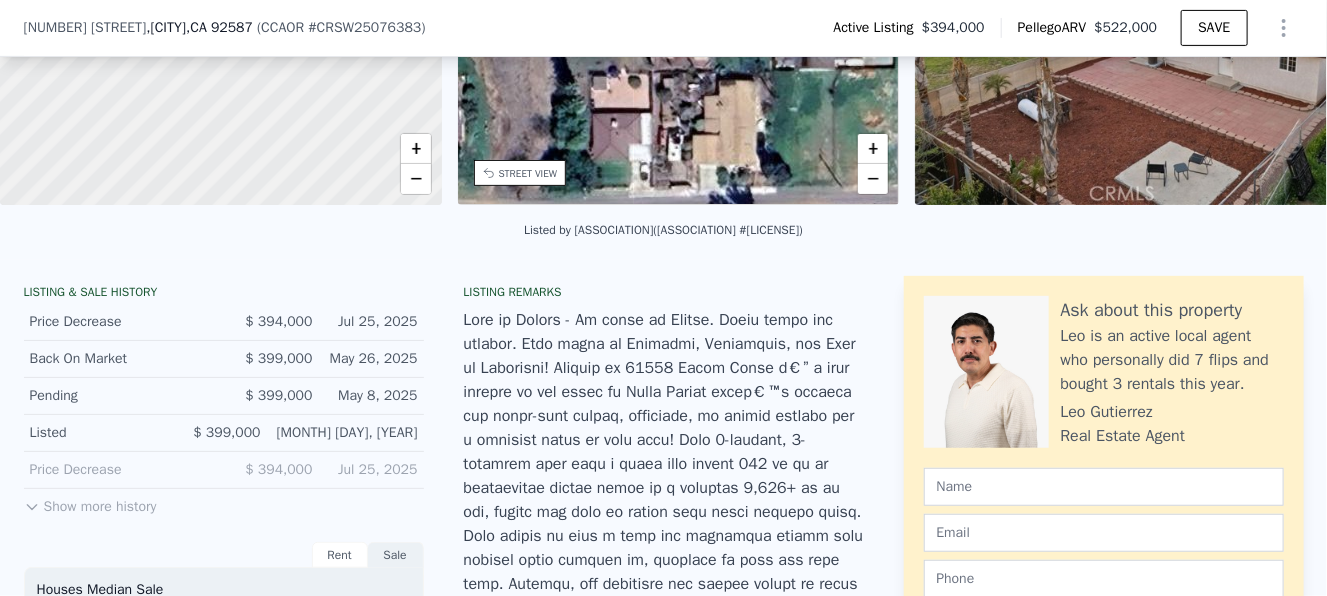 drag, startPoint x: 795, startPoint y: 243, endPoint x: 853, endPoint y: 244, distance: 58.00862 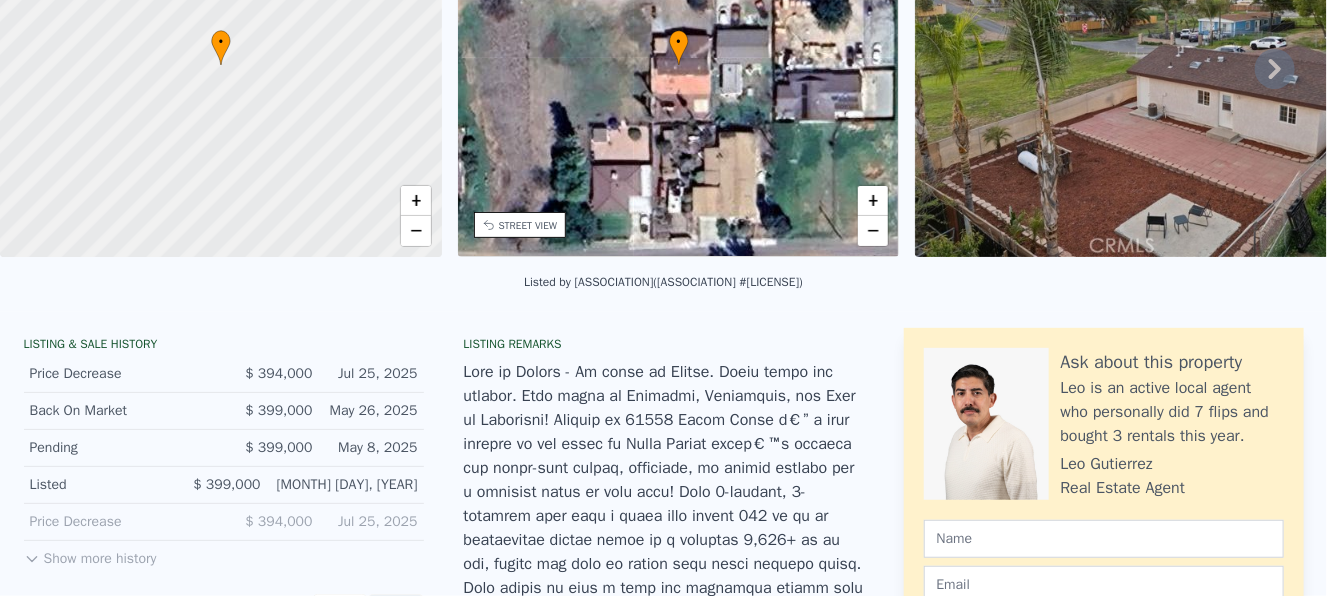 scroll, scrollTop: 7, scrollLeft: 0, axis: vertical 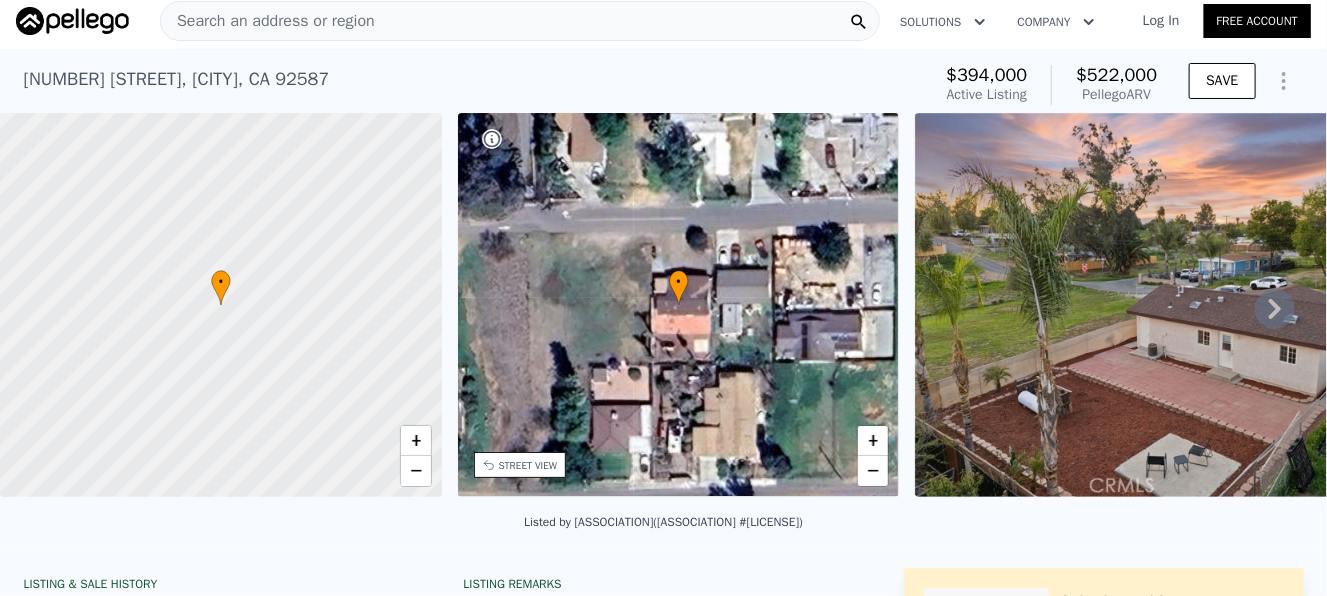 copy on "[LICENSE]" 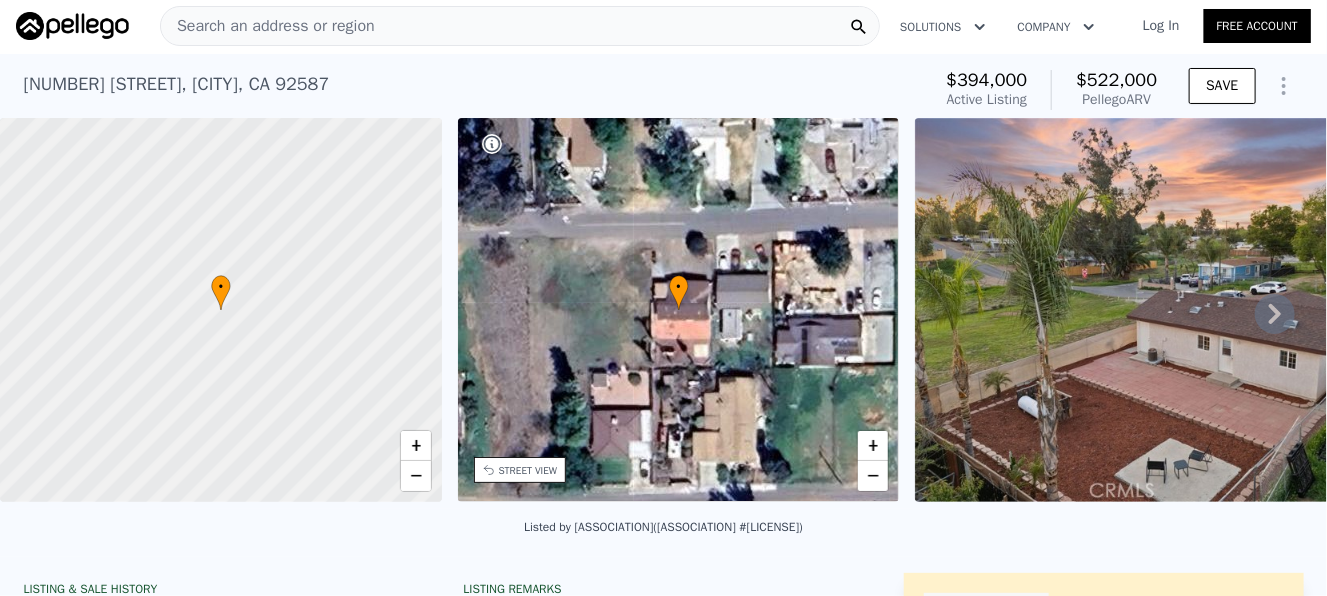 scroll, scrollTop: 0, scrollLeft: 0, axis: both 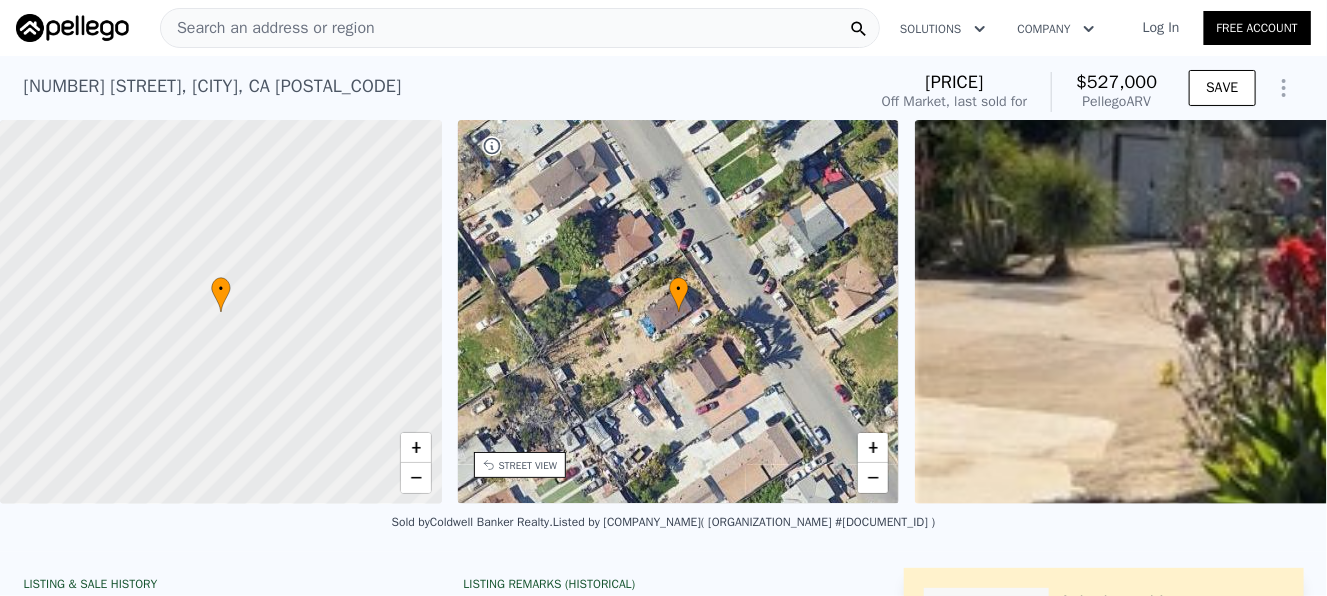 click on "Search an address or region" at bounding box center [520, 28] 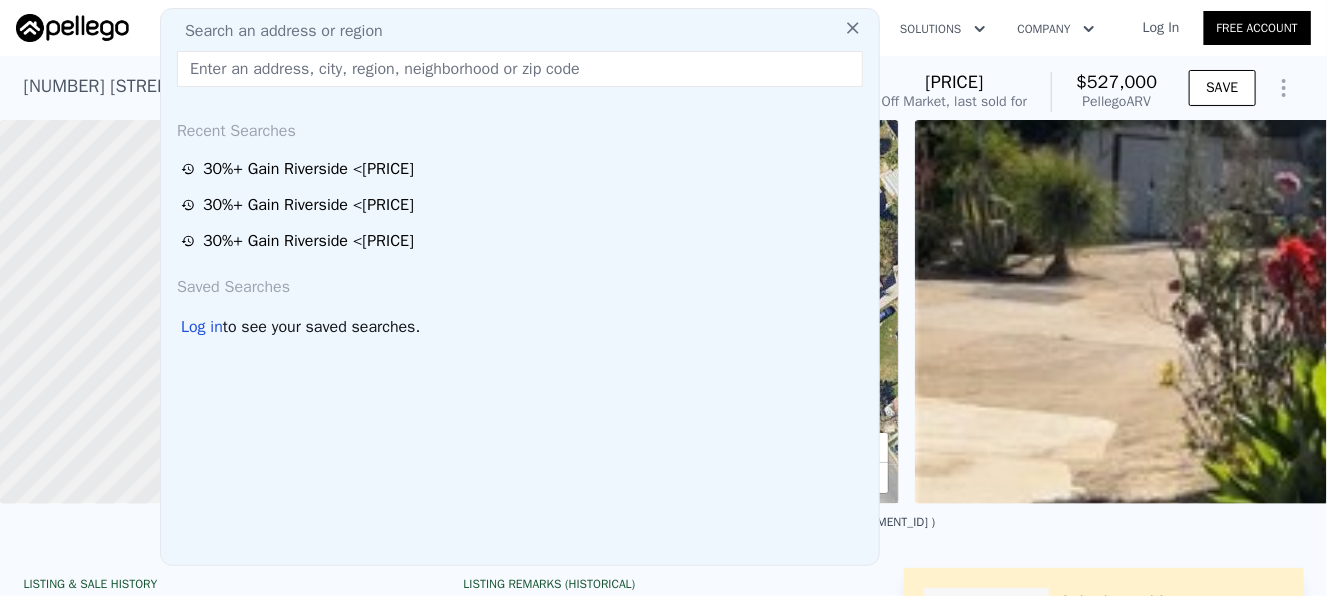 click on "Search an address or region Recent Searches 30%+ Gain Riverside <$450K 30%+ Gain Riverside <$450K 30%+ Gain Riverside <$450K Saved Searches Log in  to see your saved searches." at bounding box center [520, 287] 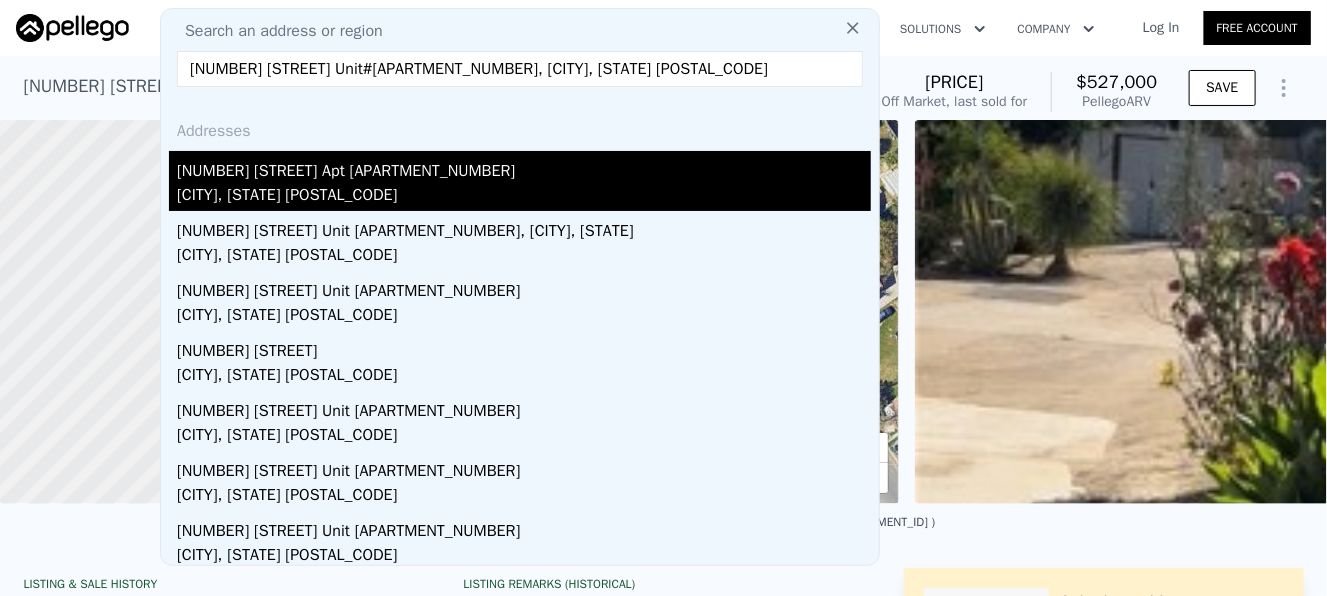 type on "3500 S Greenville Street Unit#A5, Santa Ana, CA 92704" 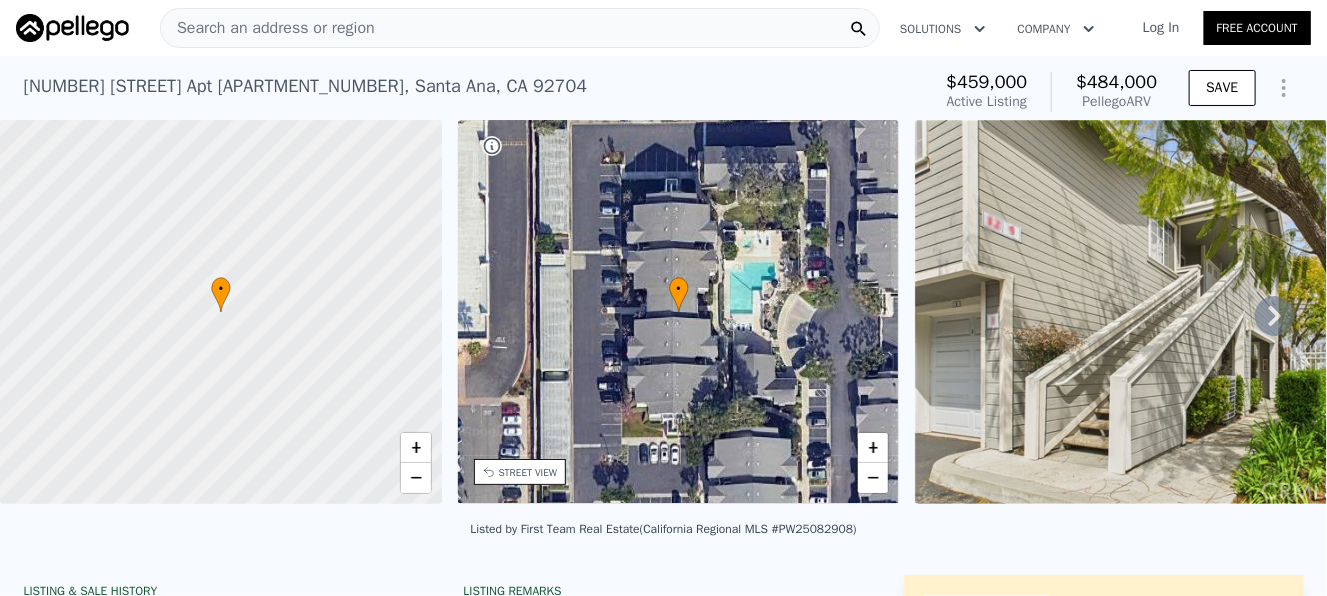 click on "Search an address or region" at bounding box center [520, 28] 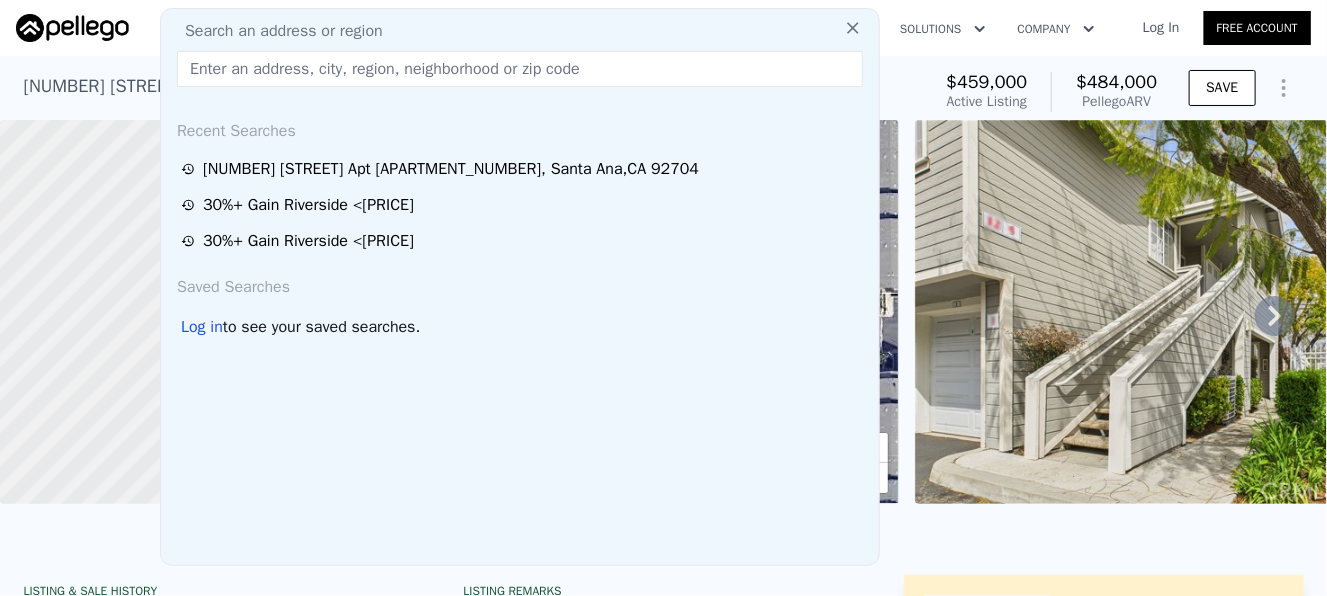 click at bounding box center (520, 69) 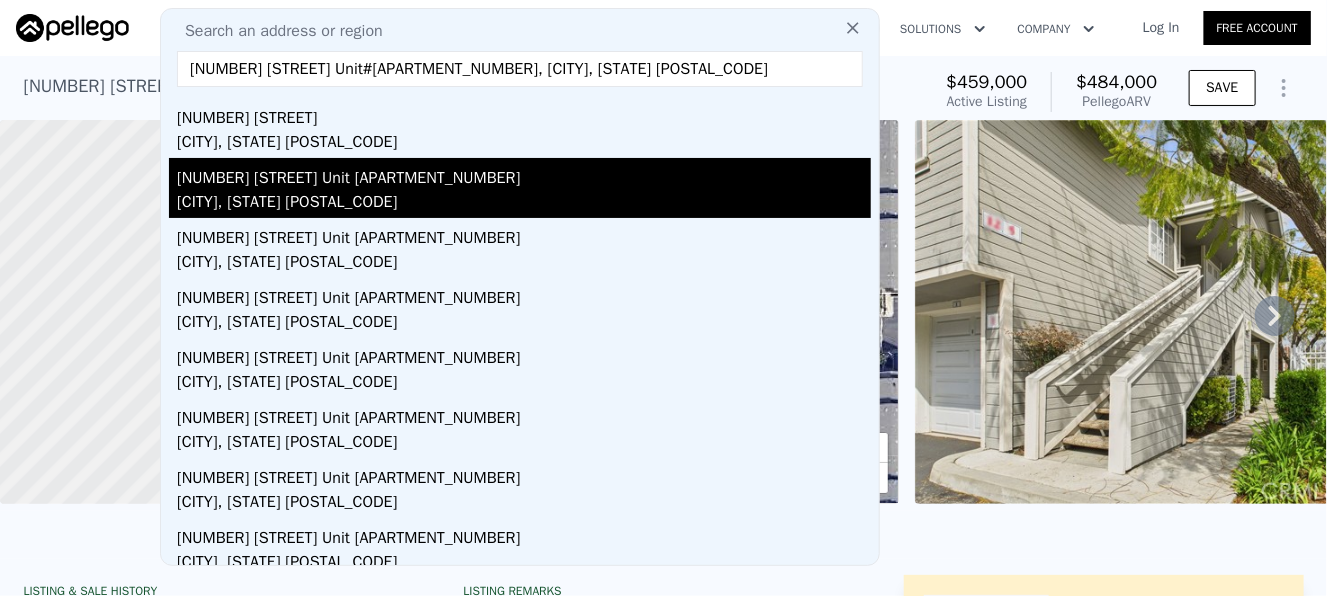 scroll, scrollTop: 185, scrollLeft: 0, axis: vertical 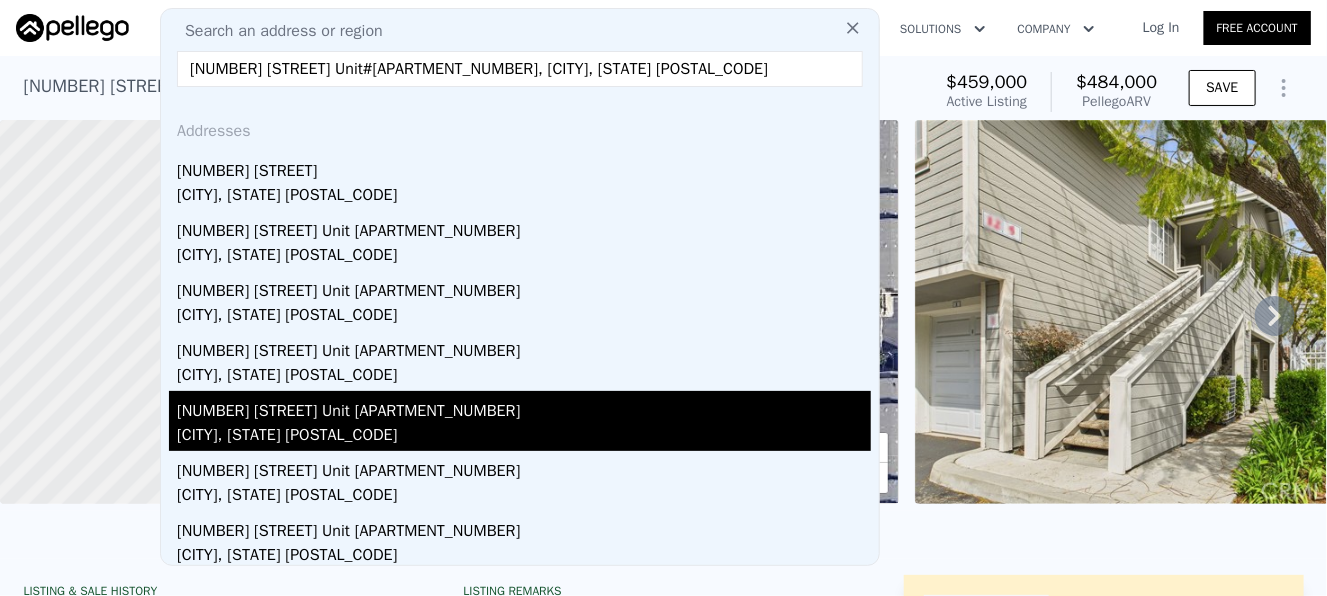 type on "4265 Marina City Dr Unit#407, Marina del Rey, CA 90292" 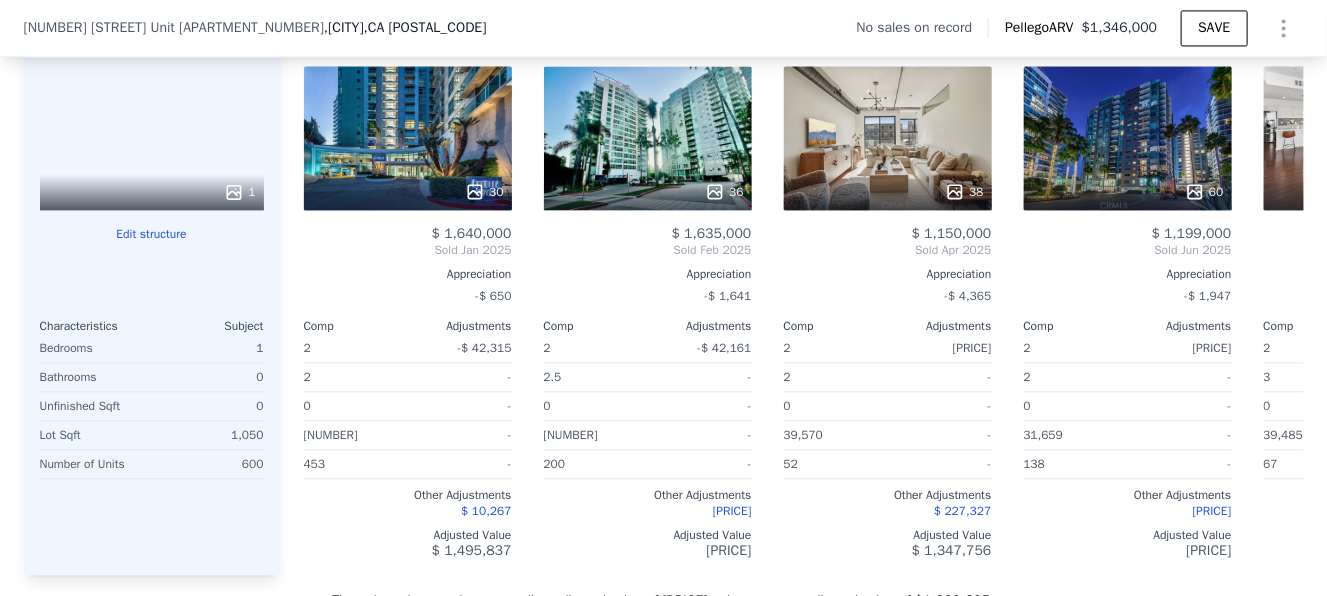 scroll, scrollTop: 1792, scrollLeft: 0, axis: vertical 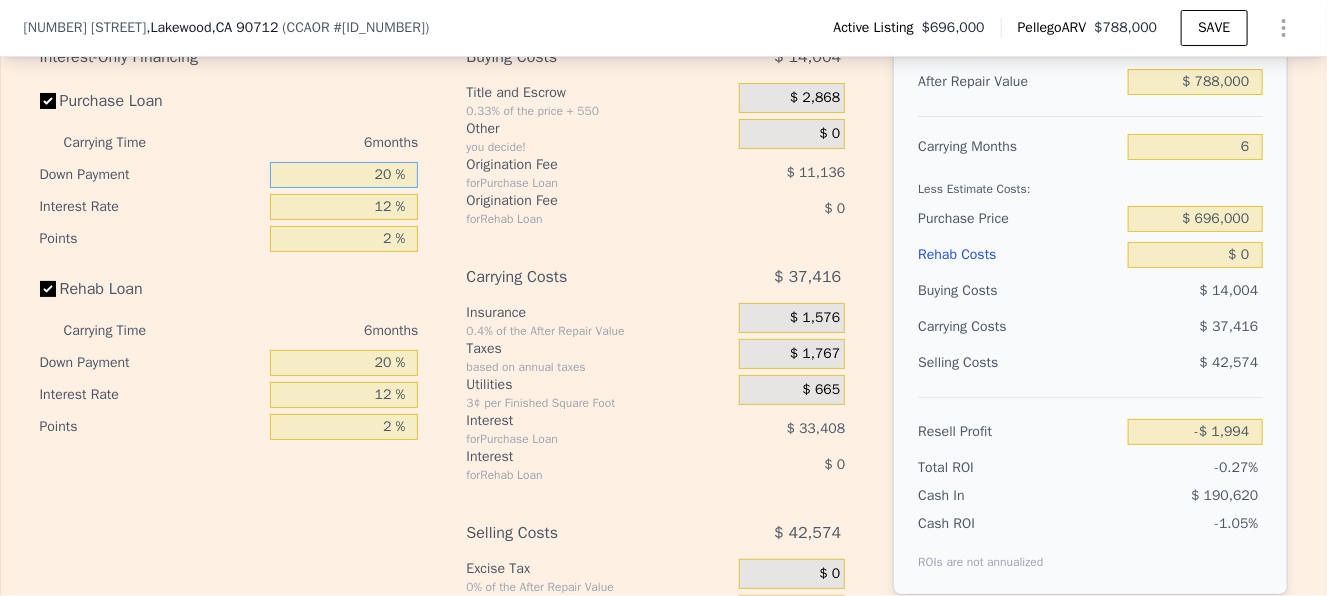click on "20 %" at bounding box center (344, 175) 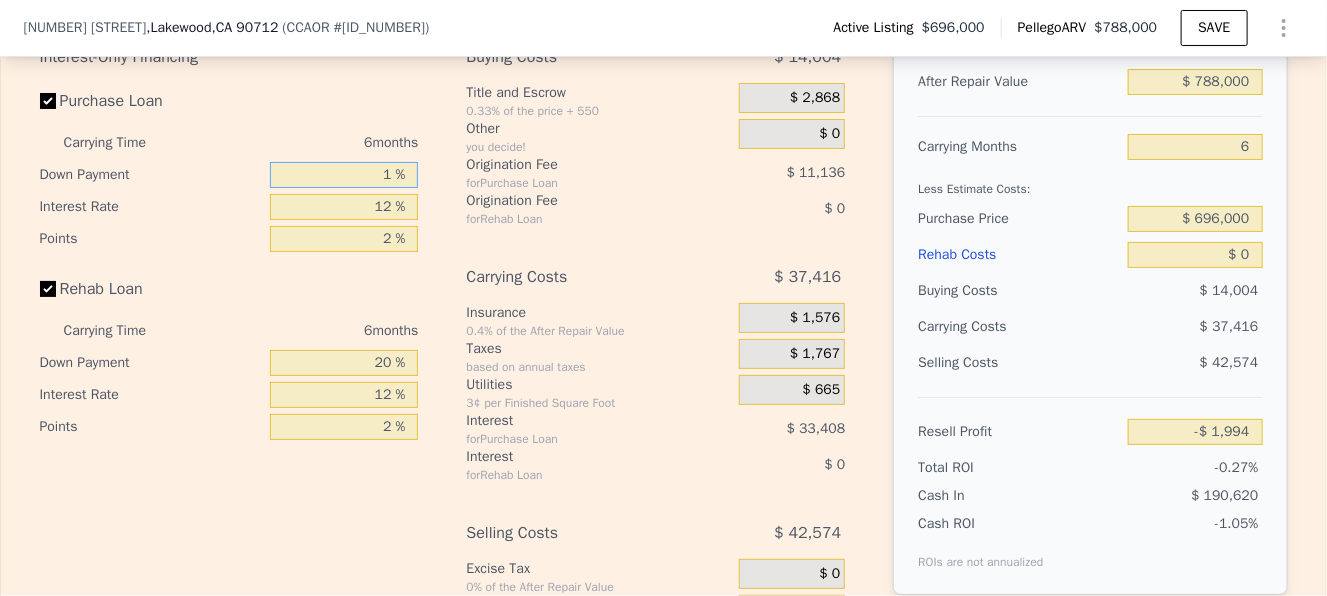 type on "15 %" 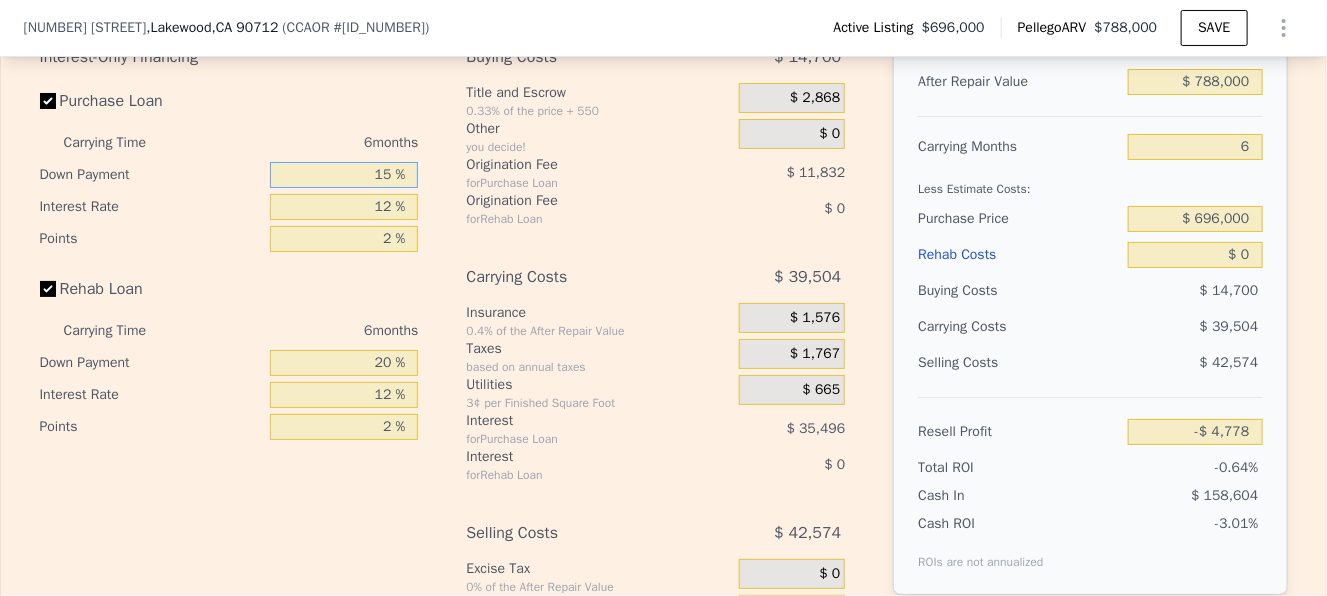 type on "-$ 4,778" 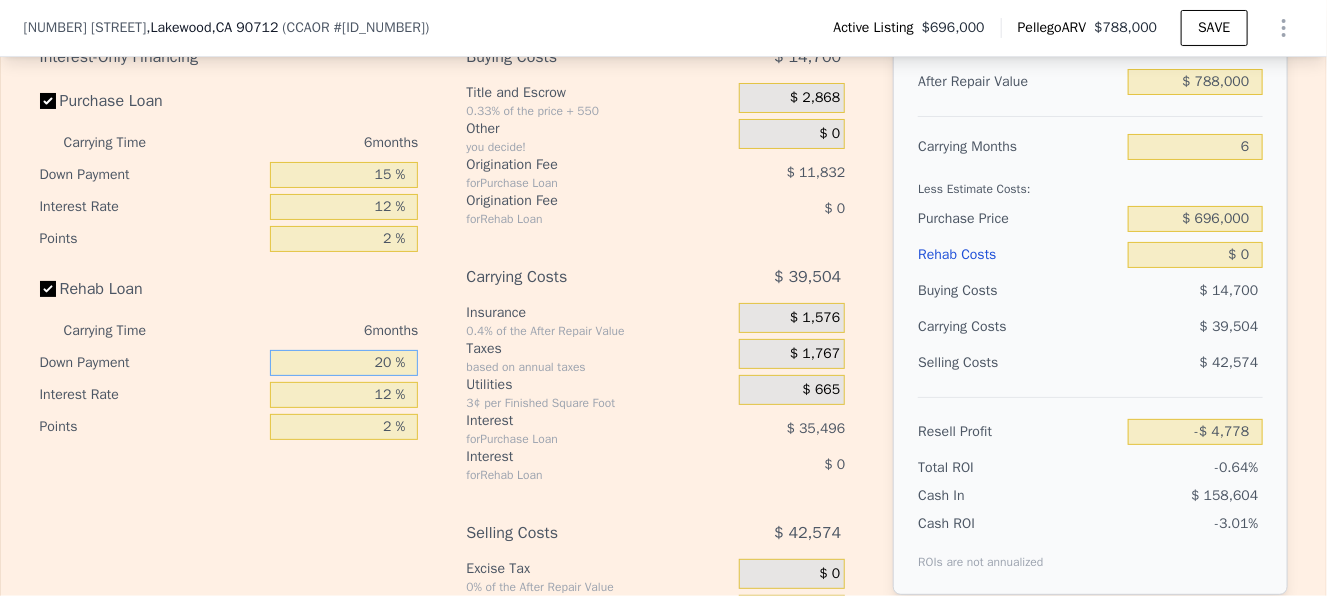 click on "20 %" at bounding box center [344, 363] 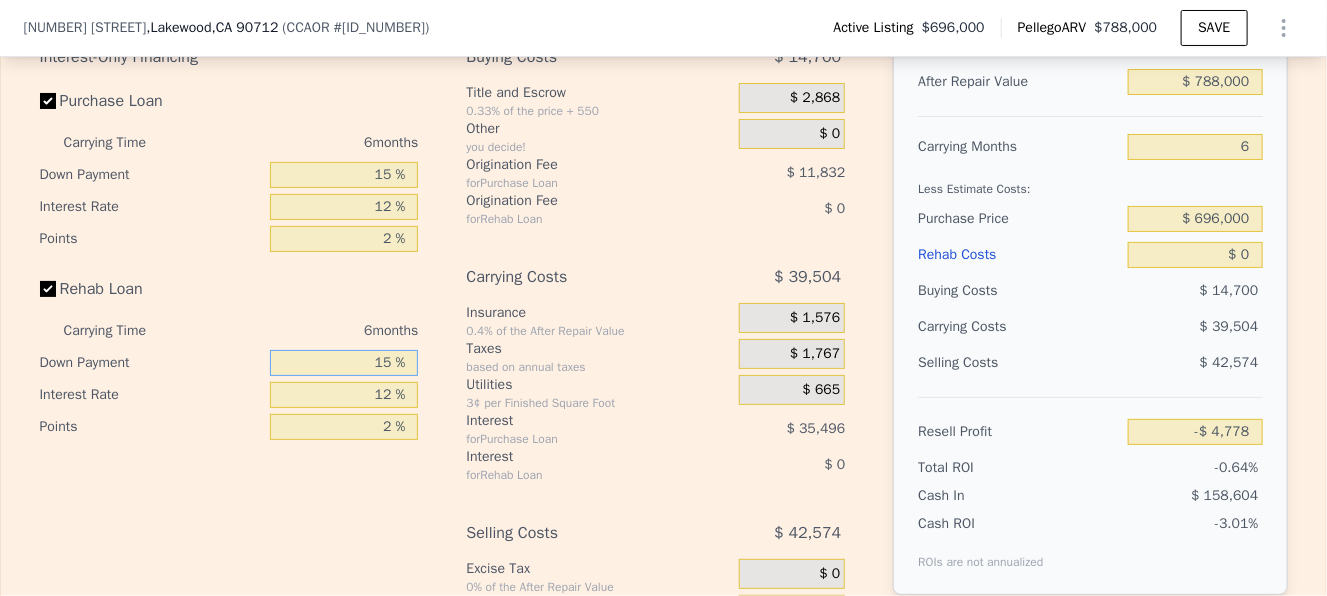type on "15 %" 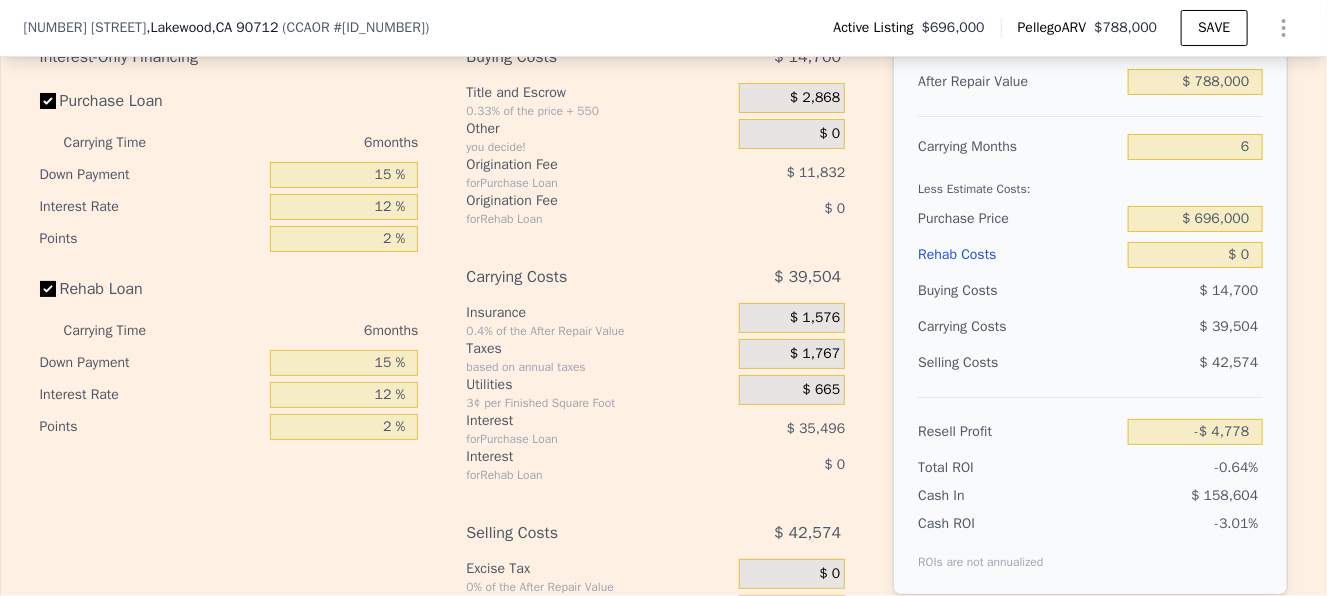 click on "Buying Costs $ 14,700 Title and Escrow 0.33% of the price + 550 $ 2,868 Other you decide! $ 0 Origination Fee for  Purchase Loan $ 11,832 Origination Fee for  Rehab Loan $ 0 Carrying Costs $ 39,504 Insurance 0.4% of the After Repair Value $ 1,576 Taxes based on annual taxes $ 1,767 Utilities 3¢ per Finished Square Foot $ 665 Interest for  Purchase Loan $ 35,496 Interest for  Rehab Loan $ 0 Selling Costs $ 42,574 Excise Tax 0% of the After Repair Value $ 0 Listing Commission 2.5% of the After Repair Value $ 19,700 Selling Commission 2.5% of the After Repair Value $ 19,700 Title and Escrow 0.33% of the After Repair Value $ 3,174" at bounding box center (655, 371) 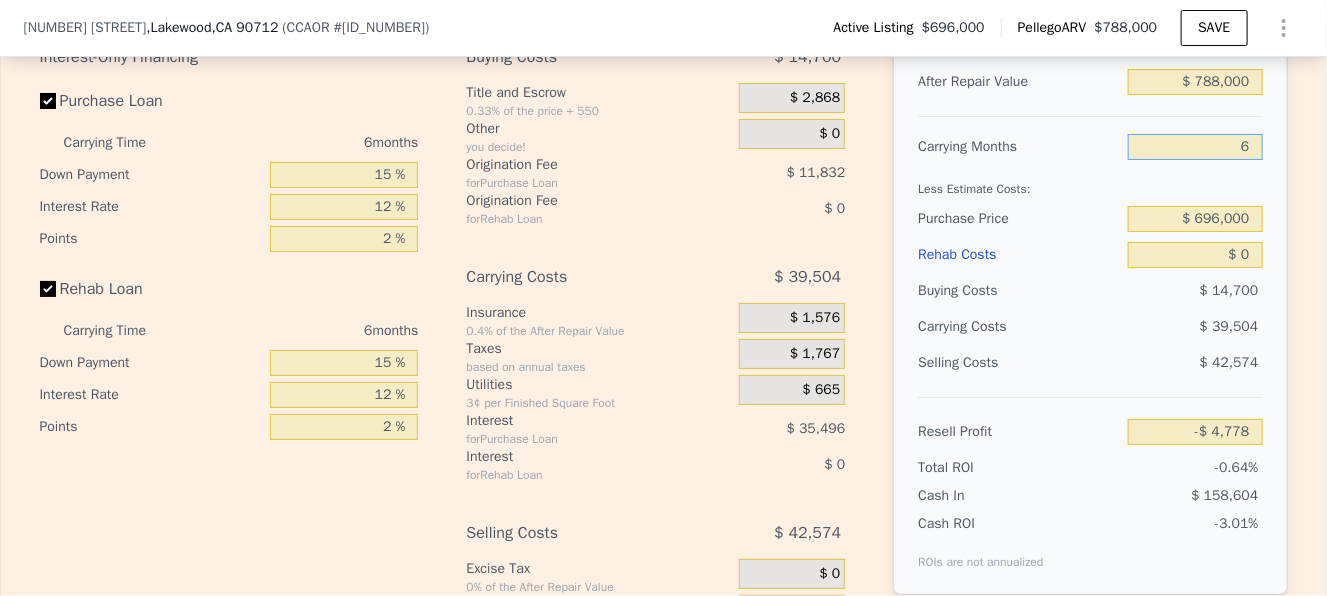 click on "6" at bounding box center [1195, 147] 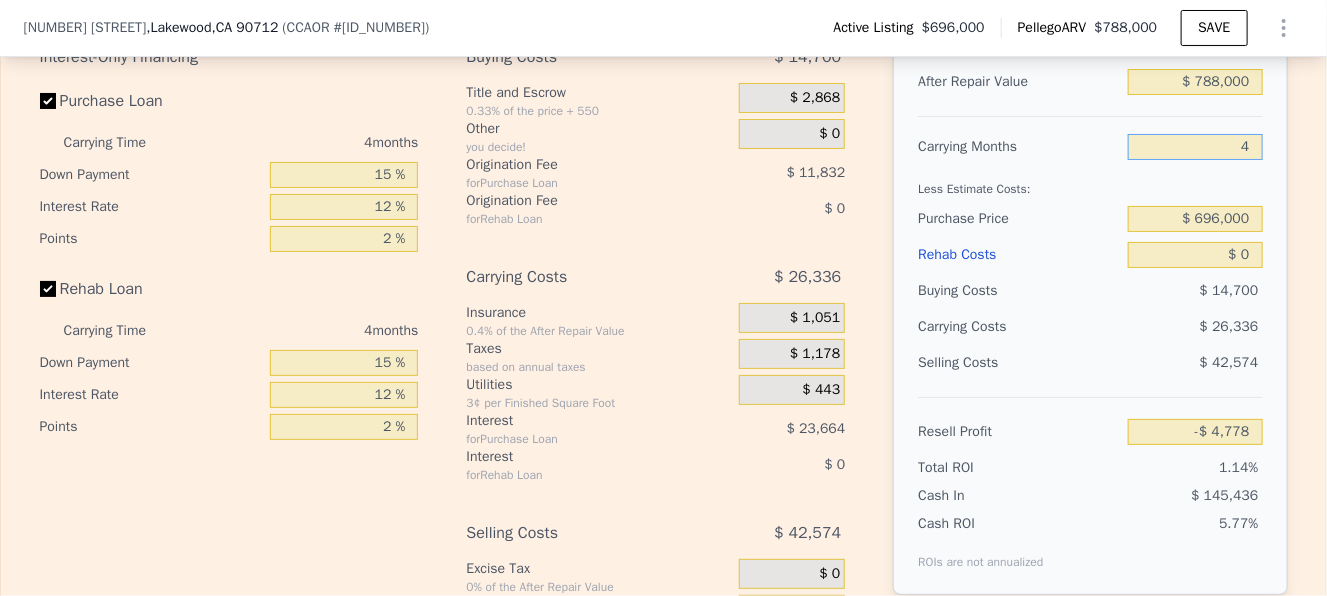 type on "$ 8,390" 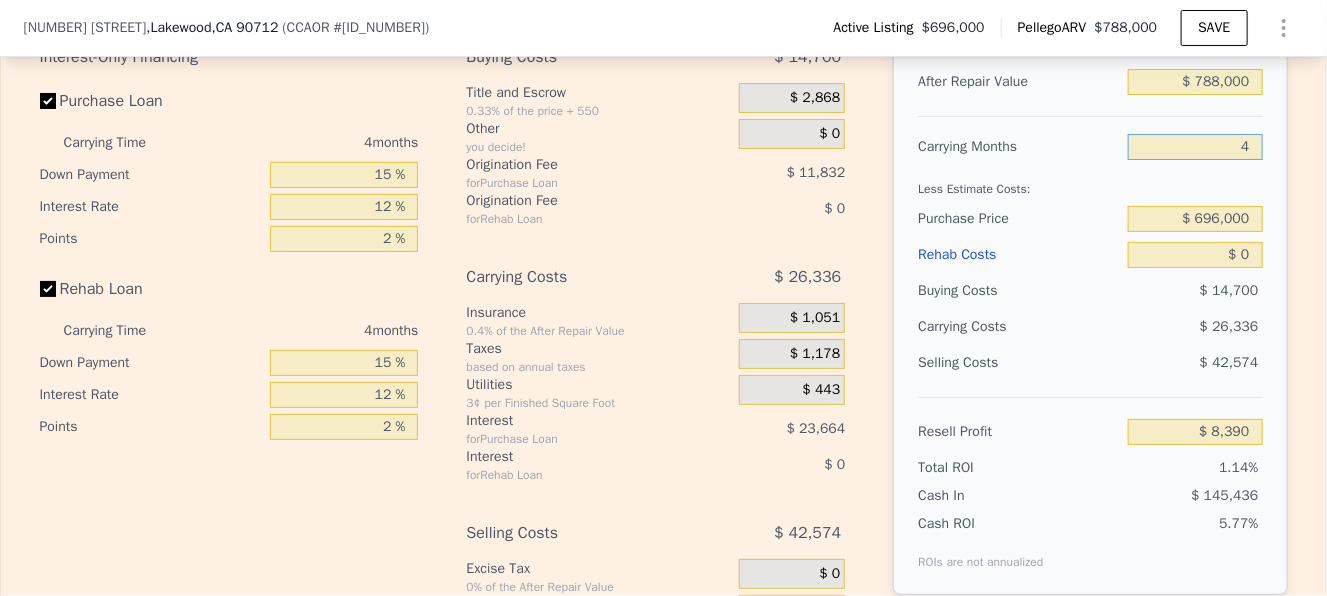 type on "4" 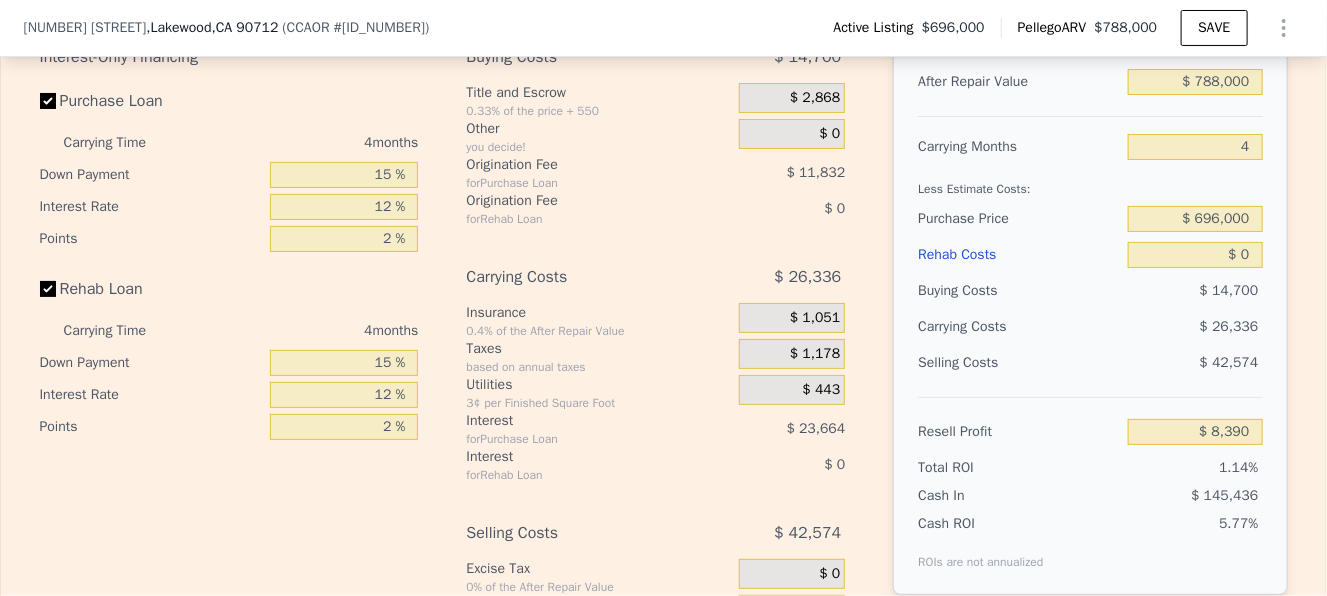 click on "Buying Costs" at bounding box center (1019, 291) 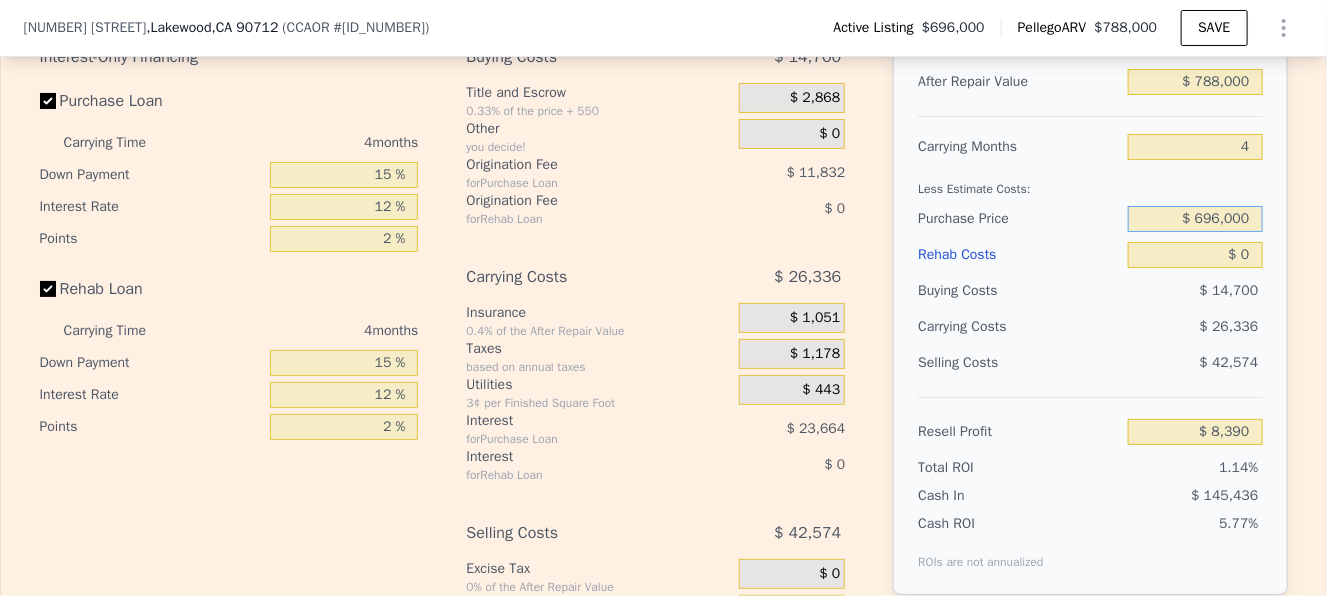 click on "$ 696,000" at bounding box center (1195, 219) 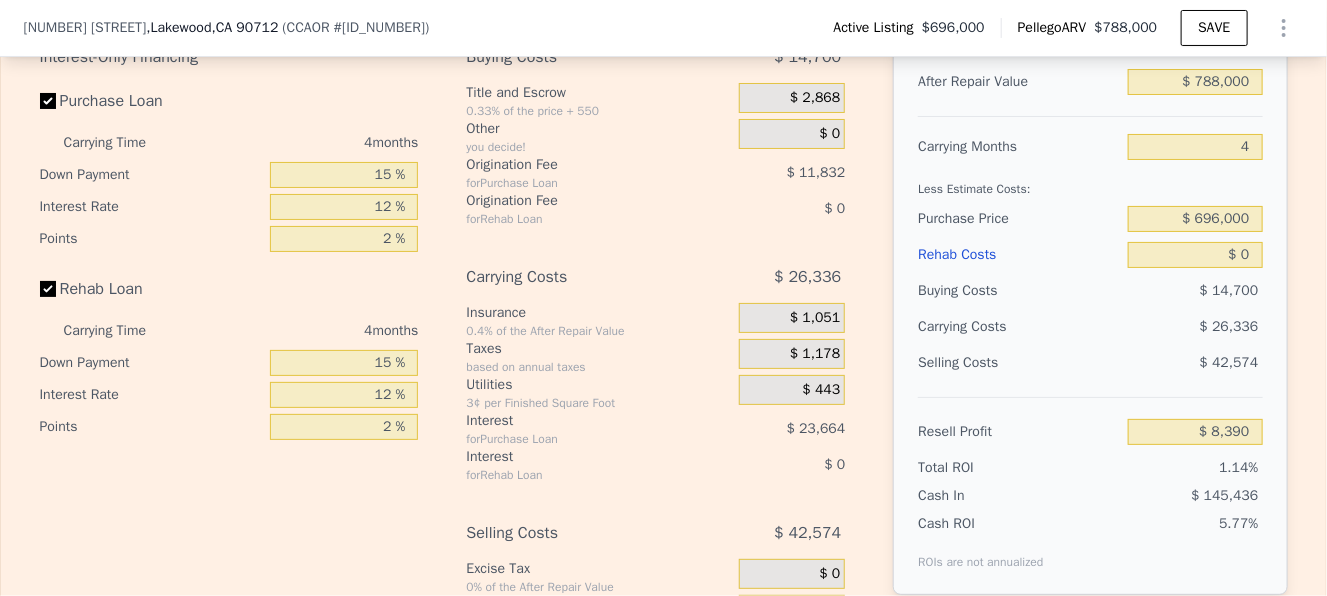 click on "$ 14,700" at bounding box center (1195, 291) 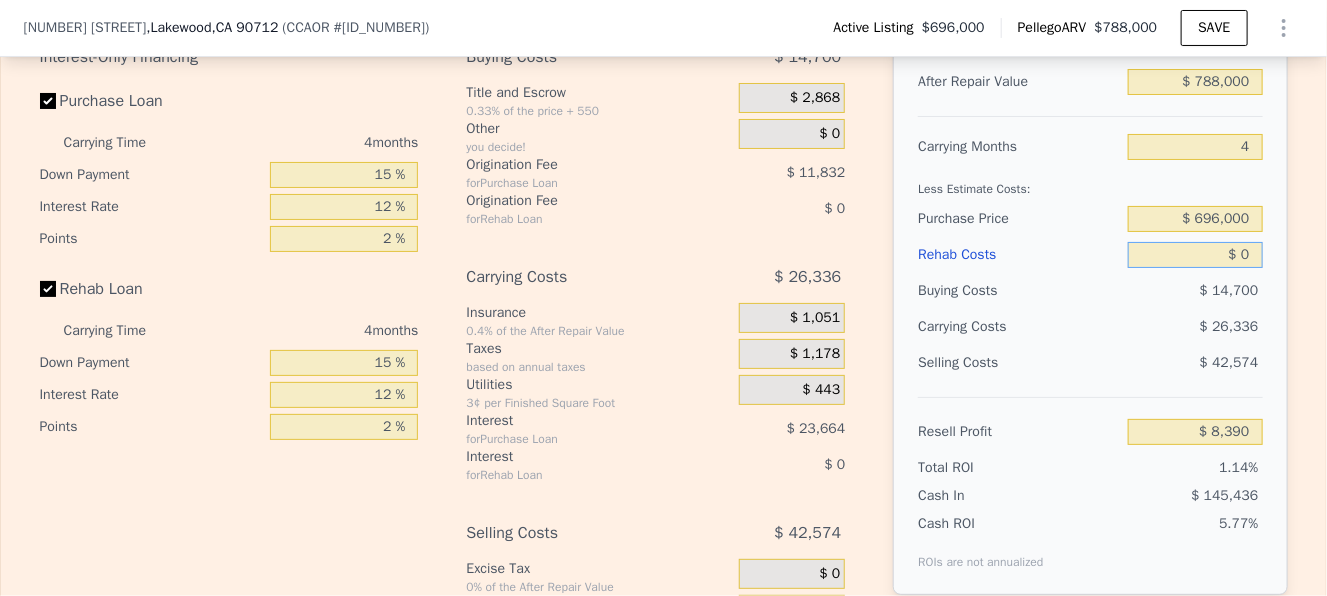 click on "$ 0" at bounding box center (1195, 255) 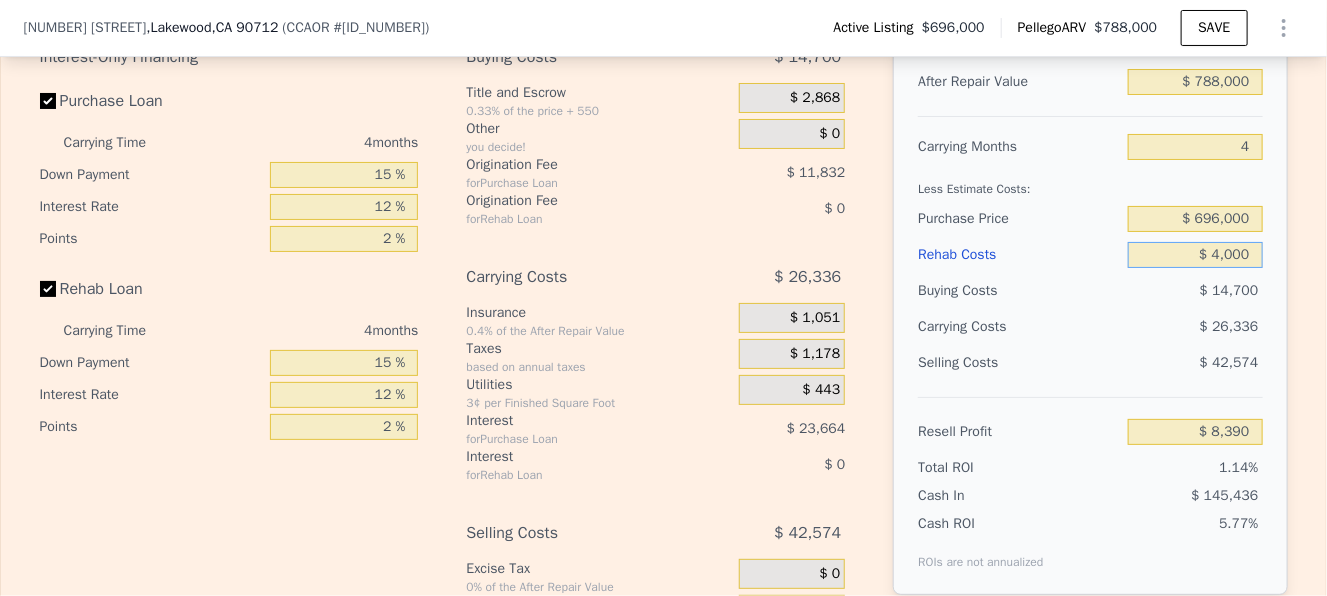 type on "$ 40,000" 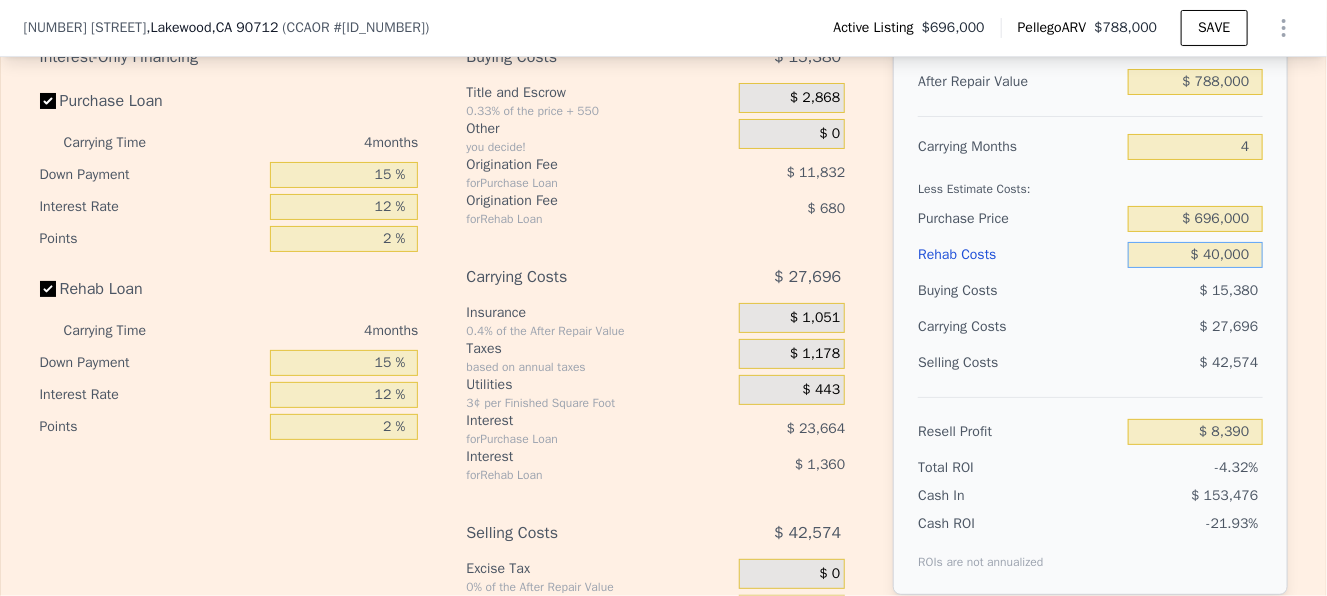 type on "-$ 33,650" 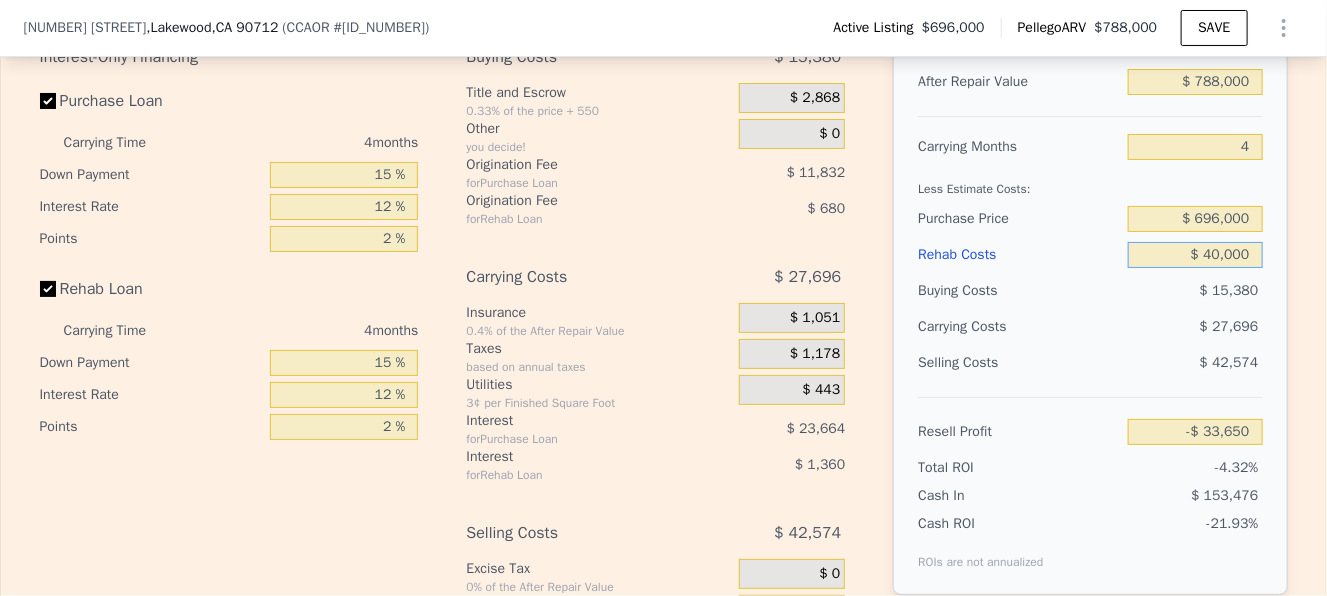 type on "$ 40,000" 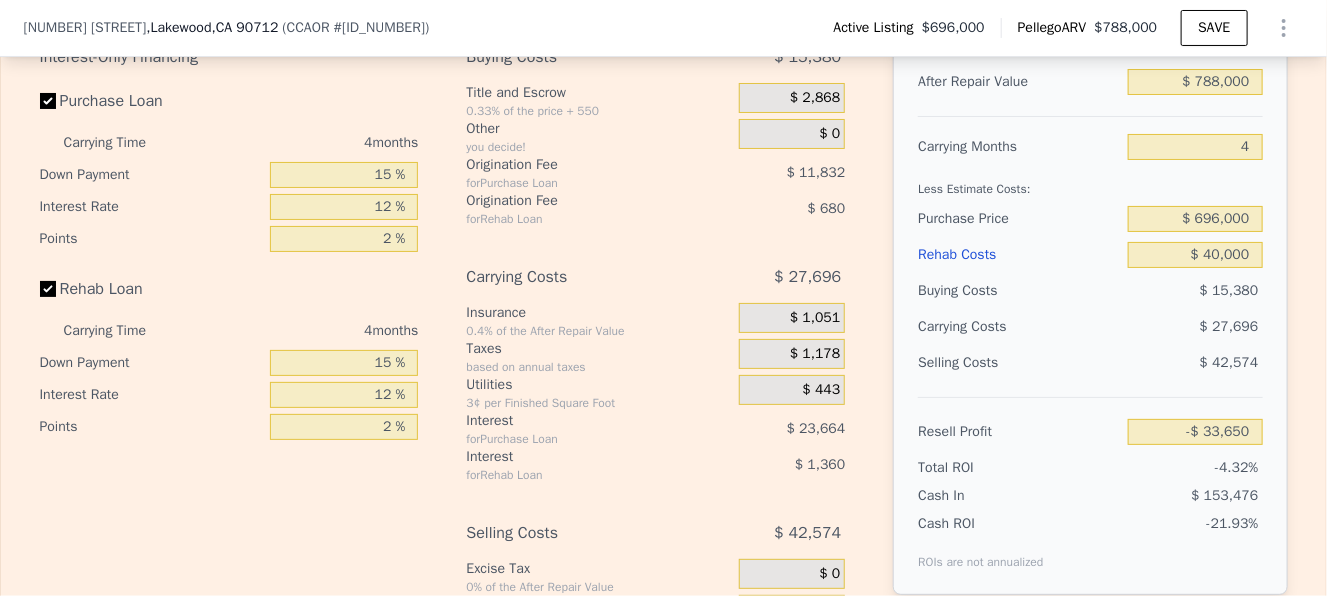 click on "Buying Costs $ 15,380" at bounding box center [1090, 291] 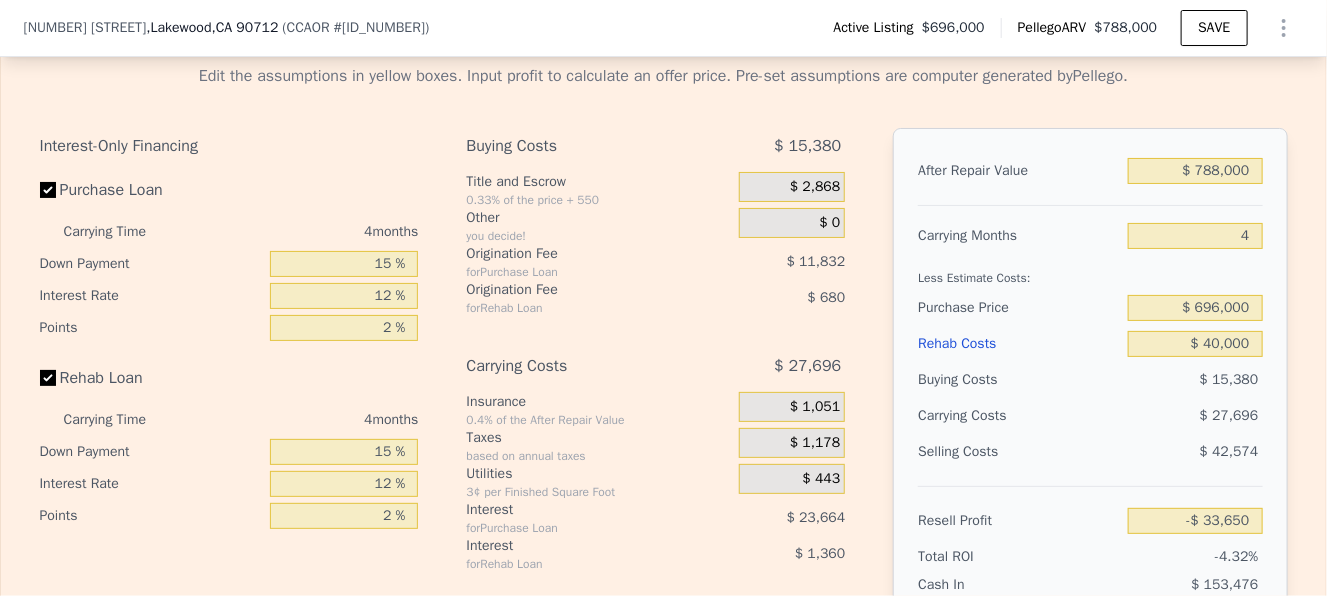 scroll, scrollTop: 3092, scrollLeft: 0, axis: vertical 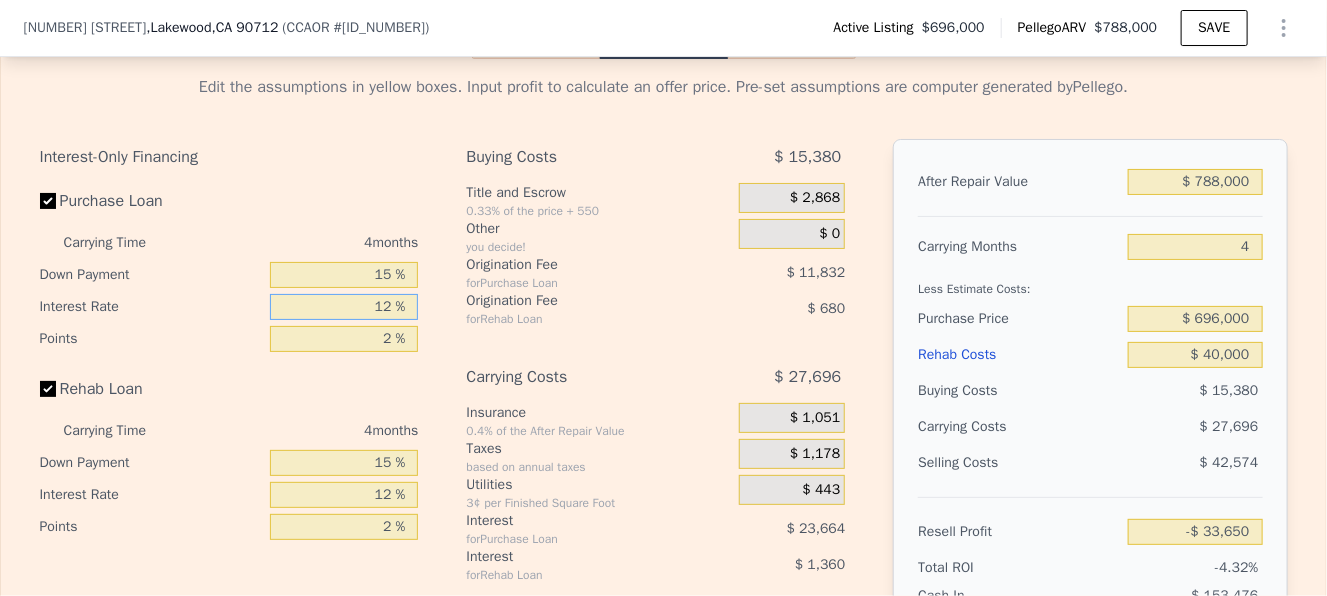 click on "12 %" at bounding box center (344, 307) 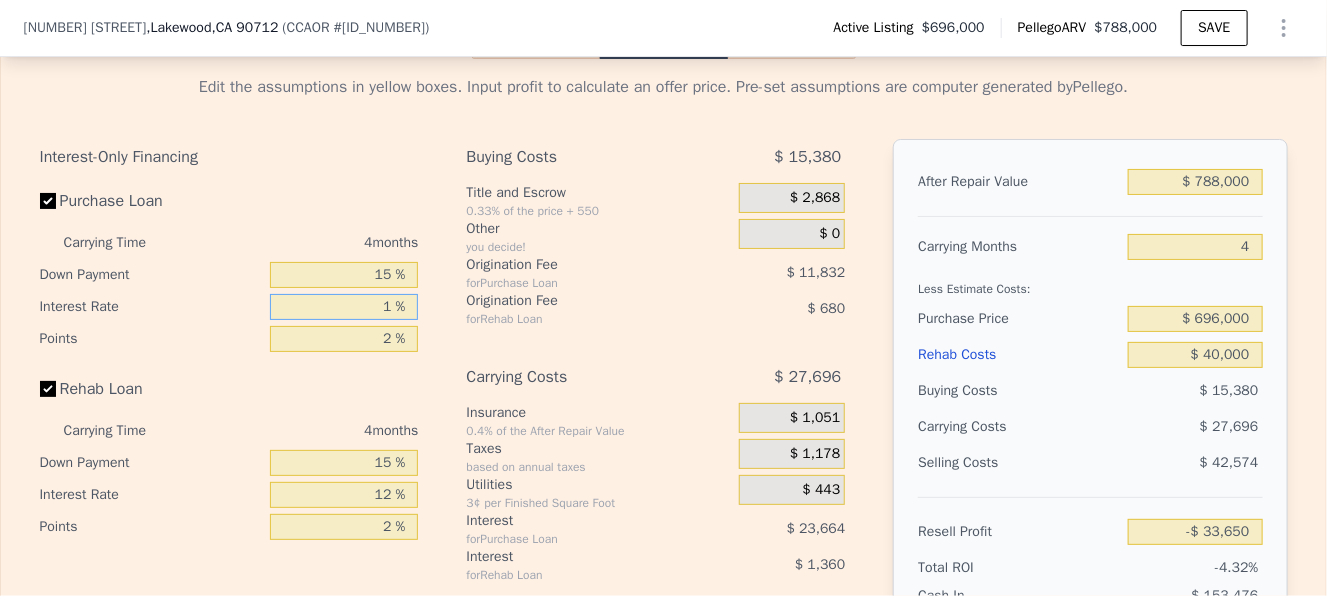 type on "10 %" 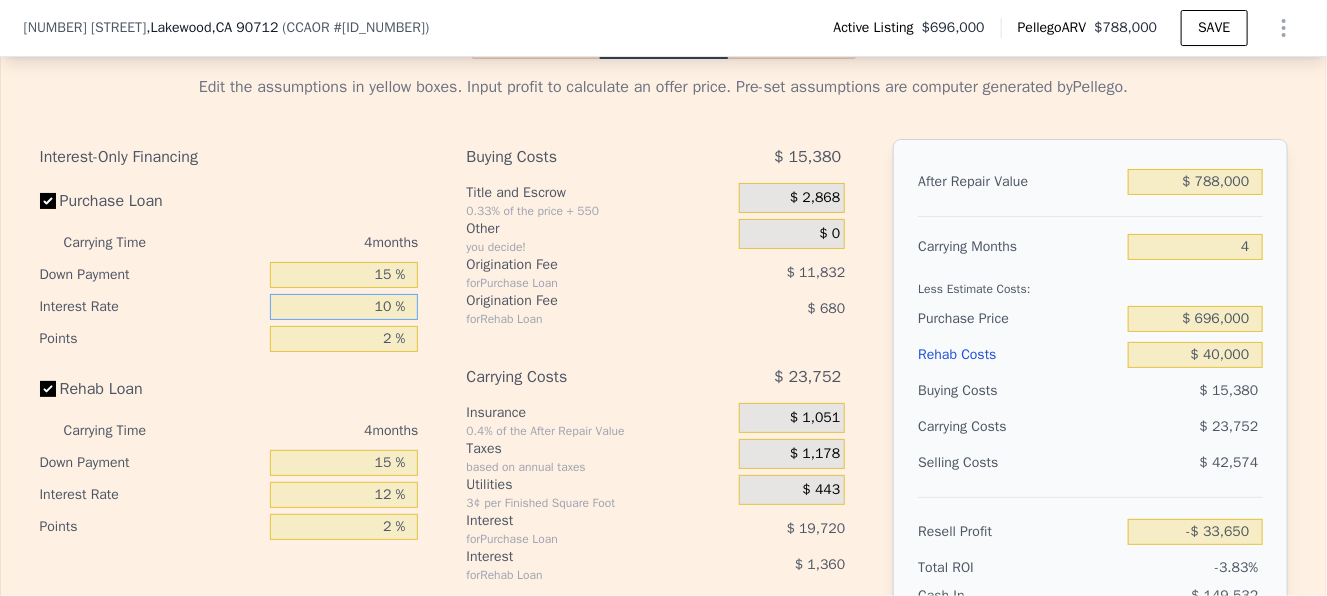 type on "-$ 29,706" 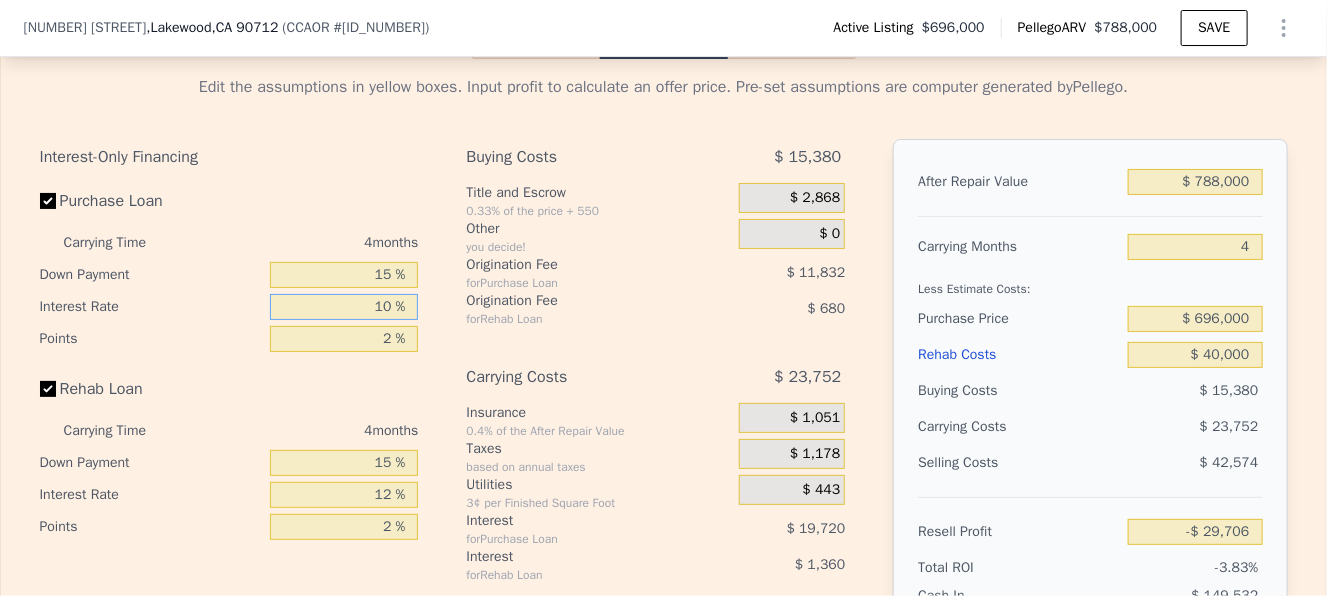 type on "10 %" 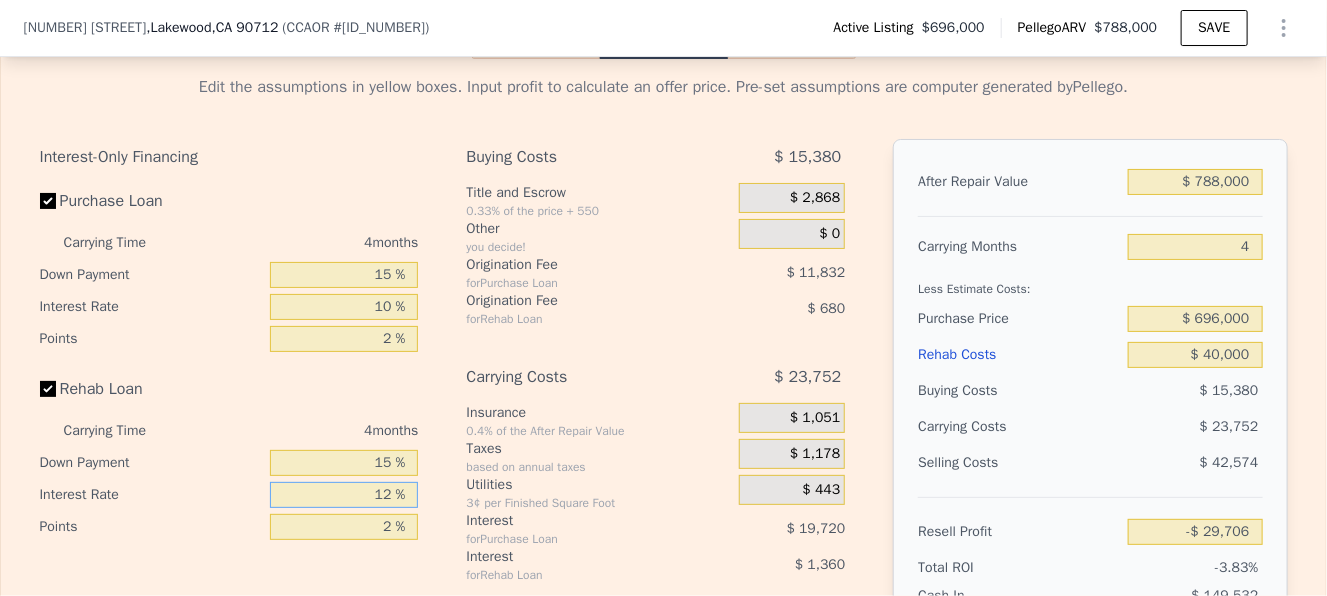 click on "12 %" at bounding box center [344, 495] 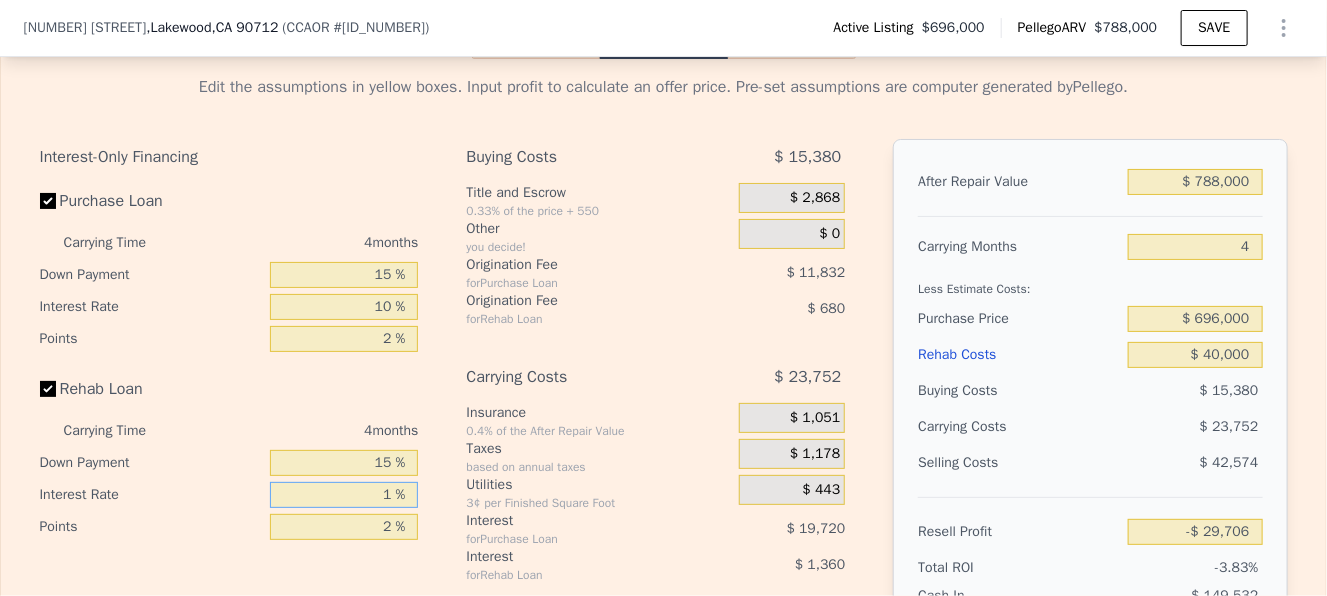 type on "10 %" 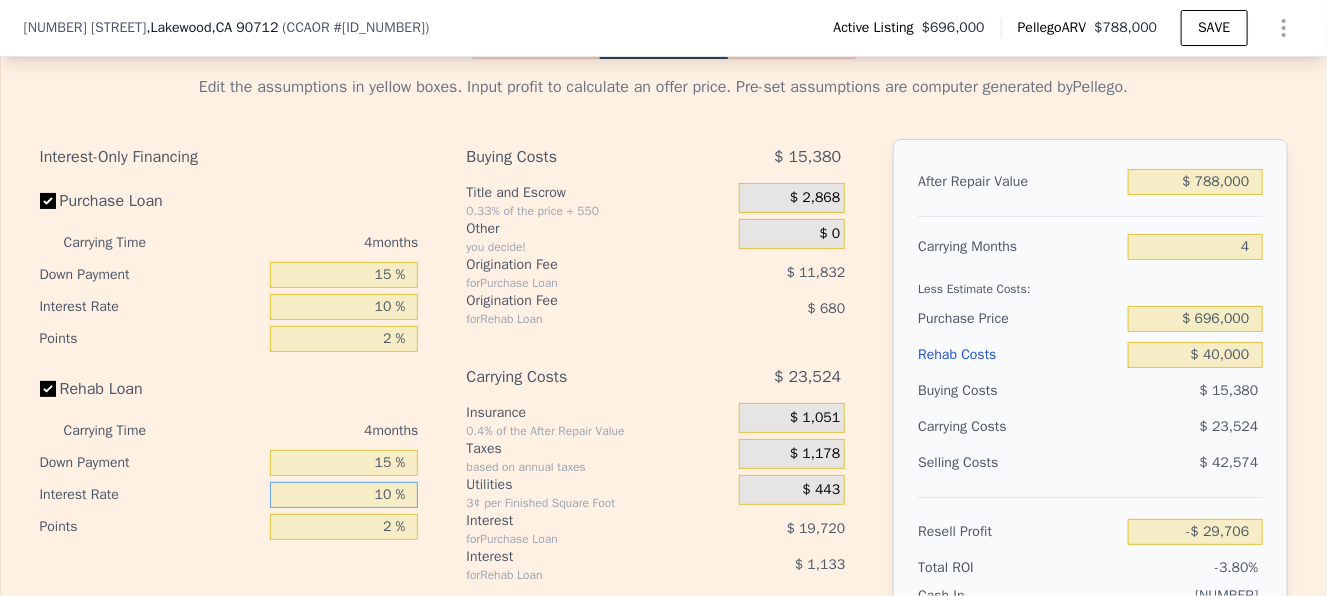 type on "-$ 29,478" 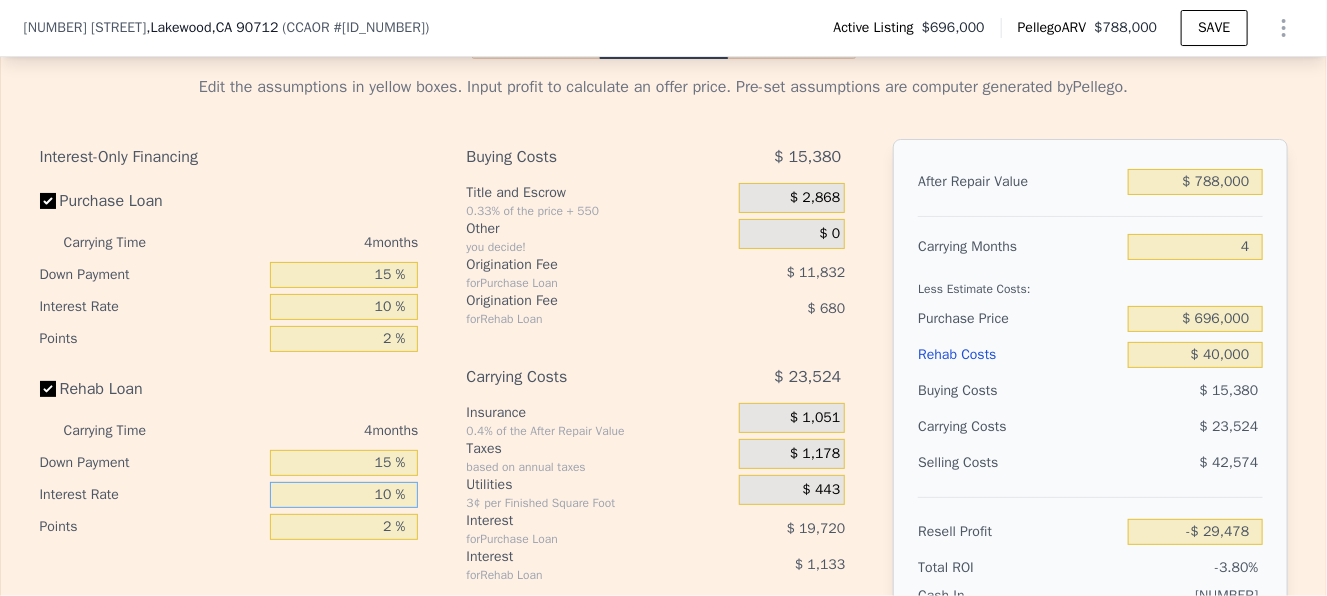 type on "10 %" 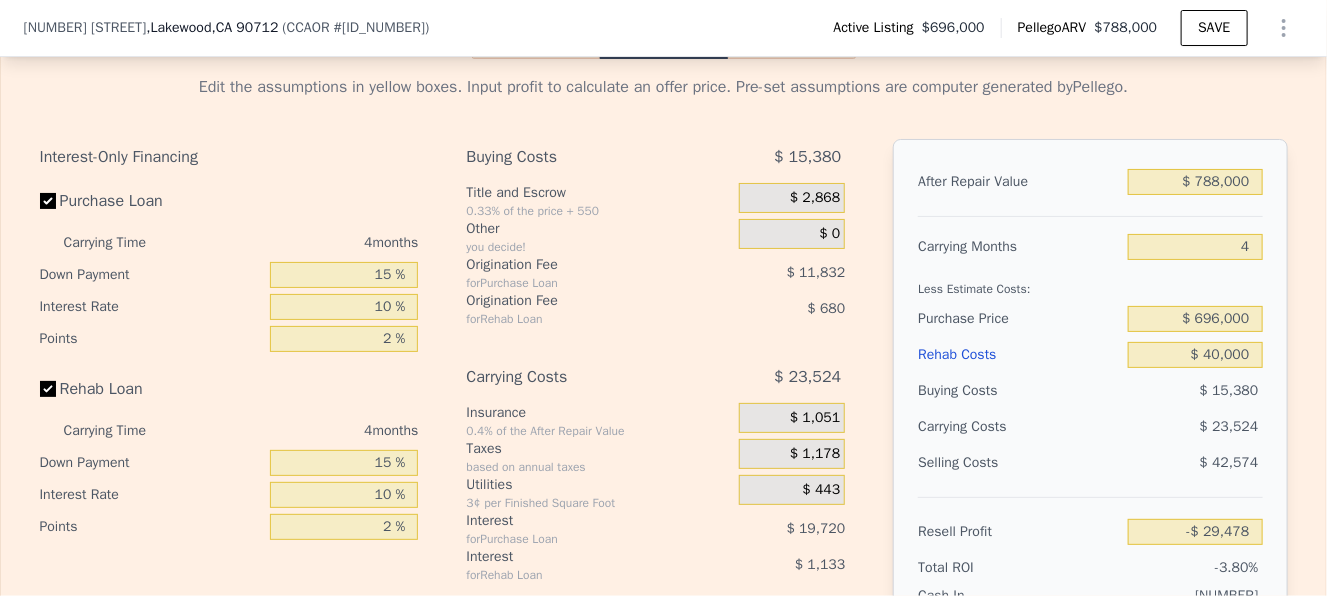 click on "0.4% of the After Repair Value" at bounding box center (598, 431) 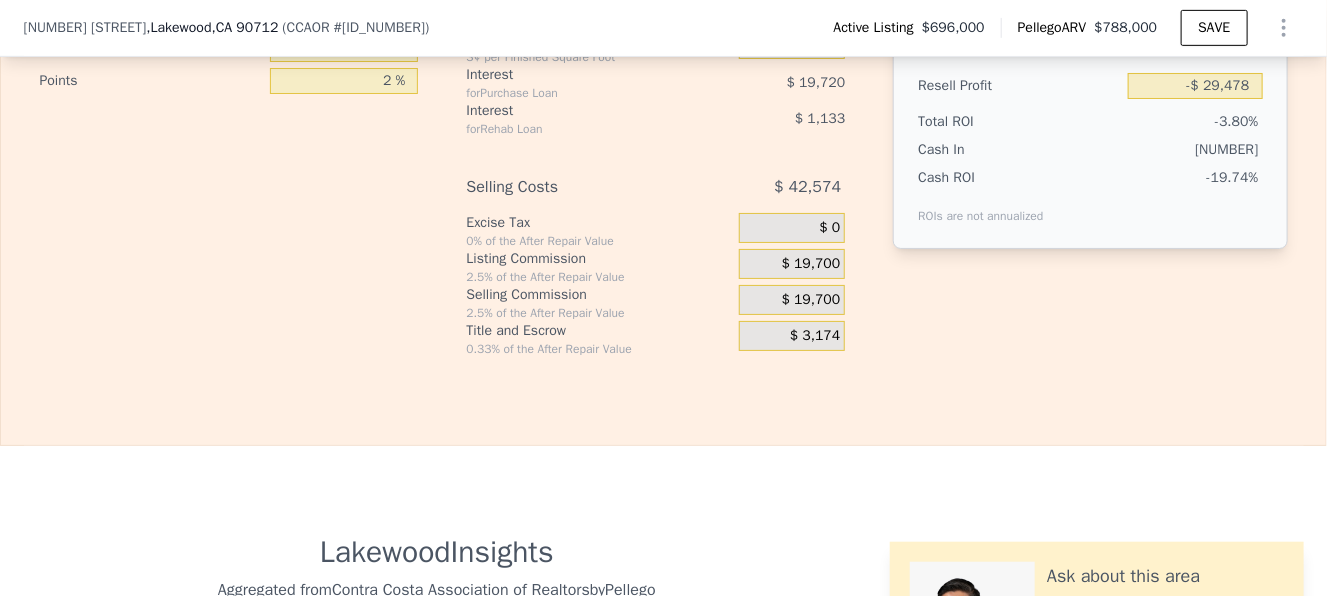 scroll, scrollTop: 3492, scrollLeft: 0, axis: vertical 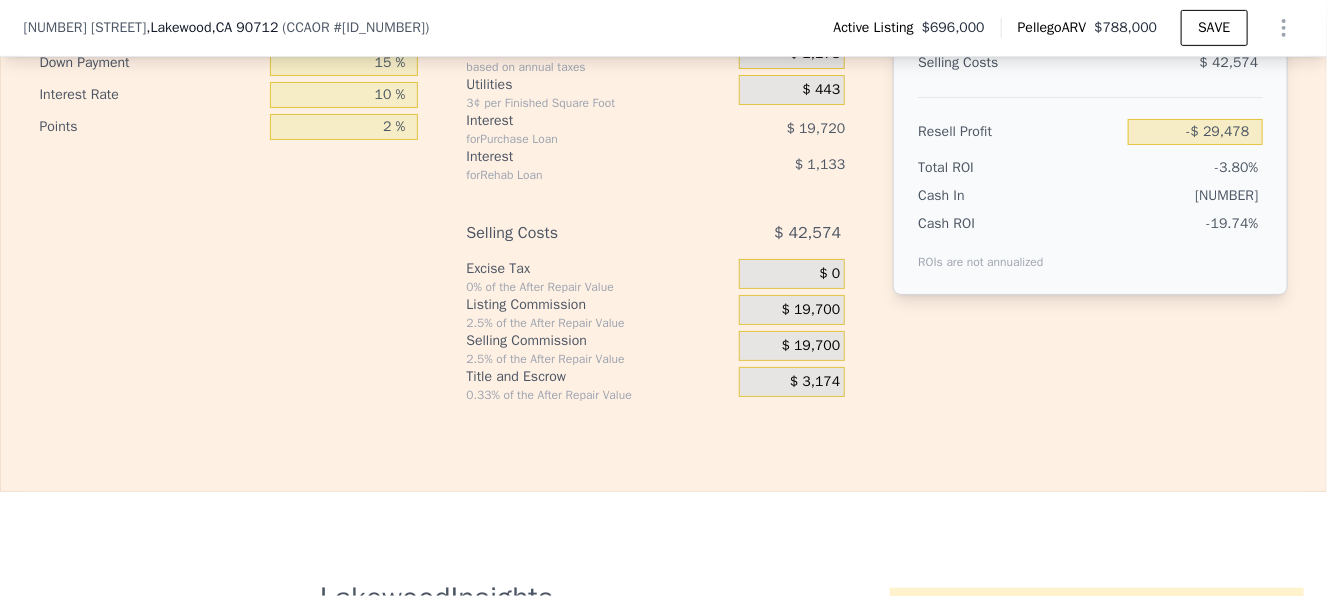 click on "$ 19,700" at bounding box center [811, 346] 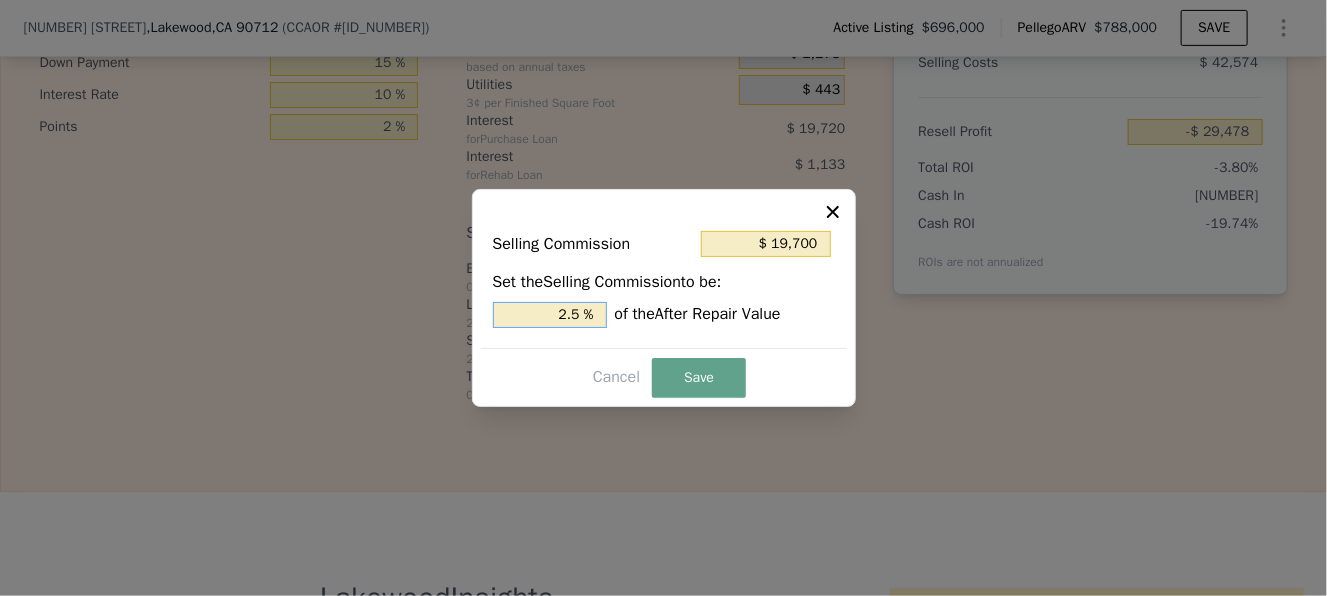 drag, startPoint x: 543, startPoint y: 312, endPoint x: 688, endPoint y: 312, distance: 145 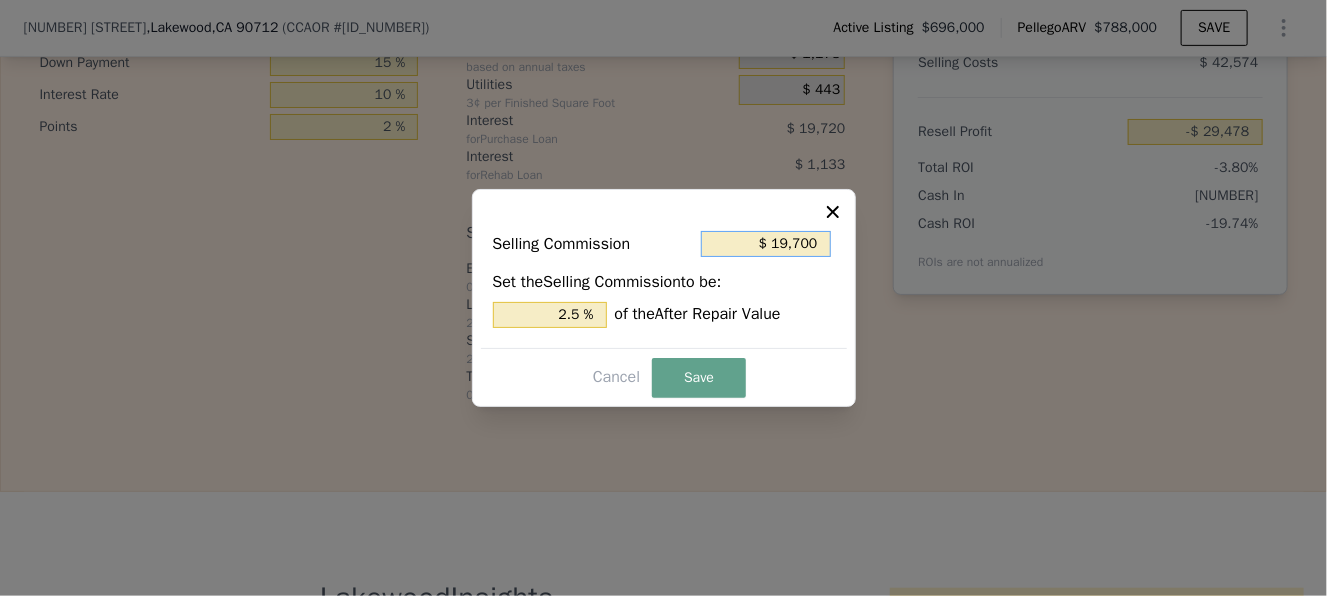 click on "$ 19,700" at bounding box center (766, 244) 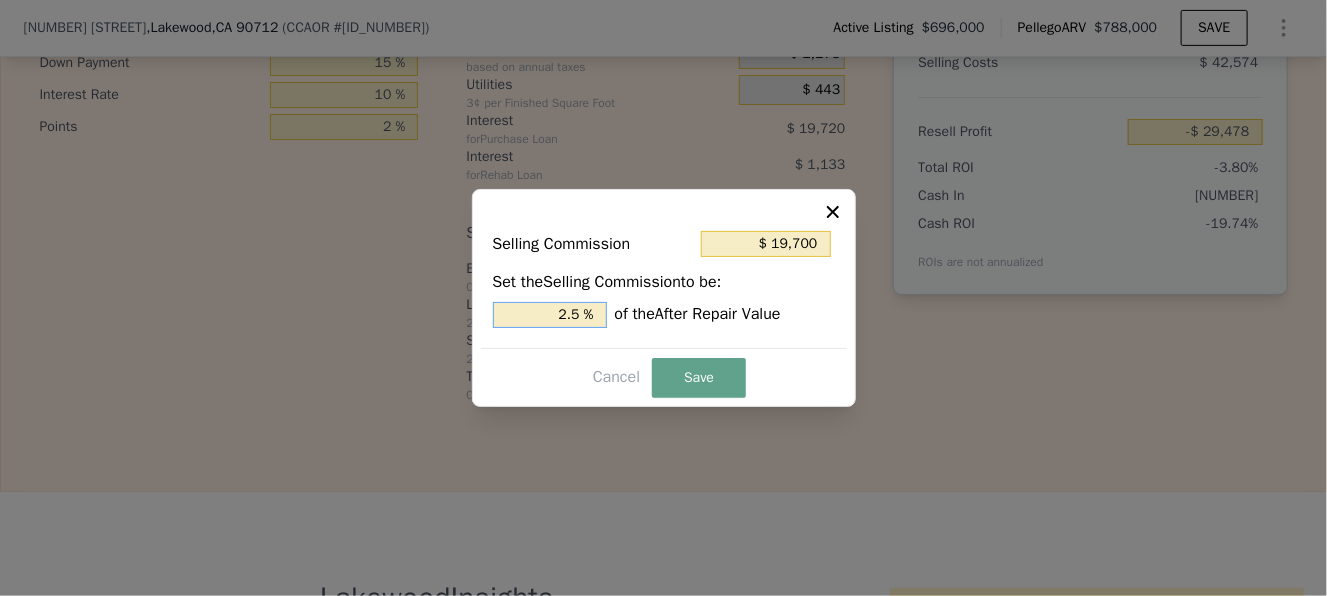 click on "2.5 %" at bounding box center (550, 315) 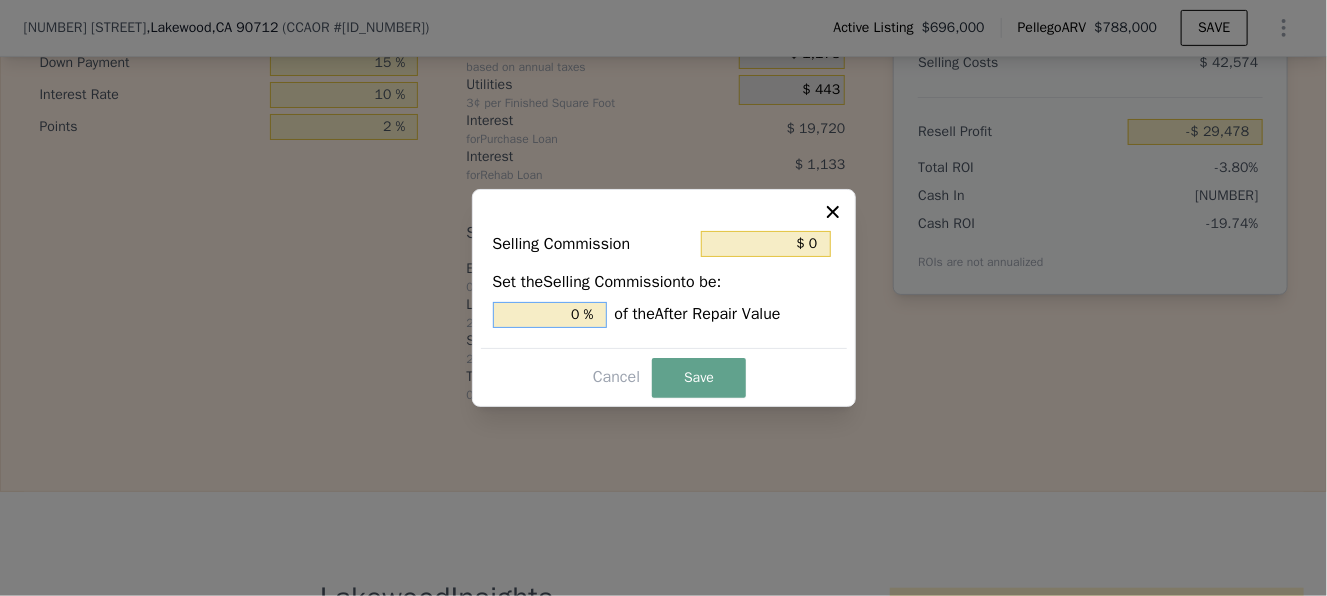 type on "0 %" 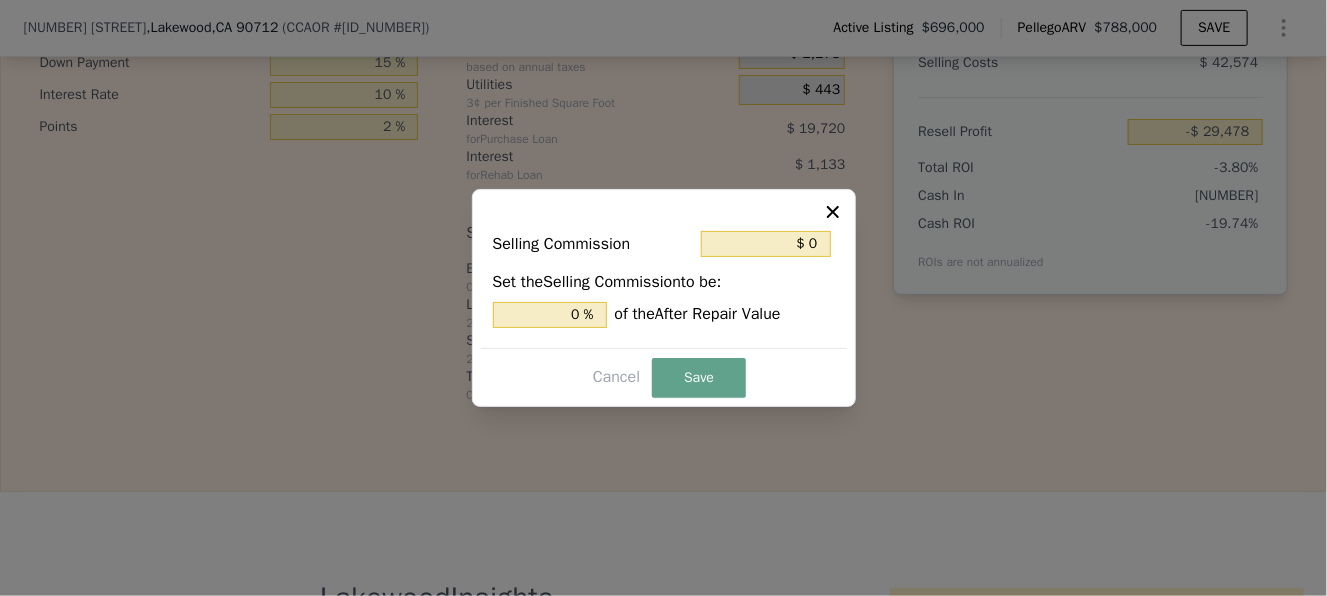 click on "Selling Commission $ 0 Set the  Selling Commission  to be: 0 % of the  After Repair Value Cancel Save" at bounding box center [664, 298] 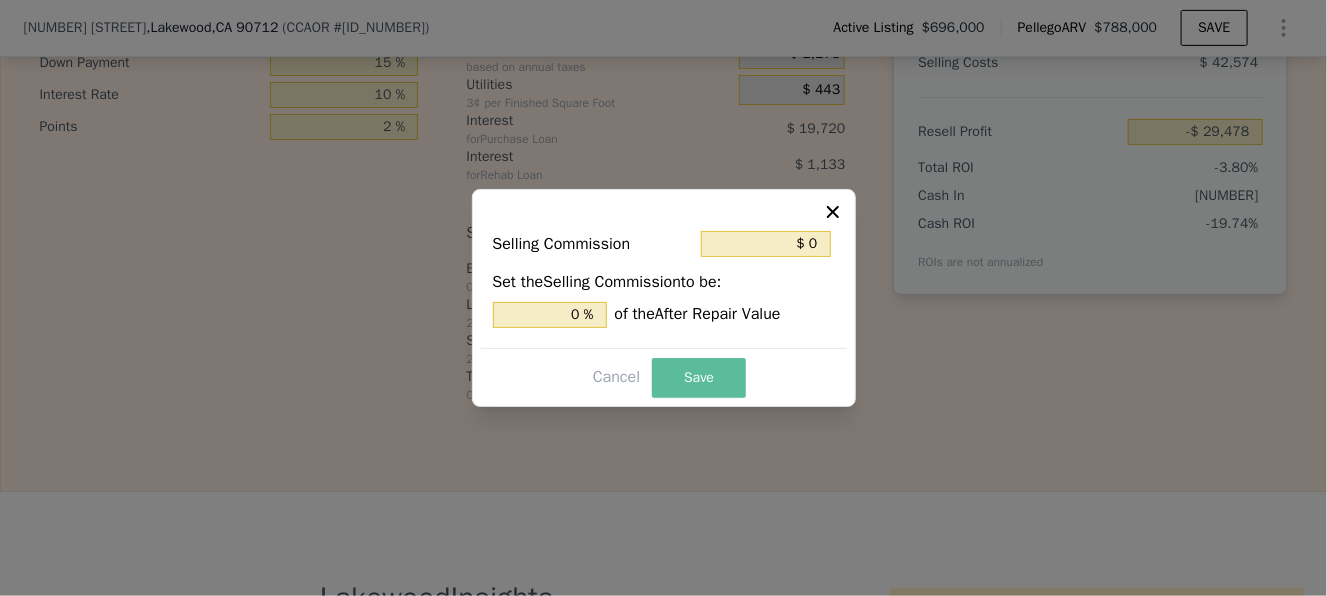 click on "Save" at bounding box center (699, 378) 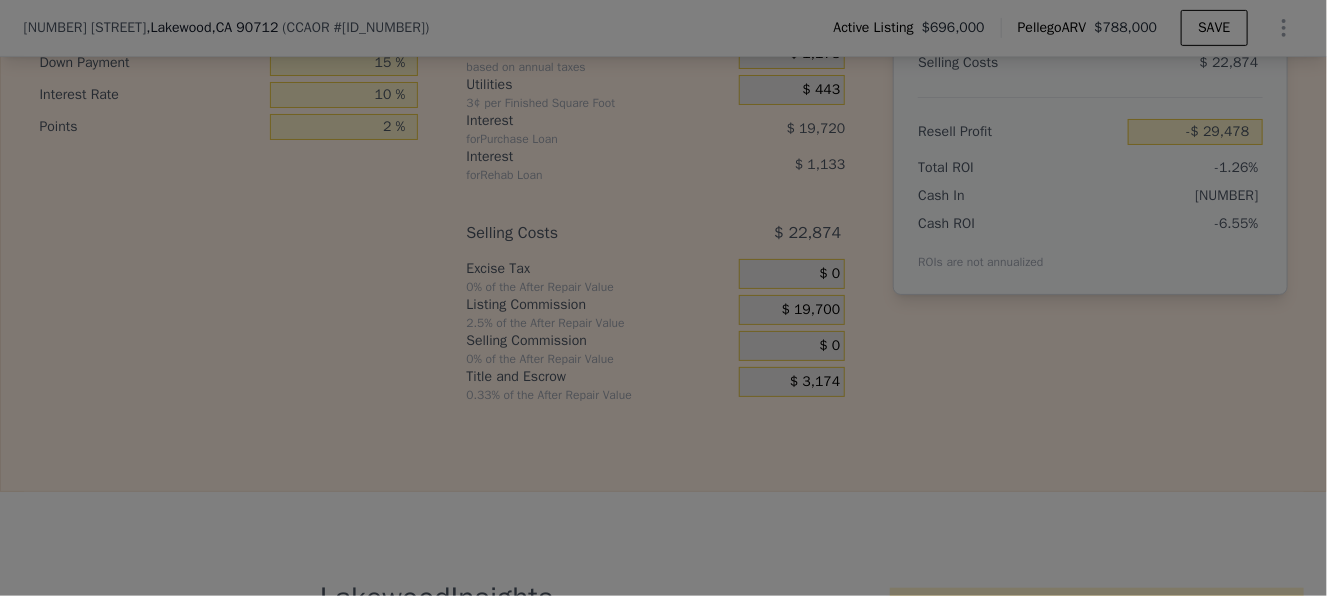 type on "-$ 9,778" 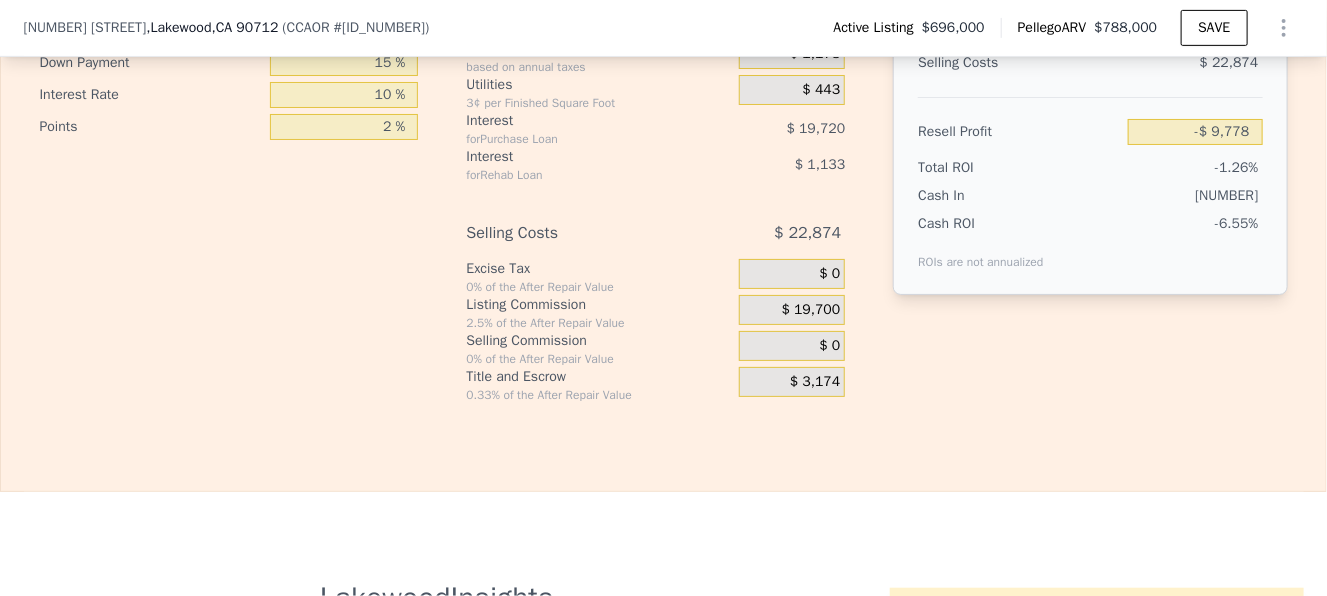 click on "$ 19,700" at bounding box center (792, 310) 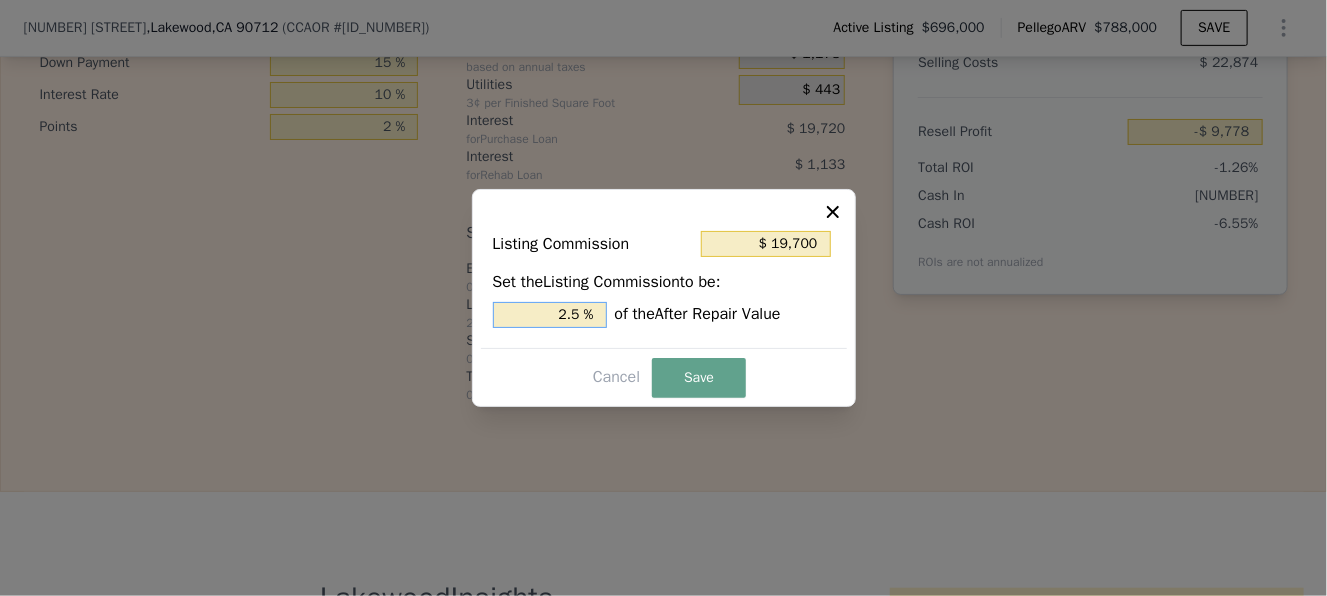 drag, startPoint x: 551, startPoint y: 311, endPoint x: 677, endPoint y: 311, distance: 126 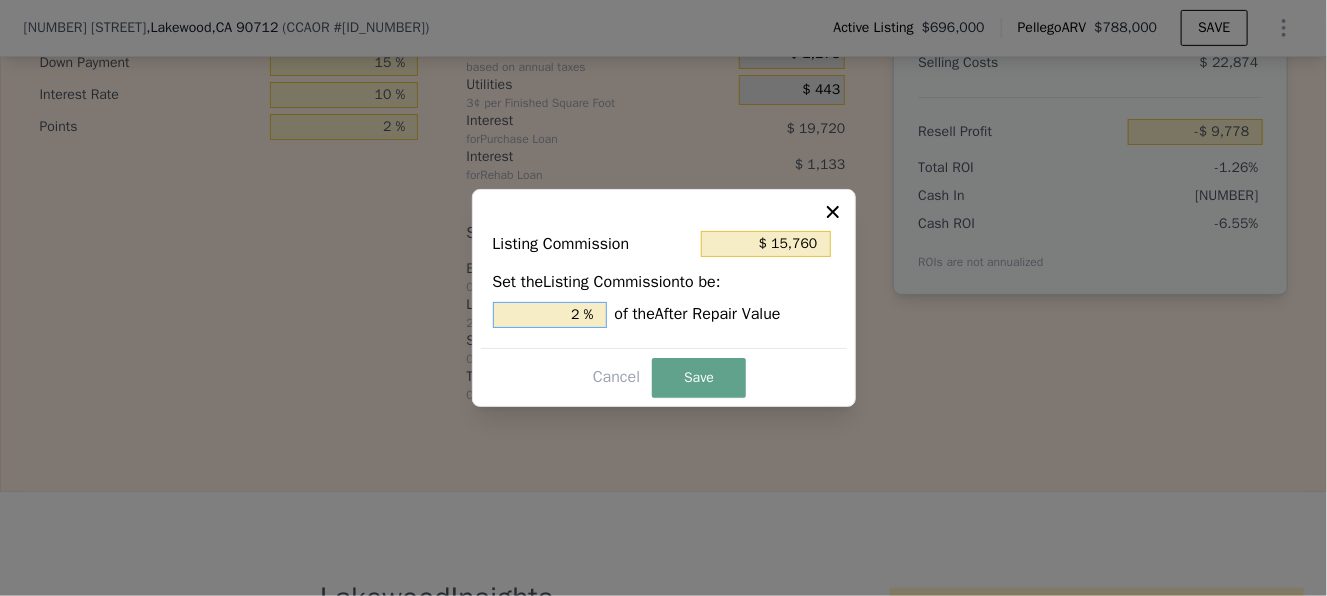 type on "$ 173,360" 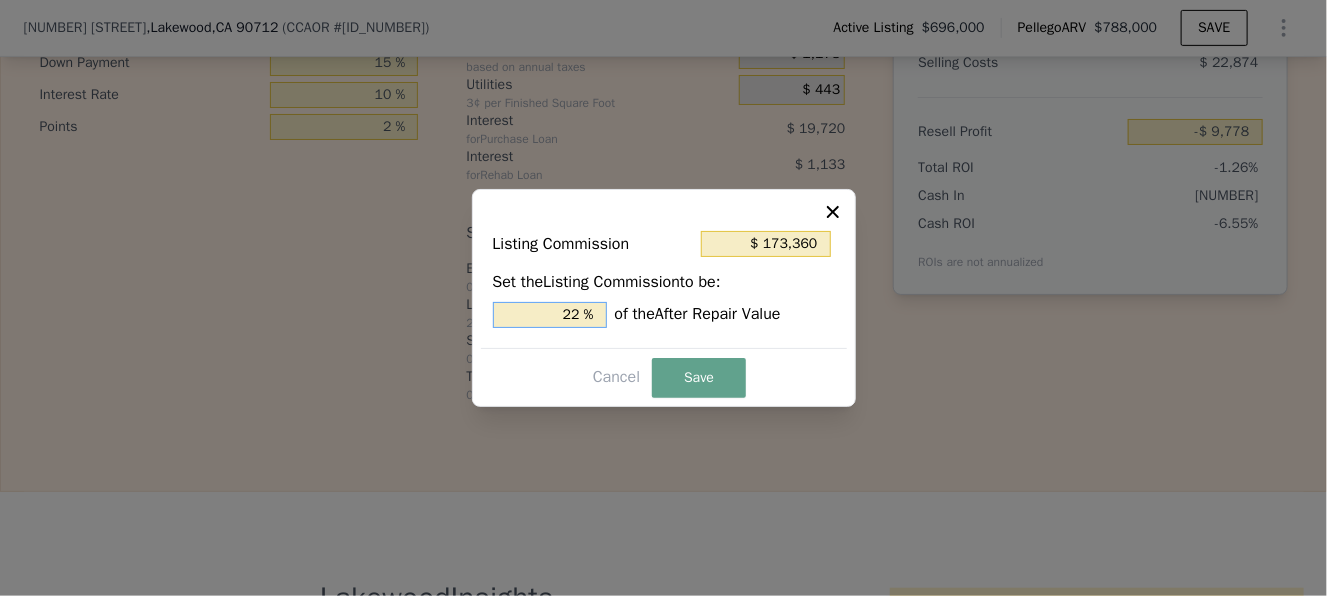type on "$ 15,760" 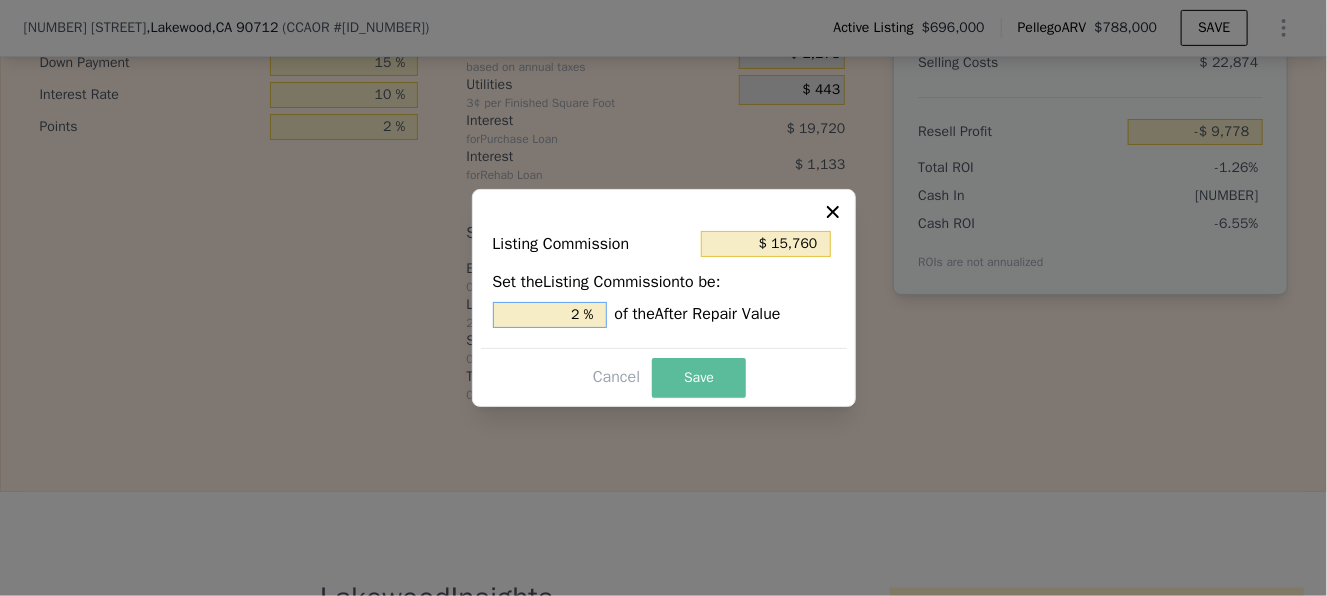 type on "2 %" 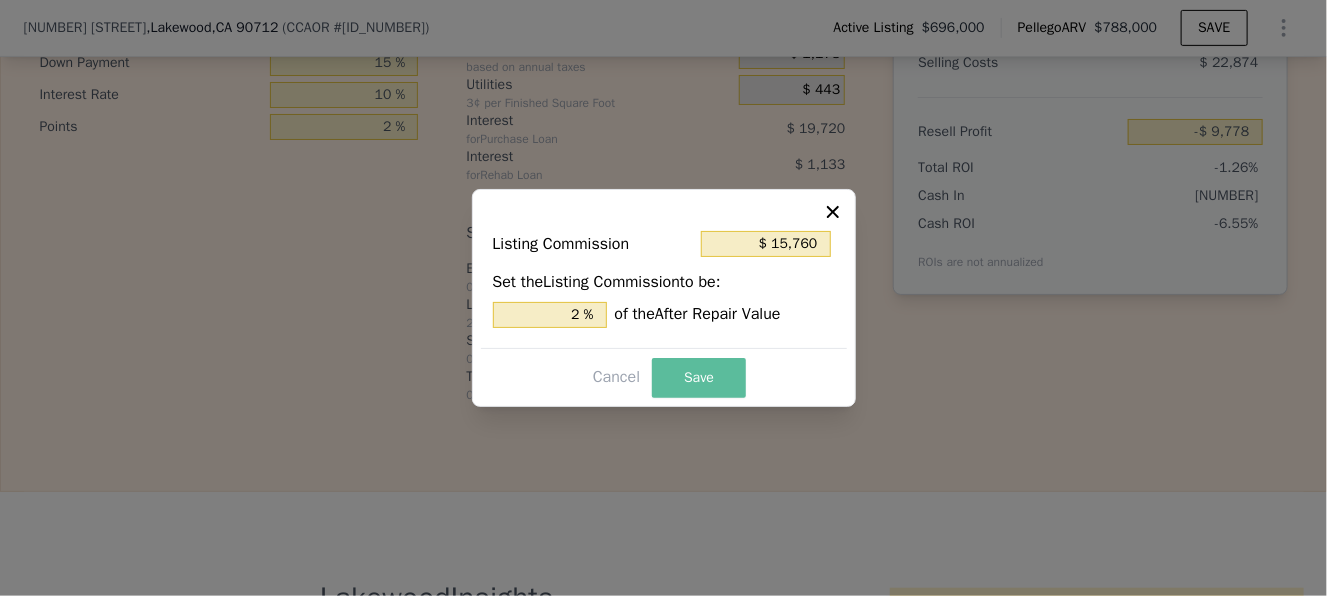 click on "Save" at bounding box center (699, 378) 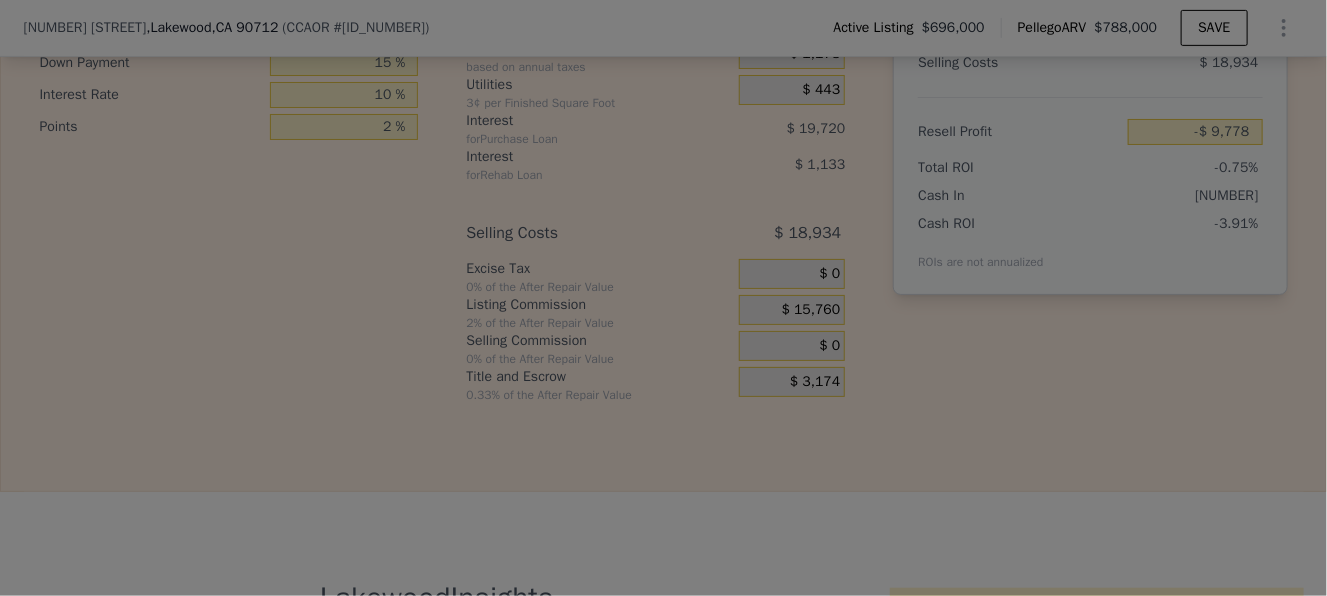 type on "-$ 5,838" 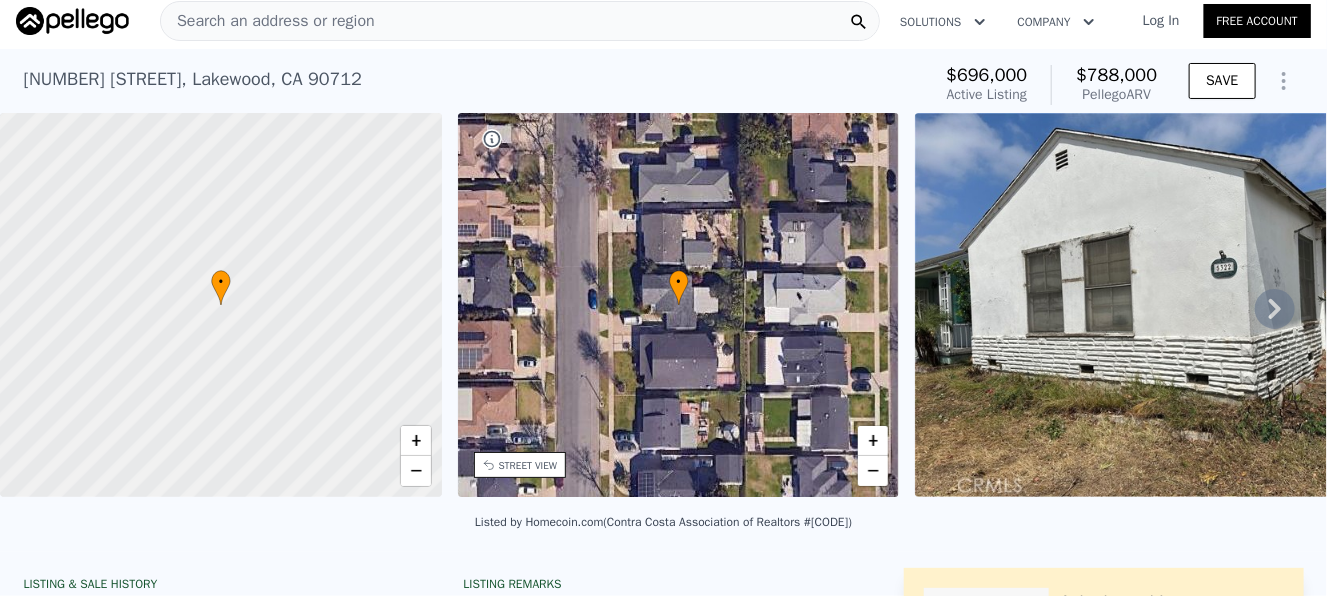 scroll, scrollTop: 0, scrollLeft: 0, axis: both 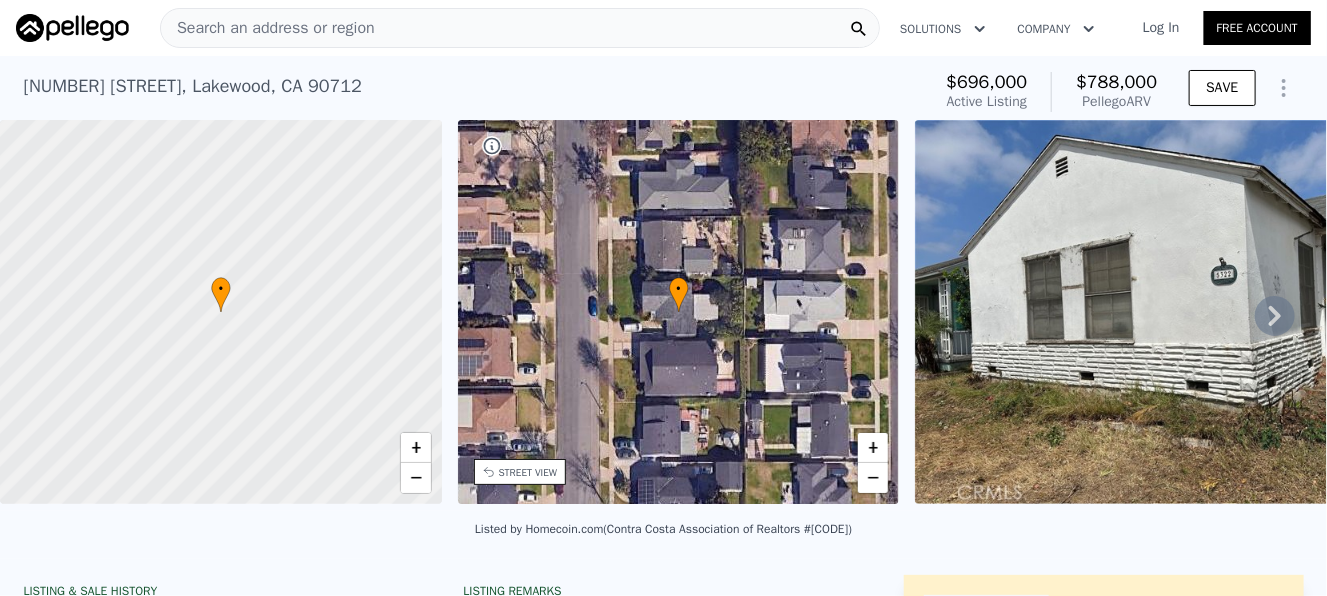 click on "Search an address or region" at bounding box center [268, 28] 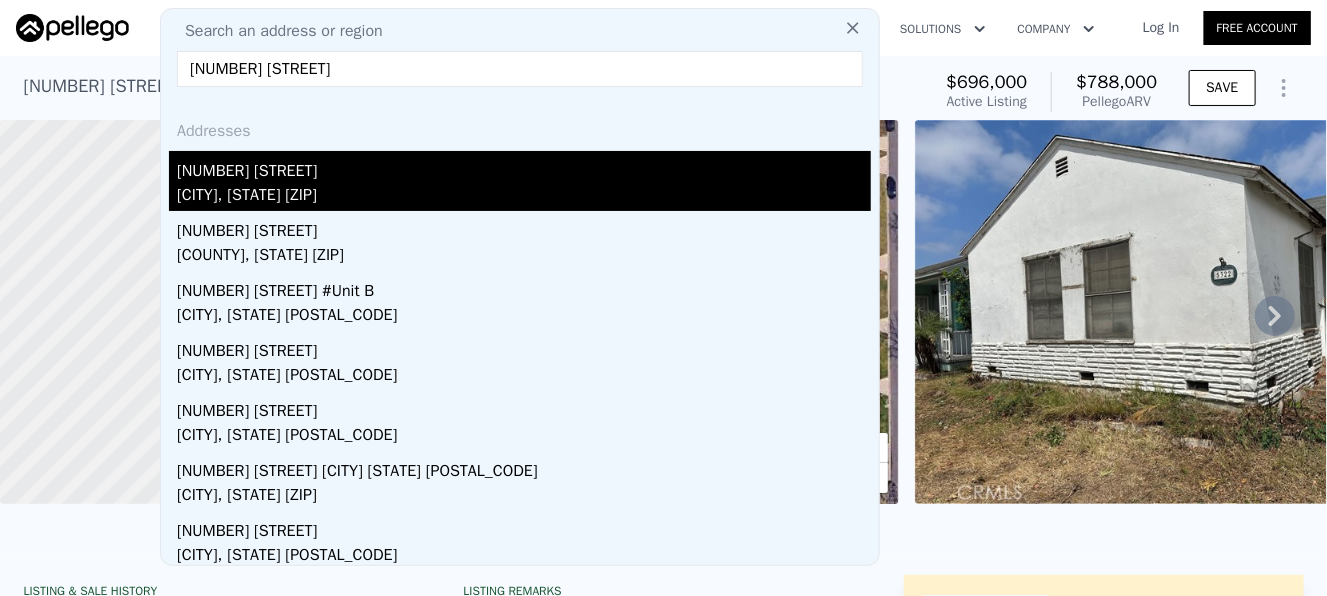 type on "7339 Greenbriar Place" 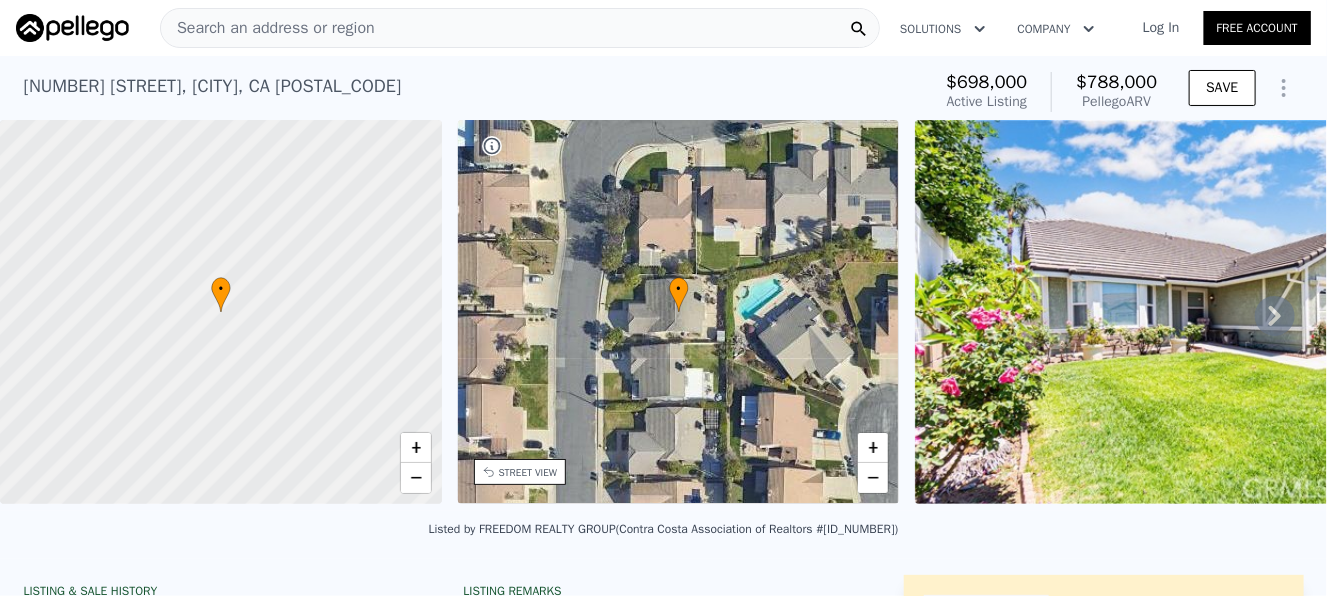 click on "Search an address or region" at bounding box center [268, 28] 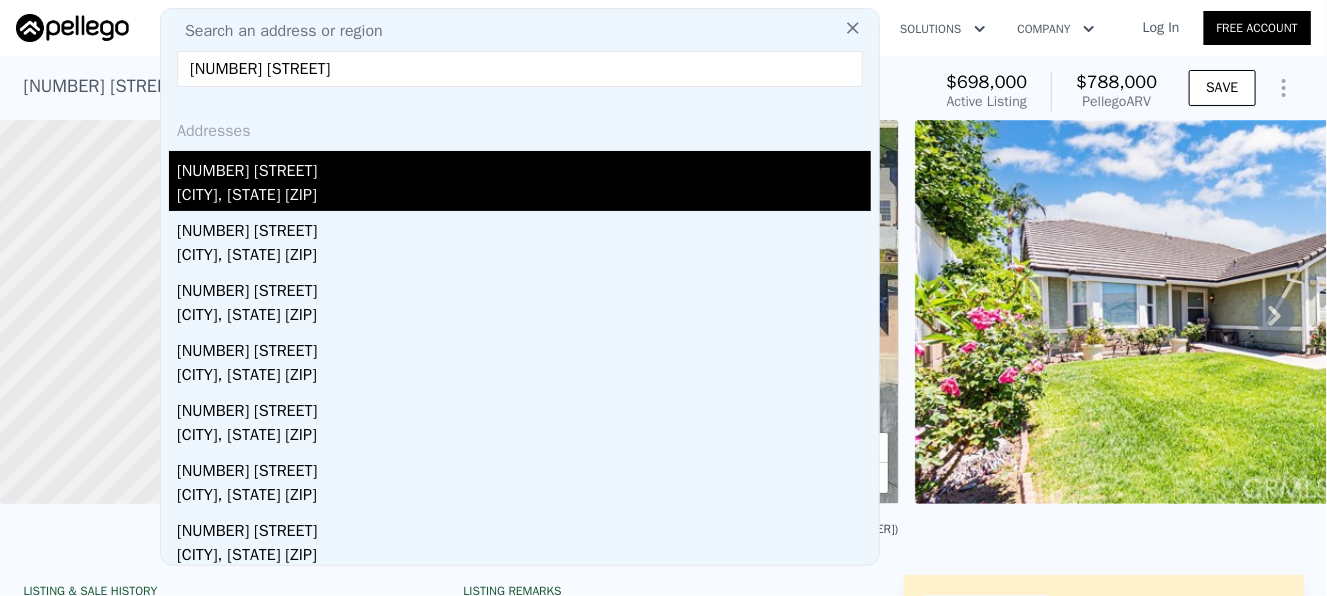 type on "223 N Lark Ellen Avenue" 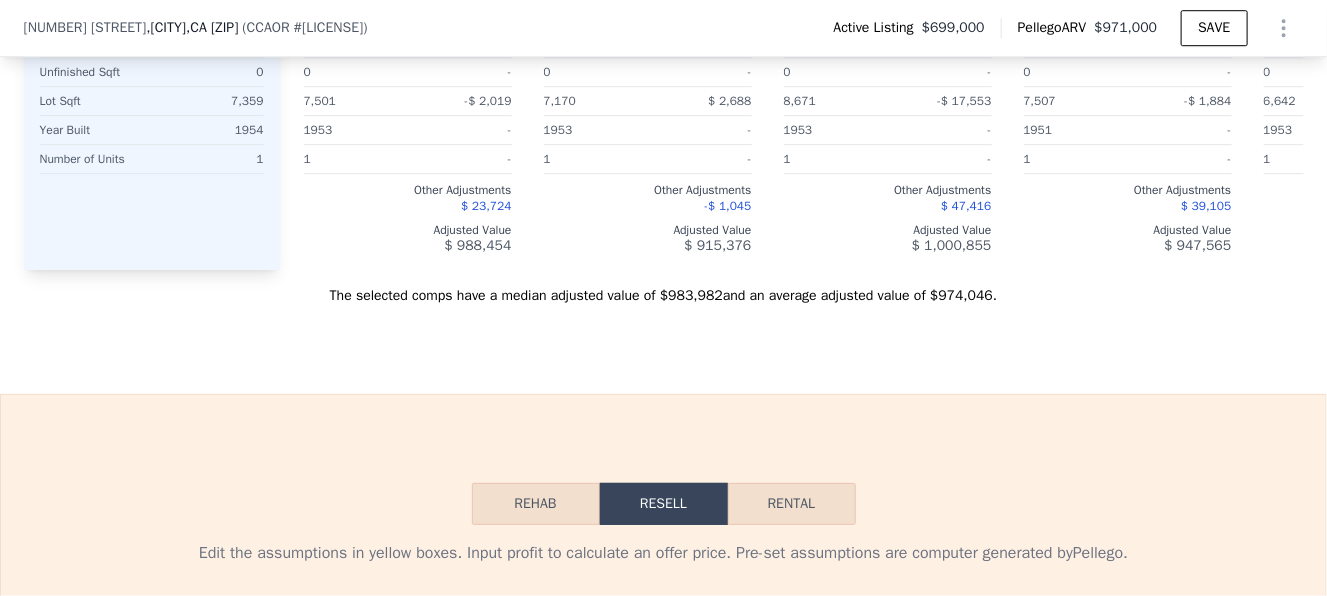 scroll, scrollTop: 2992, scrollLeft: 0, axis: vertical 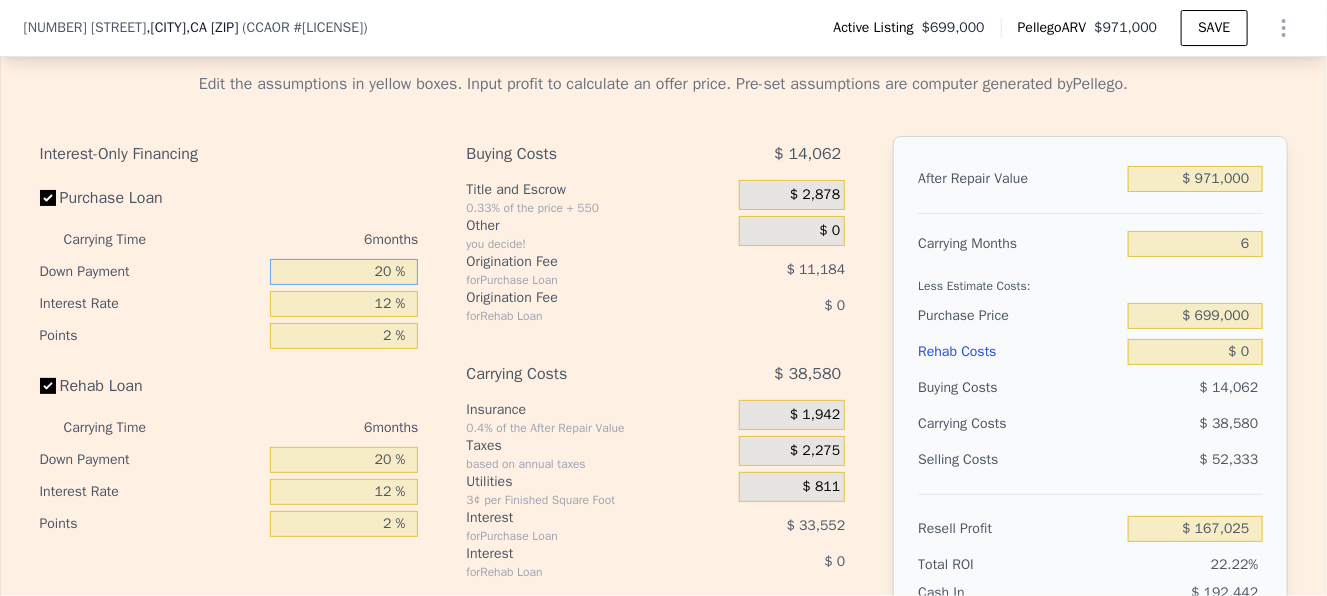 drag, startPoint x: 356, startPoint y: 294, endPoint x: 500, endPoint y: 285, distance: 144.28098 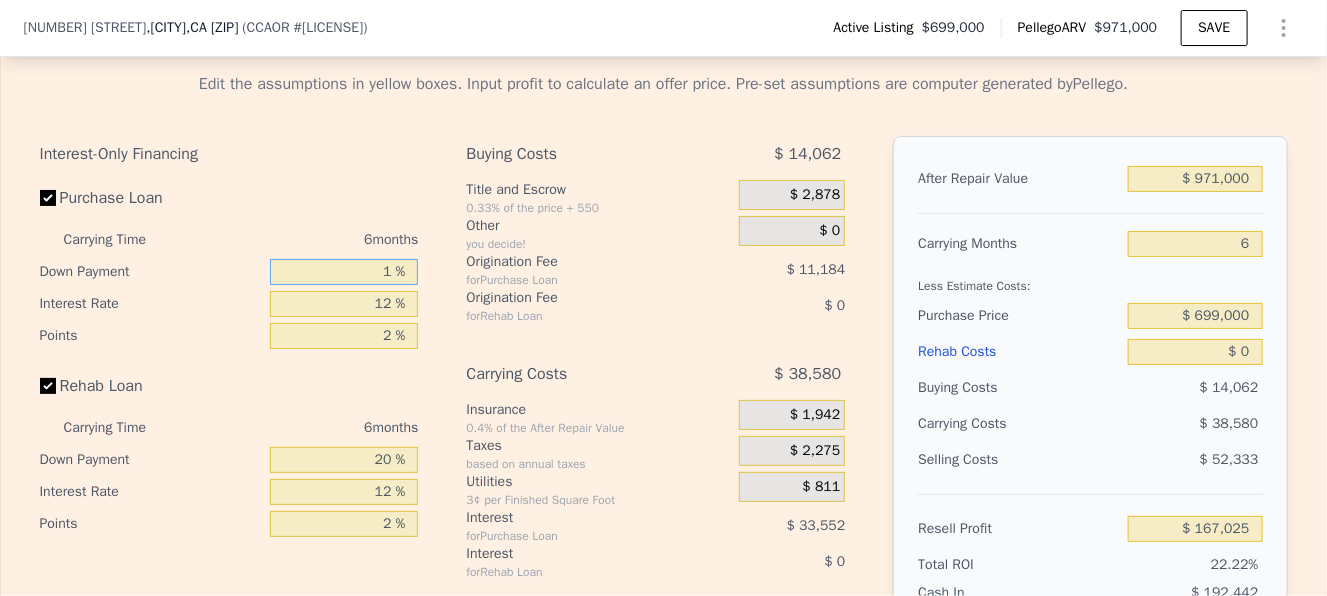 type on "15 %" 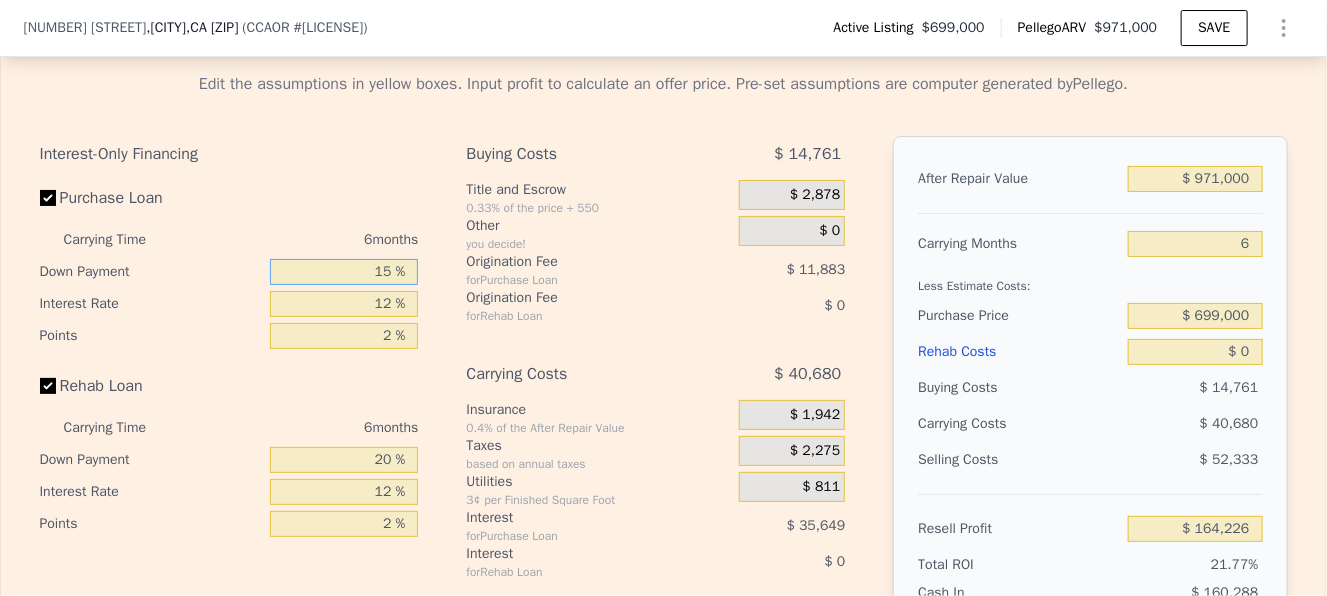 type on "$ 164,226" 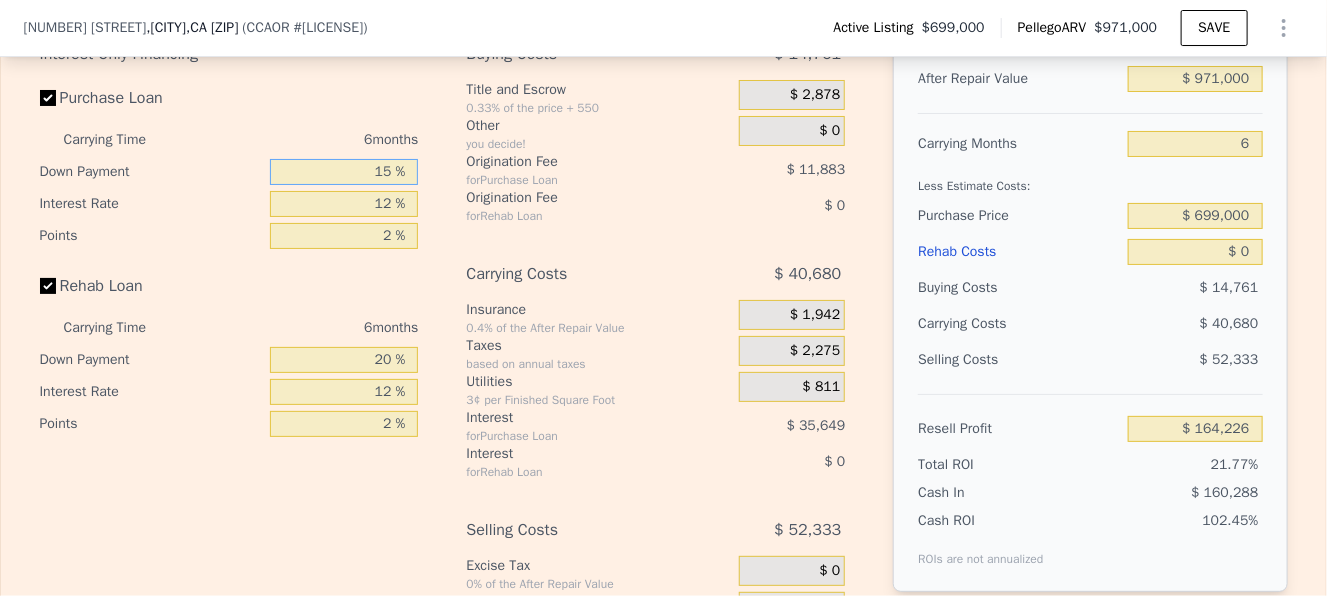 type on "15 %" 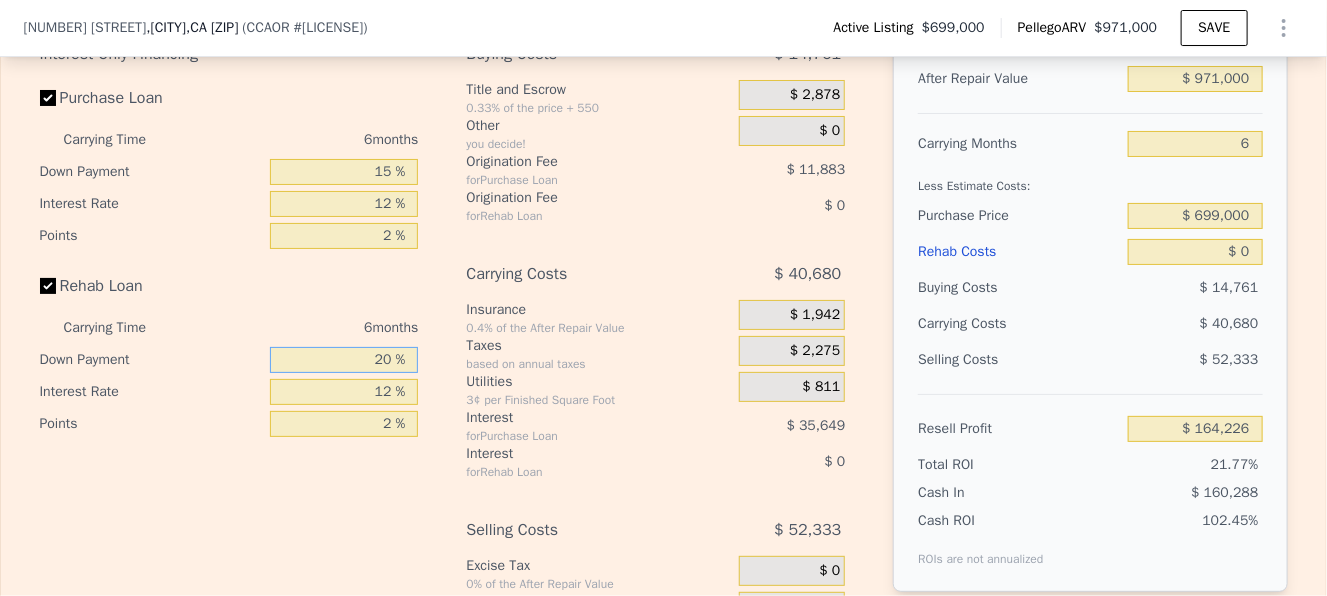 click on "20 %" at bounding box center (344, 360) 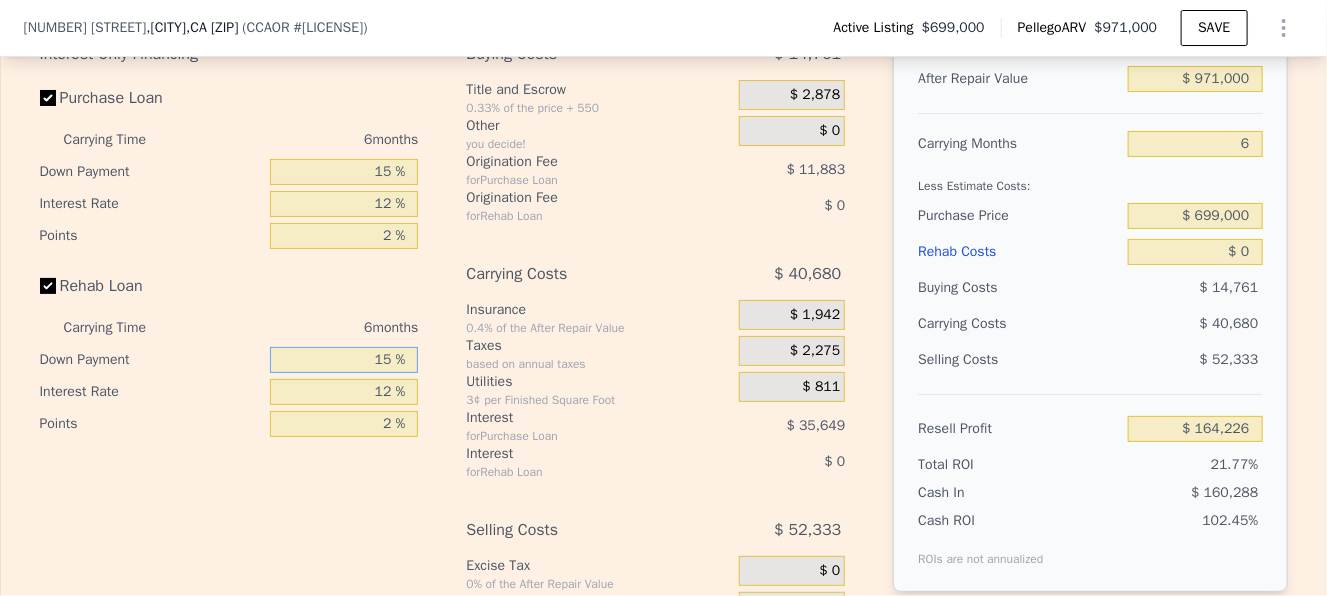 type on "15 %" 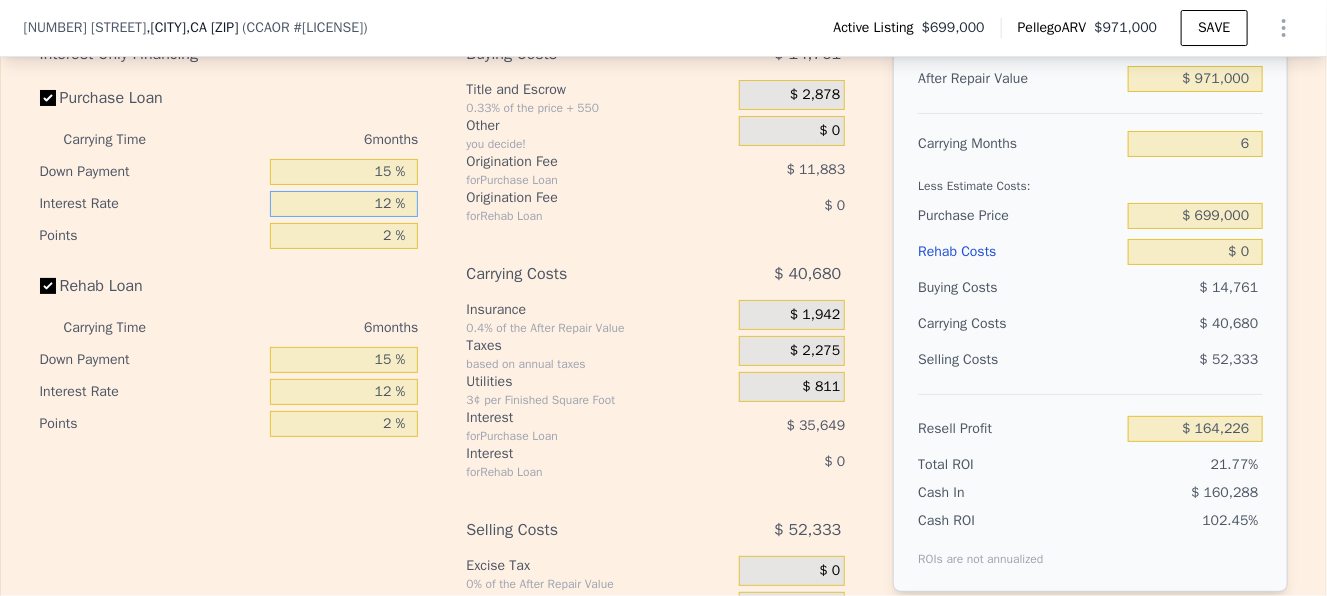 drag, startPoint x: 334, startPoint y: 223, endPoint x: 479, endPoint y: 227, distance: 145.05516 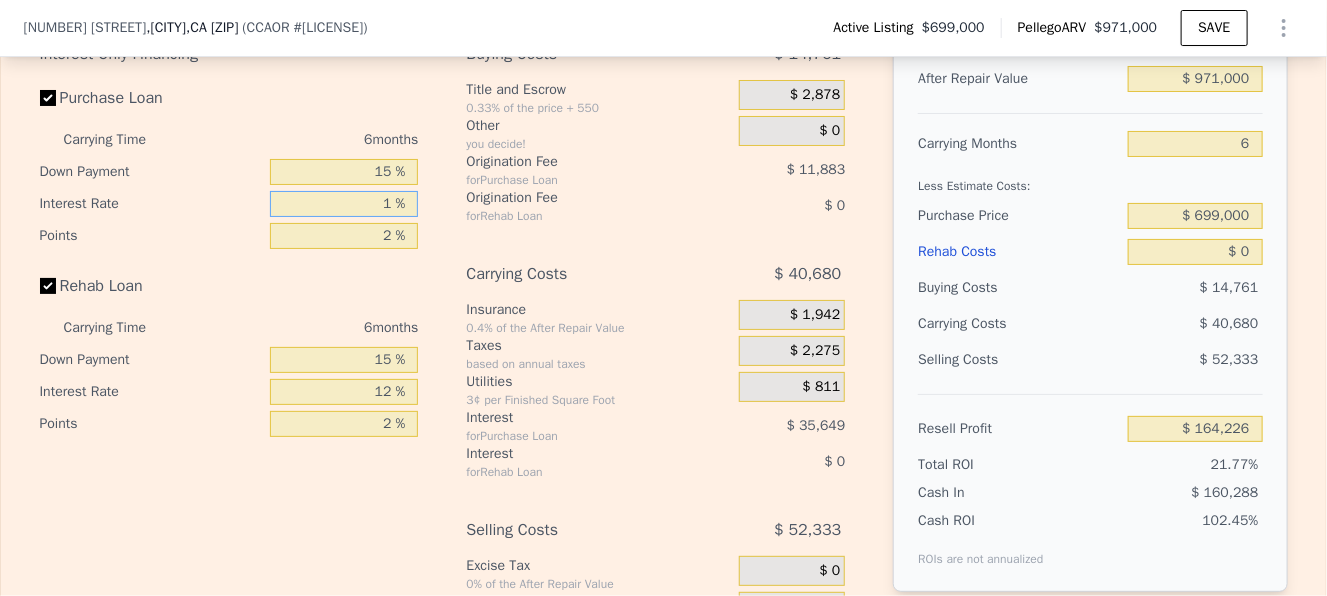 type on "10 %" 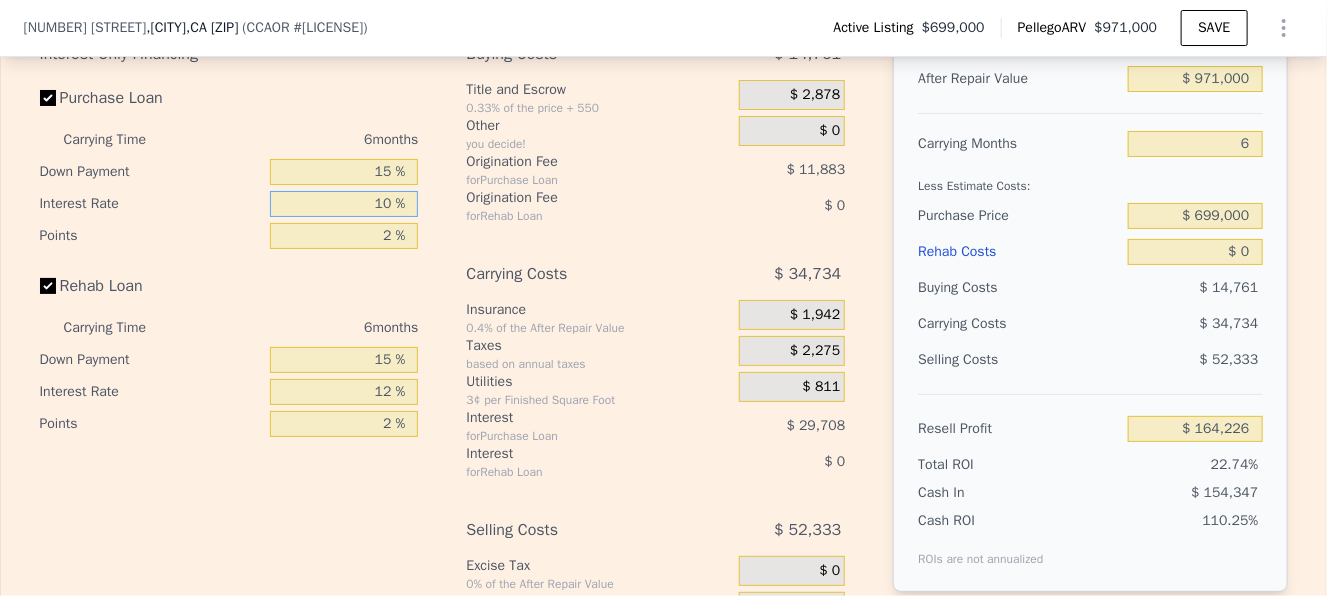 type on "$ 170,172" 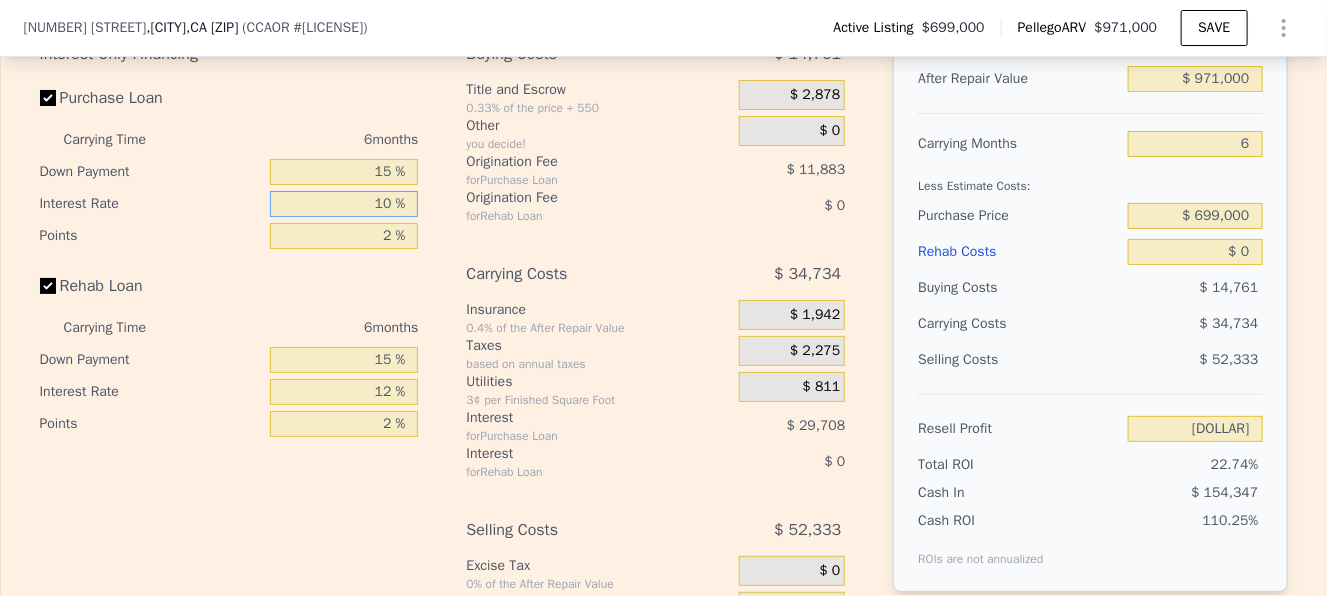 type on "10 %" 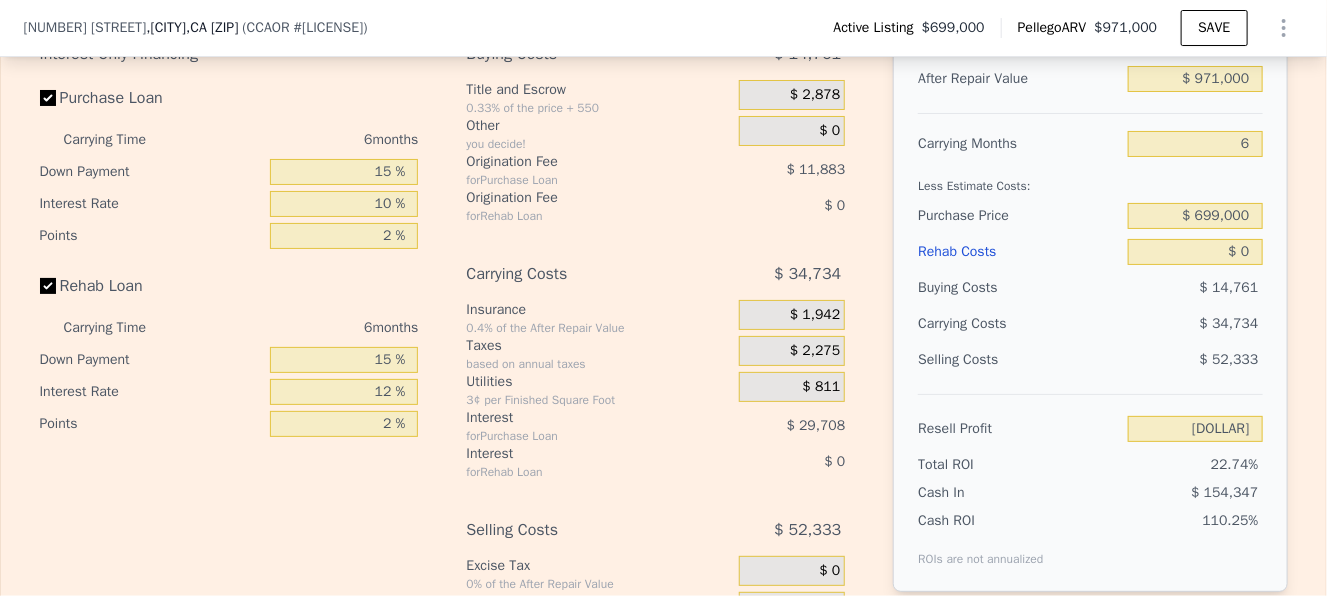 click on "Interest-Only Financing Purchase Loan Carrying Time 6  months Down Payment 15 % Interest Rate 10 % Points 2 % Rehab Loan Carrying Time 6  months Down Payment 15 % Interest Rate 12 % Points 2 %" at bounding box center [237, 368] 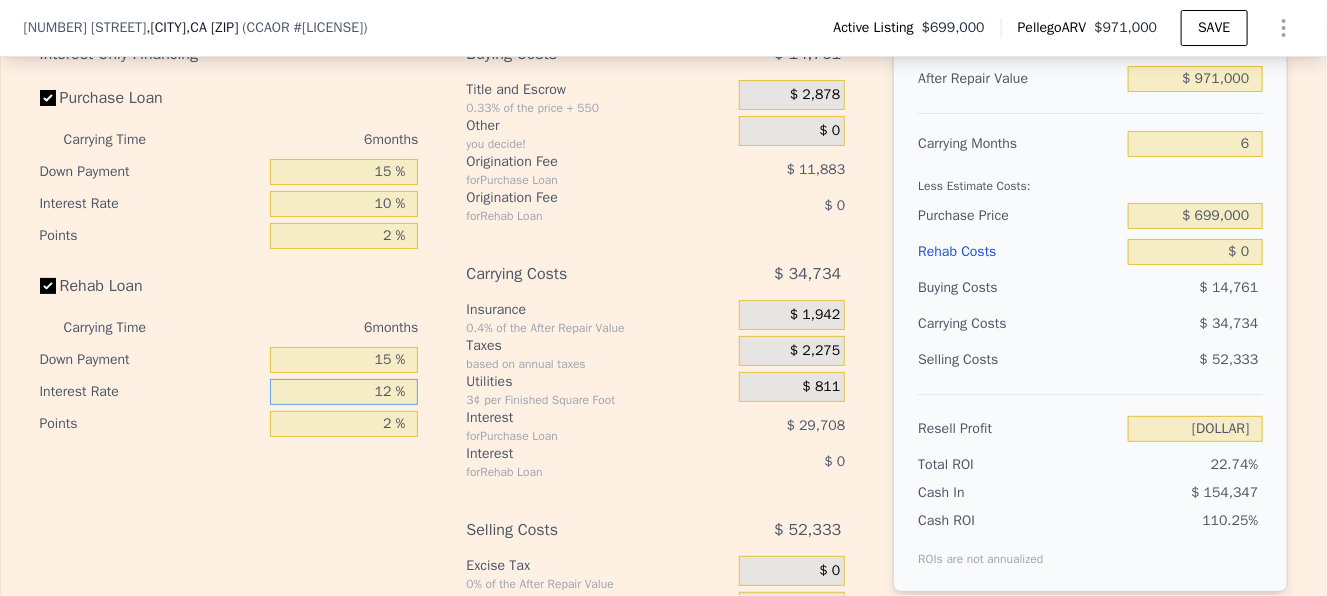 drag, startPoint x: 353, startPoint y: 413, endPoint x: 474, endPoint y: 418, distance: 121.103264 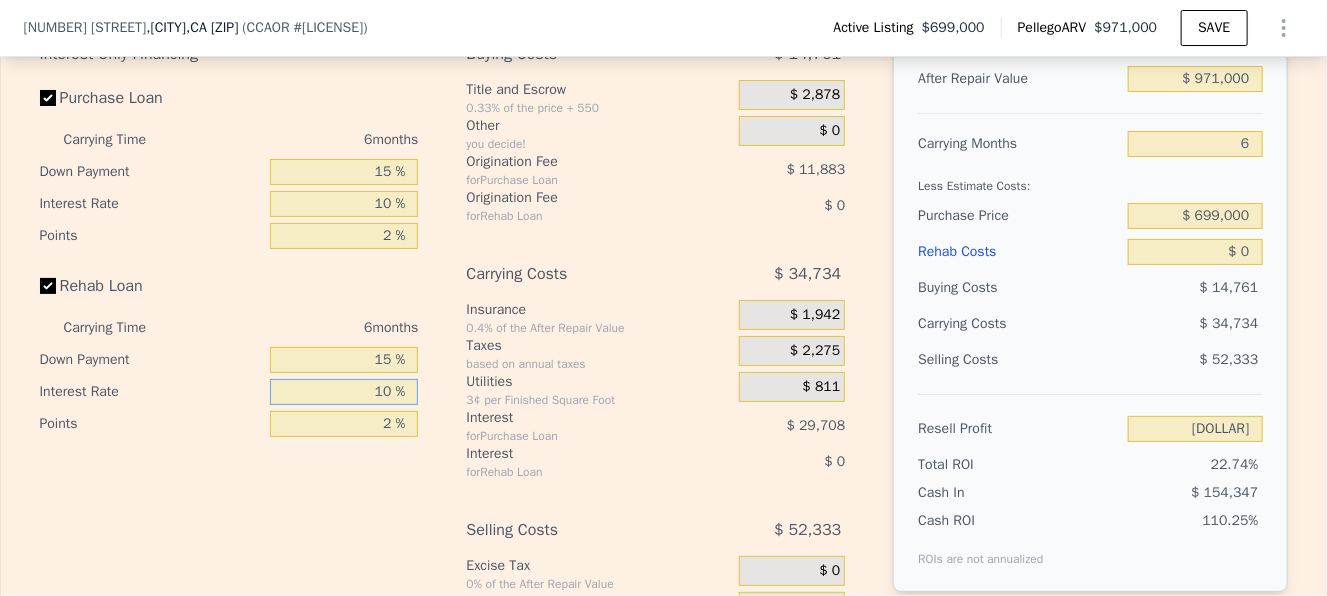 type on "10 %" 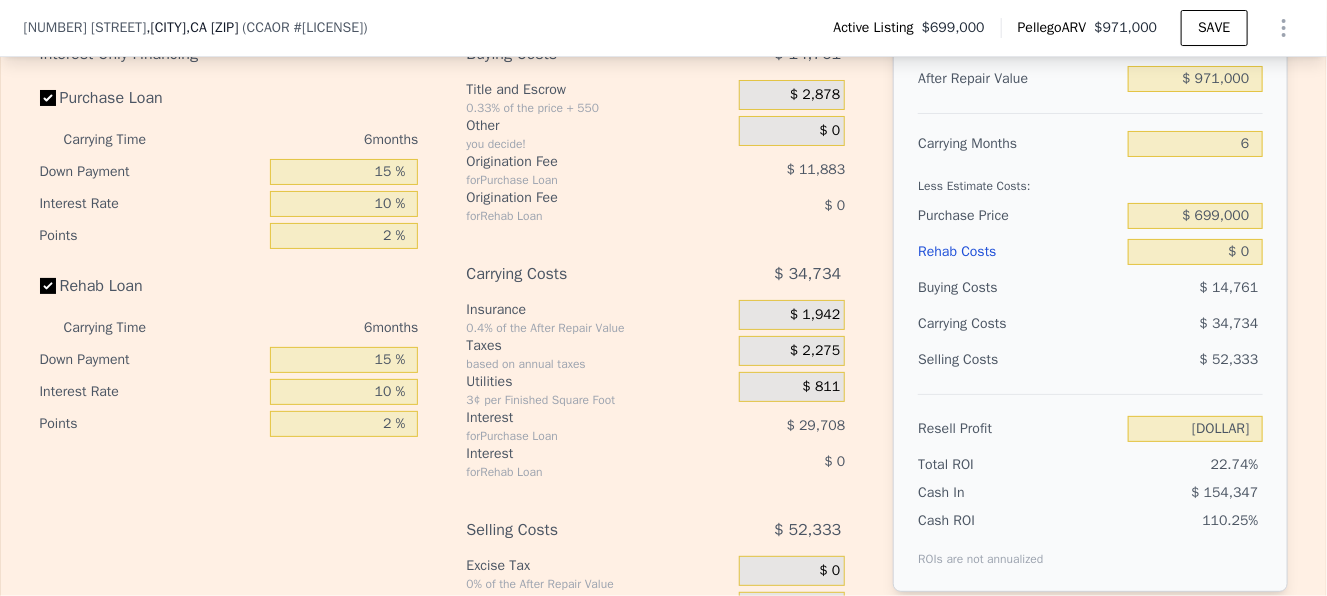 click on "Insurance" at bounding box center (598, 310) 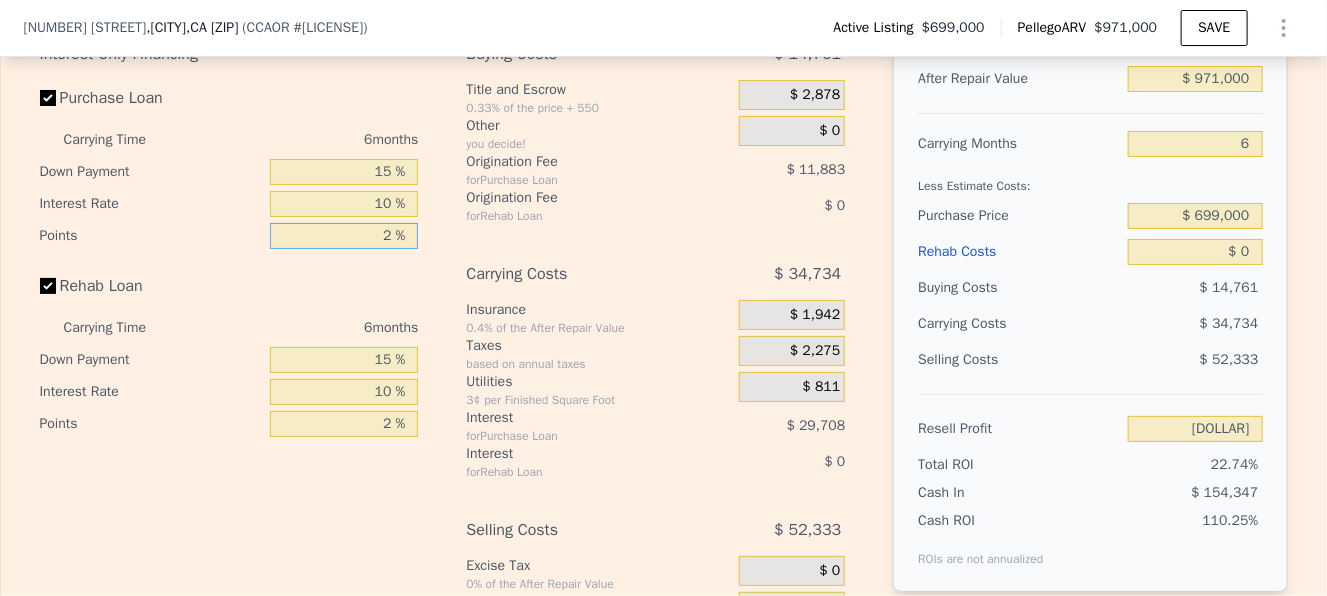 drag, startPoint x: 352, startPoint y: 264, endPoint x: 547, endPoint y: 260, distance: 195.04102 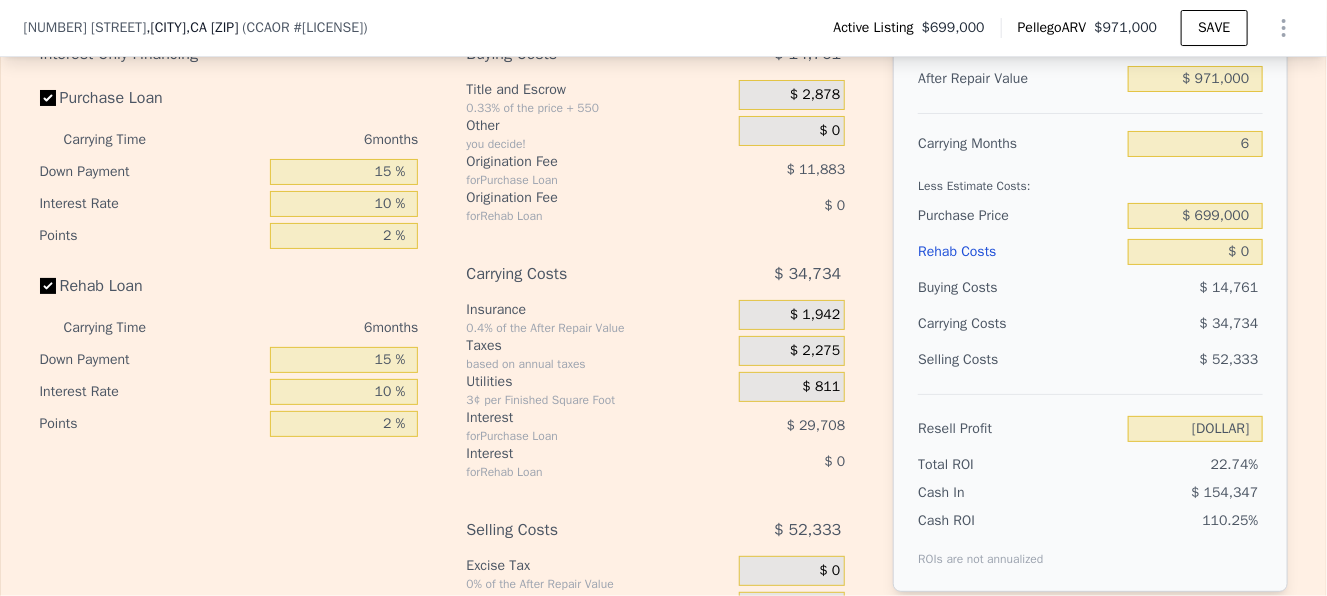 click on "Buying Costs $ 14,761 Title and Escrow 0.33% of the price + 550 $ 2,878 Other you decide! $ 0 Origination Fee for  Purchase Loan $ 11,883 Origination Fee for  Rehab Loan $ 0 Carrying Costs $ 34,734 Insurance 0.4% of the After Repair Value $ 1,942 Taxes based on annual taxes $ 2,275 Utilities 3¢ per Finished Square Foot $ 811 Interest for  Purchase Loan $ 29,708 Interest for  Rehab Loan $ 0 Selling Costs $ 52,333 Excise Tax 0% of the After Repair Value $ 0 Listing Commission 2.5% of the After Repair Value $ 24,275 Selling Commission 2.5% of the After Repair Value $ 24,275 Title and Escrow 0.33% of the After Repair Value $ 3,783" at bounding box center [655, 368] 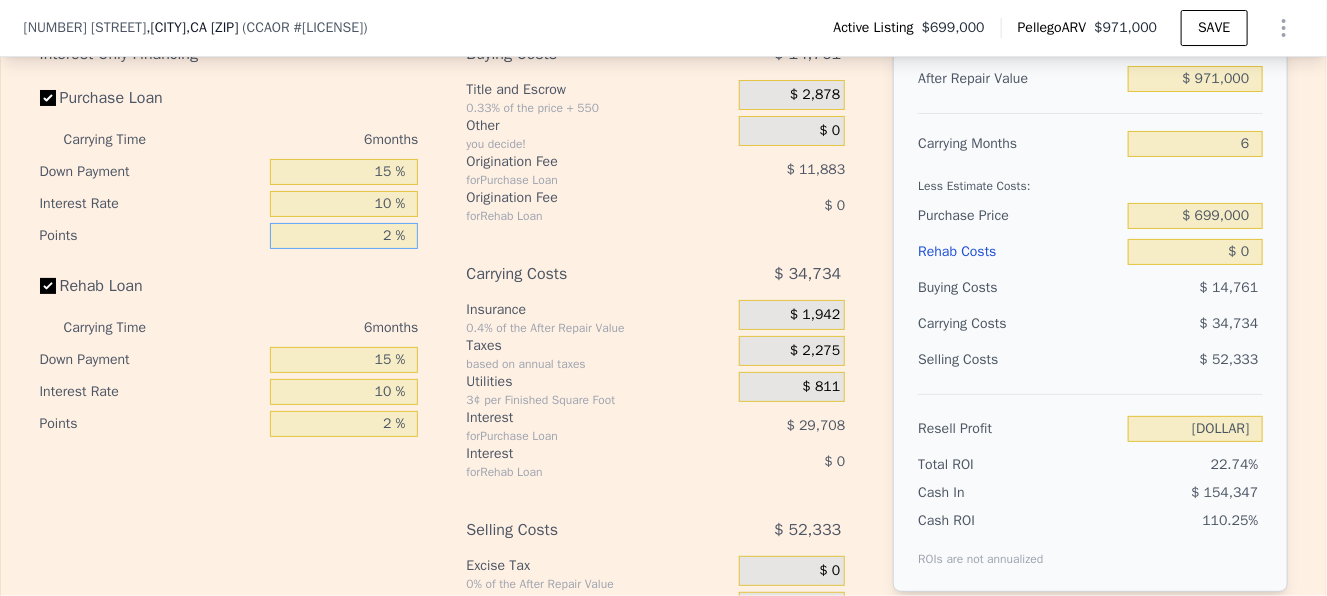 drag, startPoint x: 350, startPoint y: 260, endPoint x: 519, endPoint y: 266, distance: 169.10648 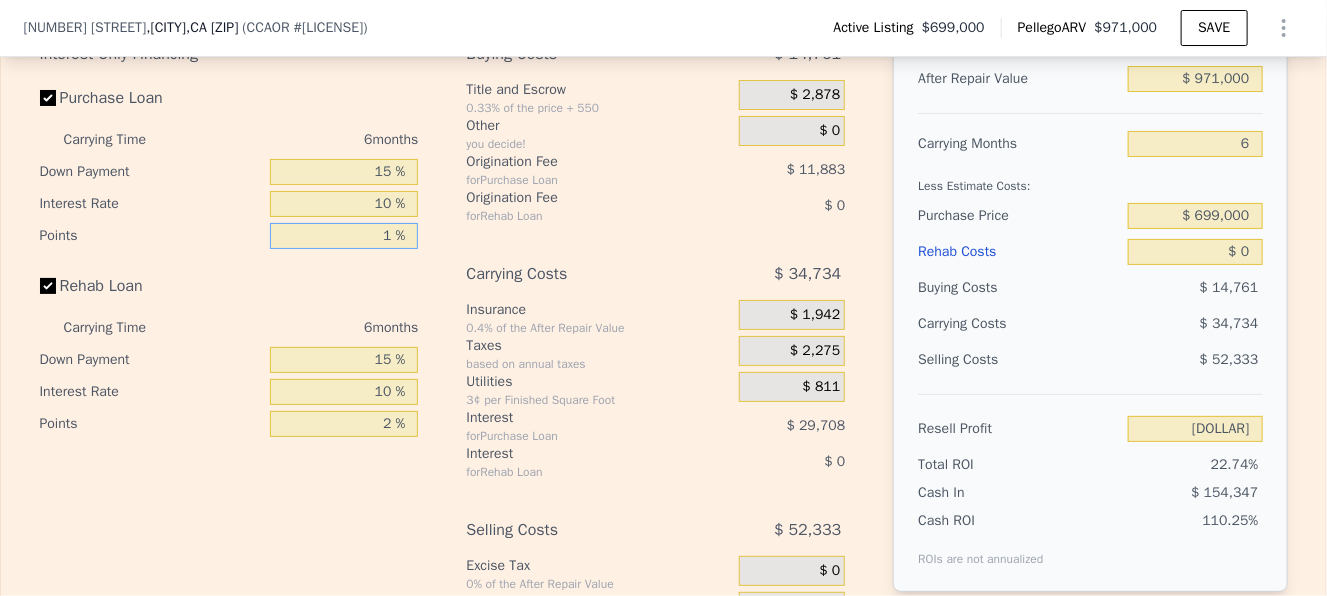 type on "11 %" 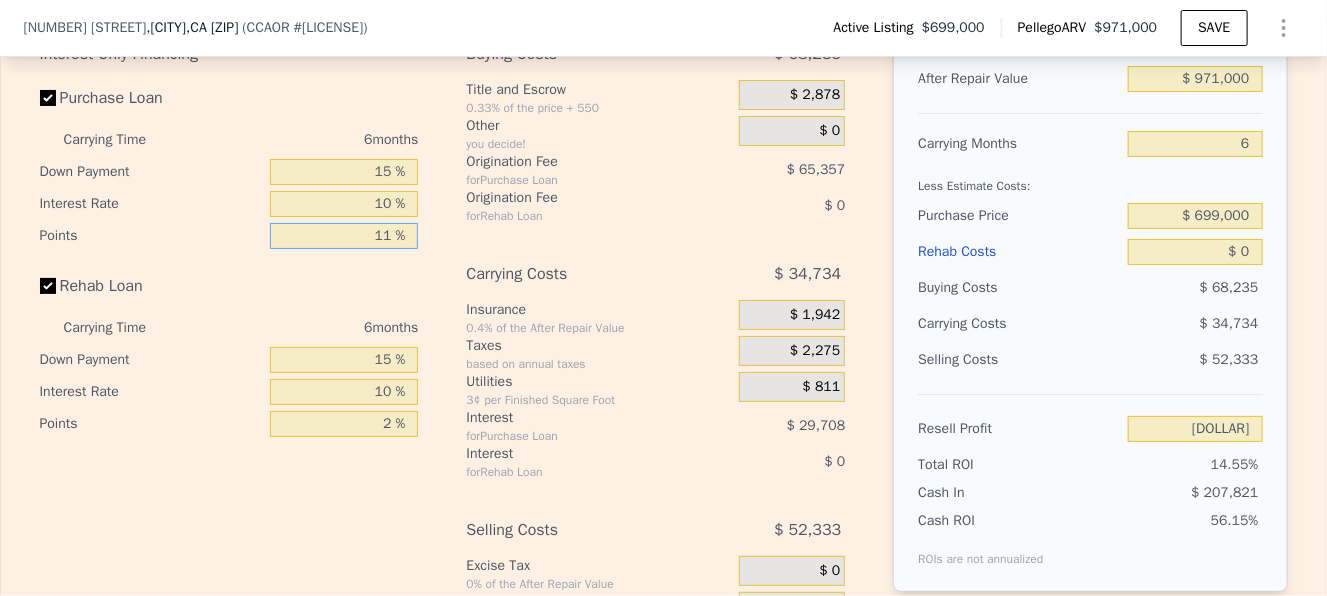 type on "$ 116,698" 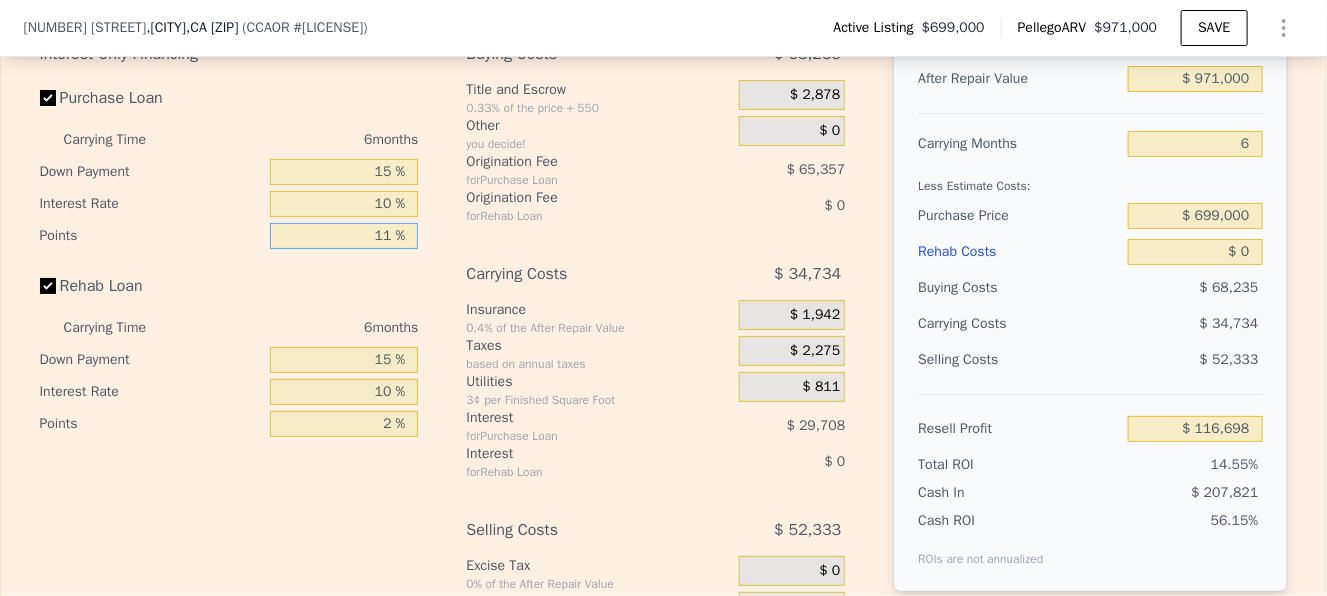 type on "1 %" 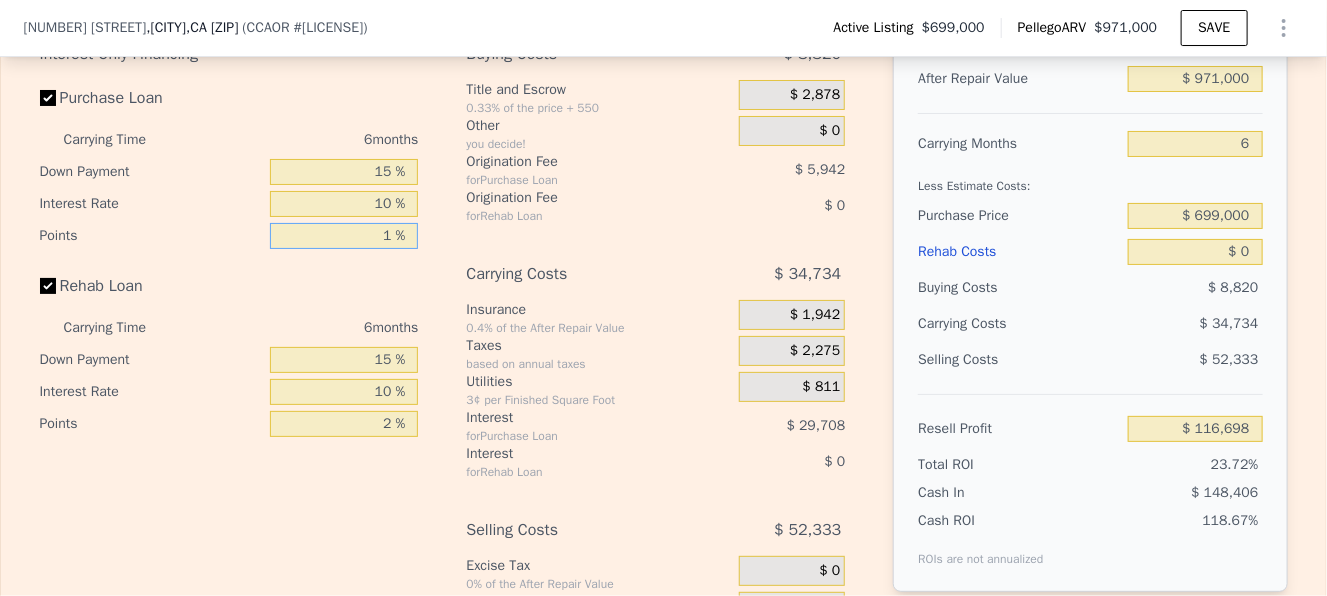 type on "$ 176,113" 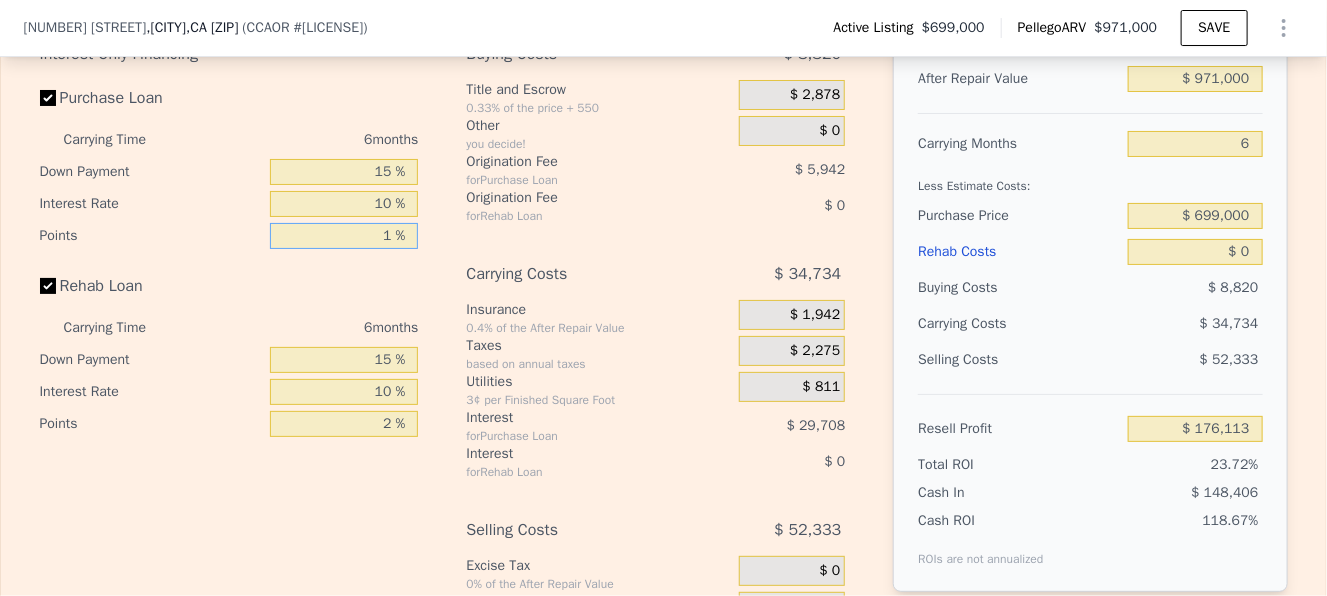 type on "1 %" 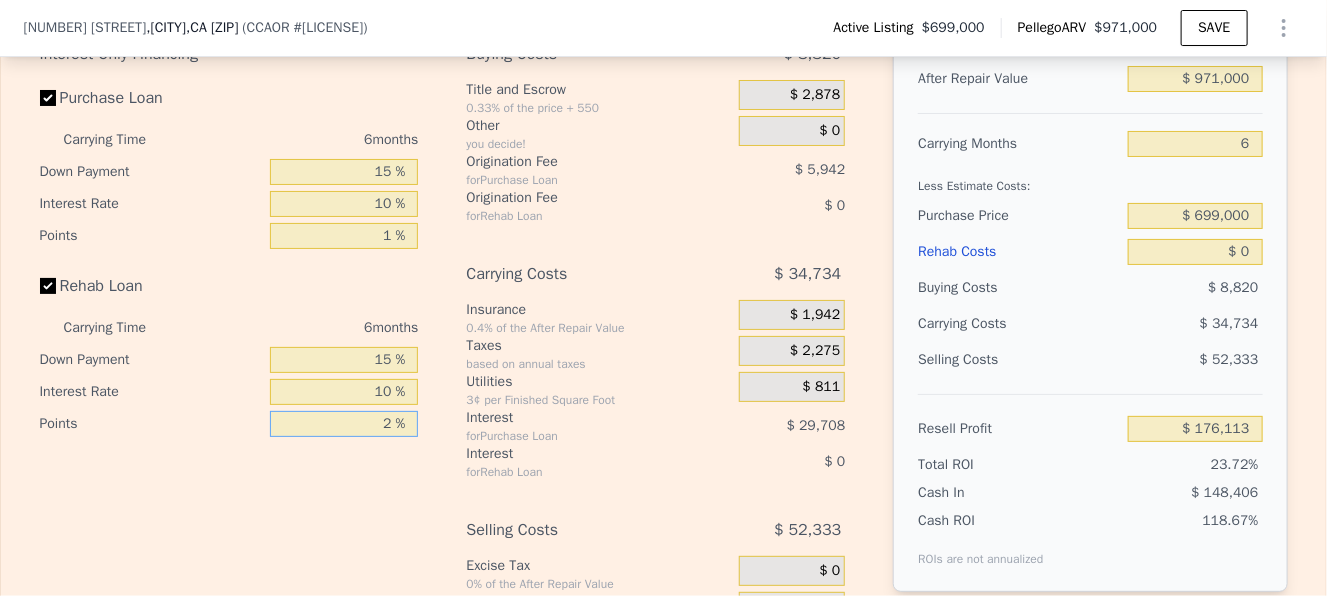 click on "2 %" at bounding box center (344, 424) 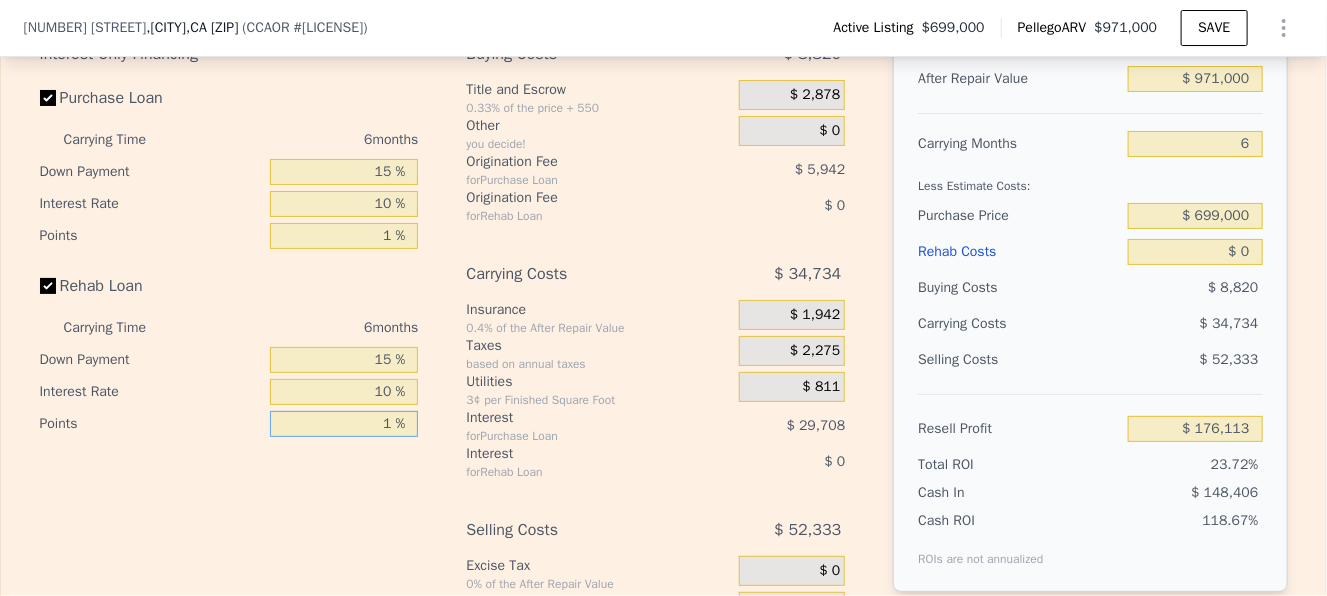 type on "1 %" 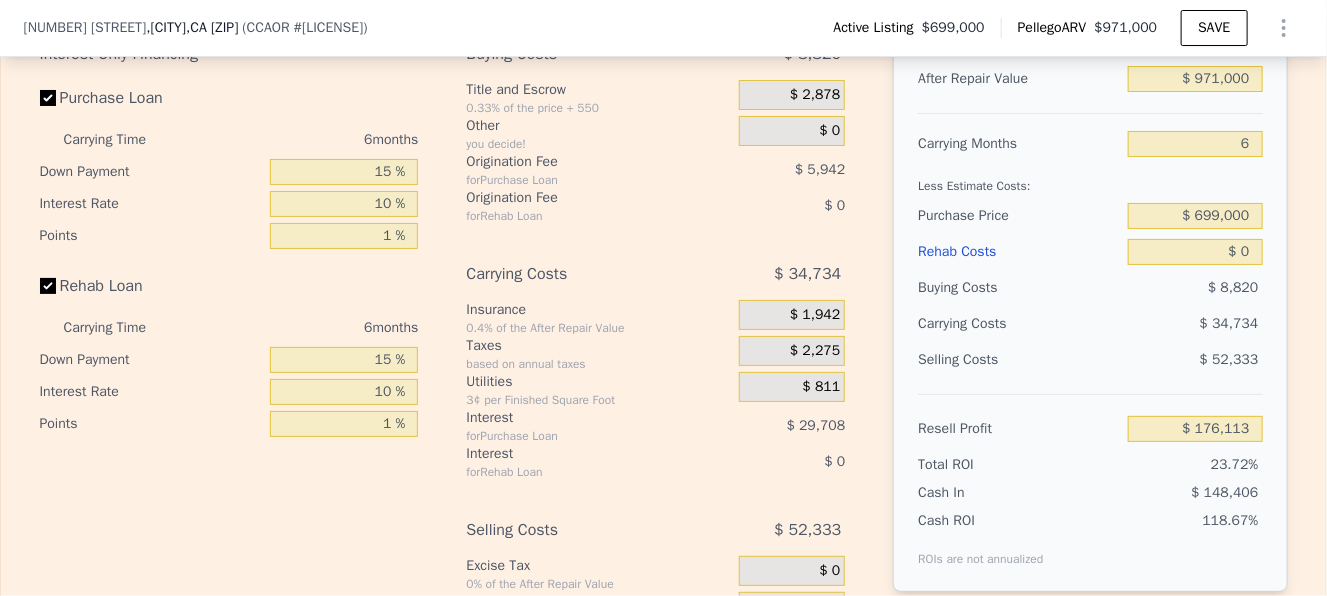 click on "Buying Costs $ 8,820 Title and Escrow 0.33% of the price + 550 $ 2,878 Other you decide! $ 0 Origination Fee for  Purchase Loan $ 5,942 Origination Fee for  Rehab Loan $ 0 Carrying Costs $ 34,734 Insurance 0.4% of the After Repair Value $ 1,942 Taxes based on annual taxes $ 2,275 Utilities 3¢ per Finished Square Foot $ 811 Interest for  Purchase Loan $ 29,708 Interest for  Rehab Loan $ 0 Selling Costs $ 52,333 Excise Tax 0% of the After Repair Value $ 0 Listing Commission 2.5% of the After Repair Value $ 24,275 Selling Commission 2.5% of the After Repair Value $ 24,275 Title and Escrow 0.33% of the After Repair Value $ 3,783" at bounding box center [655, 368] 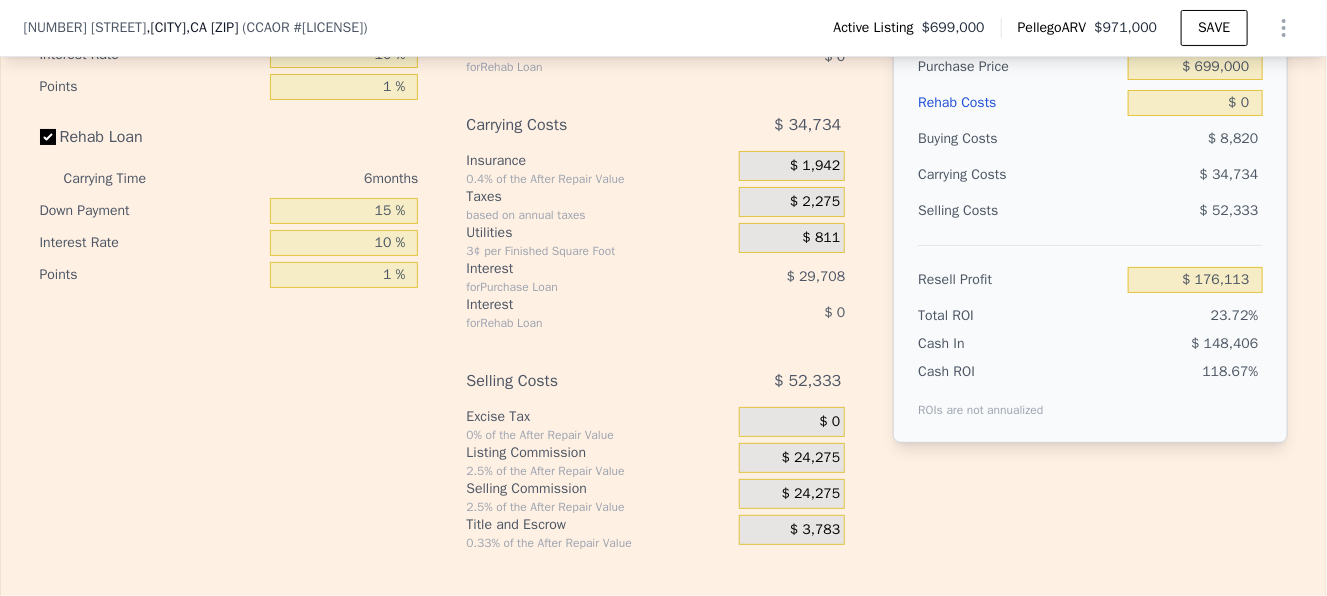 scroll, scrollTop: 3392, scrollLeft: 0, axis: vertical 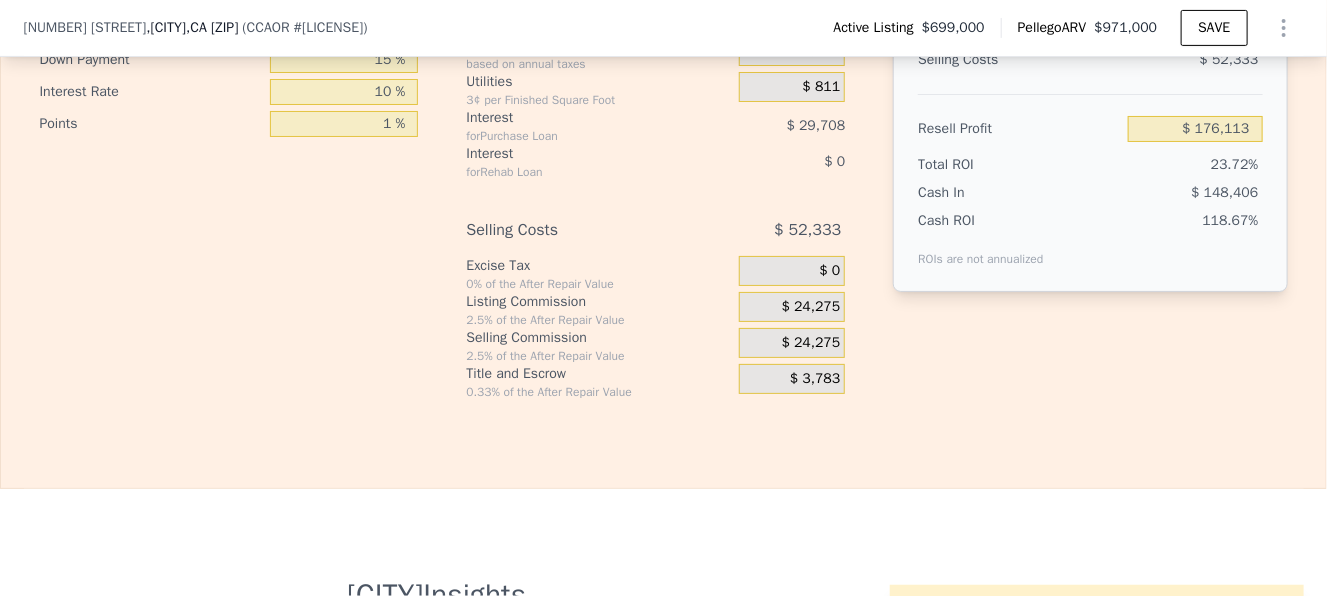 click on "$ 24,275" at bounding box center (792, 343) 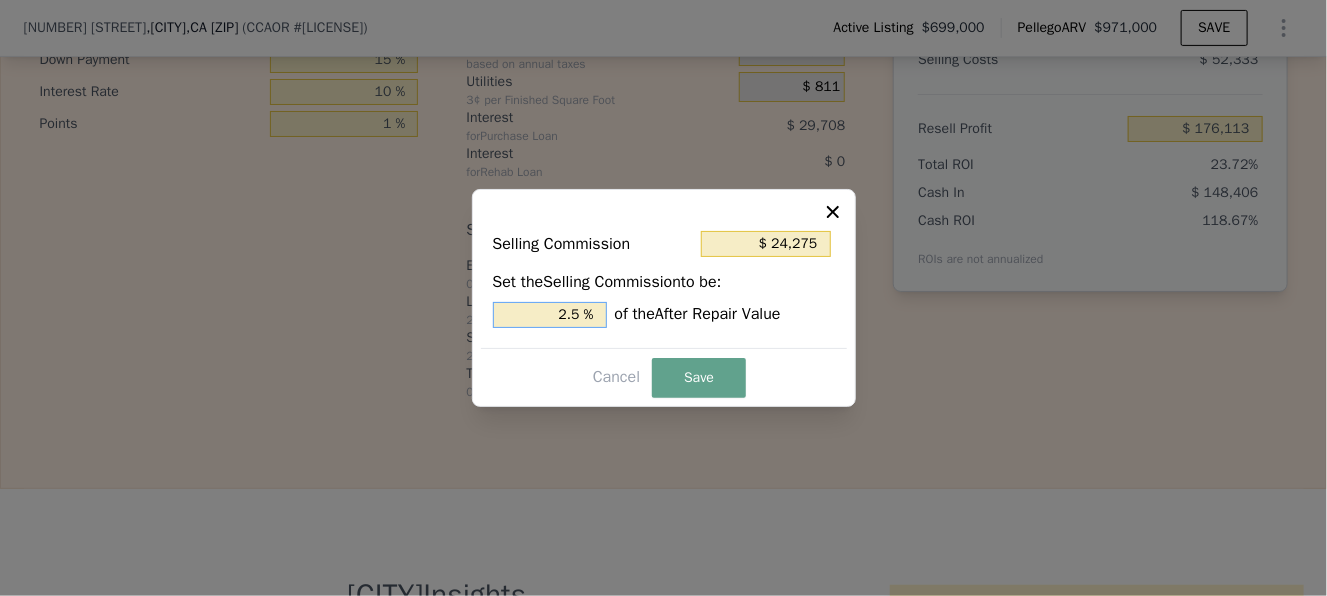 drag, startPoint x: 557, startPoint y: 321, endPoint x: 675, endPoint y: 313, distance: 118.270874 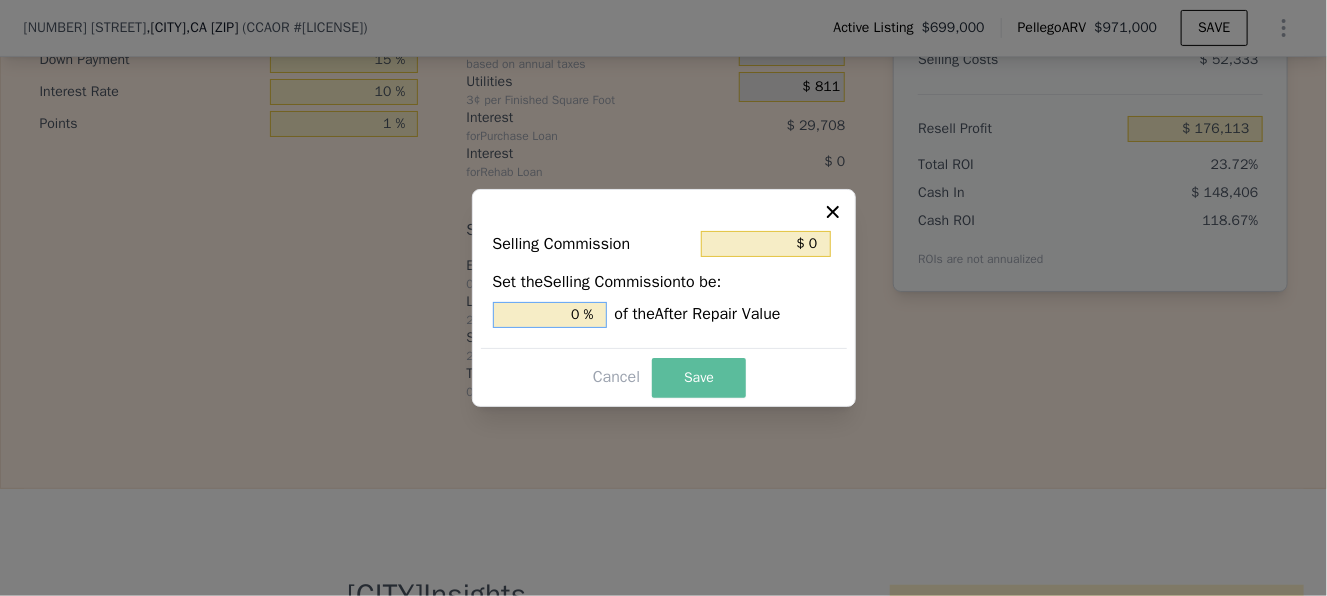 type on "0 %" 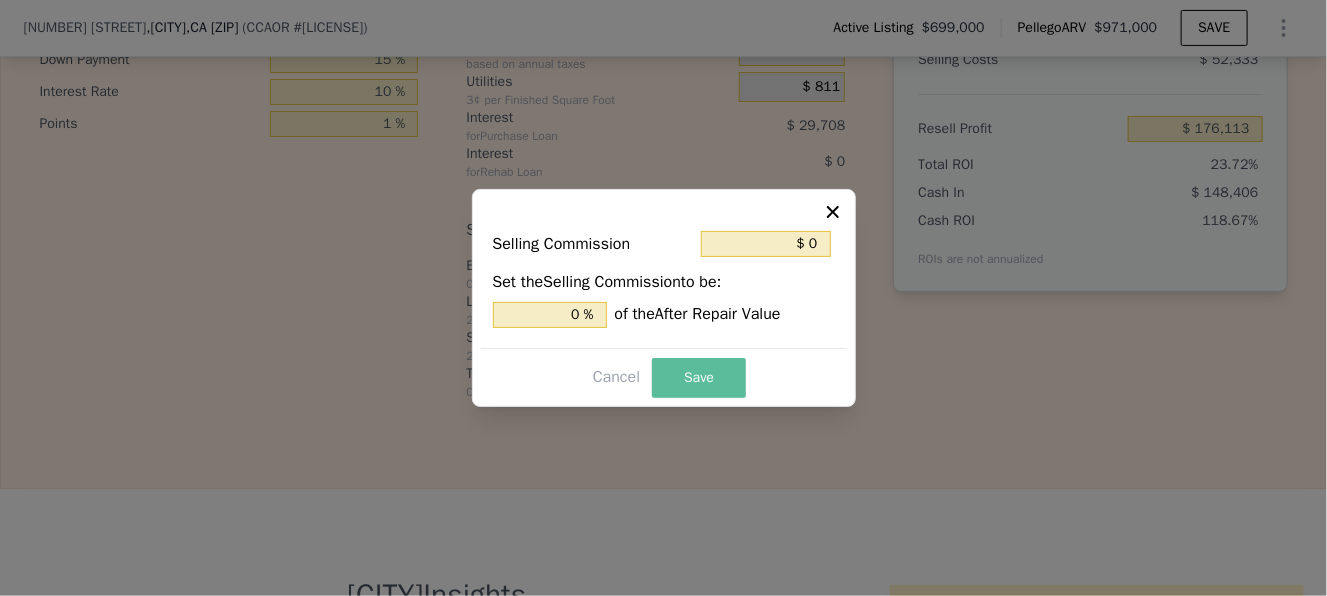 click on "Save" at bounding box center (699, 378) 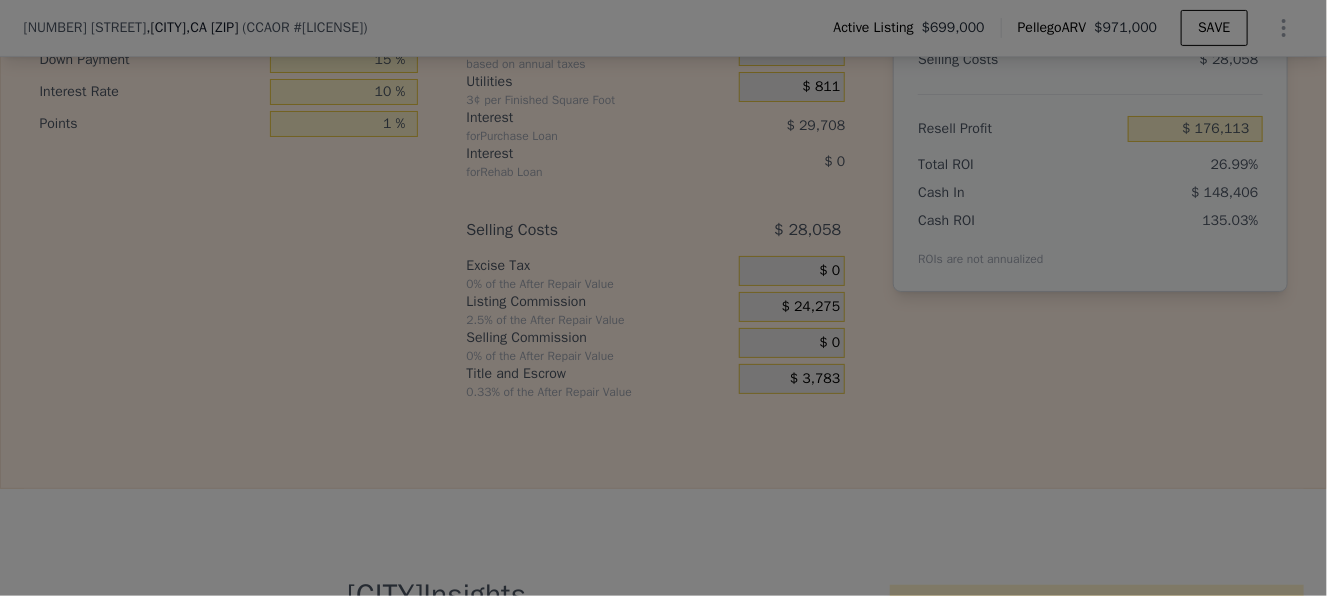 type on "$ 200,388" 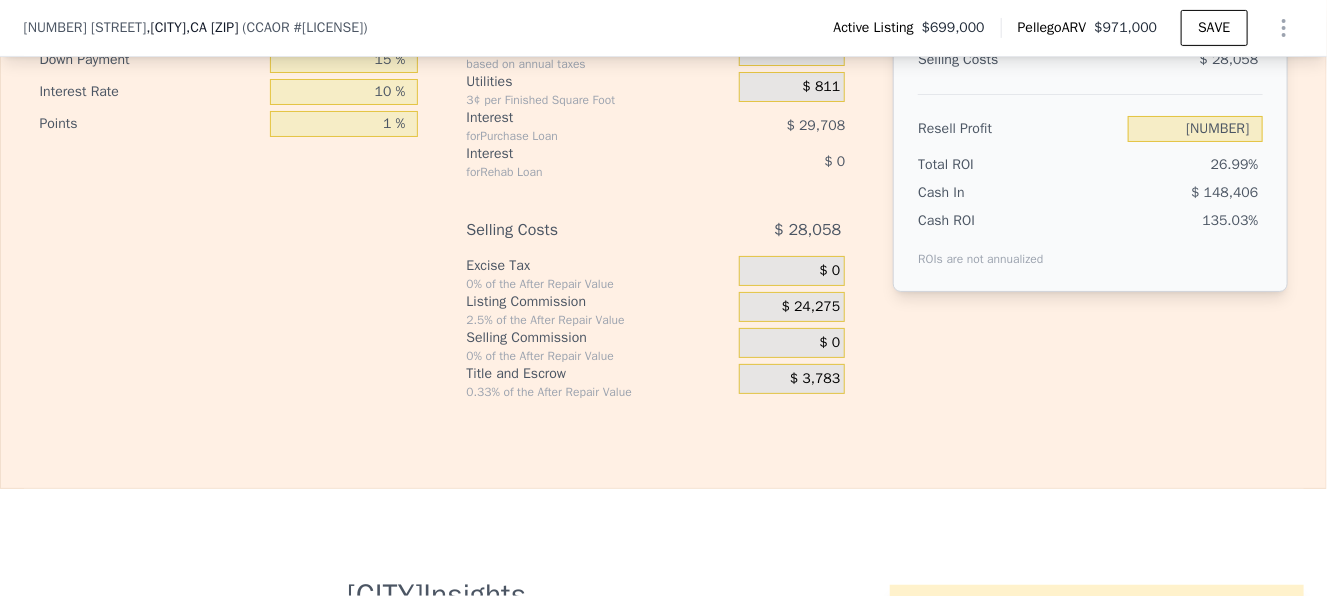 click on "$ 24,275" at bounding box center (811, 307) 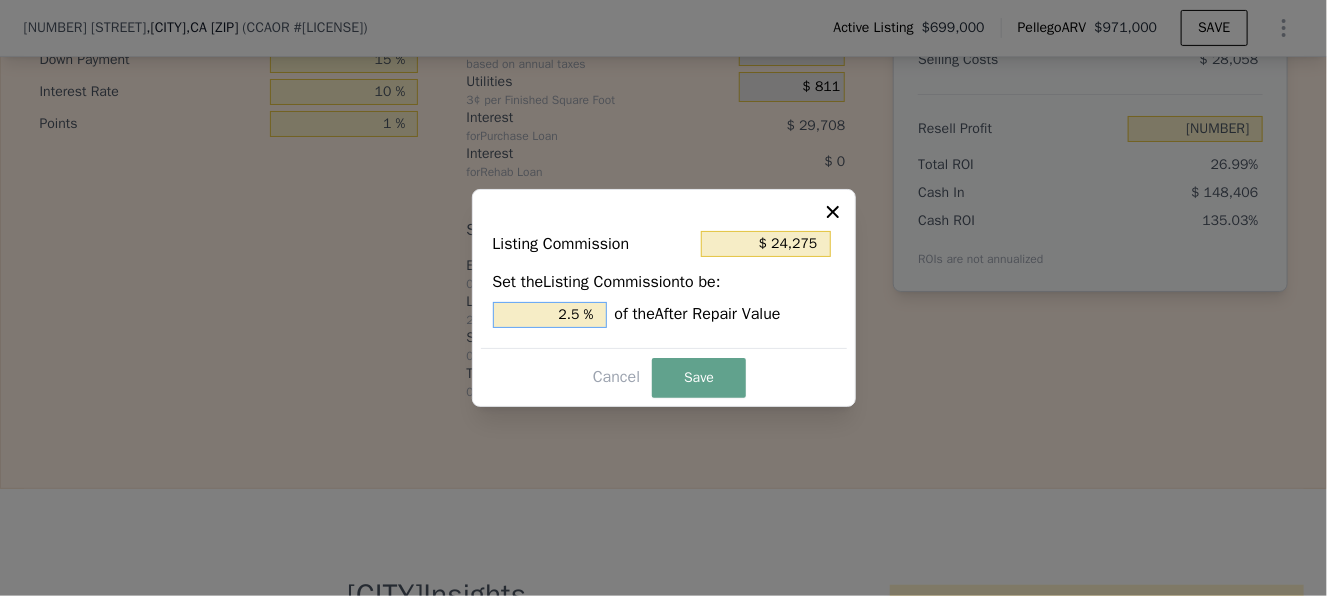 drag, startPoint x: 553, startPoint y: 314, endPoint x: 791, endPoint y: 308, distance: 238.07562 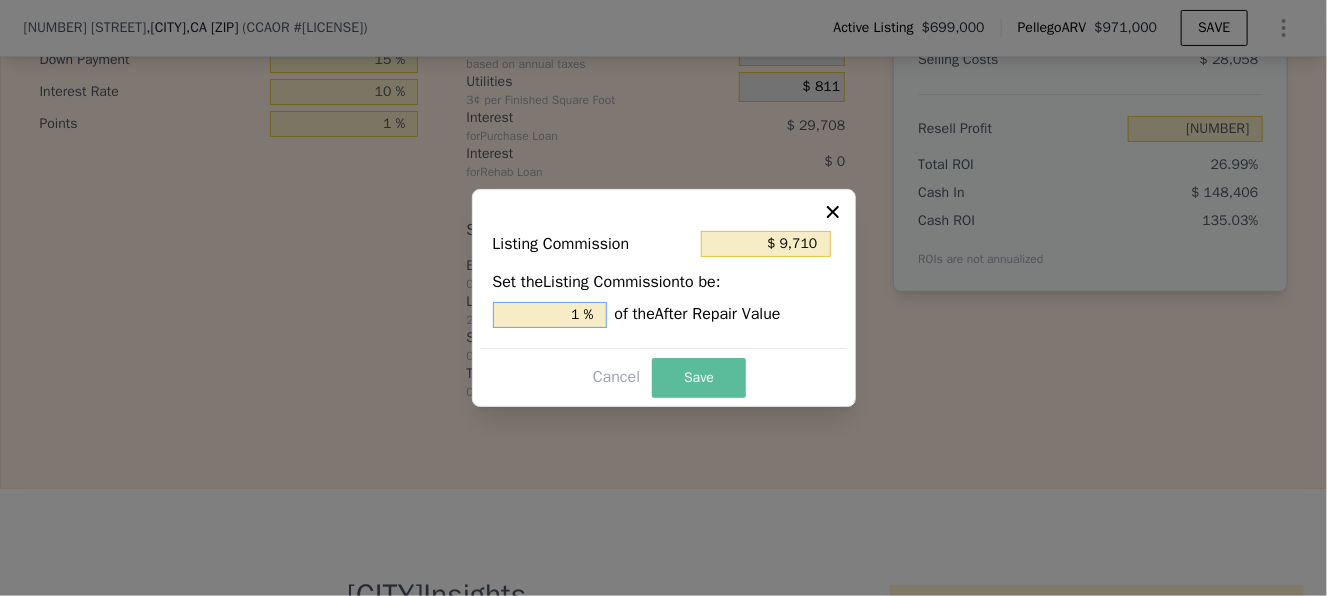 type on "1 %" 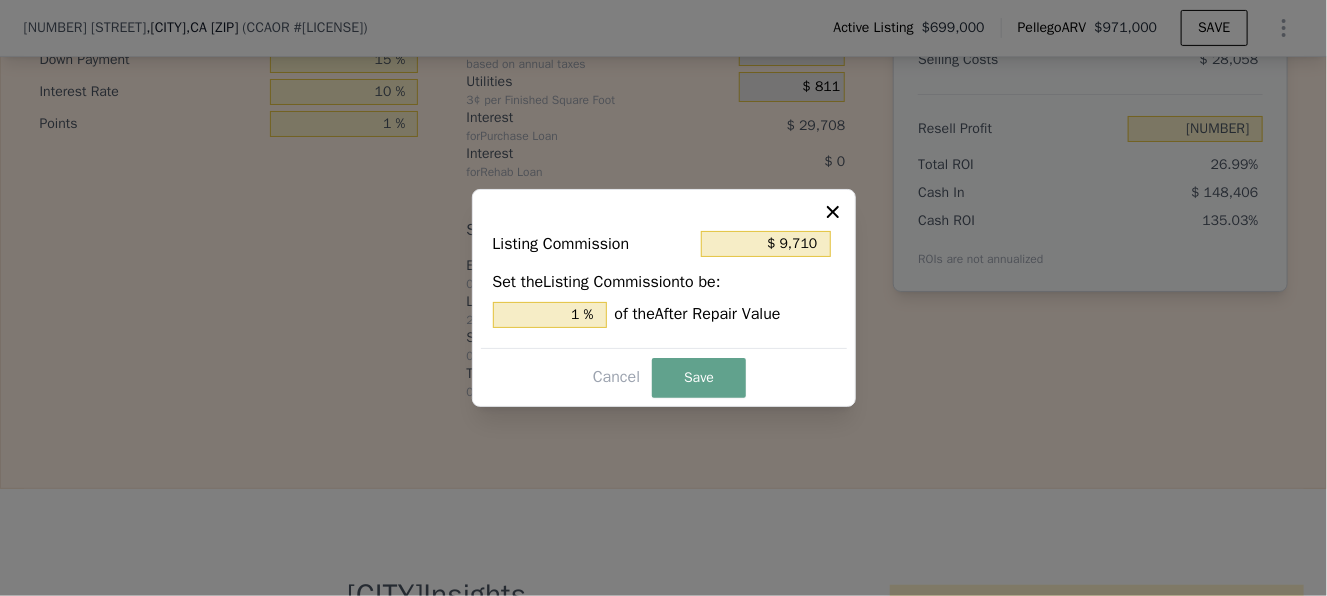 drag, startPoint x: 725, startPoint y: 370, endPoint x: 531, endPoint y: 316, distance: 201.37527 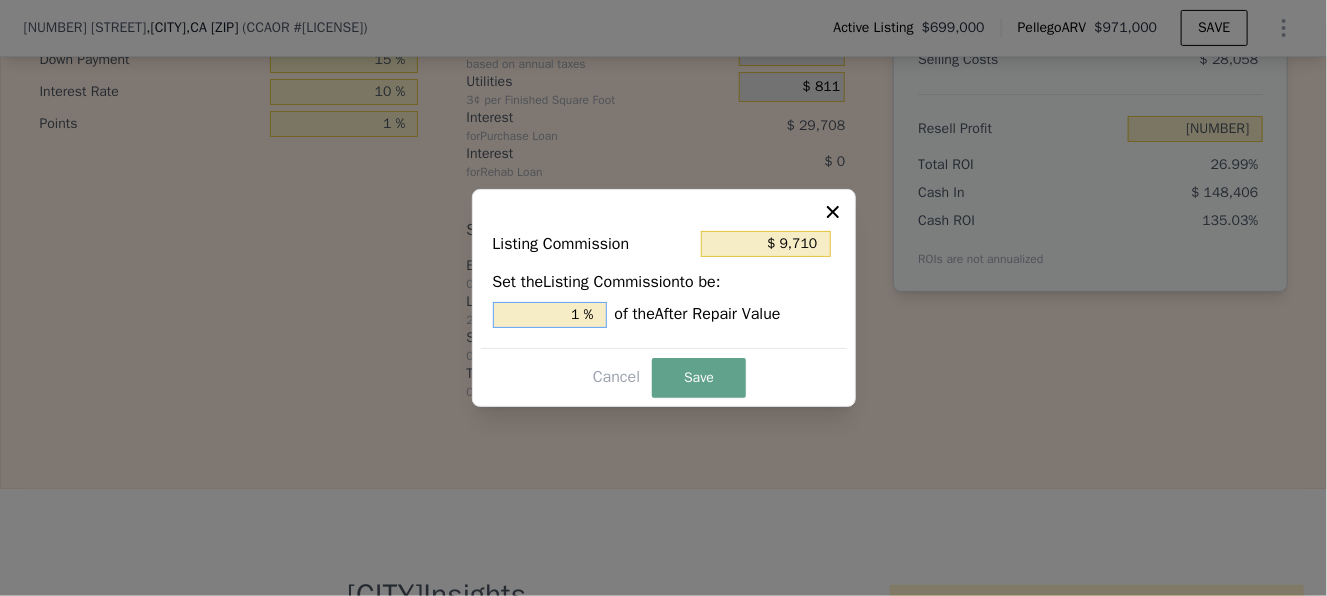 drag, startPoint x: 538, startPoint y: 313, endPoint x: 758, endPoint y: 314, distance: 220.00227 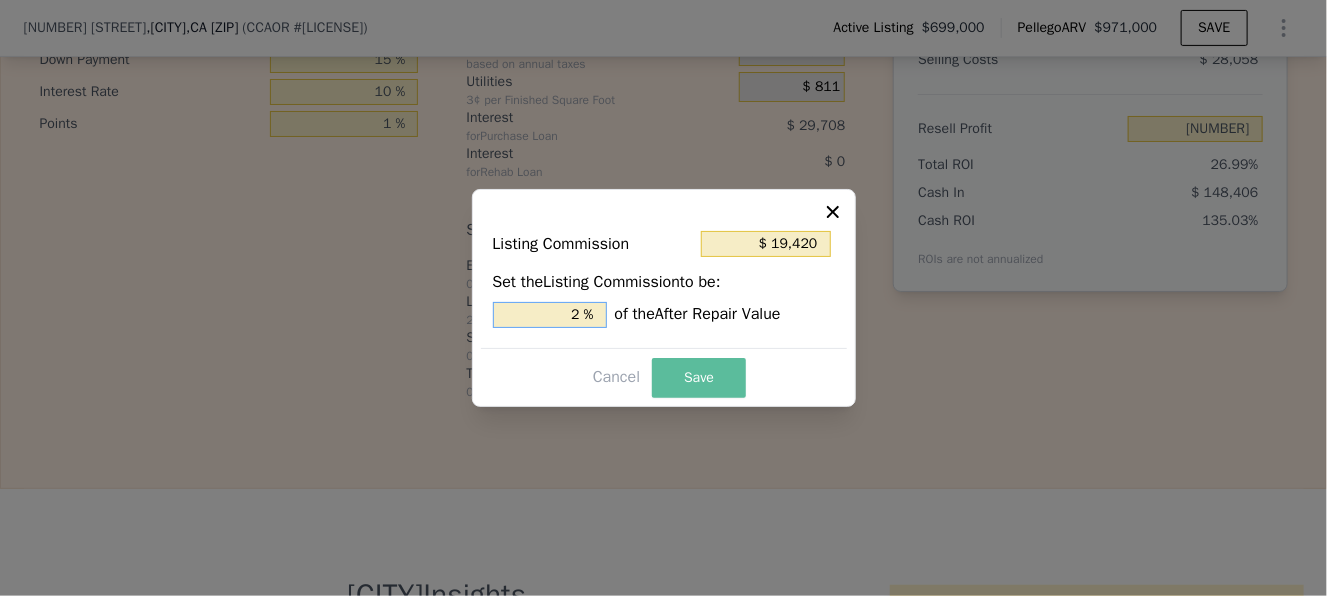 type on "2 %" 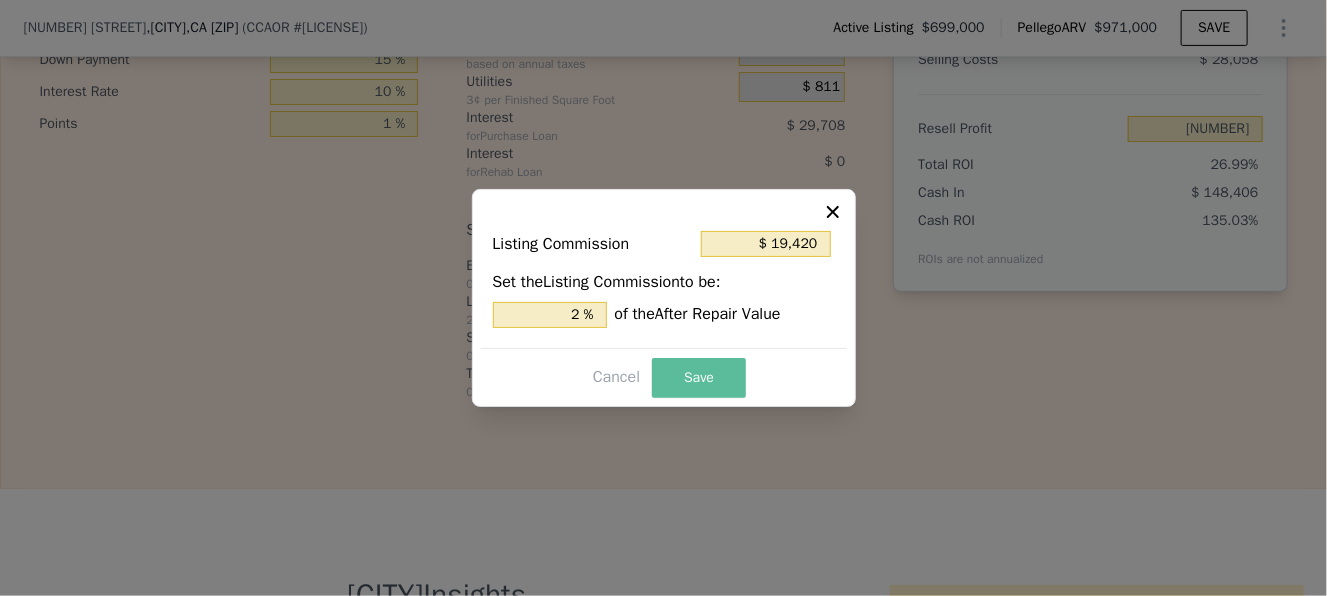 click on "Save" at bounding box center (699, 378) 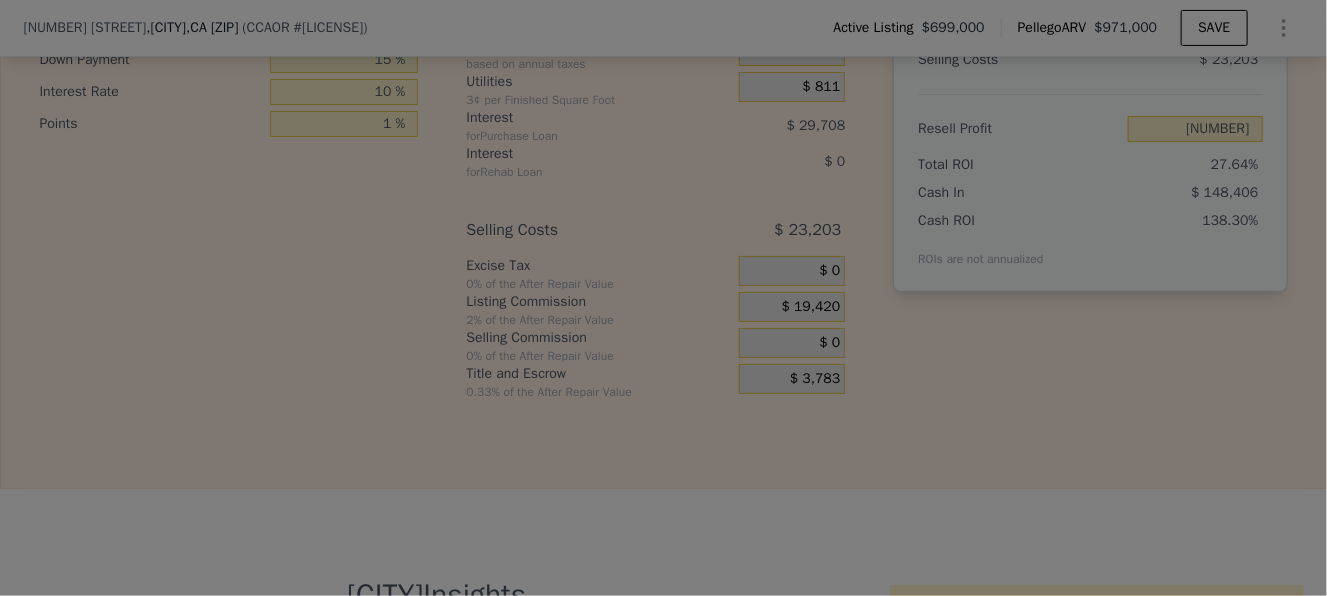 type on "$ 205,243" 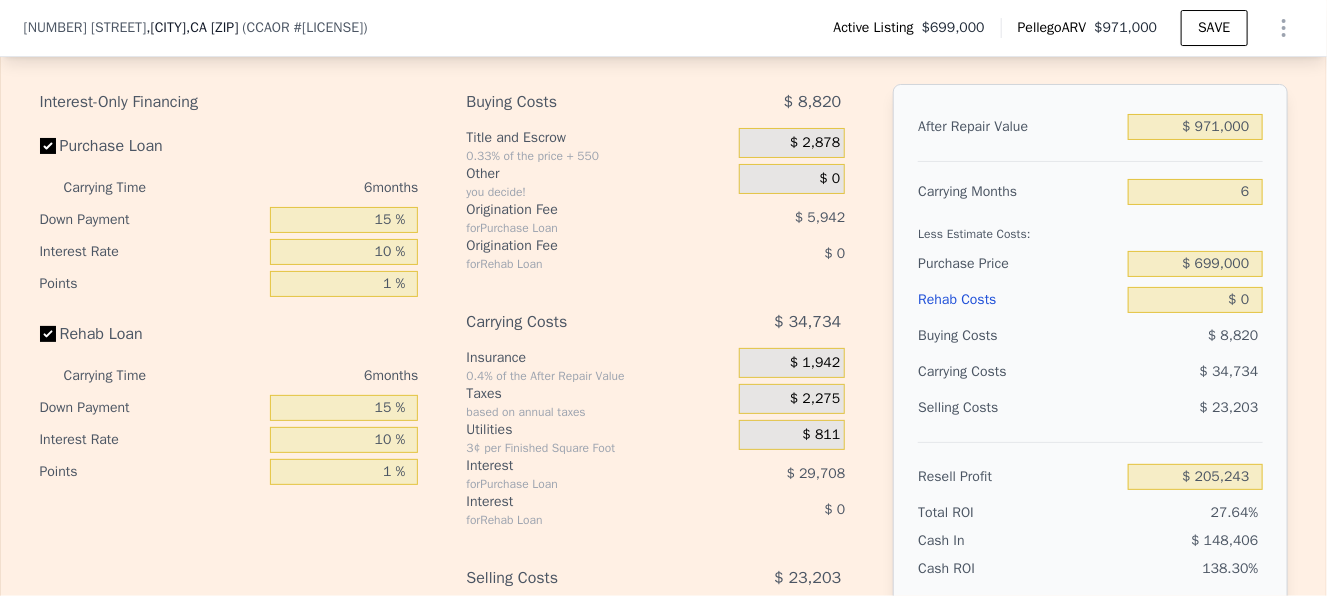 scroll, scrollTop: 2992, scrollLeft: 0, axis: vertical 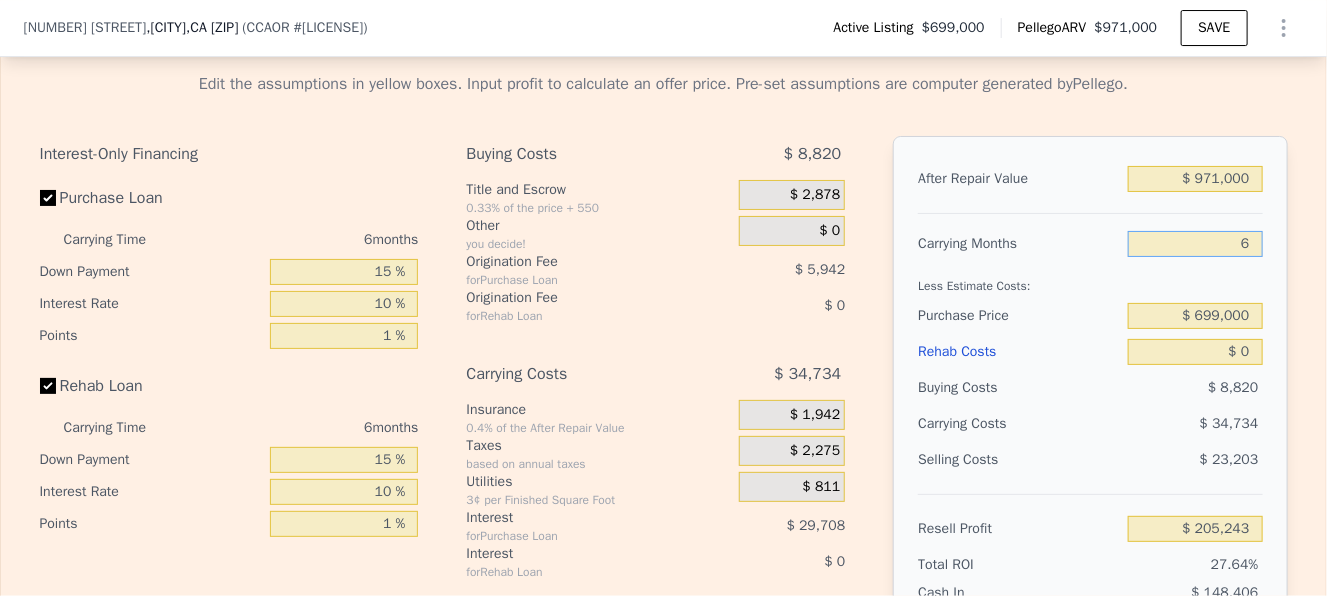 drag, startPoint x: 1202, startPoint y: 277, endPoint x: 1209, endPoint y: 265, distance: 13.892444 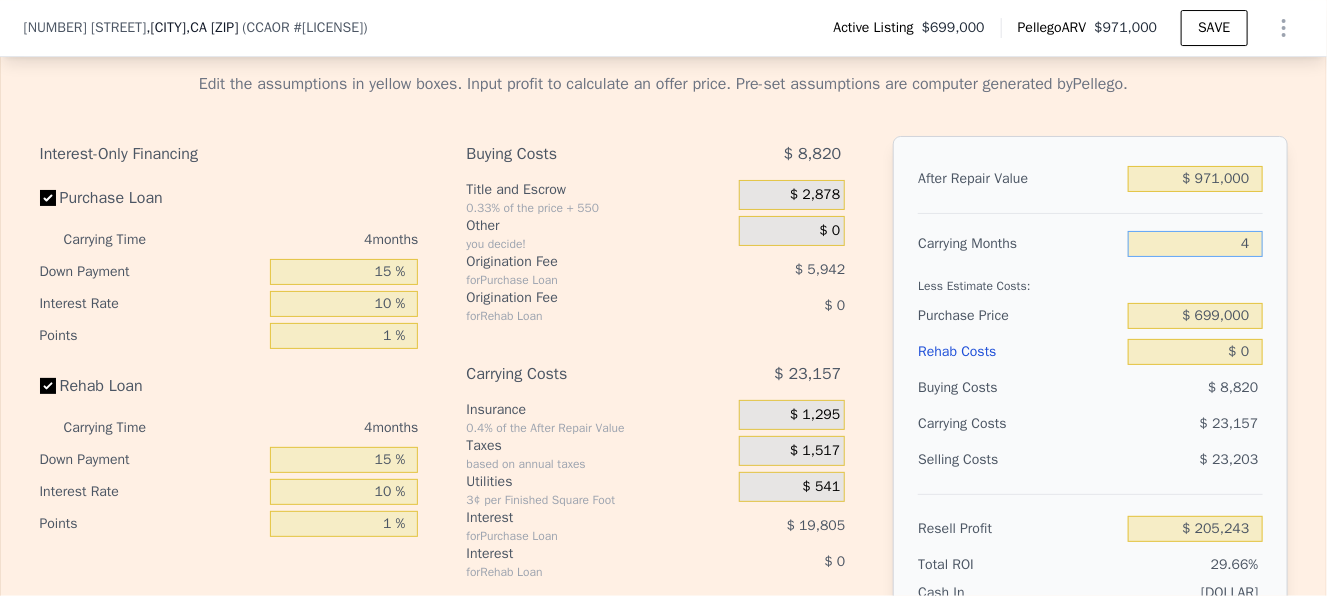 type on "$ 216,820" 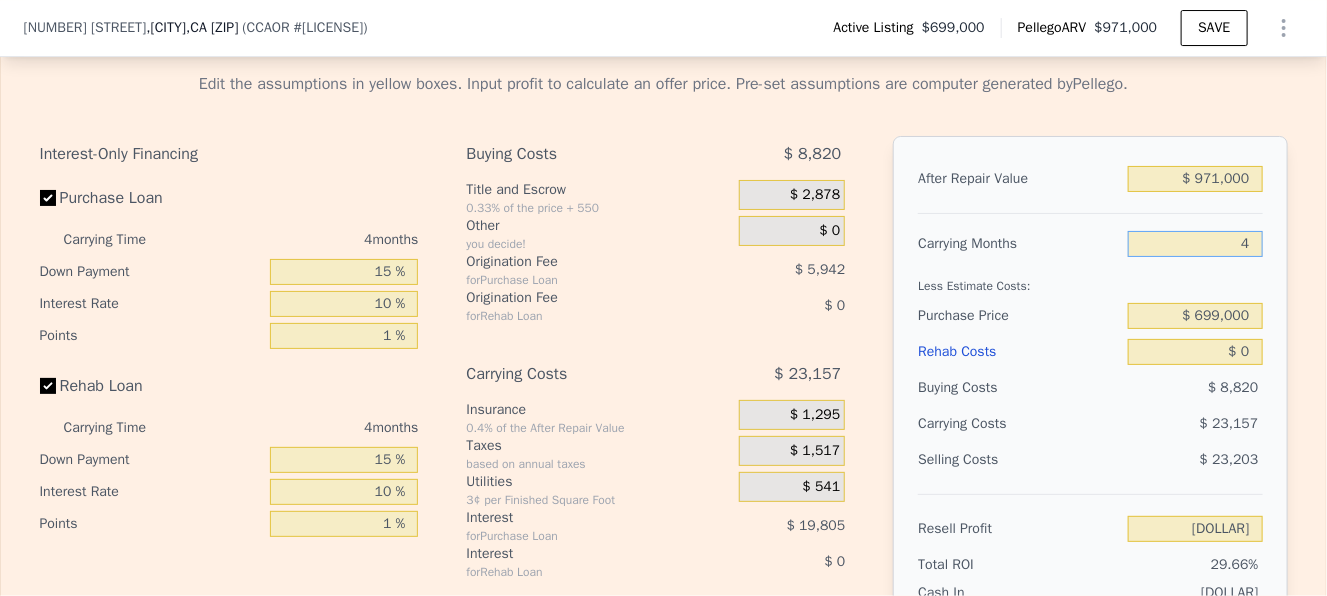 type on "4" 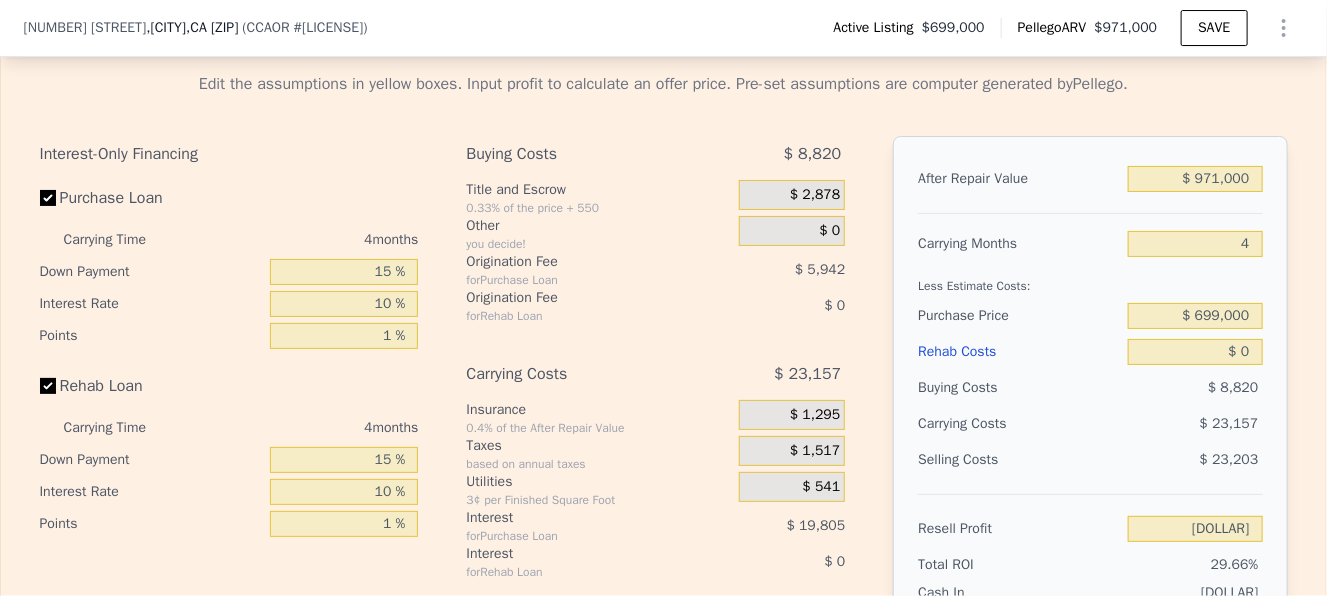 click on "Buying Costs" at bounding box center [1019, 388] 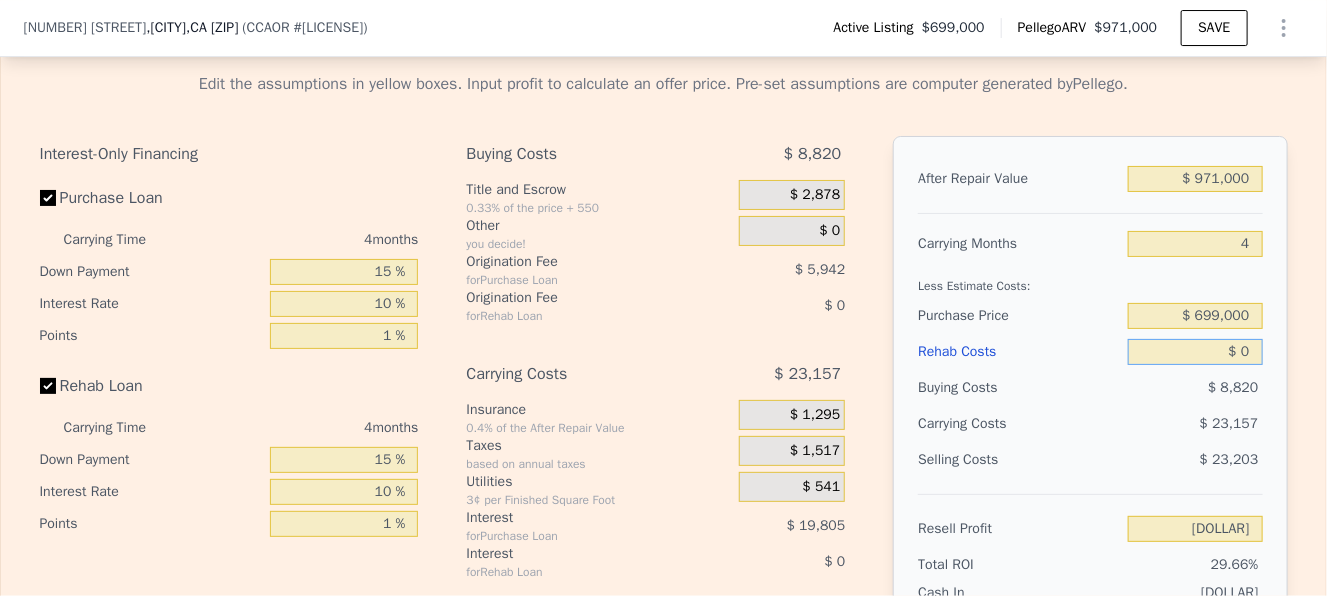 click on "$ 0" at bounding box center [1195, 352] 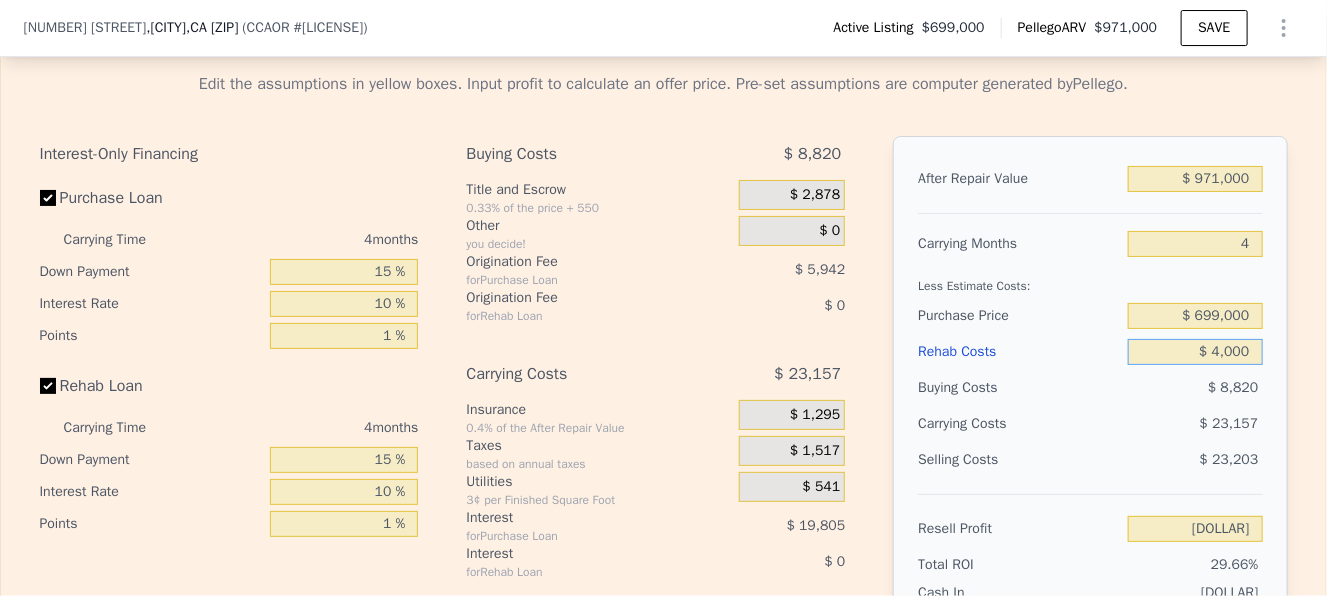 type on "$ 40,000" 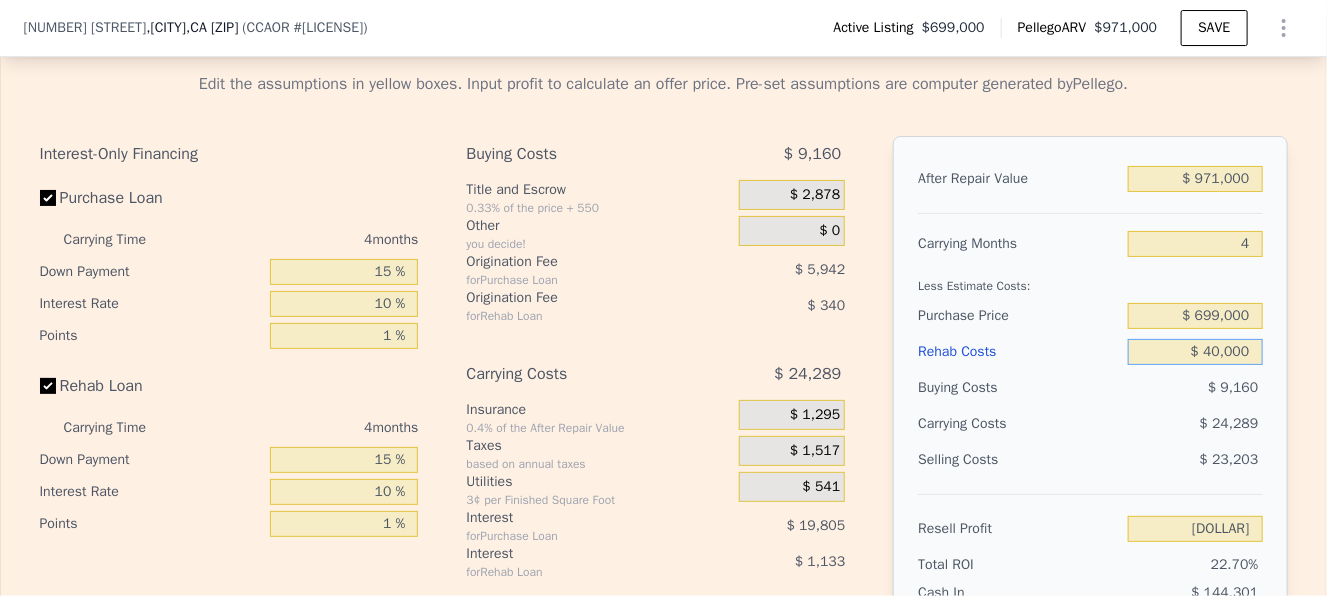 type on "$ 175,348" 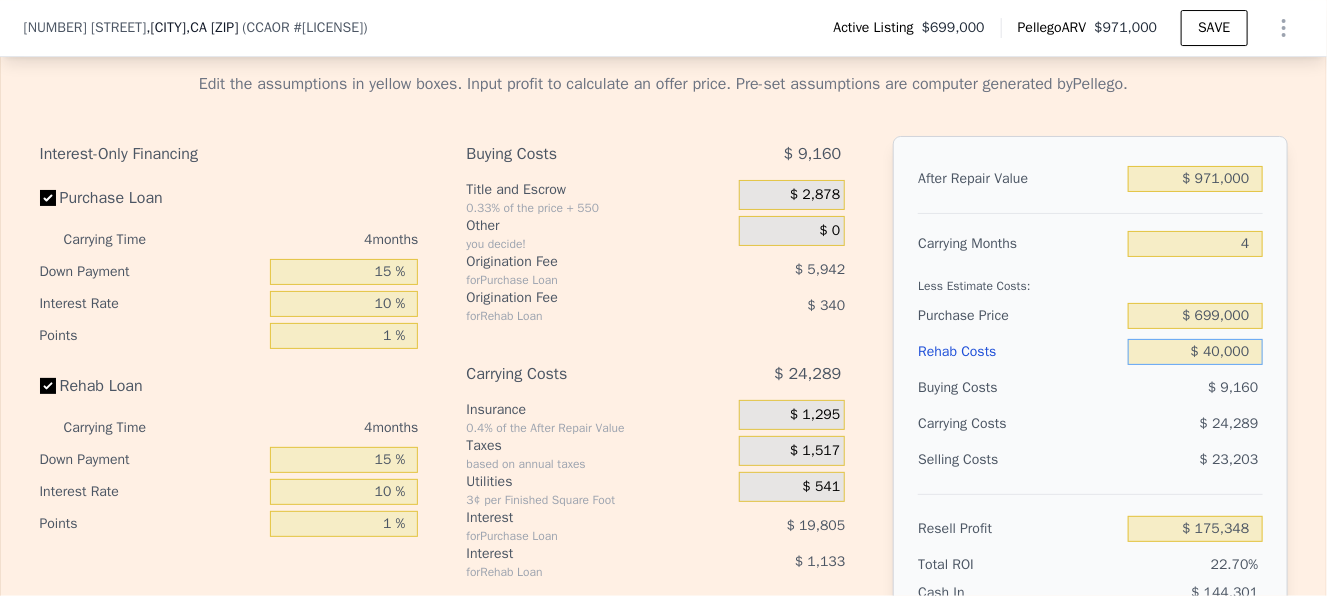 type on "$ 40,000" 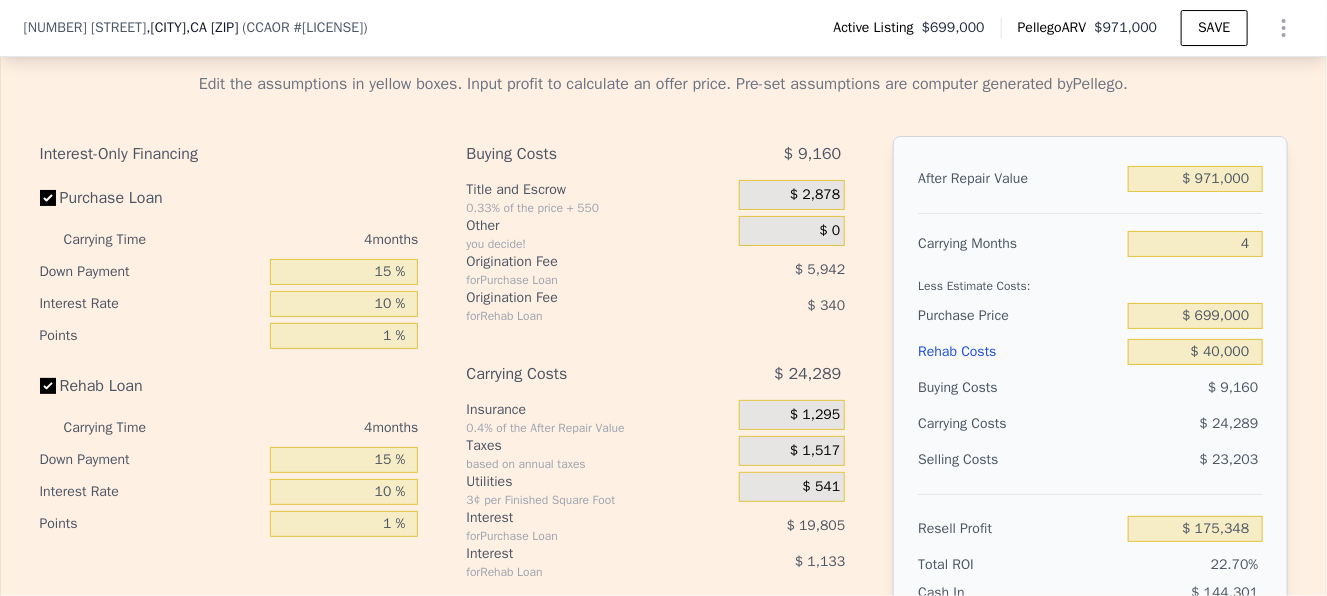 click on "$ 24,289" at bounding box center (1157, 424) 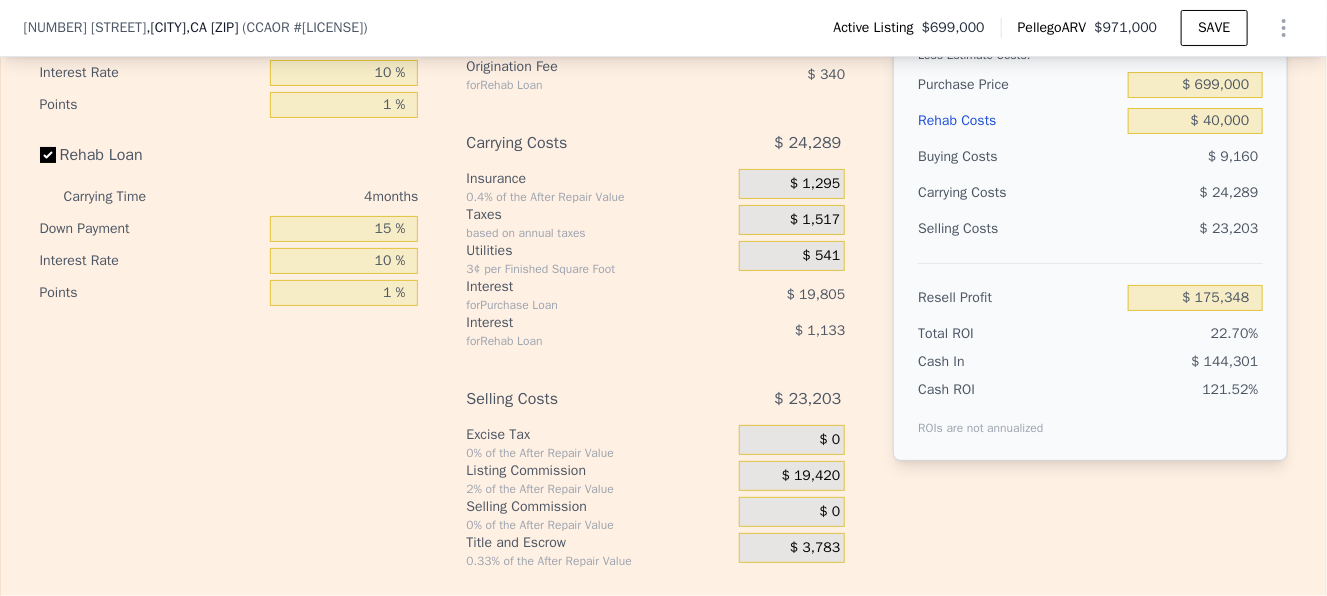 scroll, scrollTop: 3092, scrollLeft: 0, axis: vertical 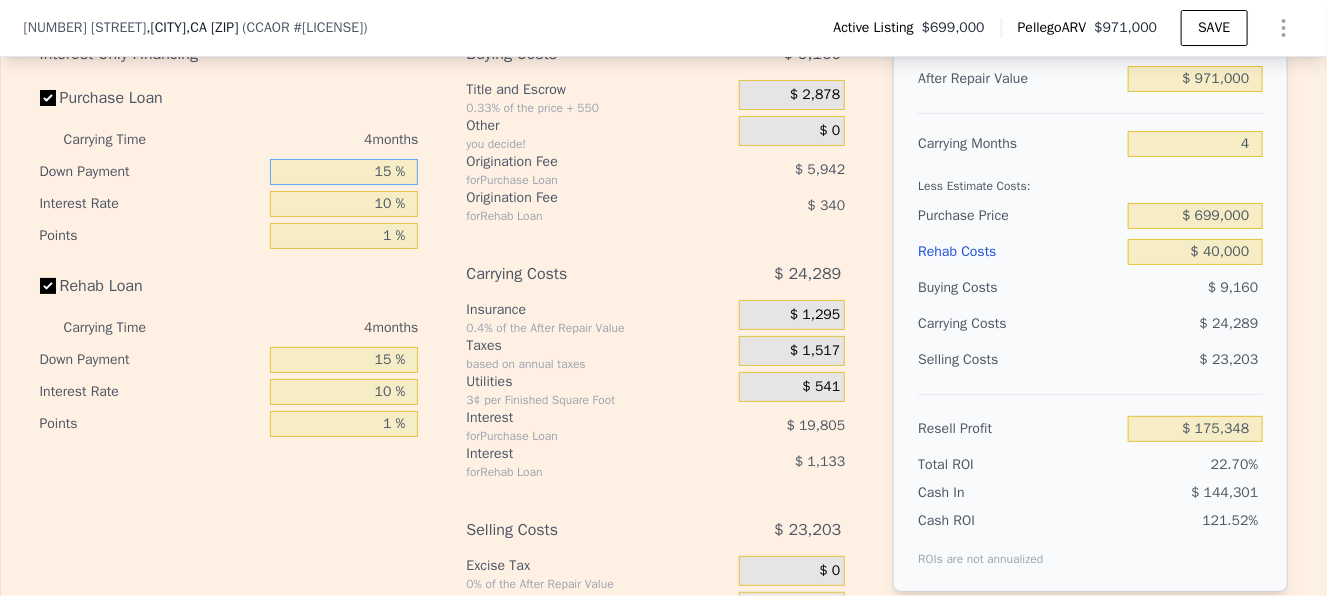 drag, startPoint x: 325, startPoint y: 197, endPoint x: 471, endPoint y: 197, distance: 146 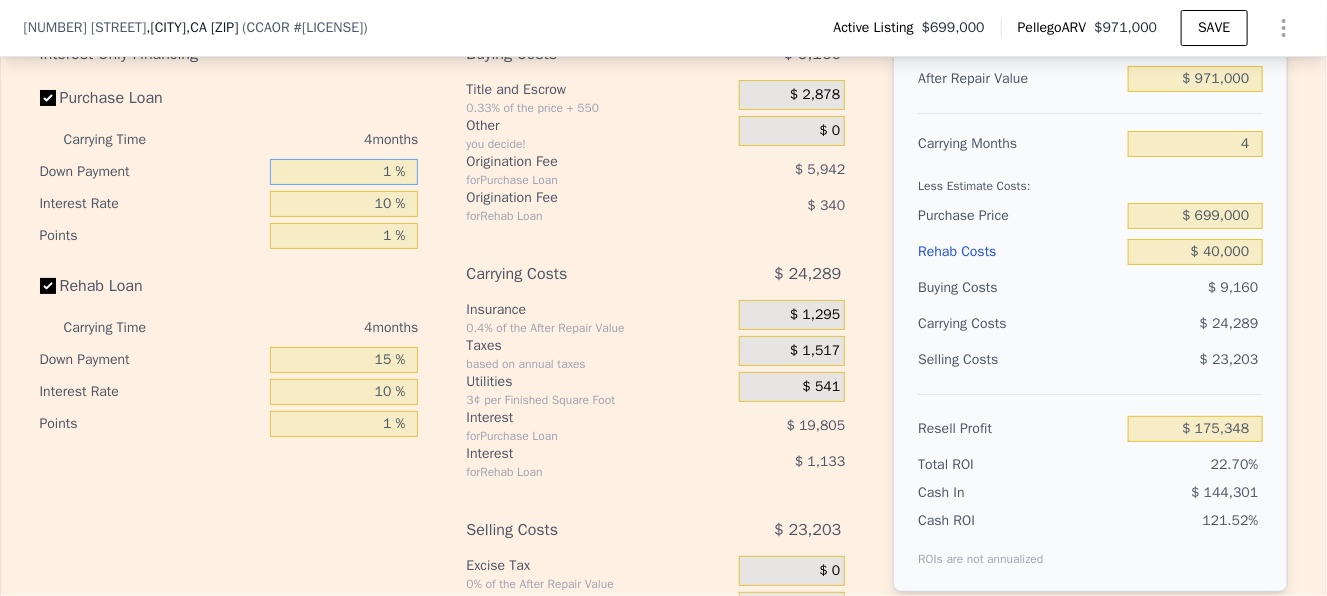 type on "10 %" 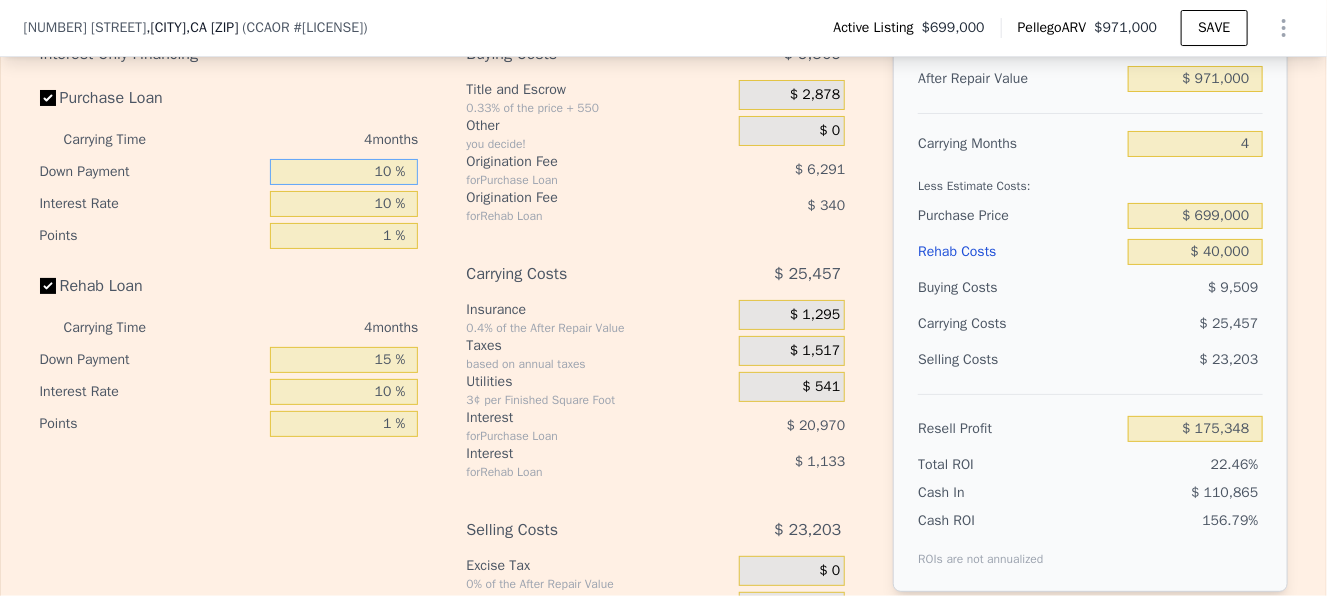 type on "$ 173,831" 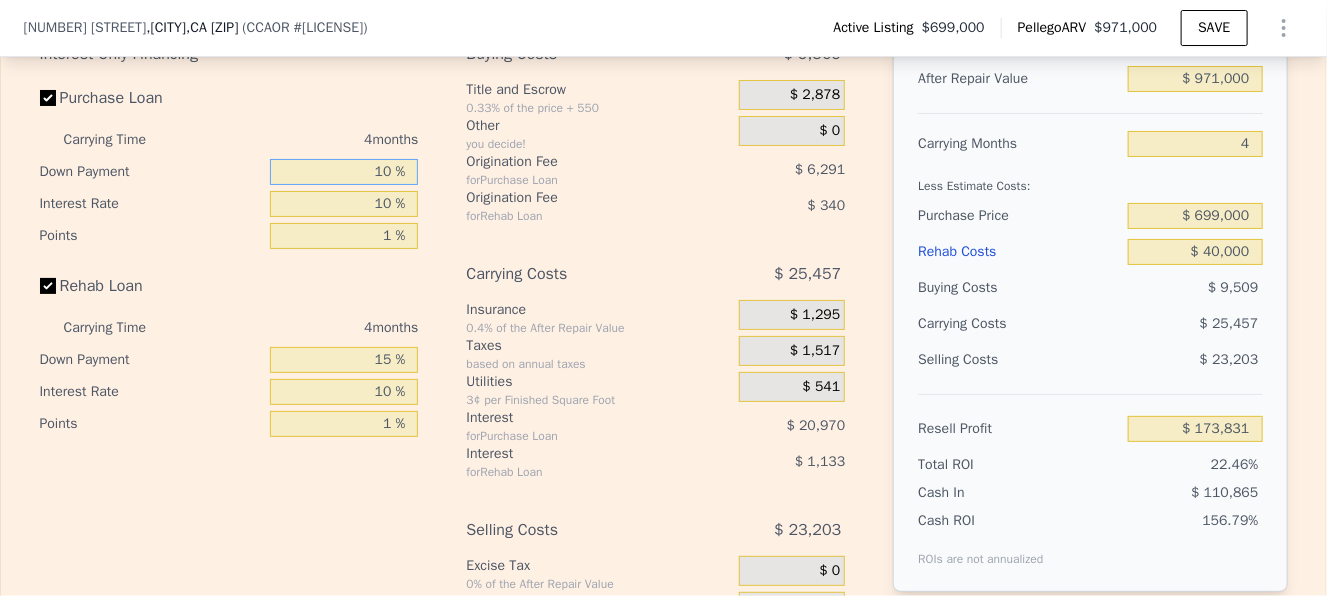 type on "10 %" 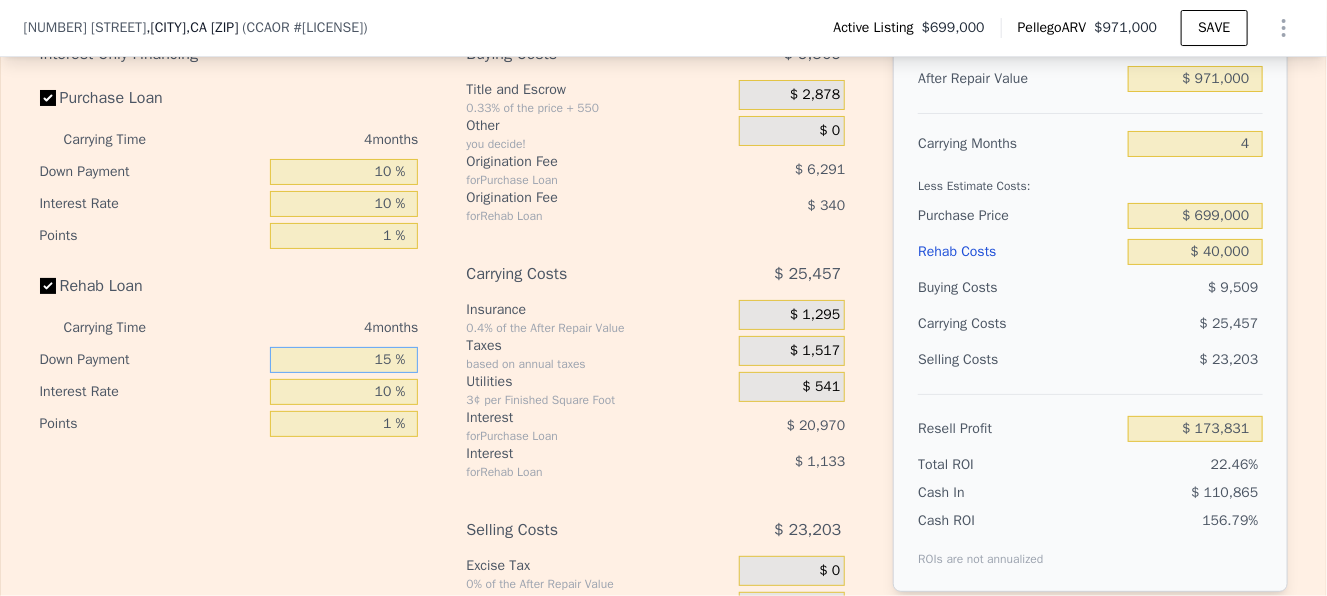 drag, startPoint x: 344, startPoint y: 381, endPoint x: 456, endPoint y: 381, distance: 112 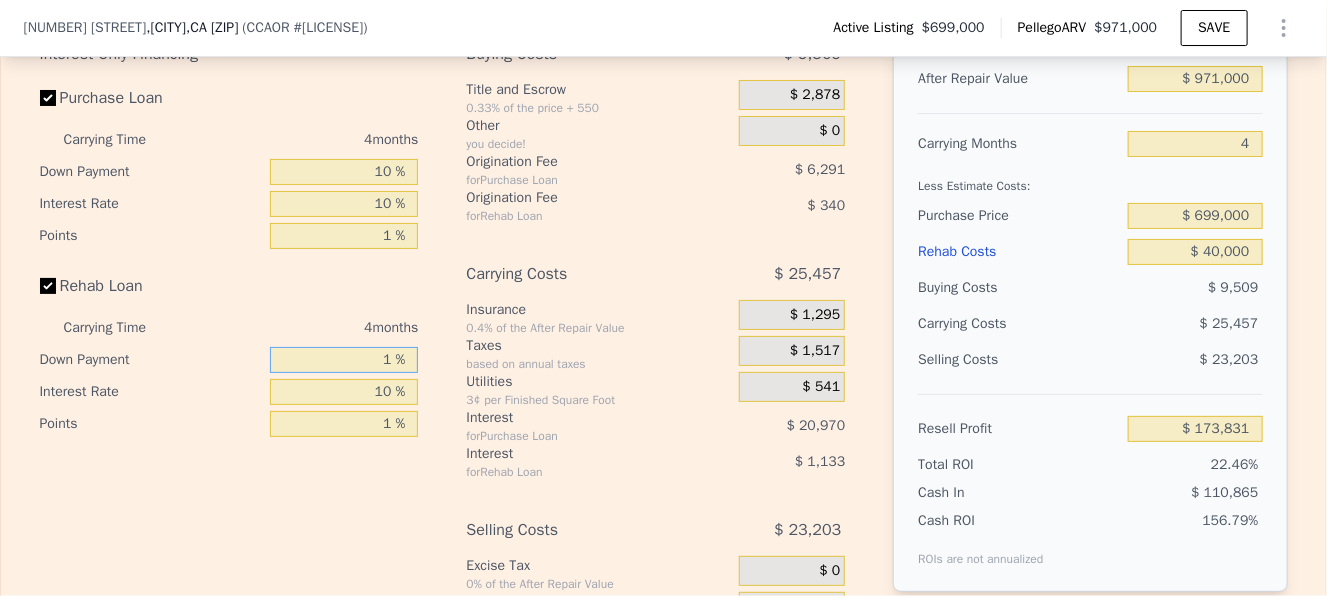 type on "10 %" 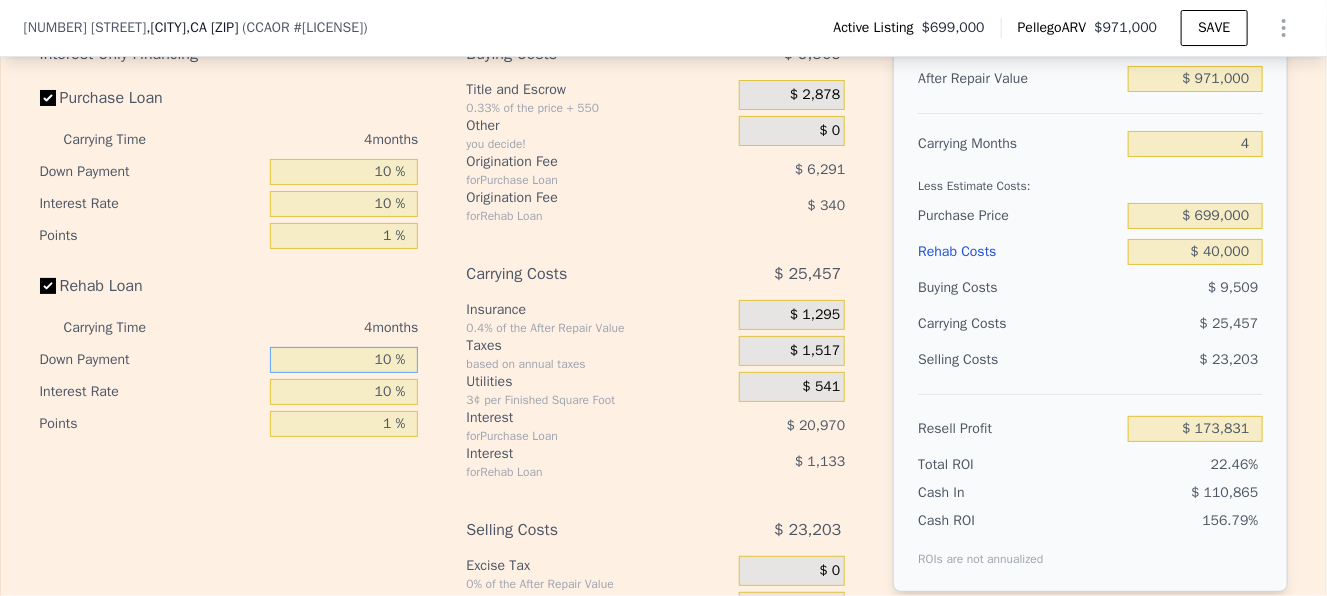 type on "$ 173,743" 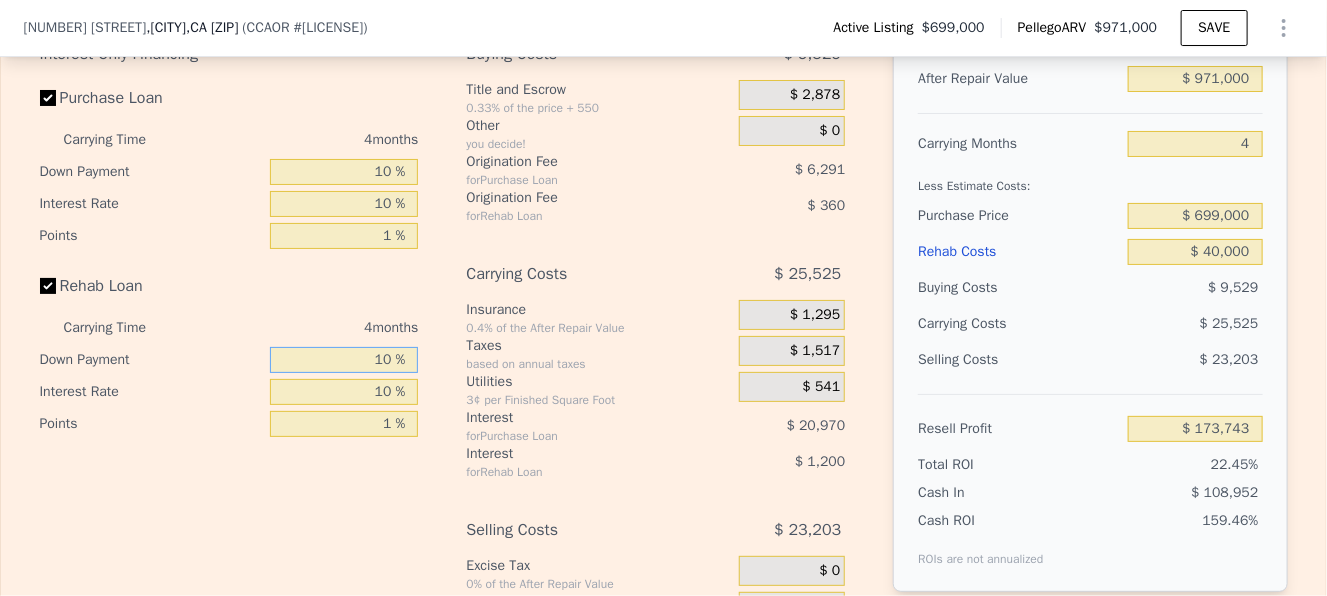 type on "10 %" 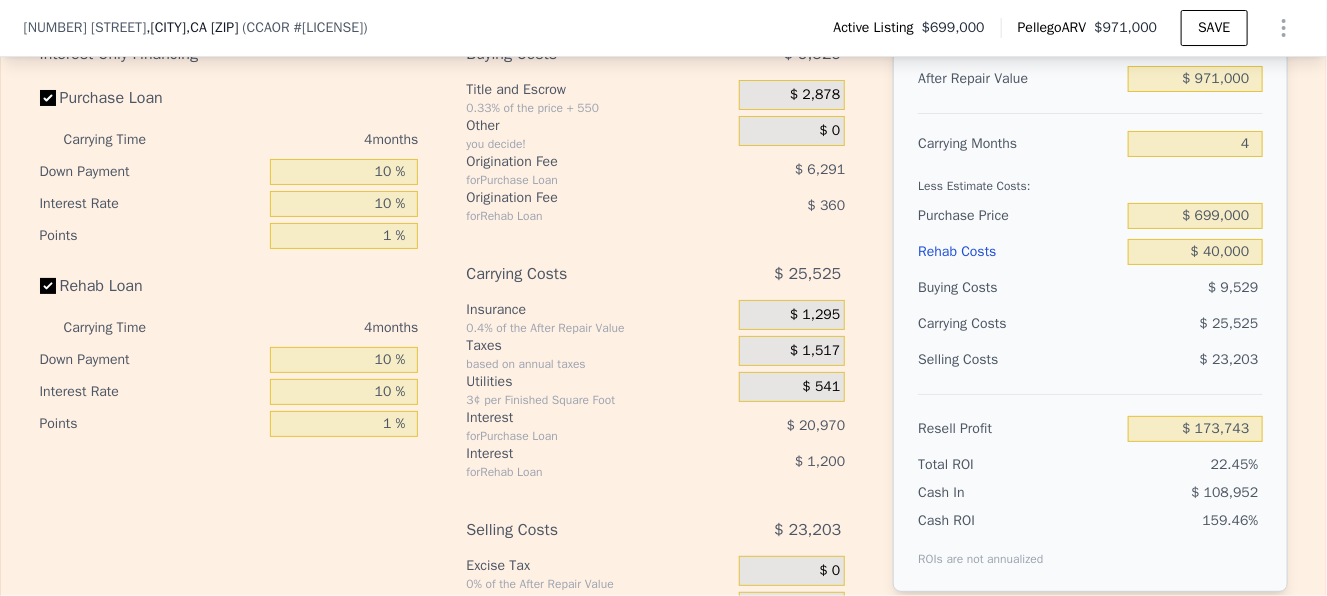 click on "3¢ per Finished Square Foot" at bounding box center [598, 400] 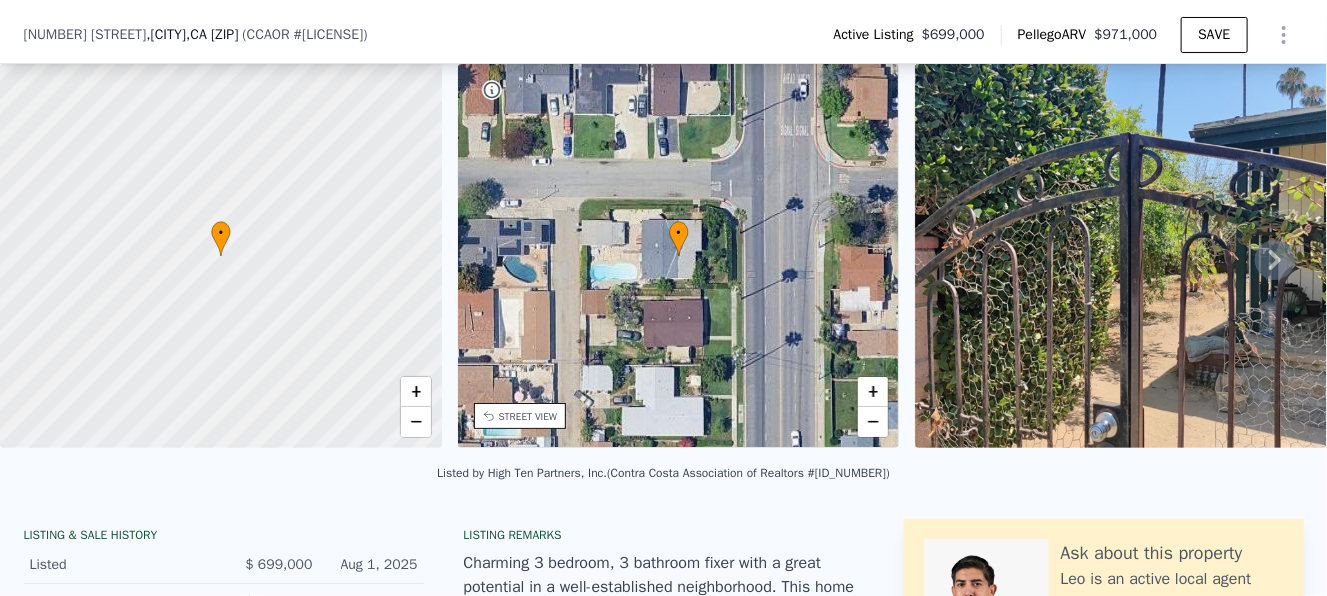 scroll, scrollTop: 92, scrollLeft: 0, axis: vertical 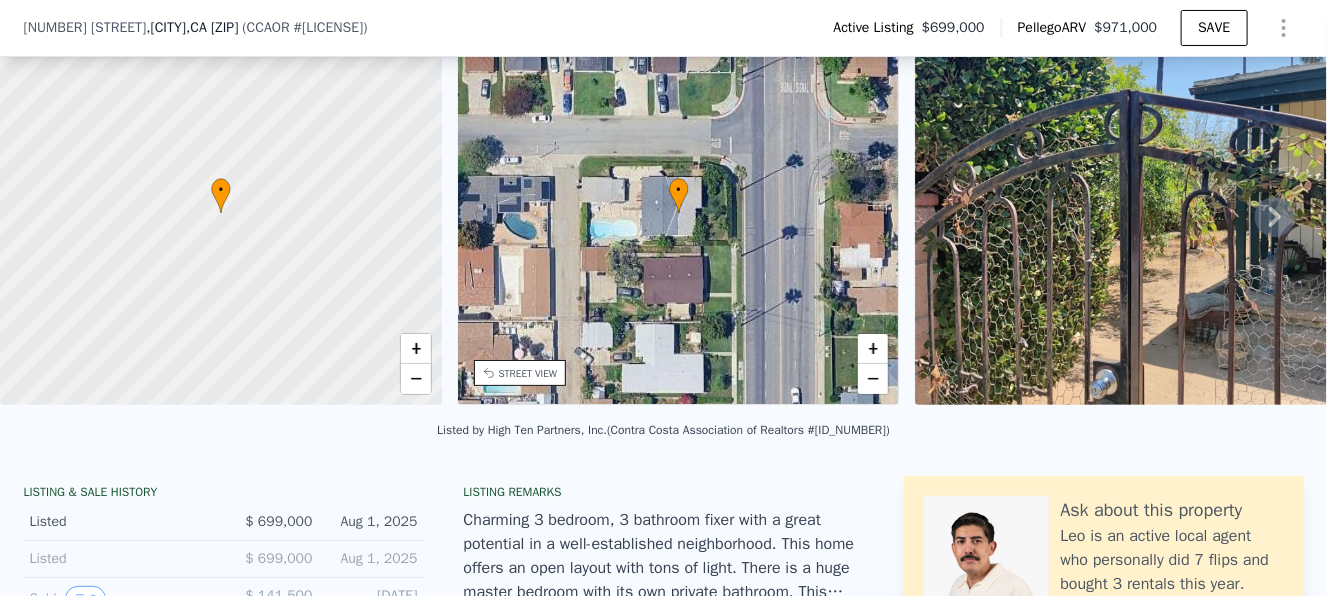 click 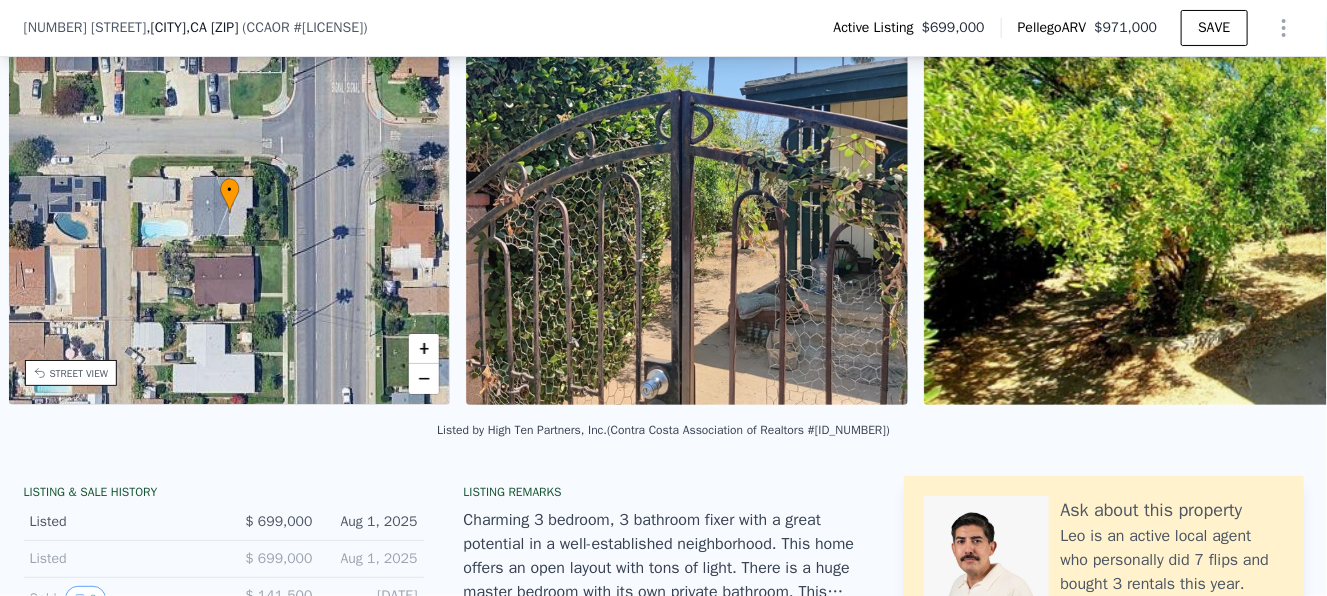 scroll, scrollTop: 0, scrollLeft: 465, axis: horizontal 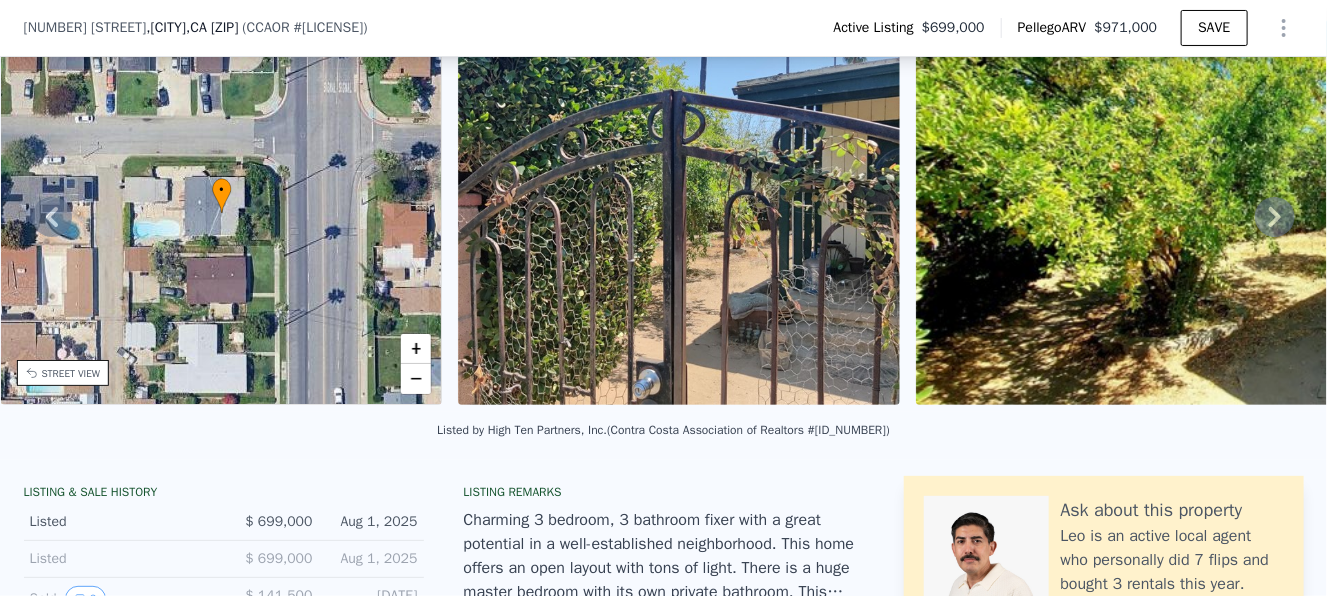 click 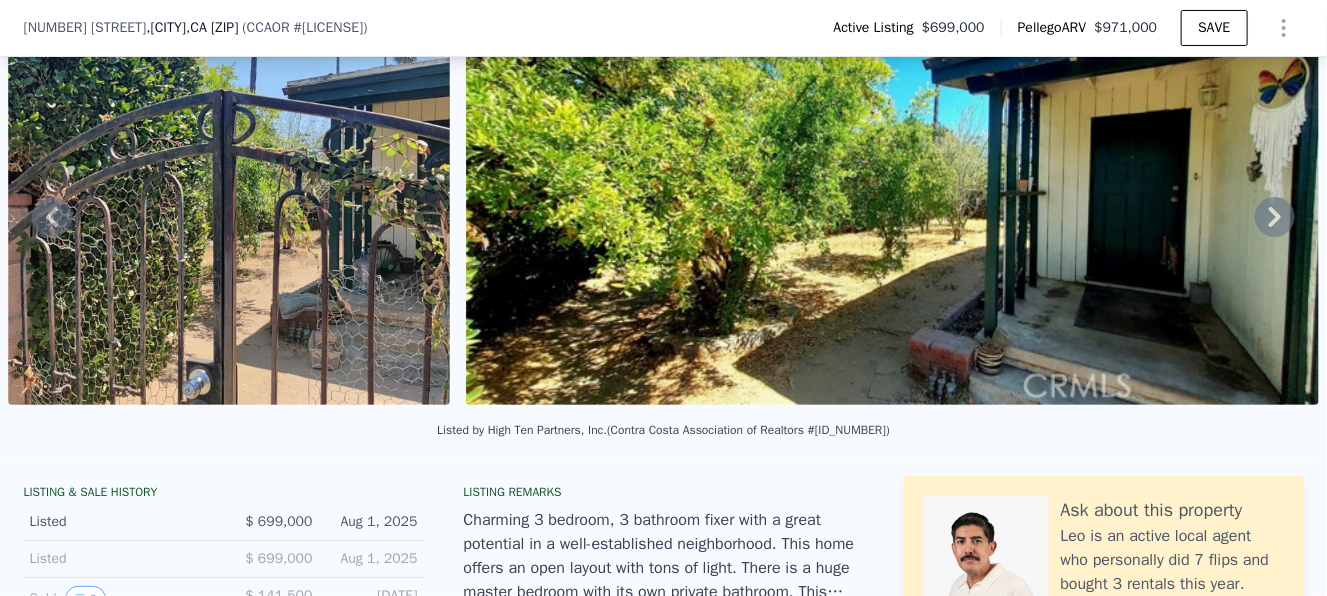 click 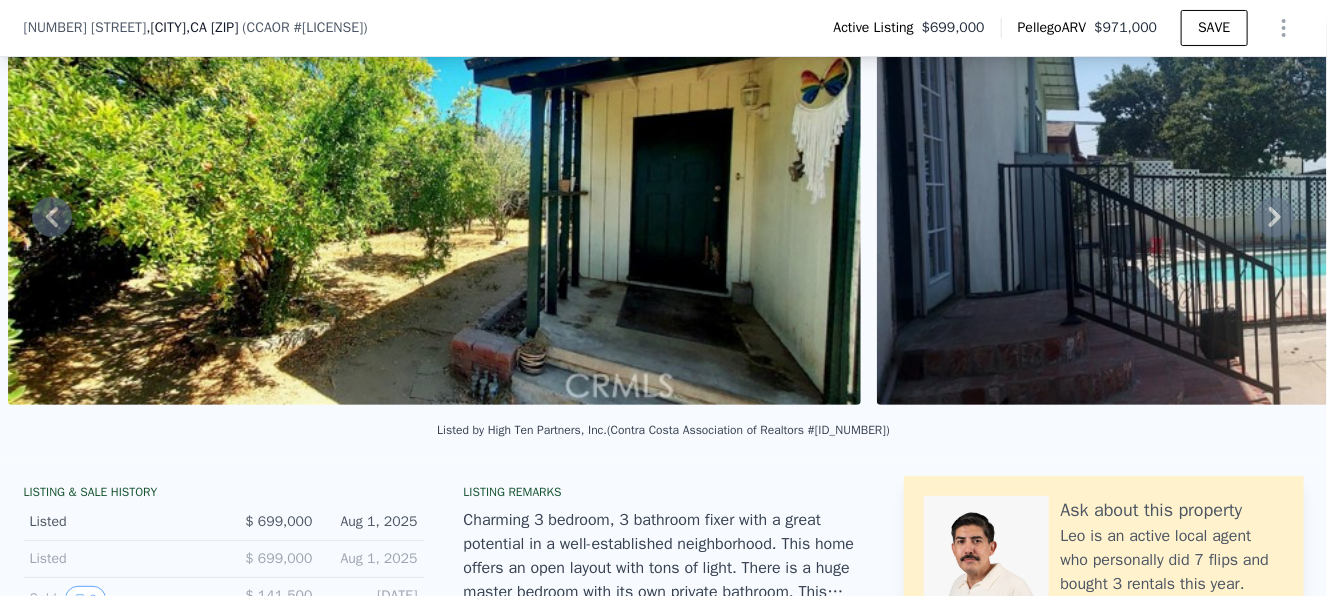 click 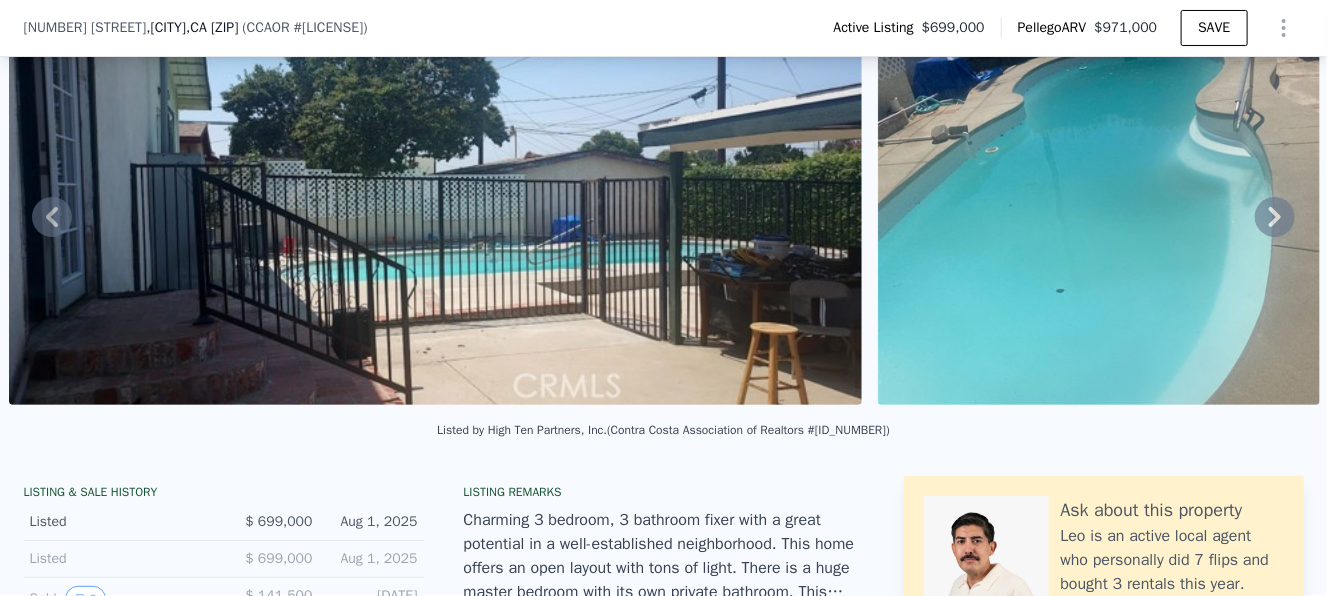 click 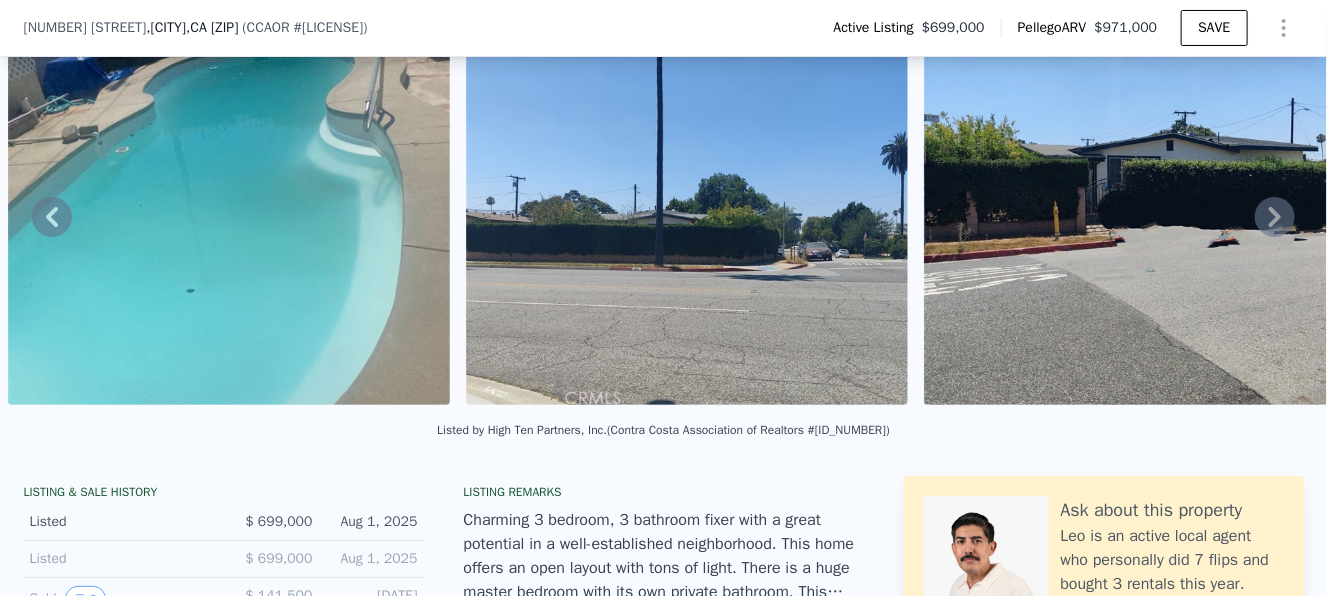 click 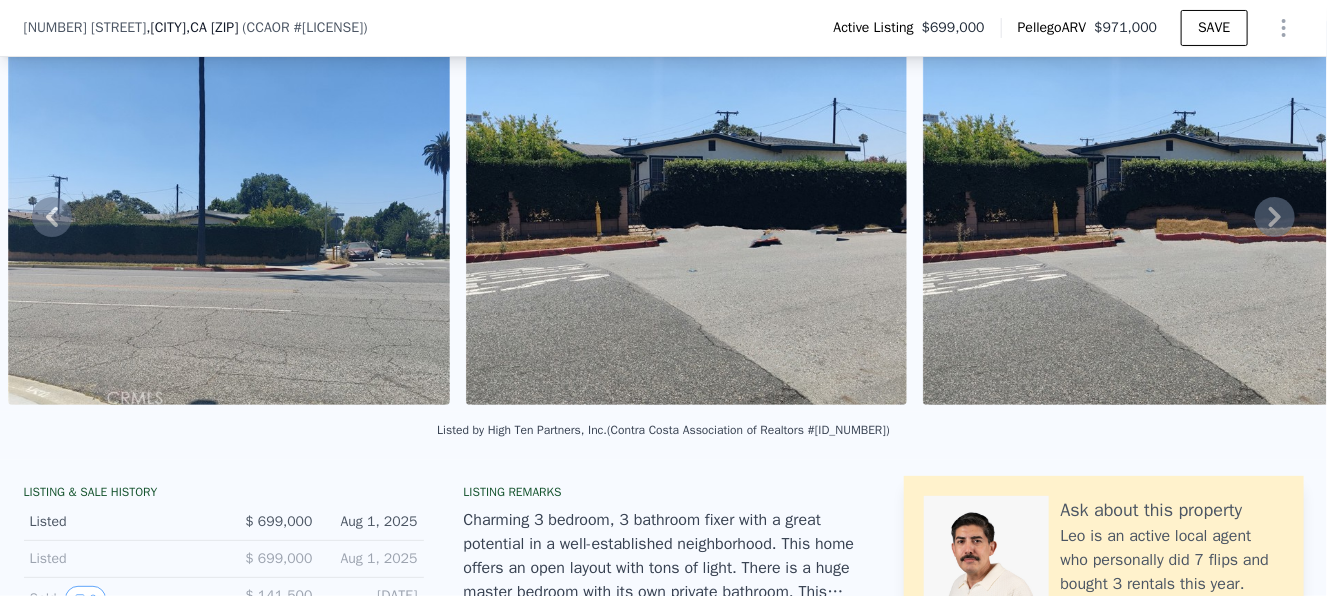 click 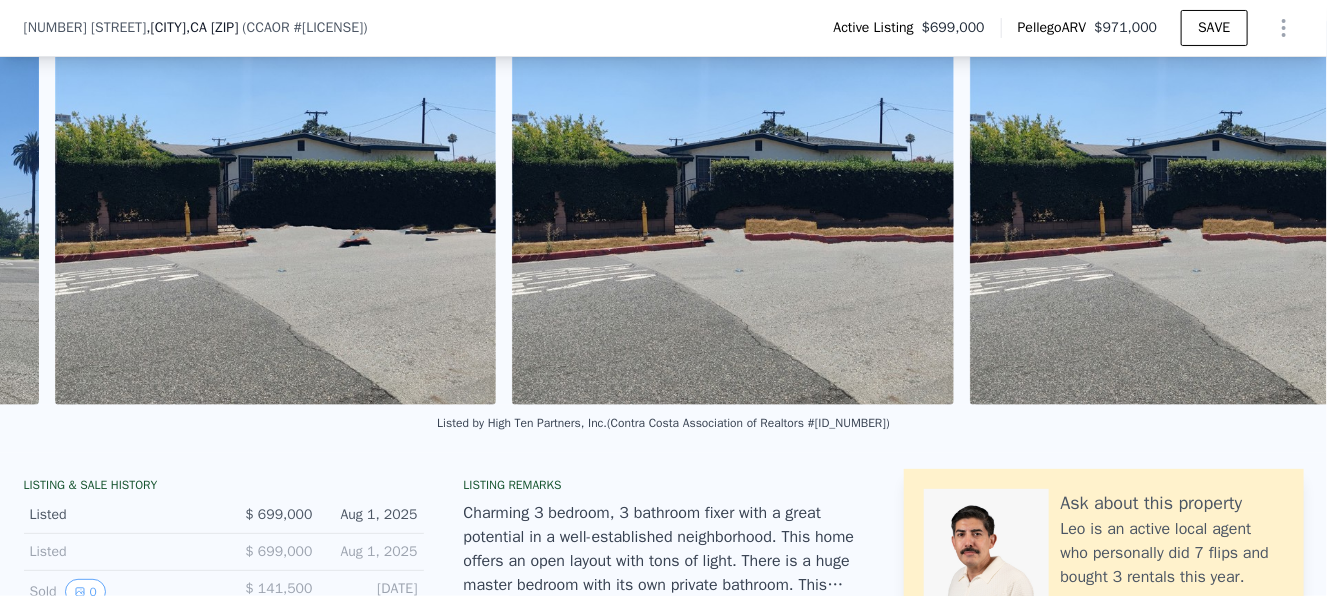 scroll, scrollTop: 0, scrollLeft: 4026, axis: horizontal 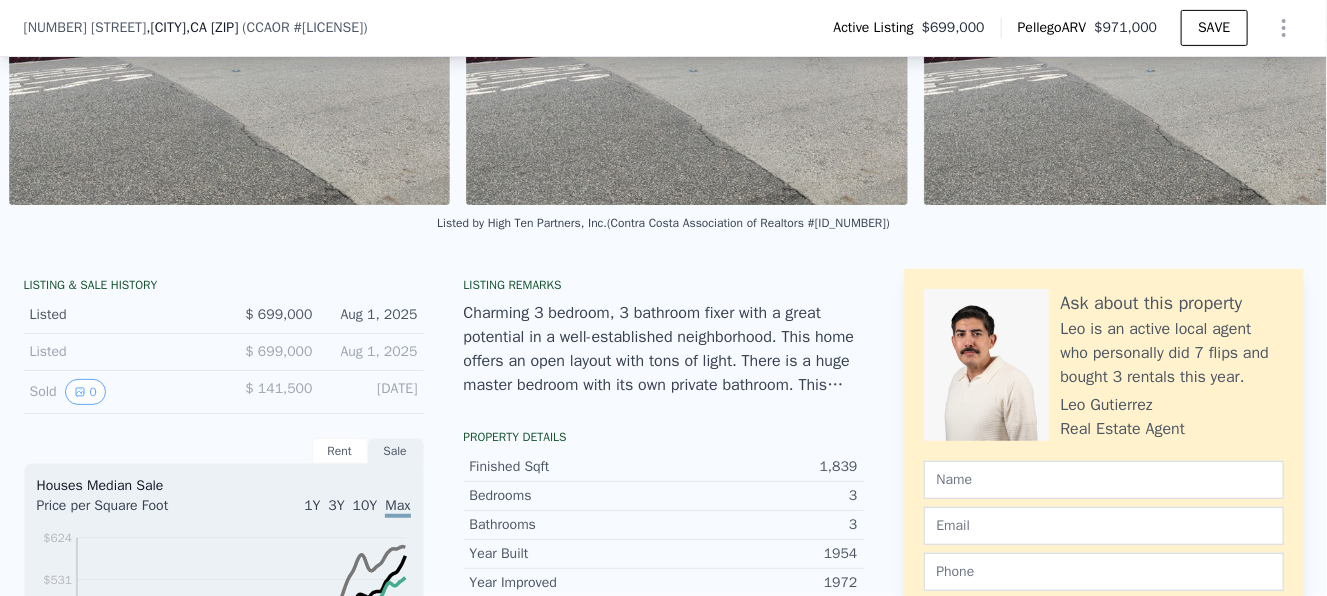 click on "Charming 3 bedroom, 3 bathroom fixer with a great potential in a well-established neighborhood. This home offers an open layout with tons of light. There is a huge master bedroom with its own private bathroom. This home offers buyers an opportunity to customize their dream home. The backyard has a pool and the space offers plenty of opportunity to design your own private oasis and an entertaining backyard for family and friends!This home is situated on a corner lot, and it offers a very private front yard and mature fruit trees. An opportunity with untapped potential waiting for the right buyer." at bounding box center (664, 349) 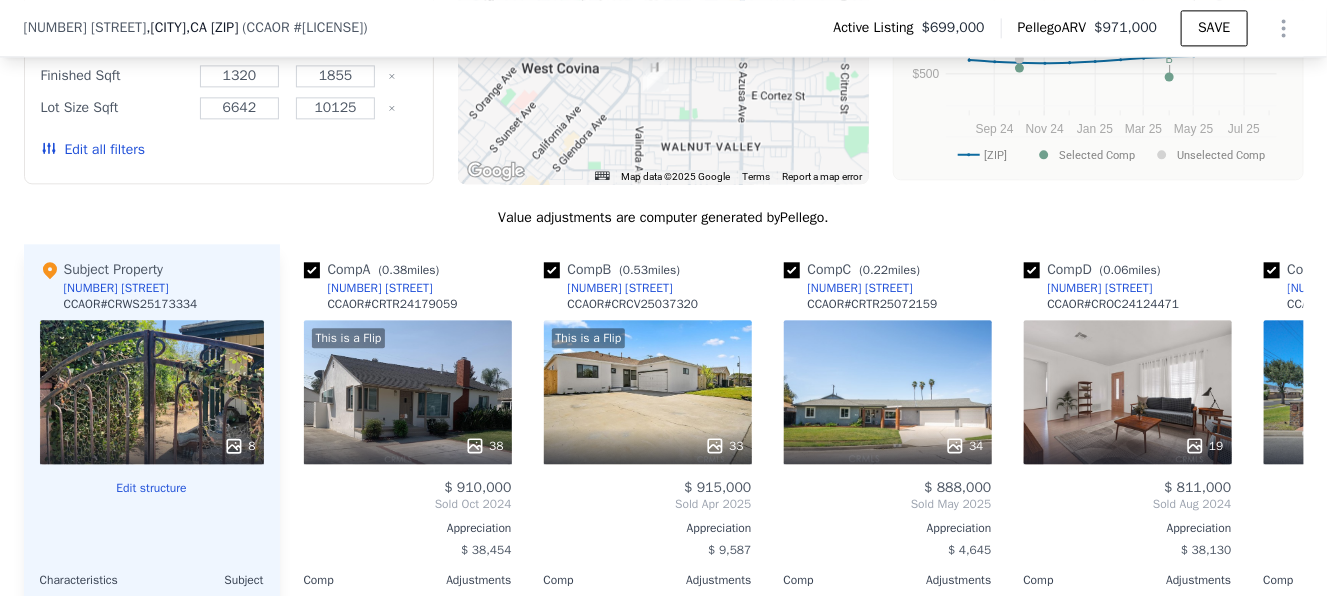 scroll, scrollTop: 2100, scrollLeft: 0, axis: vertical 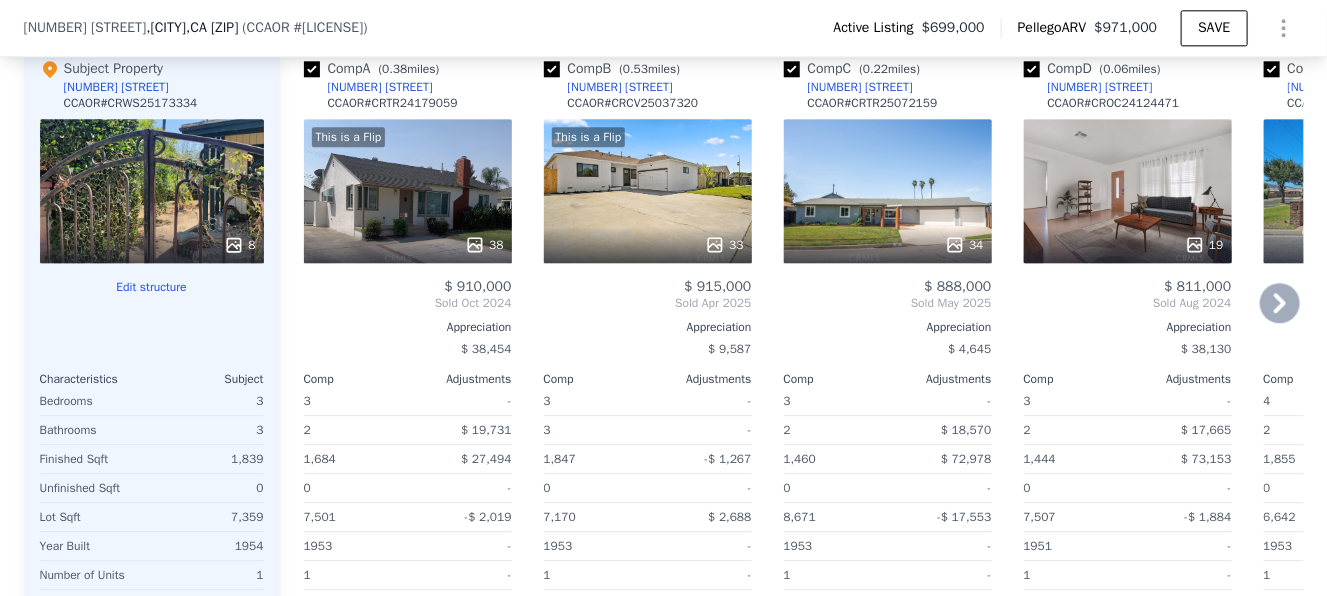 click 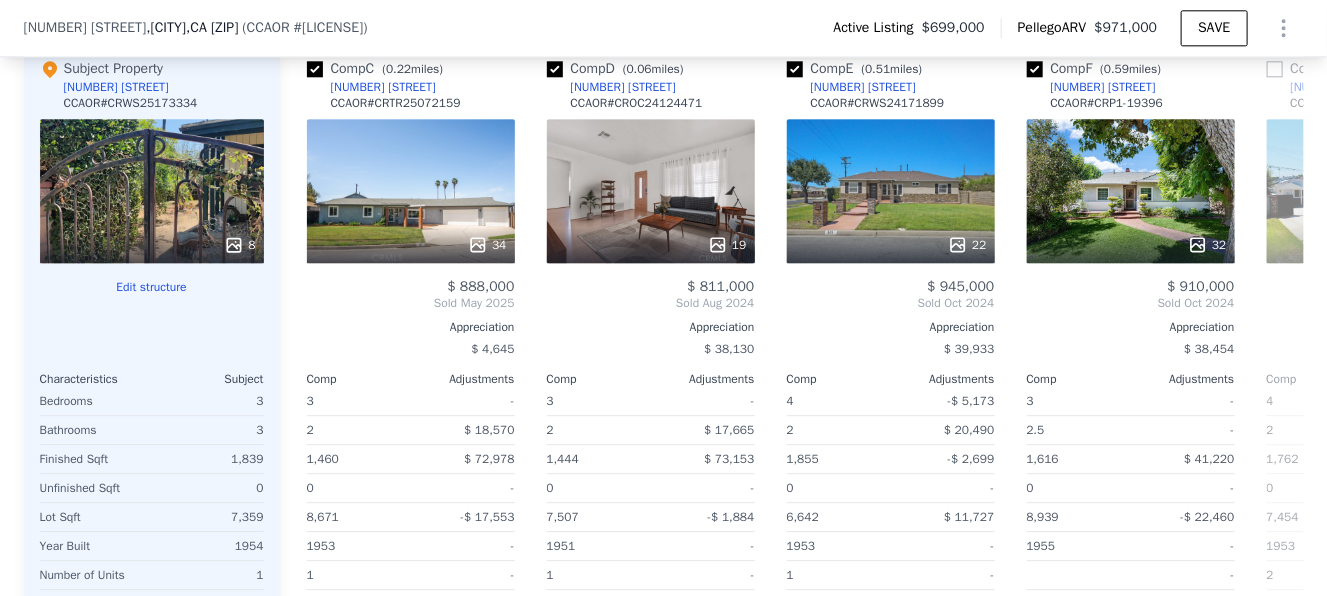 scroll, scrollTop: 0, scrollLeft: 480, axis: horizontal 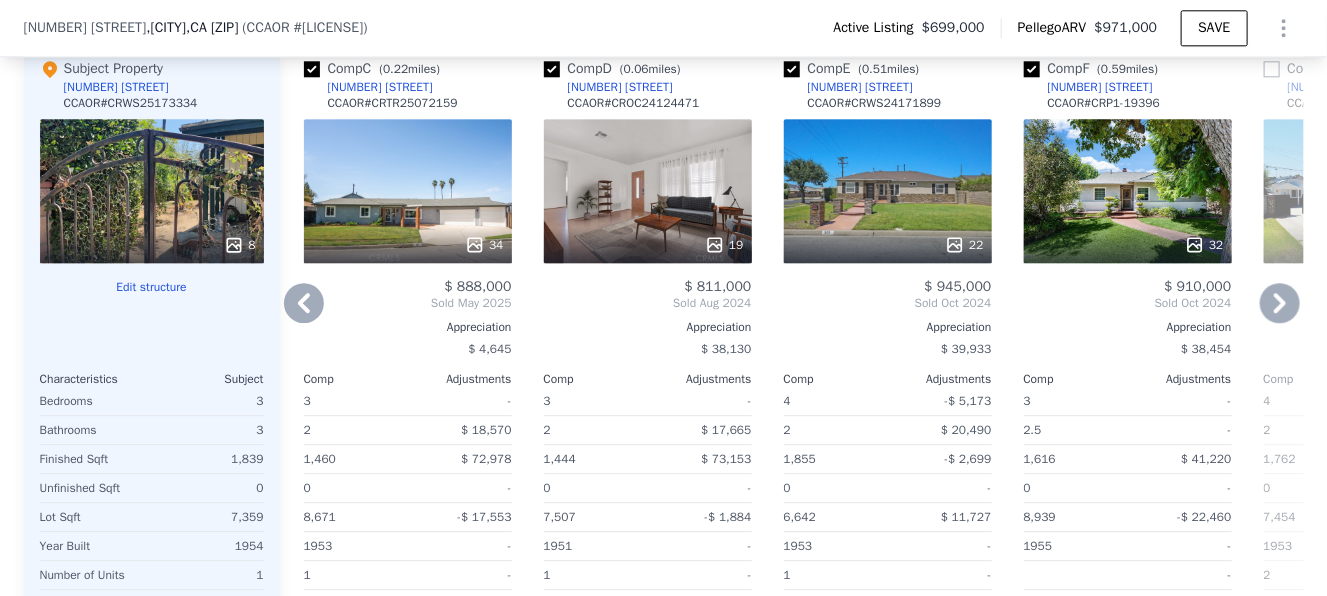 click 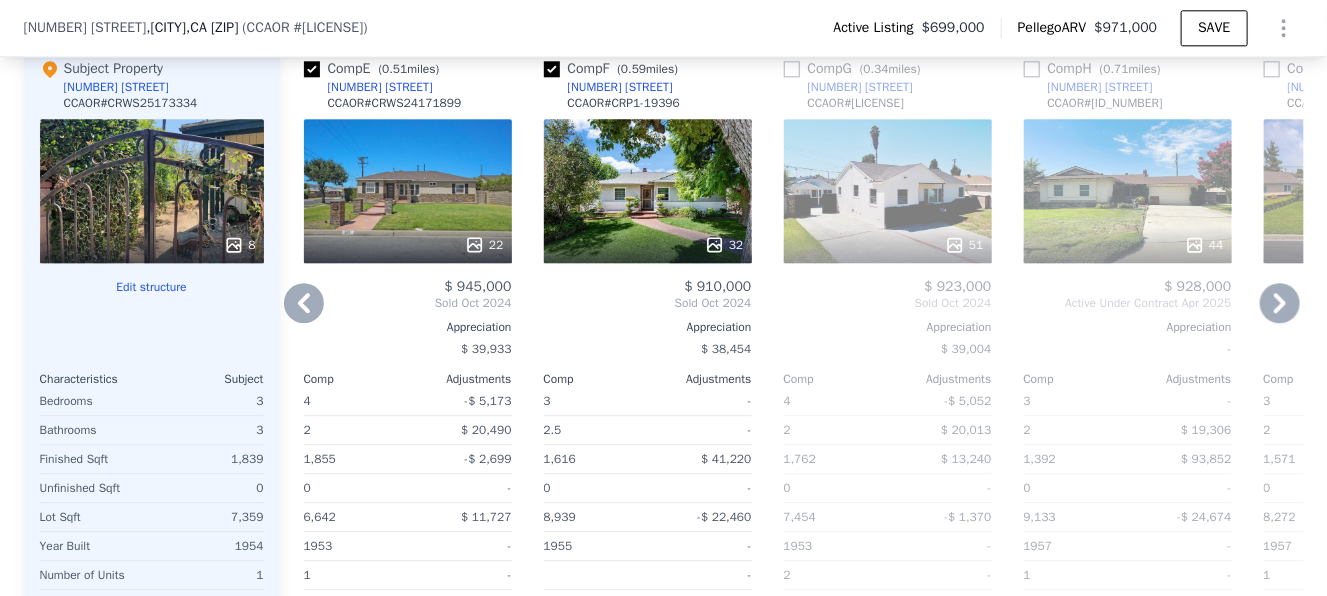click 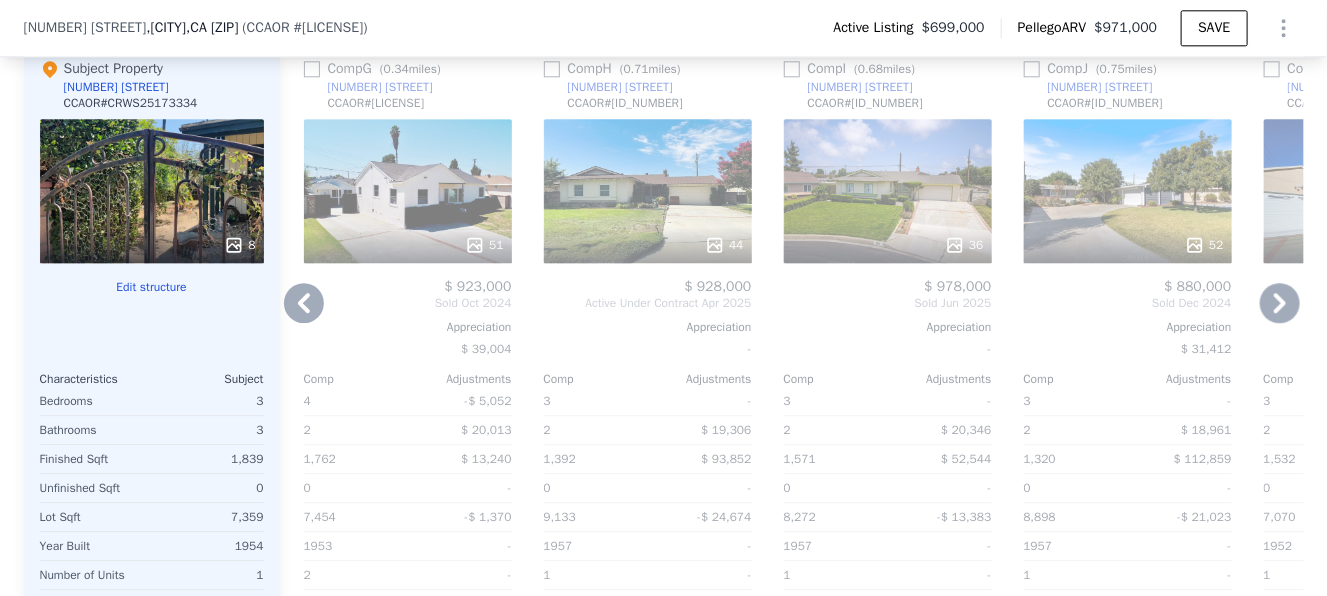 click 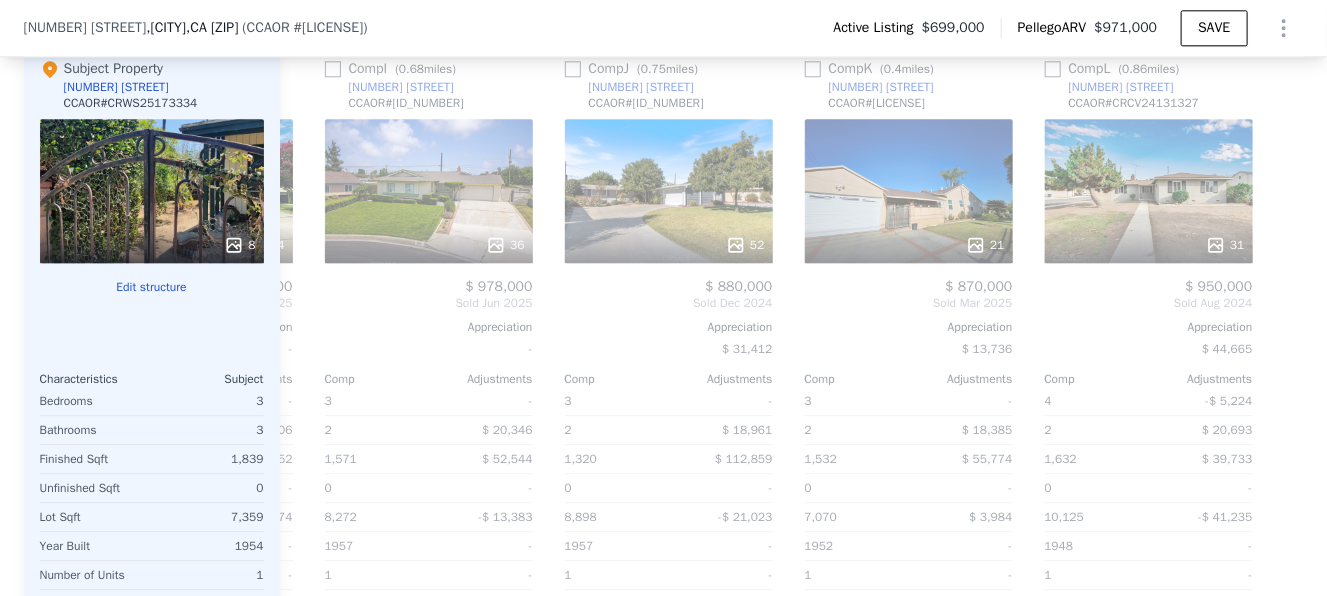 scroll, scrollTop: 0, scrollLeft: 1903, axis: horizontal 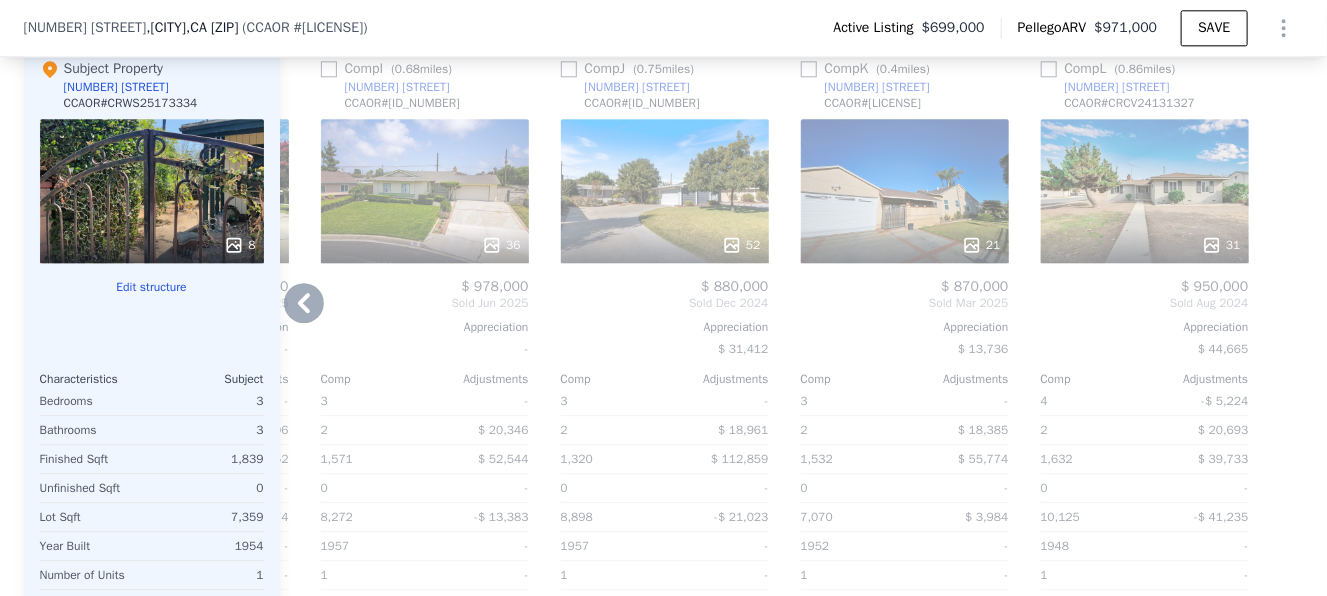 click on "$ 978,000" at bounding box center (425, 287) 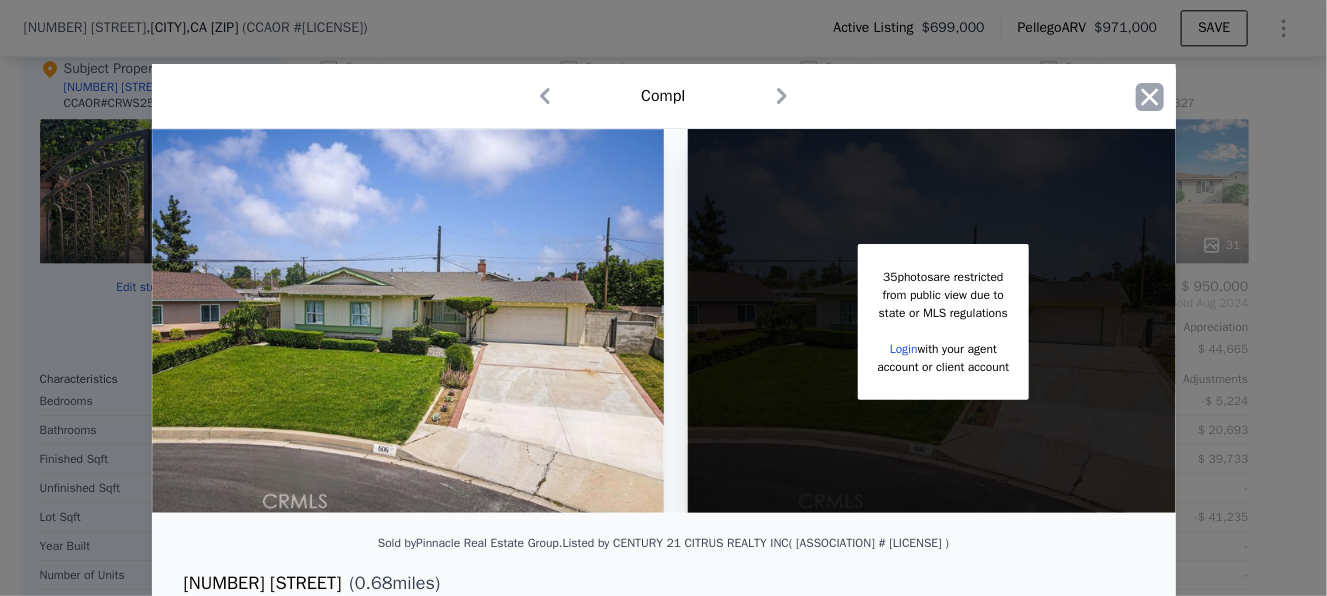 click 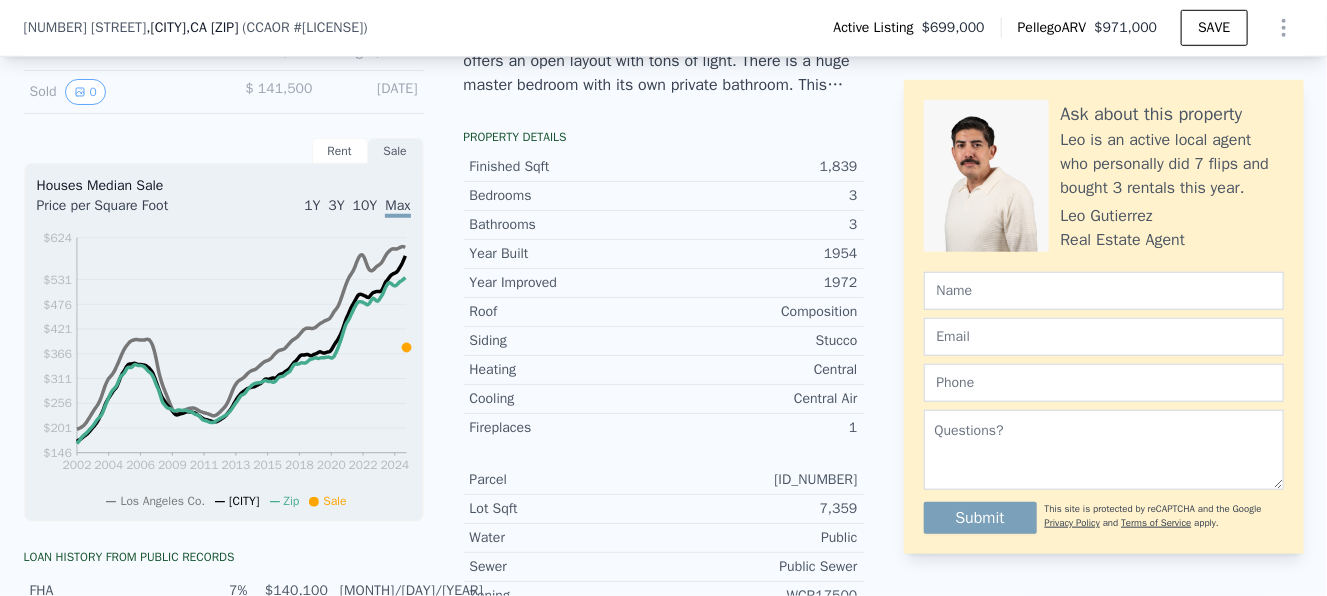 scroll, scrollTop: 492, scrollLeft: 0, axis: vertical 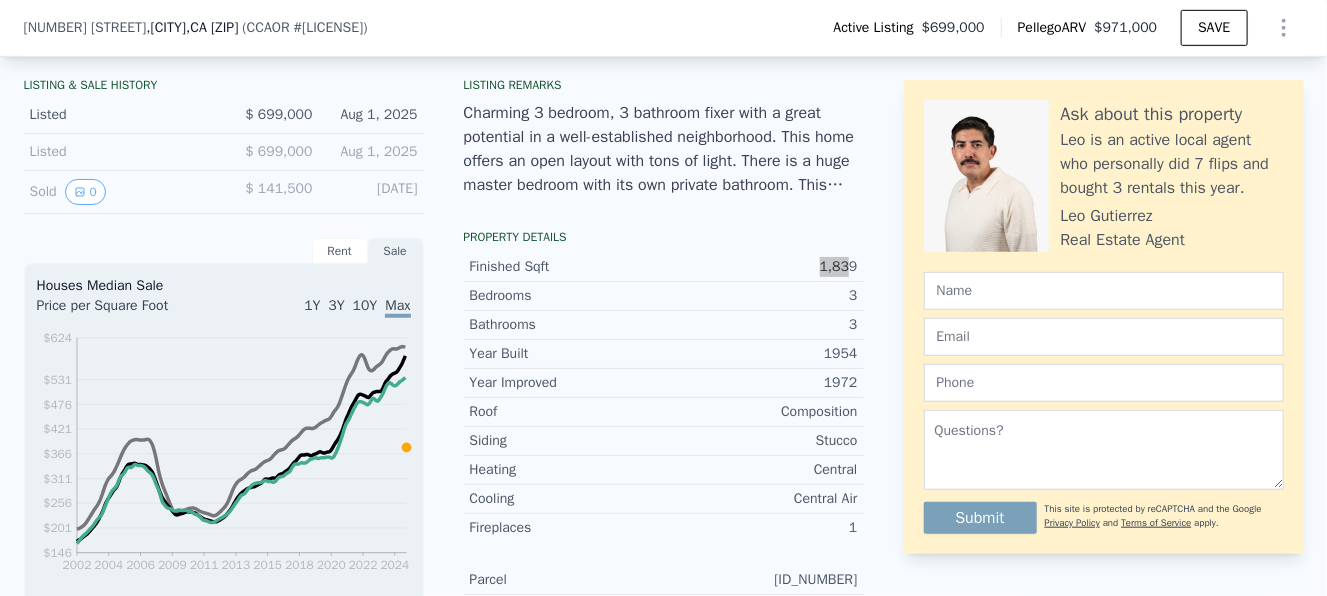drag, startPoint x: 844, startPoint y: 287, endPoint x: 769, endPoint y: 283, distance: 75.10659 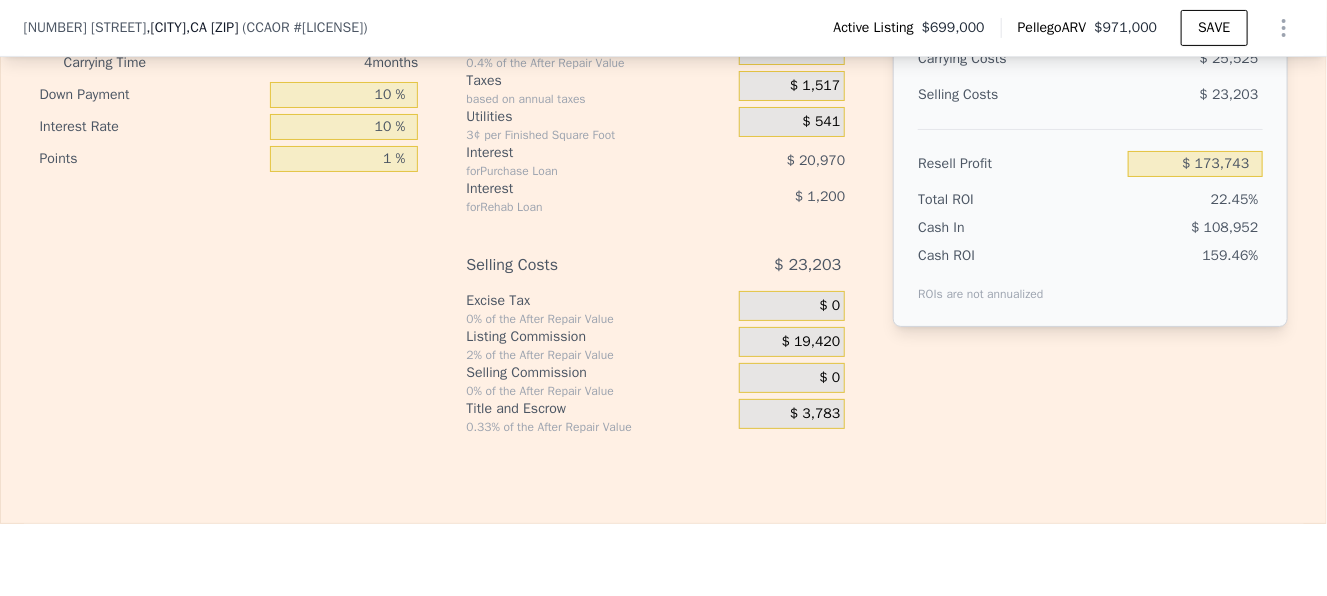 scroll, scrollTop: 3299, scrollLeft: 0, axis: vertical 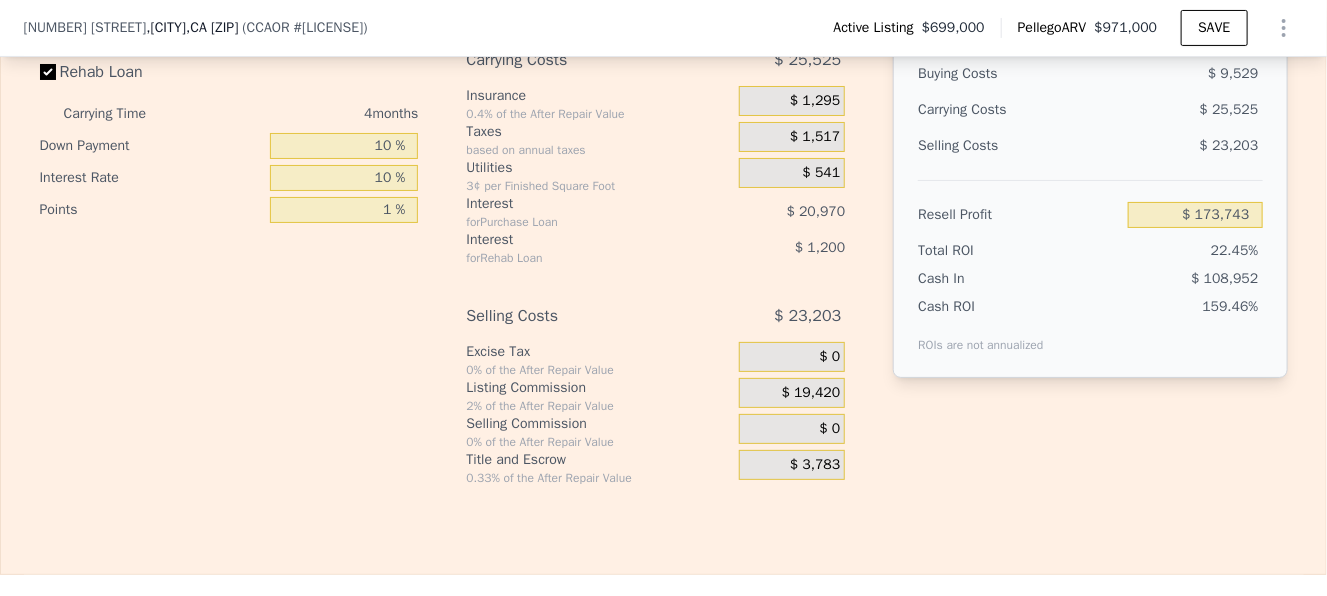 drag, startPoint x: 1253, startPoint y: 303, endPoint x: 1250, endPoint y: 327, distance: 24.186773 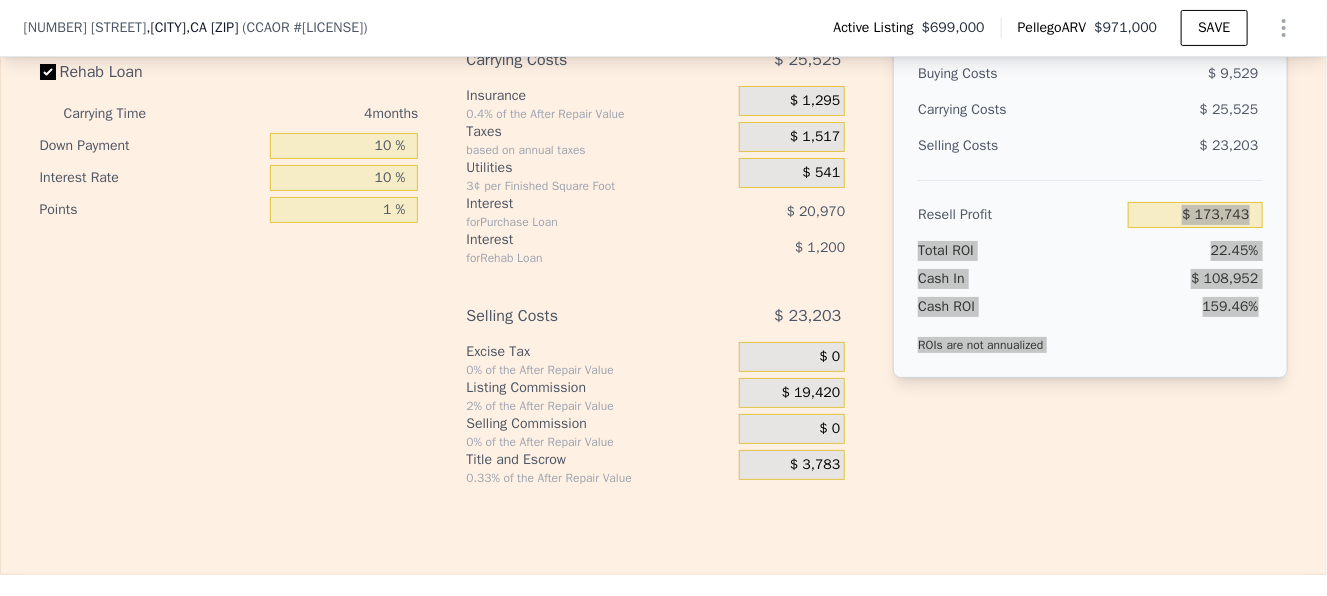 drag, startPoint x: 1250, startPoint y: 327, endPoint x: 1140, endPoint y: 231, distance: 146 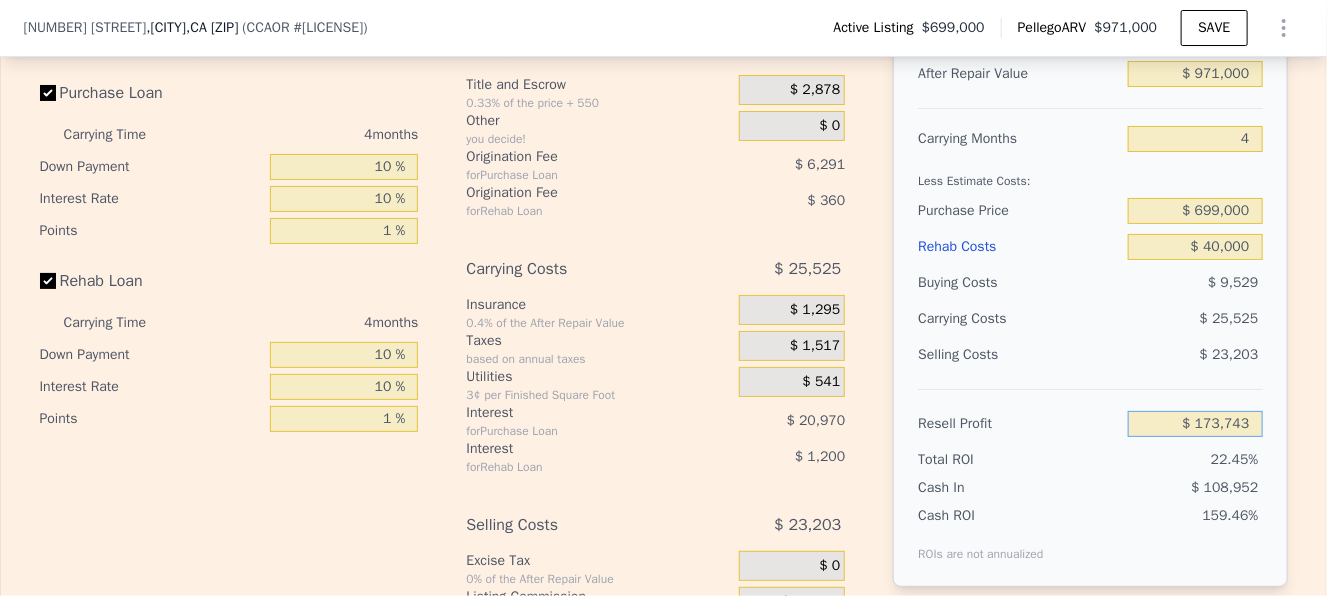 scroll, scrollTop: 3092, scrollLeft: 0, axis: vertical 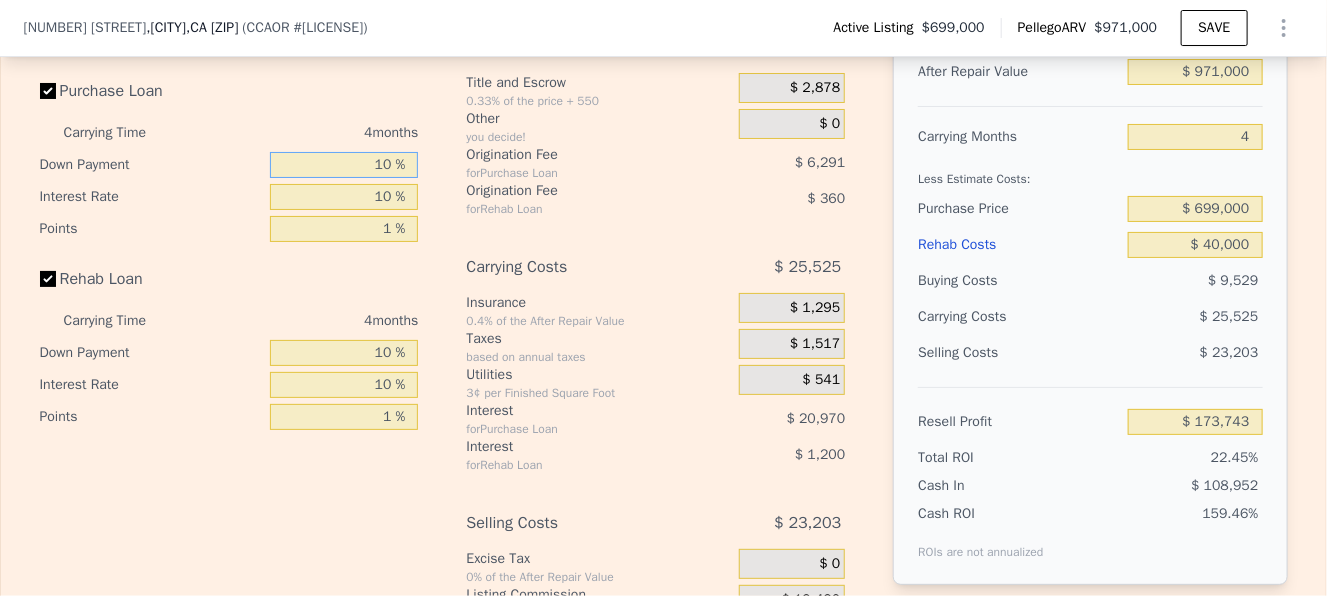 click on "10 %" at bounding box center [344, 165] 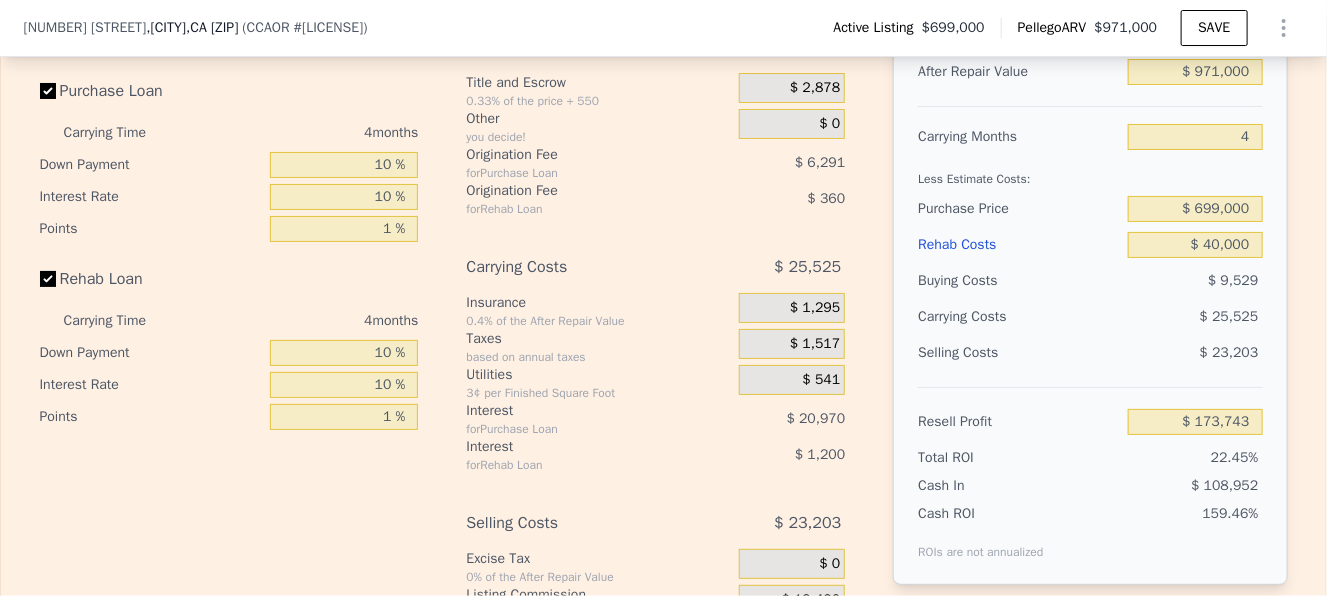 click on "4  months" at bounding box center (310, 133) 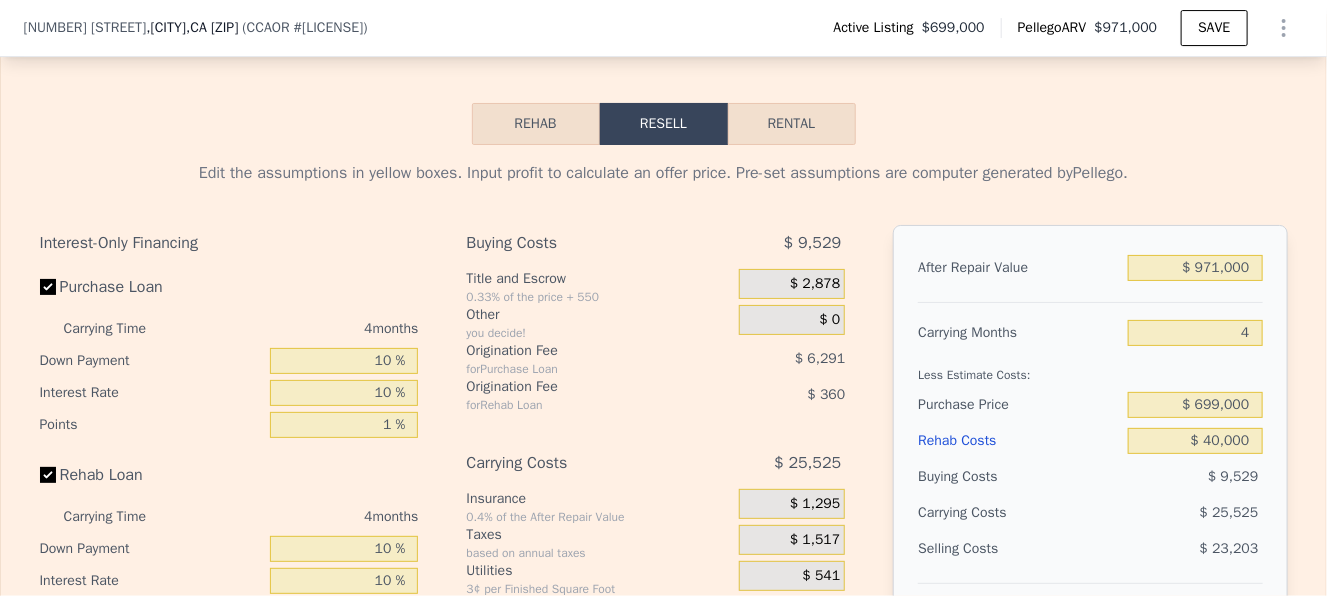 scroll, scrollTop: 3192, scrollLeft: 0, axis: vertical 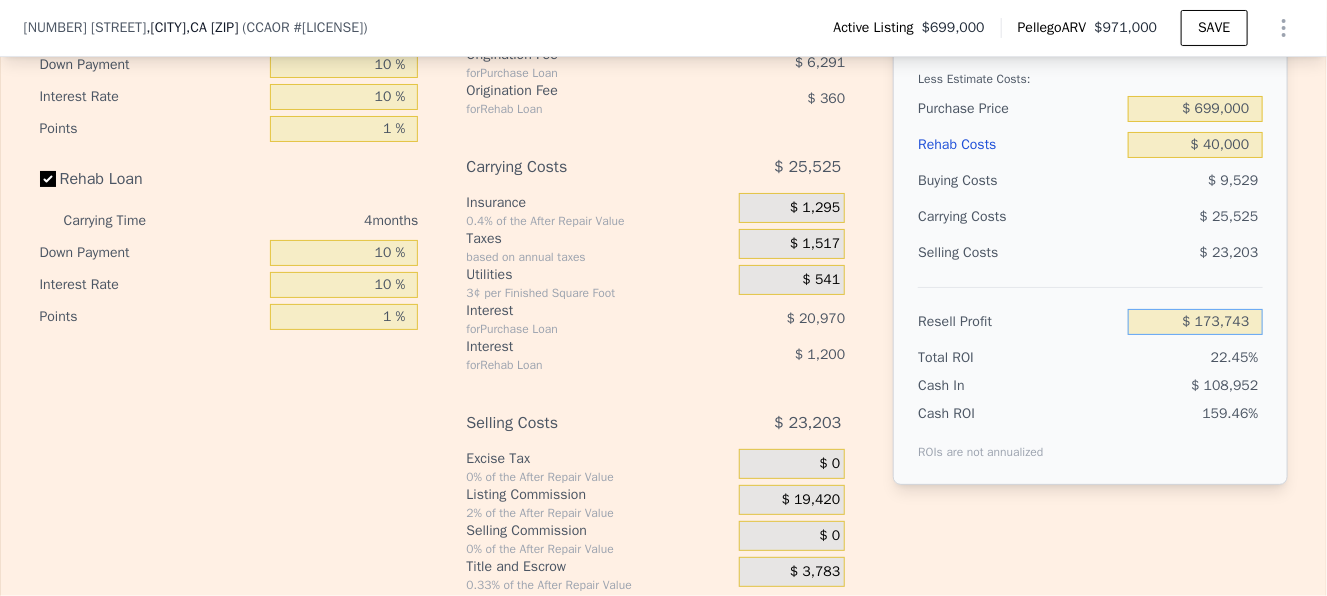 click on "$ 173,743" at bounding box center [1195, 322] 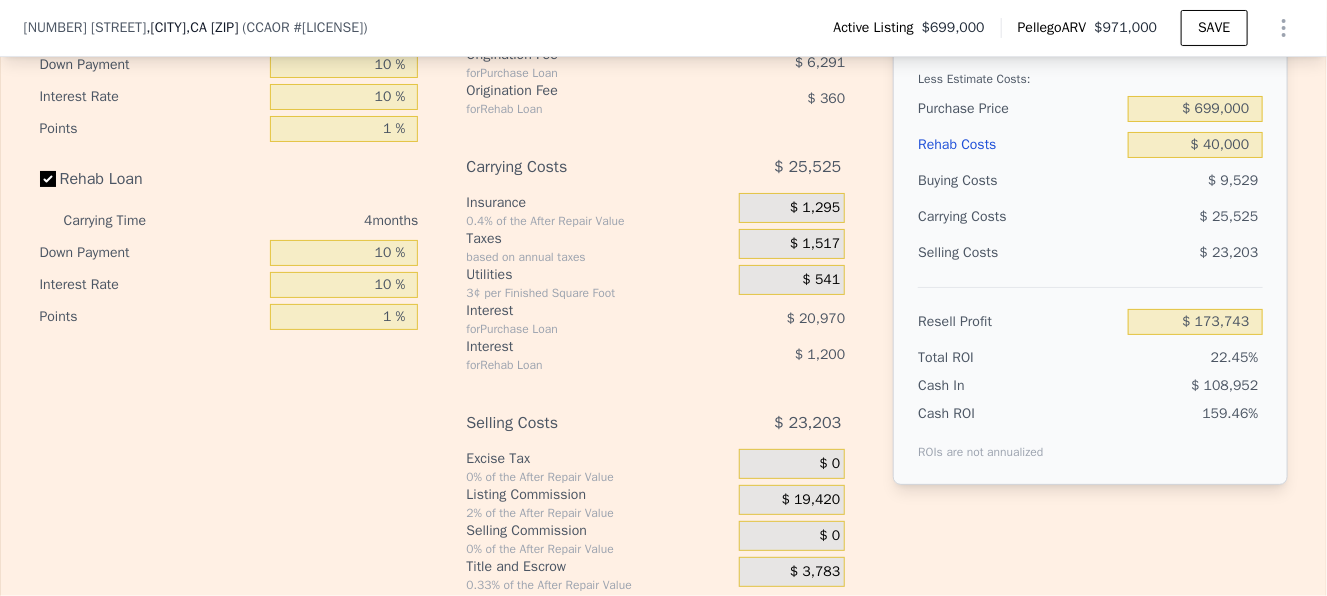 click on "22.45%" at bounding box center (1235, 357) 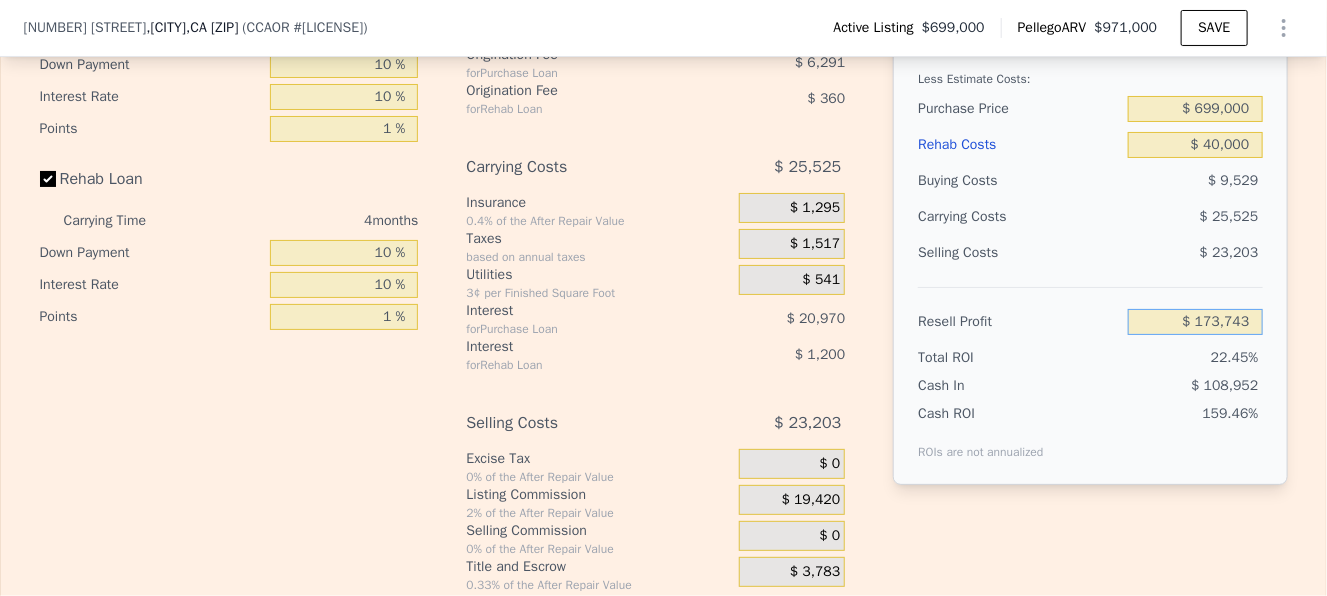 click on "$ 173,743" at bounding box center [1195, 322] 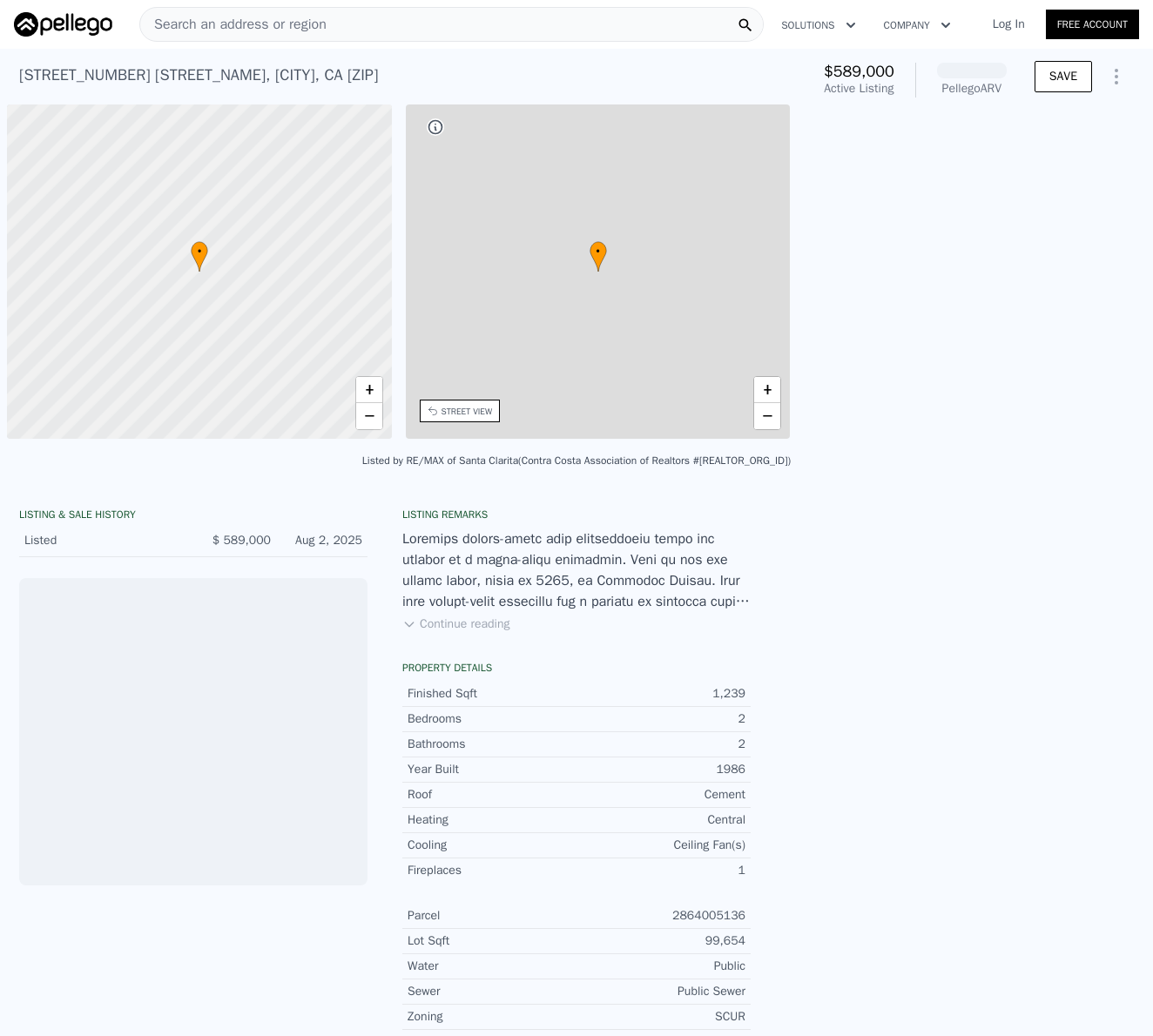 scroll, scrollTop: 0, scrollLeft: 0, axis: both 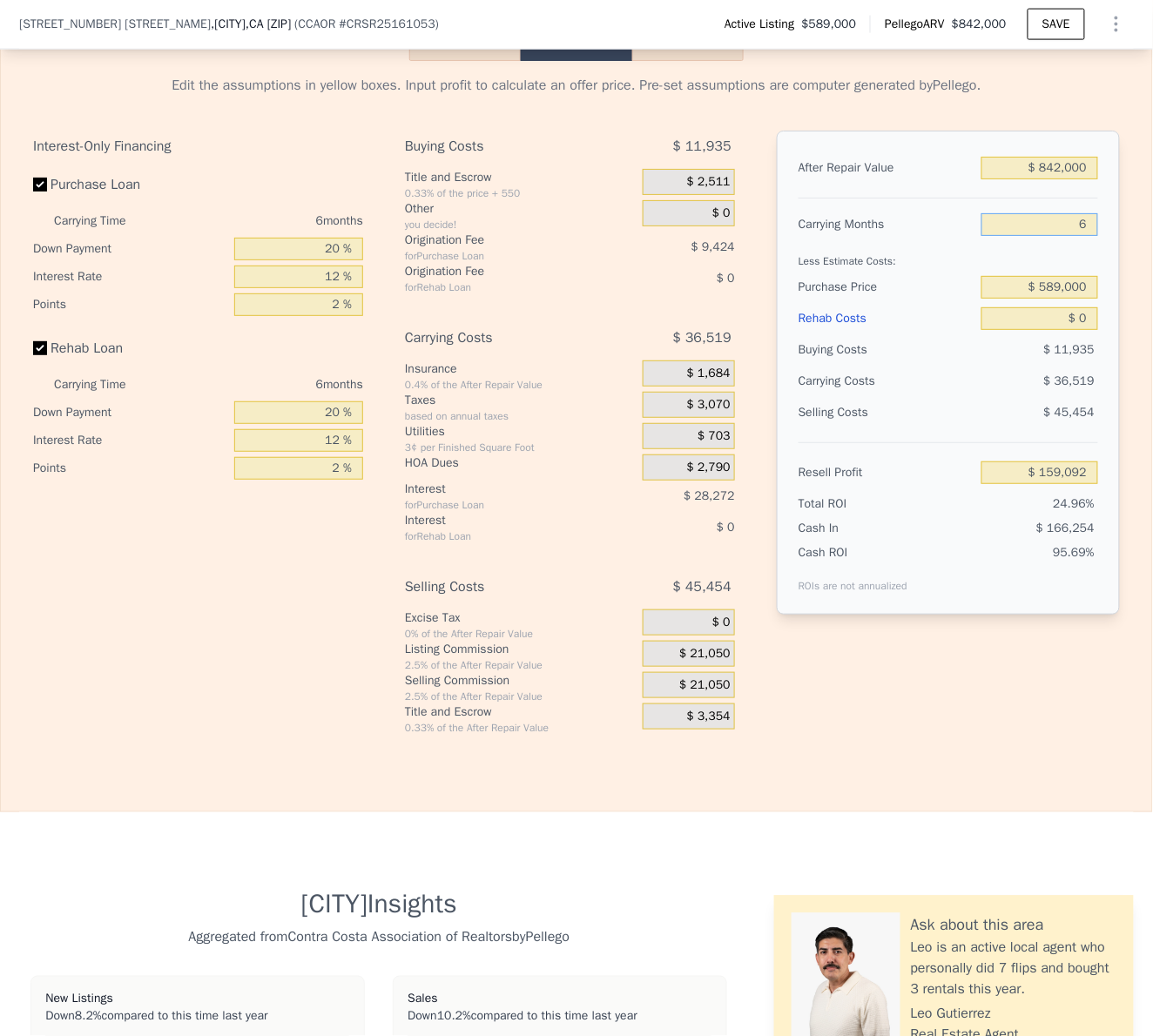 drag, startPoint x: 1028, startPoint y: 288, endPoint x: 1123, endPoint y: 288, distance: 95 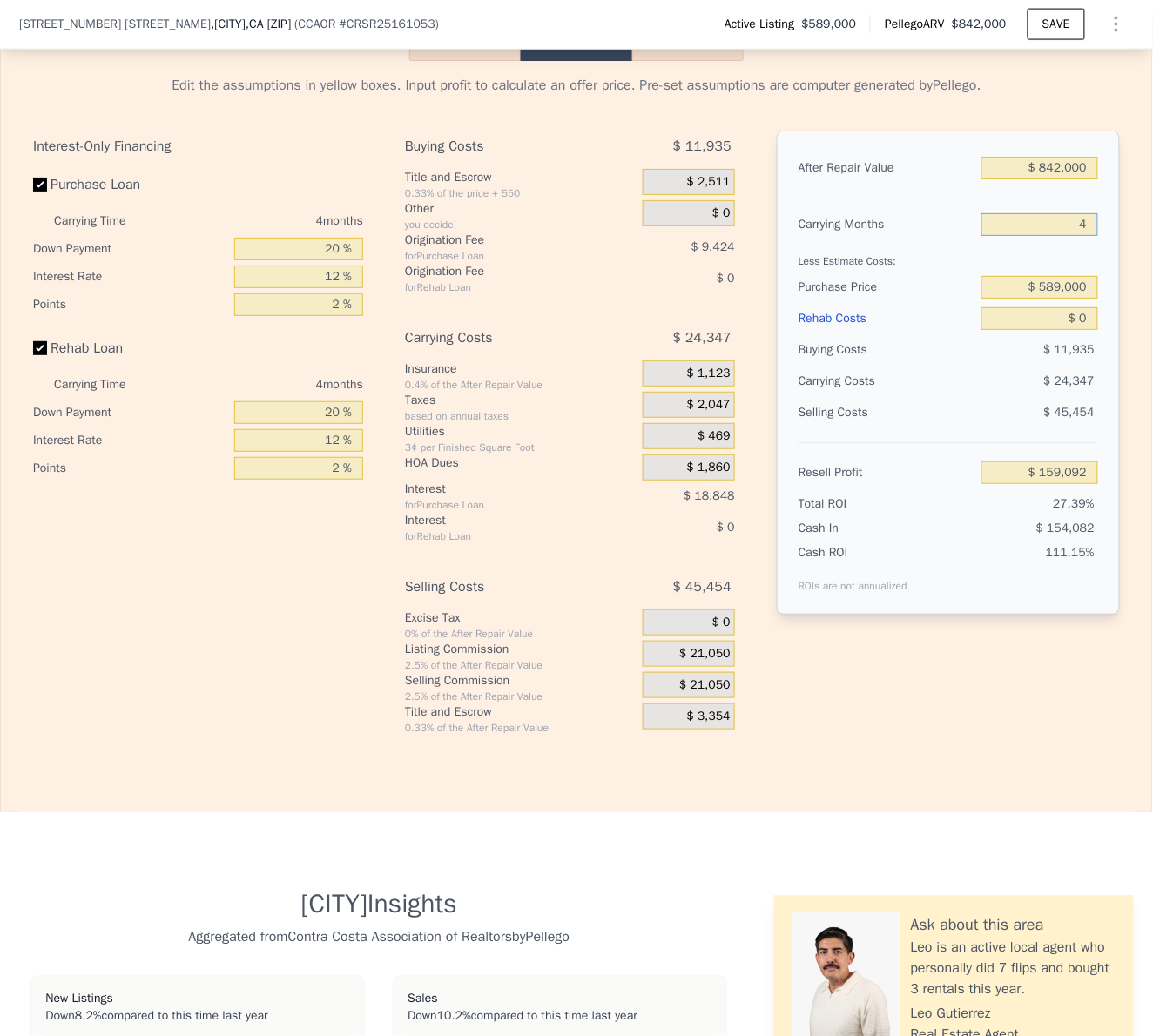 type on "$ 171,264" 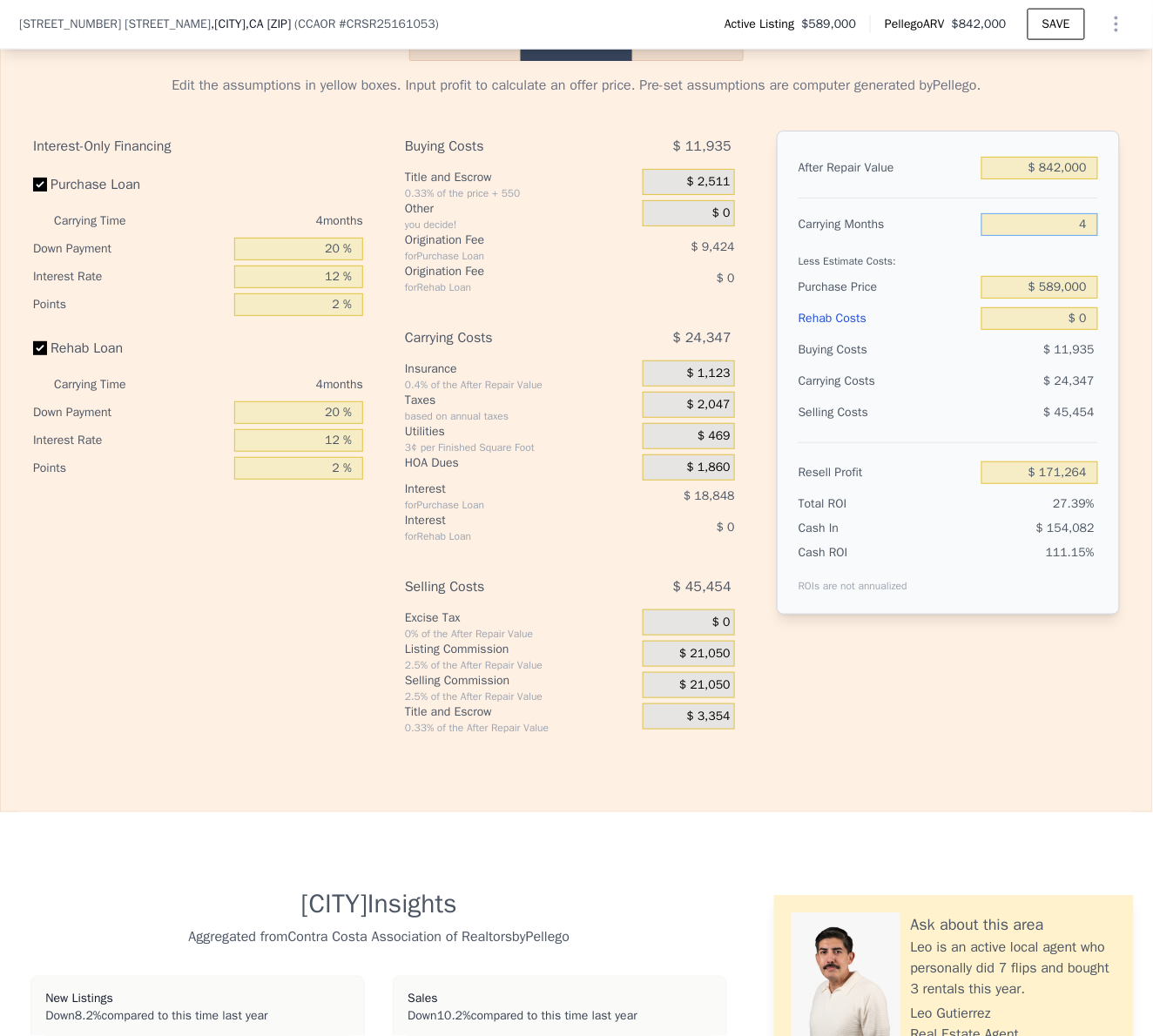 type on "4" 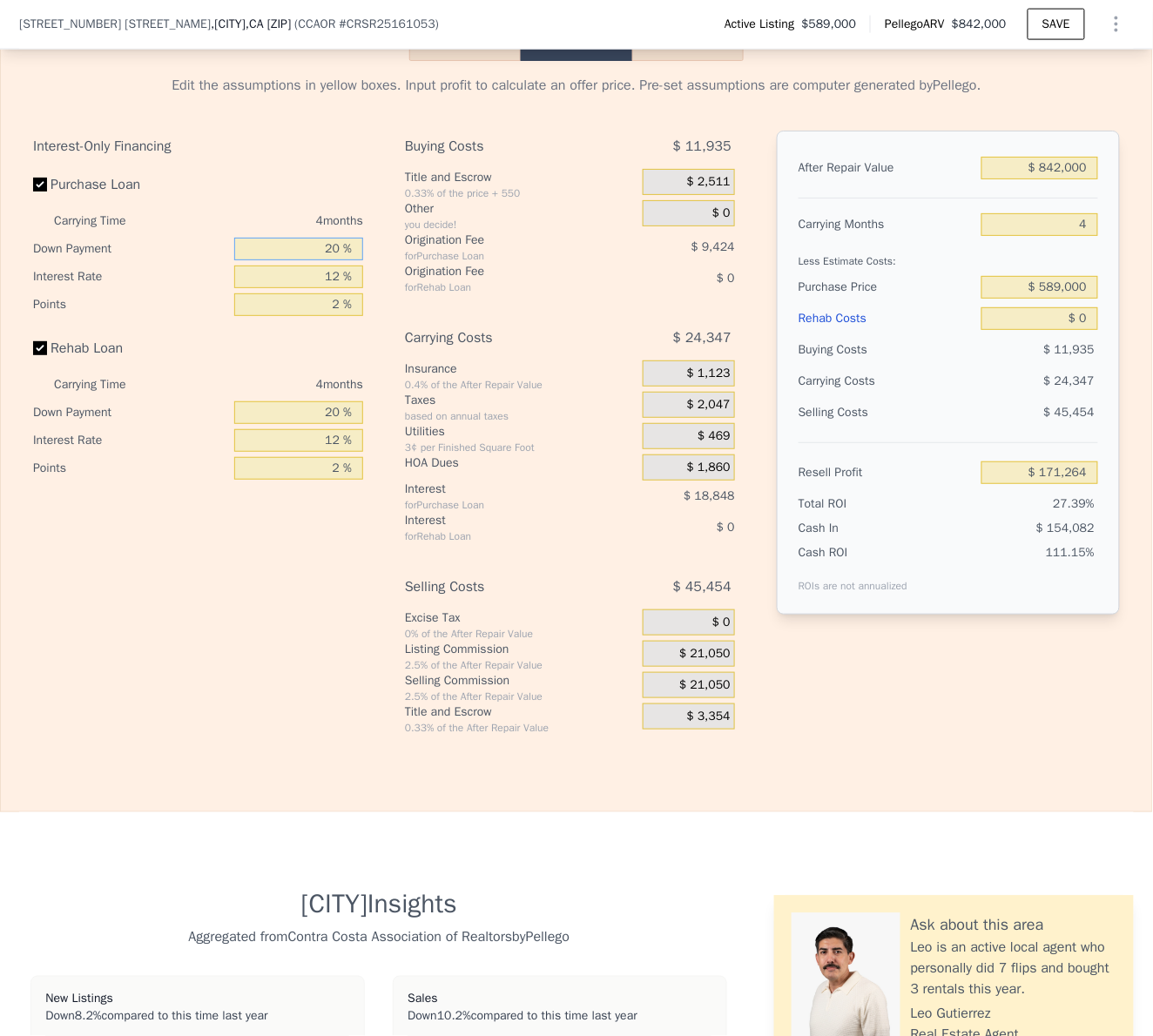 click on "20 %" at bounding box center (299, 249) 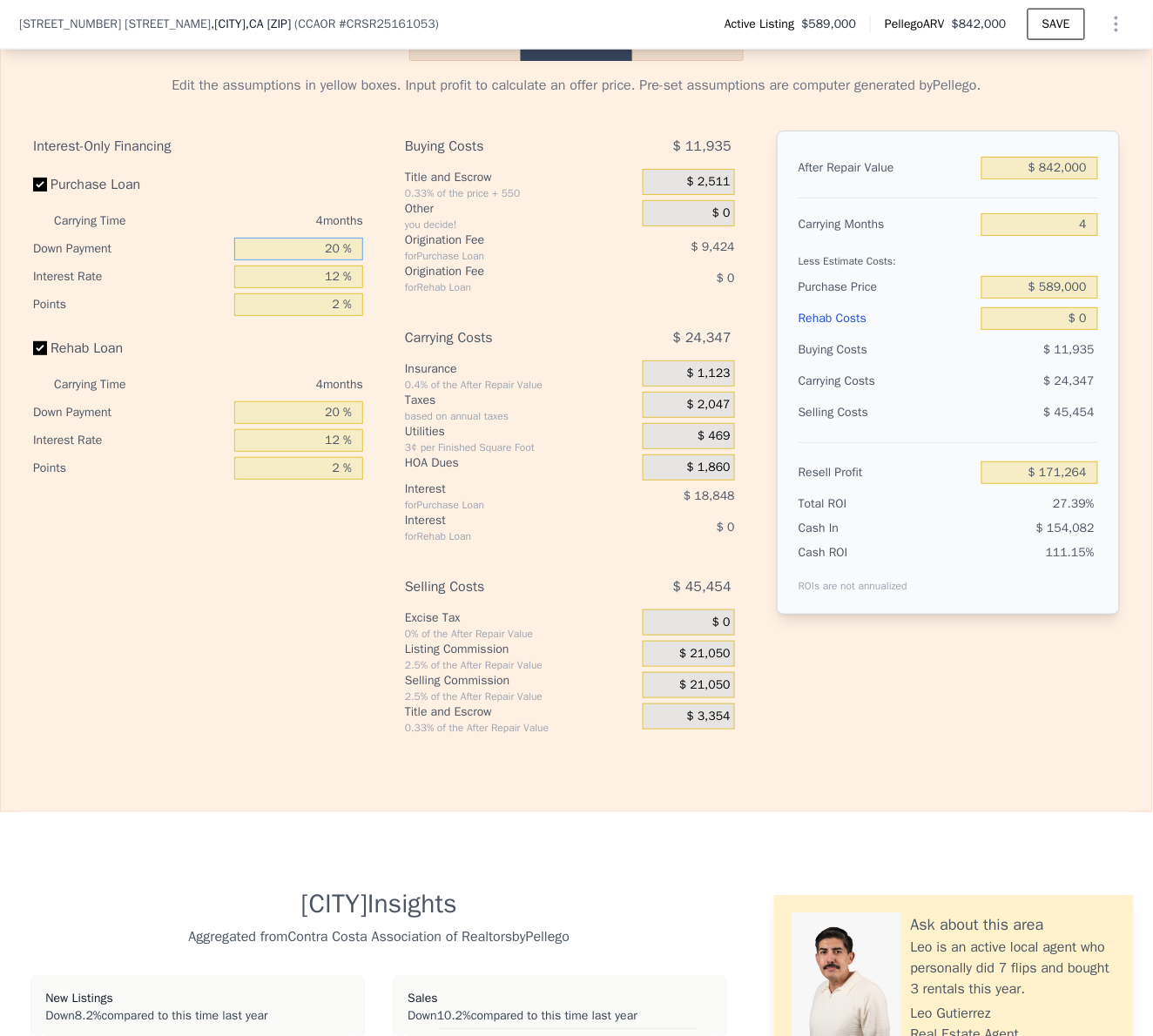 click on "Interest-Only Financing Purchase Loan Carrying Time 4  months Down Payment 20 % Interest Rate 12 % Points 2 % Rehab Loan Carrying Time 4  months Down Payment 20 % Interest Rate 12 % Points 2 % Buying Costs $ 11,935 Title and Escrow 0.33% of the price + 550 $ 2,511 Other you decide! $ 0 Origination Fee for  Purchase Loan $ 9,424 Origination Fee for  Rehab Loan $ 0 Carrying Costs $ 24,347 Insurance 0.4% of the After Repair Value $ 1,123 Taxes based on annual taxes $ 2,047 Utilities 3¢ per Finished Square Foot $ 469 HOA Dues $ 1,860 Interest for  Purchase Loan $ 18,848 Interest for  Rehab Loan $ 0 Selling Costs $ 45,454 Excise Tax 0% of the After Repair Value $ 0 Listing Commission 2.5% of the After Repair Value $ 21,050 Selling Commission 2.5% of the After Repair Value $ 21,050 Title and Escrow 0.33% of the After Repair Value $ 3,354 After Repair Value $ 842,000 Carrying Months 4 Less Estimate Costs: Purchase Price $ 589,000 Rehab Costs $ 0 Buying Costs $ 11,935 Carrying Costs $ 24,347 Selling Costs $ 45,454" at bounding box center (576, 433) 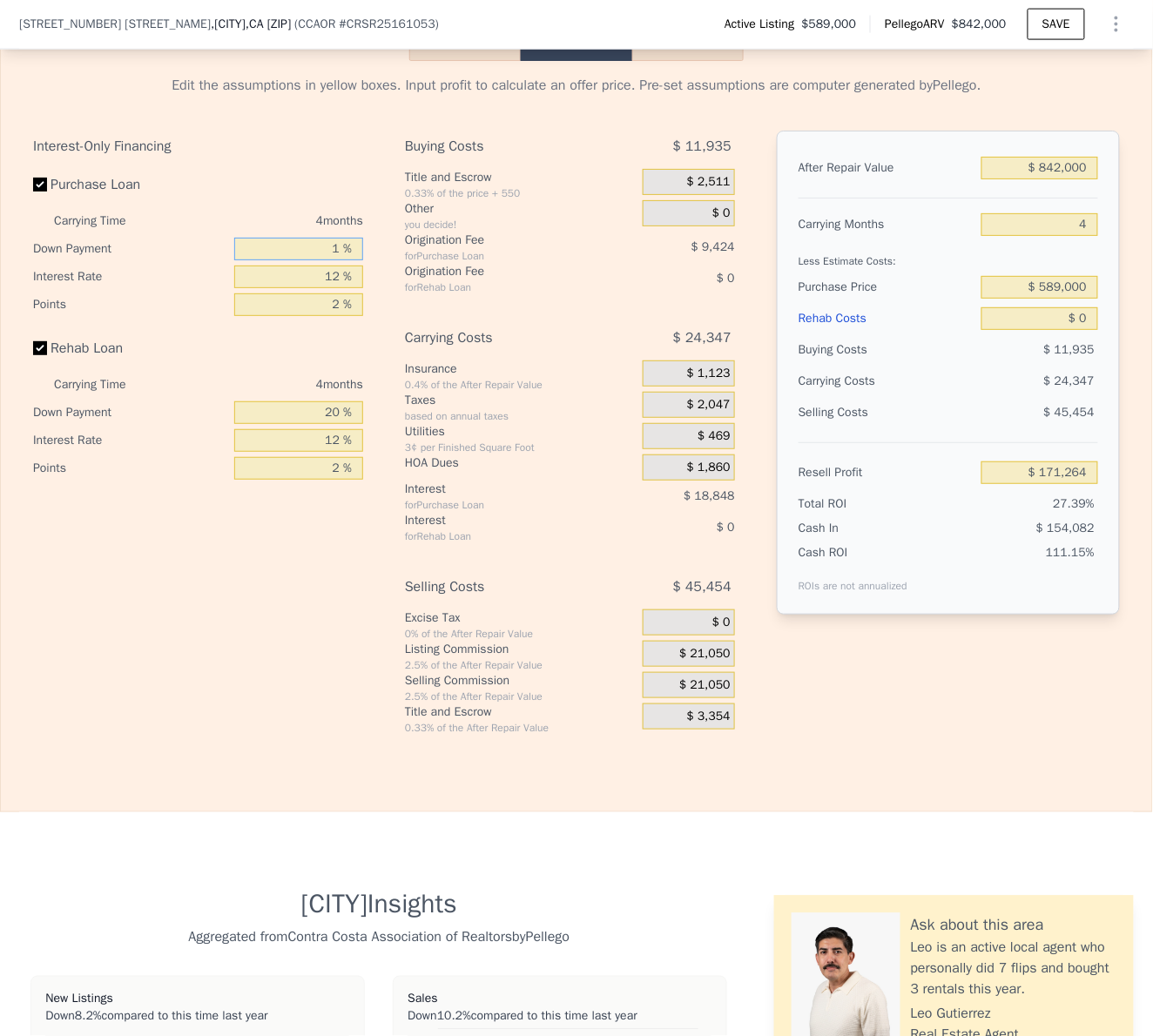 type on "10 %" 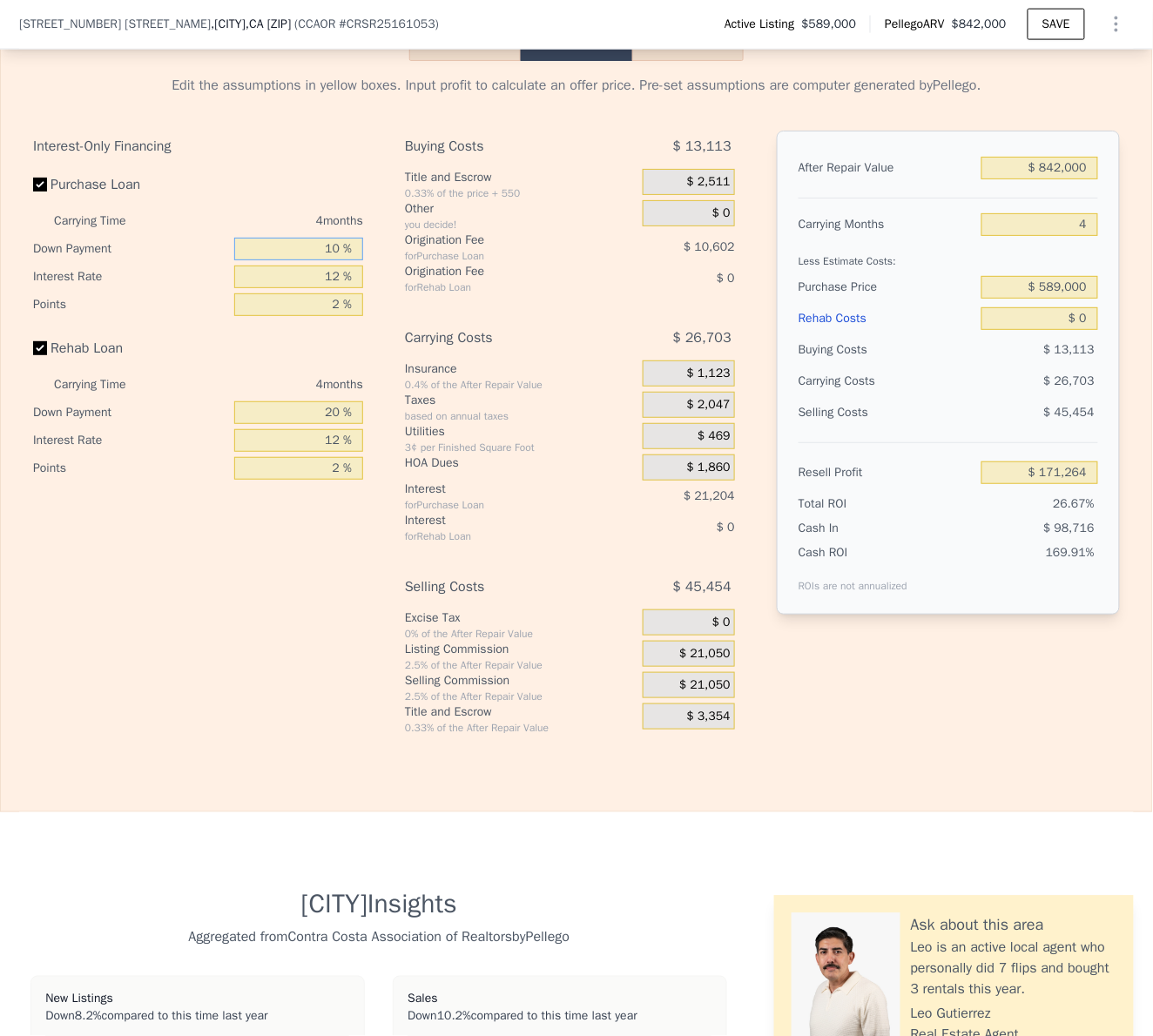 type on "$ 167,730" 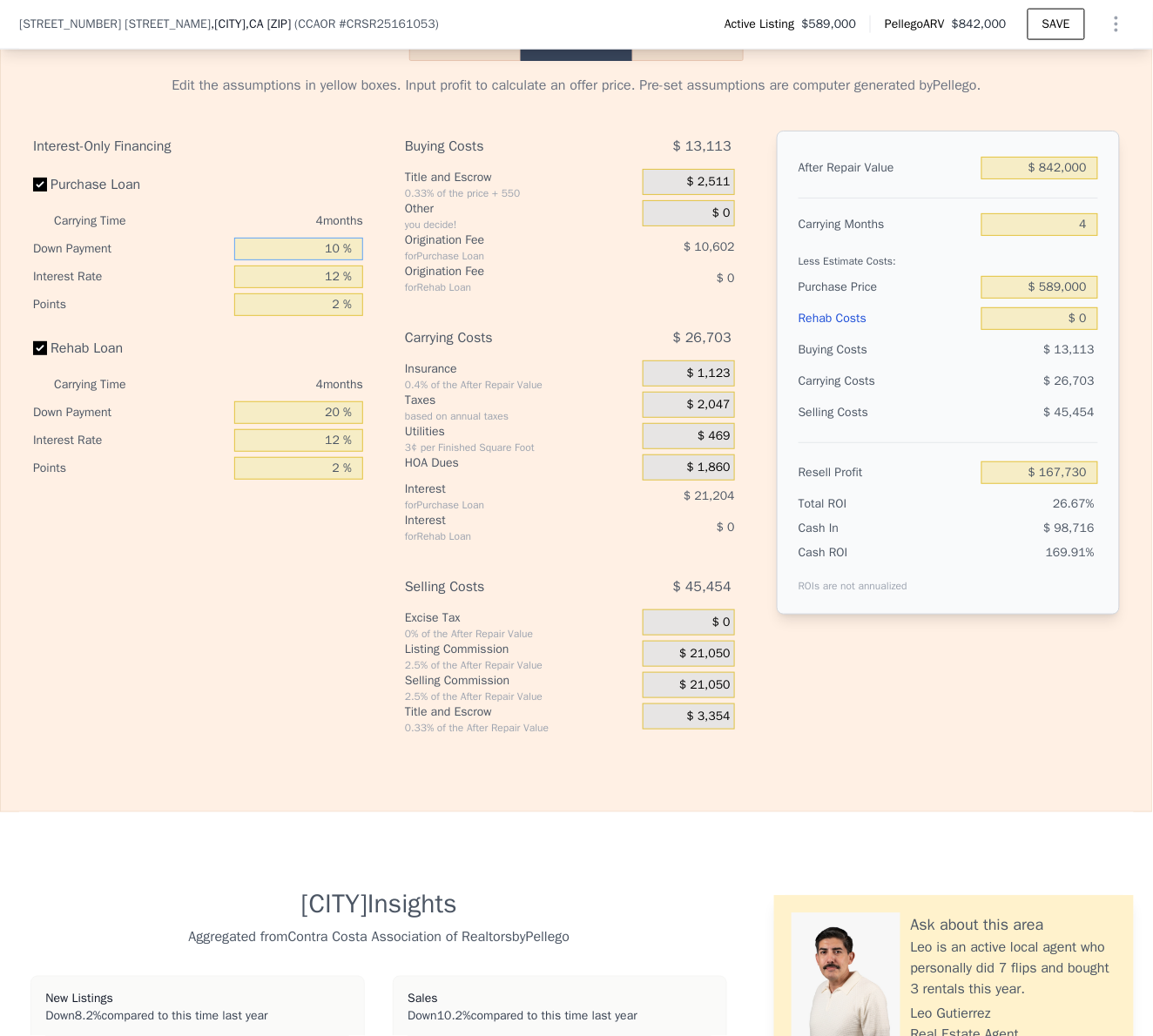 type on "10 %" 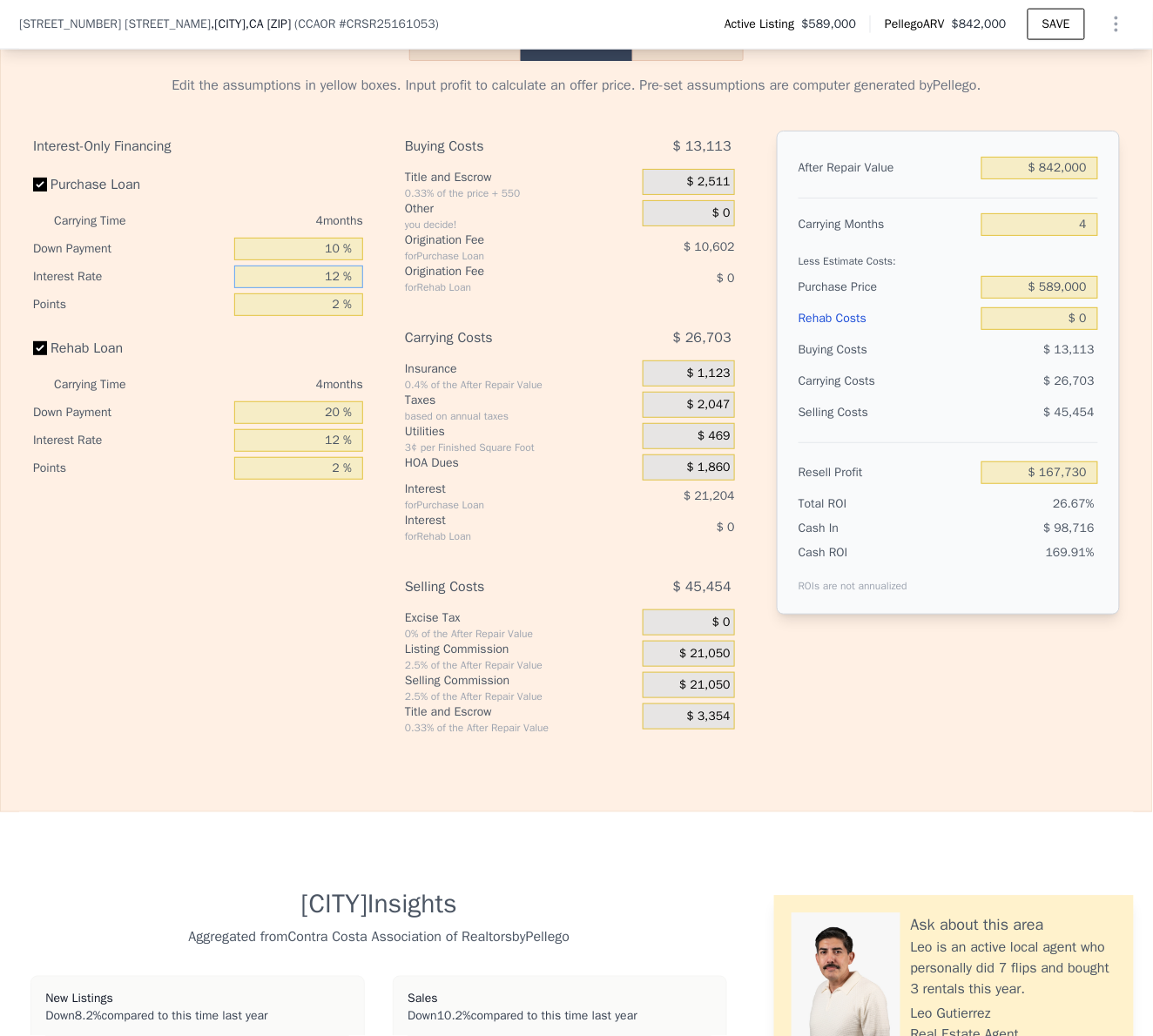 drag, startPoint x: 292, startPoint y: 339, endPoint x: 415, endPoint y: 337, distance: 123.01626 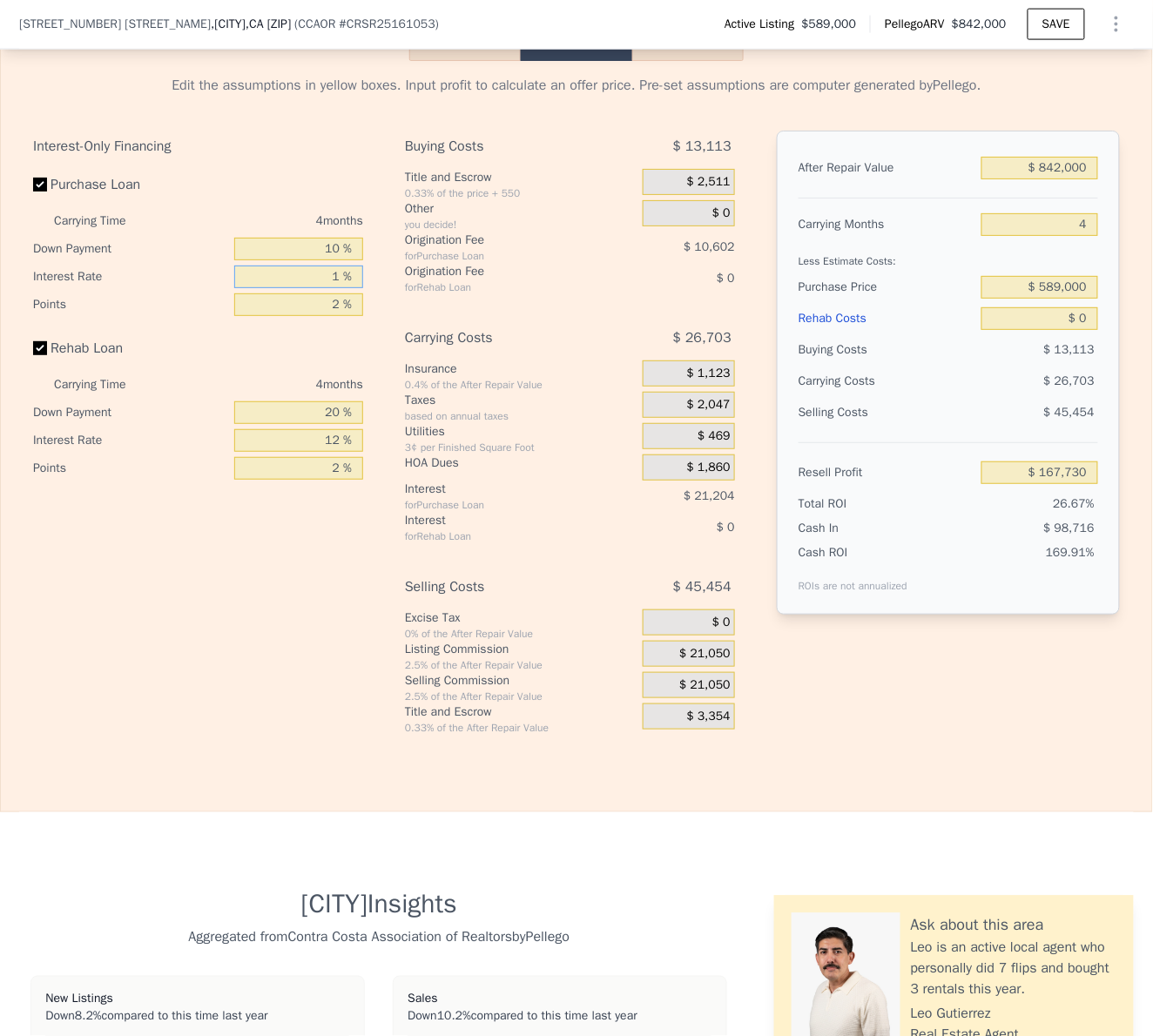 type on "10 %" 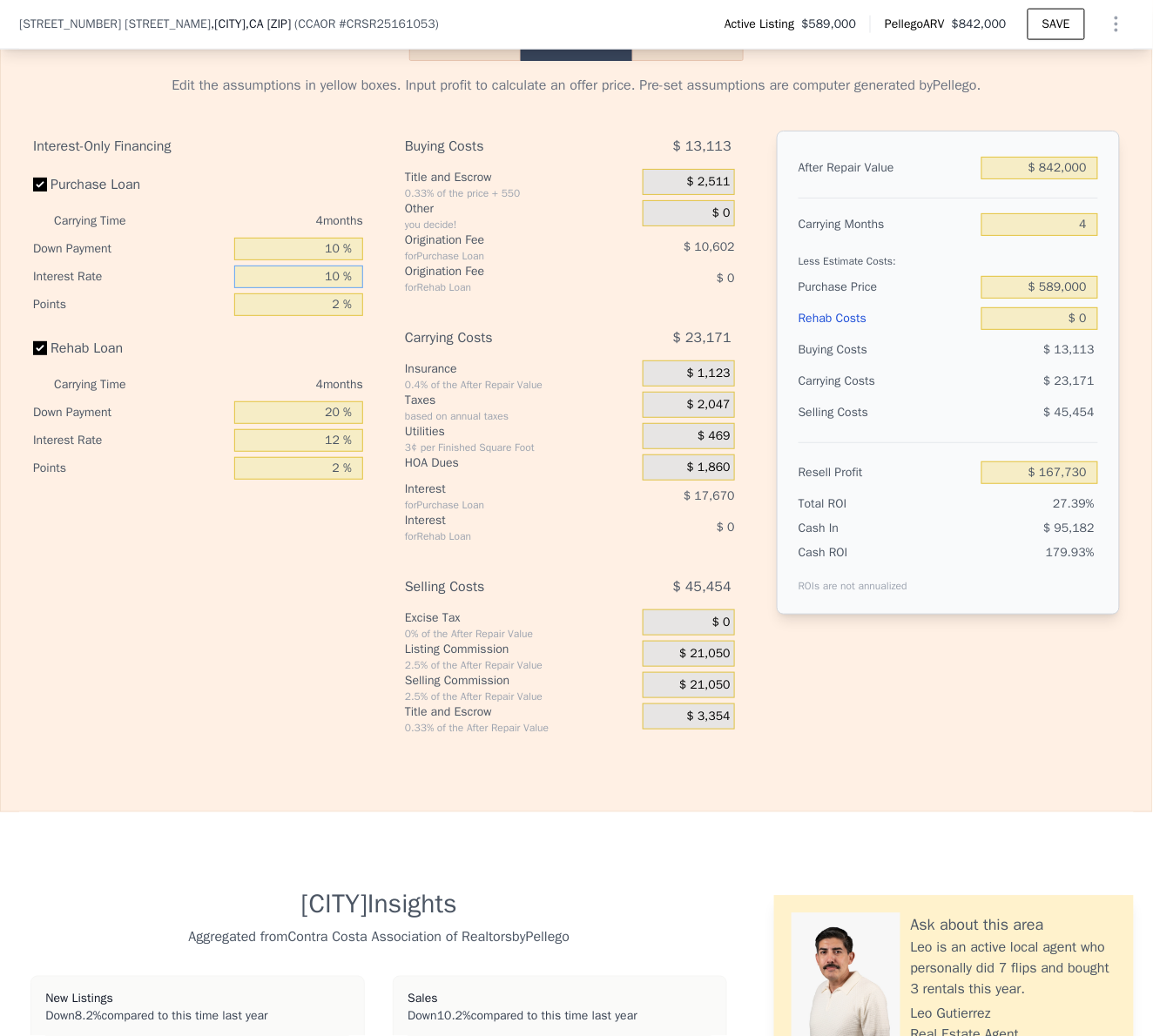 type on "$ 171,262" 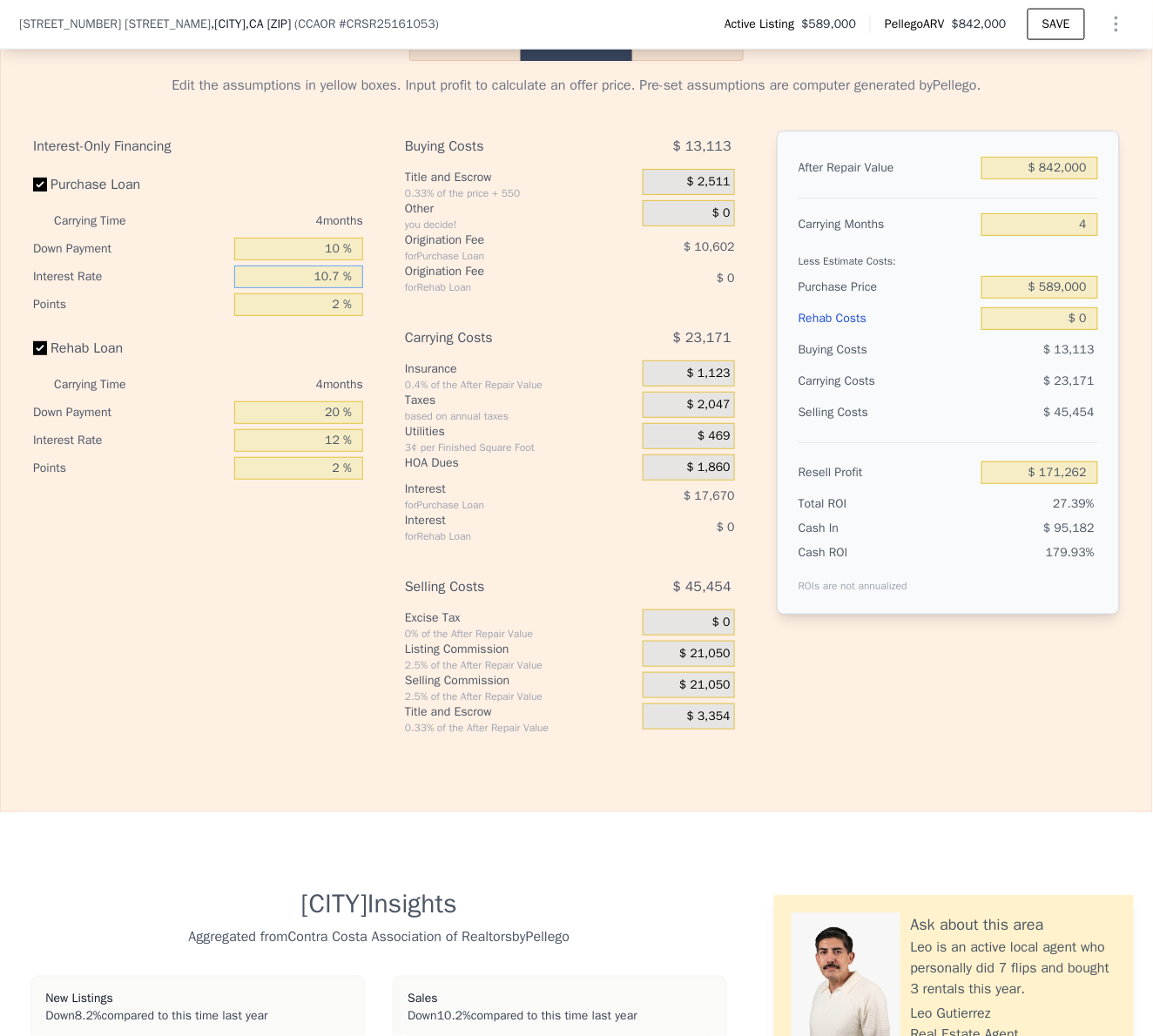 type on "10.75 %" 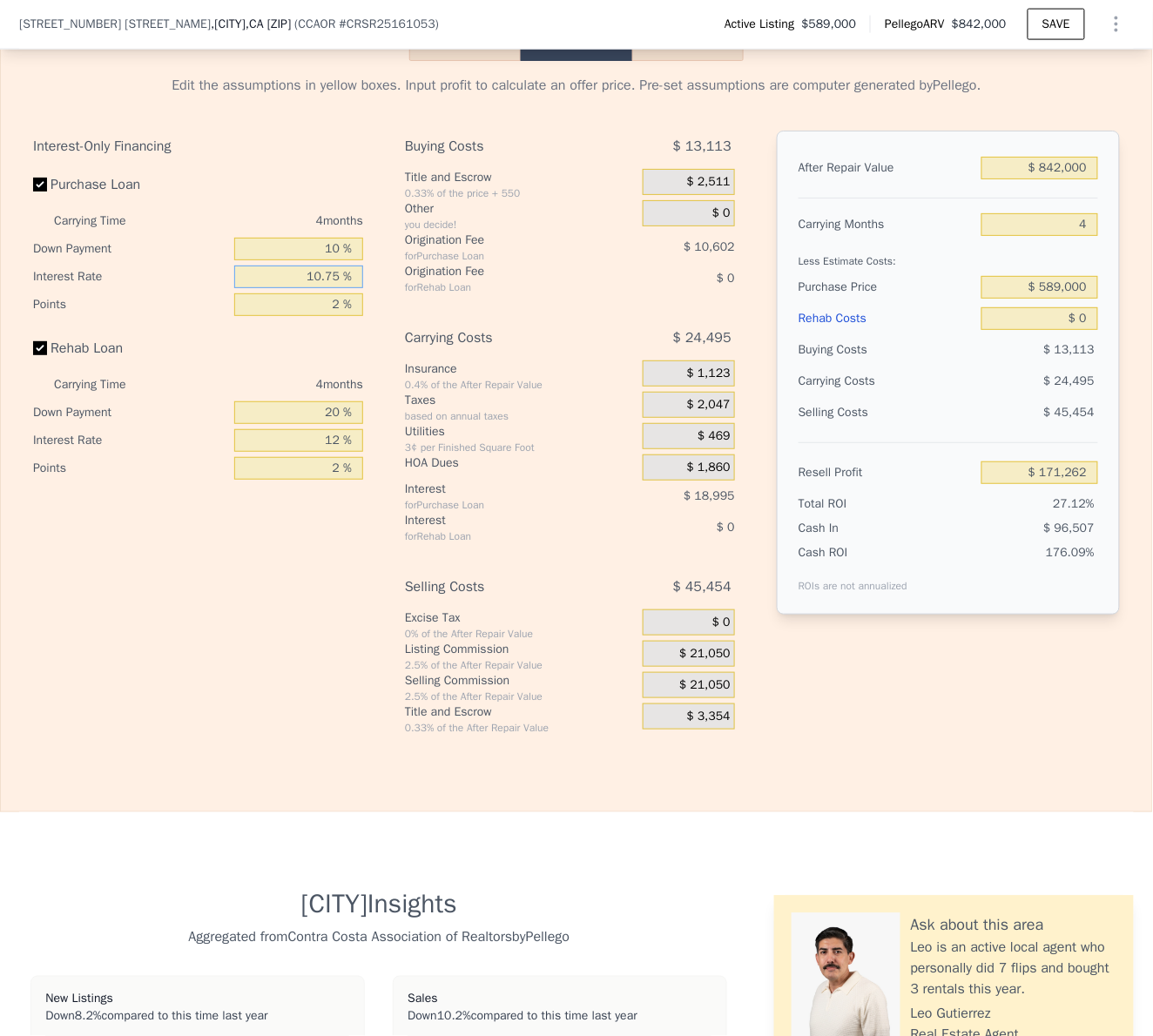type on "$ 169,938" 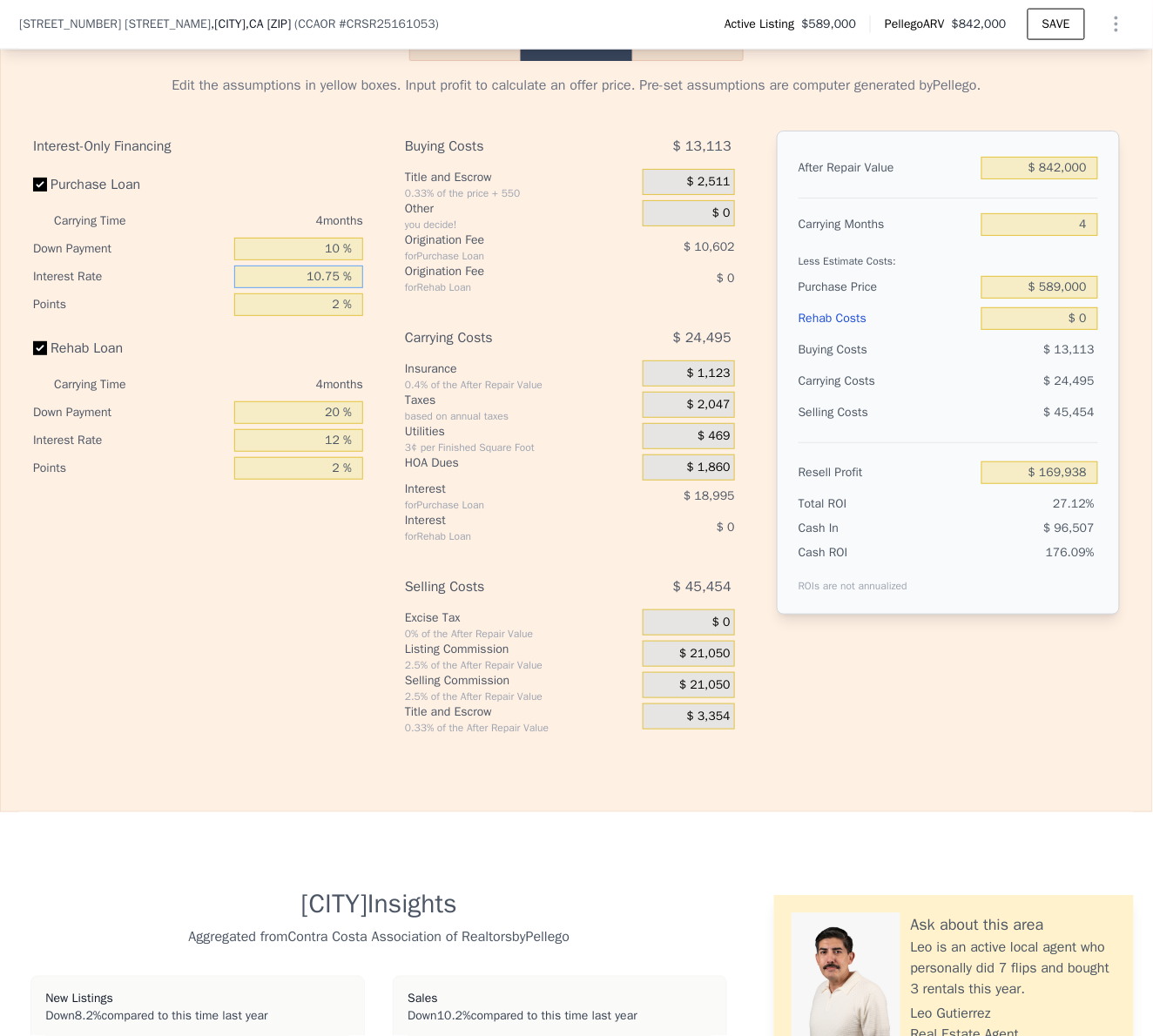 type on "10.75 %" 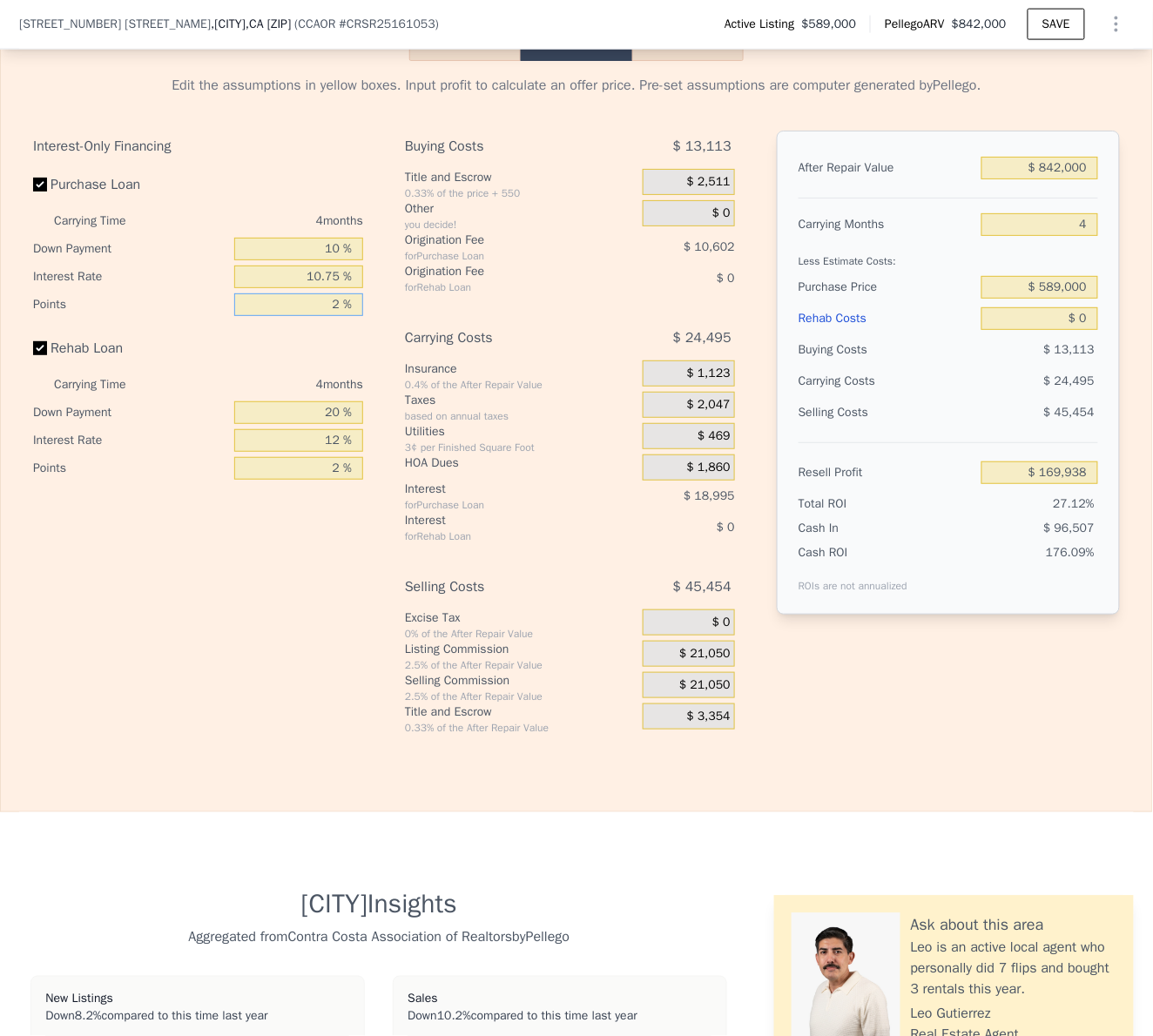 drag, startPoint x: 298, startPoint y: 367, endPoint x: 361, endPoint y: 367, distance: 63 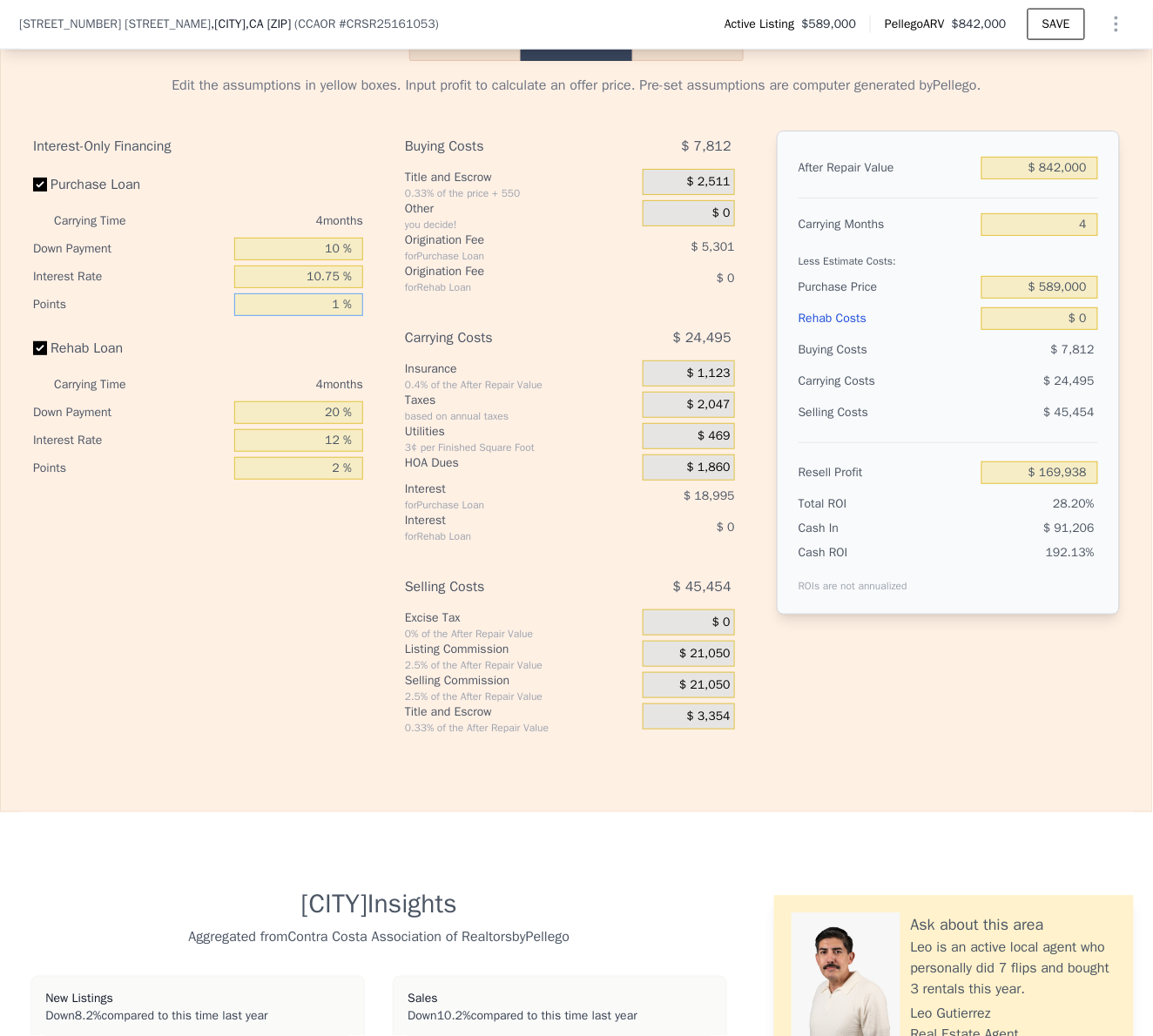 type on "$ 175,239" 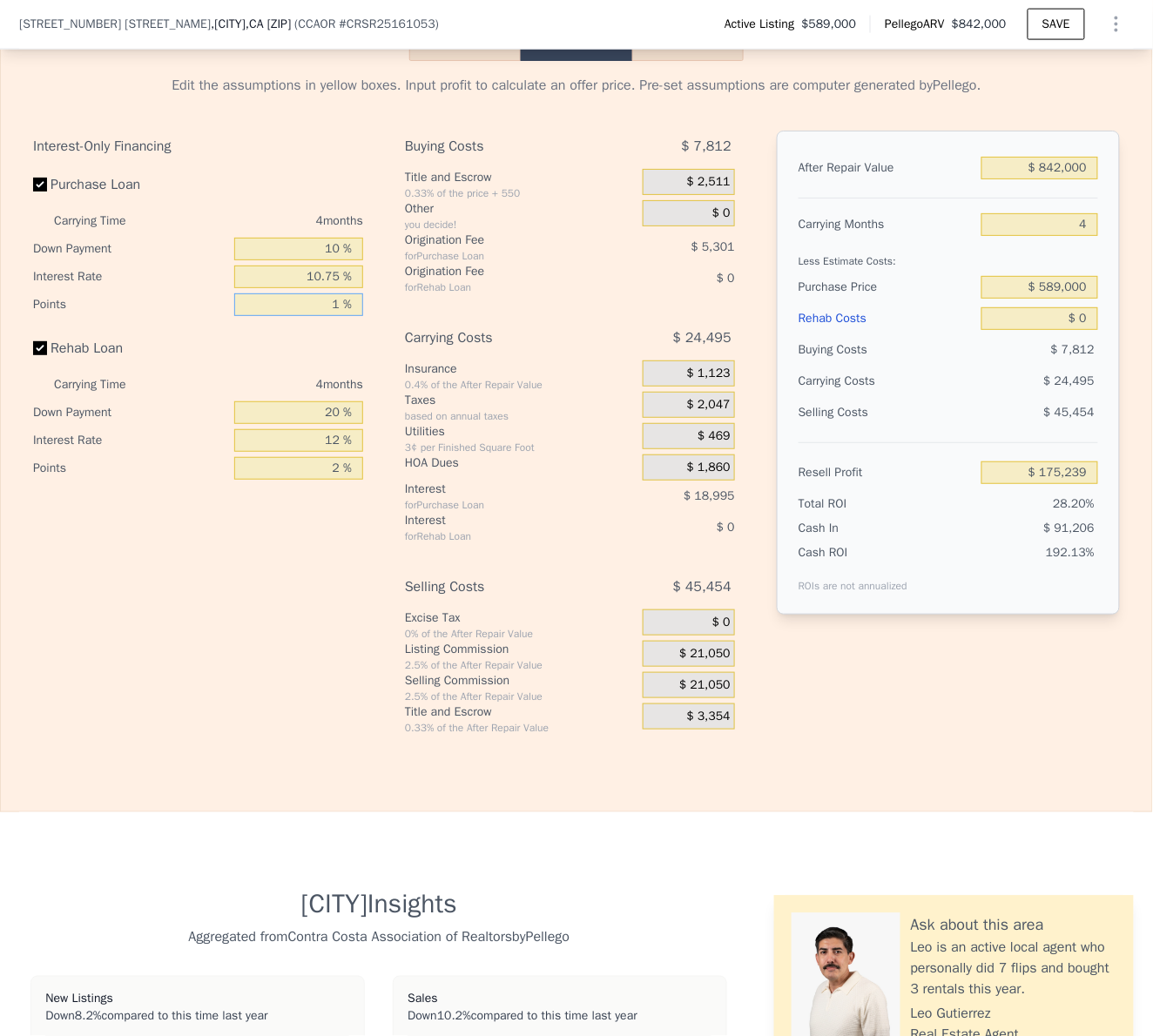 type on "1 %" 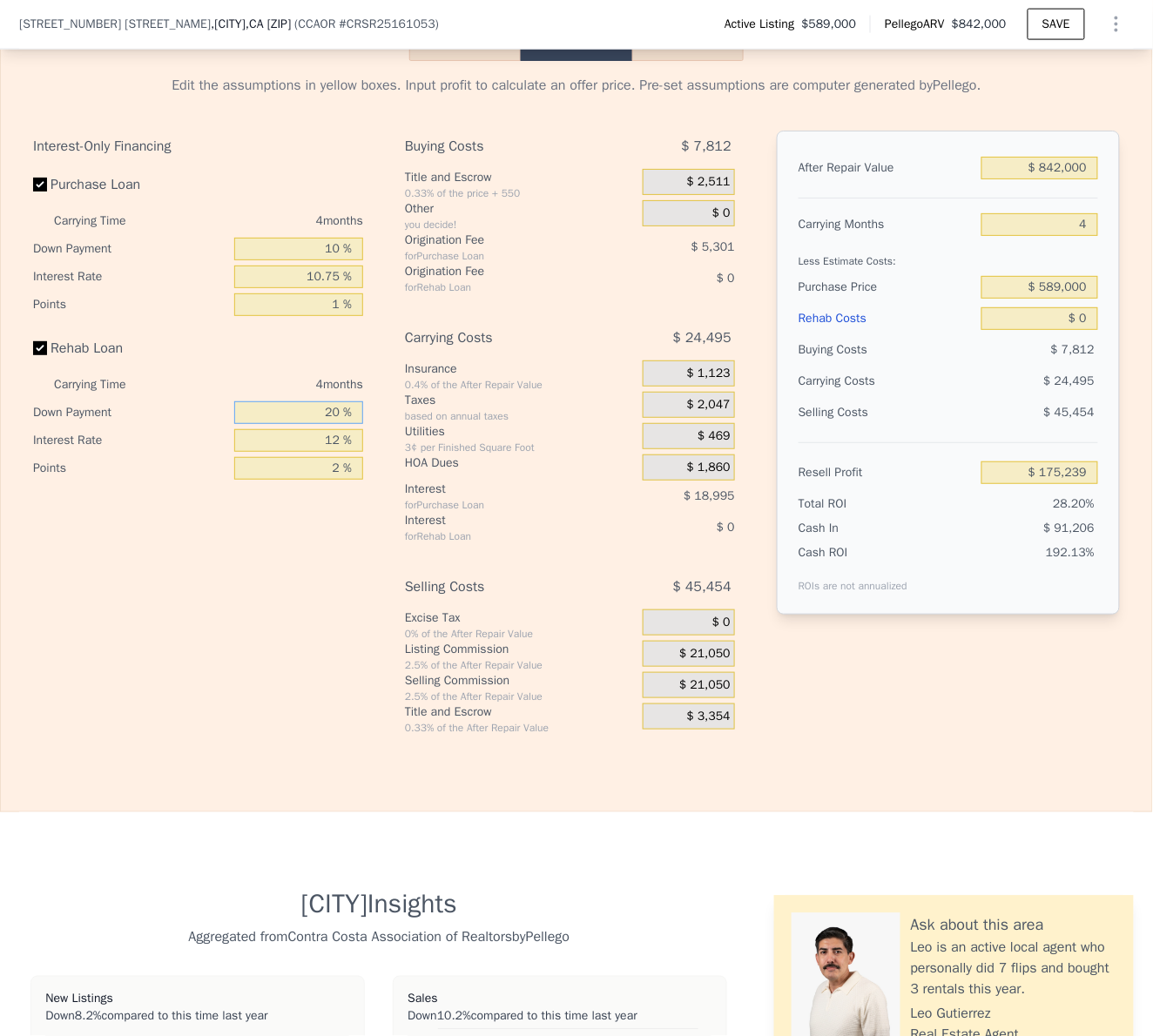click on "20 %" at bounding box center (299, 413) 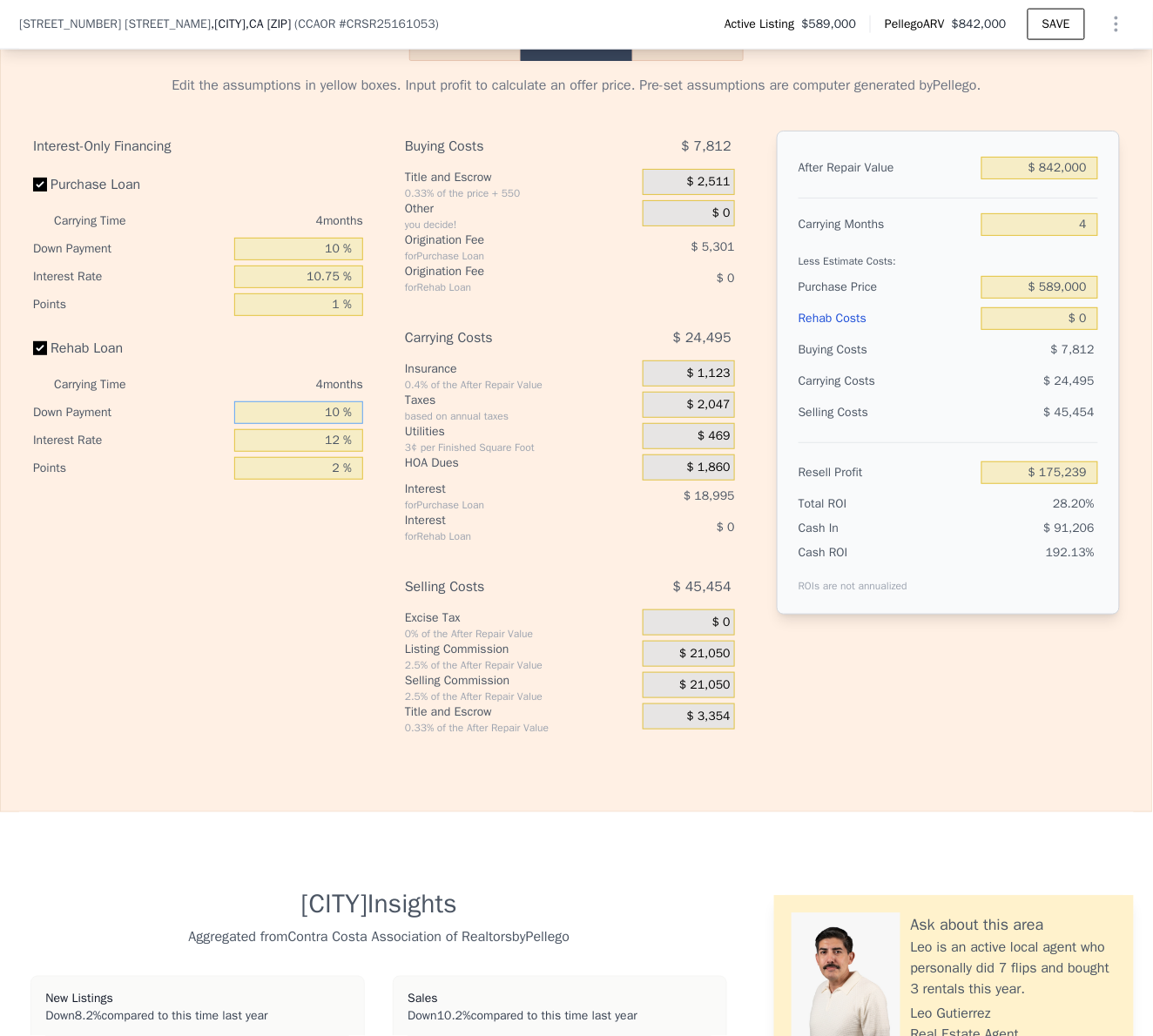 type on "10 %" 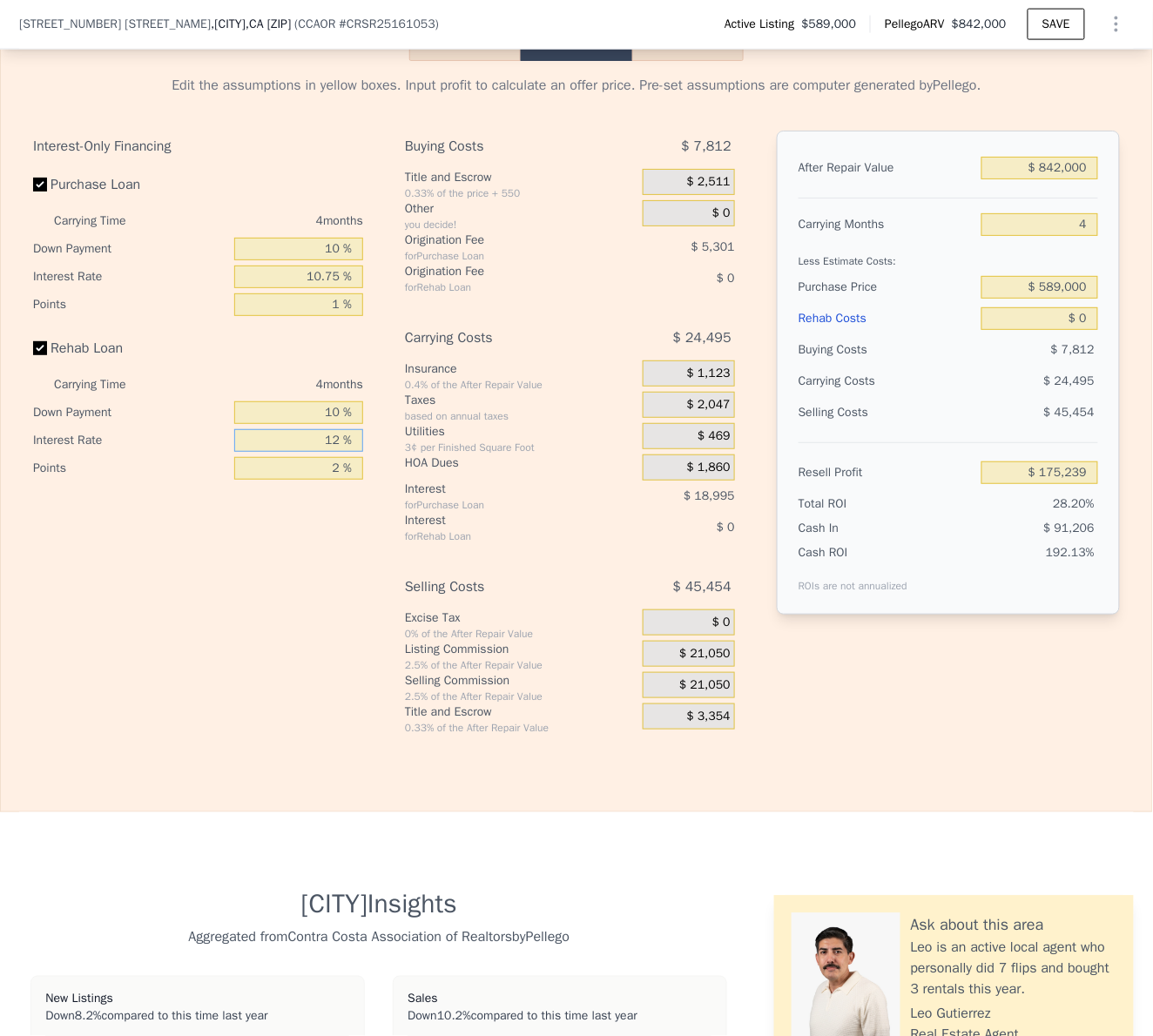 drag, startPoint x: 295, startPoint y: 502, endPoint x: 408, endPoint y: 502, distance: 113 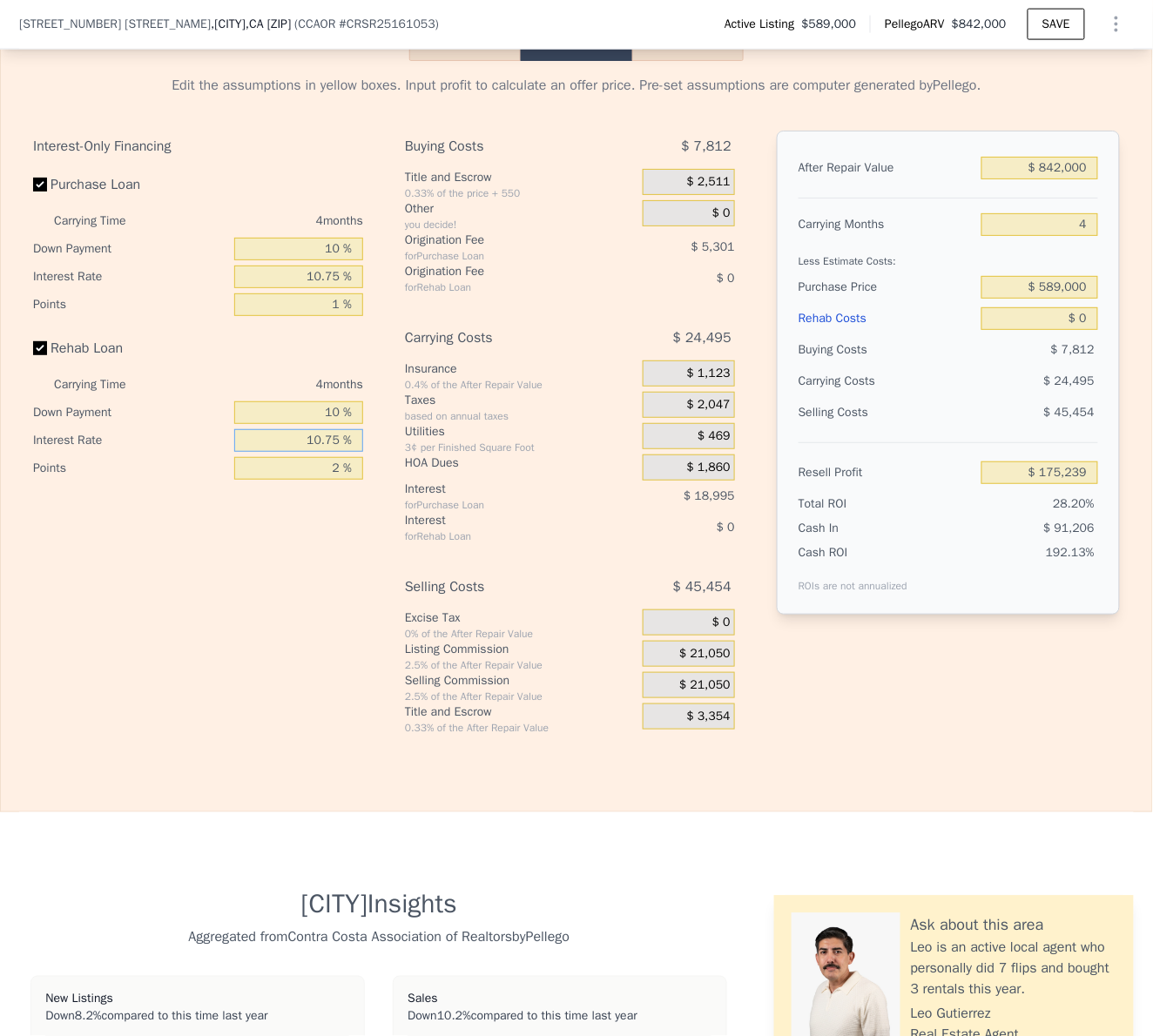 type on "10.75 %" 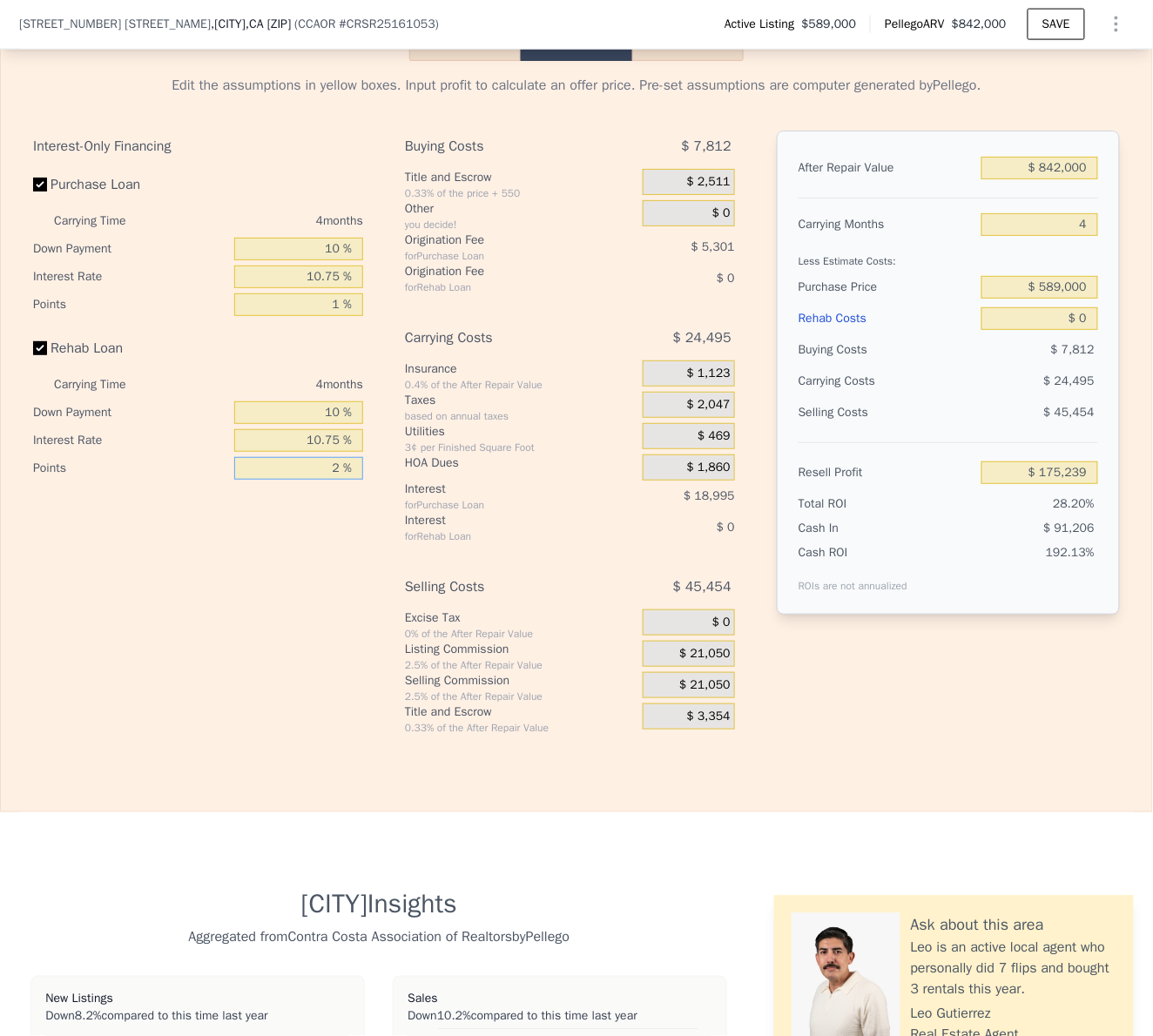 drag, startPoint x: 304, startPoint y: 528, endPoint x: 406, endPoint y: 529, distance: 102.0049 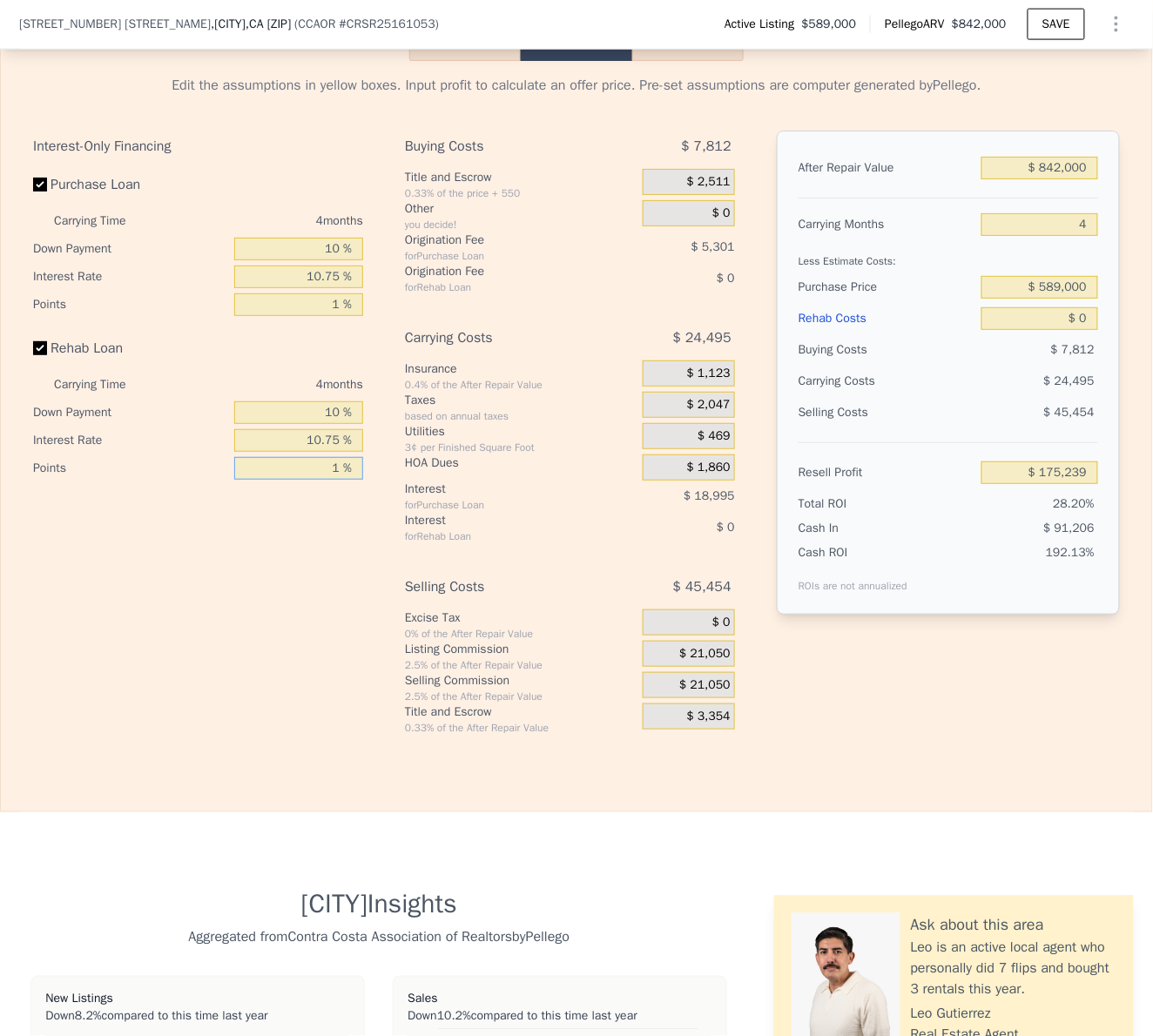 type on "1 %" 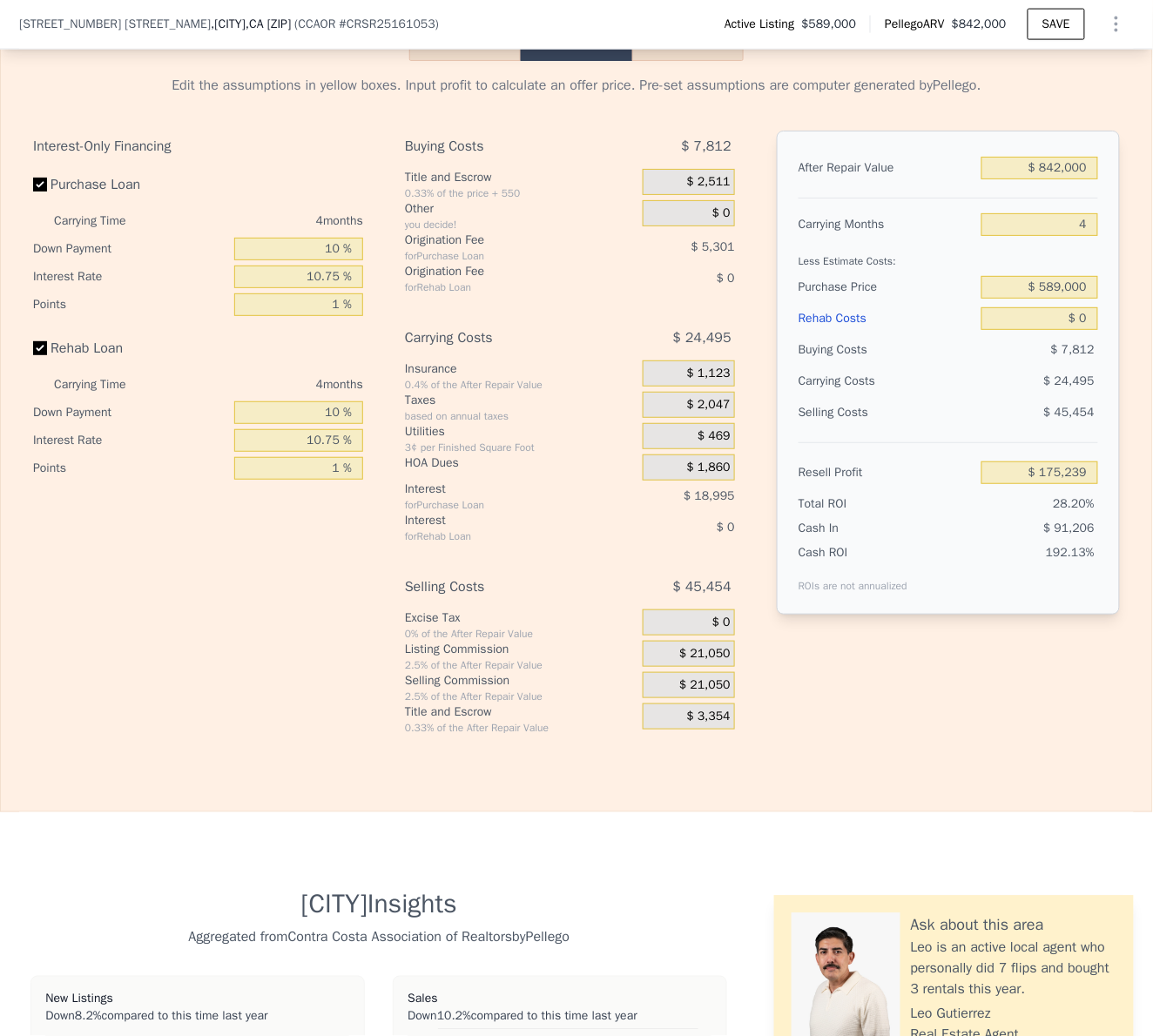 click on "$ 0" at bounding box center [1040, 319] 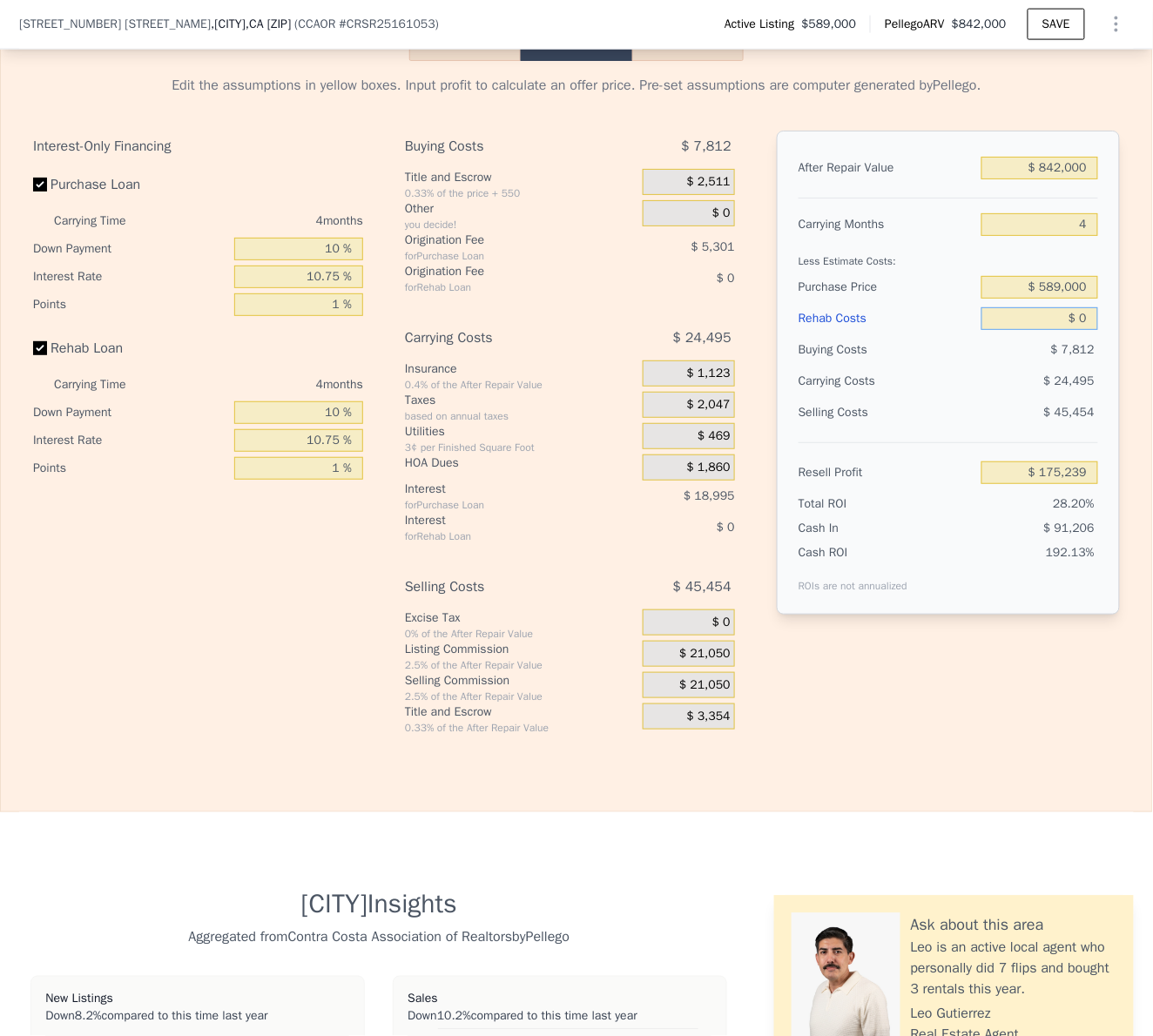 click on "$ 0" at bounding box center (1040, 319) 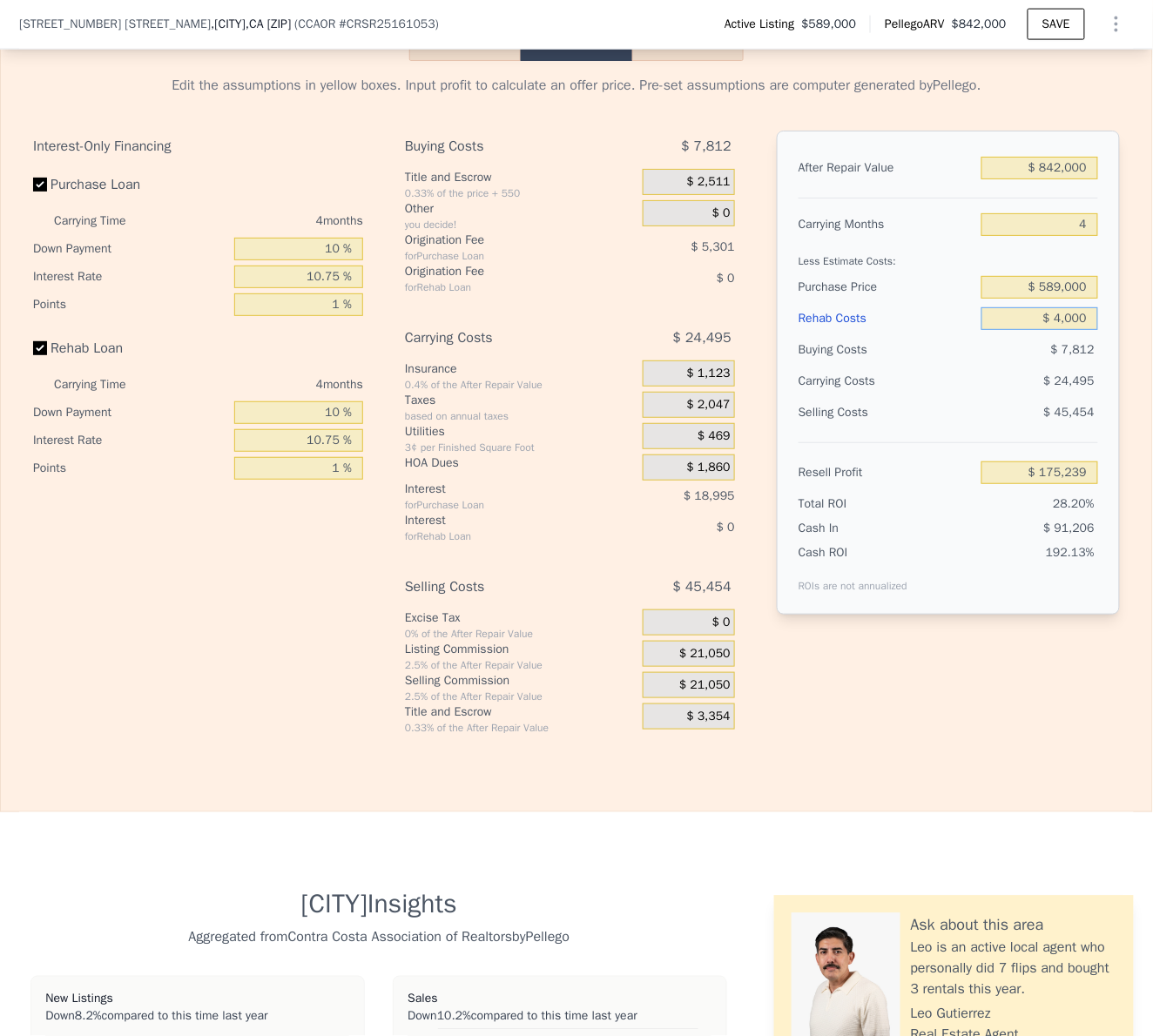 type on "$ 40,000" 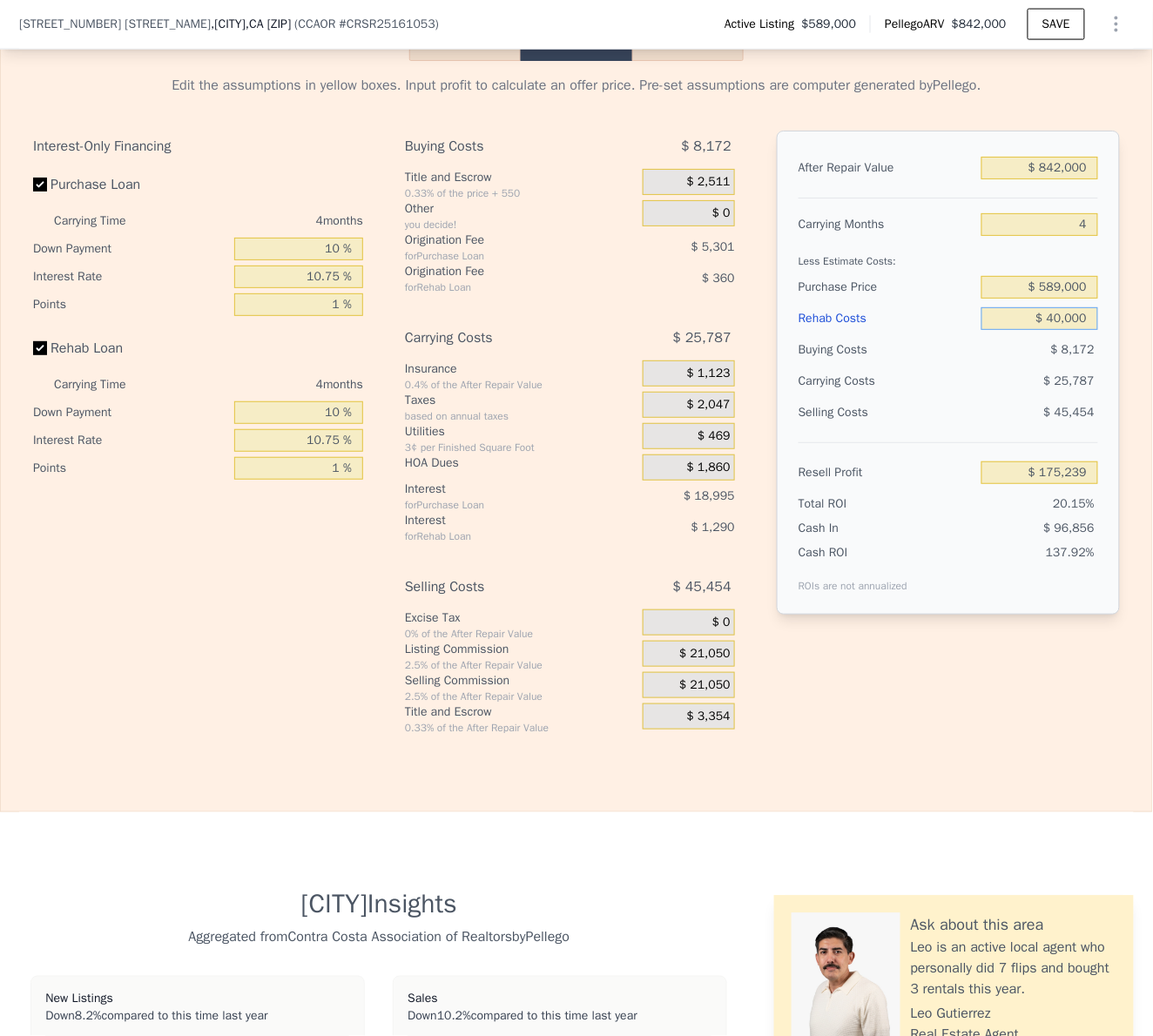 type on "$ 133,587" 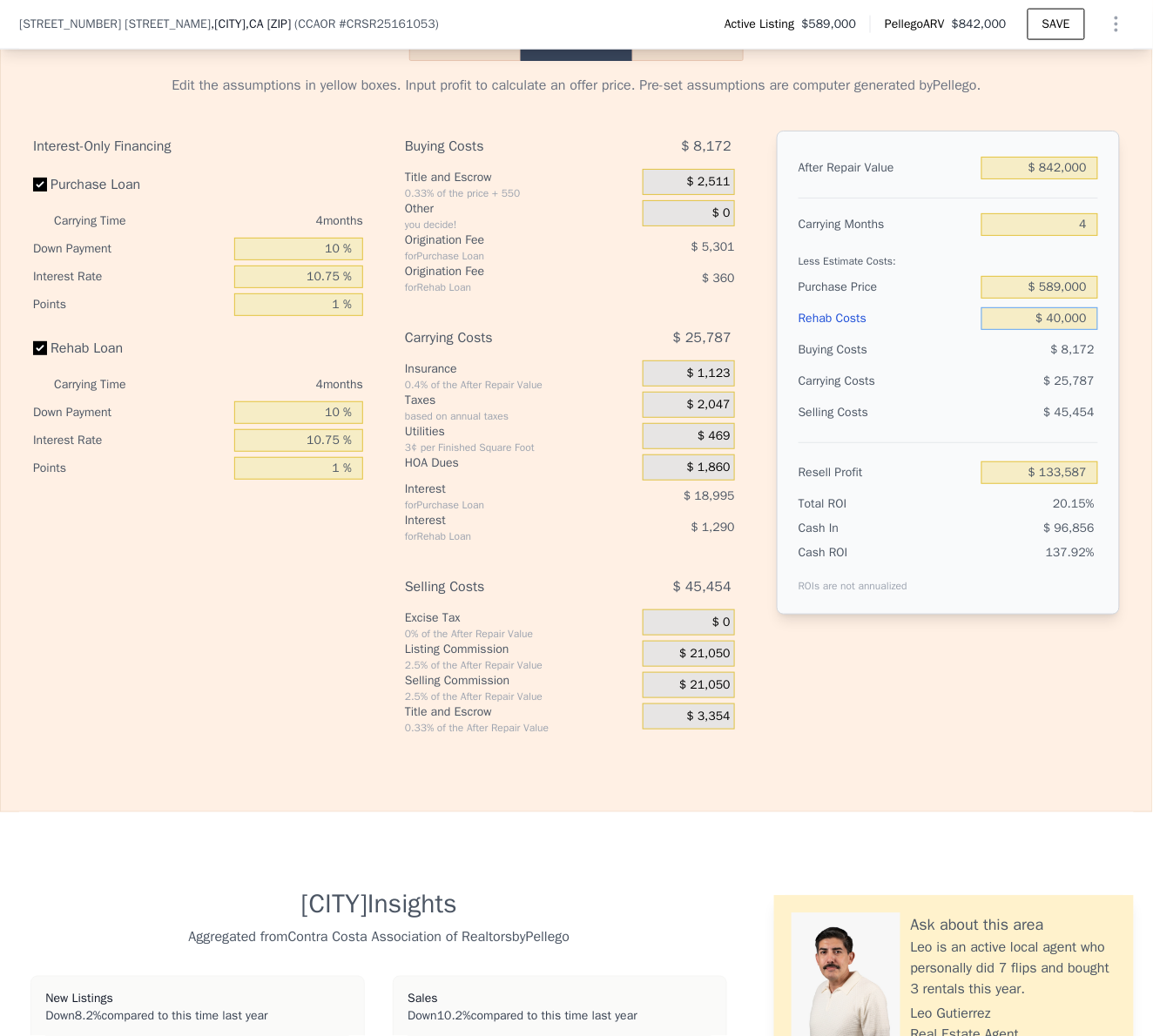 type on "$ 40,000" 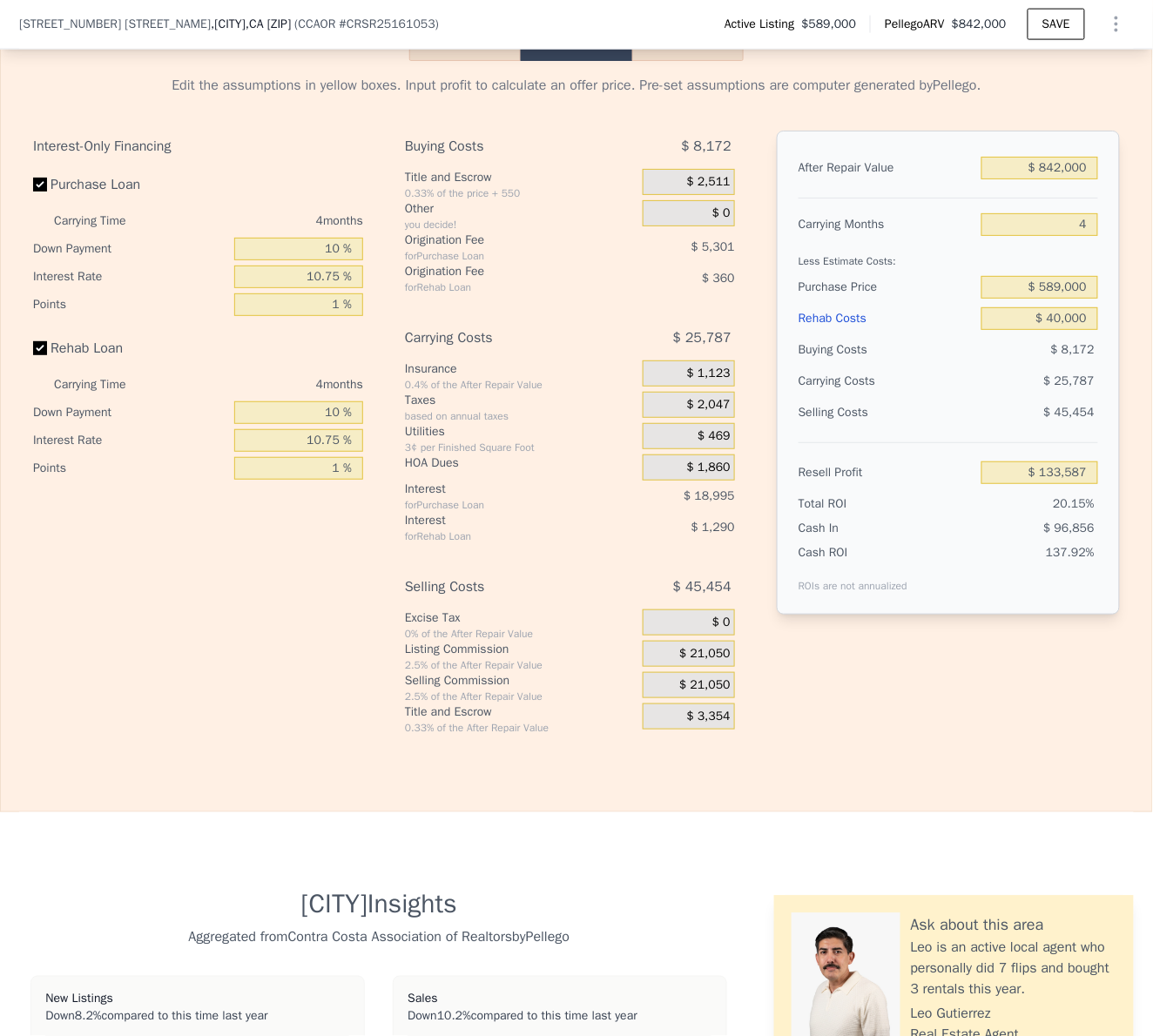 click on "$ 21,050" at bounding box center [705, 685] 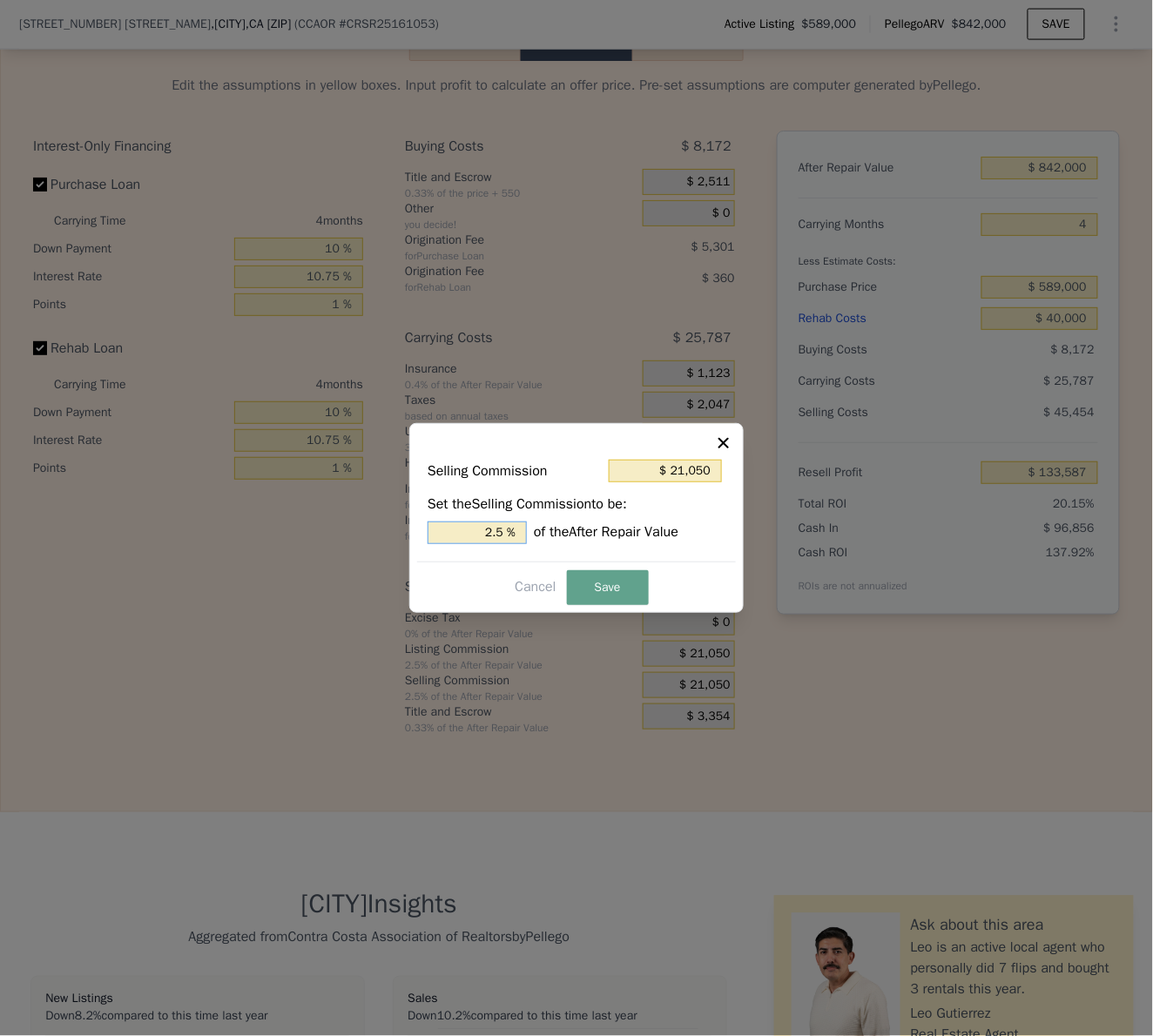 drag, startPoint x: 452, startPoint y: 528, endPoint x: 567, endPoint y: 528, distance: 115 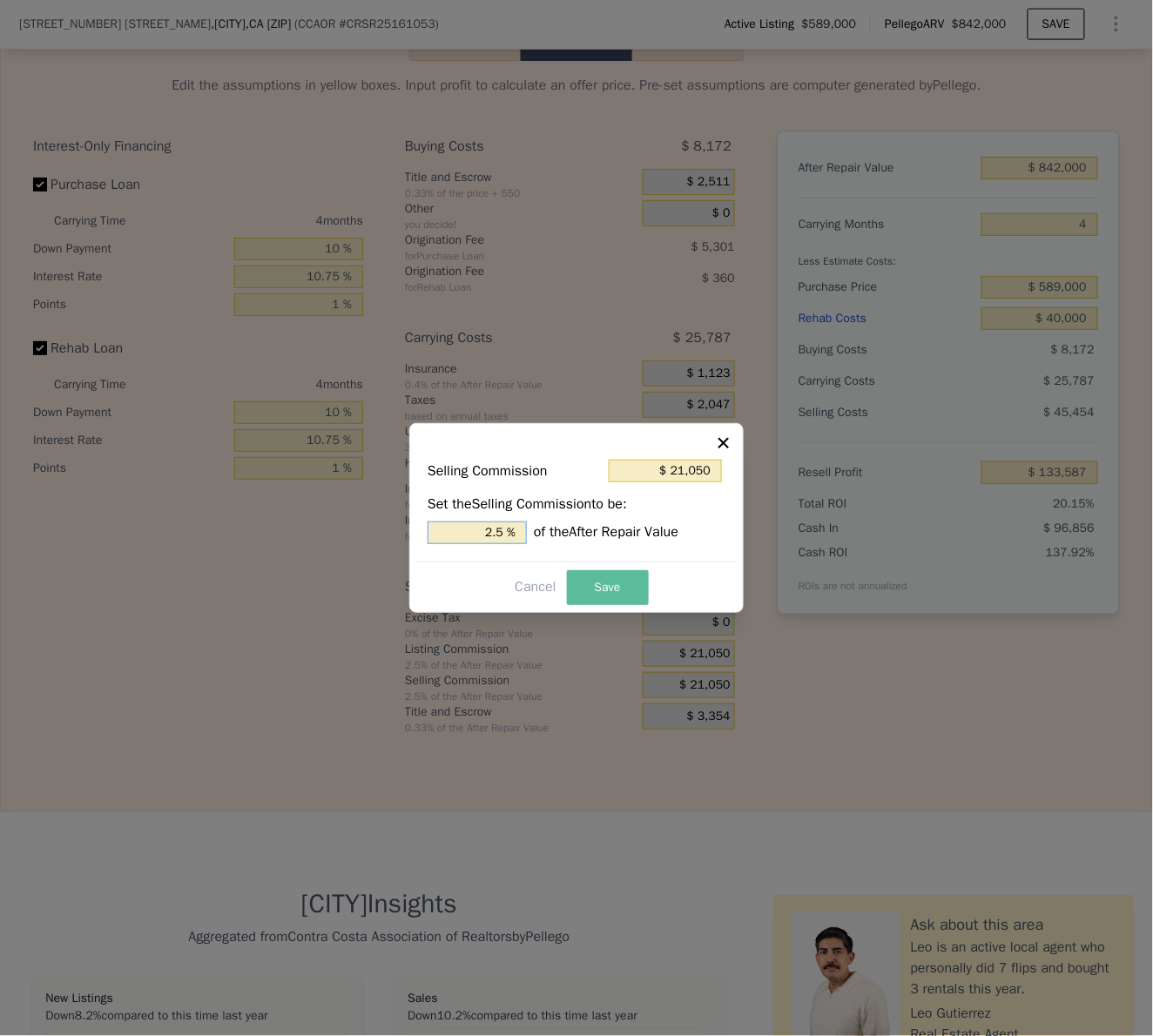 type on "$ 0" 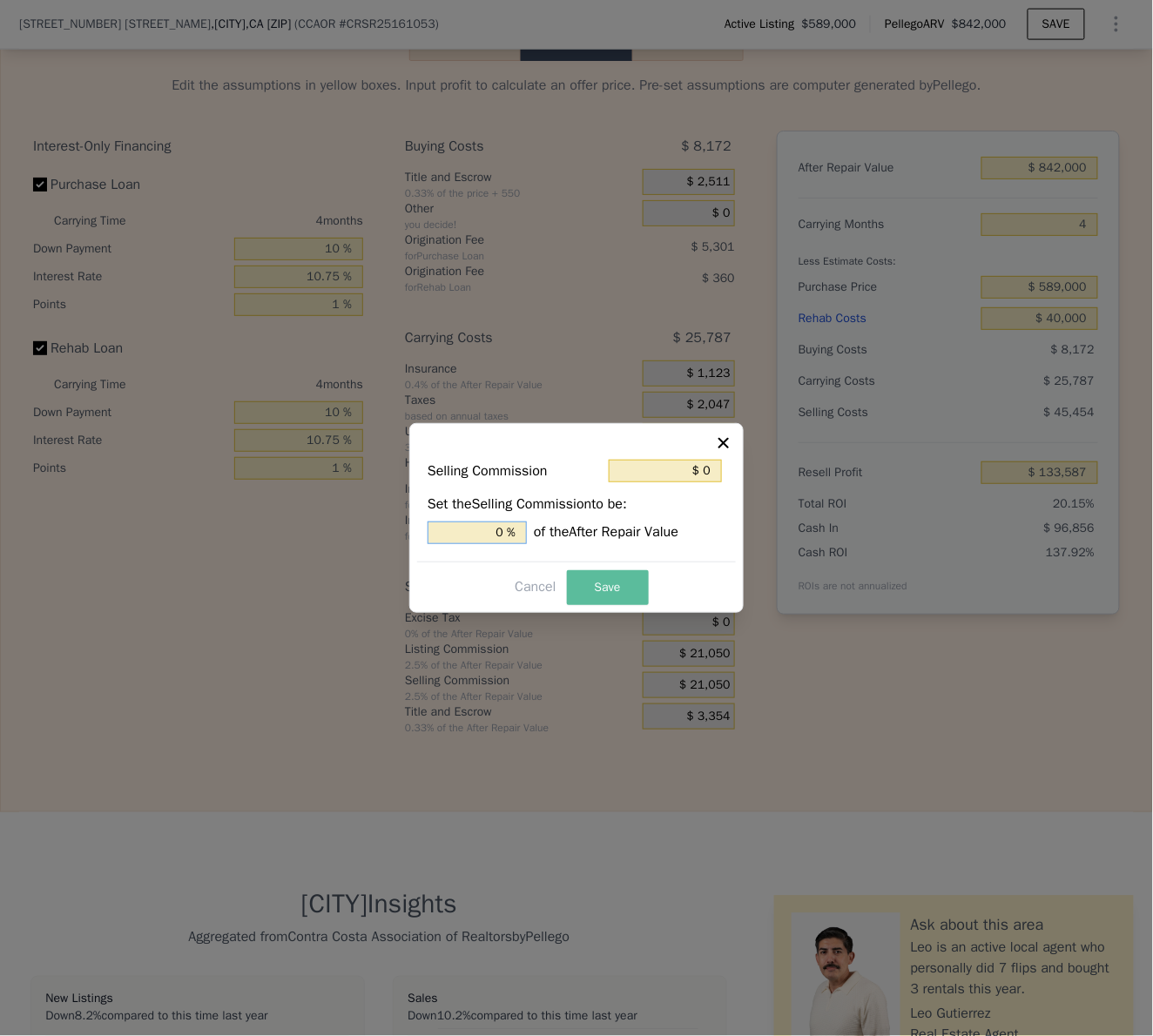 type on "0 %" 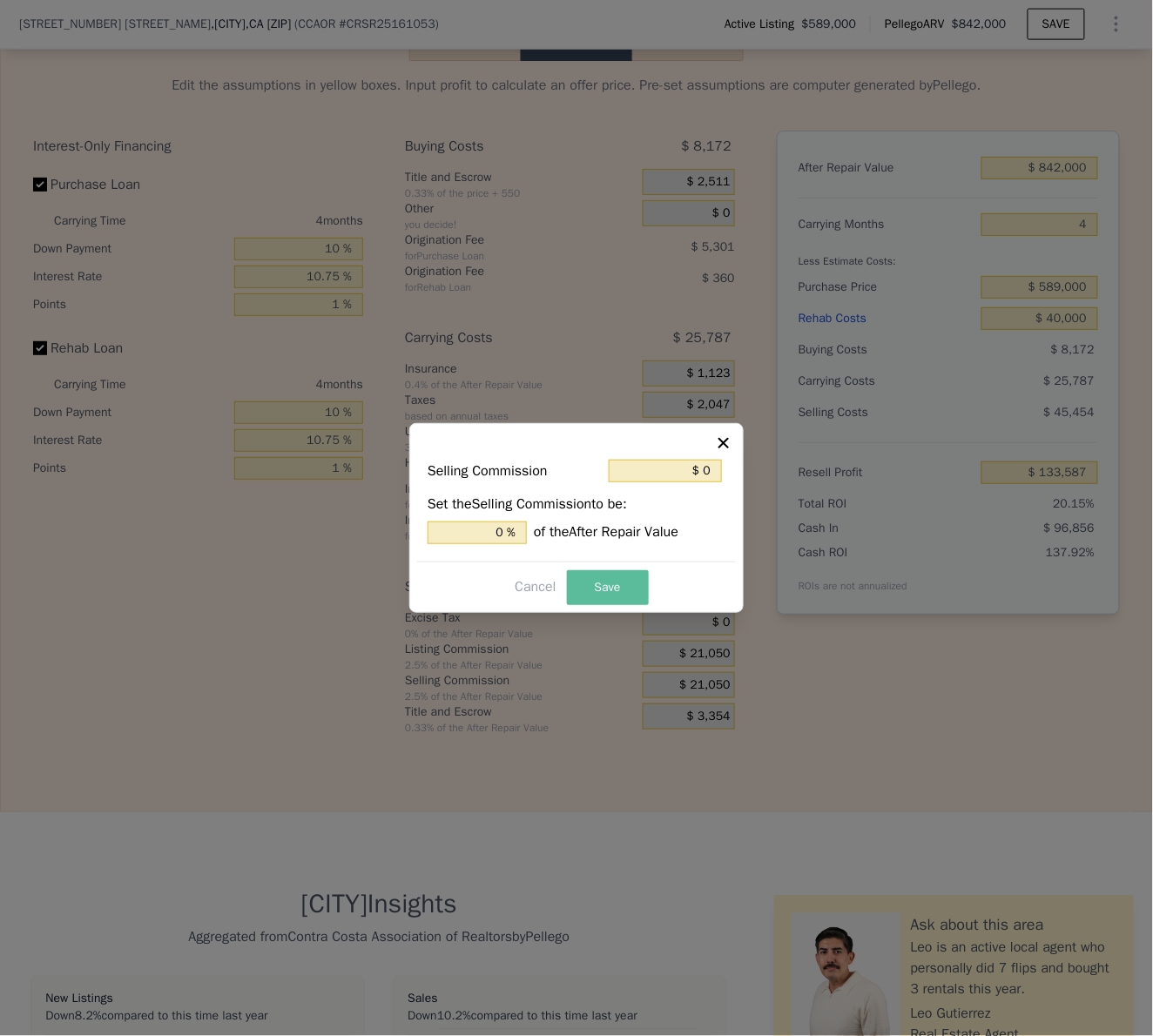 click on "Save" at bounding box center [608, 588] 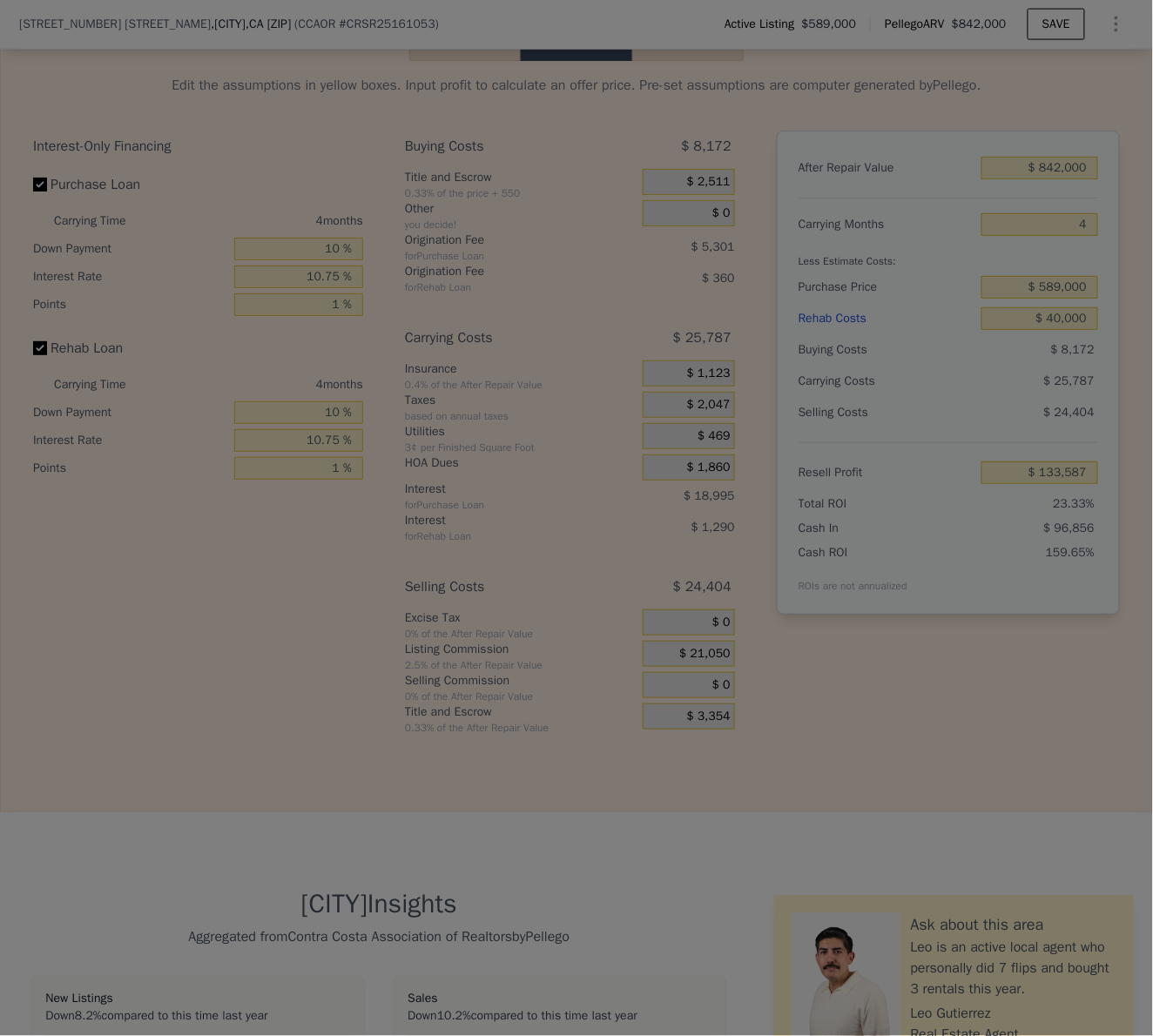 type on "$ 154,637" 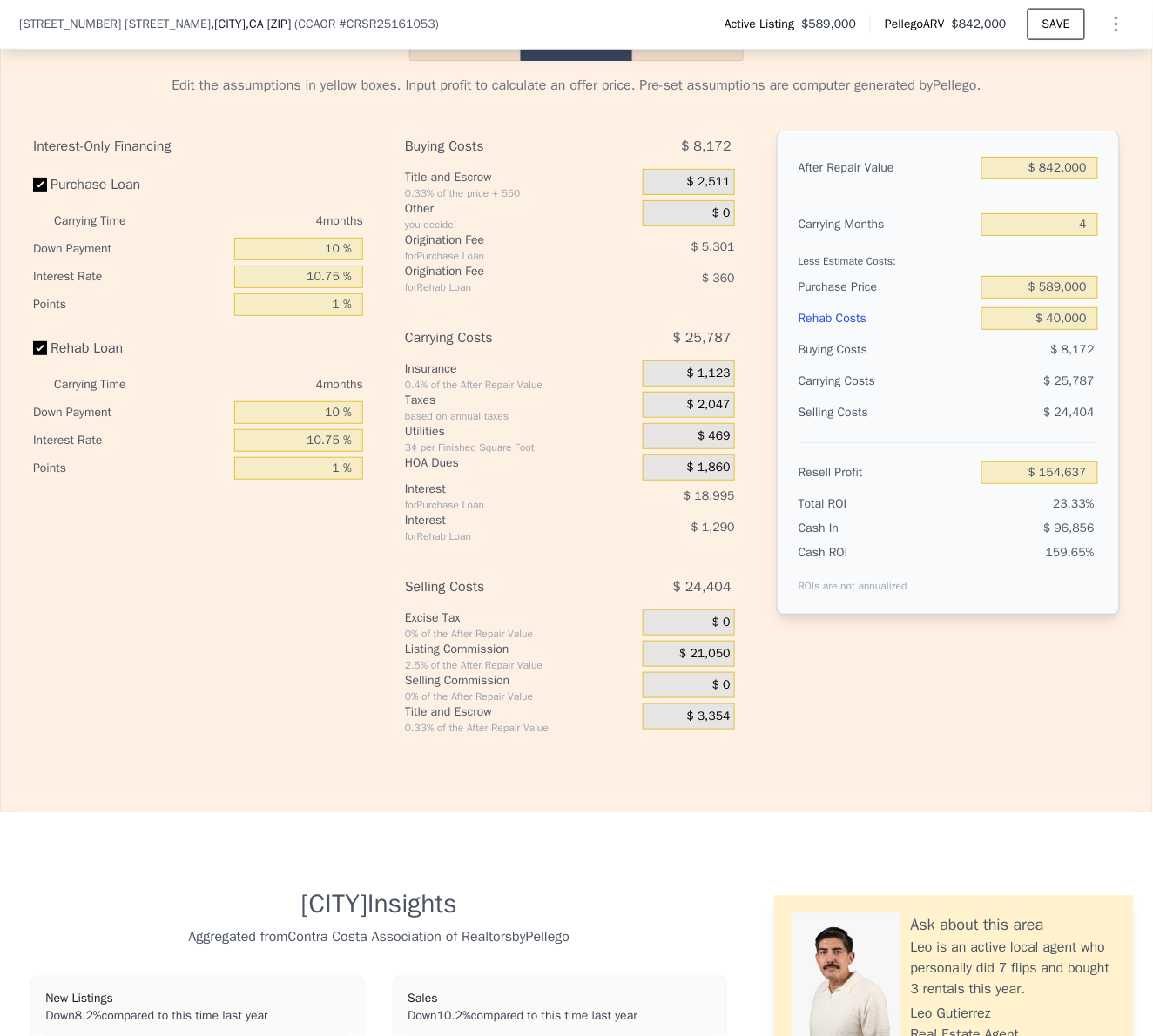 click on "$ 21,050" at bounding box center (705, 654) 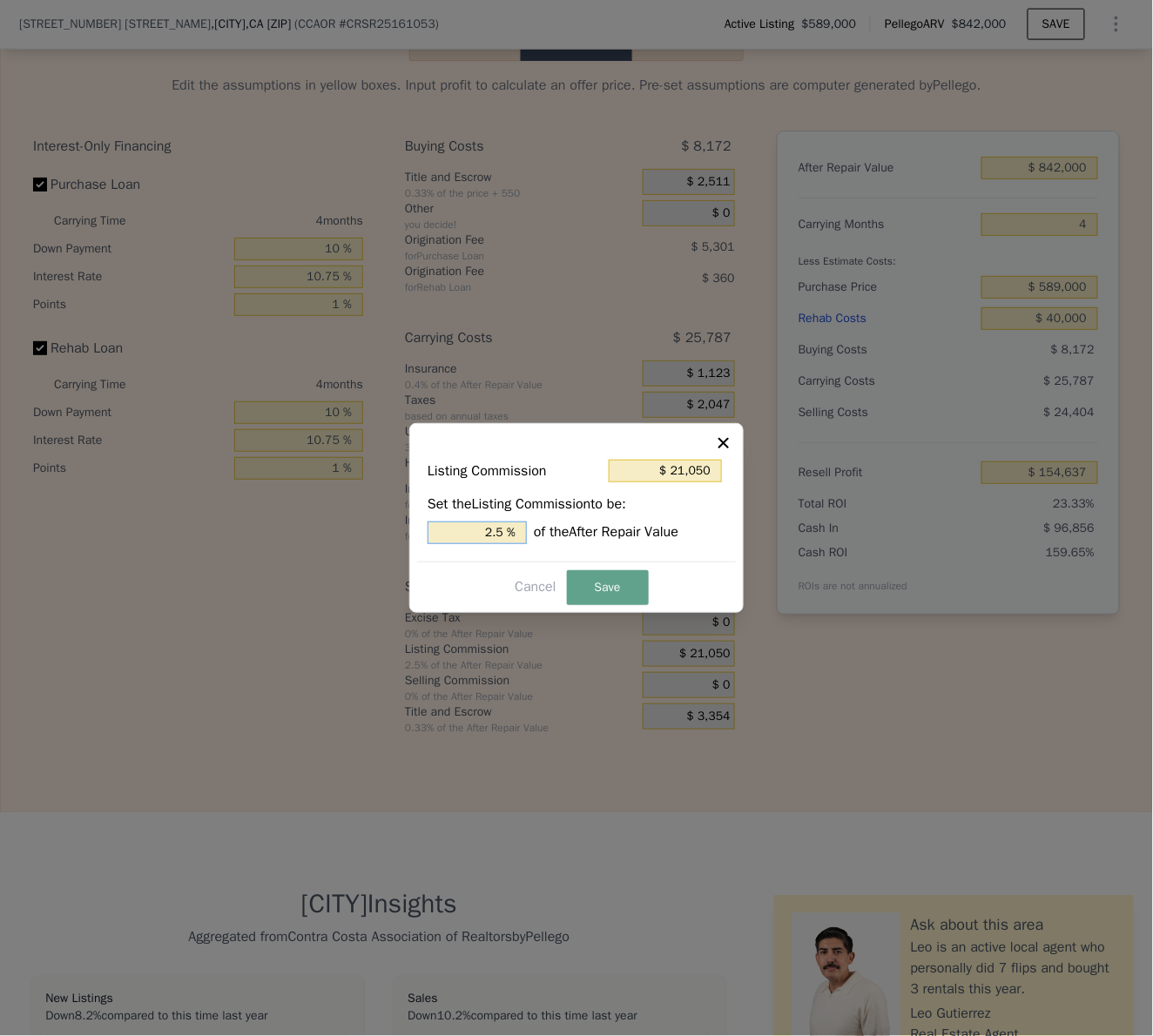 drag, startPoint x: 472, startPoint y: 531, endPoint x: 581, endPoint y: 532, distance: 109.005 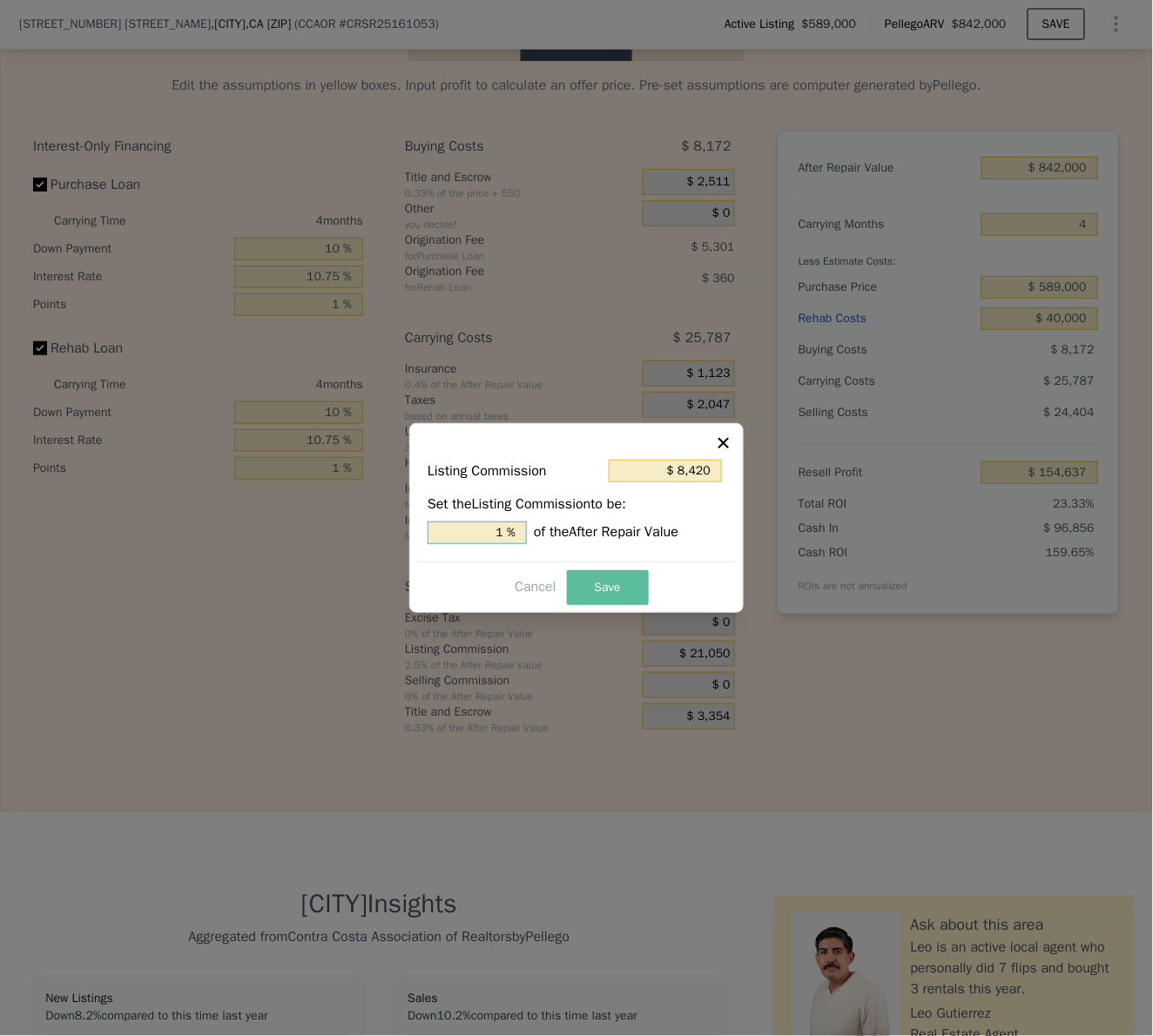 type 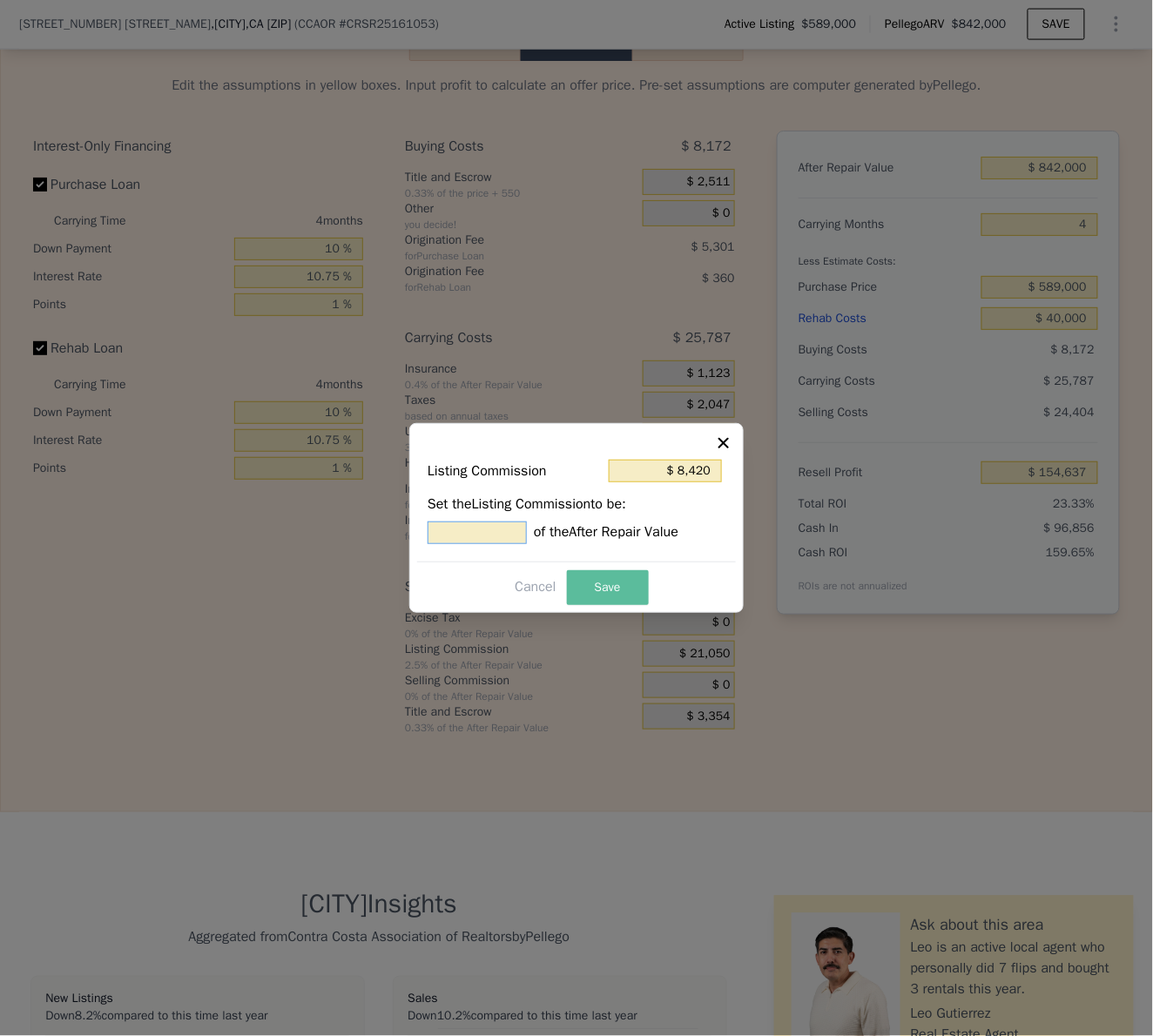type on "$ 16,840" 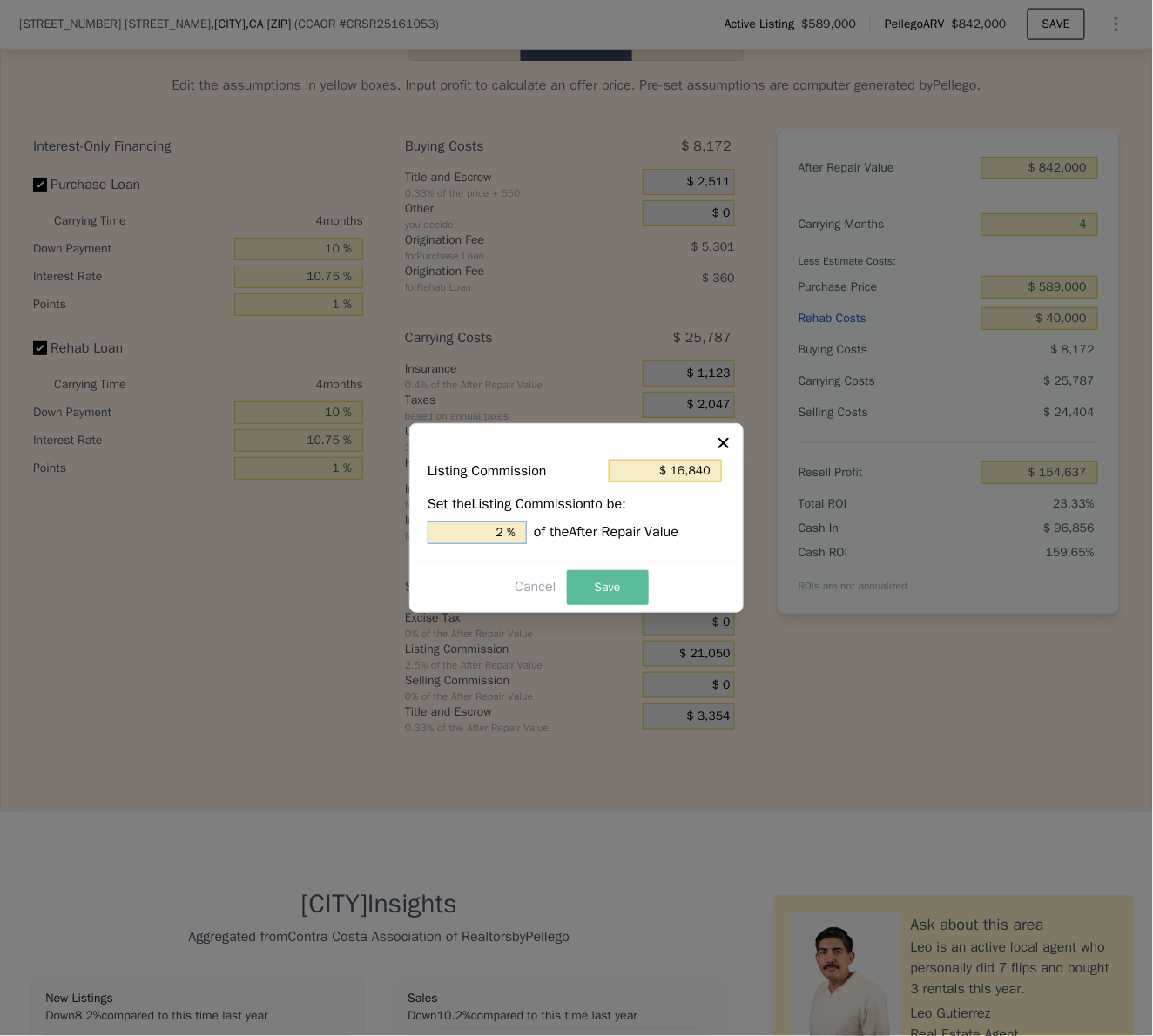 type on "2 %" 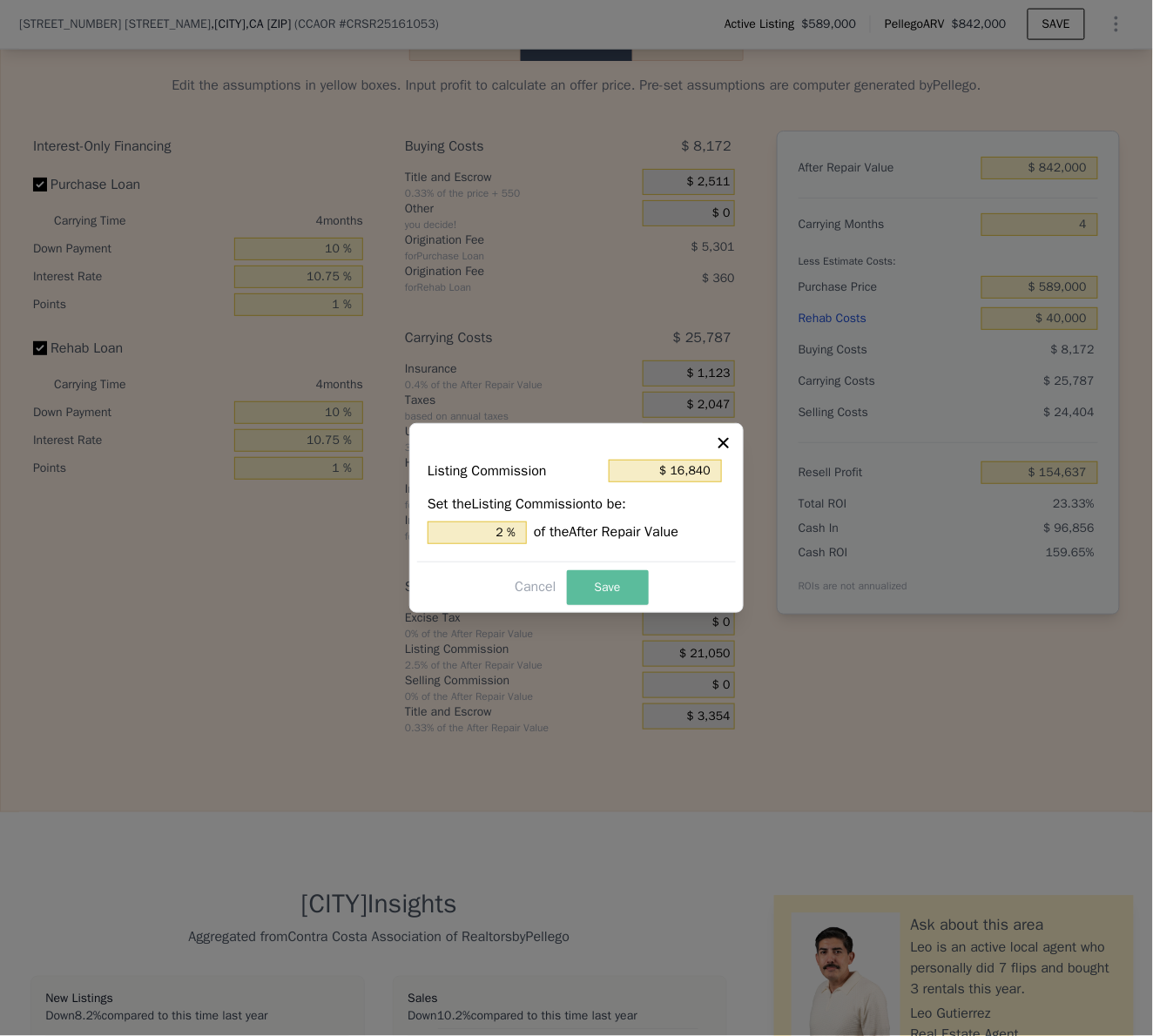 click on "Save" at bounding box center (608, 588) 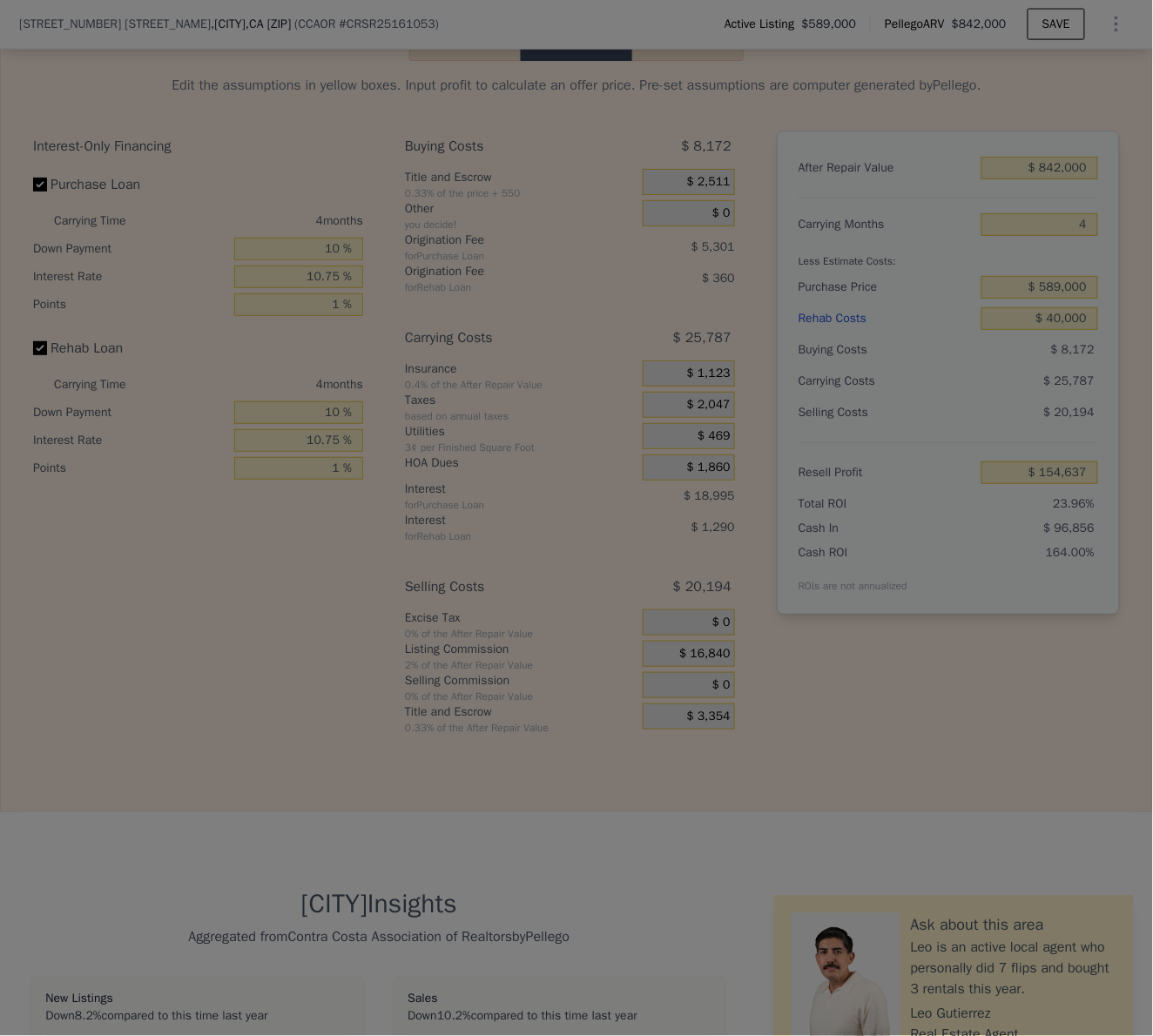 type on "$ 158,847" 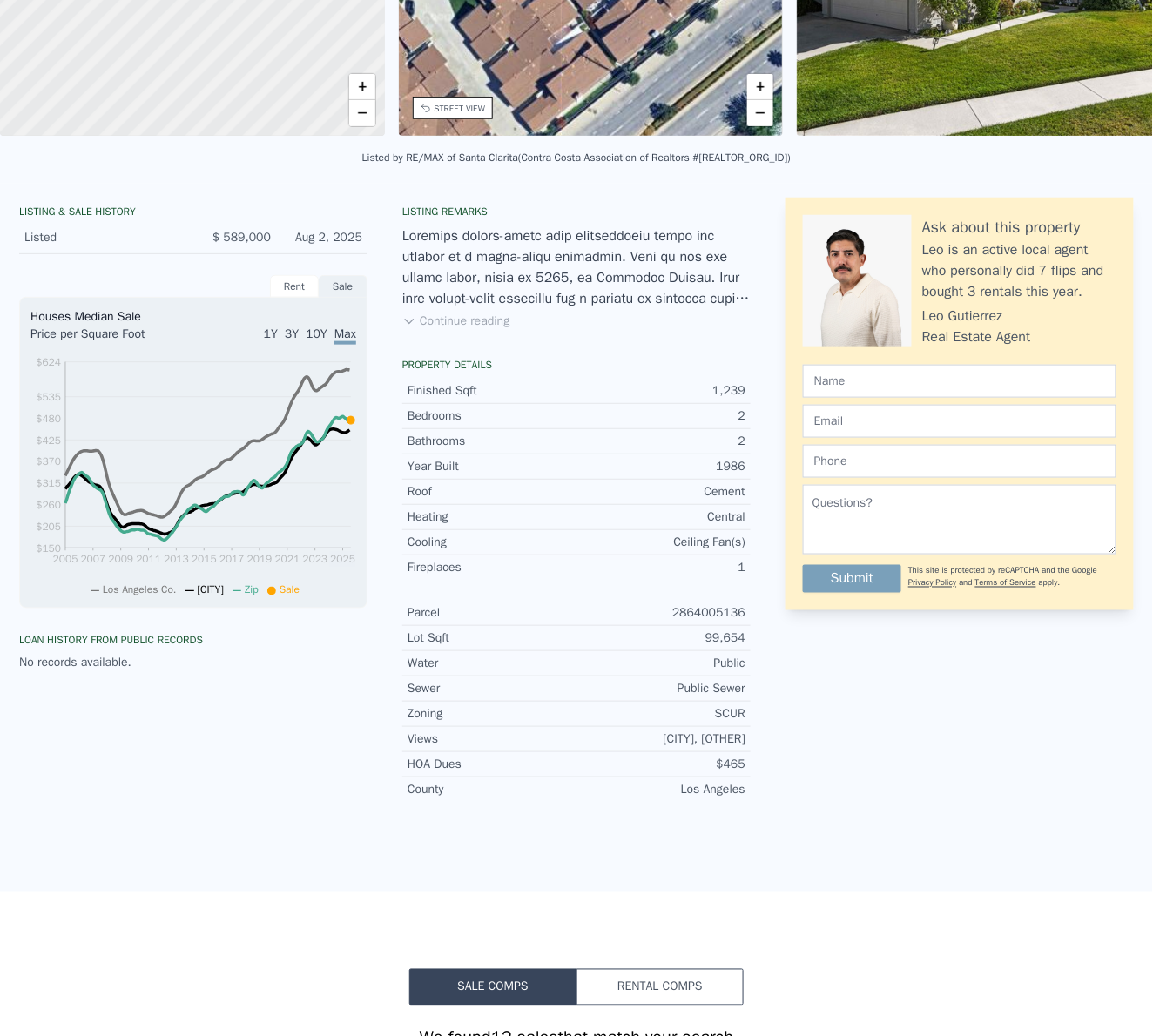 scroll, scrollTop: 0, scrollLeft: 0, axis: both 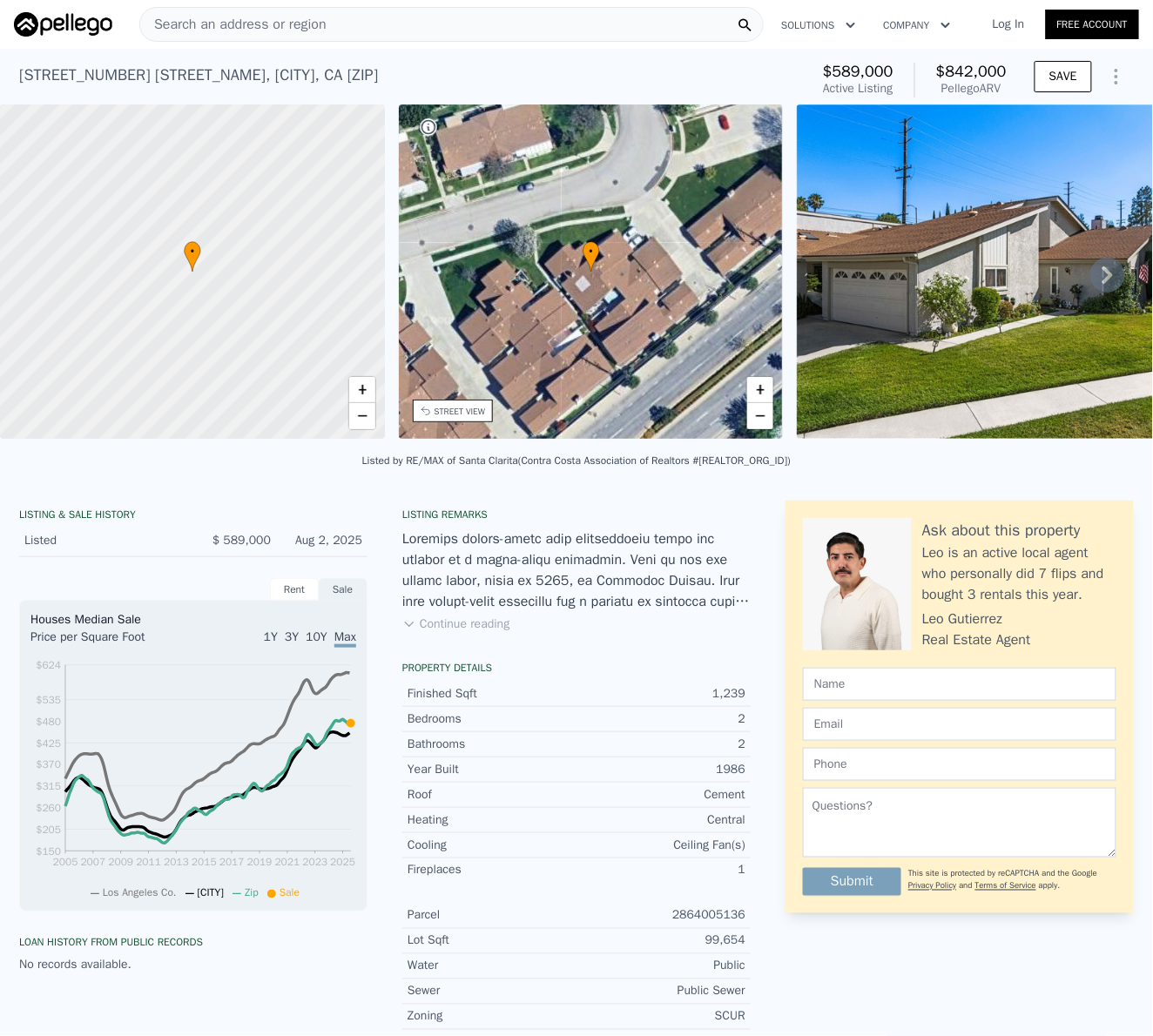 click on "19012 Avenue Of The Oaks ,   Santa Clarita ,   CA   91321 Active at  $589k (~ARV  $842k )" at bounding box center [410, 80] 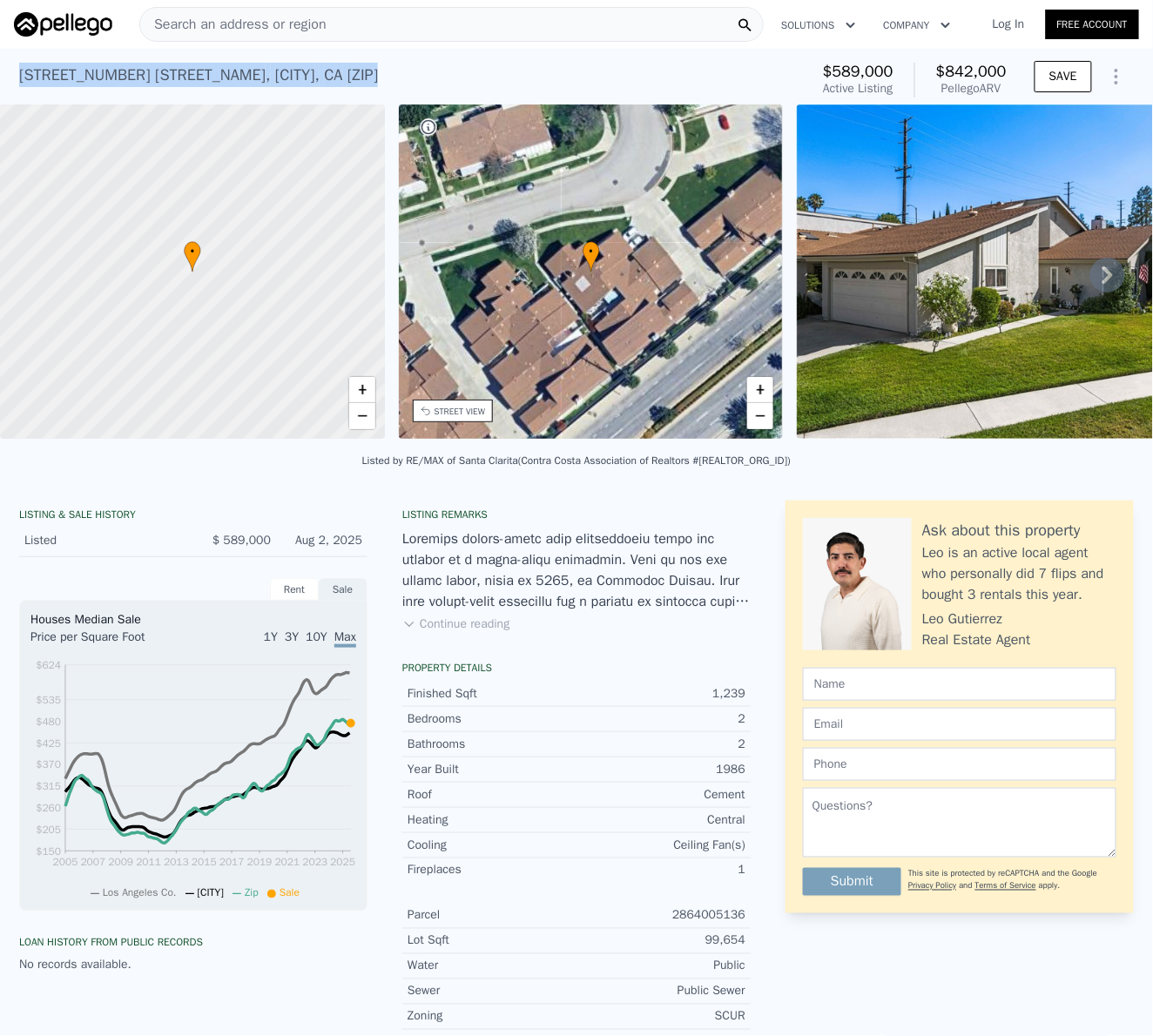drag, startPoint x: 389, startPoint y: 67, endPoint x: 4, endPoint y: 74, distance: 385.0636 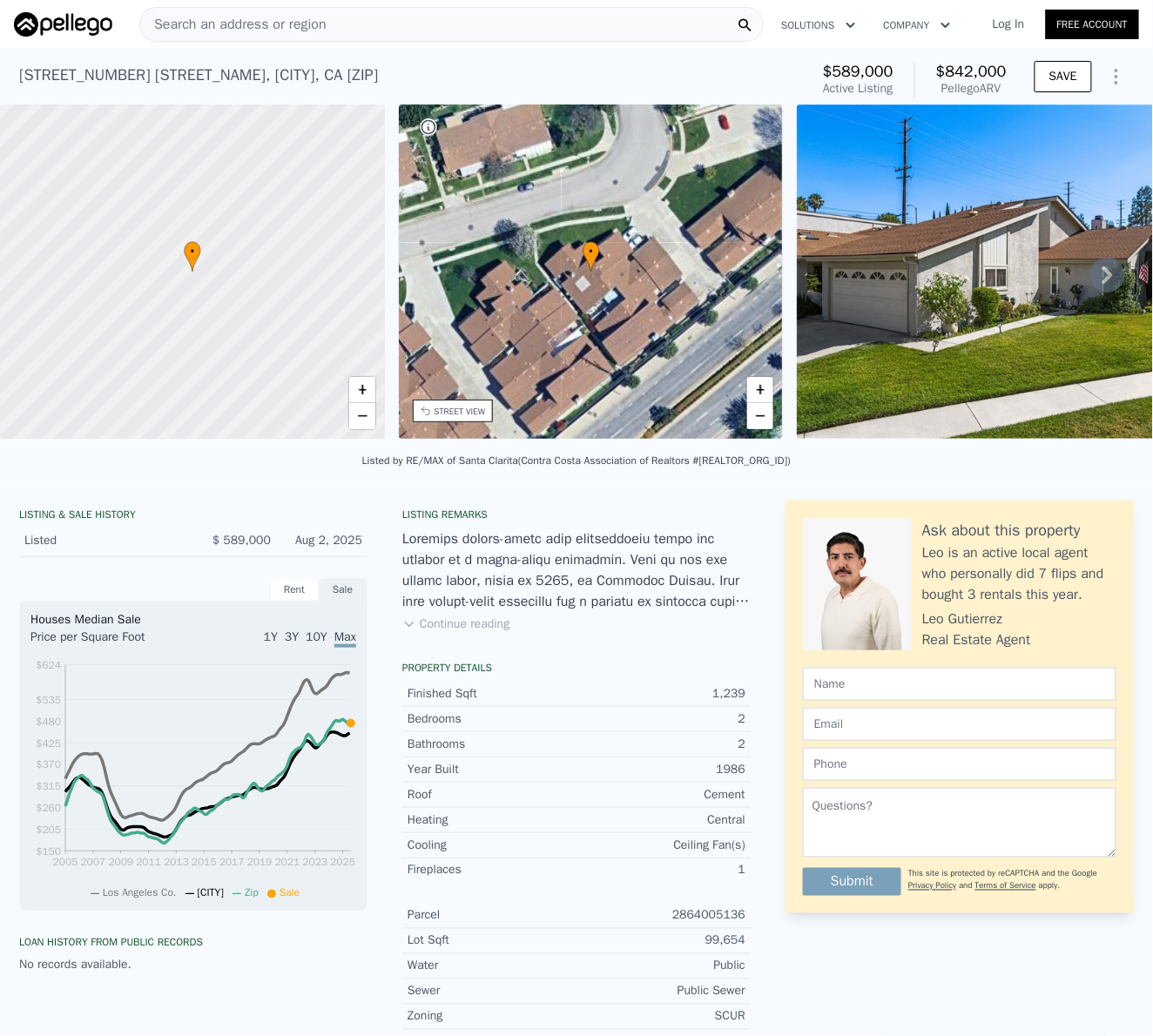 click on "2" at bounding box center (661, 744) 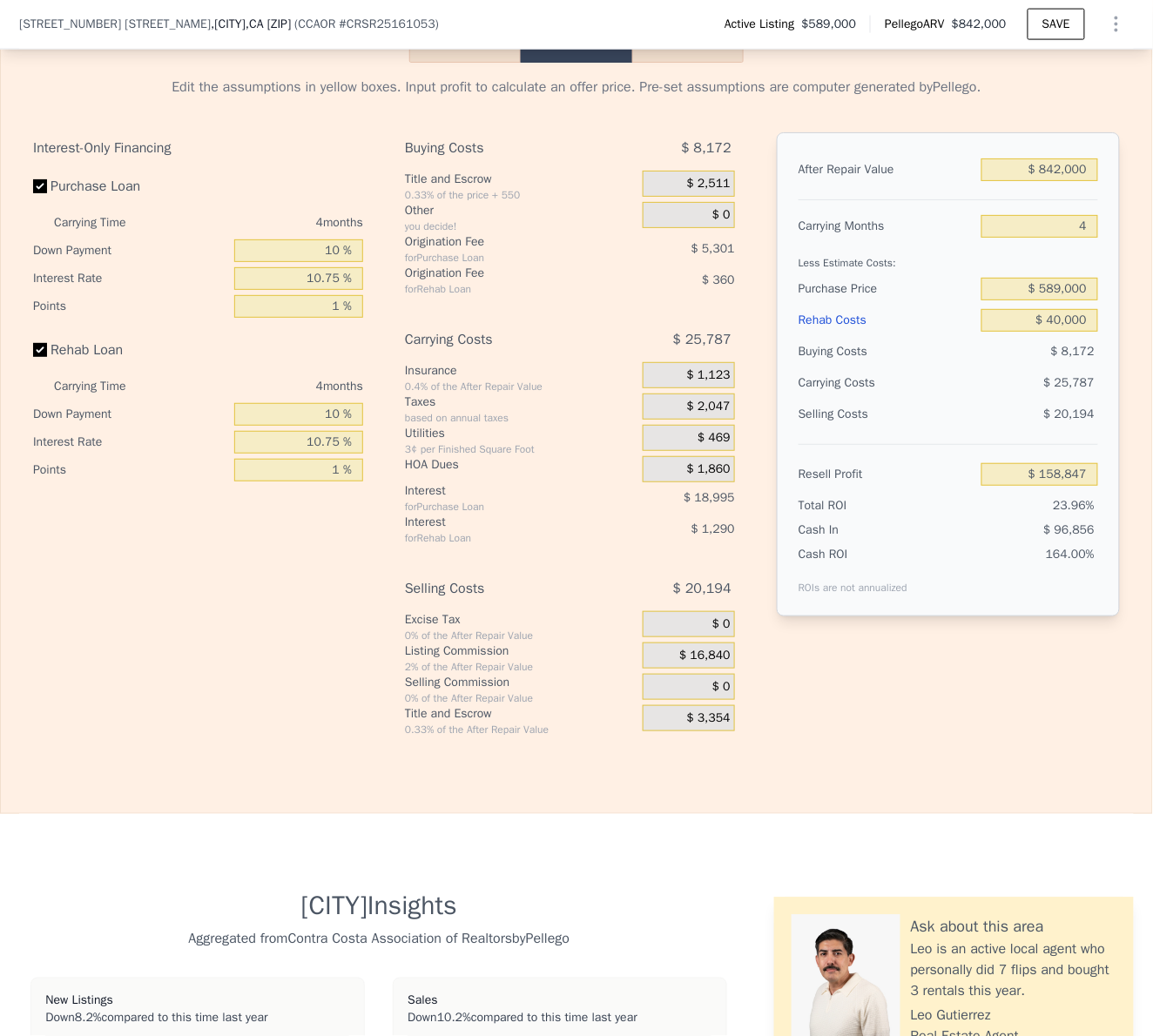 scroll, scrollTop: 2431, scrollLeft: 0, axis: vertical 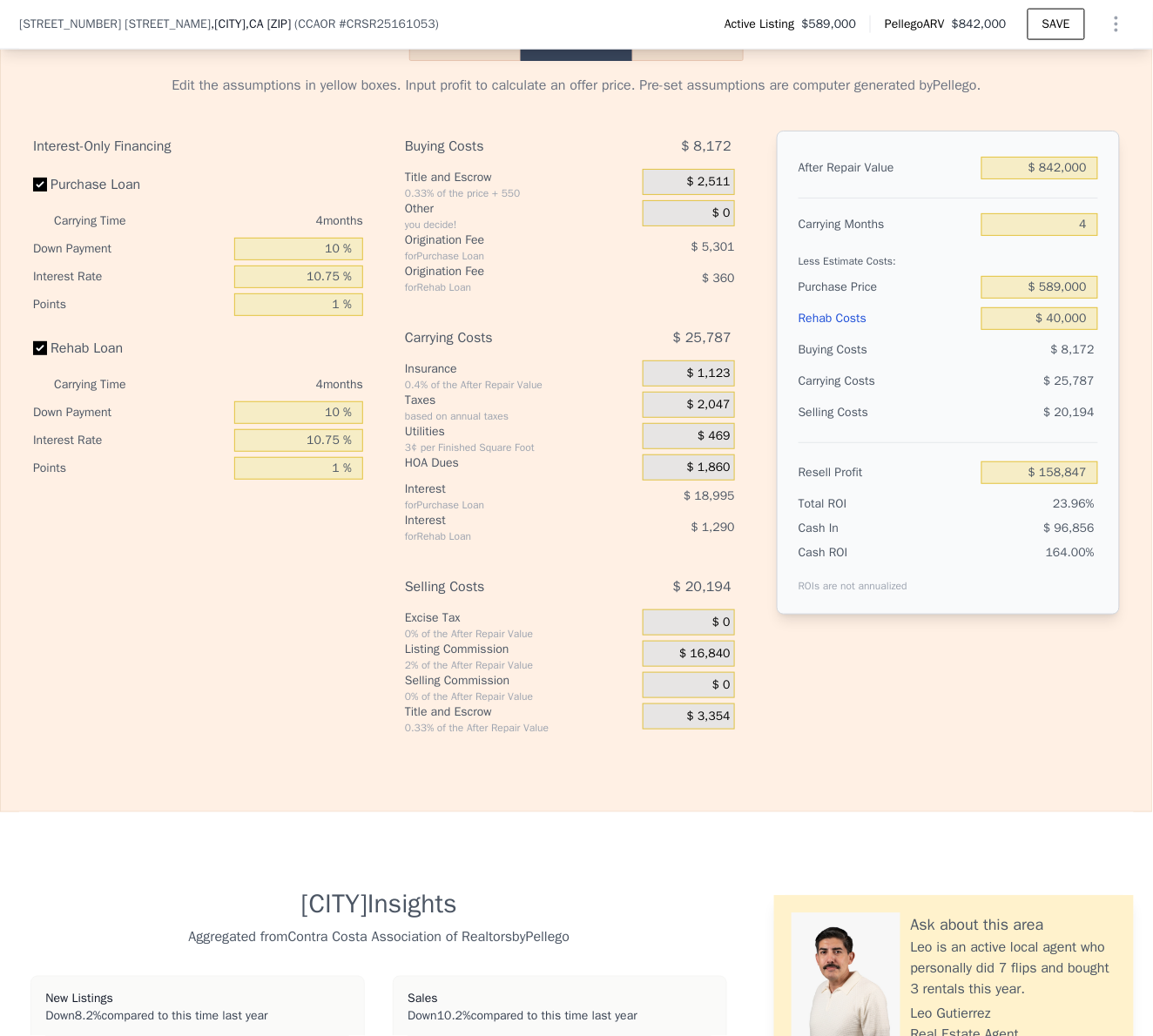 click on "Interest-Only Financing Purchase Loan Carrying Time 4  months Down Payment 10 % Interest Rate 10.75 % Points 1 % Rehab Loan Carrying Time 4  months Down Payment 10 % Interest Rate 10.75 % Points 1 %" at bounding box center [205, 433] 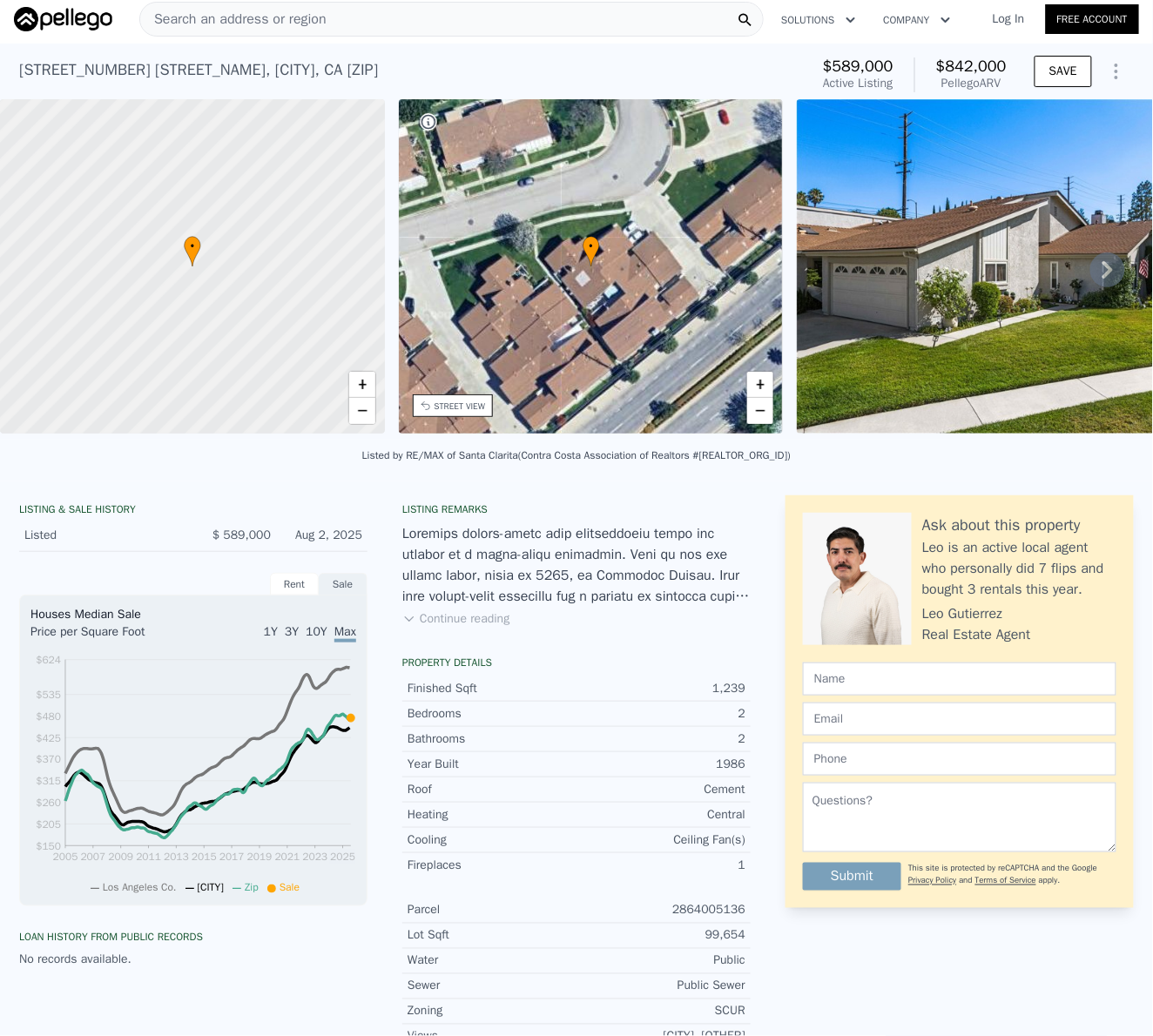 scroll, scrollTop: 0, scrollLeft: 0, axis: both 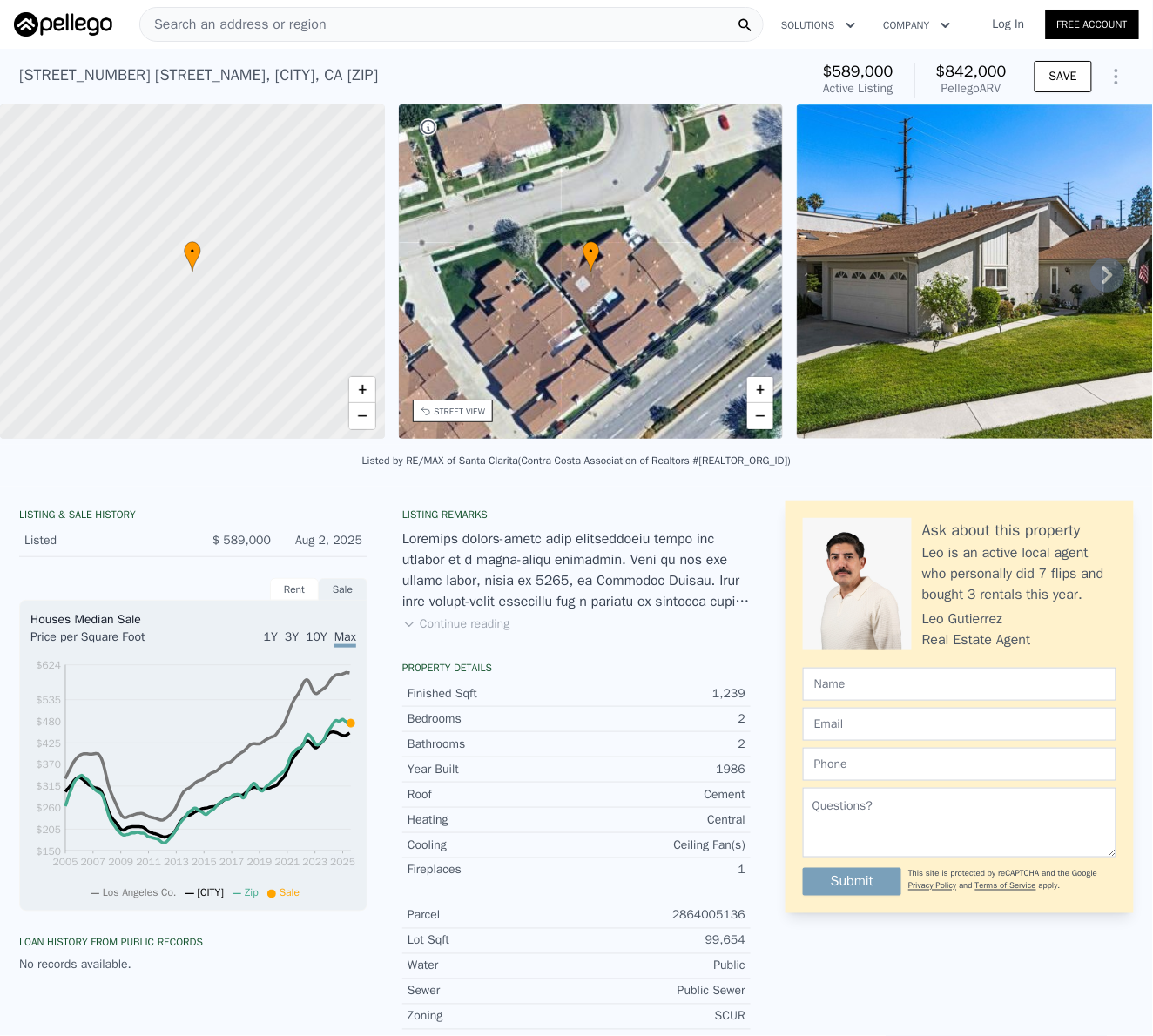 click on "Search an address or region" at bounding box center [451, 24] 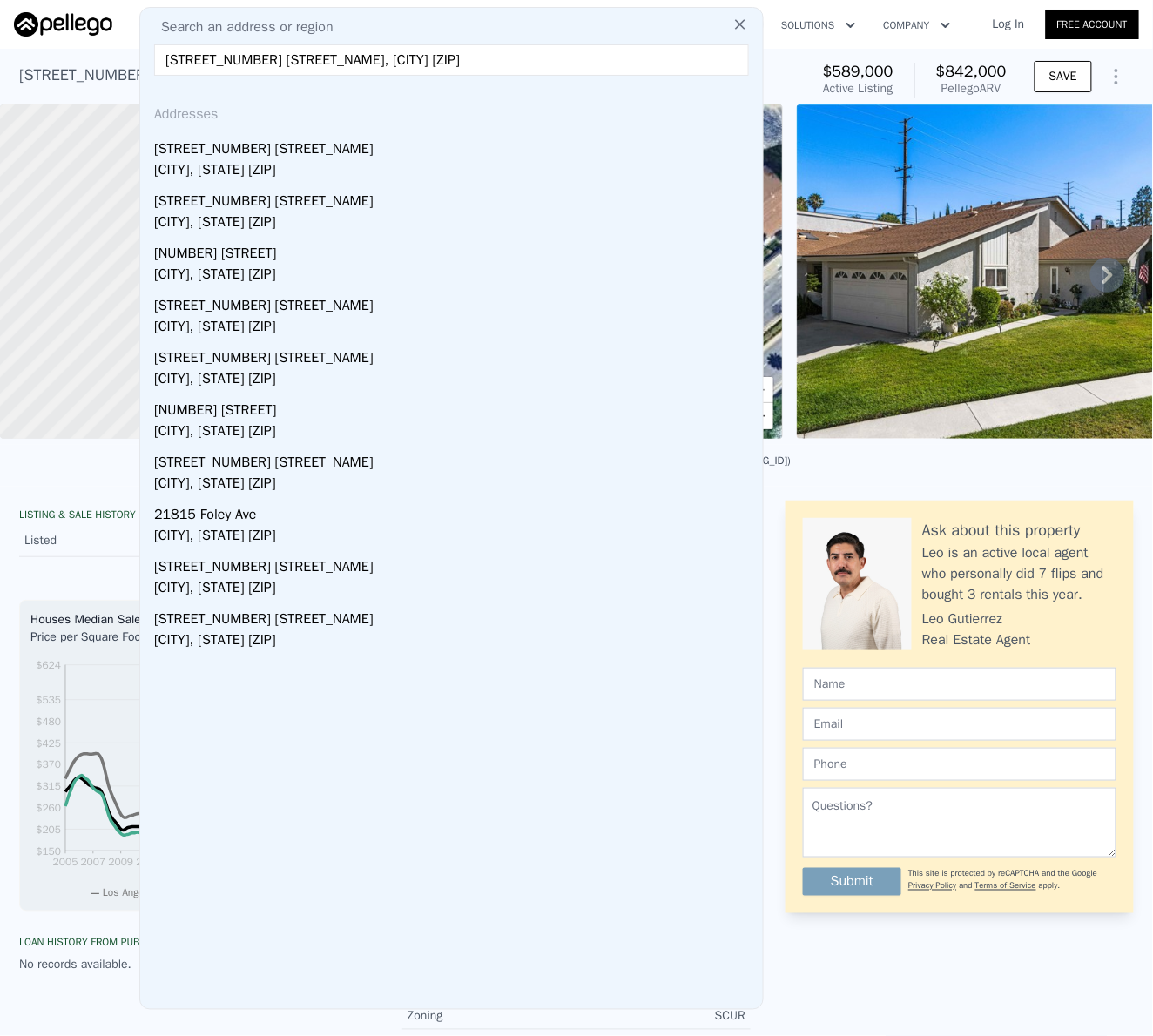drag, startPoint x: 178, startPoint y: 61, endPoint x: 133, endPoint y: 52, distance: 45.891176 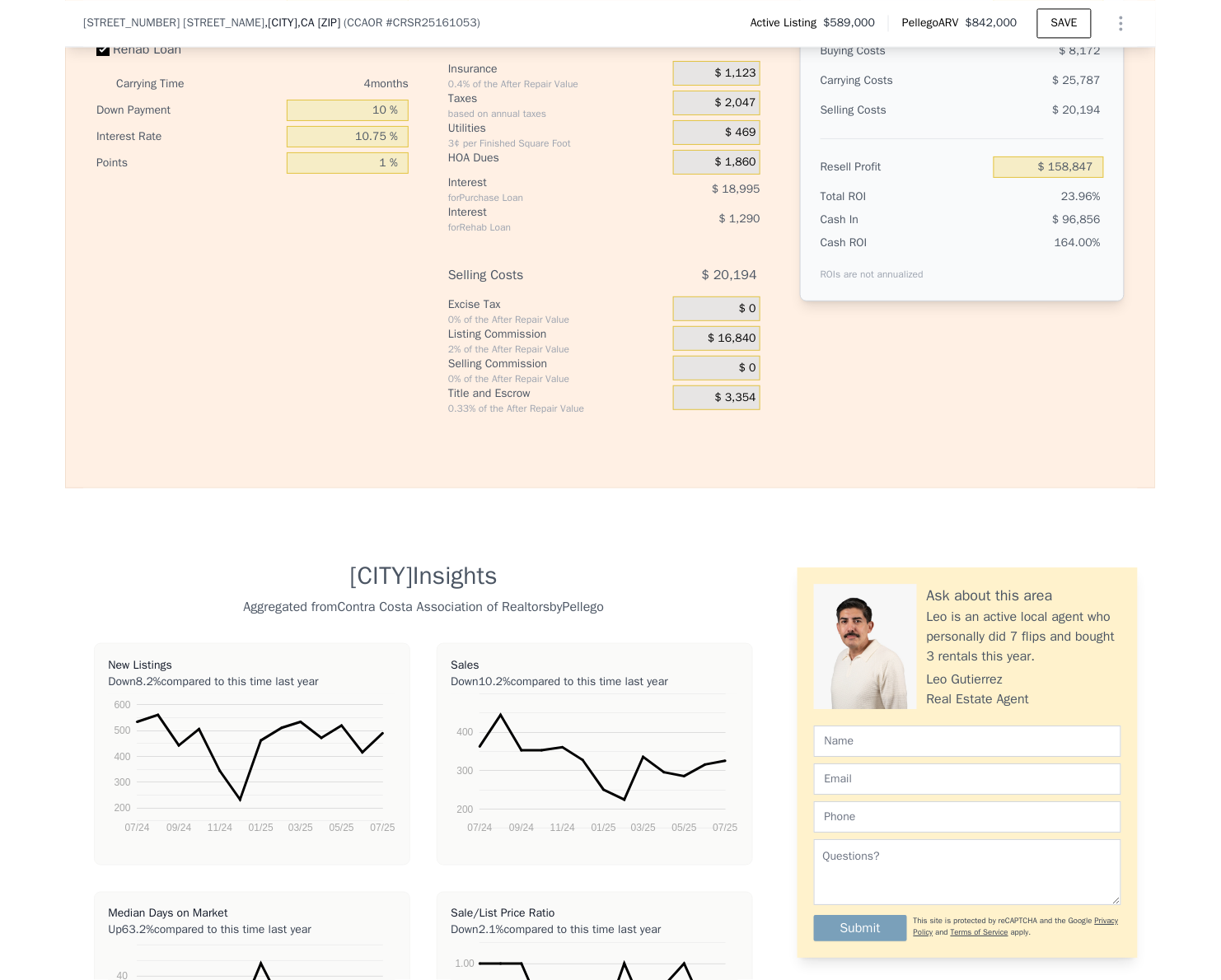 scroll, scrollTop: 2140, scrollLeft: 0, axis: vertical 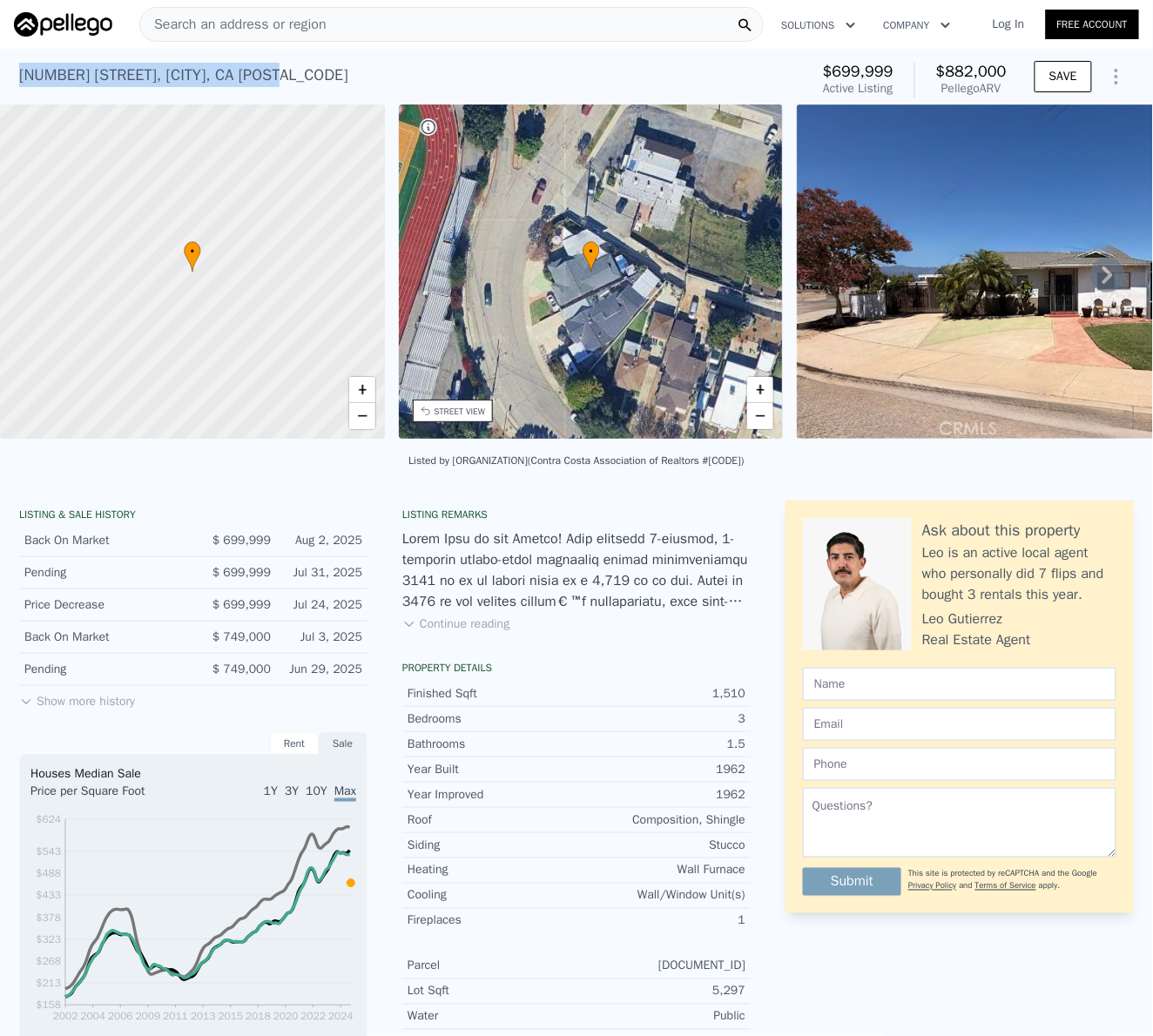 drag, startPoint x: 254, startPoint y: 69, endPoint x: 2, endPoint y: 74, distance: 252.0496 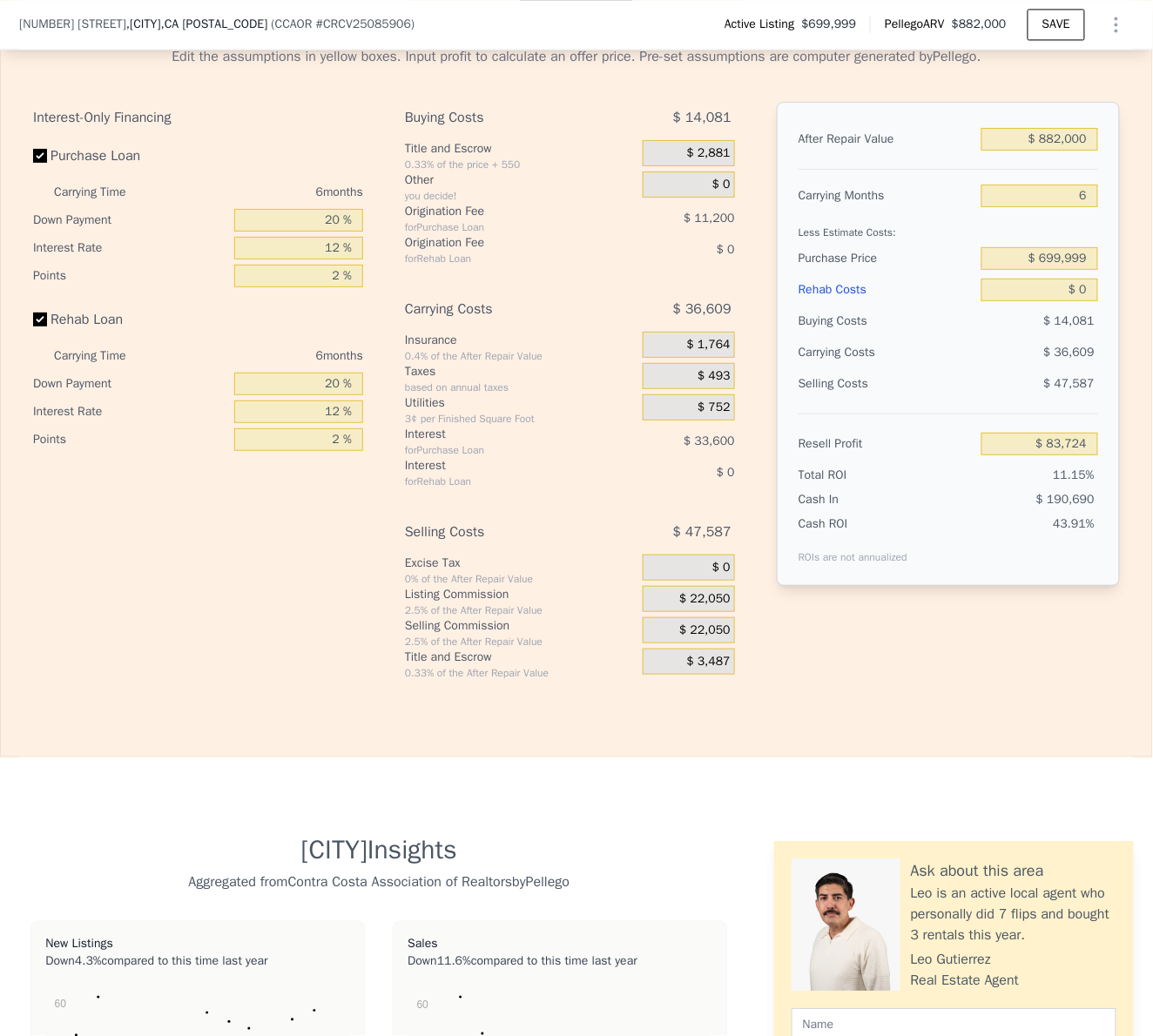 scroll, scrollTop: 2431, scrollLeft: 0, axis: vertical 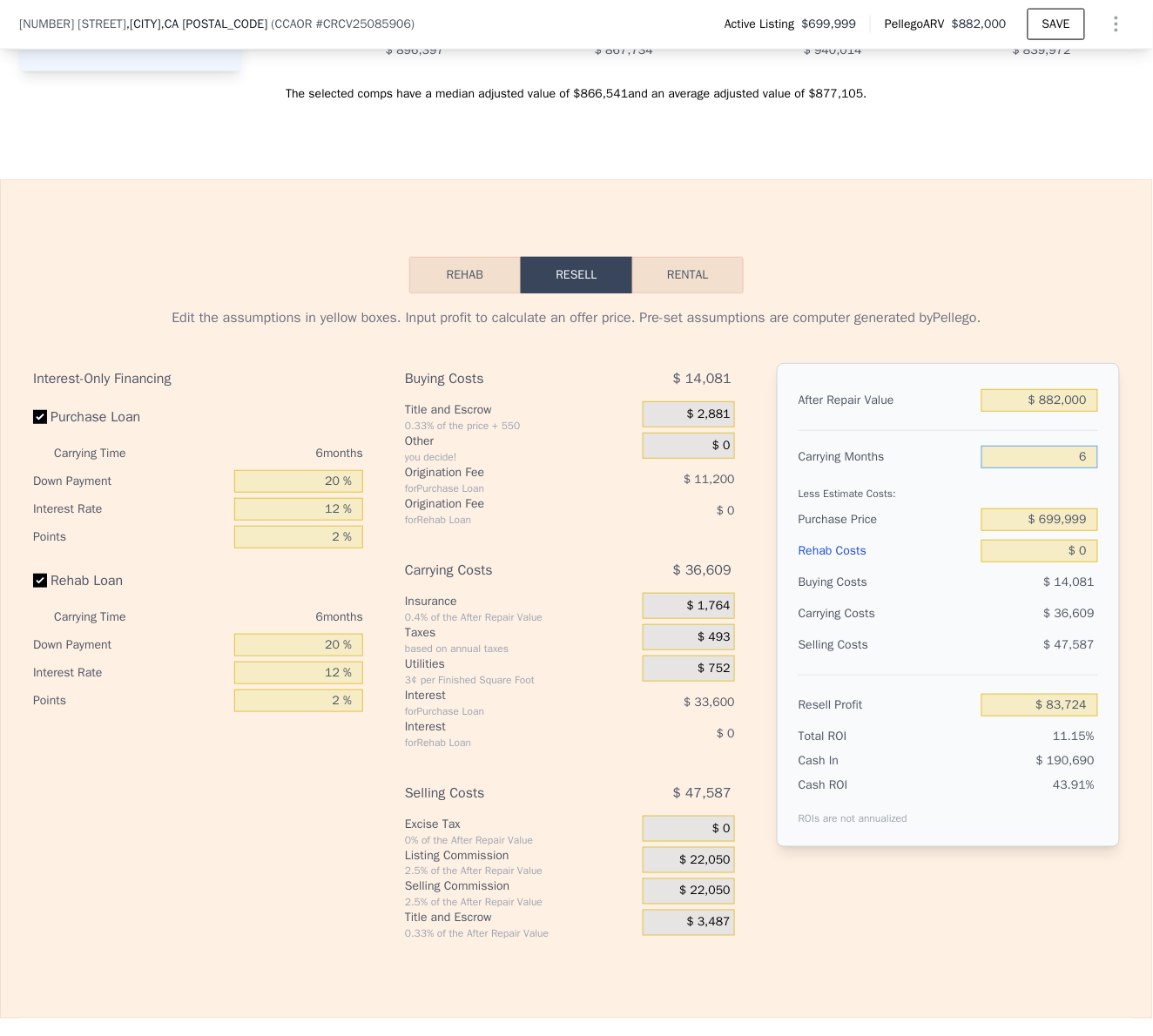 drag, startPoint x: 1007, startPoint y: 522, endPoint x: 1144, endPoint y: 508, distance: 137.71347 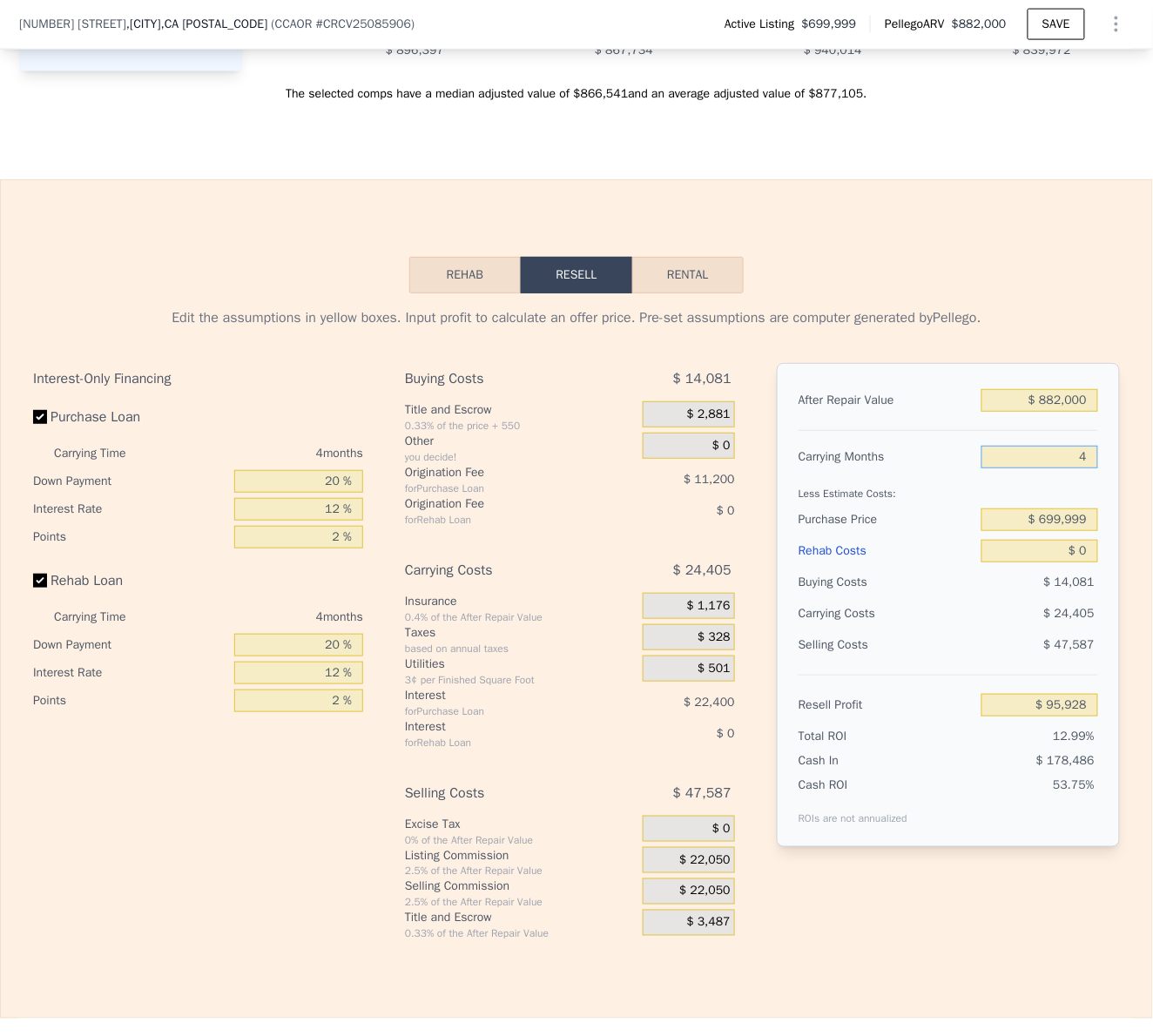 type on "$ 95,928" 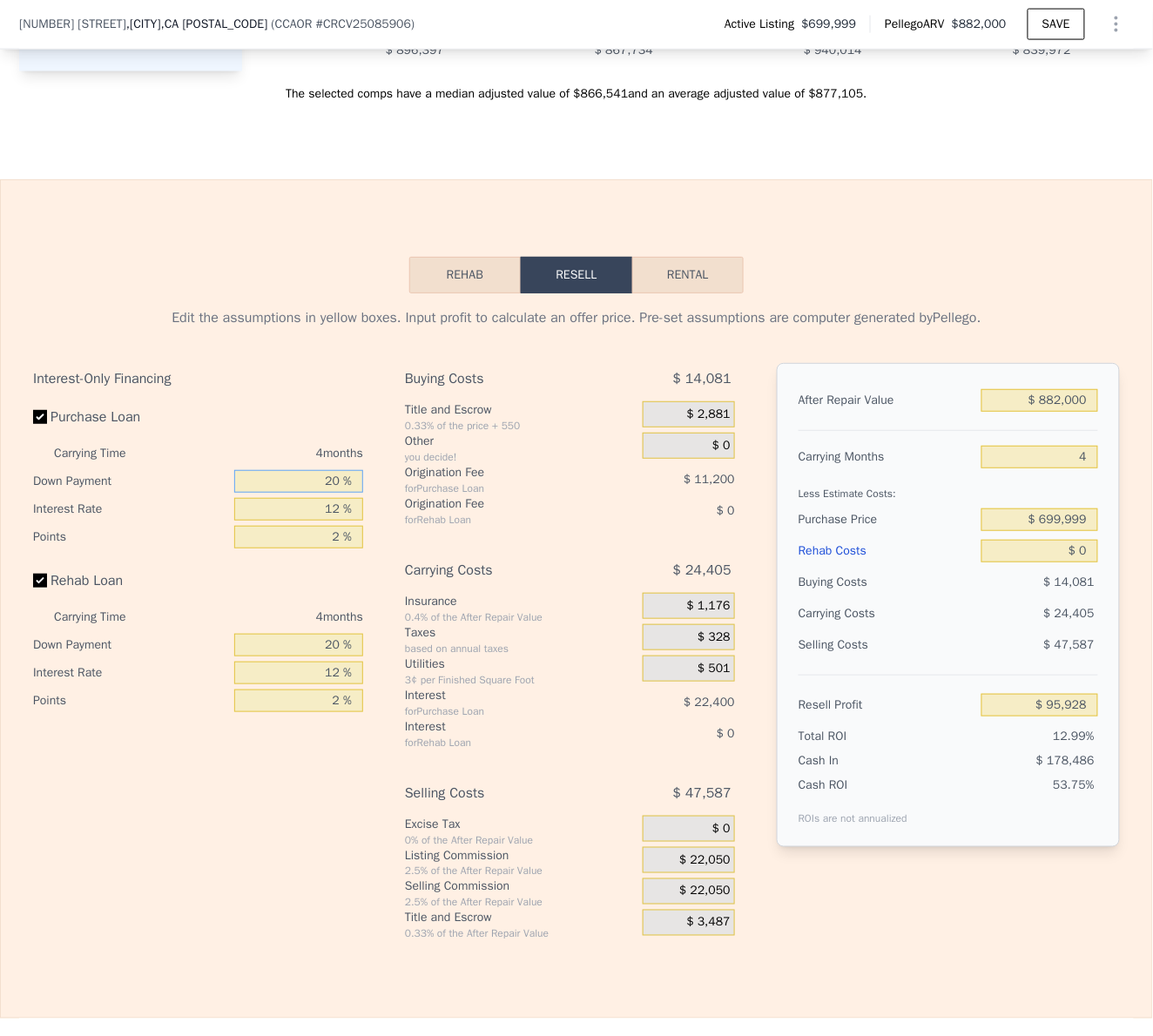 click on "20 %" at bounding box center [299, 481] 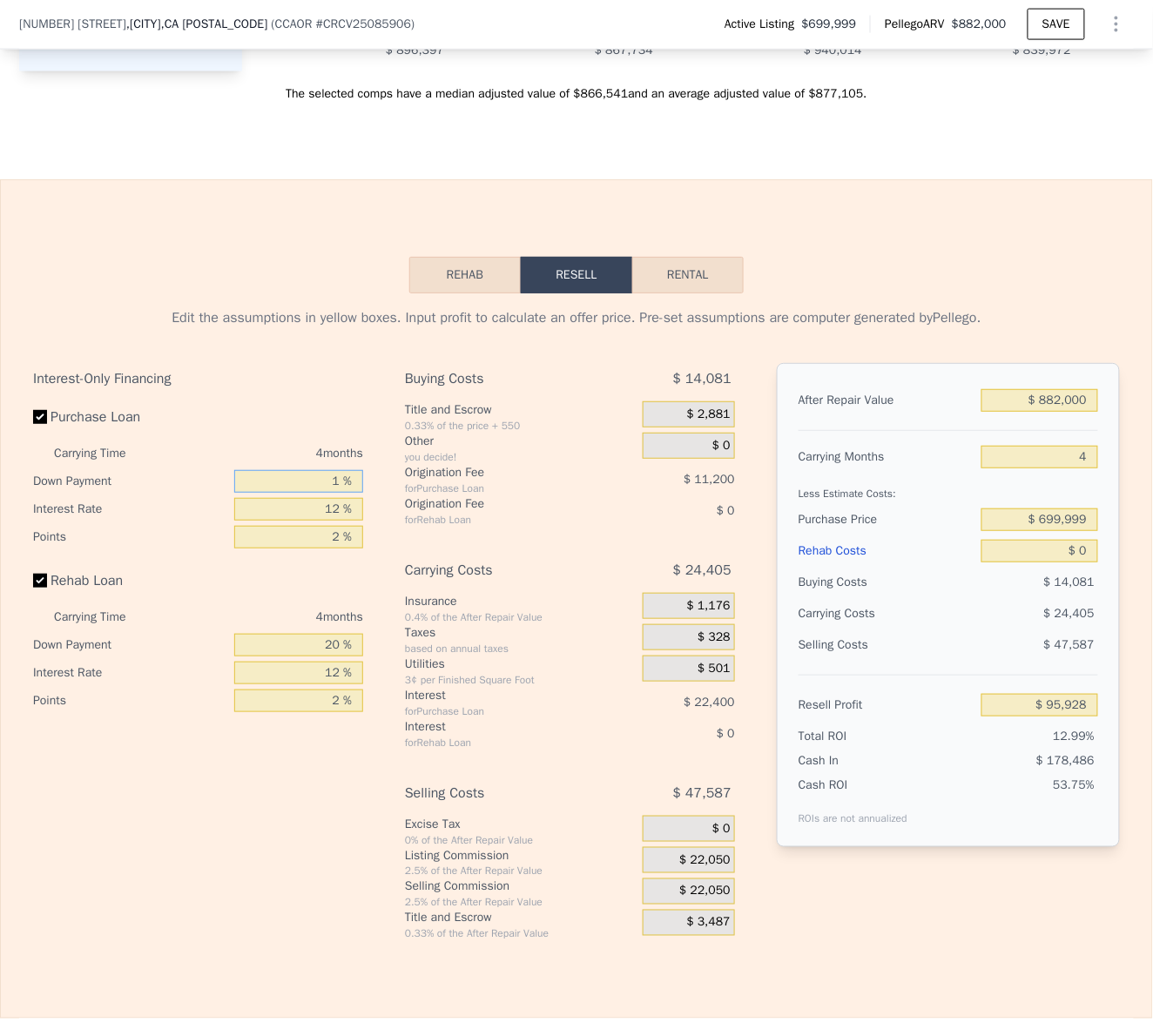 type on "10 %" 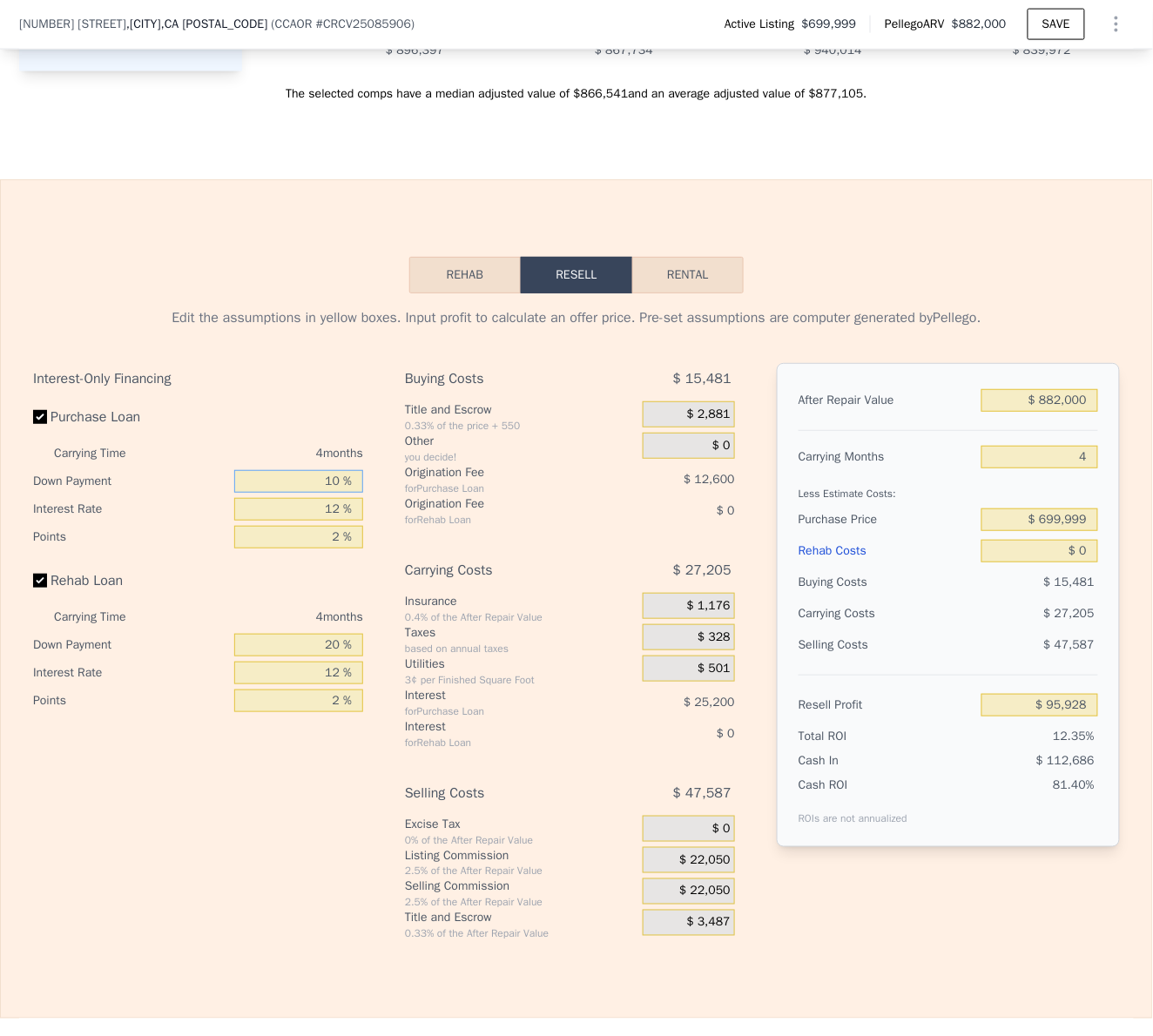 type on "$ 91,728" 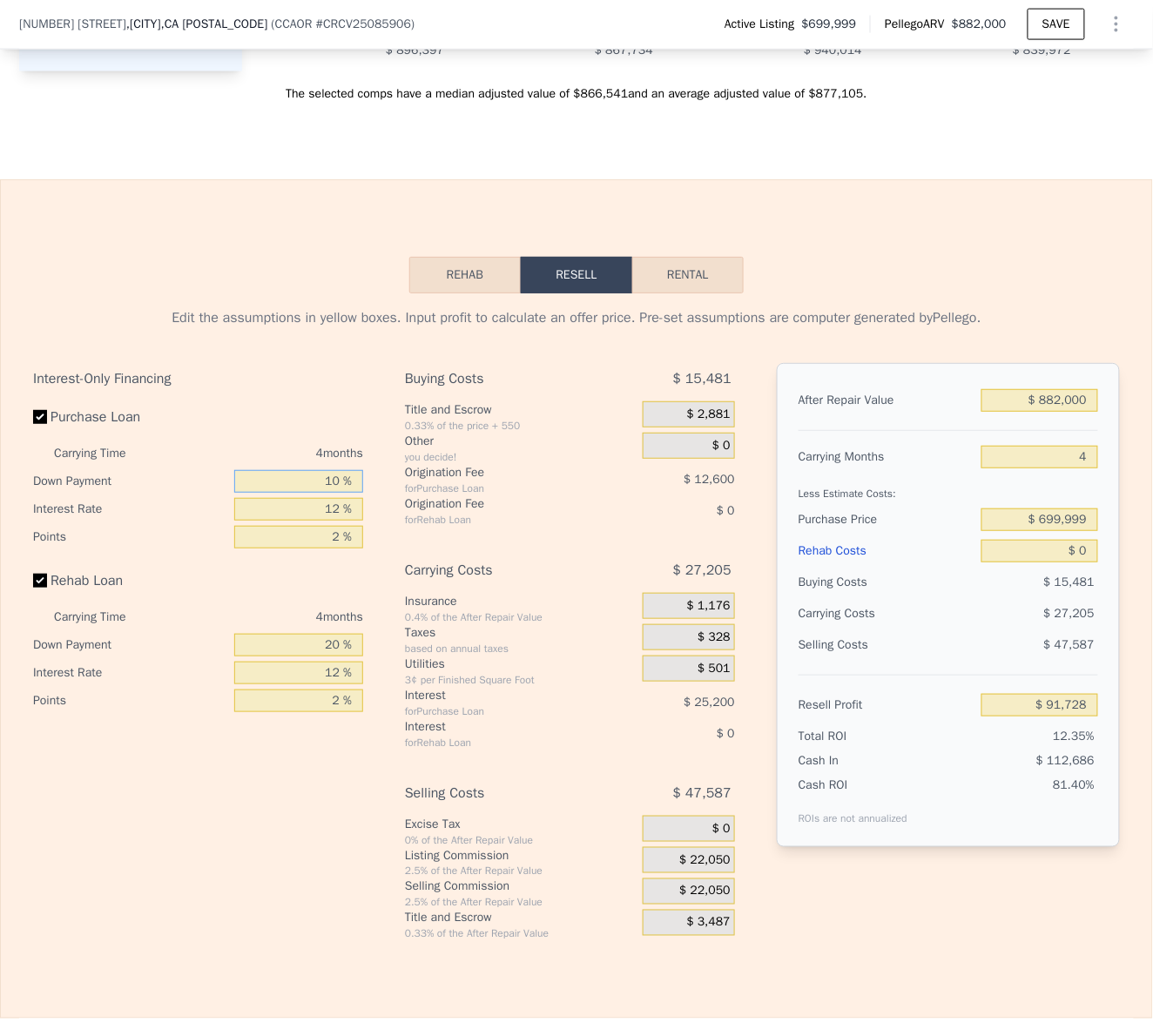type on "10 %" 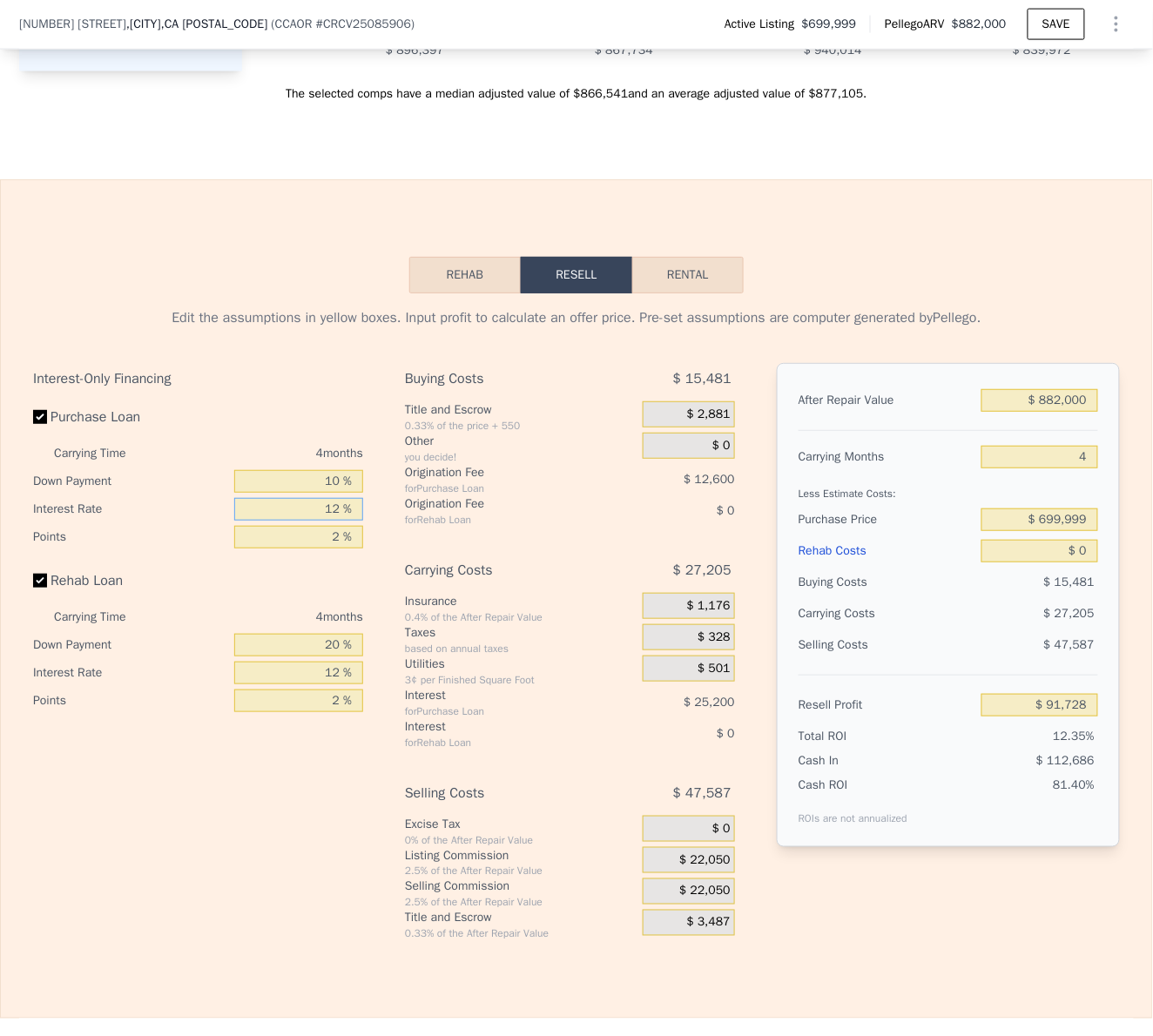 drag, startPoint x: 280, startPoint y: 561, endPoint x: 524, endPoint y: 574, distance: 244.3461 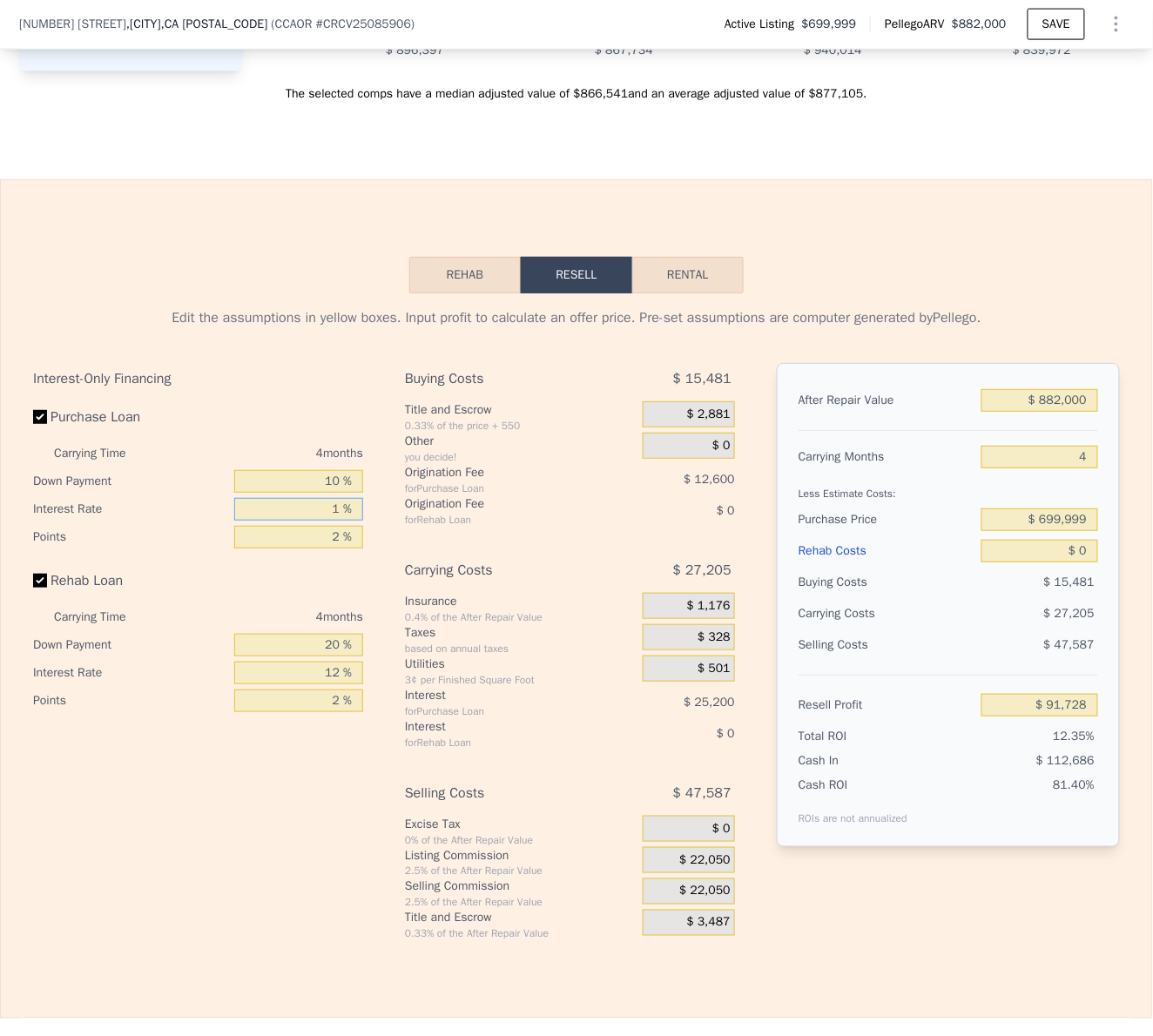 type on "10 %" 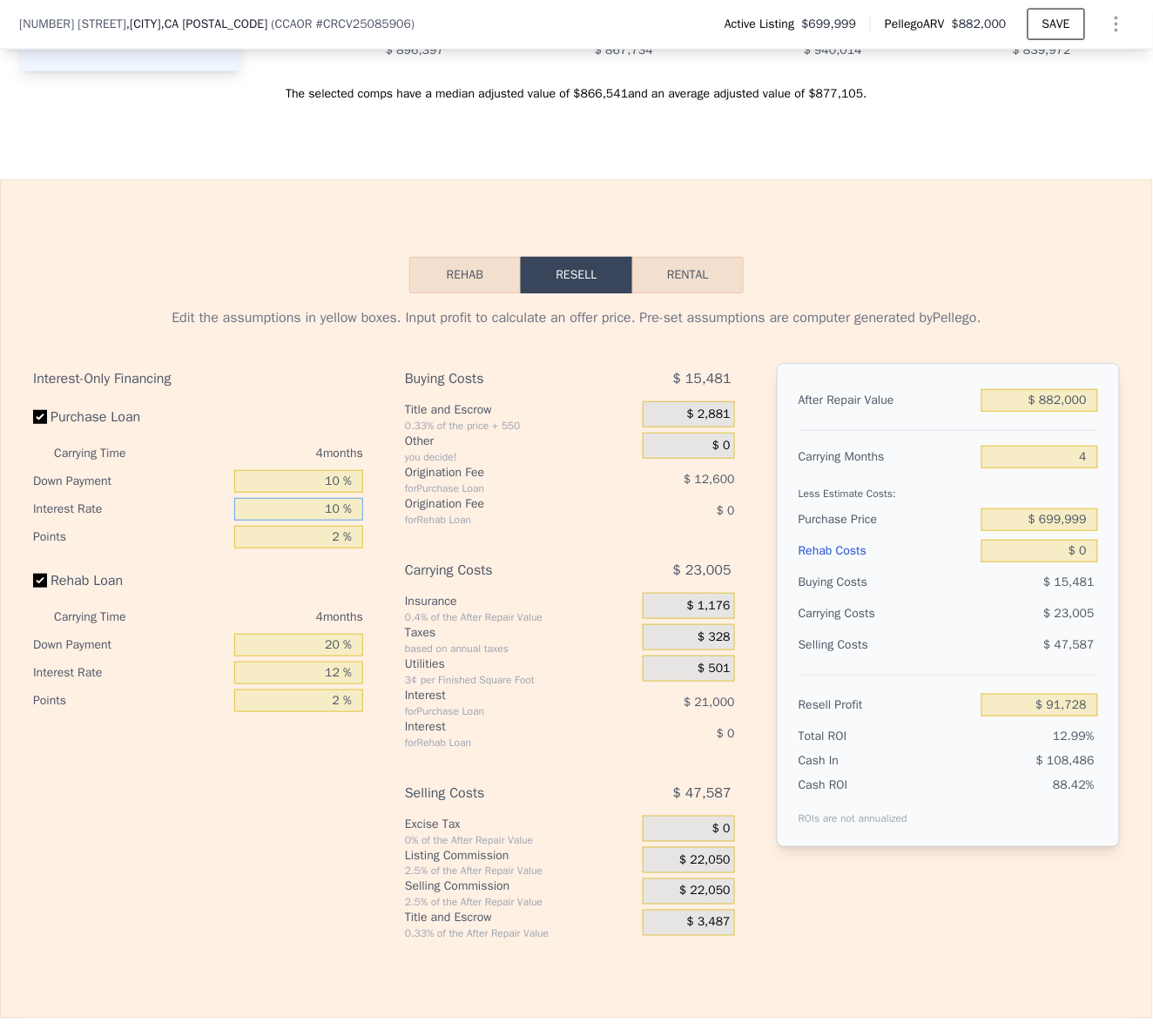 type on "$ 95,928" 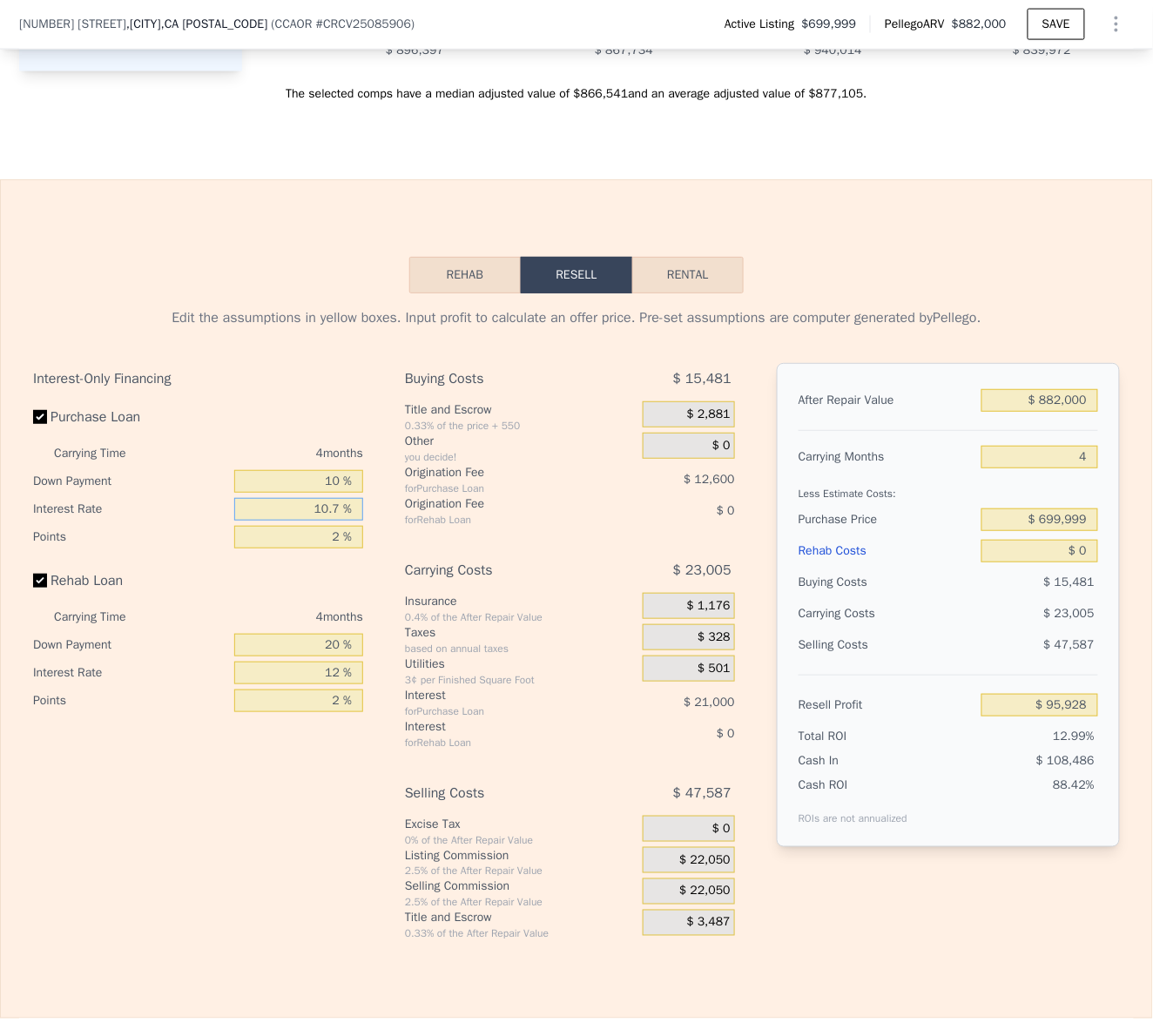 type on "10.75 %" 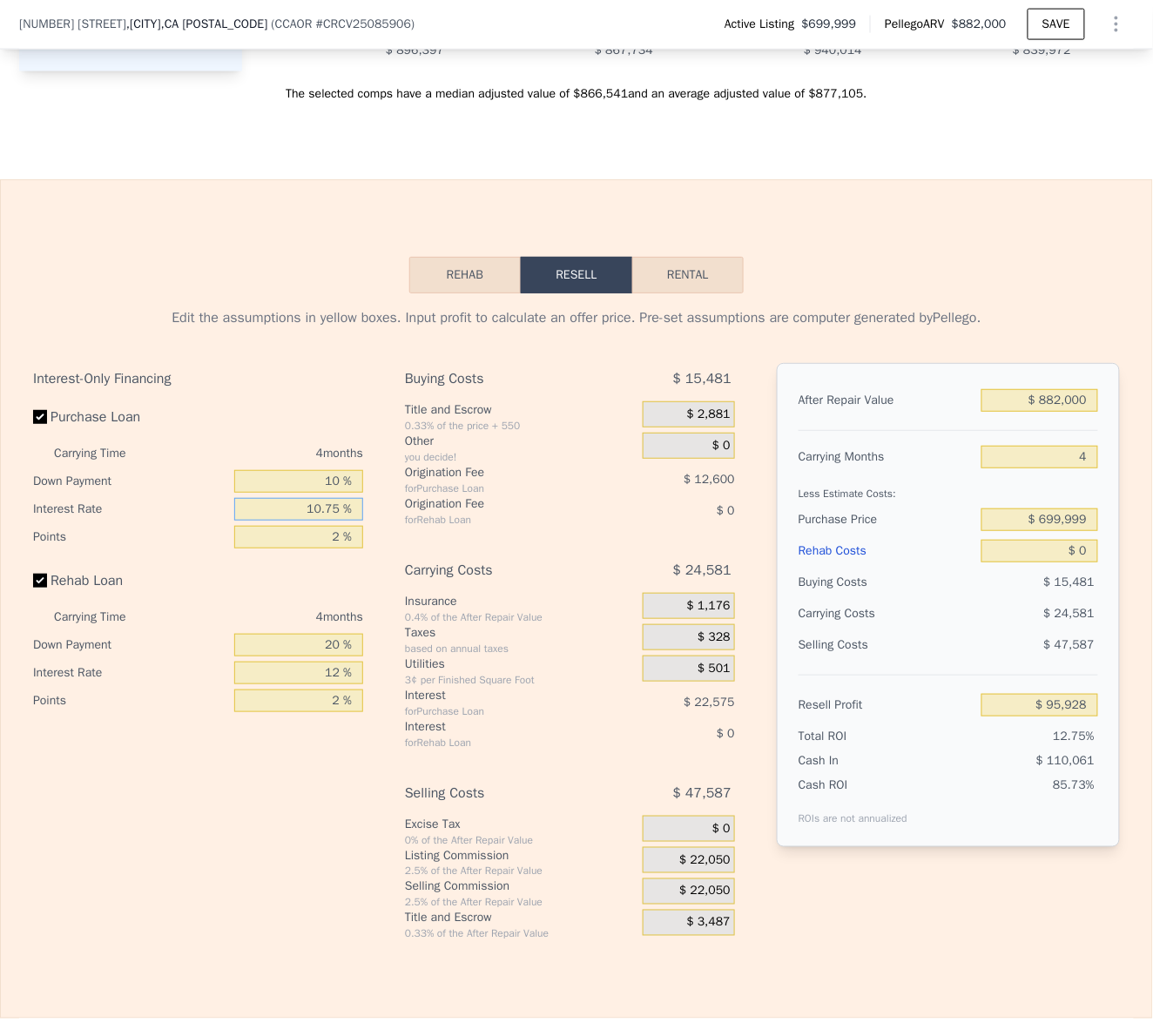 type on "$ 94,352" 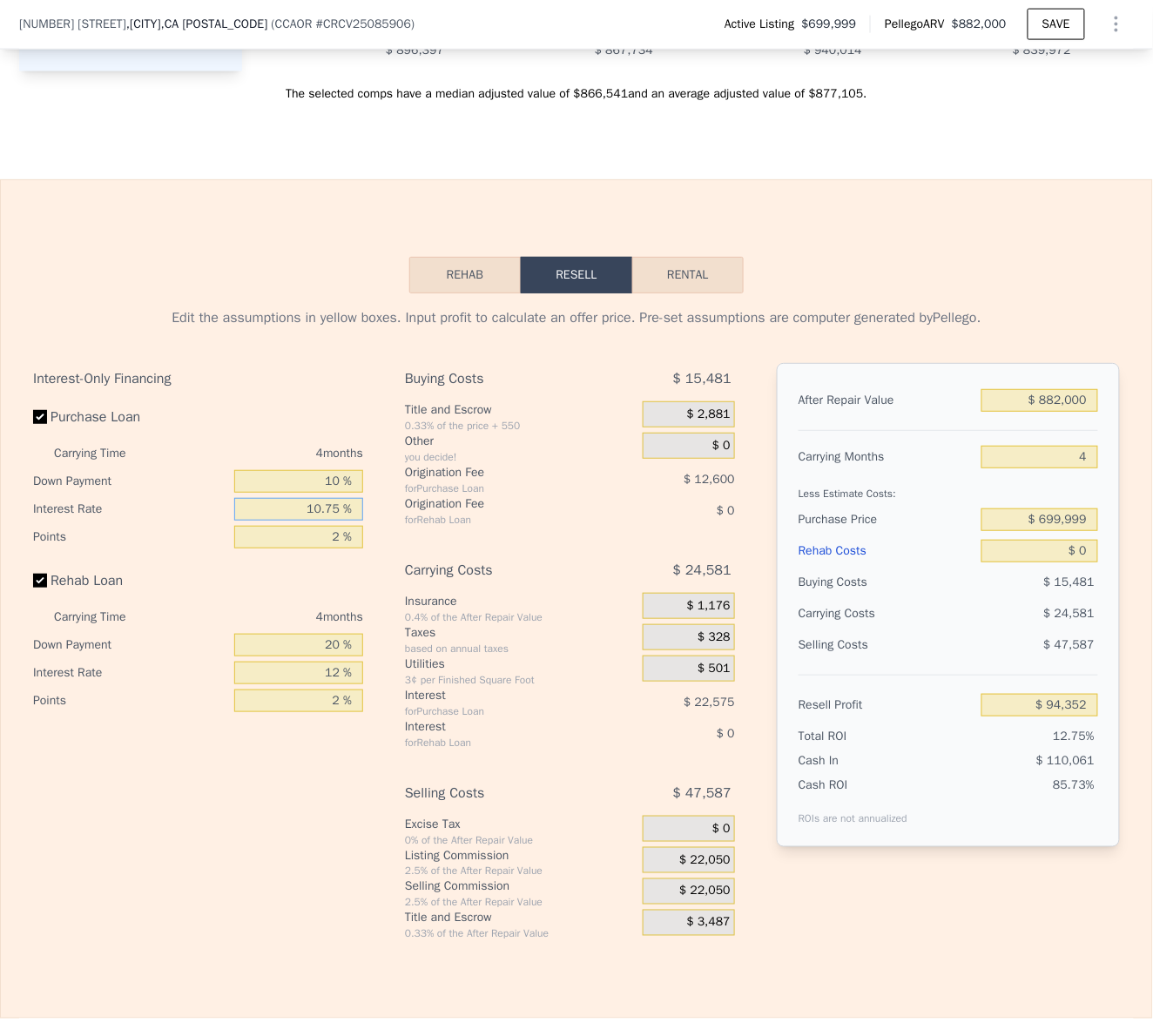 type on "10.75 %" 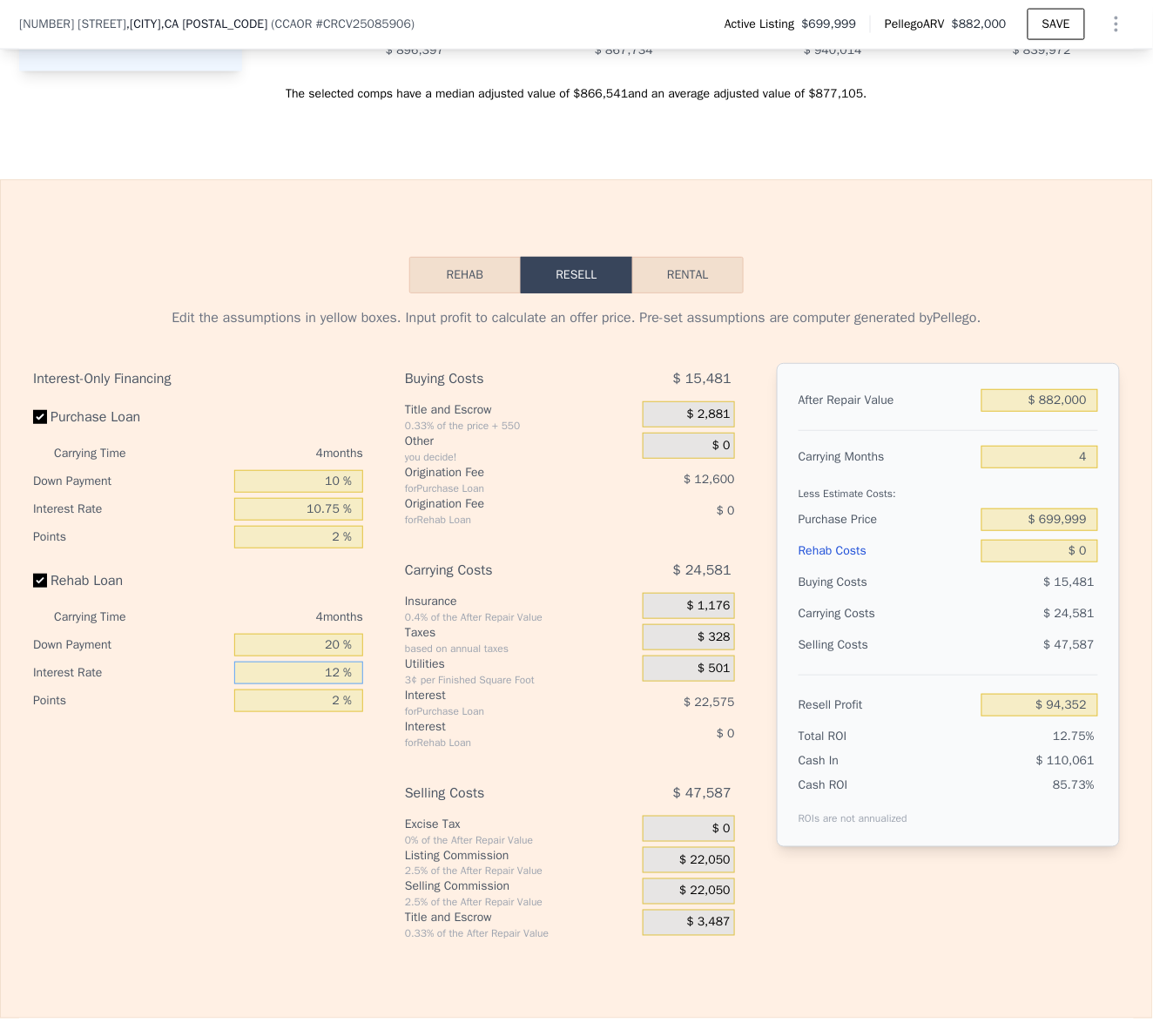 drag, startPoint x: 295, startPoint y: 723, endPoint x: 389, endPoint y: 724, distance: 94.00532 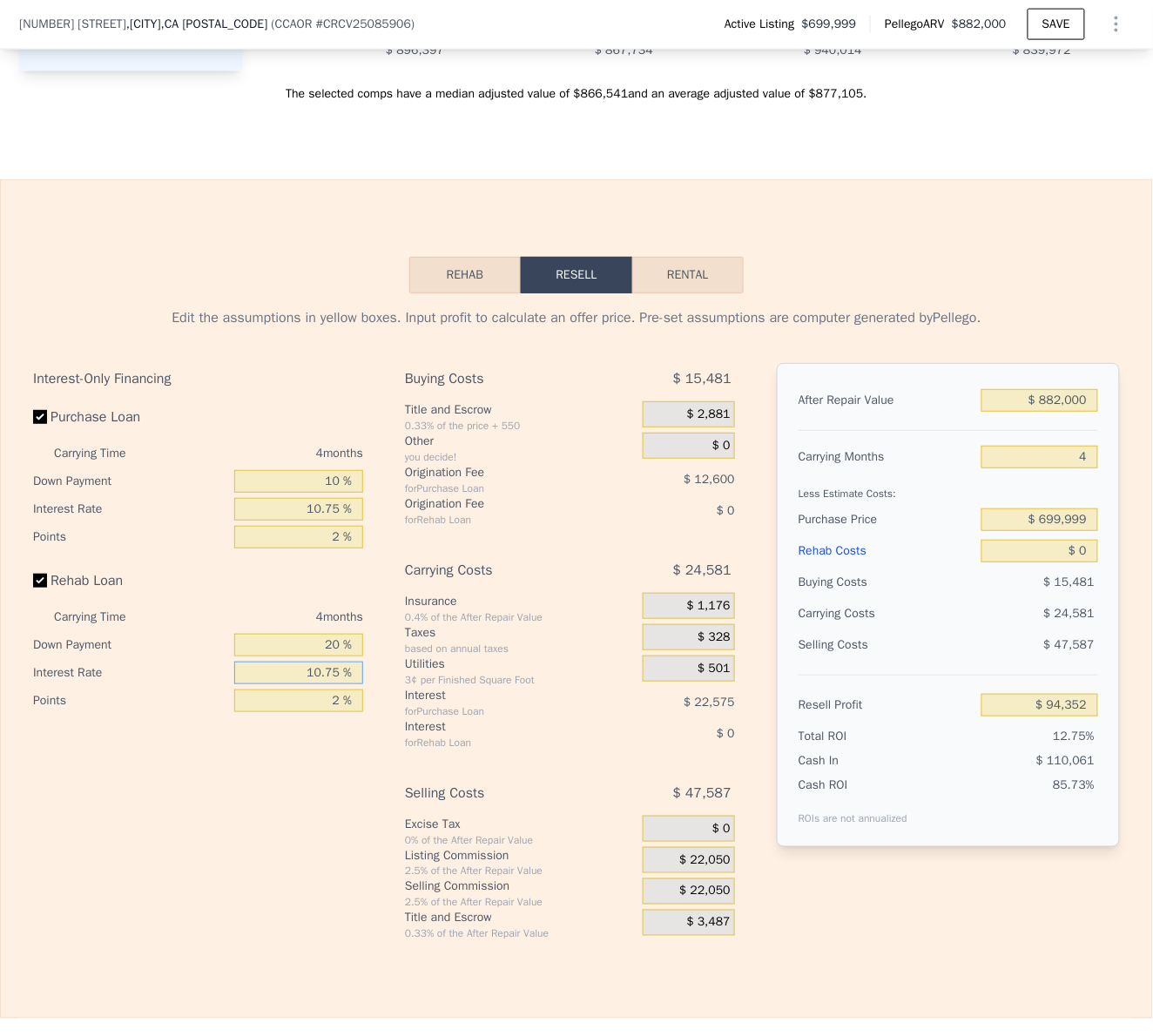 type on "10.75 %" 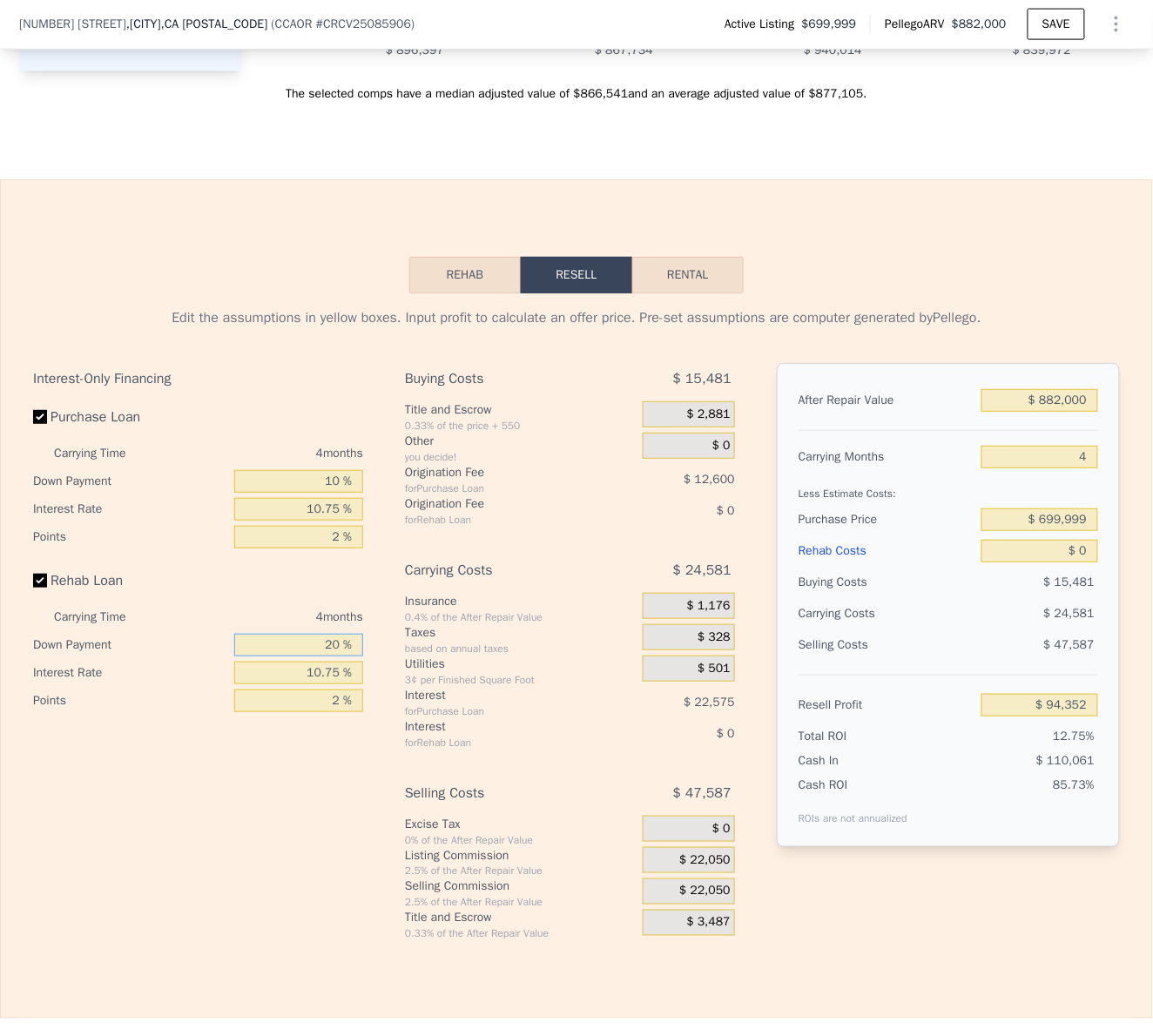 drag, startPoint x: 288, startPoint y: 695, endPoint x: 383, endPoint y: 696, distance: 95.00526 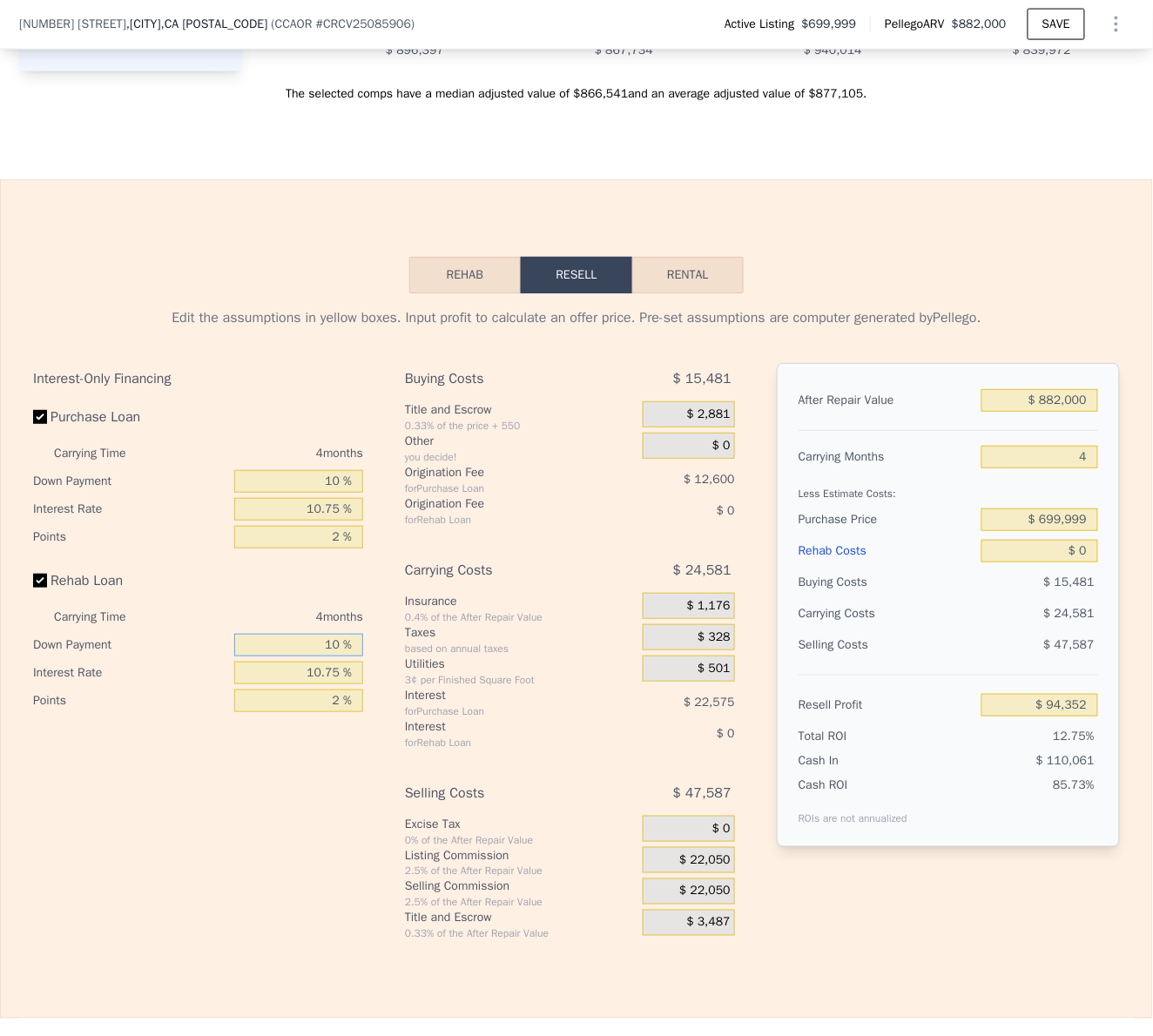 scroll, scrollTop: 2606, scrollLeft: 0, axis: vertical 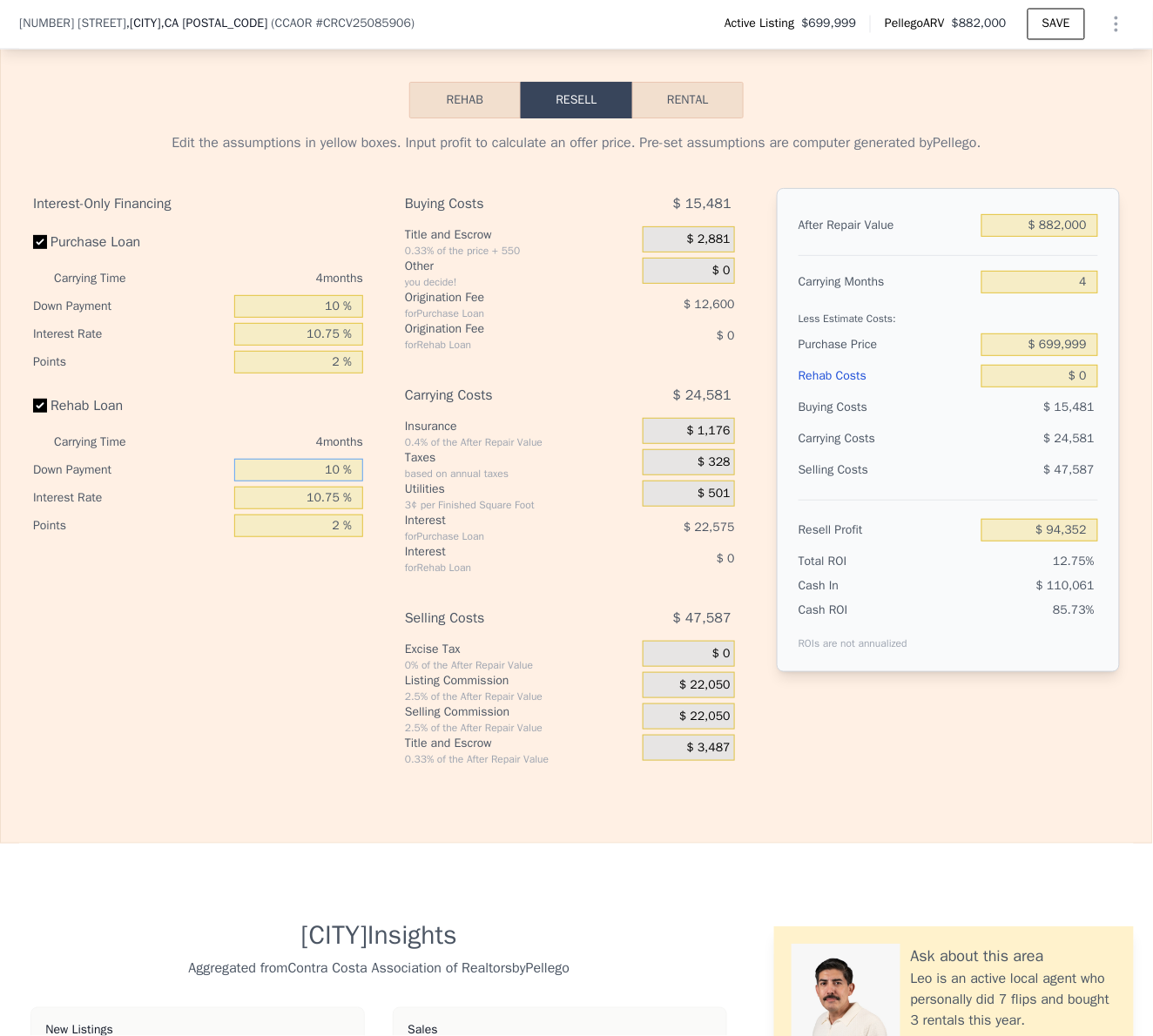 type on "10 %" 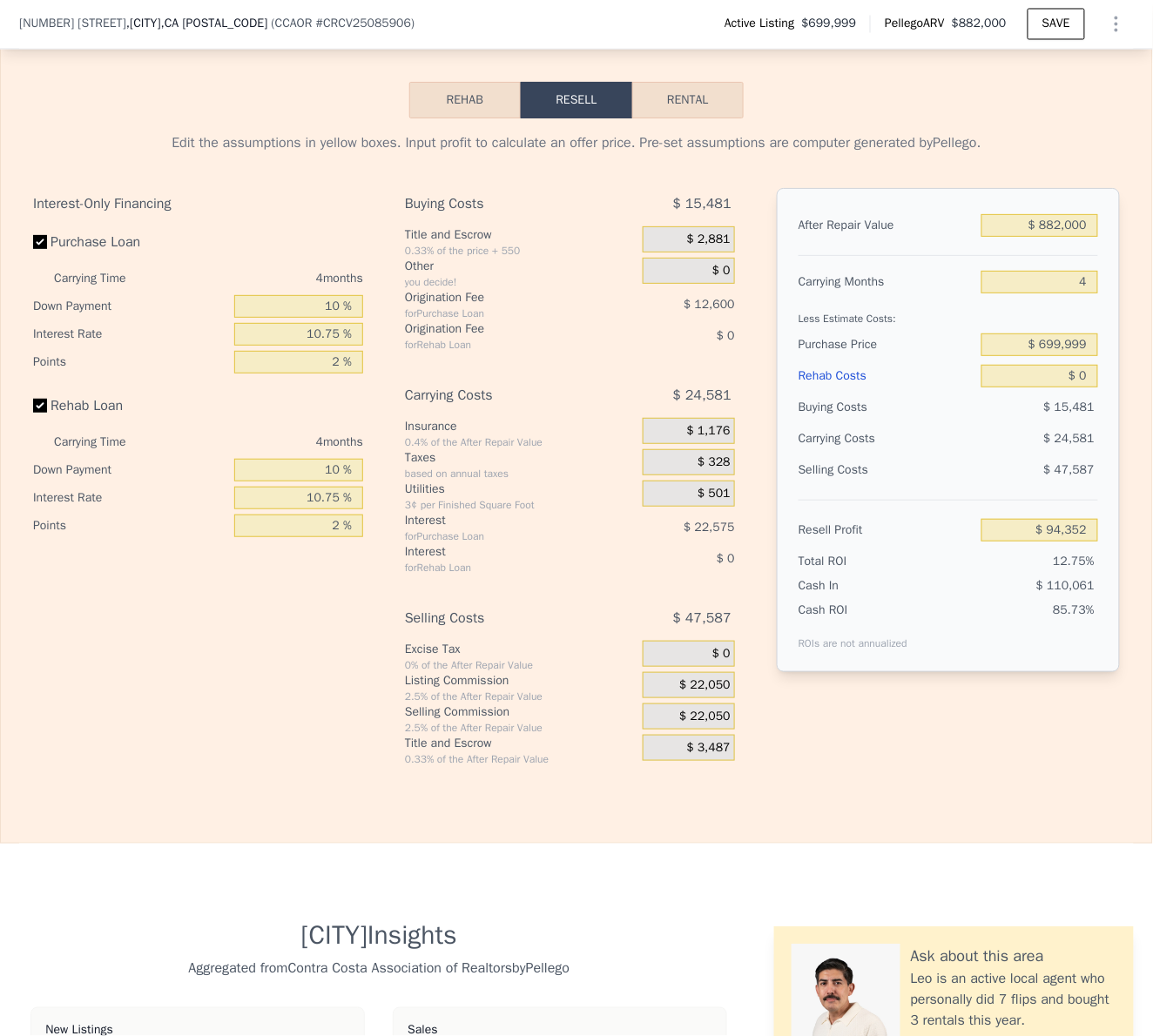 click on "$ 22,050" at bounding box center (705, 716) 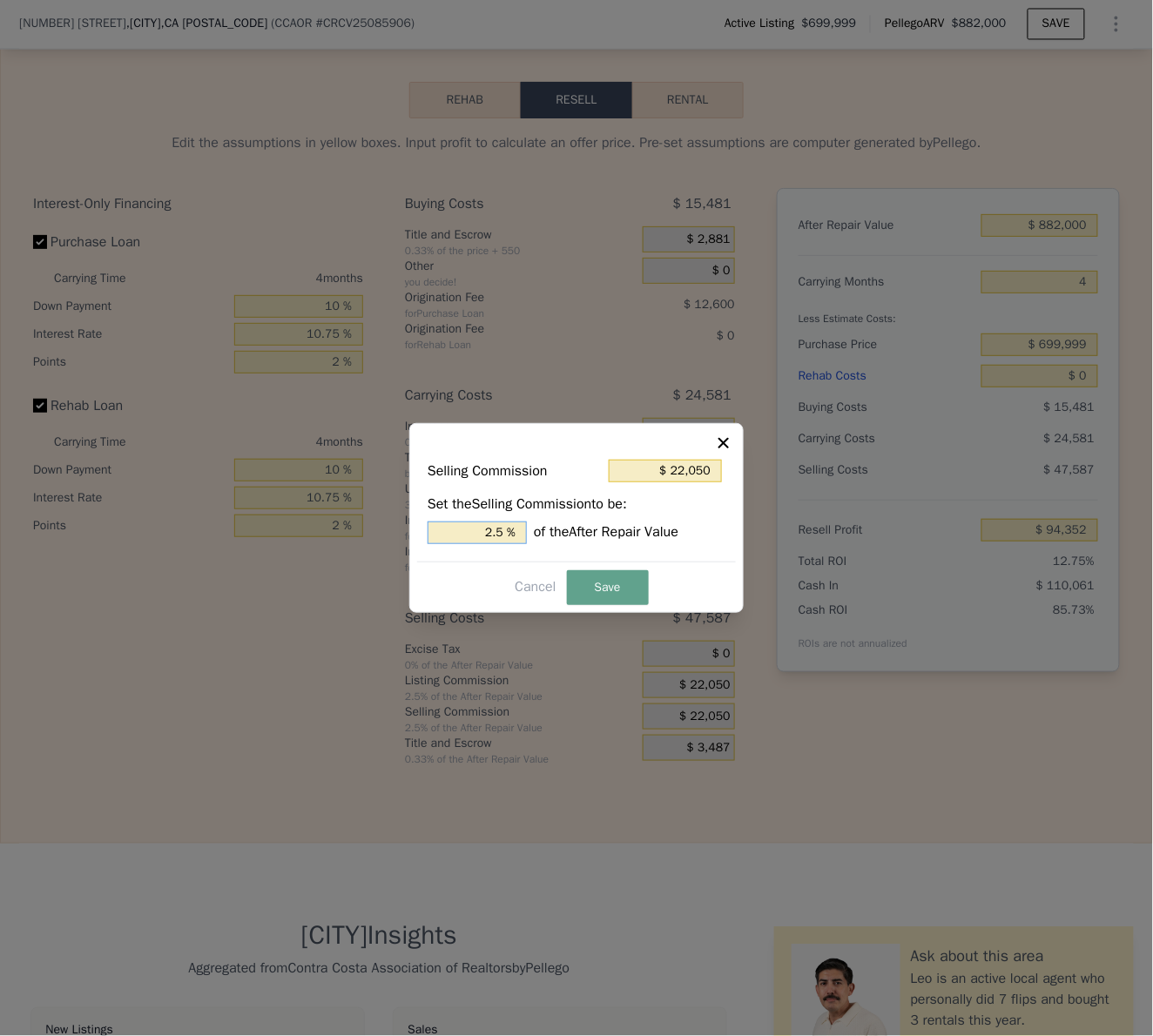 drag, startPoint x: 475, startPoint y: 537, endPoint x: 597, endPoint y: 537, distance: 122 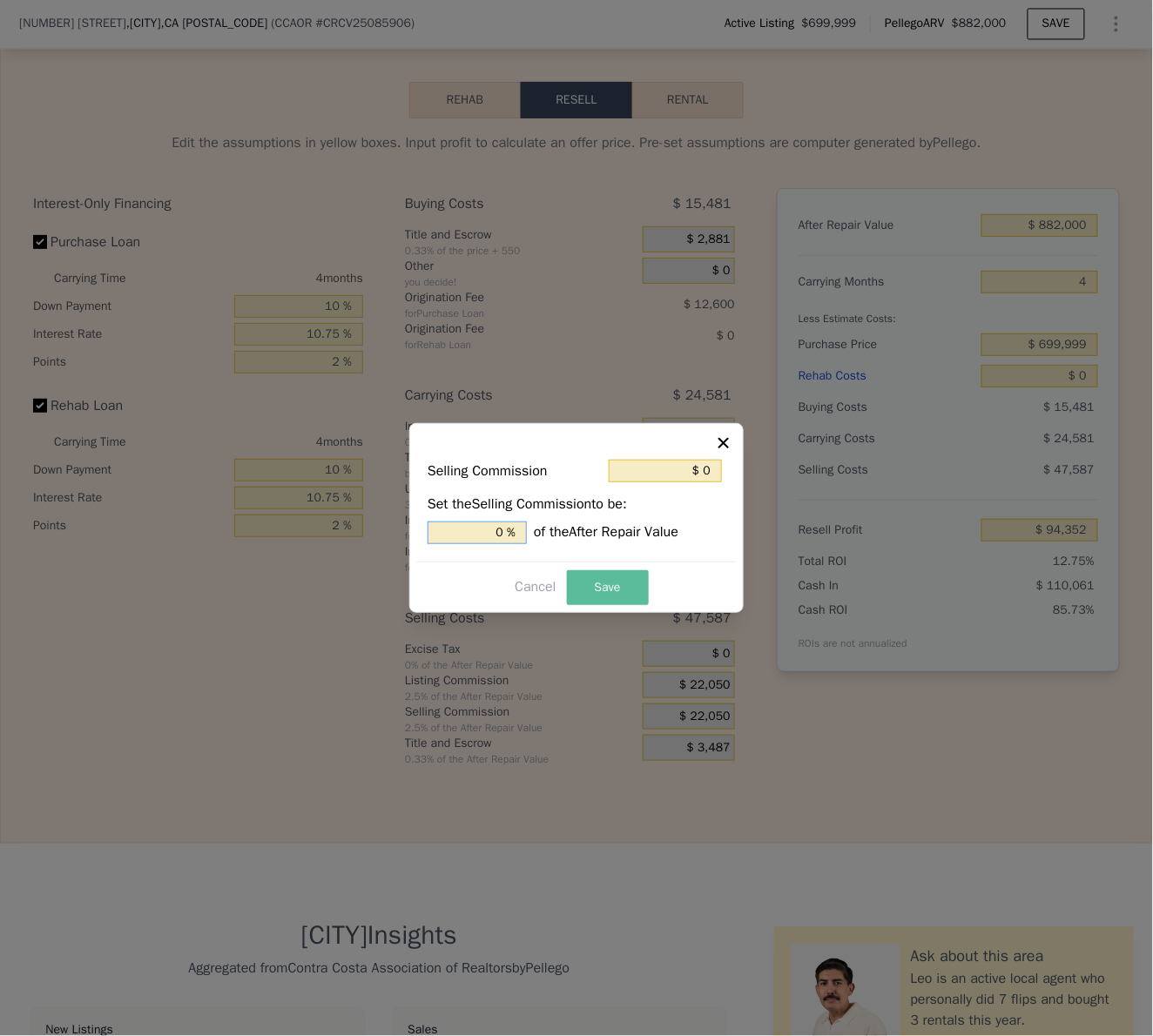 type on "0 %" 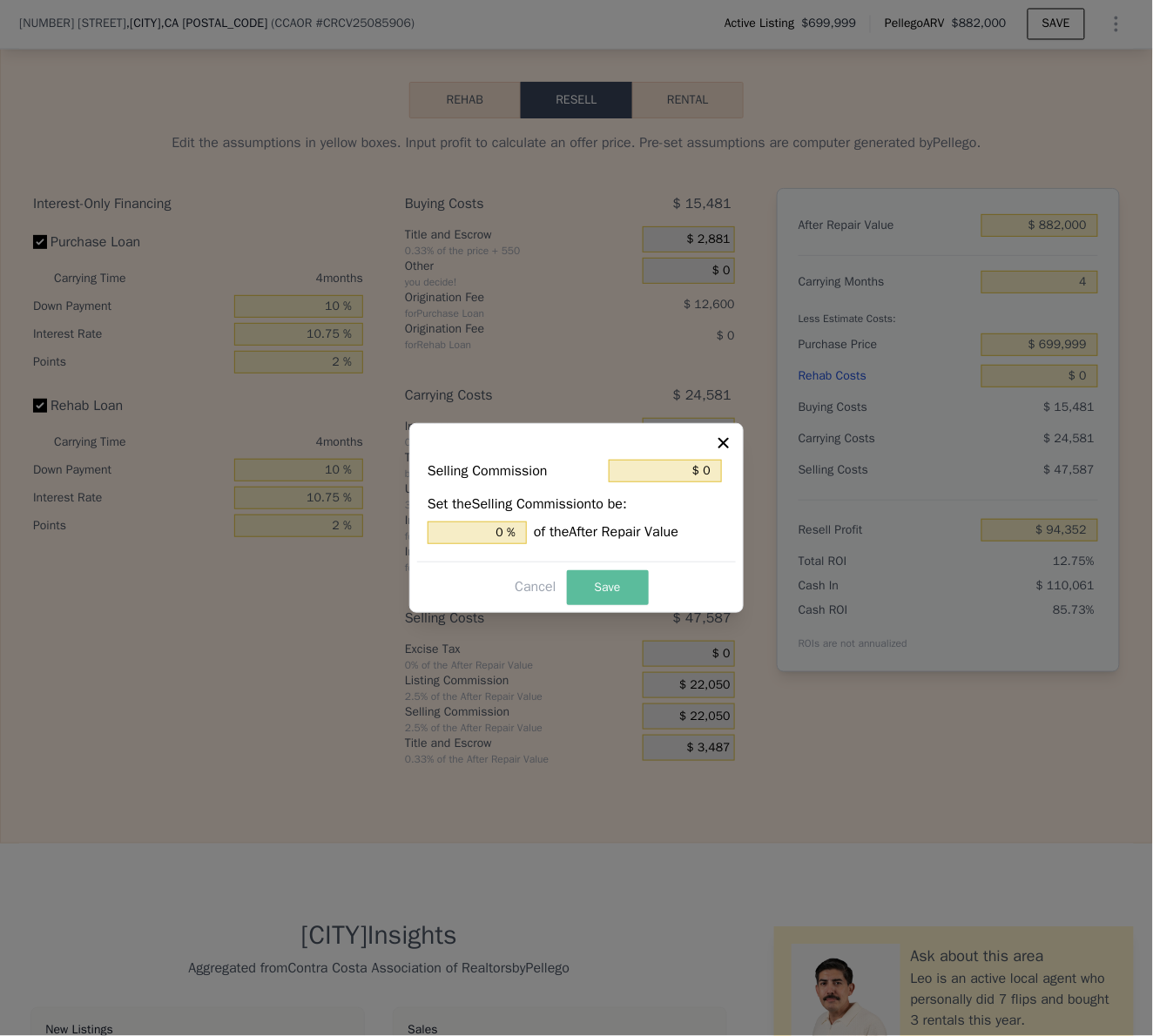click on "Save" at bounding box center (608, 588) 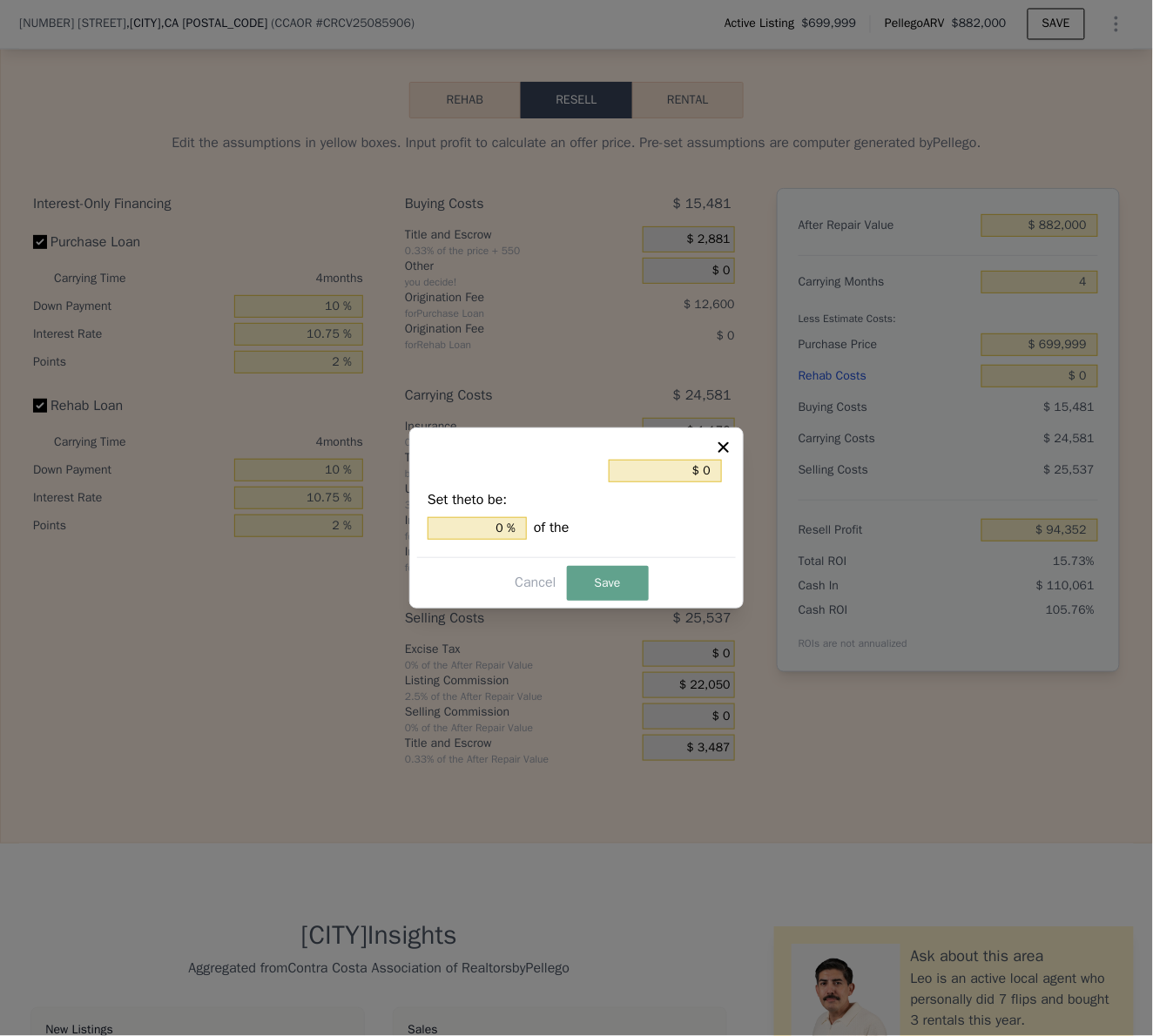 type on "$ 116,402" 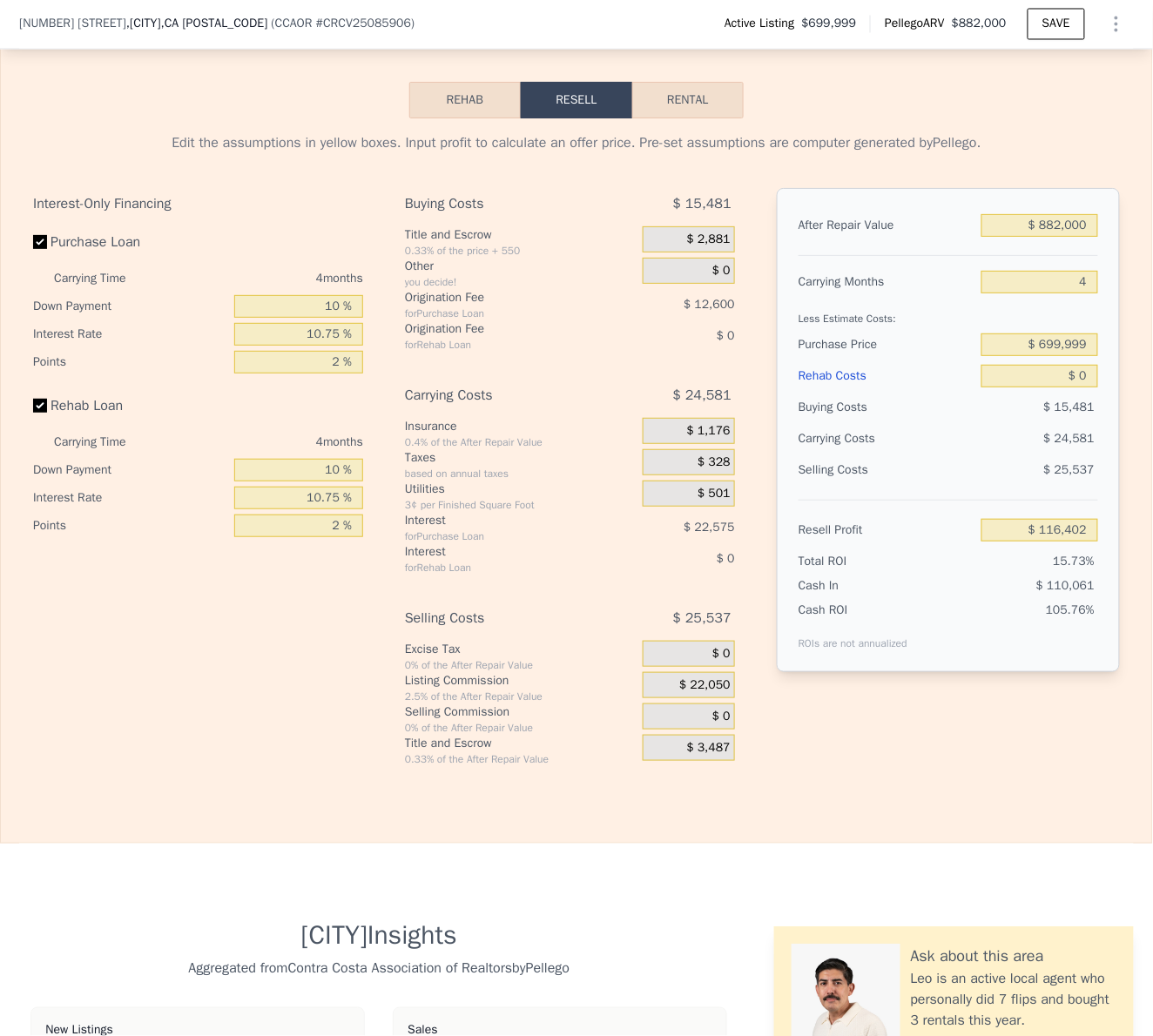 click on "$ 22,050" at bounding box center (705, 685) 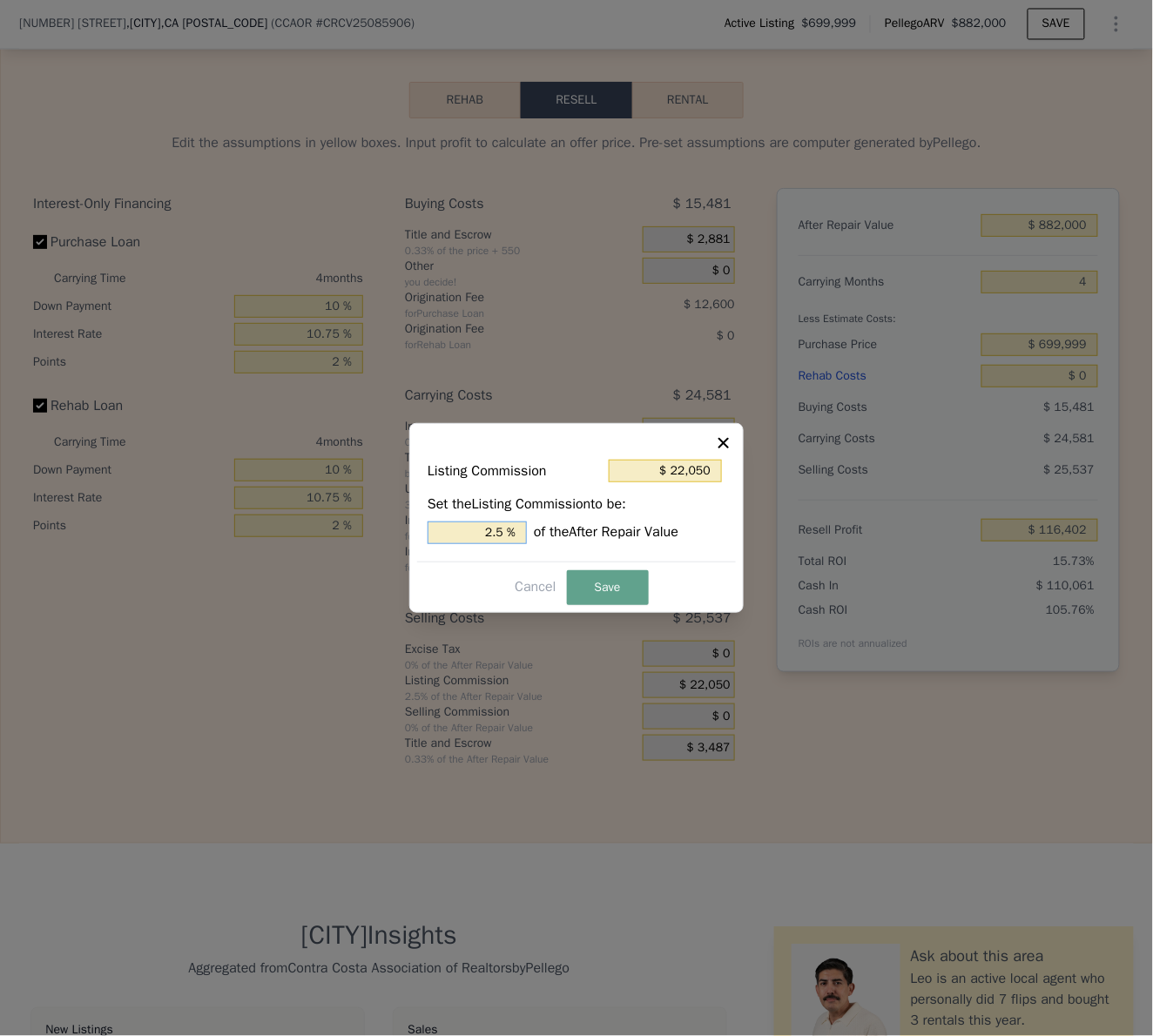 drag, startPoint x: 480, startPoint y: 532, endPoint x: 600, endPoint y: 532, distance: 120 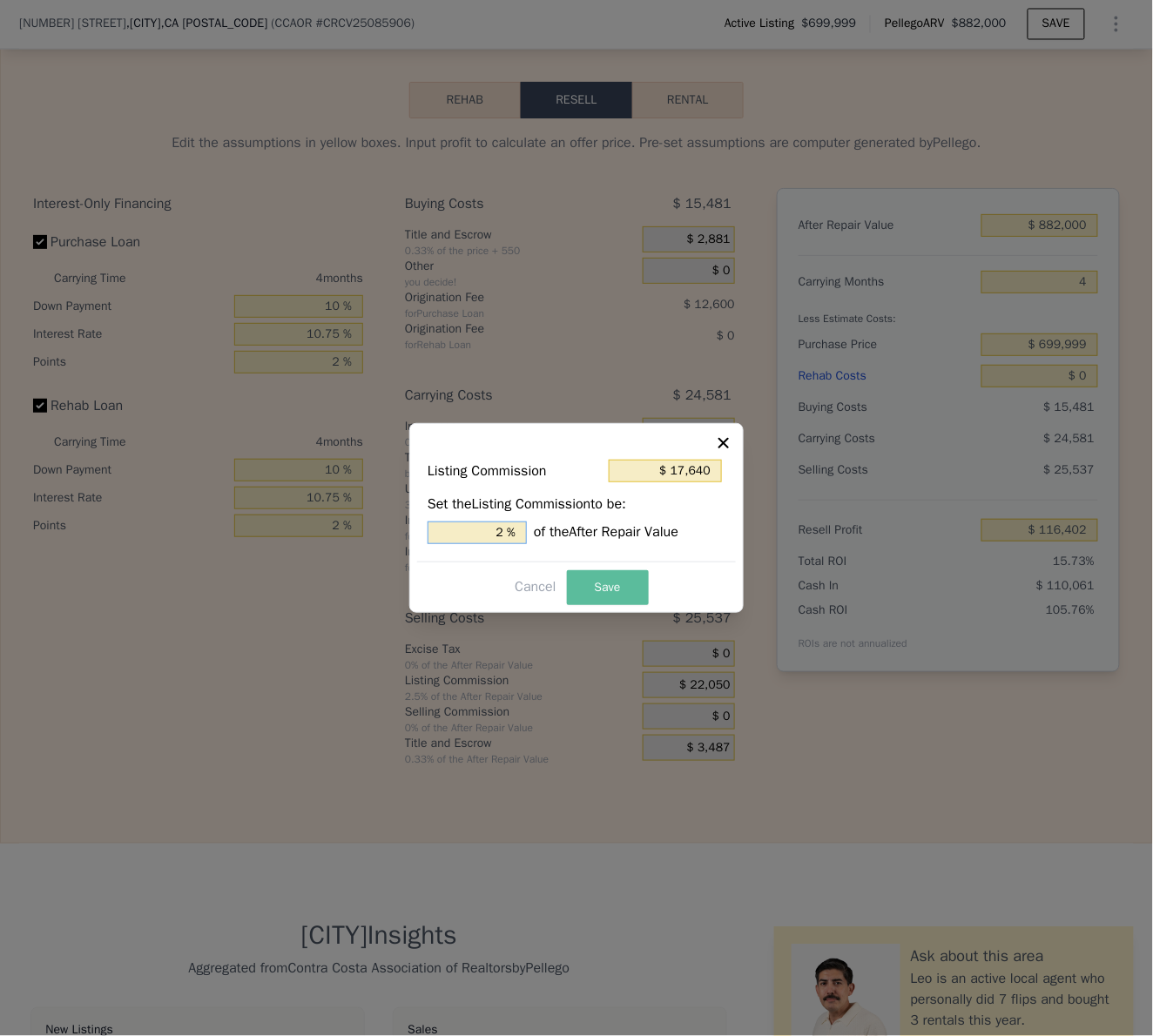 type on "2 %" 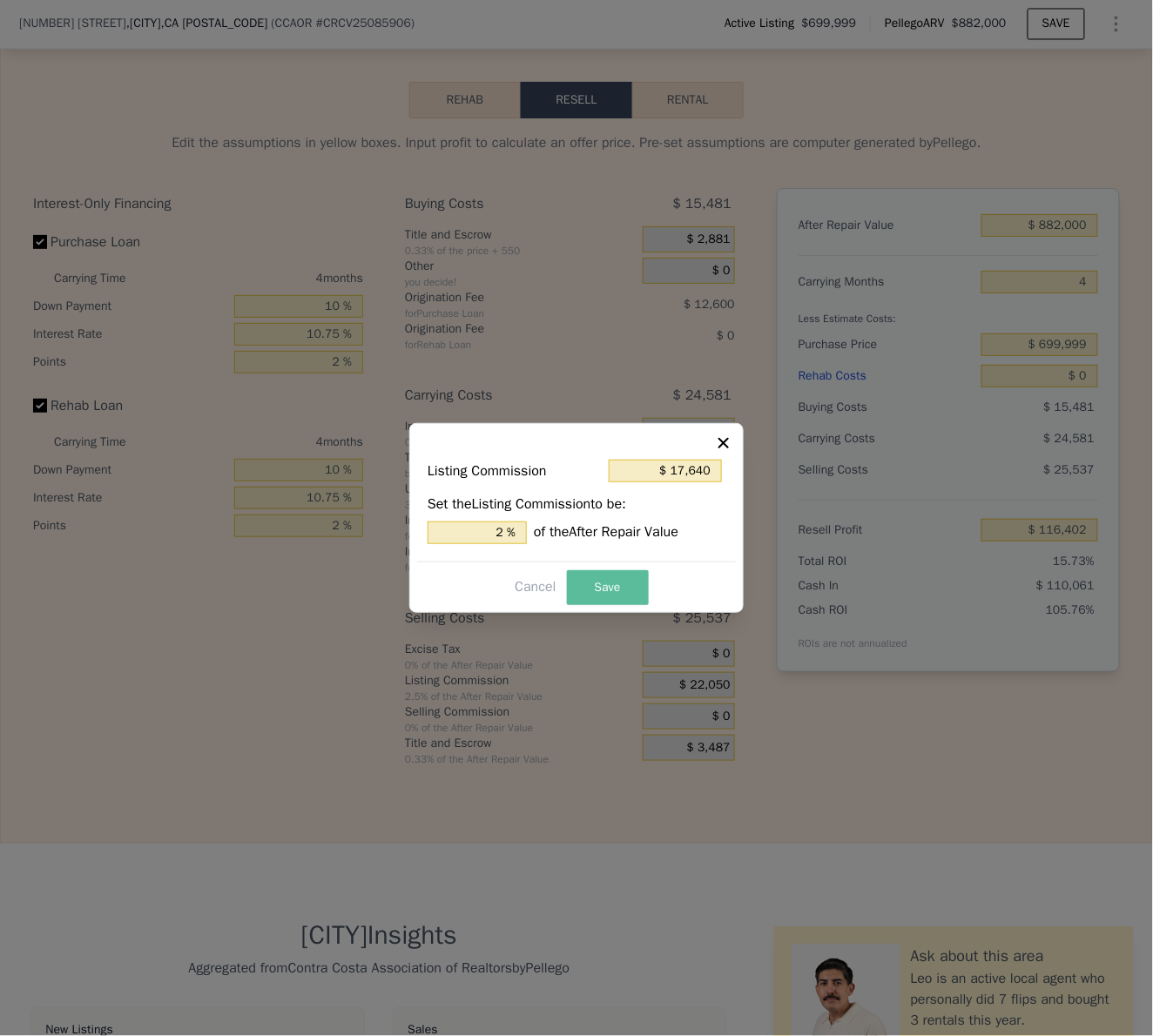 click on "Save" at bounding box center [608, 588] 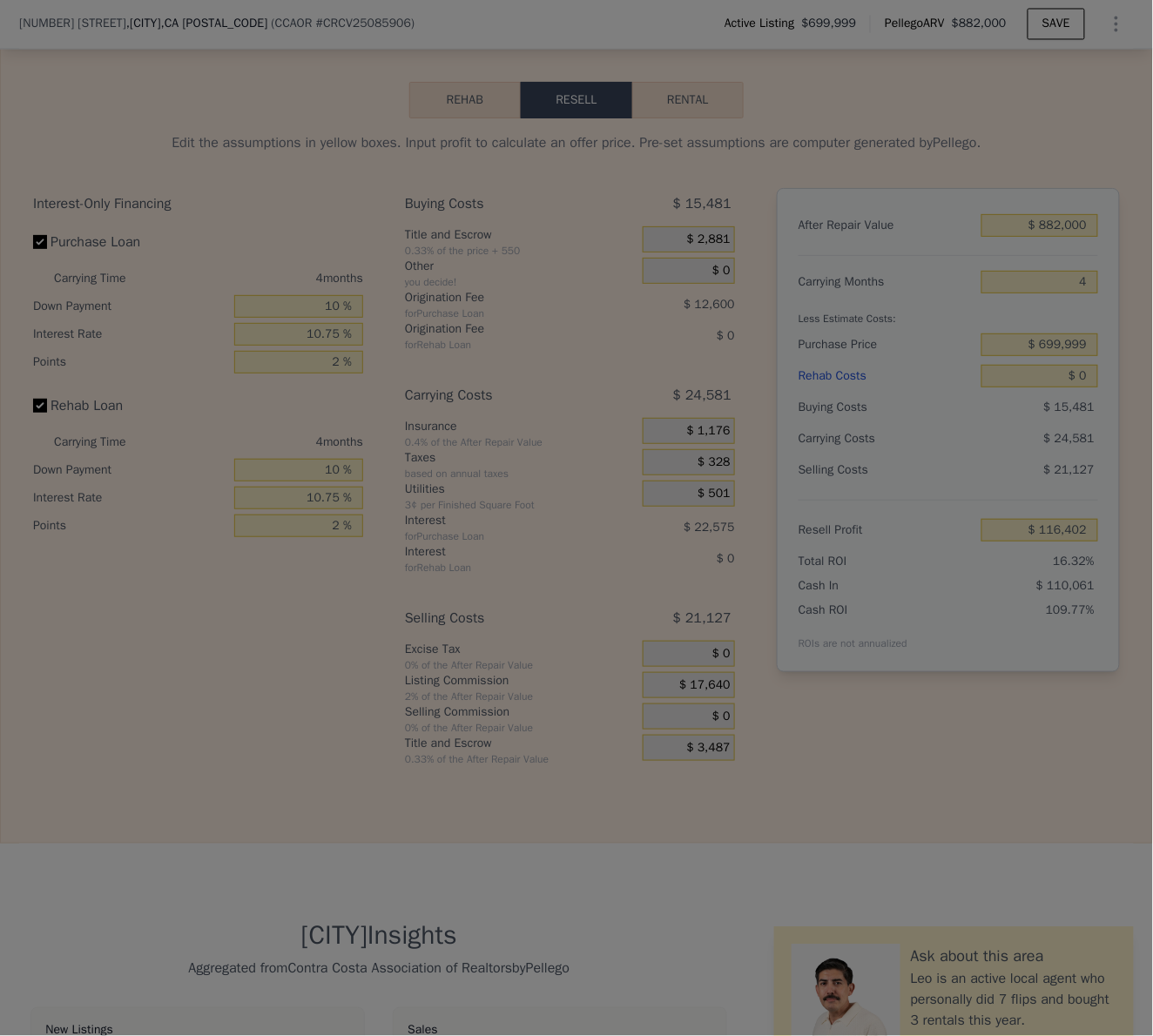 type on "$ 120,812" 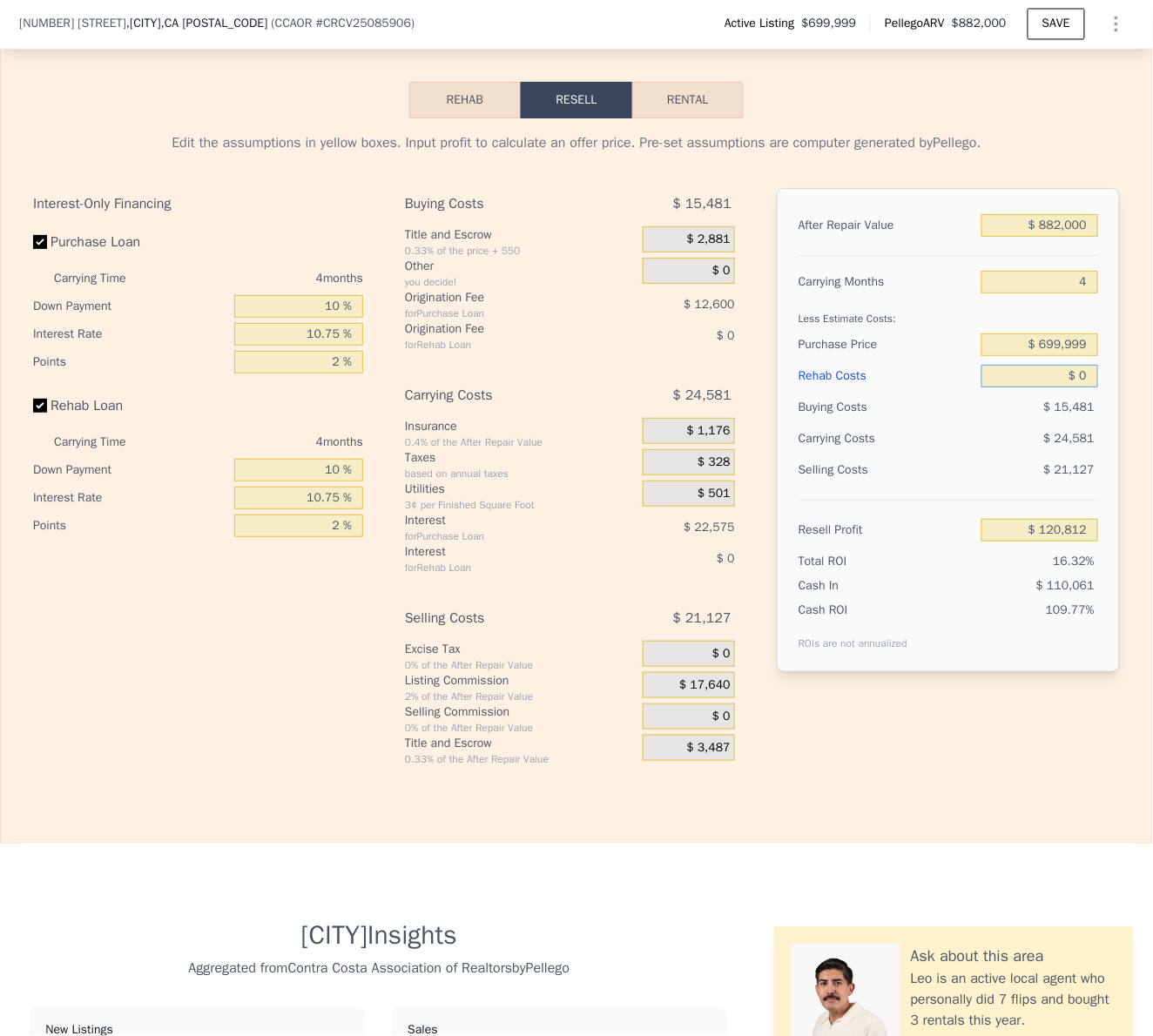 click on "$ 0" at bounding box center [1040, 376] 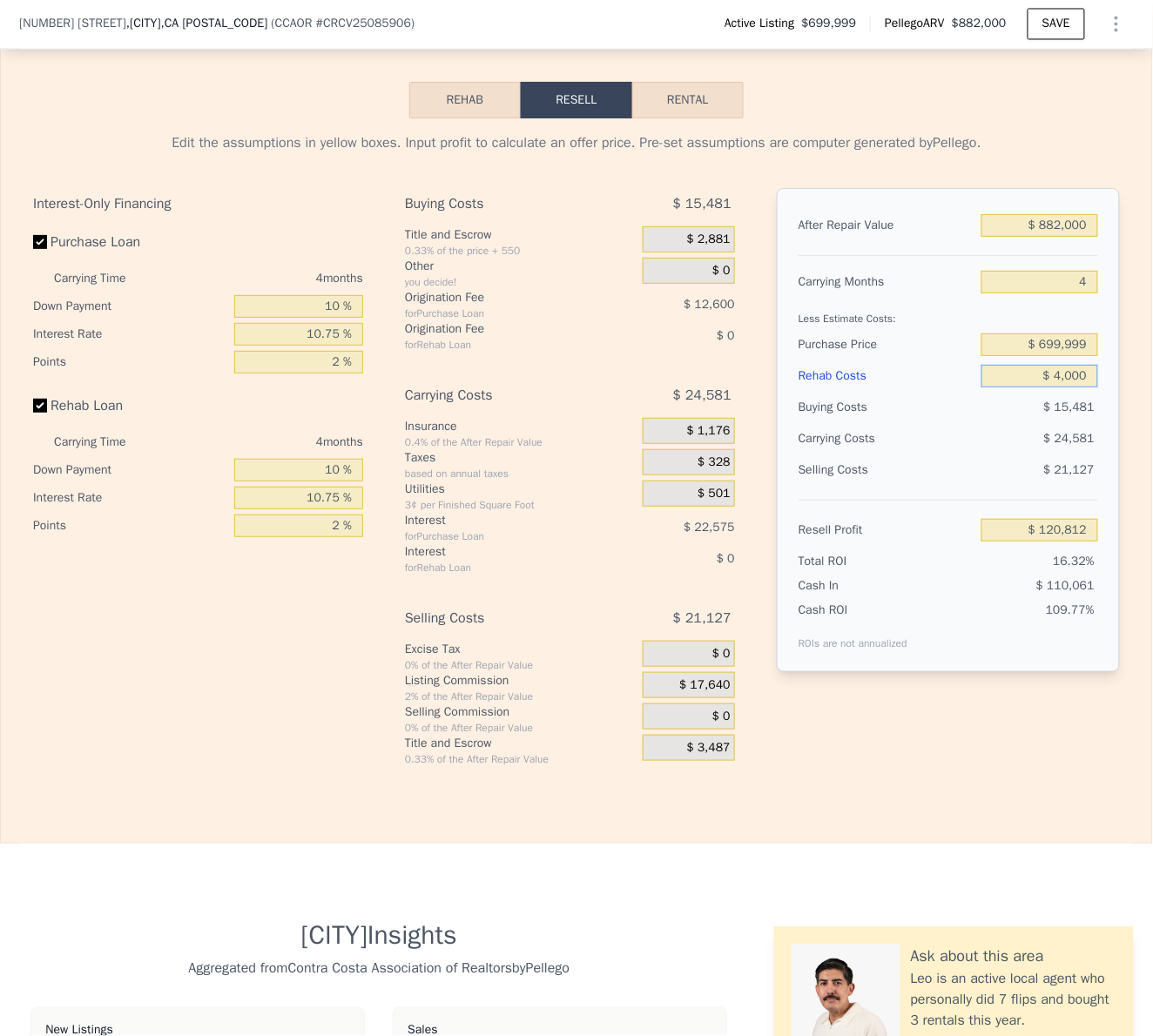 type on "$ 40,000" 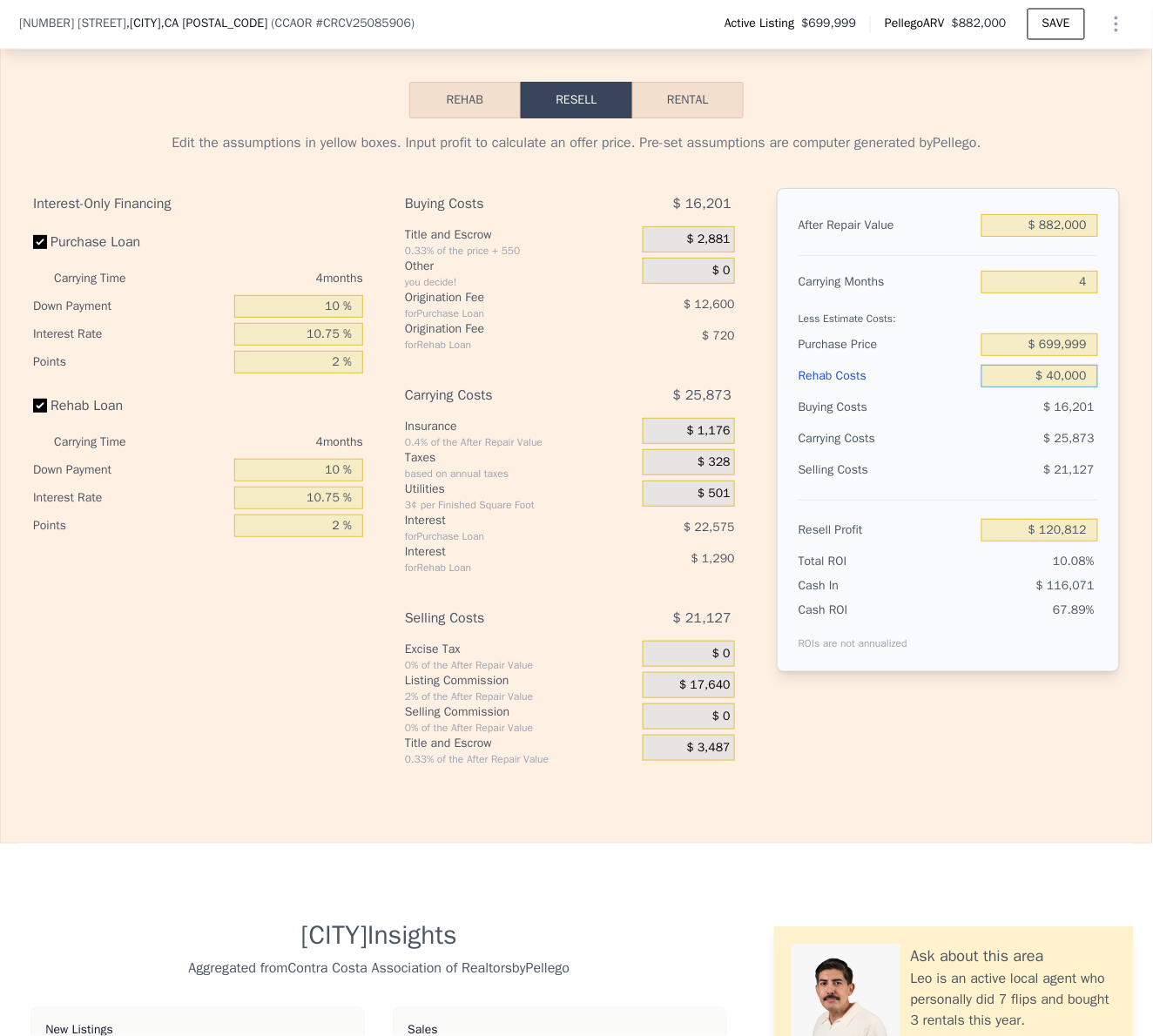 type on "$ 78,800" 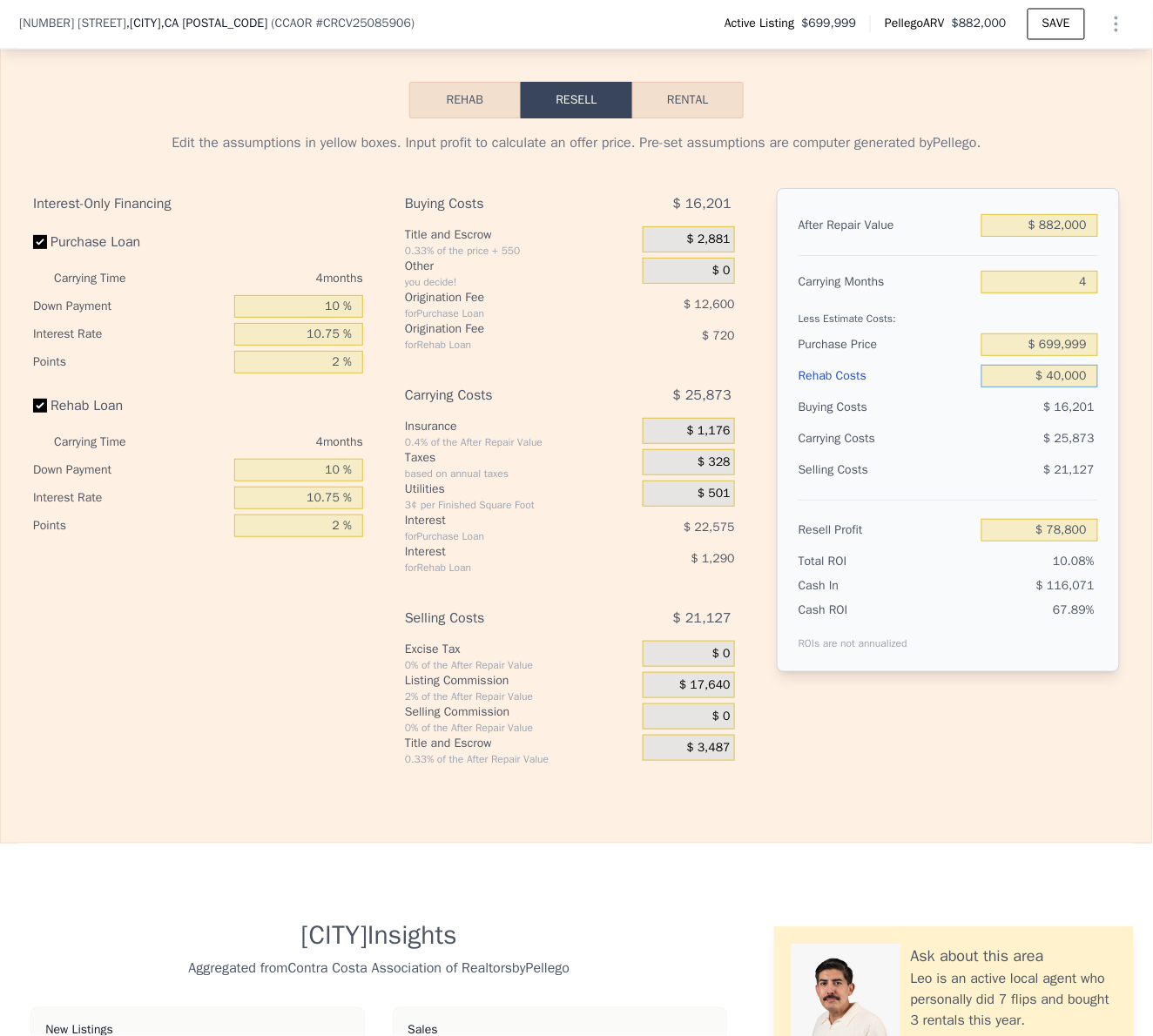 type on "$ 40,000" 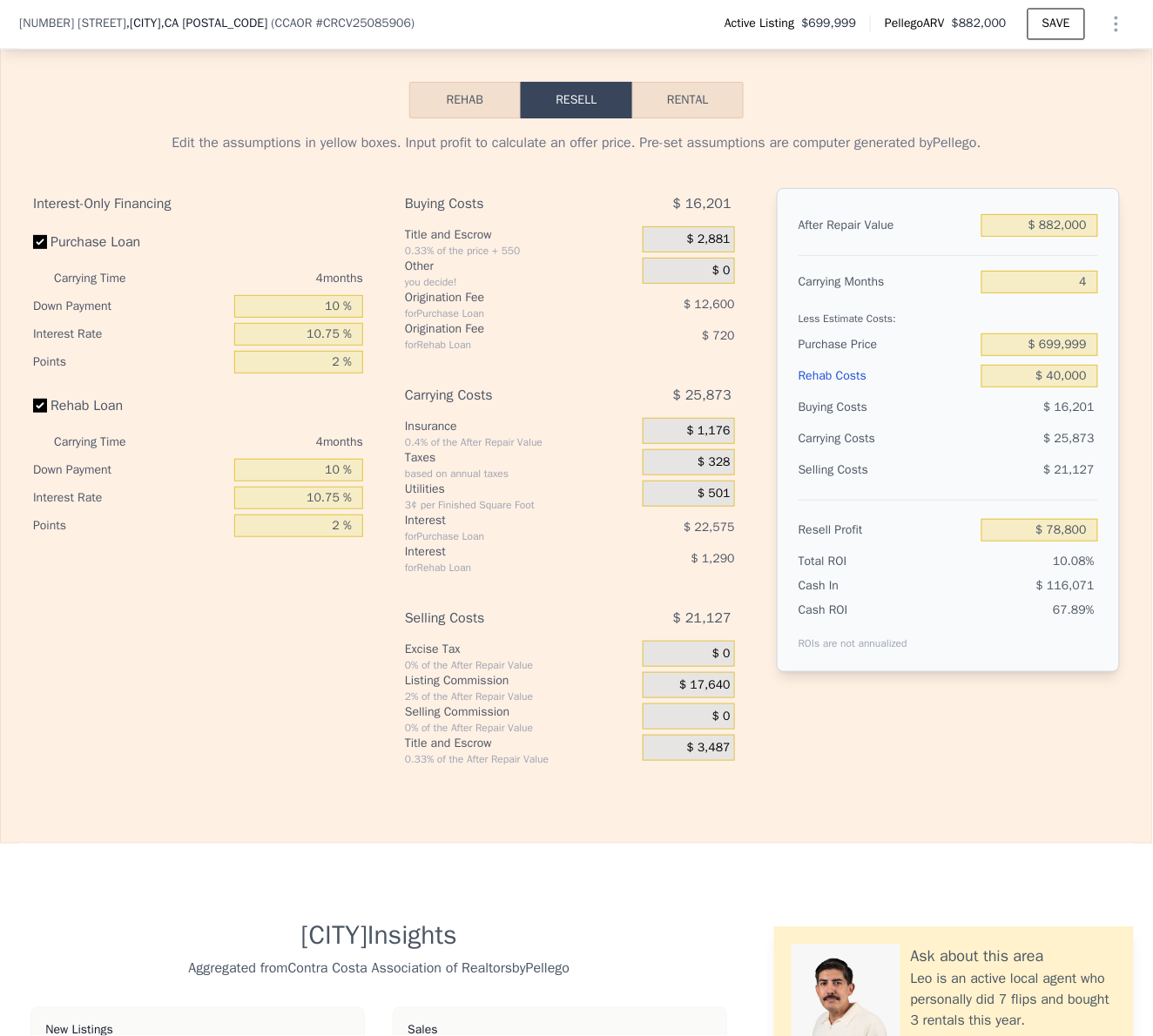 click on "Edit the assumptions in yellow boxes. Input profit to calculate an offer price. Pre-set assumptions are computer generated by Pellego . Interest-Only Financing Purchase Loan Carrying Time 4 months Down Payment 10 % Interest Rate 10.75 % Points 2 % Rehab Loan Carrying Time 4 months Down Payment 10 % Interest Rate 10.75 % Points 2 % Buying Costs $ 16,201 Title and Escrow 0.33% of the price + 550 $ 2,881 Other you decide! $ 0 Origination Fee for Purchase Loan $ 12,600 Origination Fee for Rehab Loan $ 720 Carrying Costs $ 25,873 Insurance 0.4% of the After Repair Value $ 1,176 Taxes based on annual taxes $ 328 Utilities 3¢ per Finished Square Foot $ 501 Interest for Purchase Loan $ 22,575 Interest for Rehab Loan $ 1,290 Selling Costs $ 21,127 Excise Tax 0% of the After Repair Value $ 0 Listing Commission 2% of the After Repair Value $ 17,640 Selling Commission 0% of the After Repair Value $ 0 Title and Escrow 0.33% of the After Repair Value $ 3,487 After Repair Value $ 882,000 Carrying Months 4 Less Estimate Costs: Purchase Price $ 699,999 Rehab Costs $ 40,000 Buying Costs $ 16,201 Carrying Costs $ 25,873 Selling Costs $ 21,127 $ 78,800" at bounding box center (576, 477) 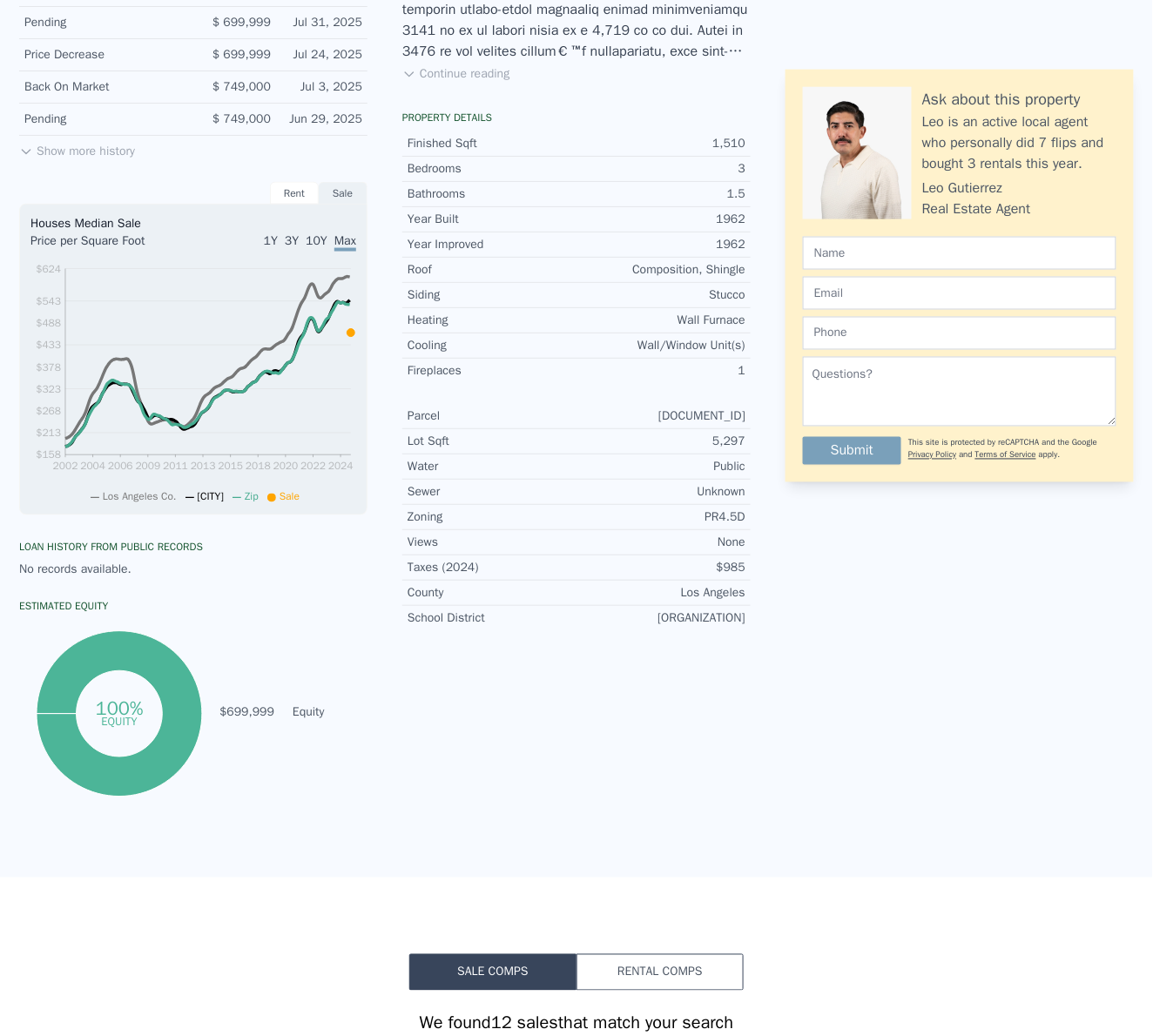 scroll, scrollTop: 0, scrollLeft: 0, axis: both 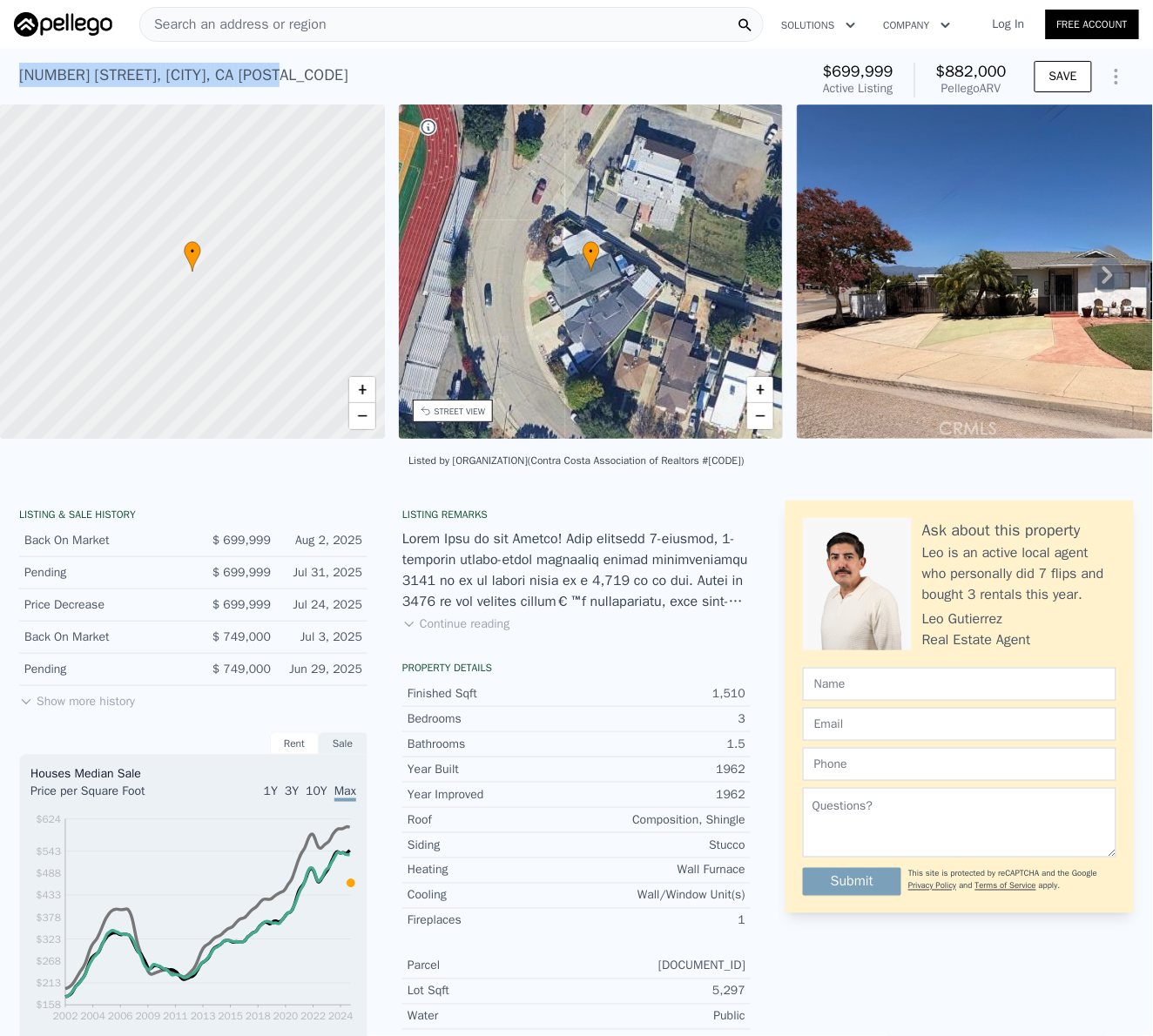 drag, startPoint x: 179, startPoint y: 77, endPoint x: 3, endPoint y: 78, distance: 176.00284 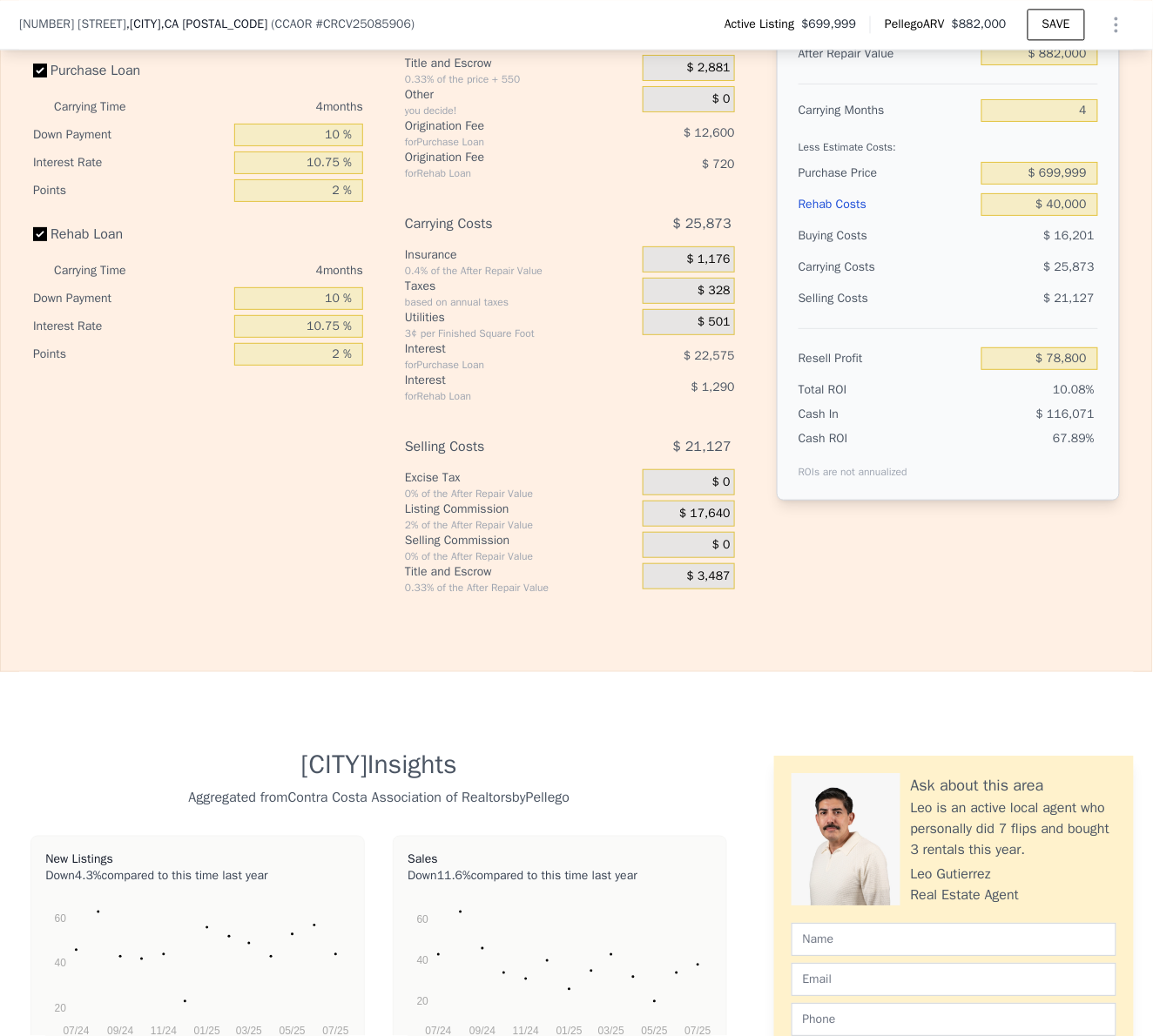 scroll, scrollTop: 2780, scrollLeft: 0, axis: vertical 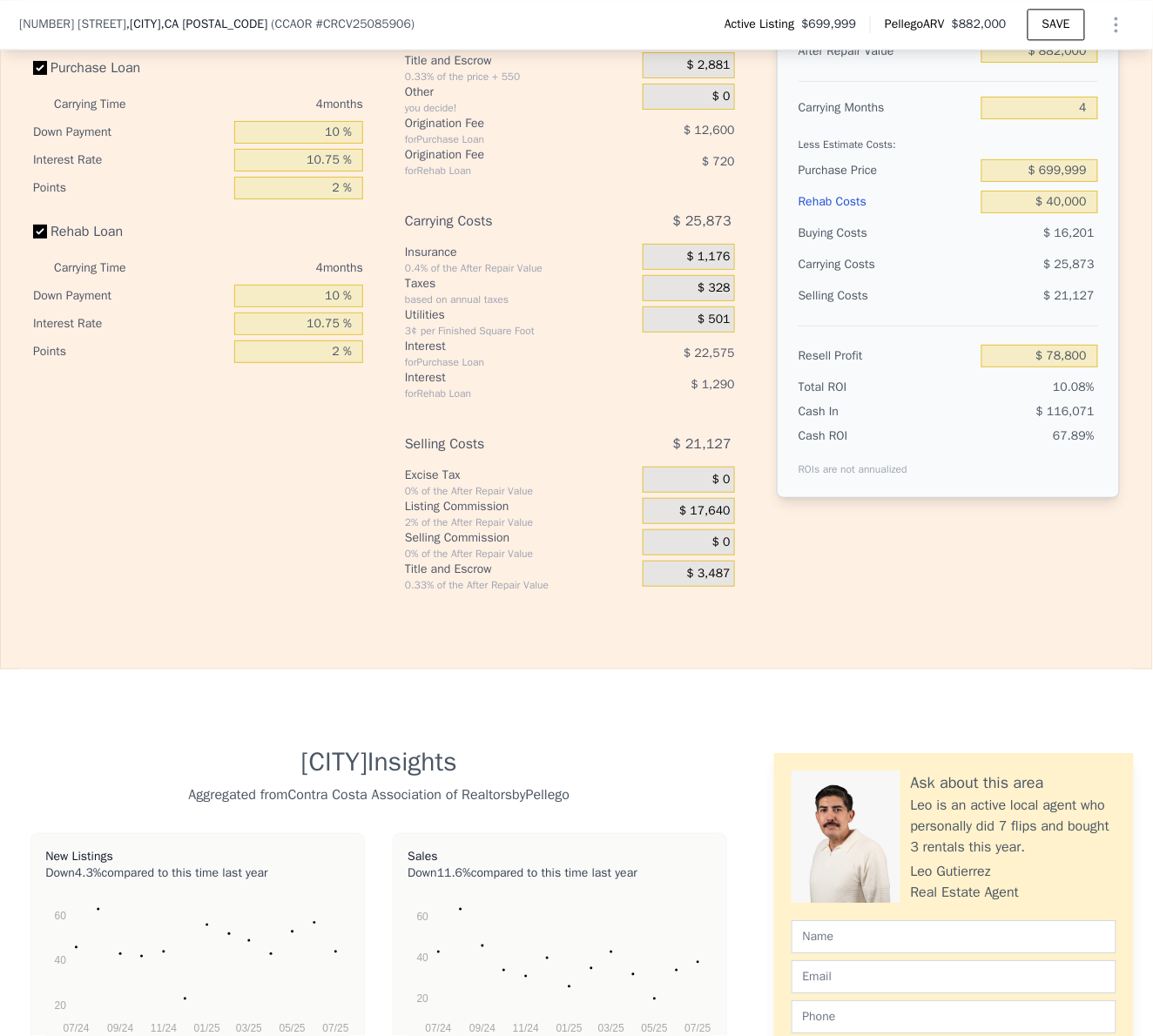 click 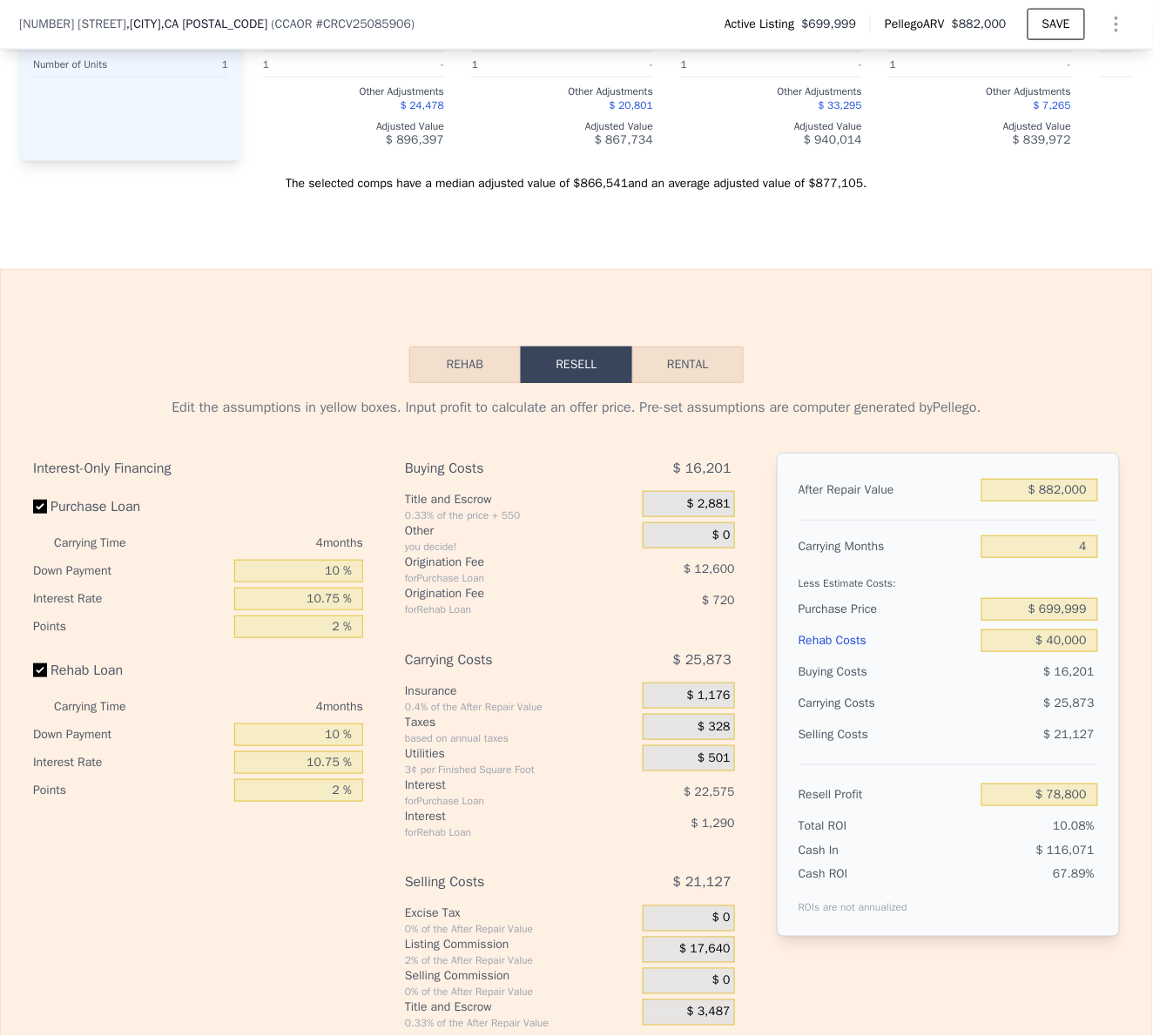 scroll, scrollTop: 2431, scrollLeft: 0, axis: vertical 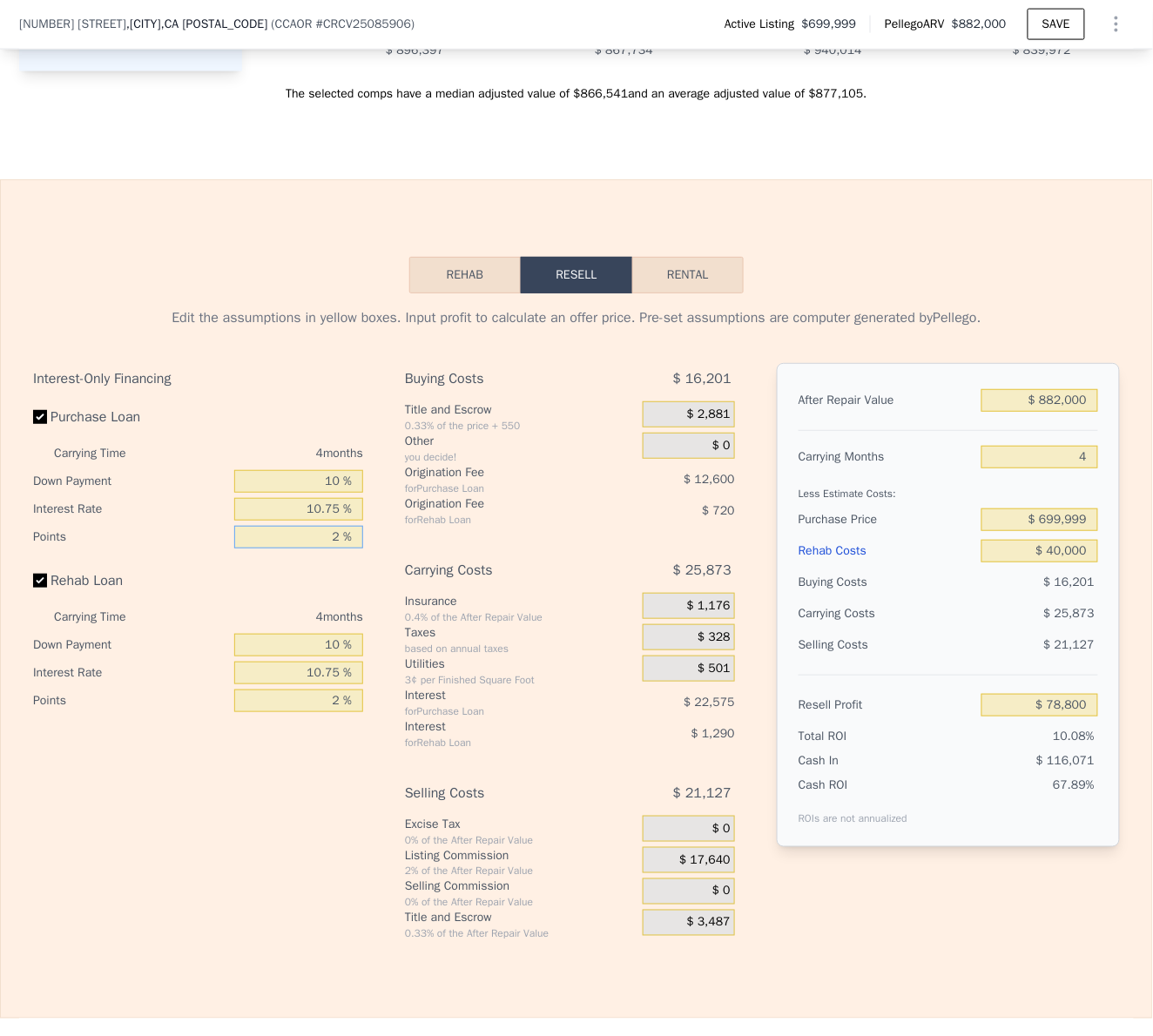 click on "2 %" at bounding box center [299, 537] 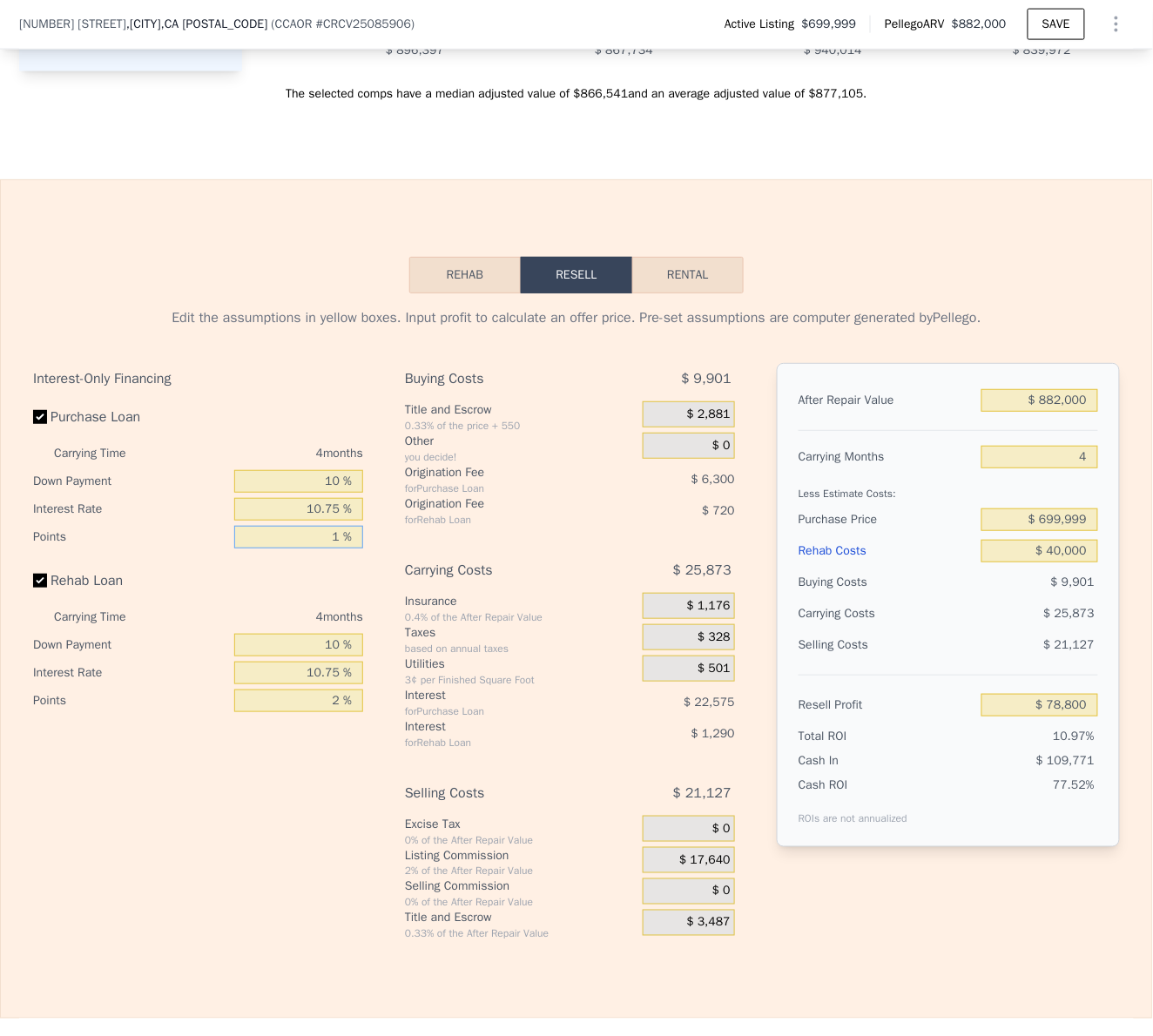 type on "$ 85,100" 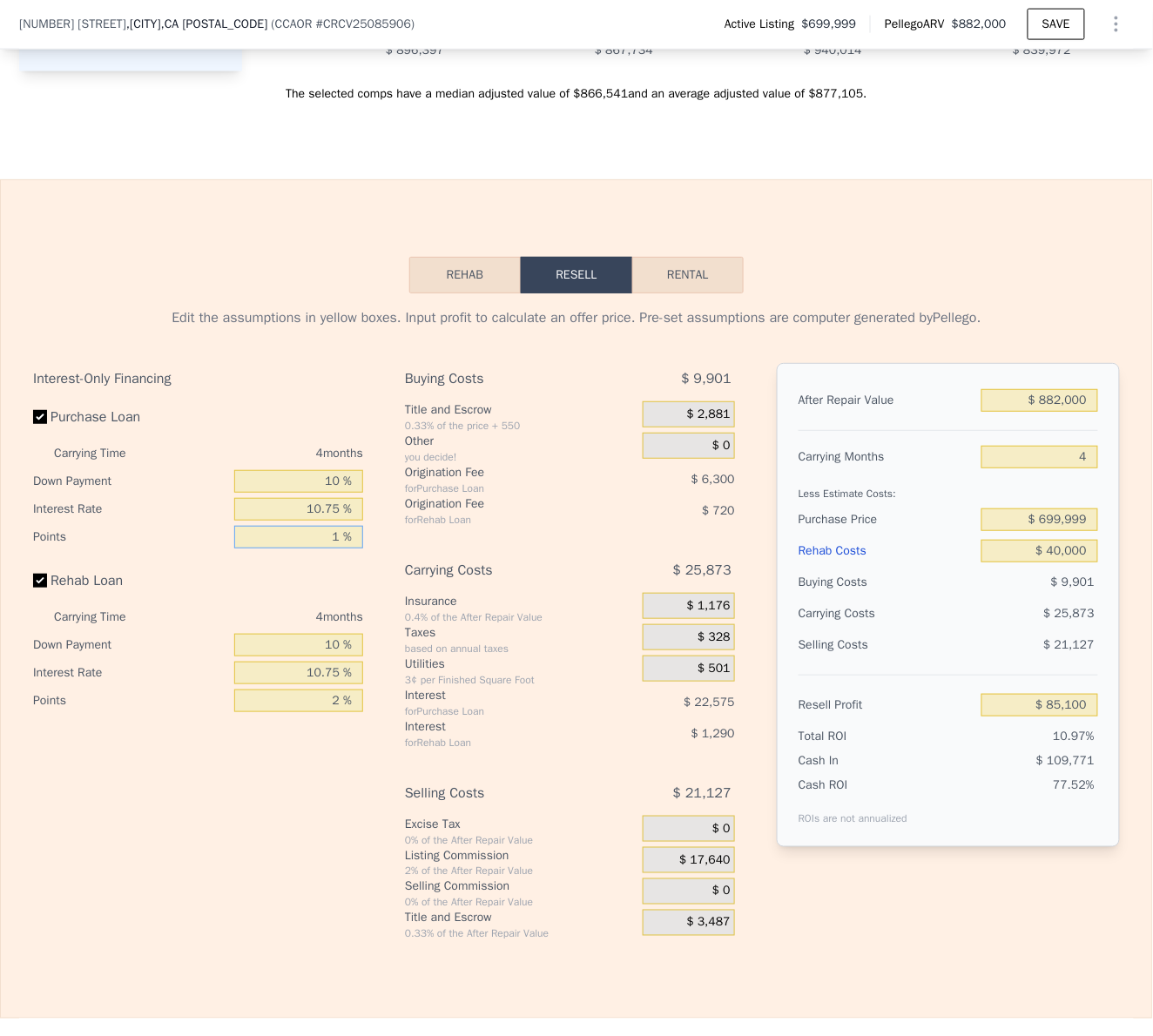 type on "1 %" 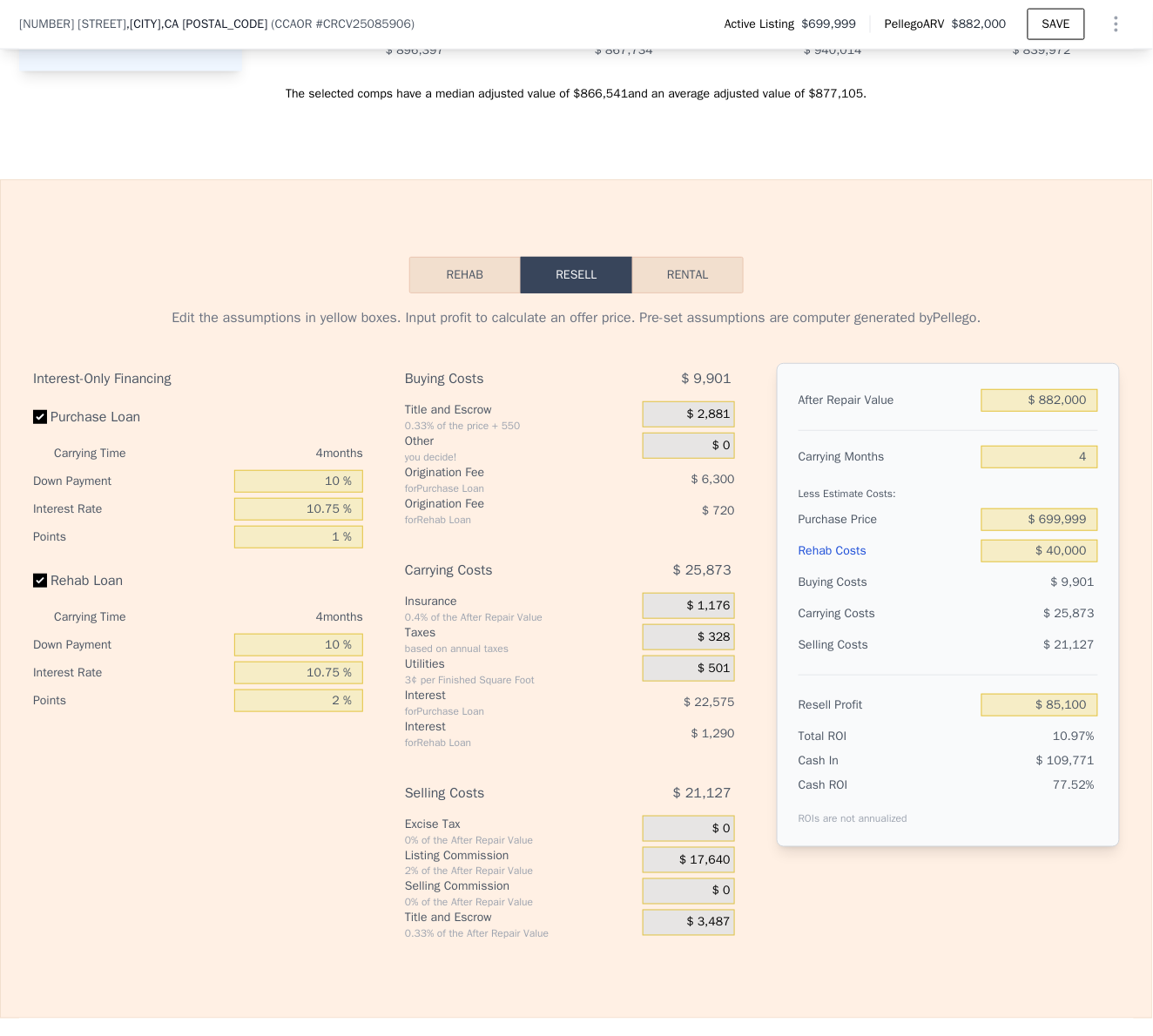 click on "10.75 %" at bounding box center [299, 673] 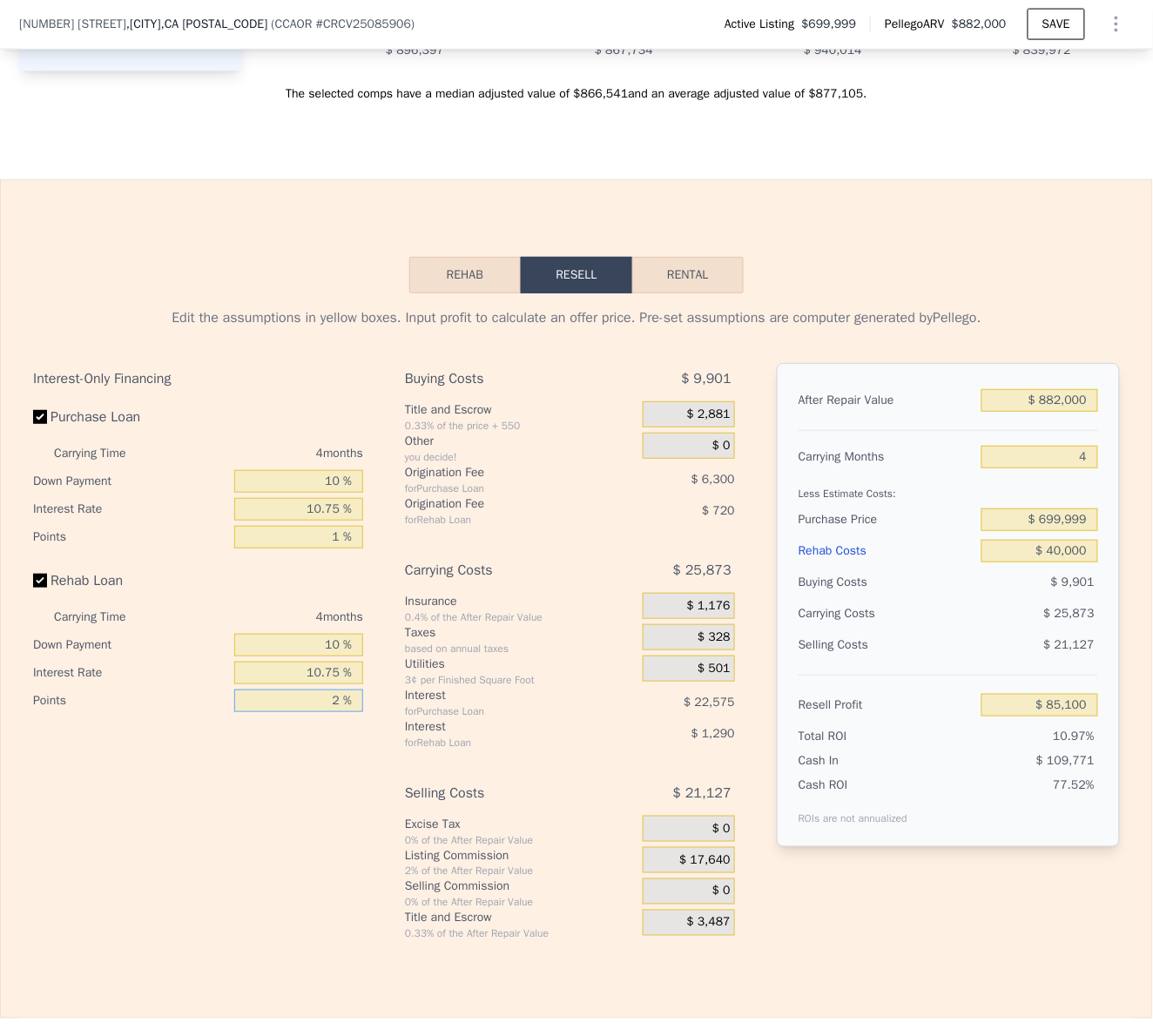 drag, startPoint x: 294, startPoint y: 752, endPoint x: 365, endPoint y: 752, distance: 71 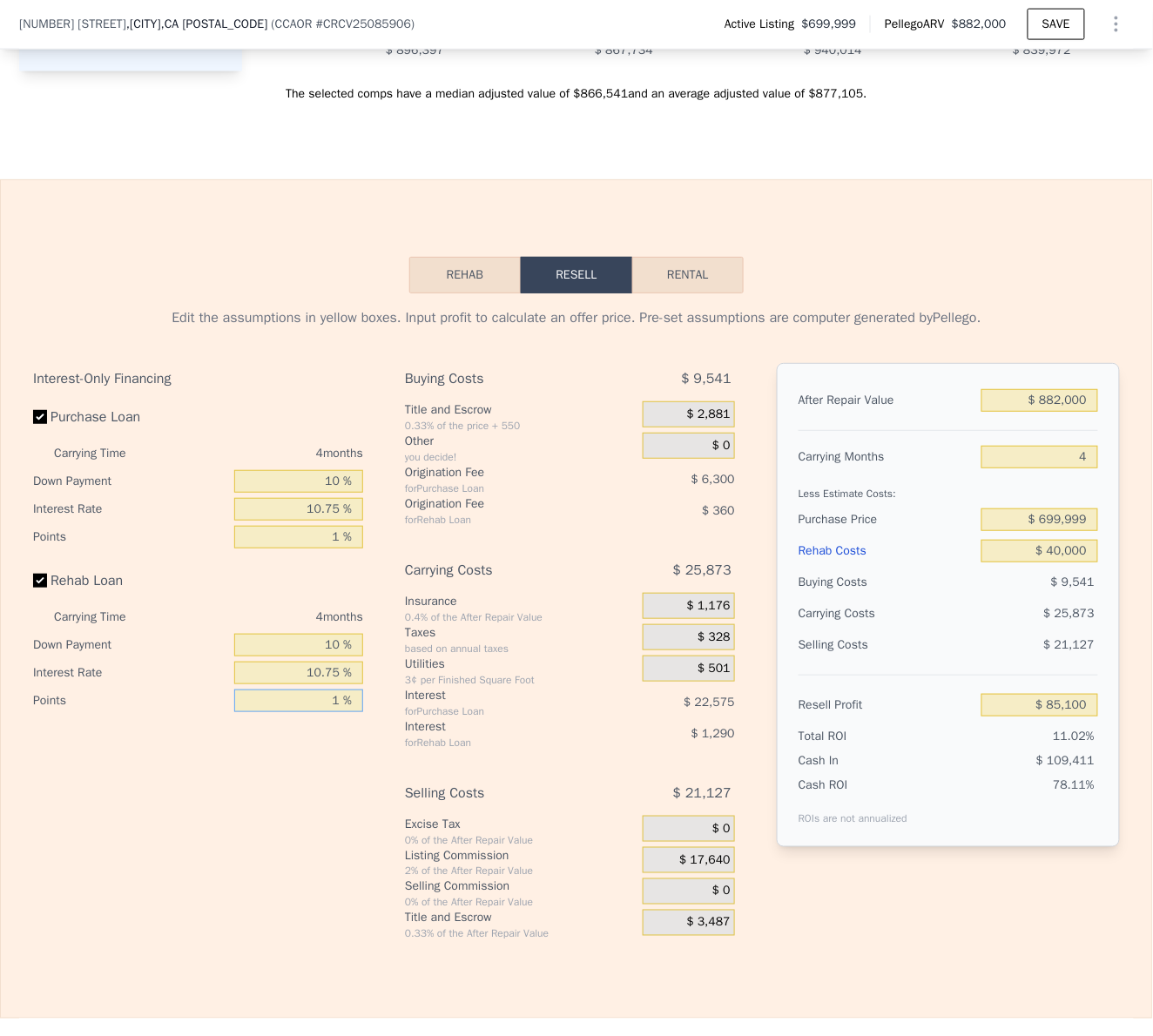 type on "$ 85,460" 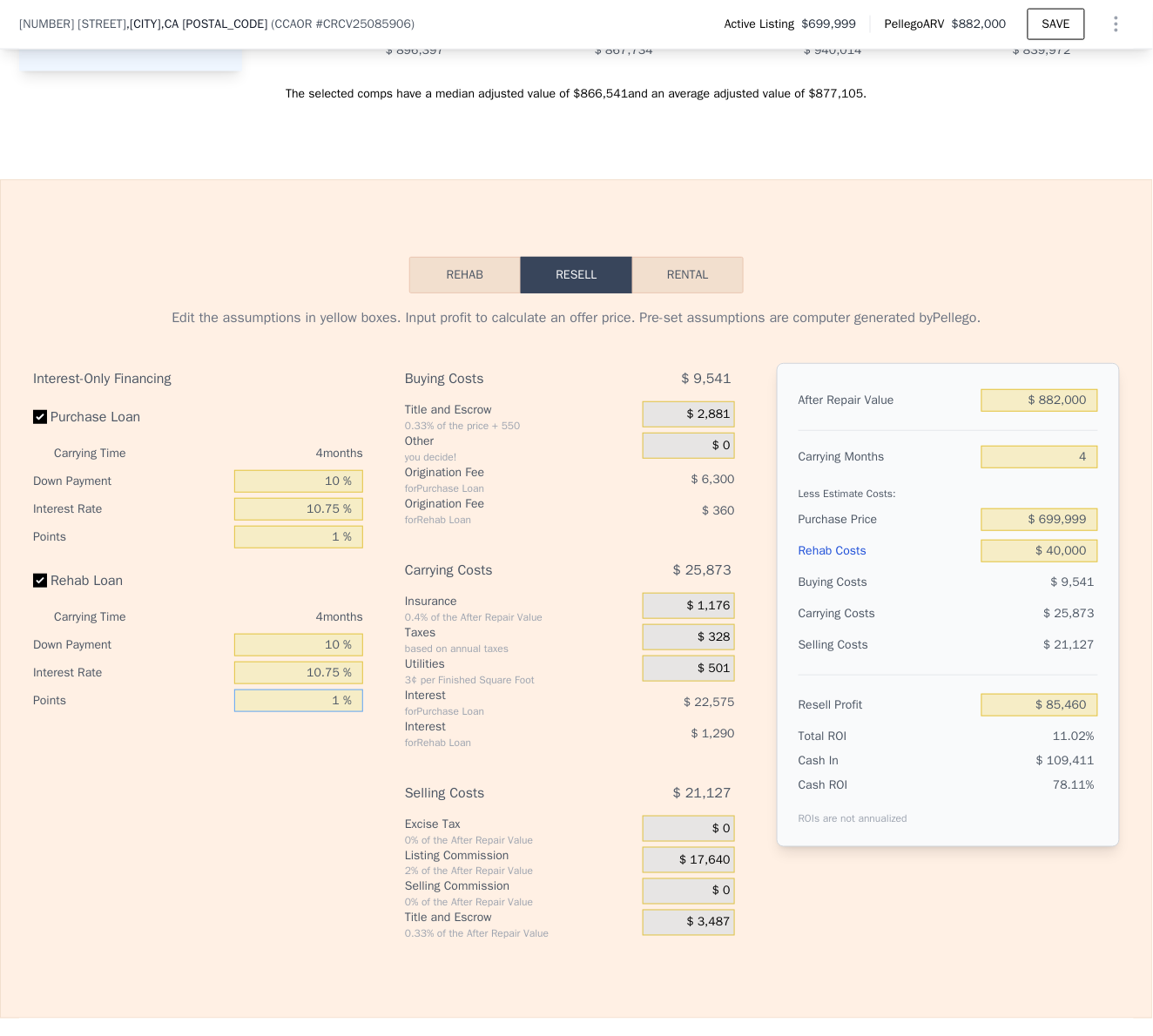 type on "1 %" 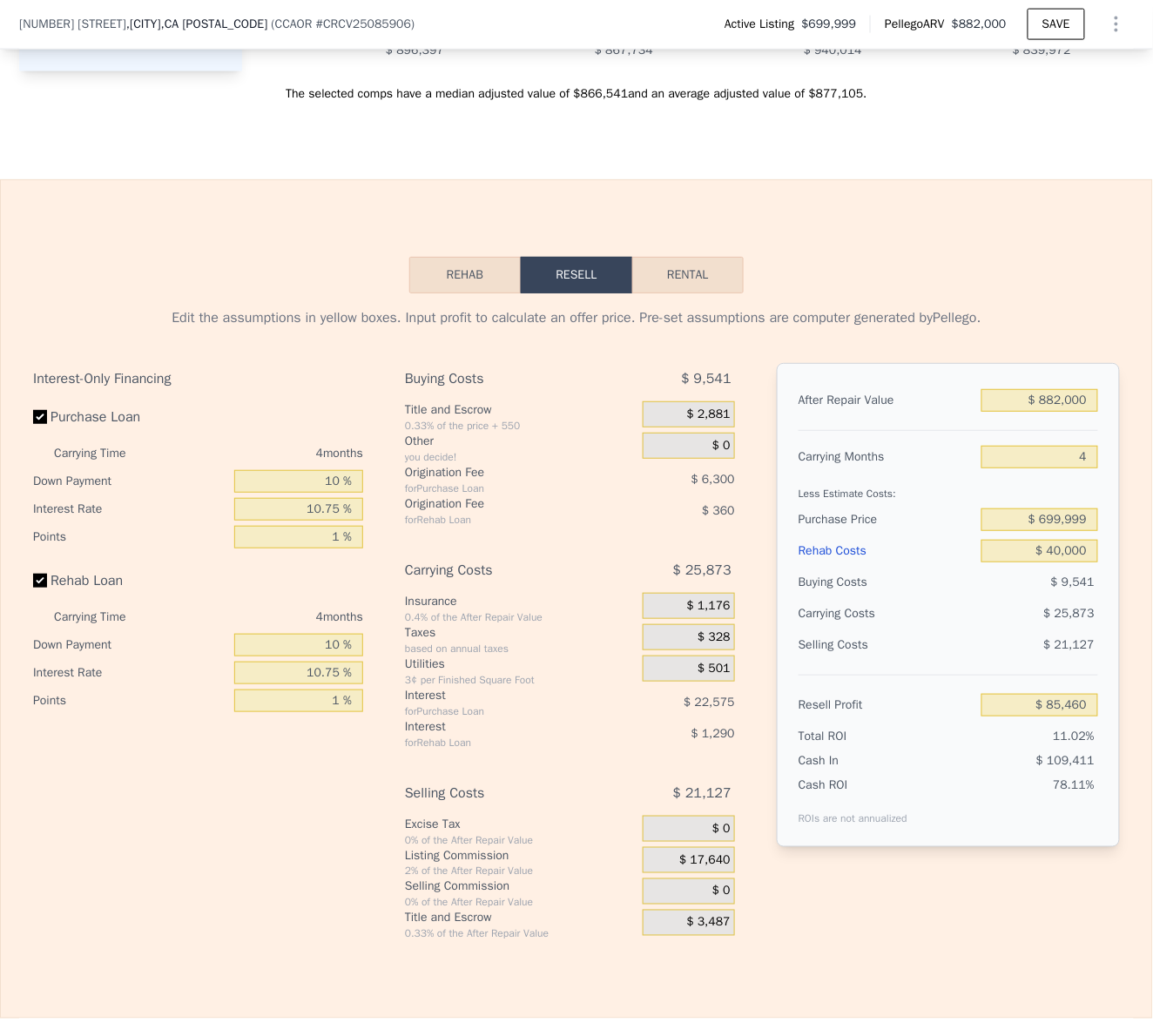click on "Interest-Only Financing Purchase Loan Carrying Time 4  months Down Payment 10 % Interest Rate 10.75 % Points 1 % Rehab Loan Carrying Time 4  months Down Payment 10 % Interest Rate 10.75 % Points 1 %" at bounding box center [205, 652] 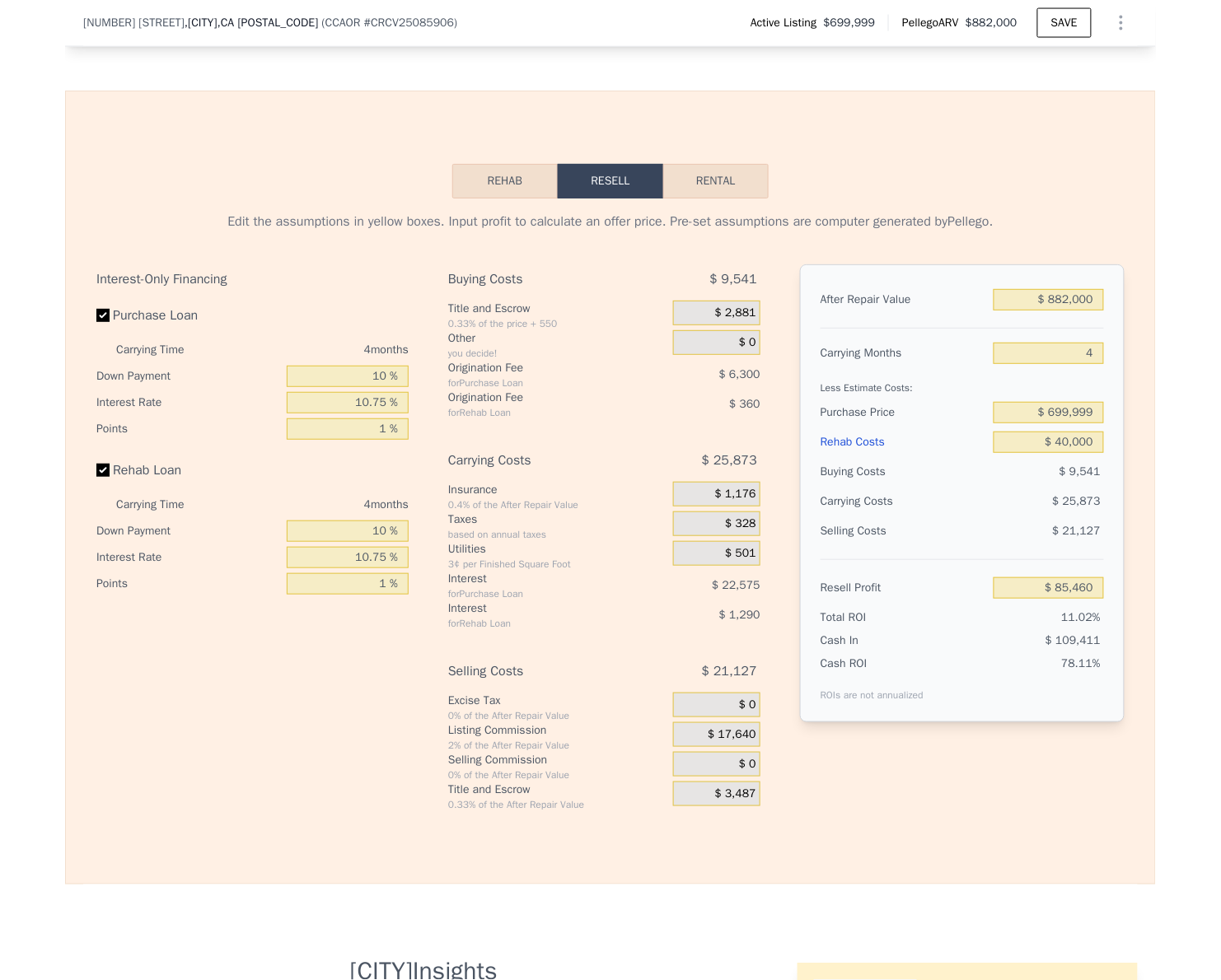 scroll, scrollTop: 2465, scrollLeft: 0, axis: vertical 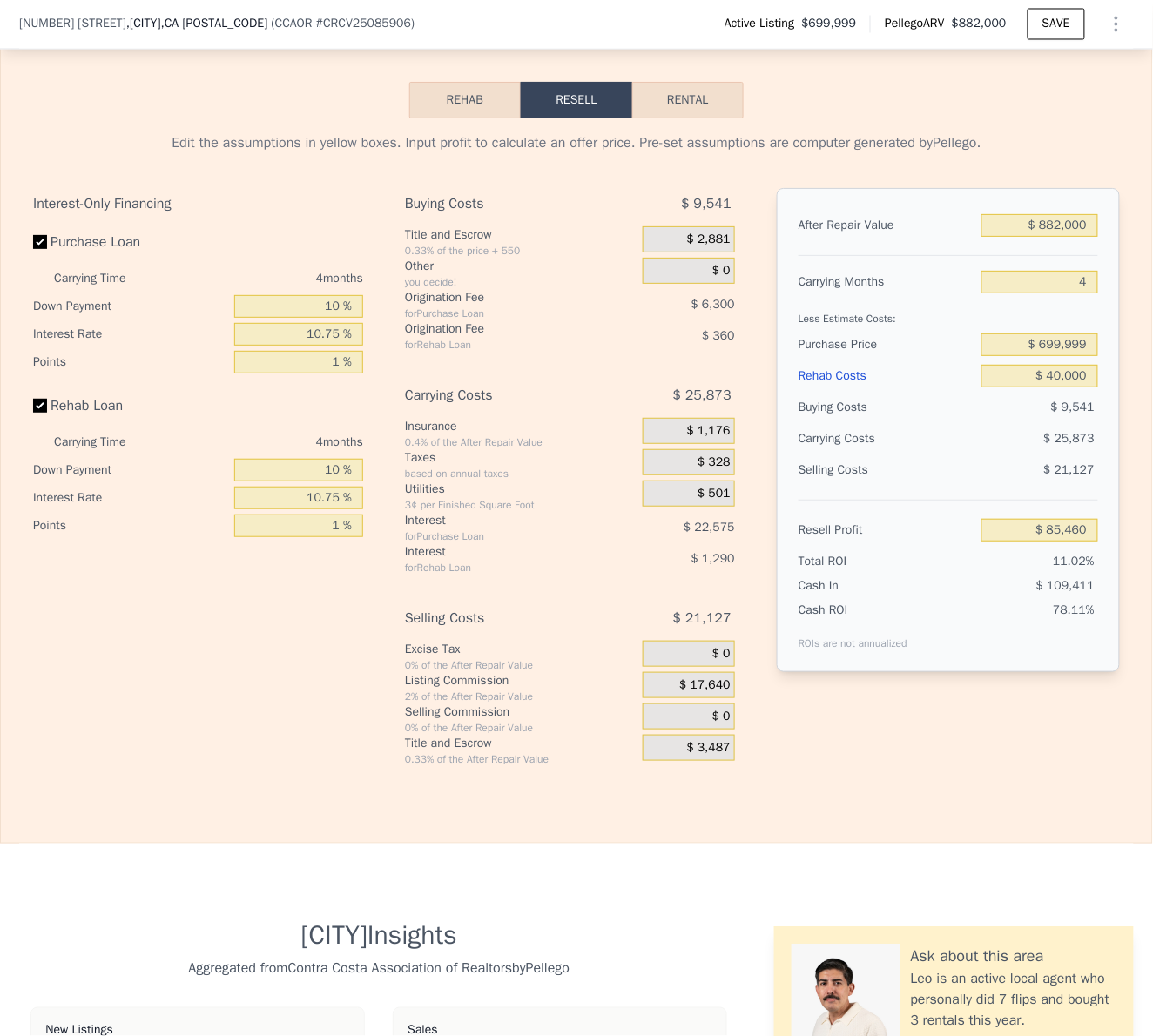 click on "After Repair Value $ 882,000 Carrying Months 4 Less Estimate Costs: Purchase Price $ 699,999 Rehab Costs $ 40,000 Buying Costs $ 16,201 Carrying Costs $ 25,873 Selling Costs $ 21,127 Resell Profit $ 85,460 Total ROI 11.02% Cash In $ 109,411 Cash ROI ROIs are not annualized 78.11%" at bounding box center (948, 463) 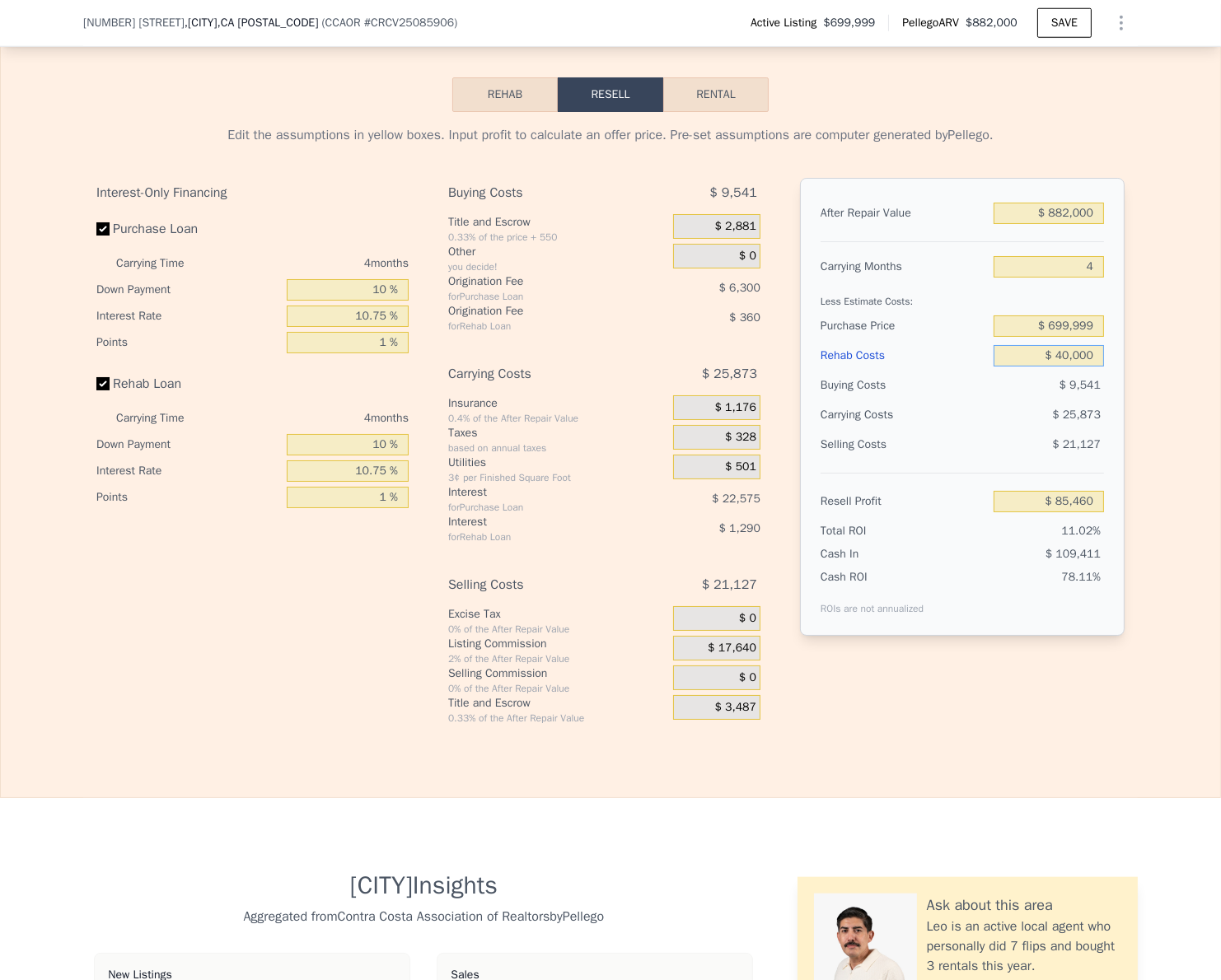 click on "$ 40,000" at bounding box center [1049, 356] 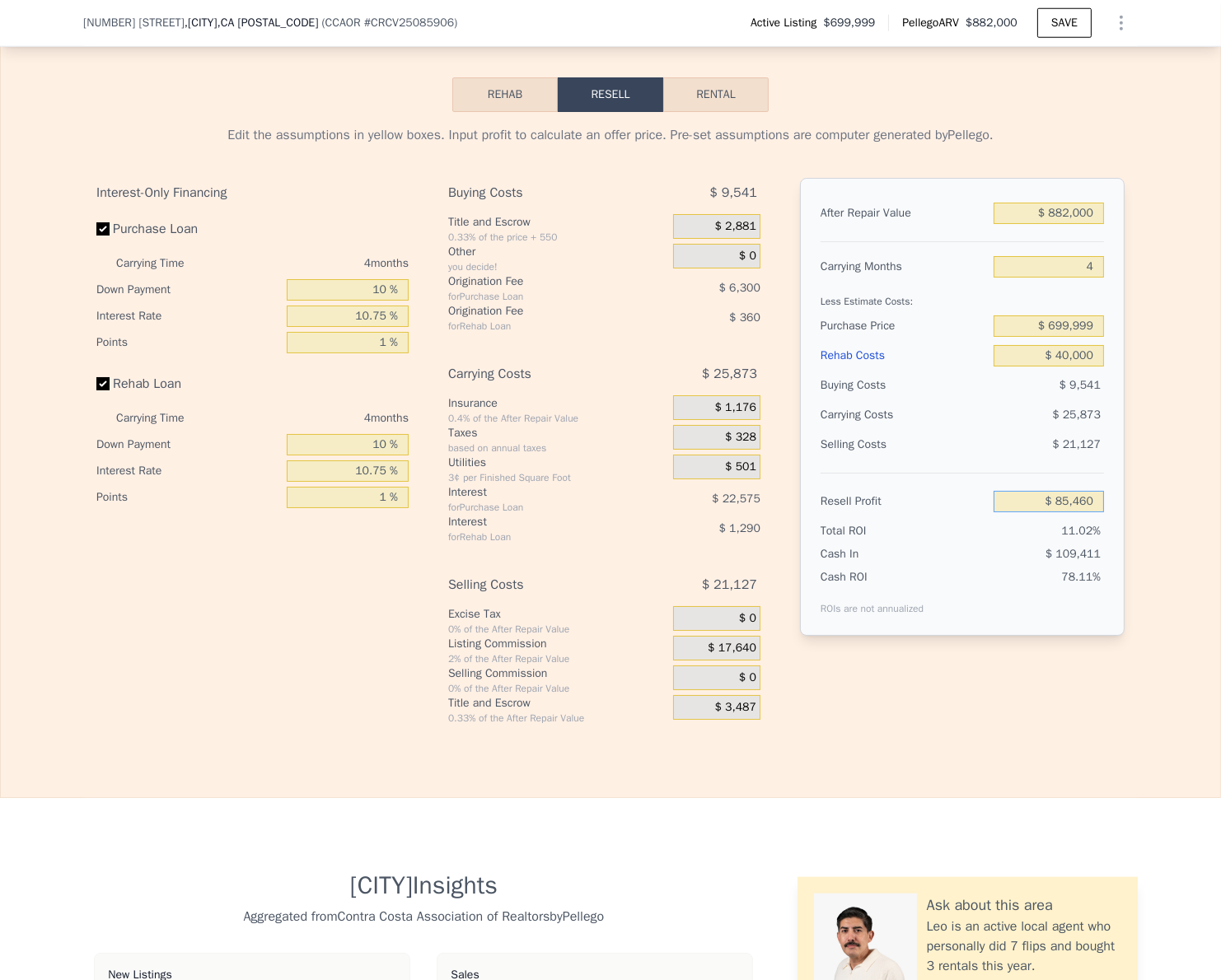 click on "$ 85,460" at bounding box center (1049, 502) 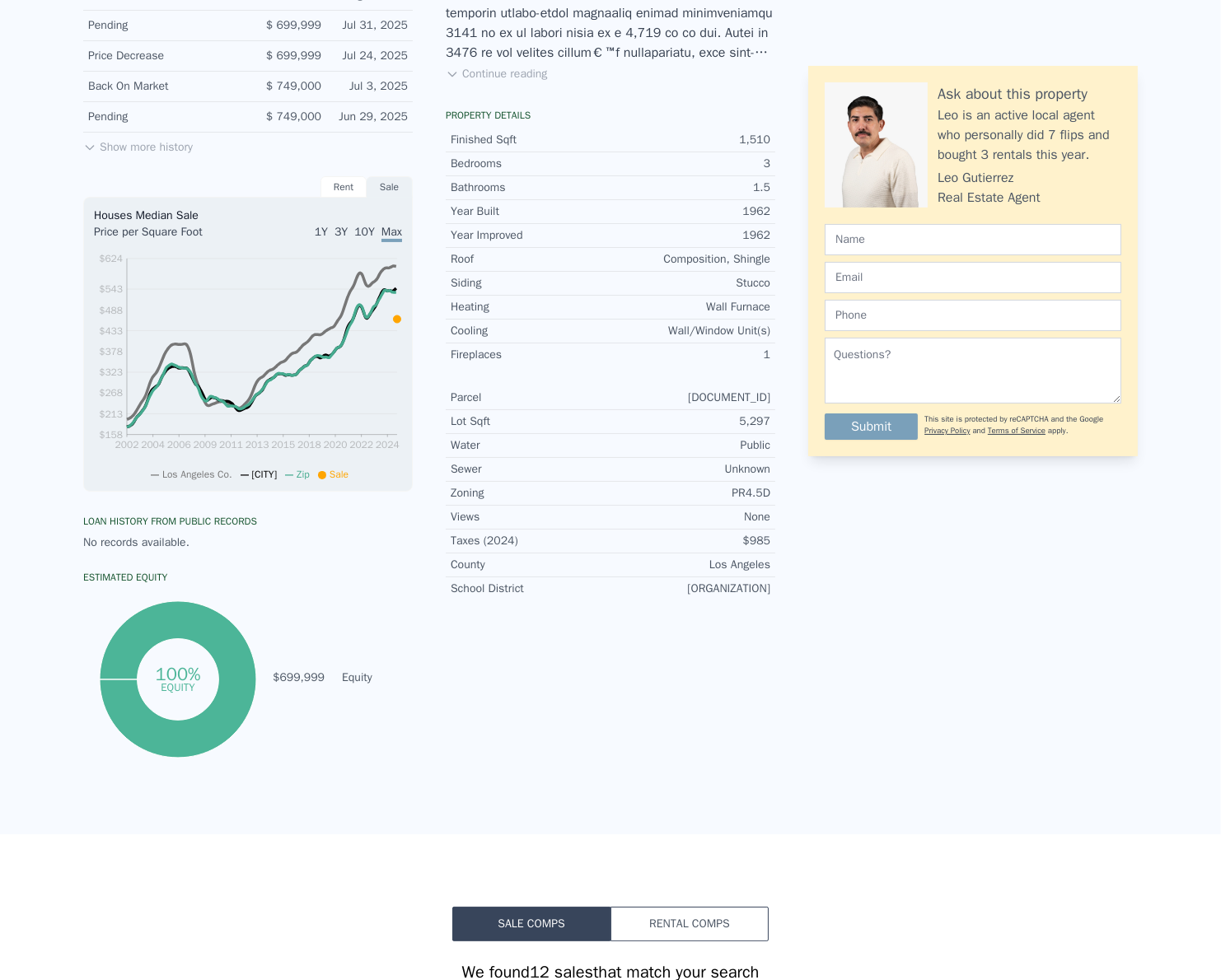 scroll, scrollTop: 0, scrollLeft: 0, axis: both 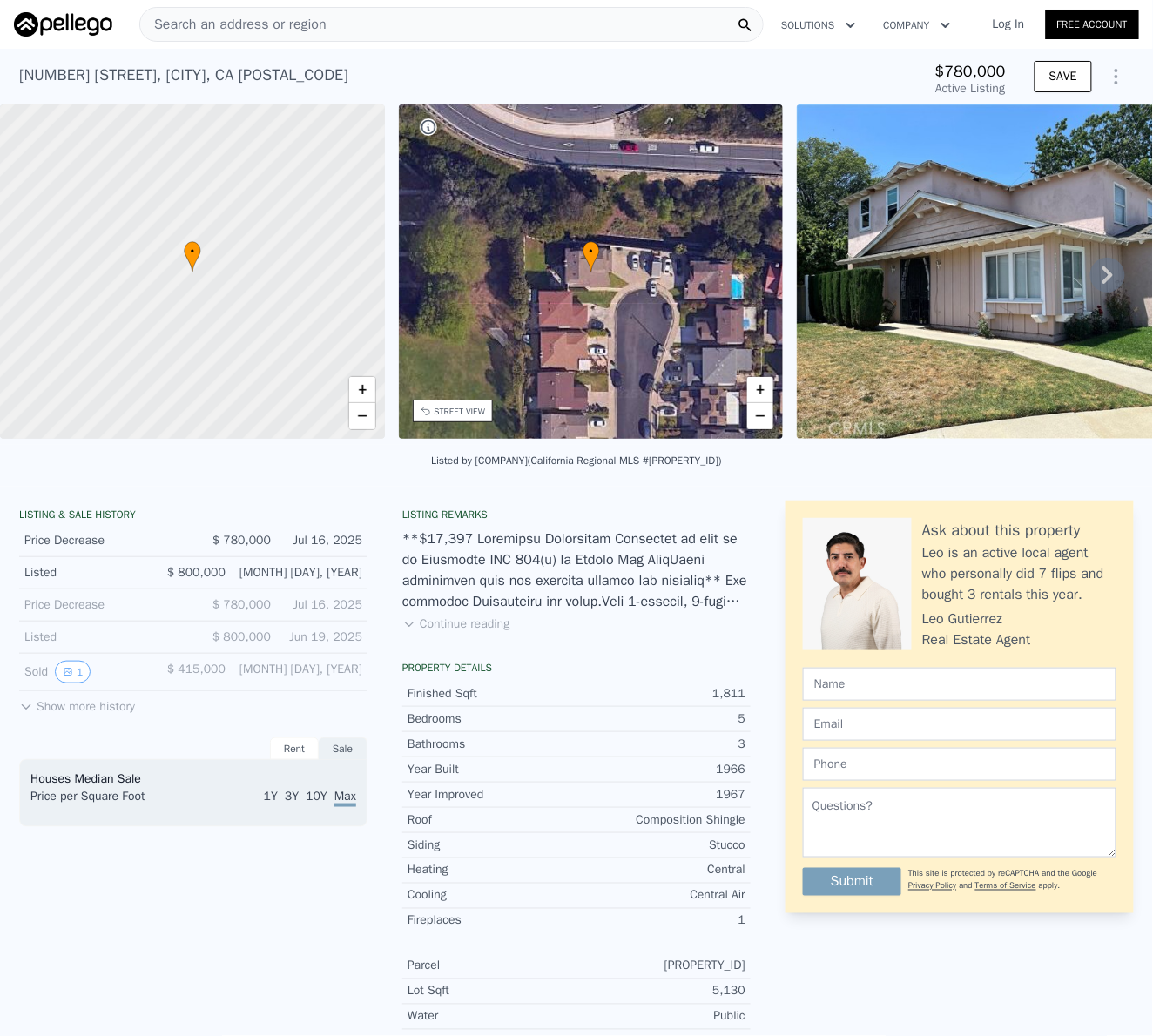 type on "-$ 837,872" 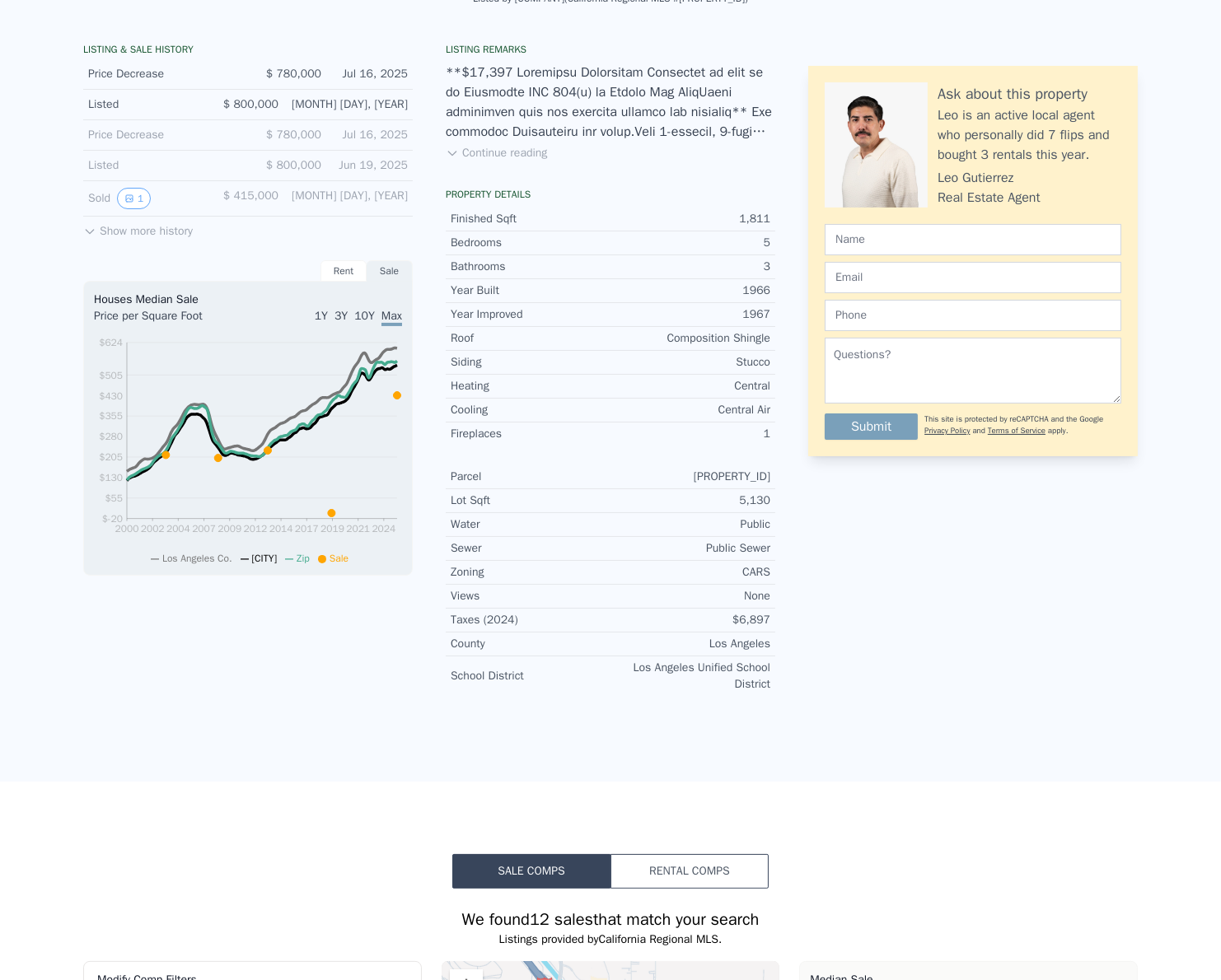 scroll, scrollTop: 0, scrollLeft: 0, axis: both 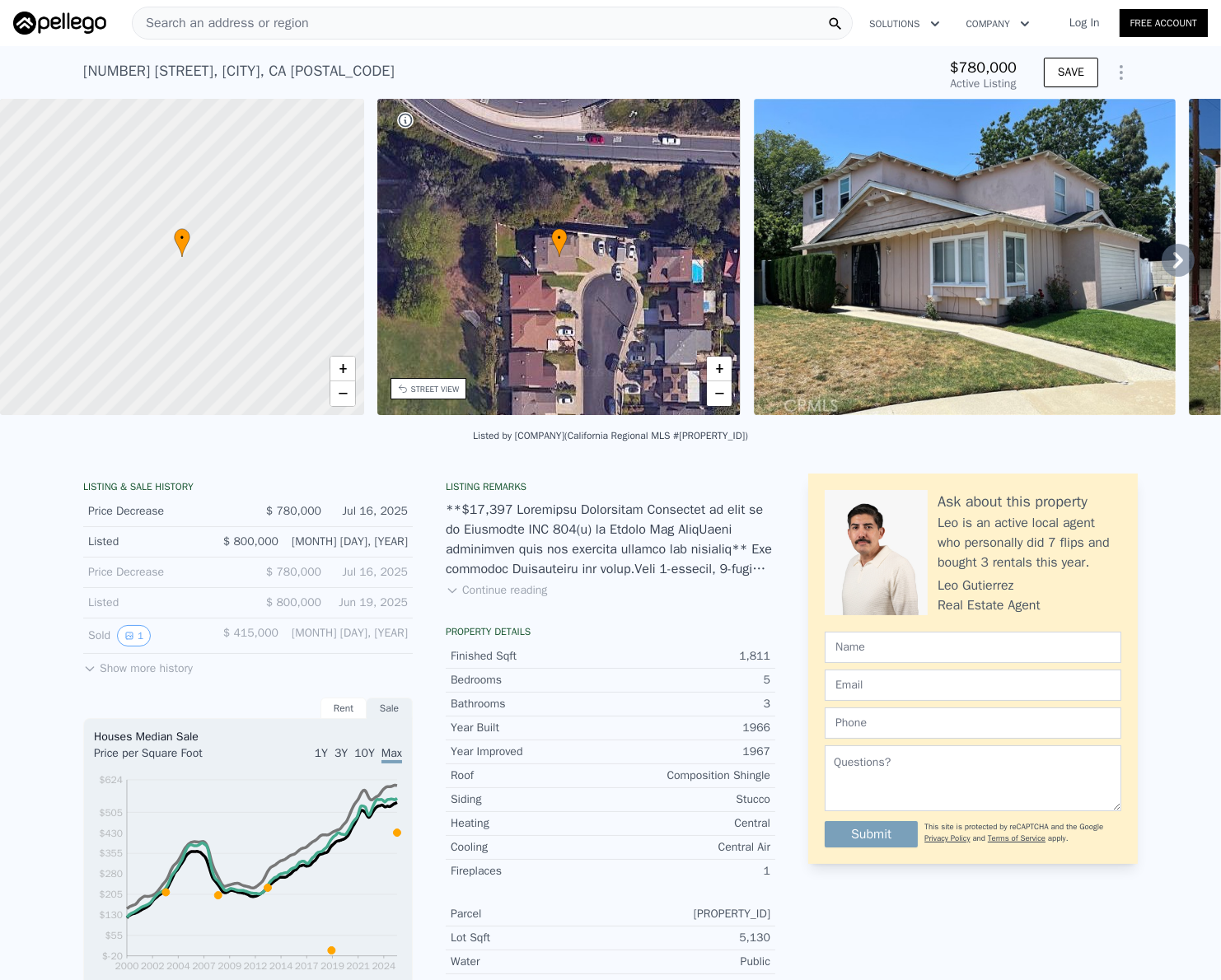 click on "$780,000" at bounding box center (983, 68) 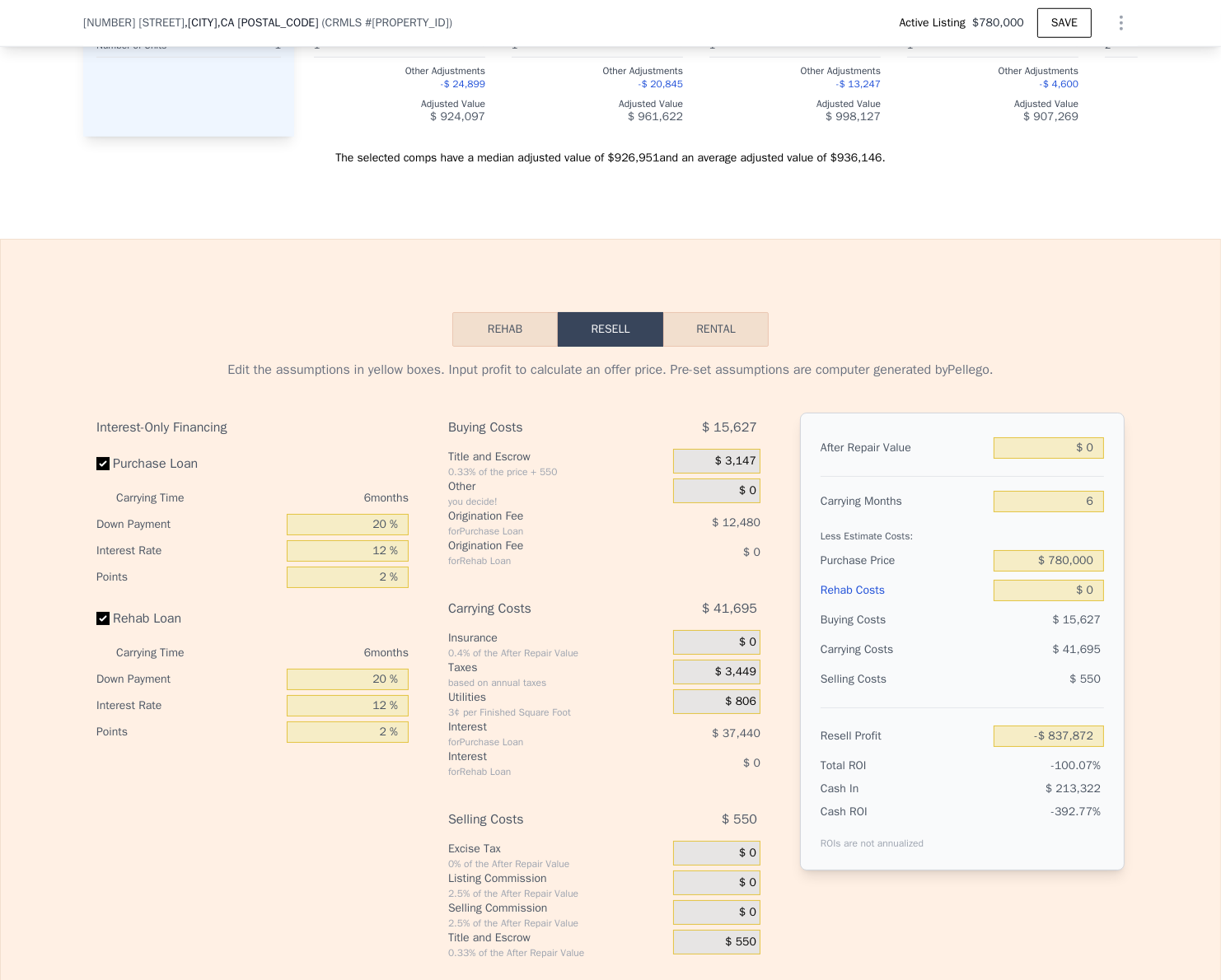 scroll, scrollTop: 2465, scrollLeft: 0, axis: vertical 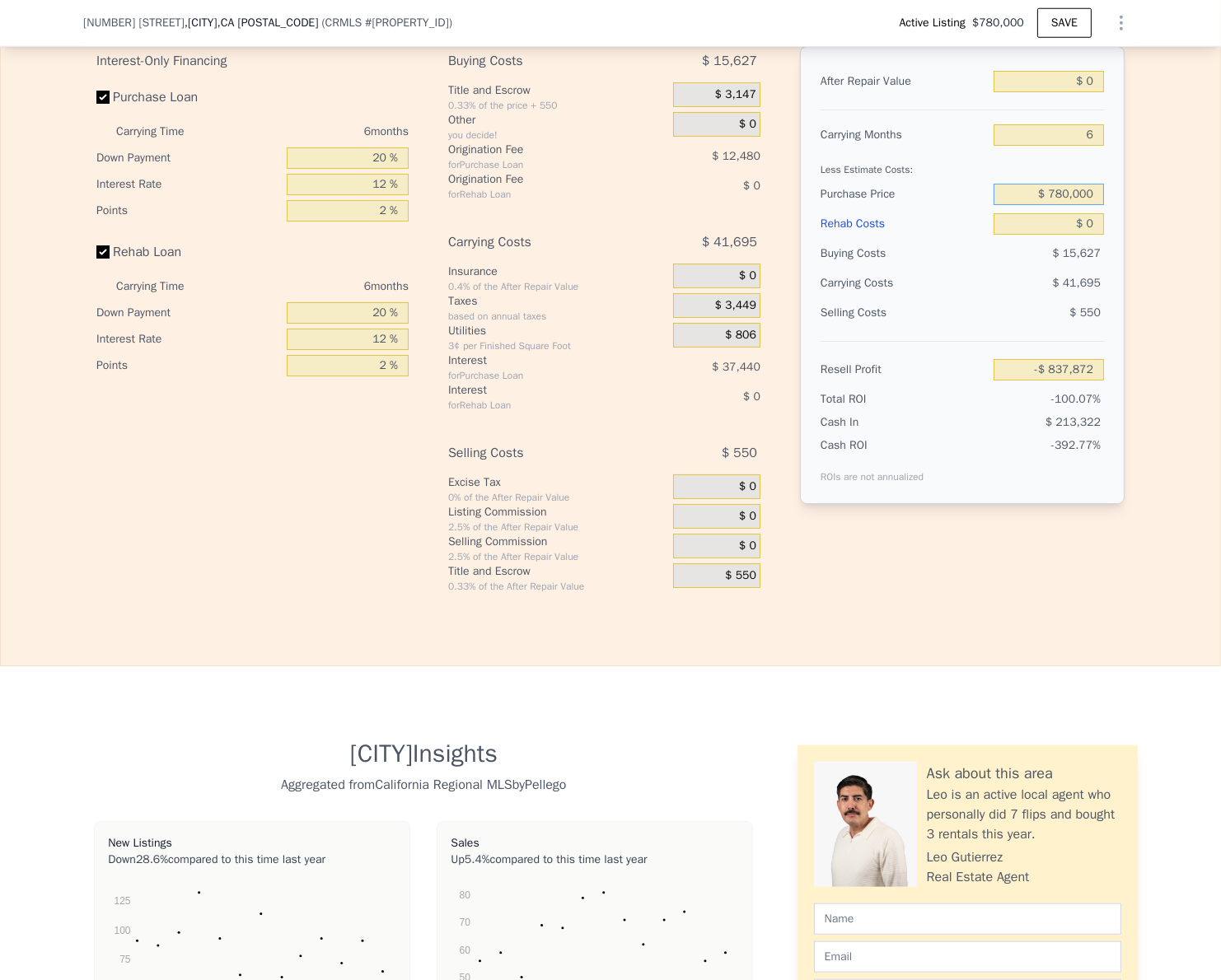 click on "$ 780,000" at bounding box center (1049, 194) 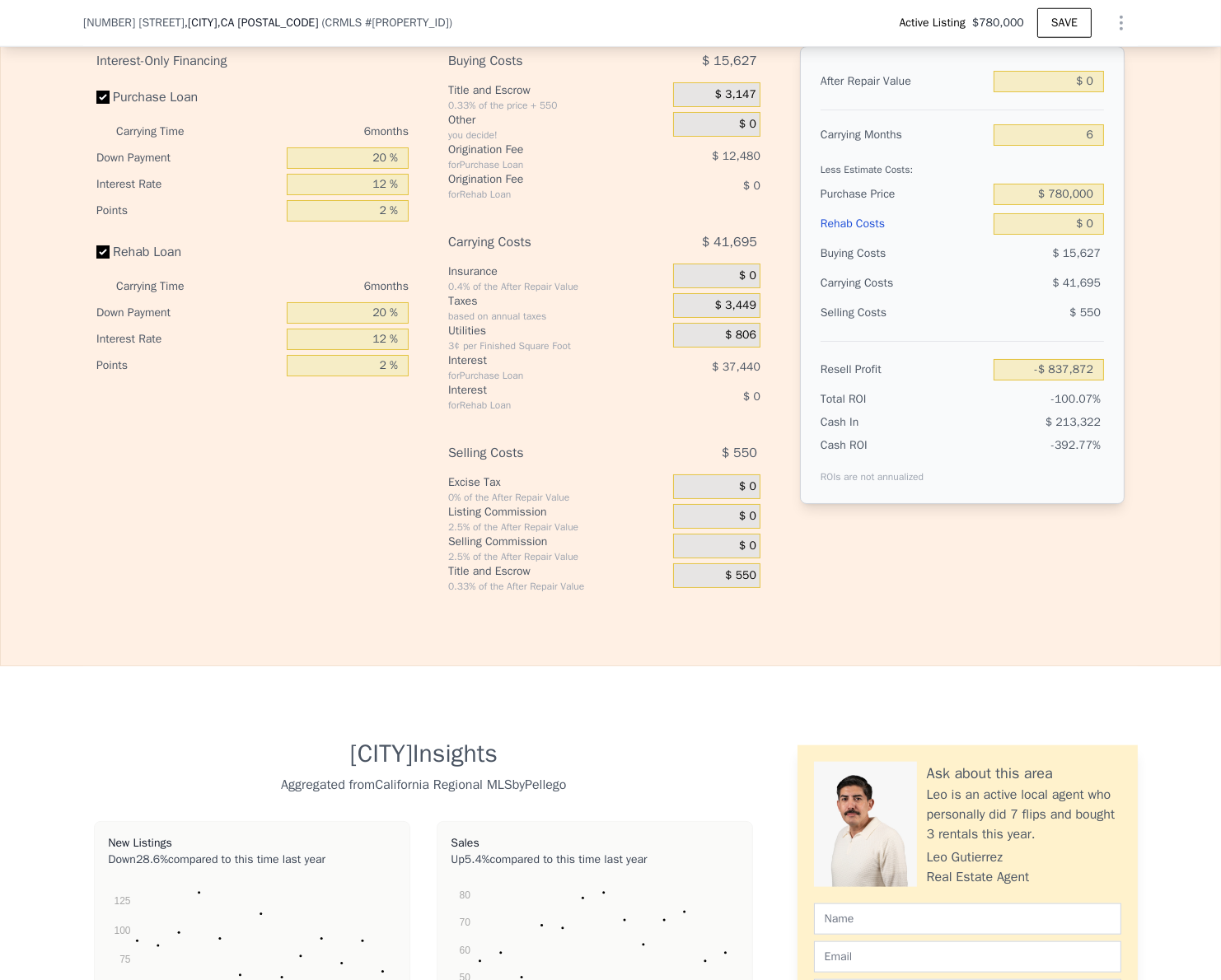 click at bounding box center (962, 103) 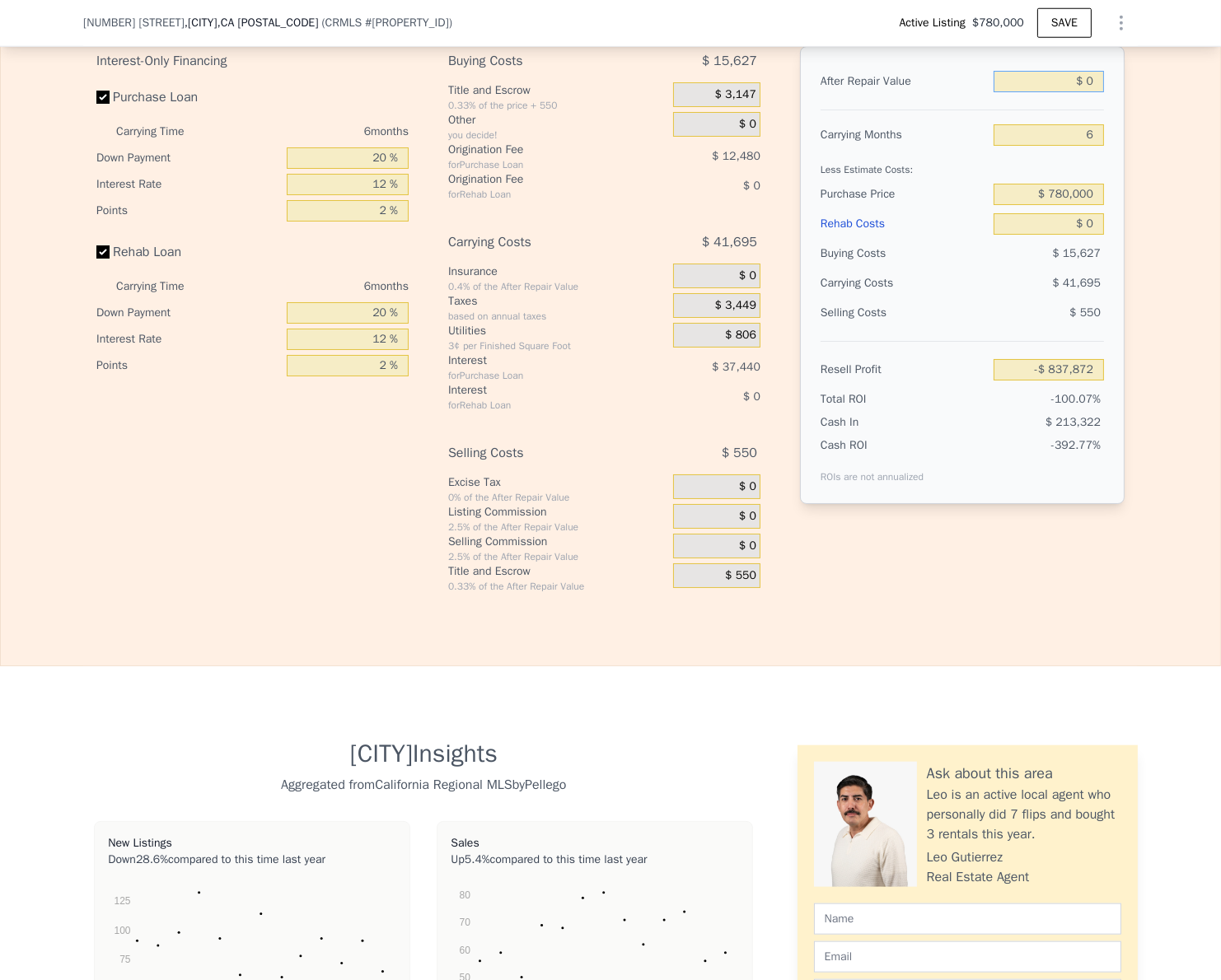click on "$ 0" at bounding box center (1049, 82) 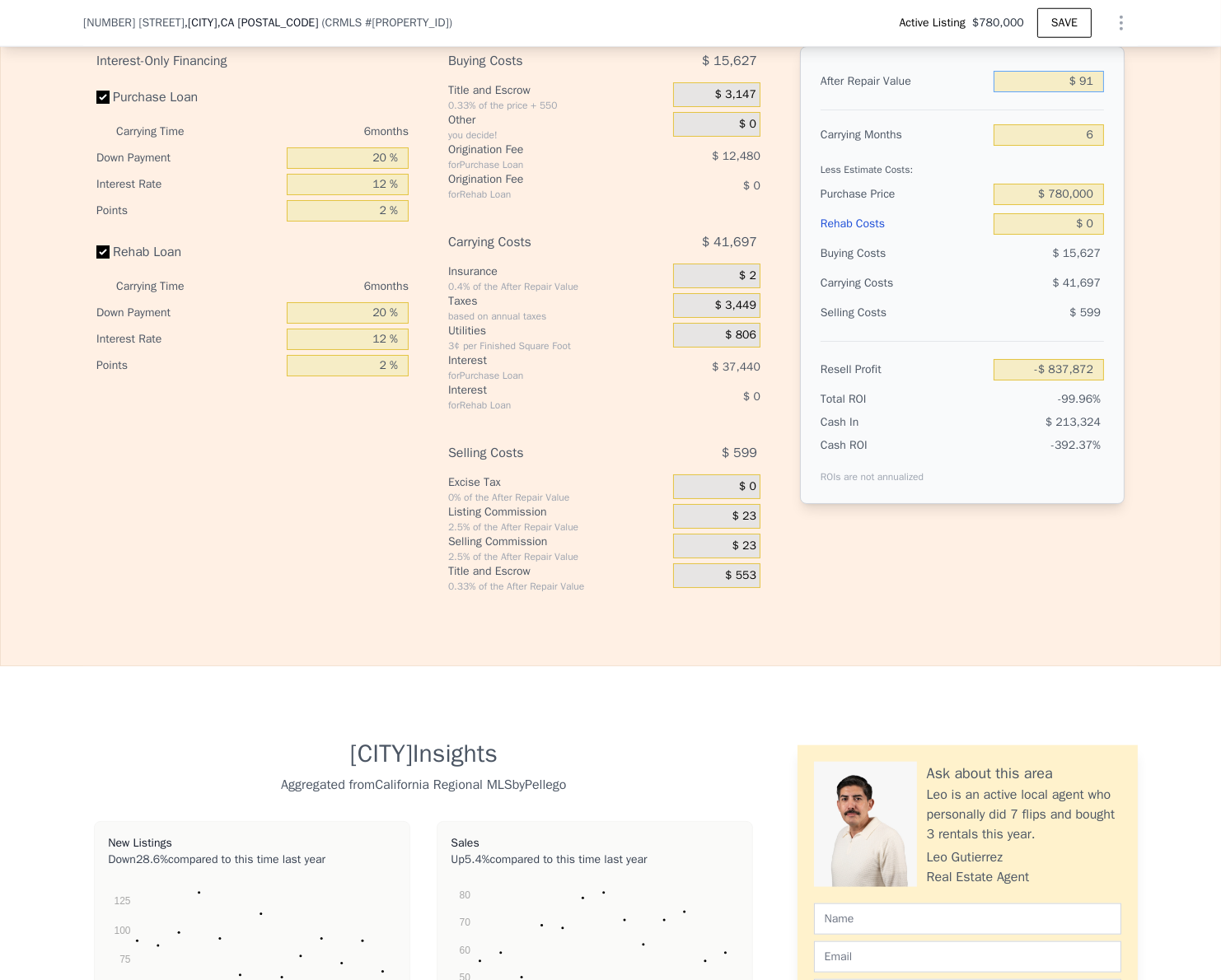 type on "$ 911" 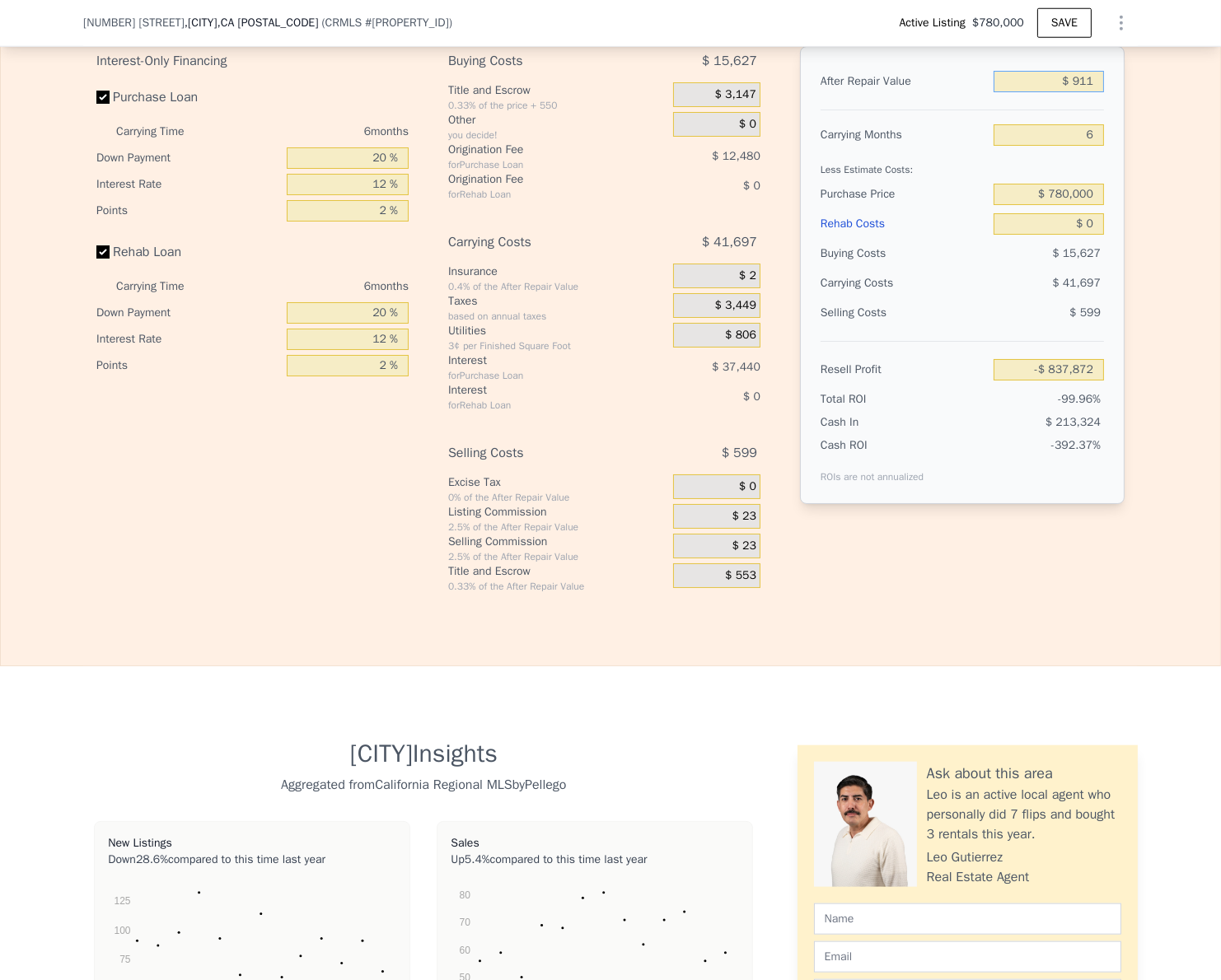 type on "-$ 837,012" 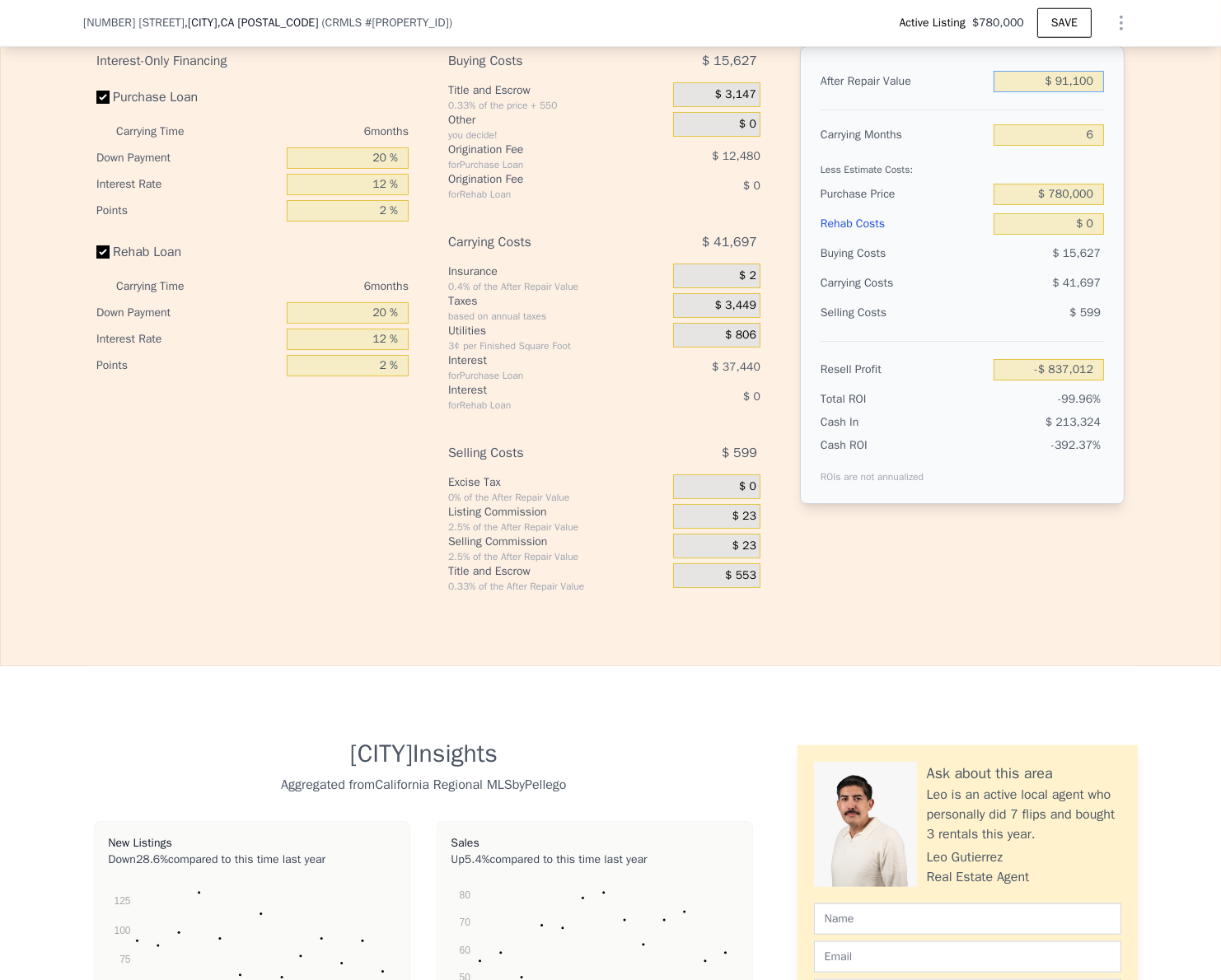 type on "$ 911,000" 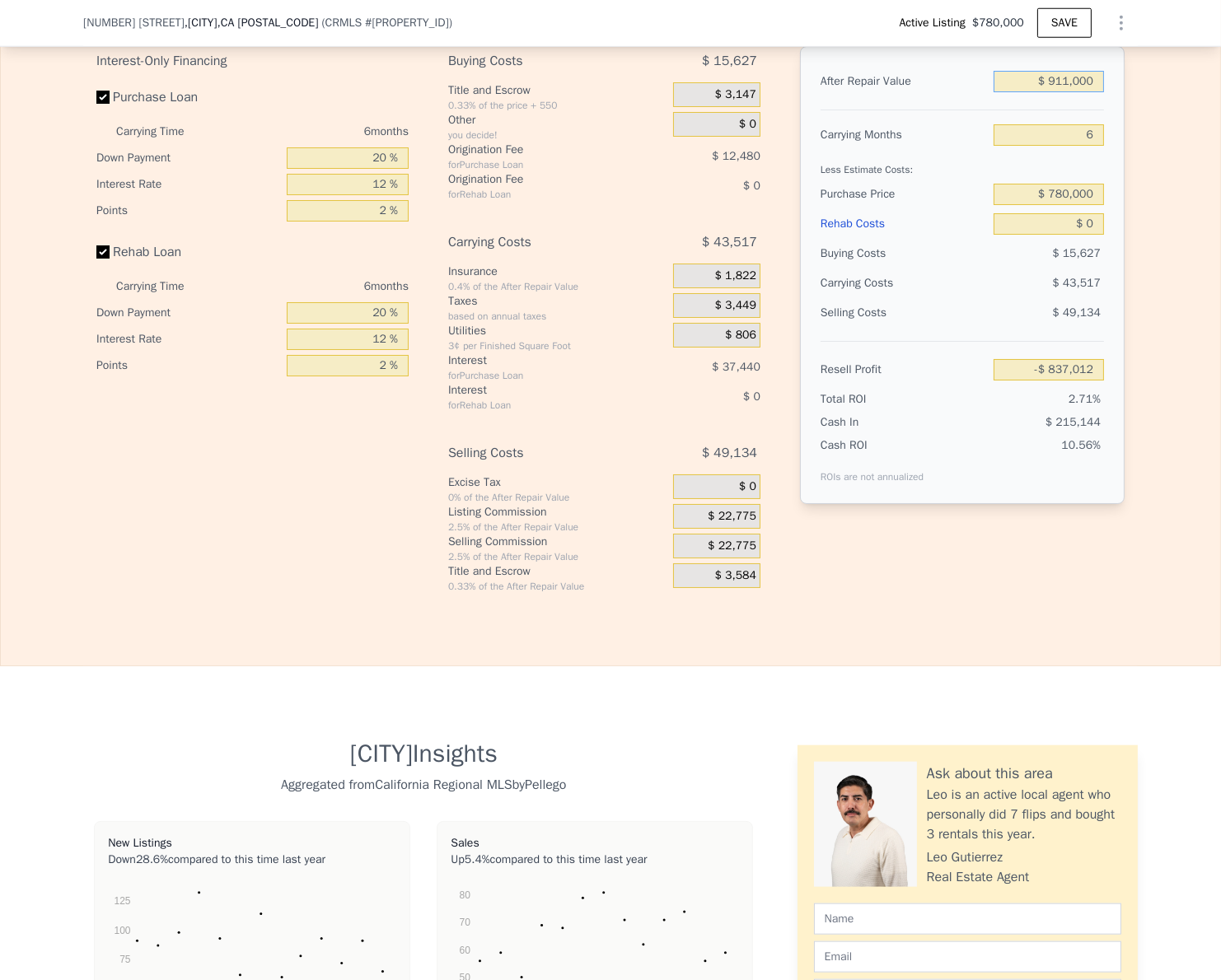 type on "$ 22,722" 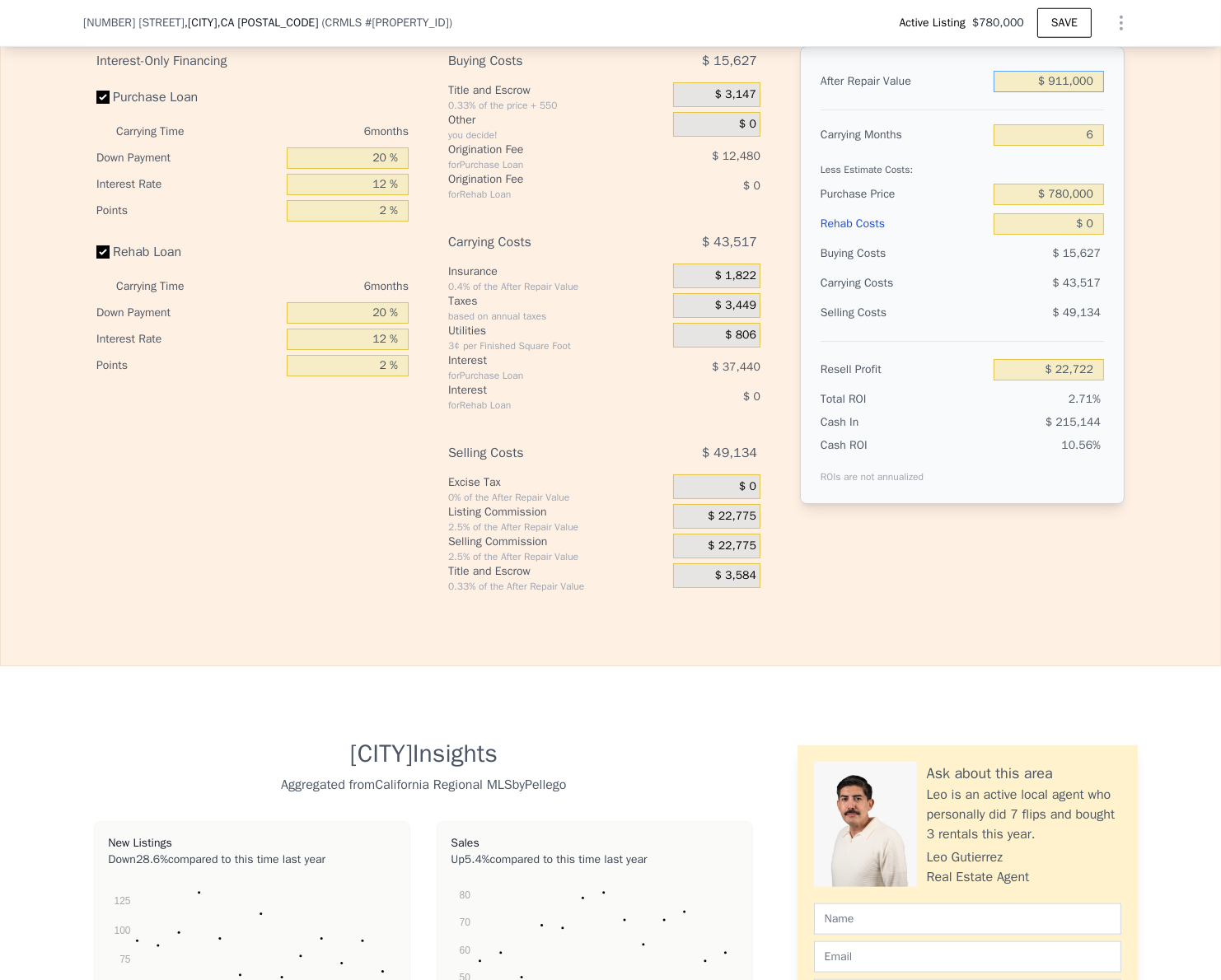 type on "$ 911,000" 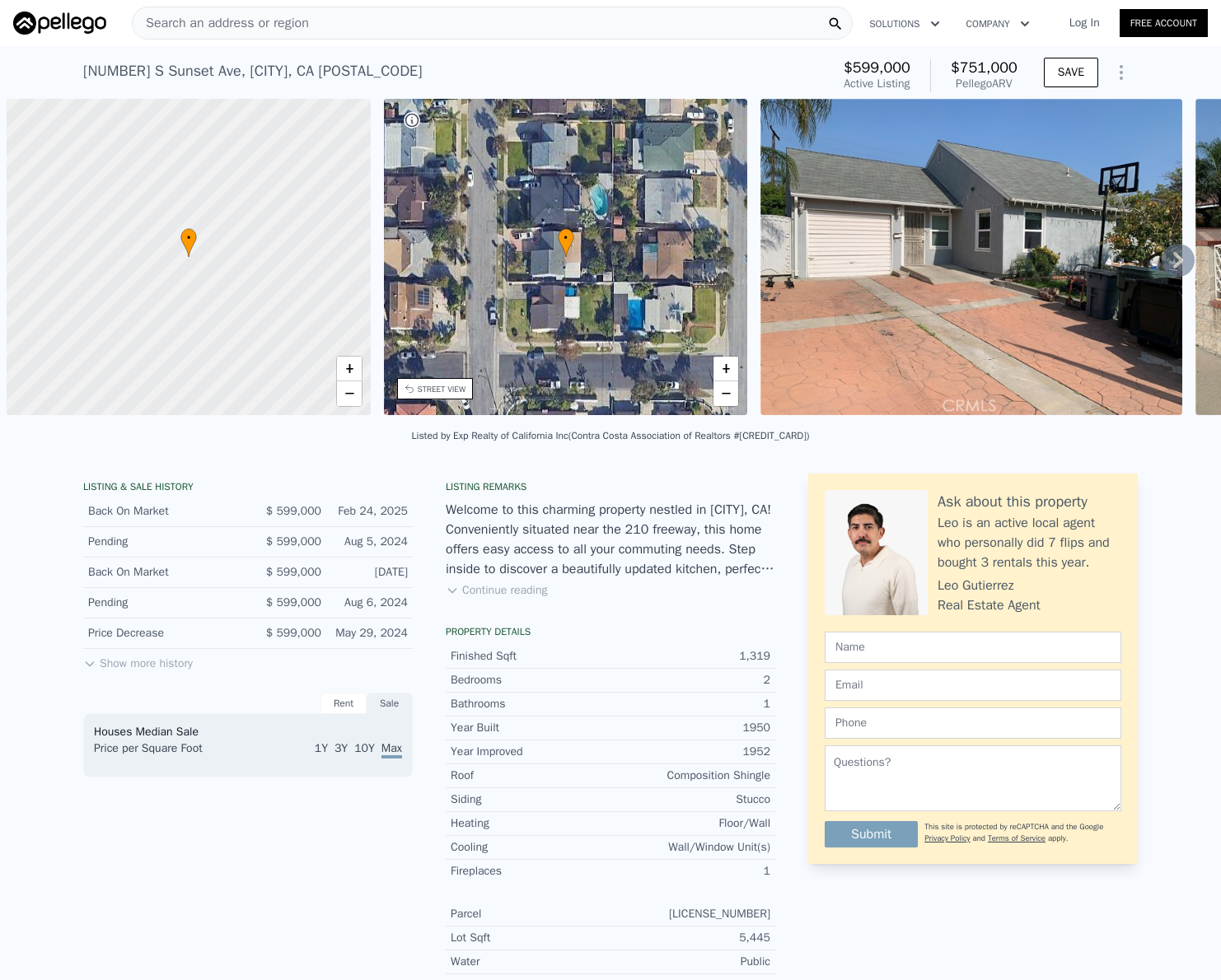 scroll, scrollTop: 0, scrollLeft: 0, axis: both 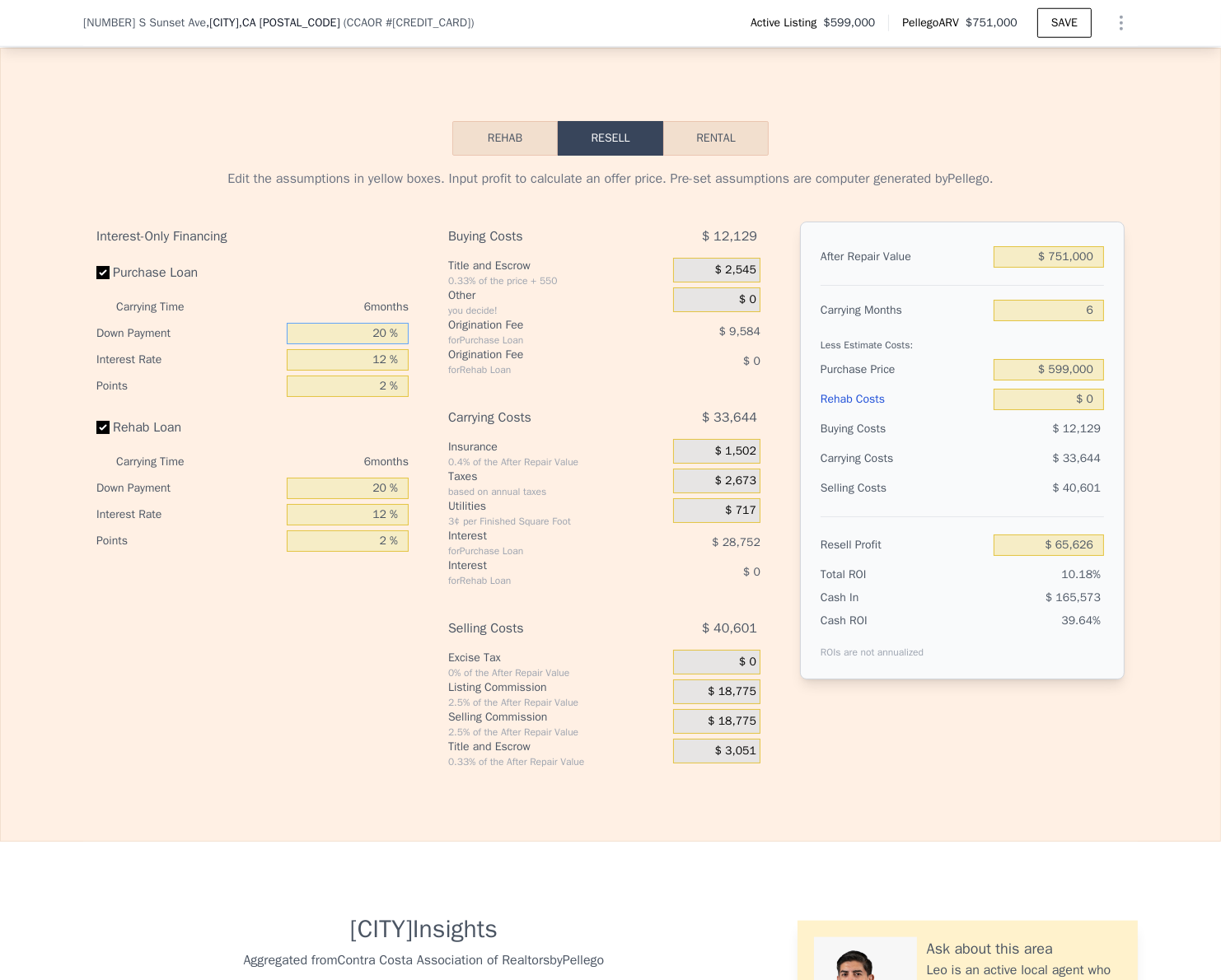 drag, startPoint x: 303, startPoint y: 385, endPoint x: 436, endPoint y: 389, distance: 133.06014 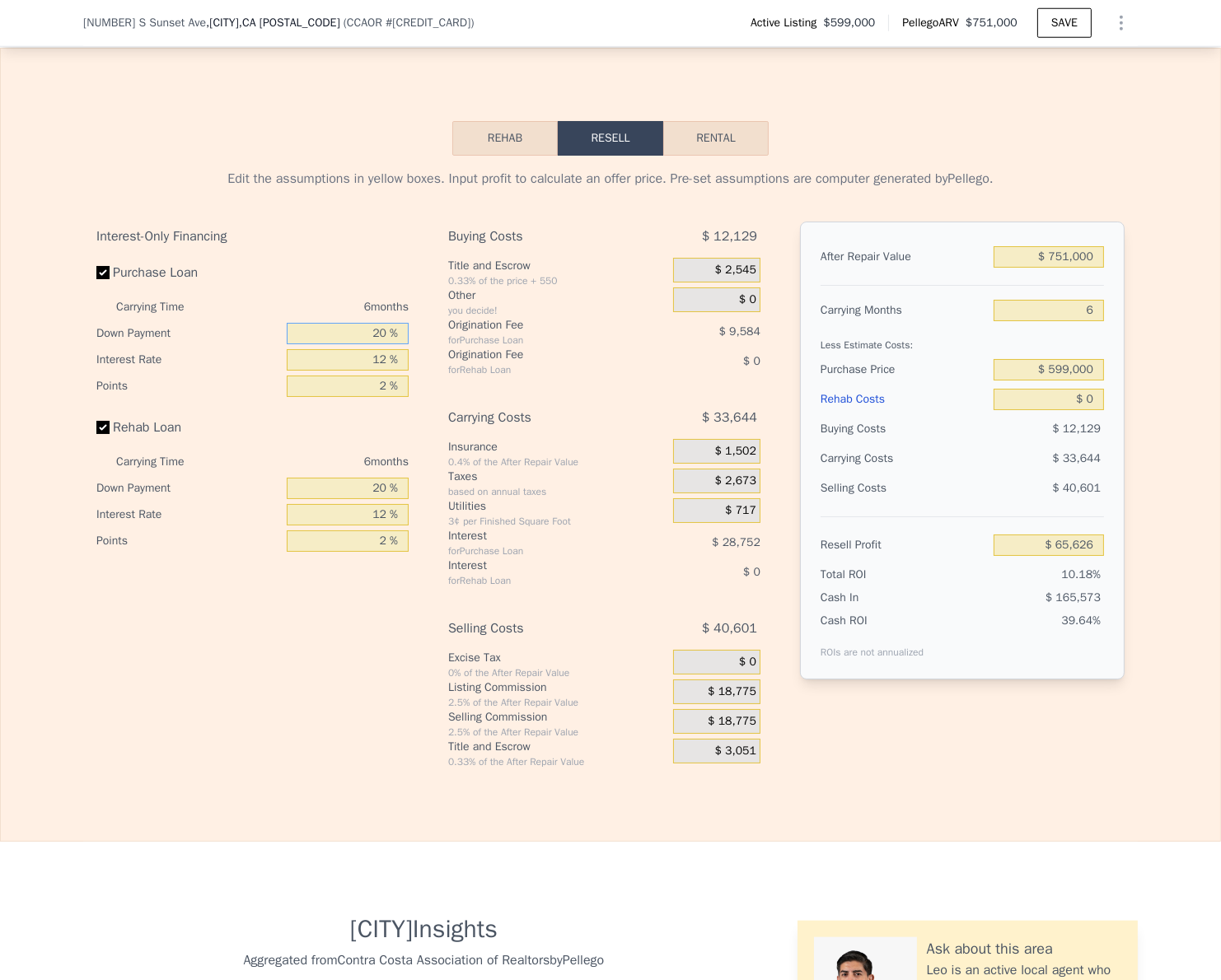 click on "Interest-Only Financing Purchase Loan Carrying Time 6  months Down Payment 20 % Interest Rate 12 % Points 2 % Rehab Loan Carrying Time 6  months Down Payment 20 % Interest Rate 12 % Points 2 % Buying Costs $ [NUMBER] Title and Escrow 0.33% of the price + 550 $ [NUMBER] Other you decide! $ 0 Origination Fee for  Purchase Loan $ [NUMBER] Origination Fee for  Rehab Loan $ 0 Carrying Costs $ [NUMBER] Insurance 0.4% of the After Repair Value $ [NUMBER] Taxes based on annual taxes $ [NUMBER] Utilities 3¢ per Finished Square Foot $ [NUMBER] Interest for  Purchase Loan $ [NUMBER] Interest for  Rehab Loan $ 0 Selling Costs $ [NUMBER] Excise Tax 0% of the After Repair Value $ 0 Listing Commission 2.5% of the After Repair Value $ [NUMBER] Selling Commission 2.5% of the After Repair Value $ [NUMBER] Title and Escrow 0.33% of the After Repair Value $ [NUMBER] After Repair Value $ [NUMBER] Carrying Months 6 Less Estimate Costs: Purchase Price $ [NUMBER] Rehab Costs $ 0 Buying Costs $ [NUMBER] Carrying Costs $ [NUMBER] Selling Costs $ [NUMBER] Resell Profit" at bounding box center (610, 495) 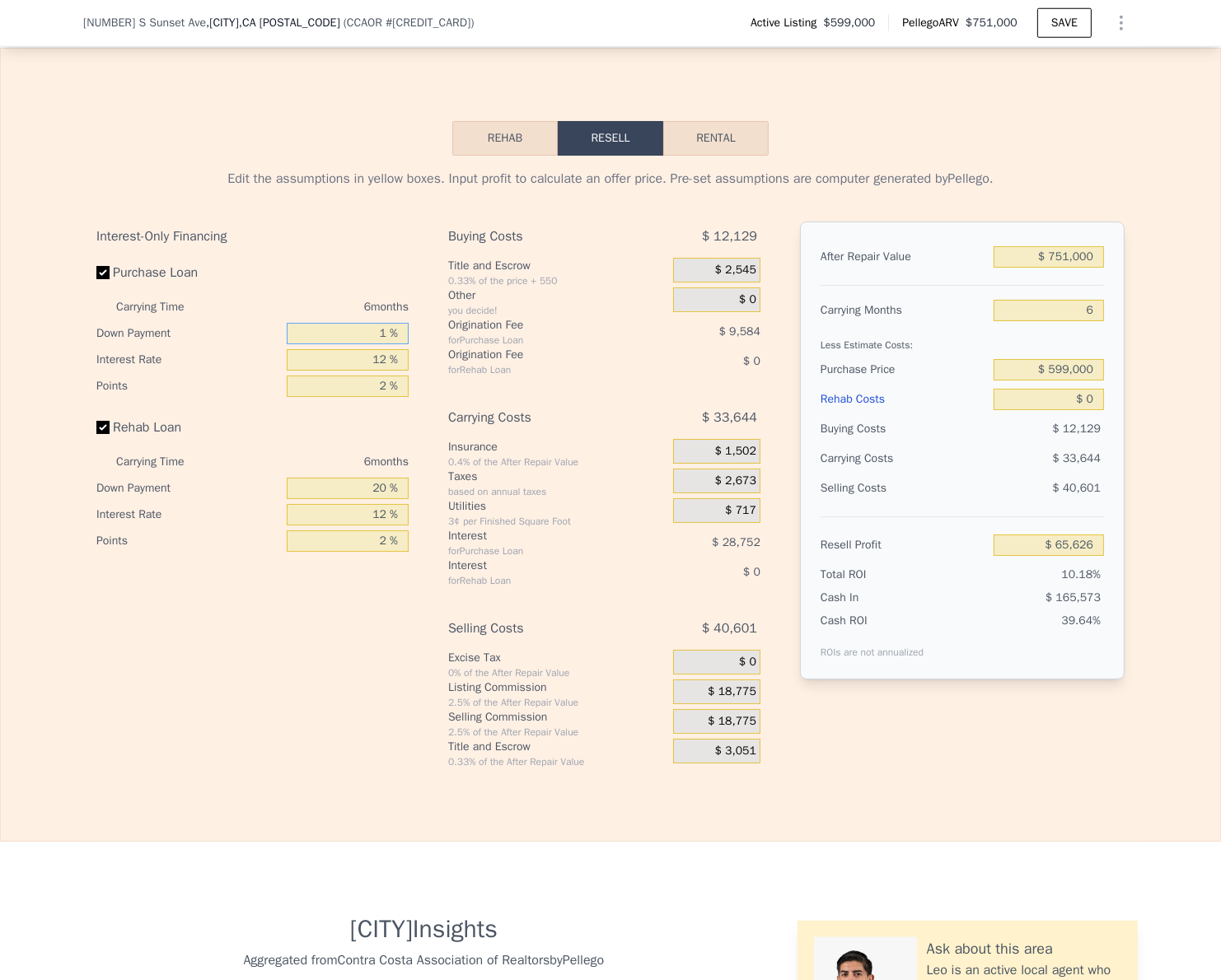 type on "10 %" 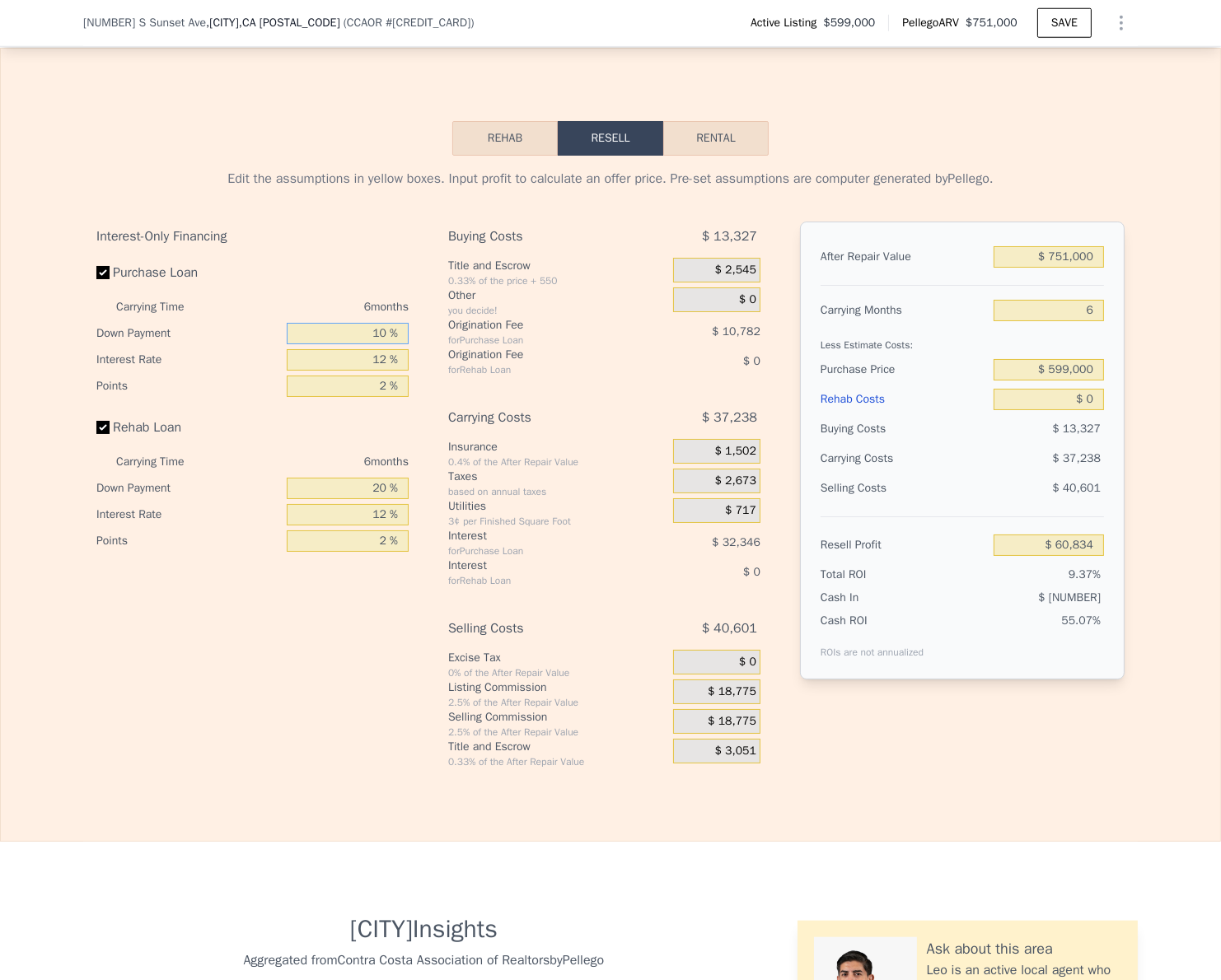 type on "$ 60,834" 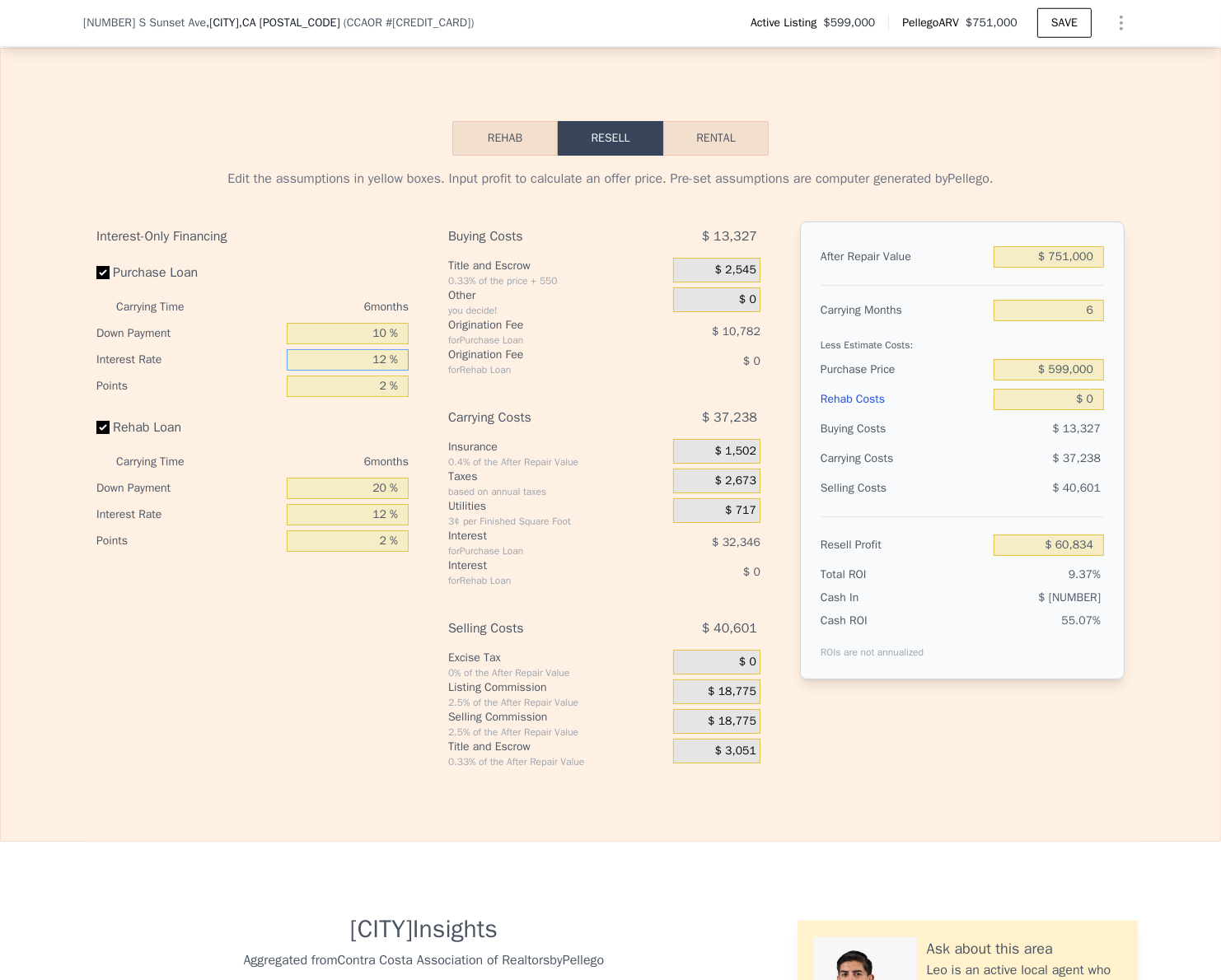 drag, startPoint x: 347, startPoint y: 414, endPoint x: 539, endPoint y: 420, distance: 192.09373 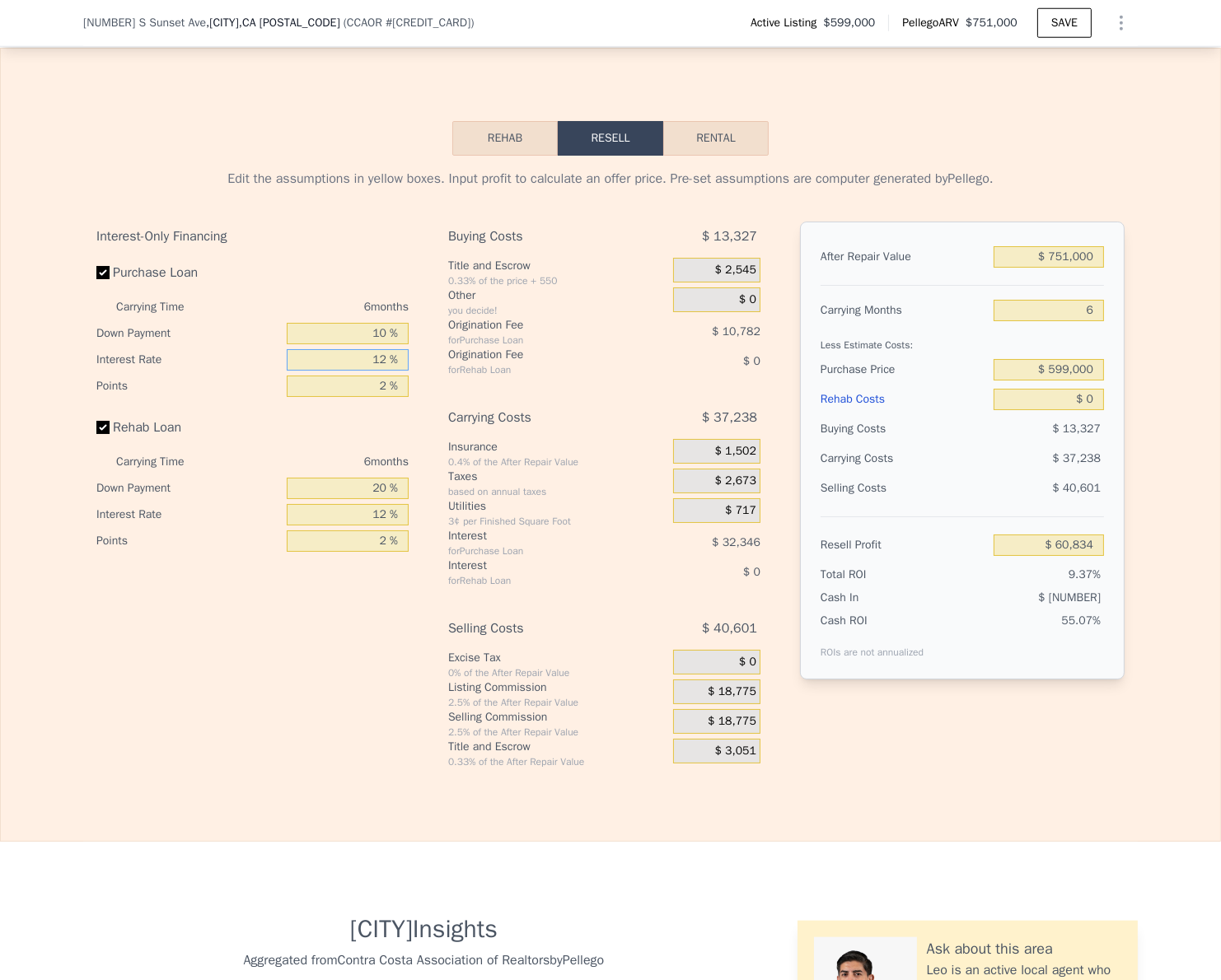 click on "Interest-Only Financing Purchase Loan Carrying Time 6  months Down Payment 10 % Interest Rate 12 % Points 2 % Rehab Loan Carrying Time 6  months Down Payment 20 % Interest Rate 12 % Points 2 % Buying Costs $ [NUMBER] Title and Escrow 0.33% of the price + 550 $ [NUMBER] Other you decide! $ 0 Origination Fee for  Purchase Loan $ [NUMBER] Origination Fee for  Rehab Loan $ 0 Carrying Costs $ [NUMBER] Insurance 0.4% of the After Repair Value $ [NUMBER] Taxes based on annual taxes $ [NUMBER] Utilities 3¢ per Finished Square Foot $ [NUMBER] Interest for  Purchase Loan $ [NUMBER] Interest for  Rehab Loan $ 0 Selling Costs $ [NUMBER] Excise Tax 0% of the After Repair Value $ 0 Listing Commission 2.5% of the After Repair Value $ [NUMBER] Selling Commission 2.5% of the After Repair Value $ [NUMBER] Title and Escrow 0.33% of the After Repair Value $ [NUMBER] After Repair Value $ [NUMBER] Carrying Months 6 Less Estimate Costs: Purchase Price $ [NUMBER] Rehab Costs $ 0 Buying Costs $ [NUMBER] Carrying Costs $ [NUMBER] Selling Costs $ [NUMBER] Resell Profit" at bounding box center (610, 495) 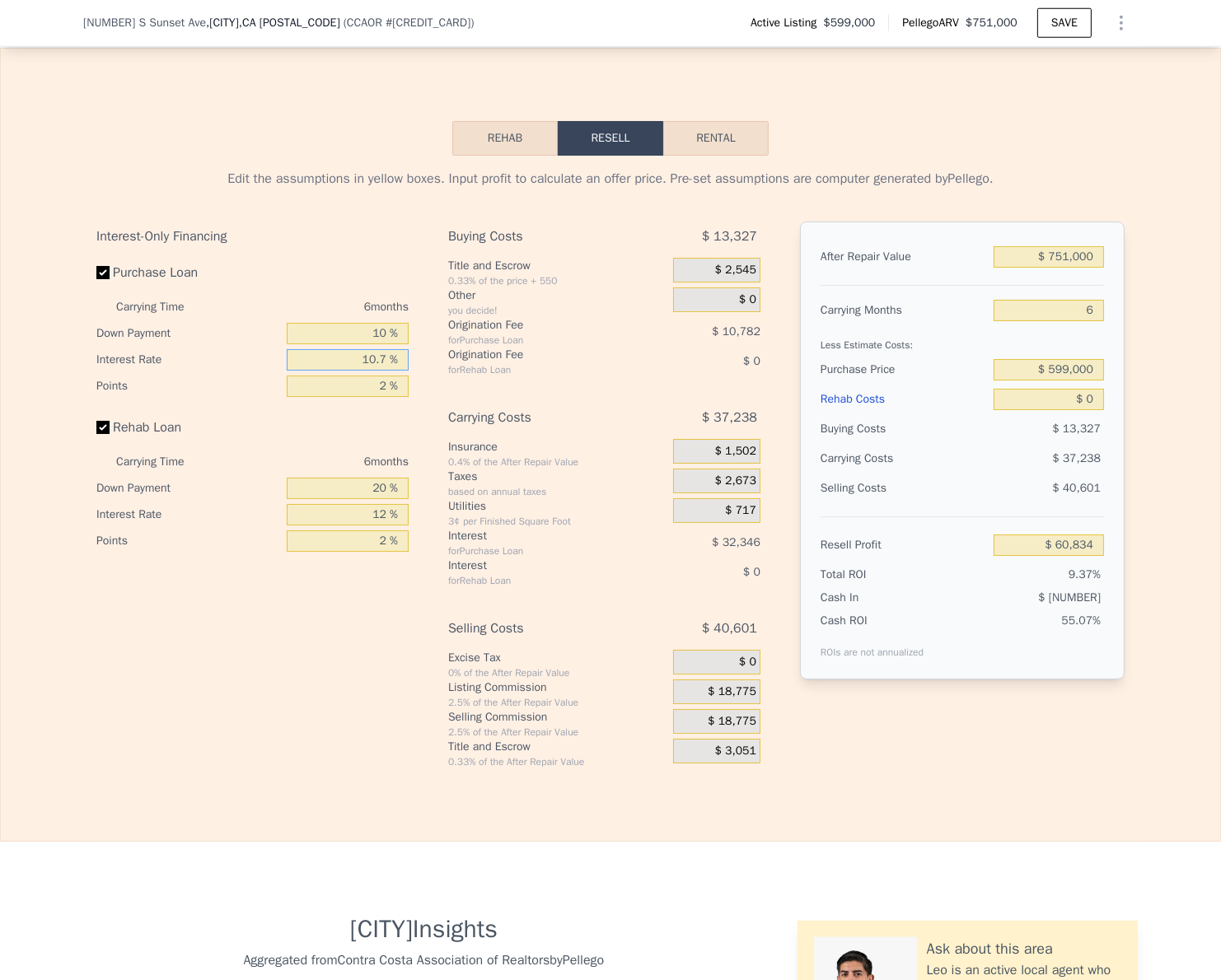 type on "10.75 %" 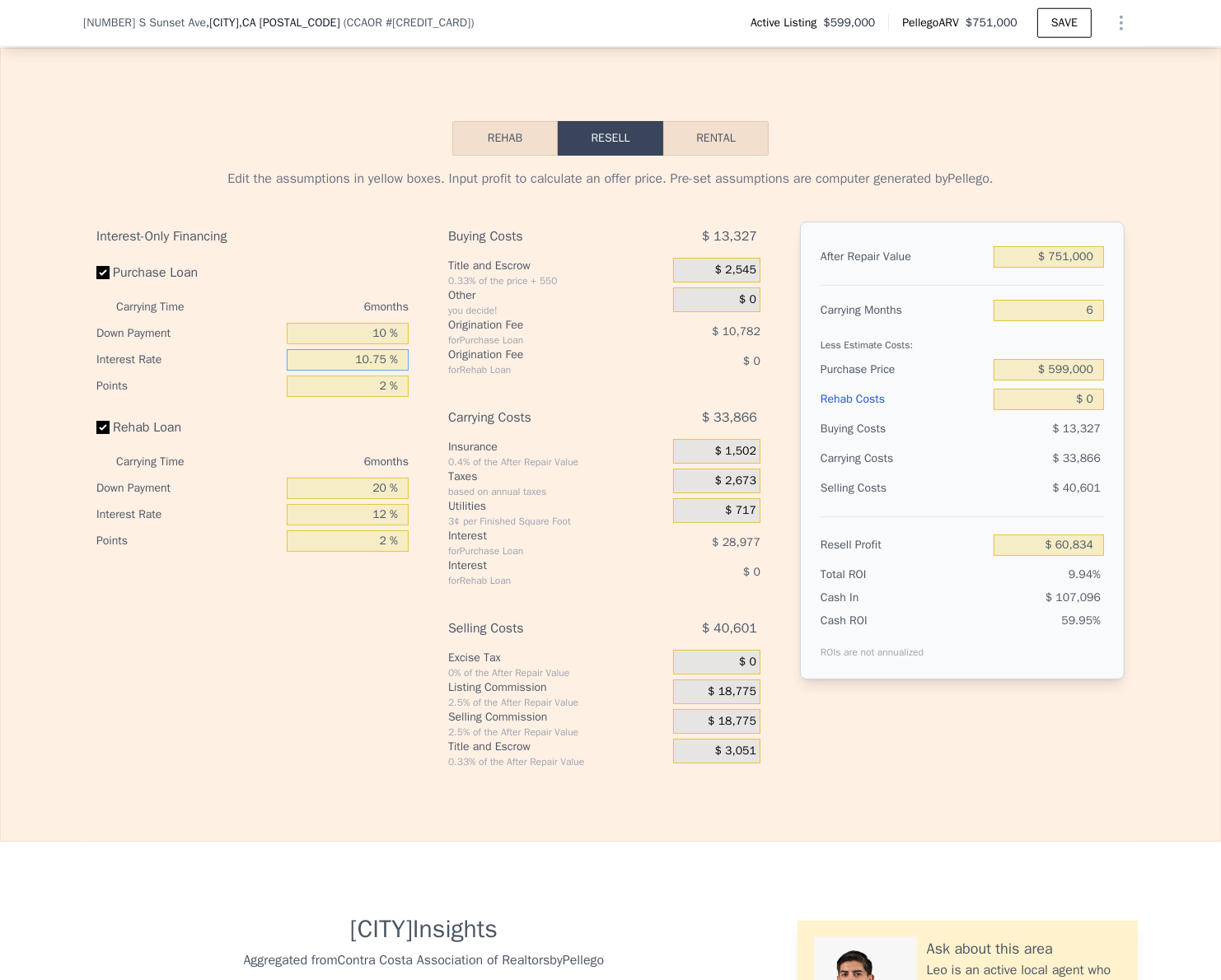 type on "$ 64,206" 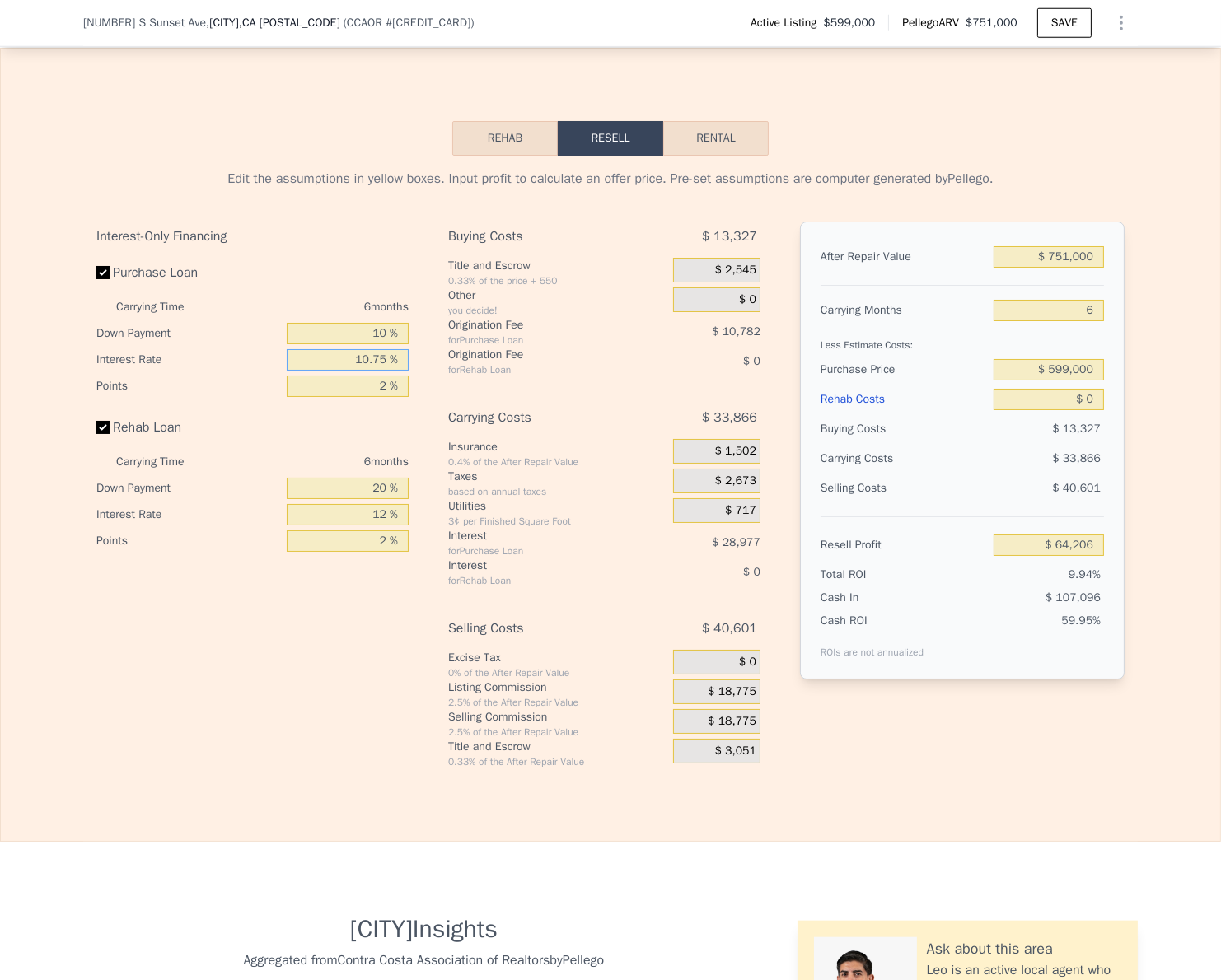 type on "10.75 %" 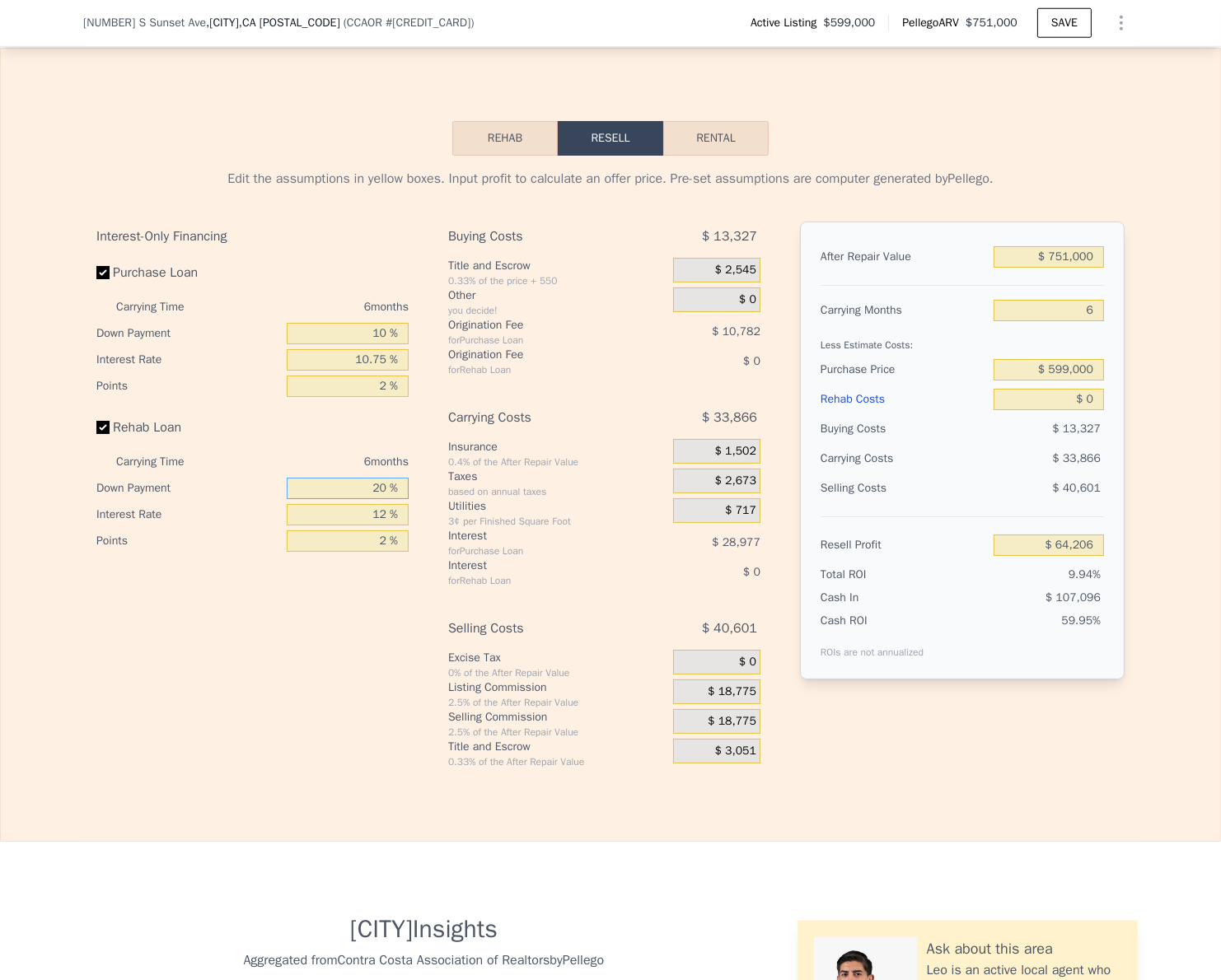drag, startPoint x: 353, startPoint y: 541, endPoint x: 393, endPoint y: 541, distance: 40 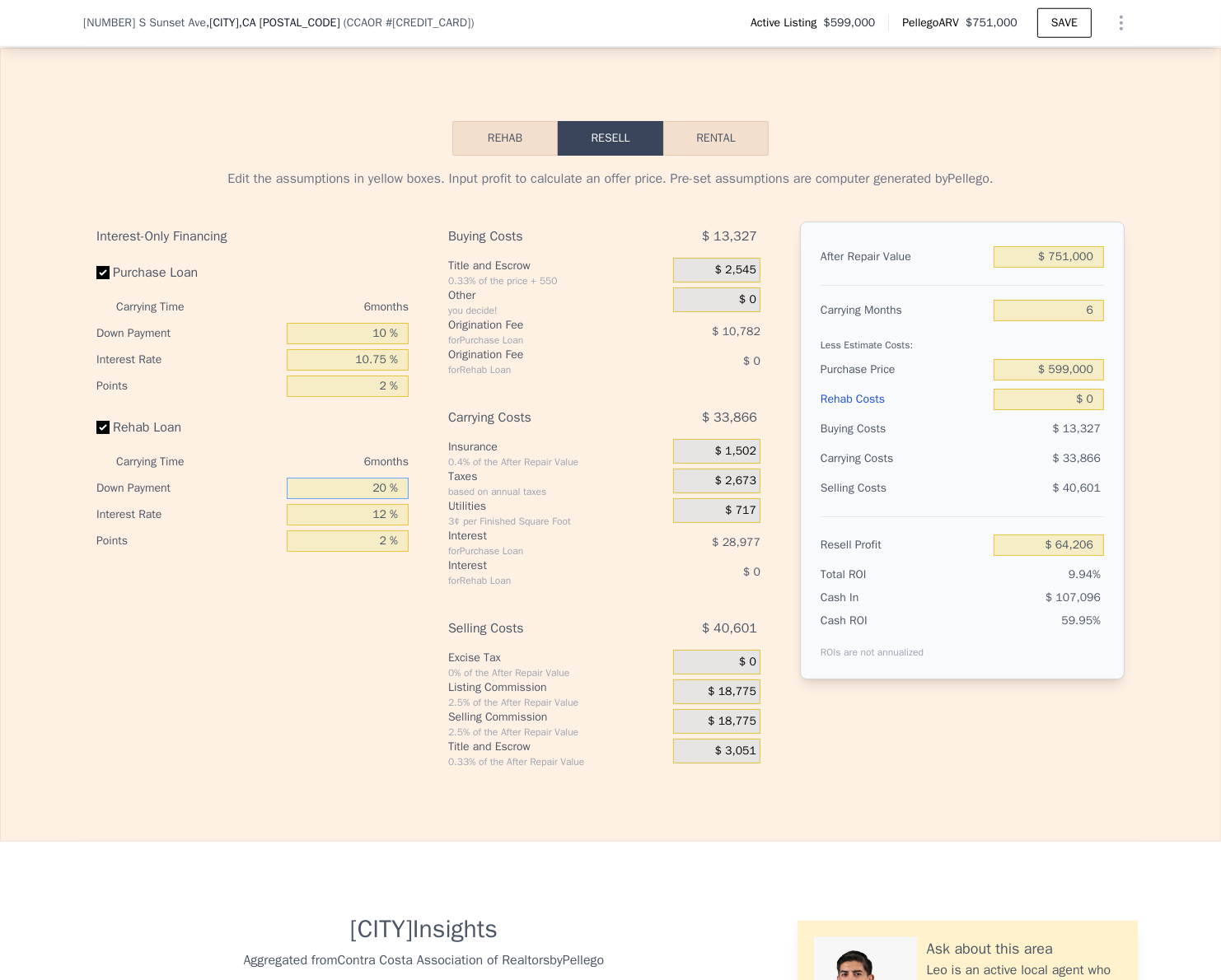 click on "20 %" at bounding box center (348, 488) 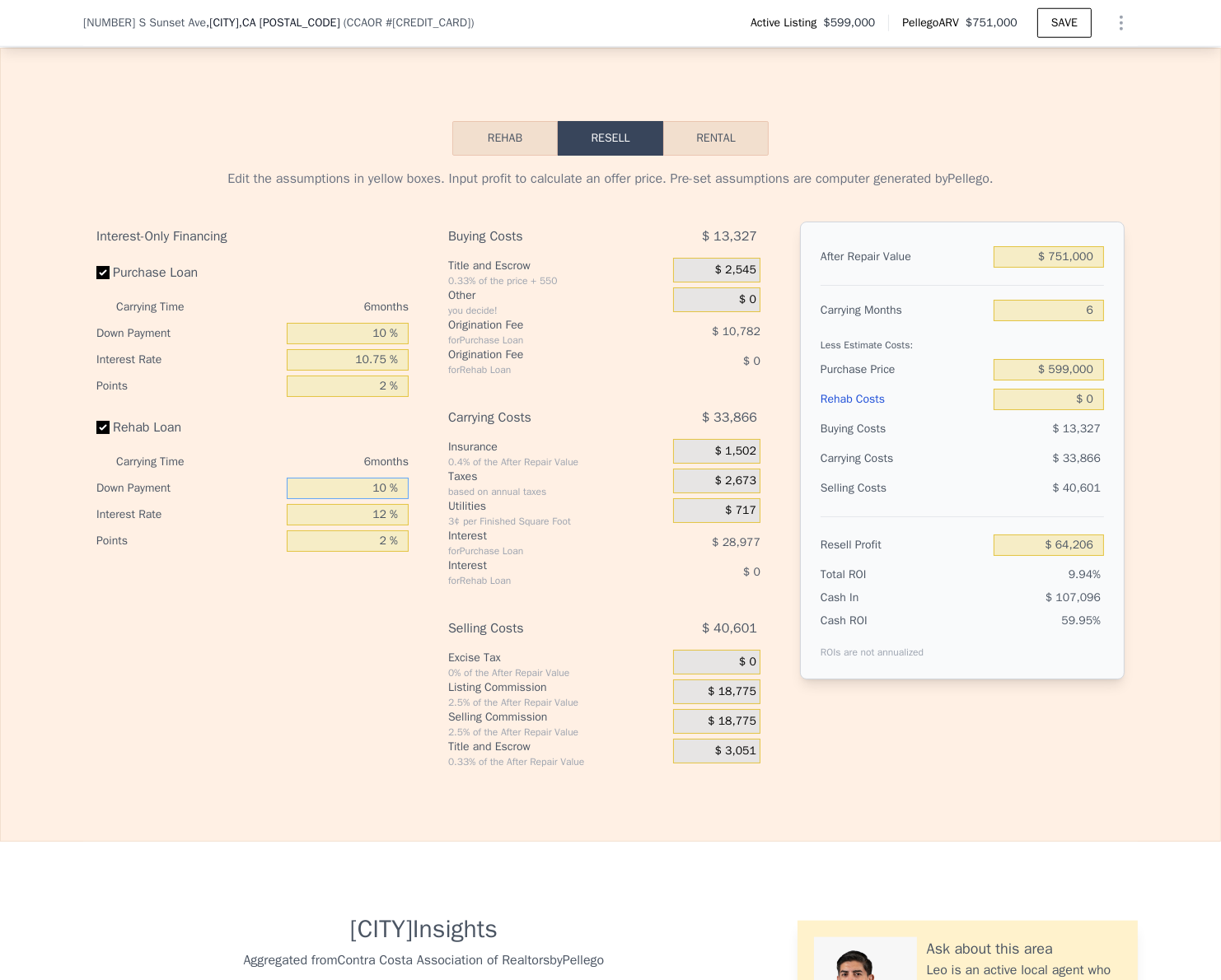 type on "10 %" 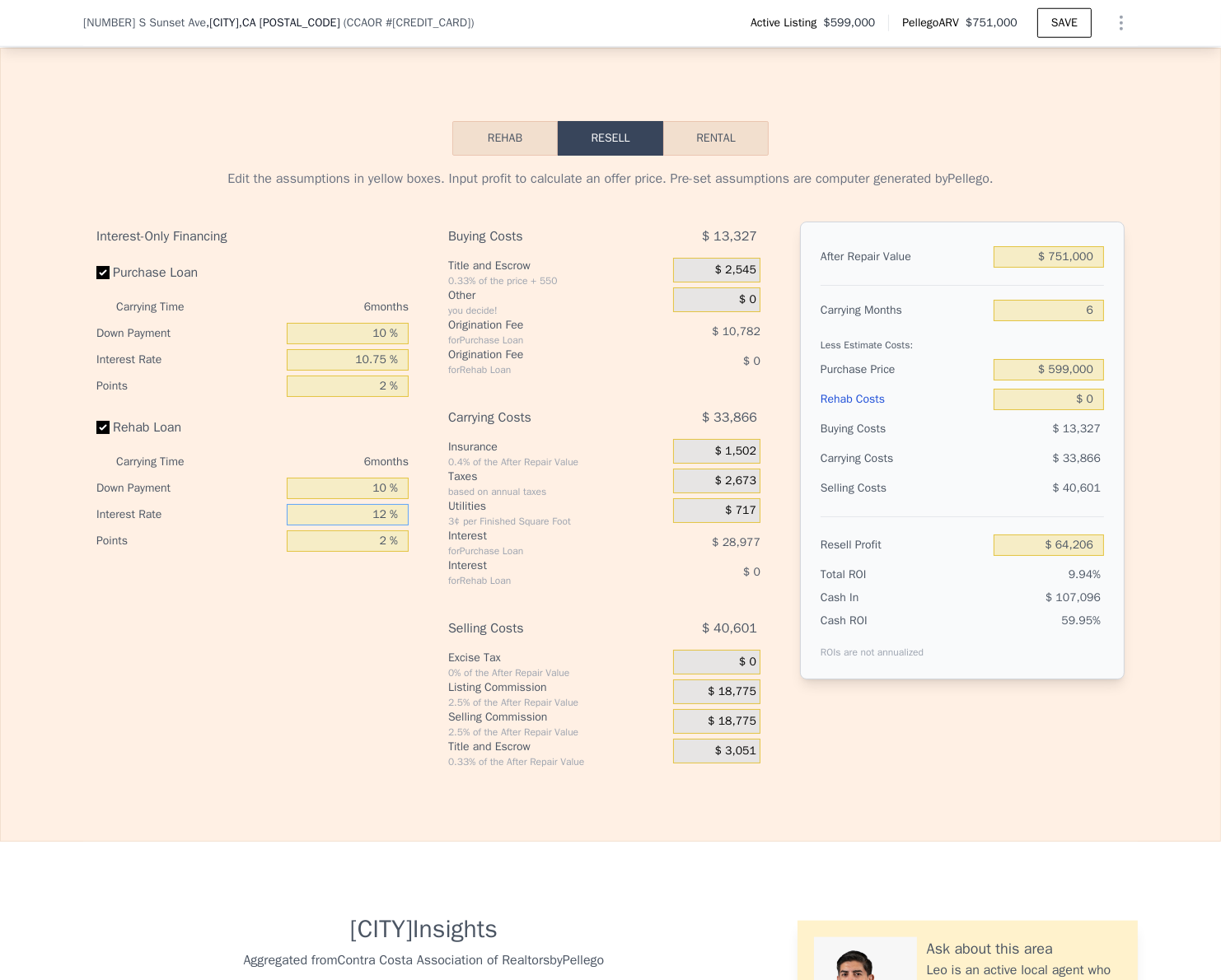 click on "12 %" at bounding box center (348, 515) 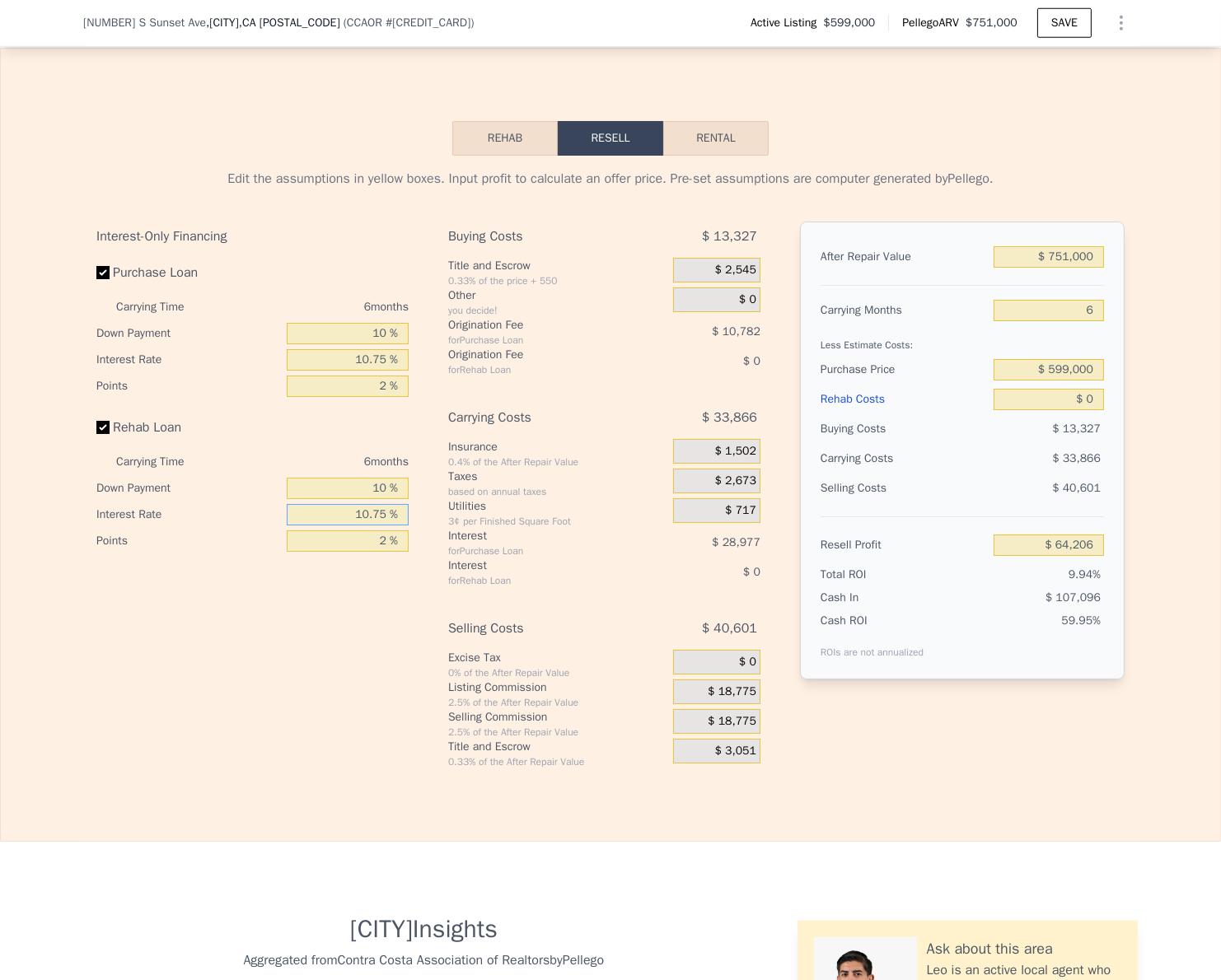 type on "10.75 %" 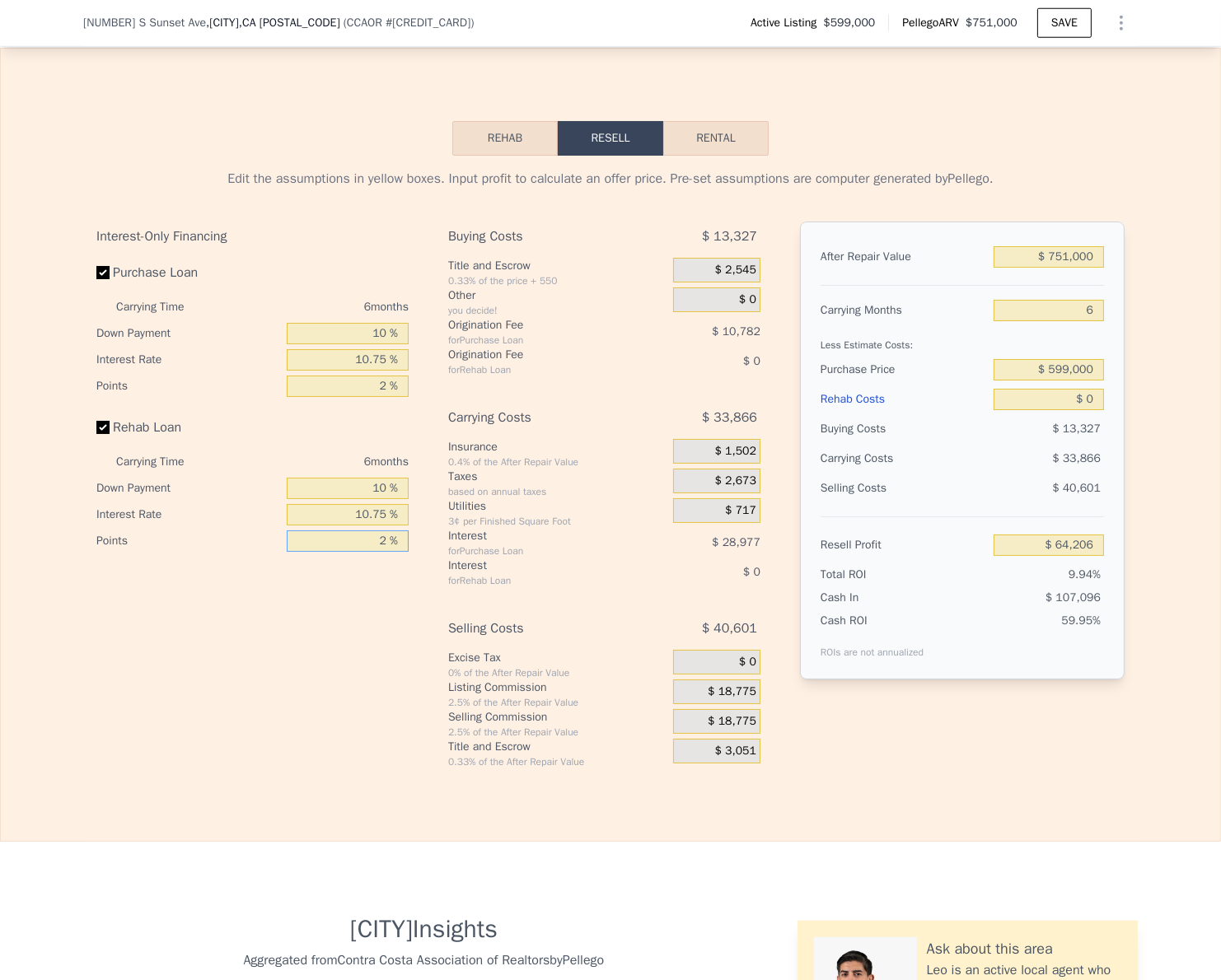 drag, startPoint x: 342, startPoint y: 601, endPoint x: 391, endPoint y: 596, distance: 49.254441 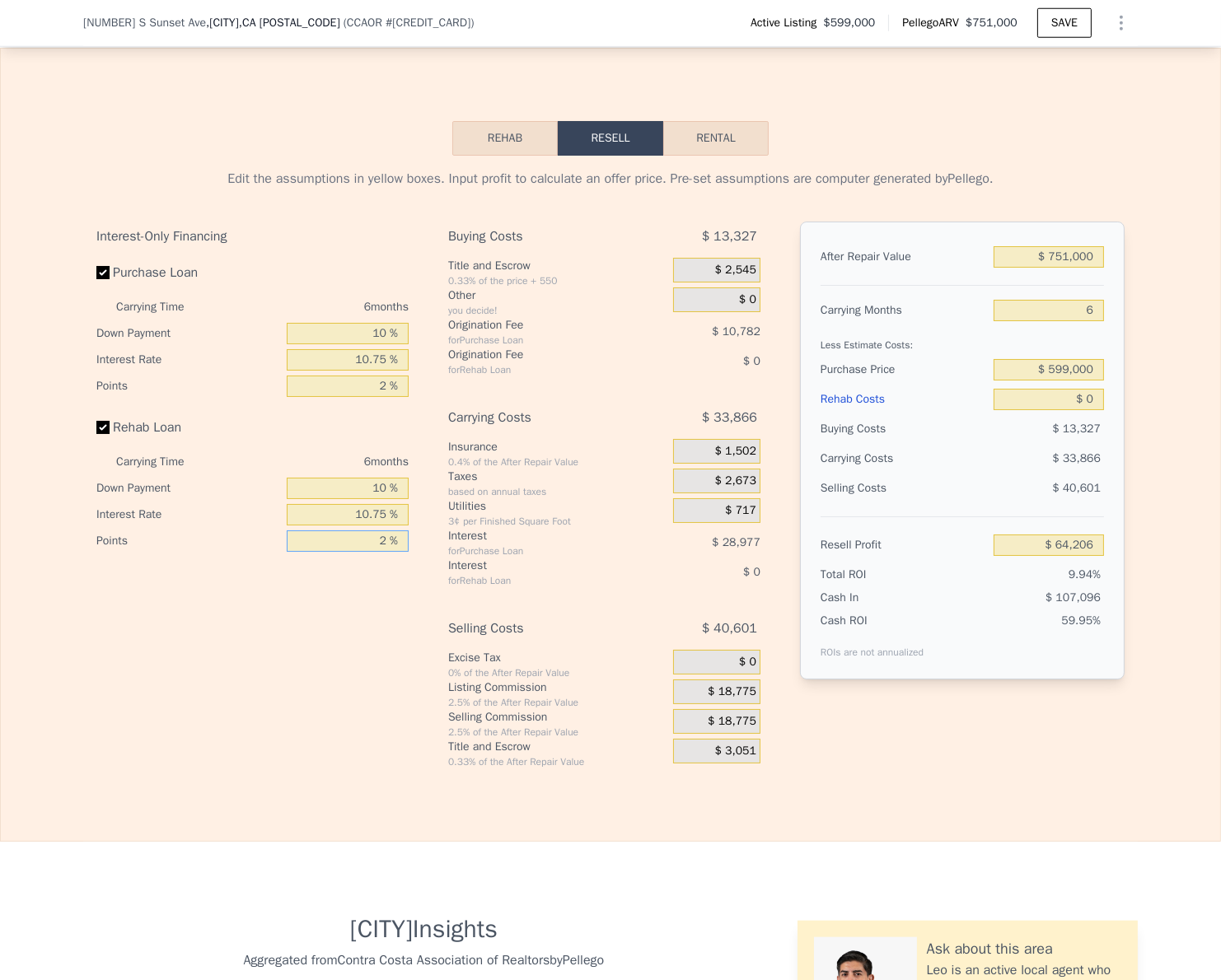 click on "2 %" at bounding box center (348, 541) 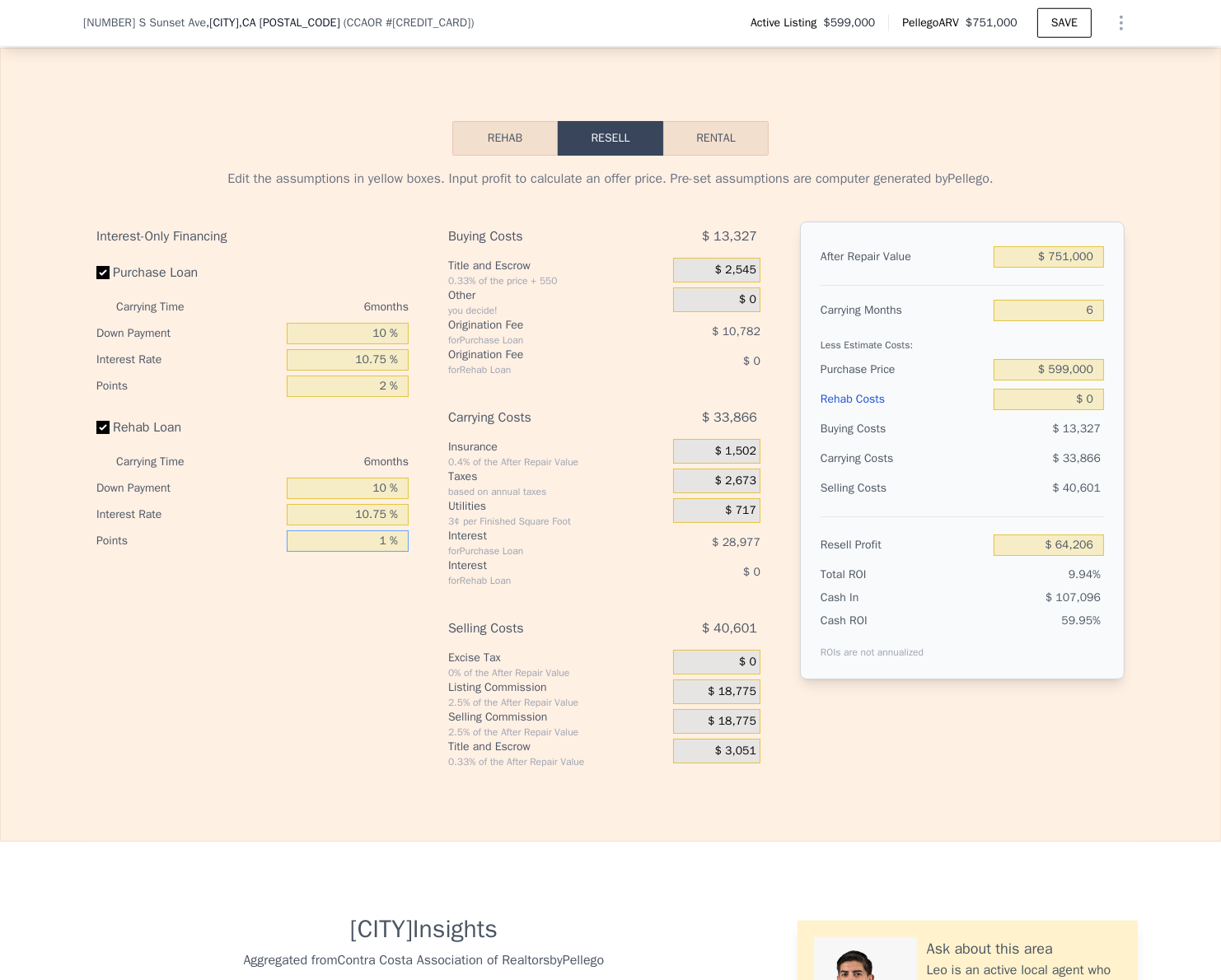 type on "1 %" 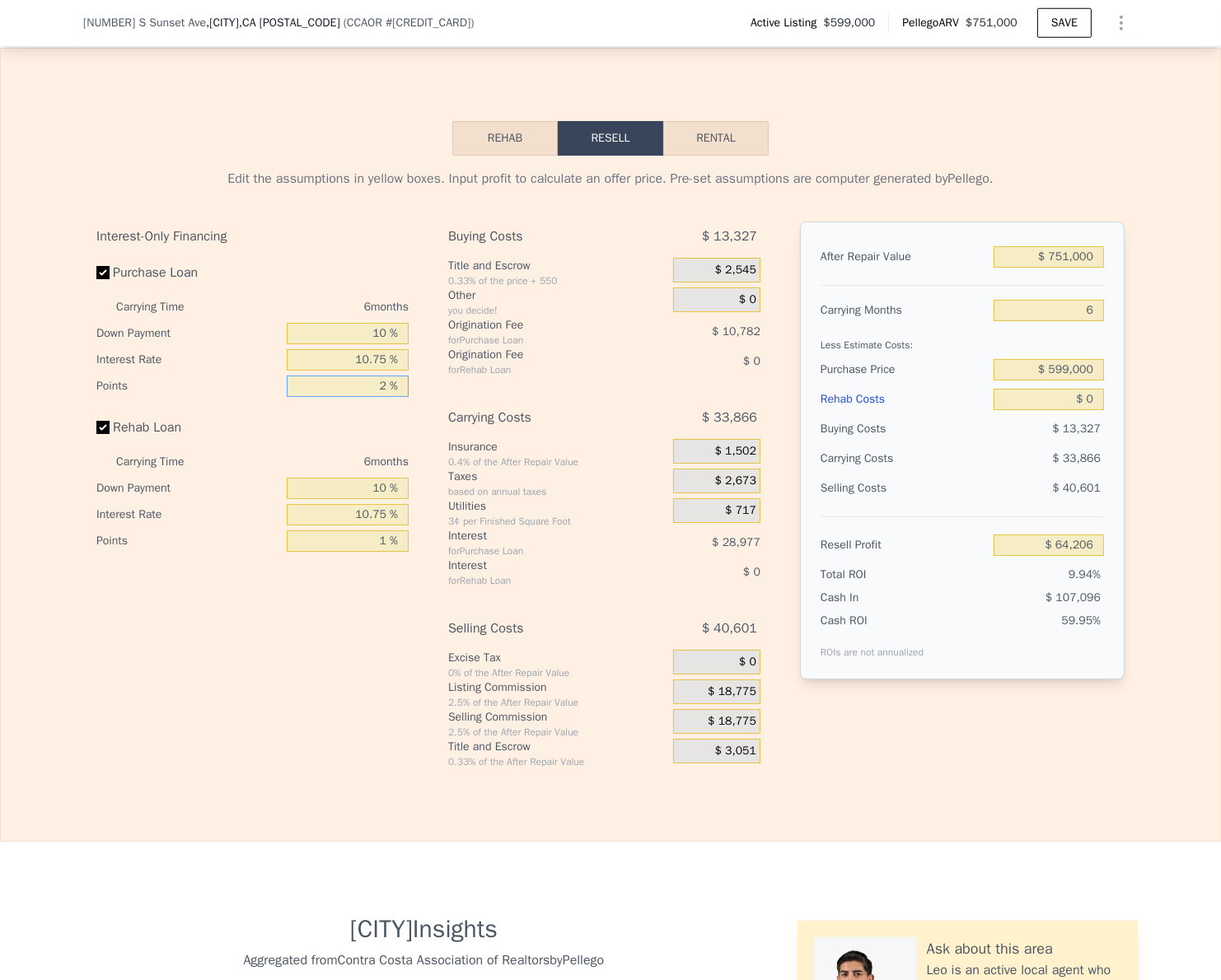drag, startPoint x: 300, startPoint y: 440, endPoint x: 450, endPoint y: 438, distance: 150.01333 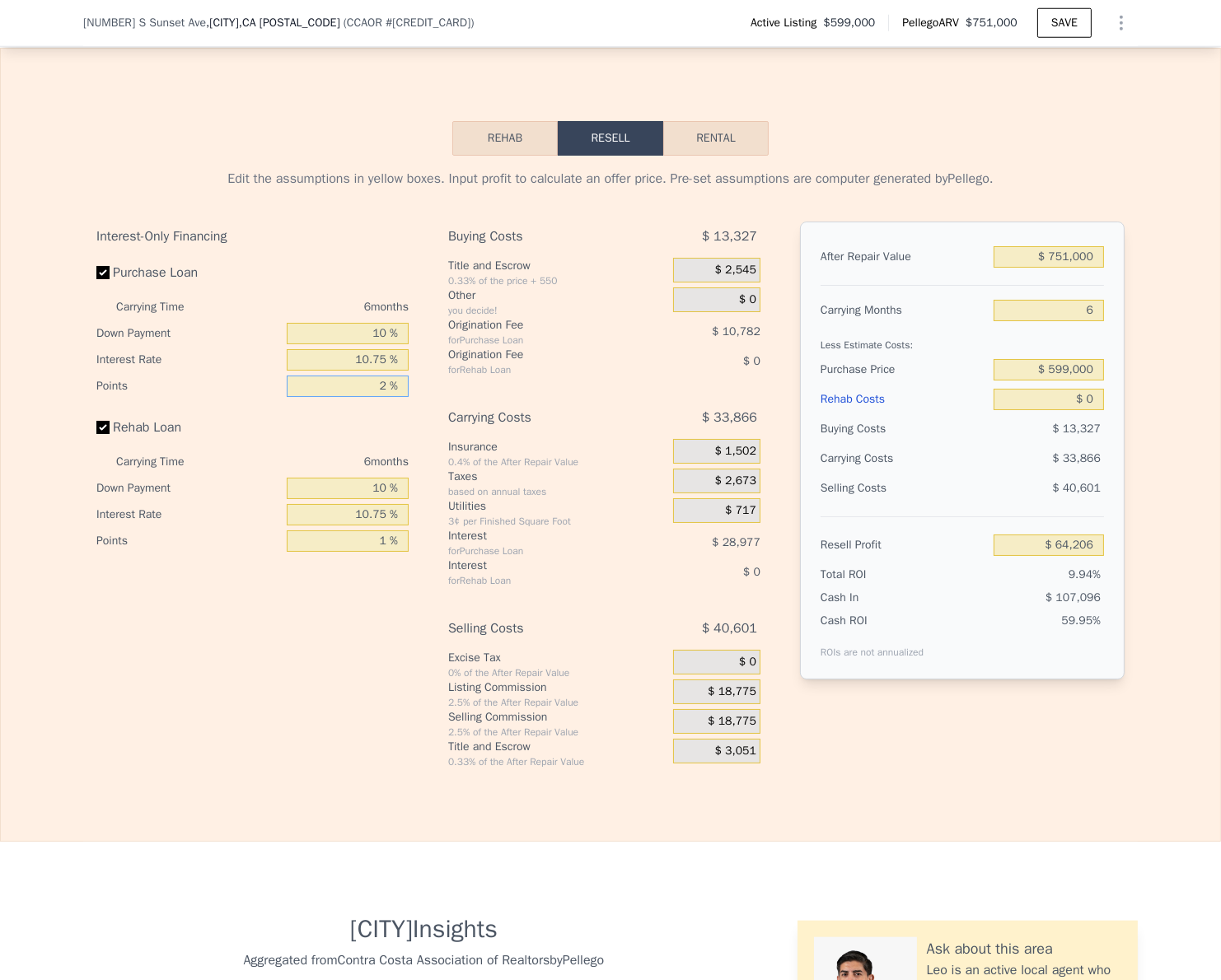 click on "Interest-Only Financing Purchase Loan Carrying Time 6  months Down Payment 10 % Interest Rate 10.75 % Points 2 % Rehab Loan Carrying Time 6  months Down Payment 10 % Interest Rate 10.75 % Points 1 % Buying Costs $ [NUMBER] Title and Escrow 0.33% of the price + 550 $ [NUMBER] Other you decide! $ 0 Origination Fee for  Purchase Loan $ [NUMBER] Origination Fee for  Rehab Loan $ 0 Carrying Costs $ [NUMBER] Insurance 0.4% of the After Repair Value $ [NUMBER] Taxes based on annual taxes $ [NUMBER] Utilities 3¢ per Finished Square Foot $ [NUMBER] Interest for  Purchase Loan $ [NUMBER] Interest for  Rehab Loan $ 0 Selling Costs $ [NUMBER] Excise Tax 0% of the After Repair Value $ 0 Listing Commission 2.5% of the After Repair Value $ [NUMBER] Selling Commission 2.5% of the After Repair Value $ [NUMBER] Title and Escrow 0.33% of the After Repair Value $ [NUMBER] After Repair Value $ [NUMBER] Carrying Months 6 Less Estimate Costs: Purchase Price $ [NUMBER] Rehab Costs $ 0 Buying Costs $ [NUMBER] Carrying Costs $ [NUMBER] Selling Costs $ [NUMBER] $ [NUMBER]" at bounding box center [610, 495] 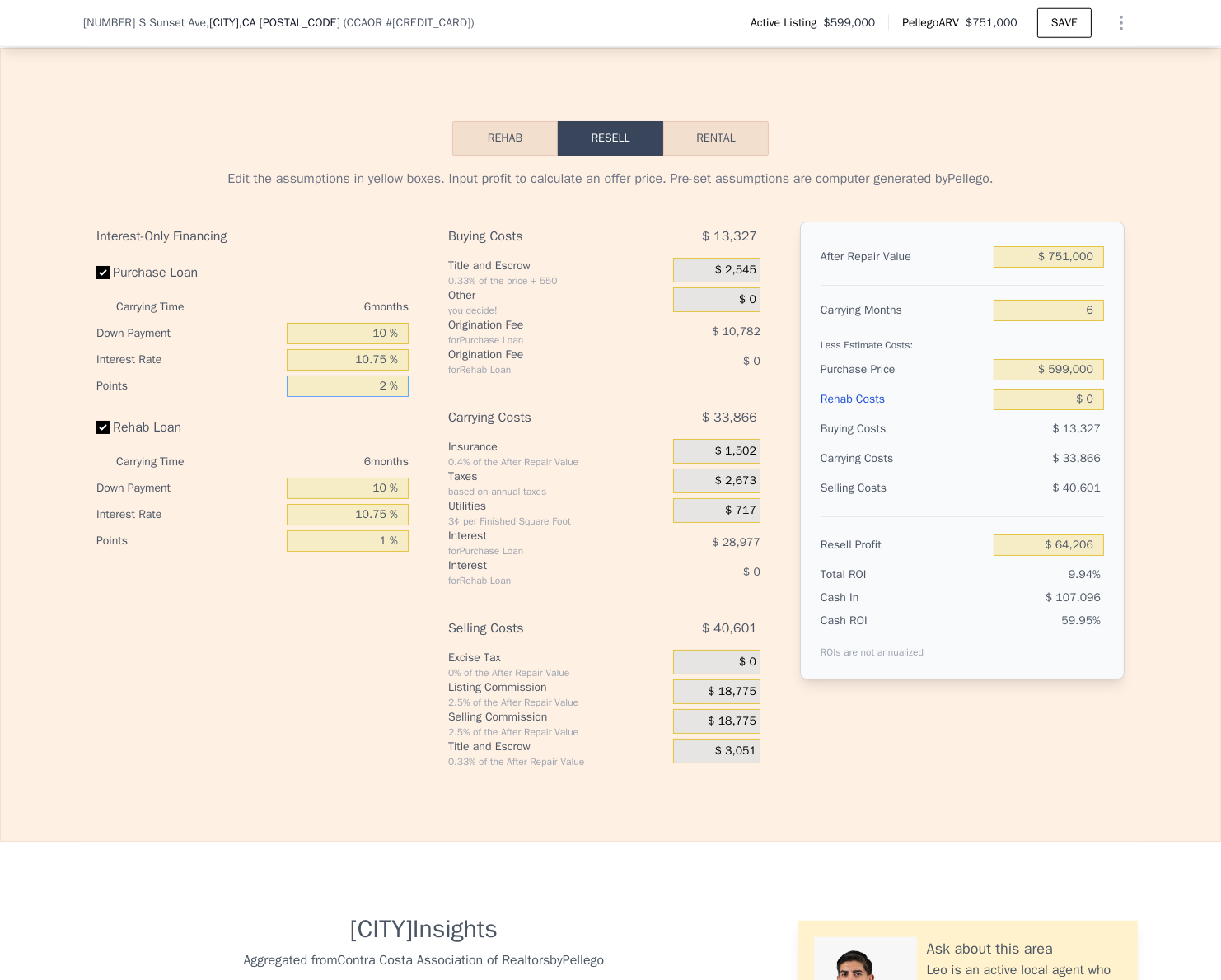 type on "1 %" 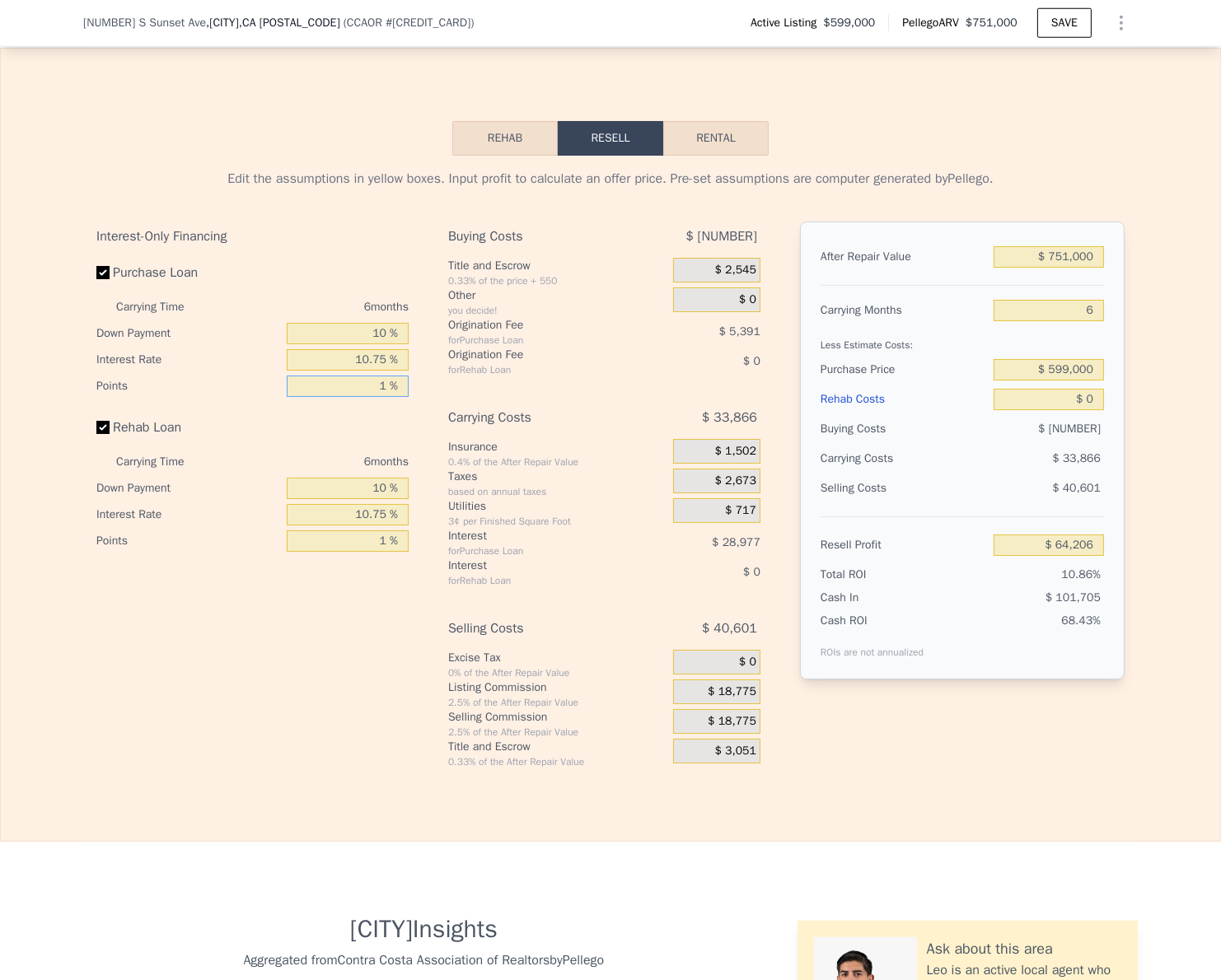 type on "$ 69,597" 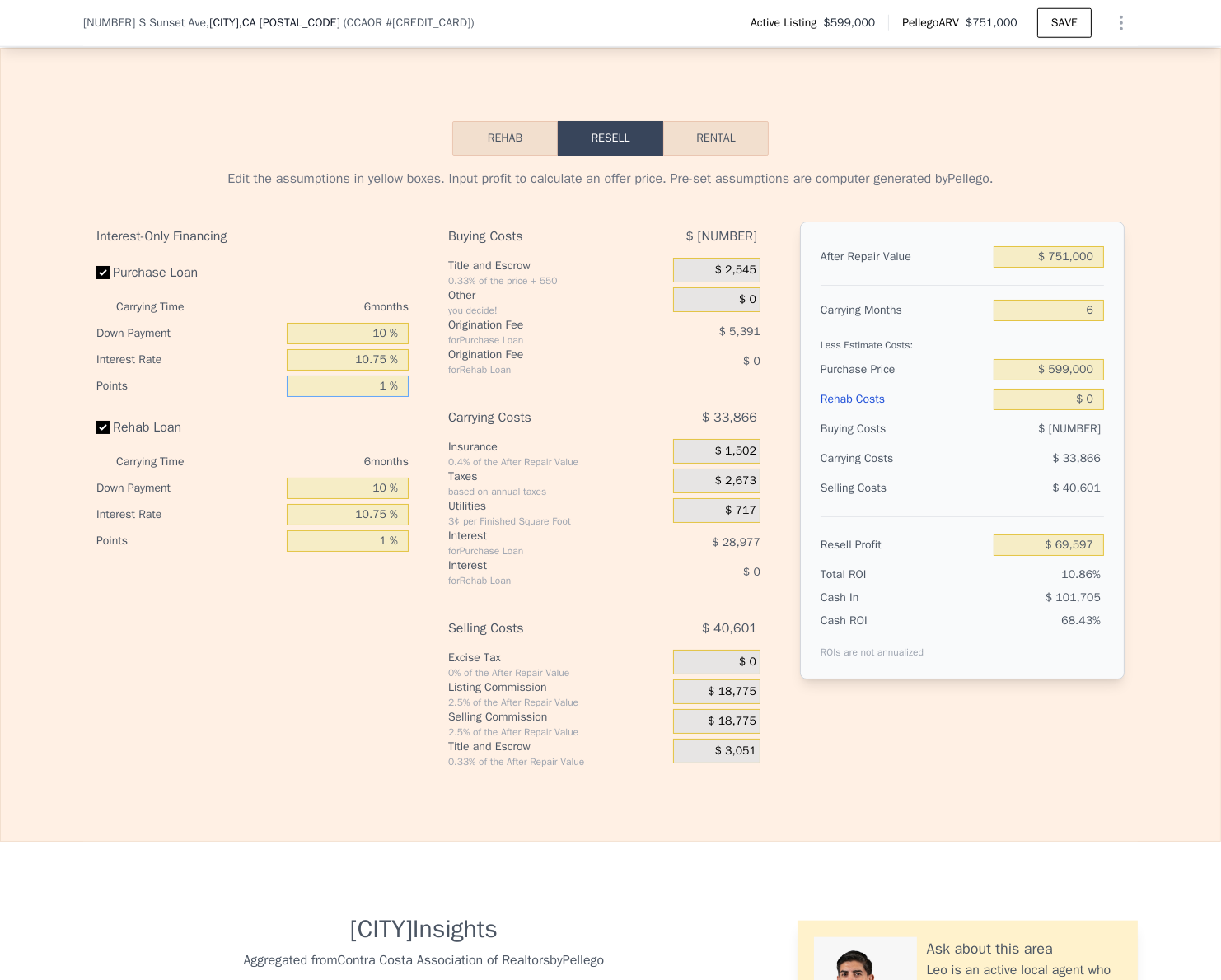 type on "1 %" 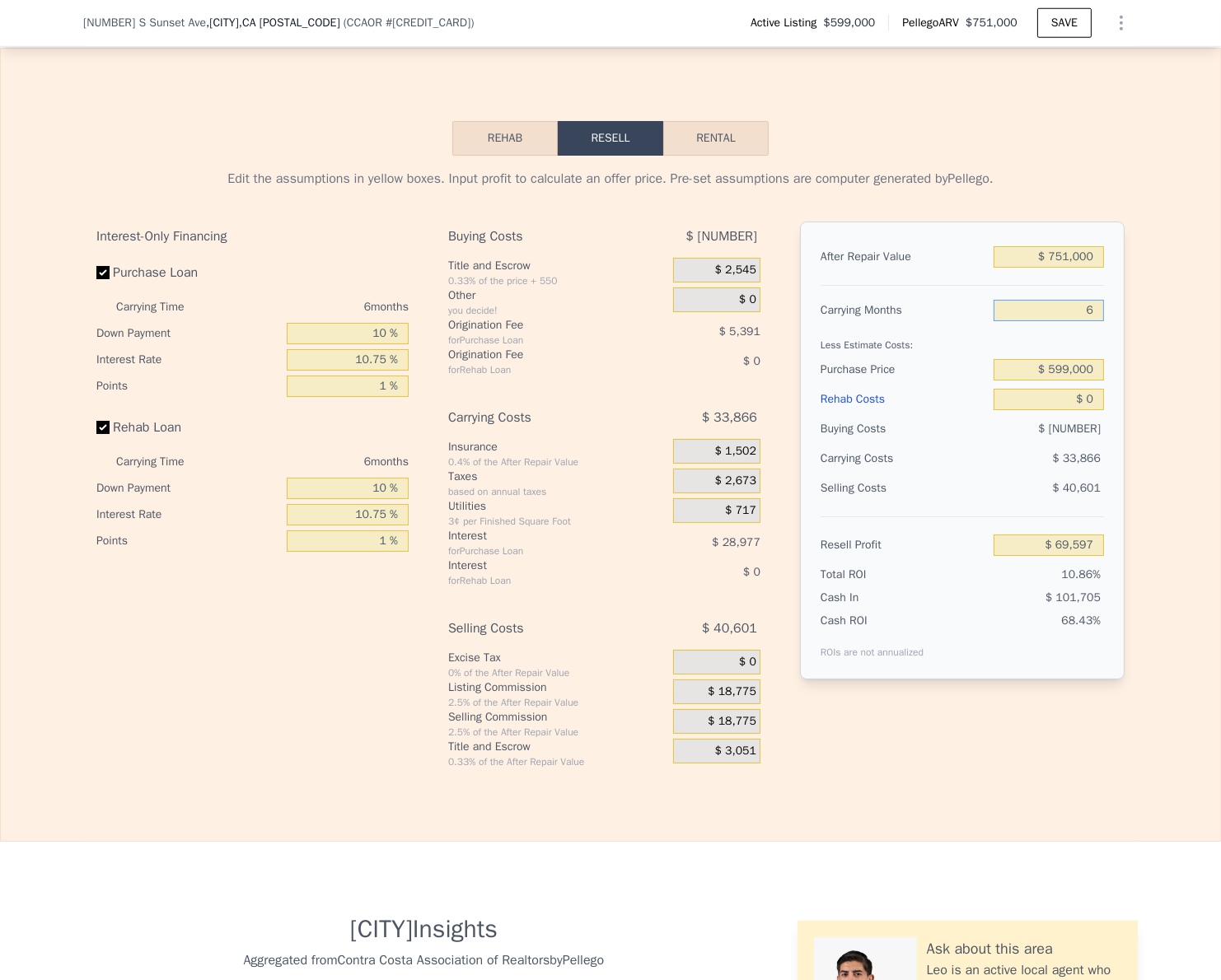 drag, startPoint x: 1061, startPoint y: 372, endPoint x: 1116, endPoint y: 366, distance: 55.3263 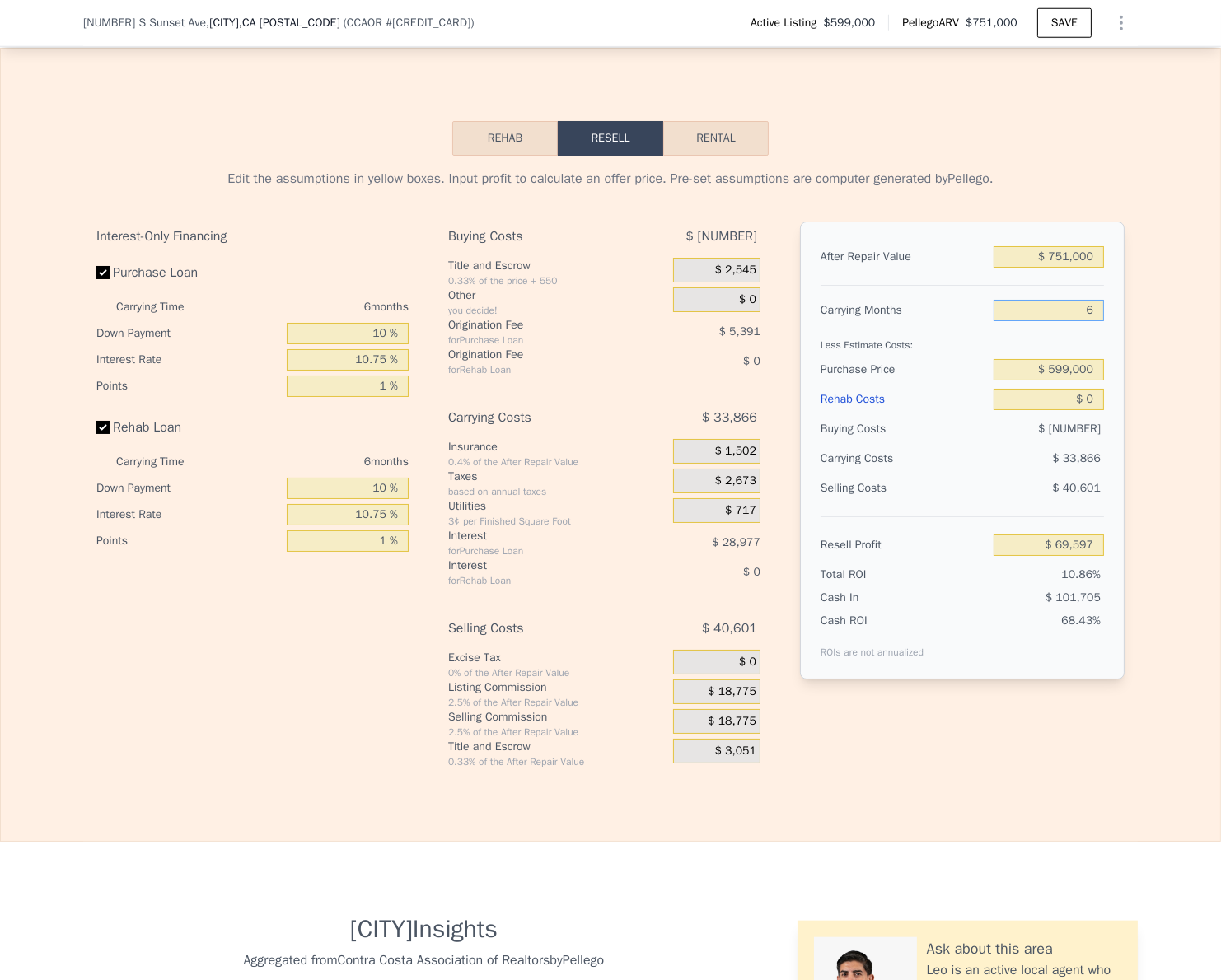 type on "4" 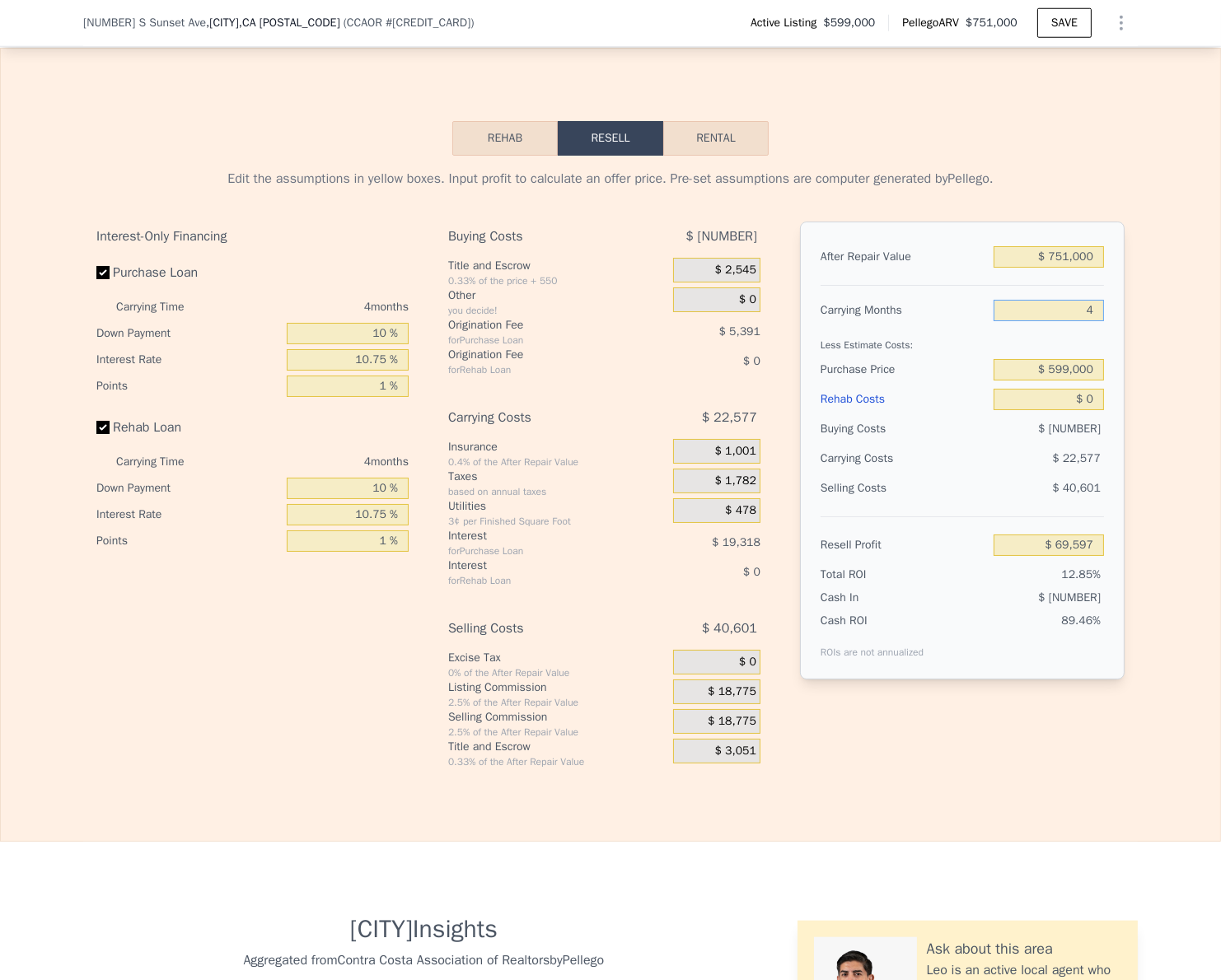 type on "$ 80,886" 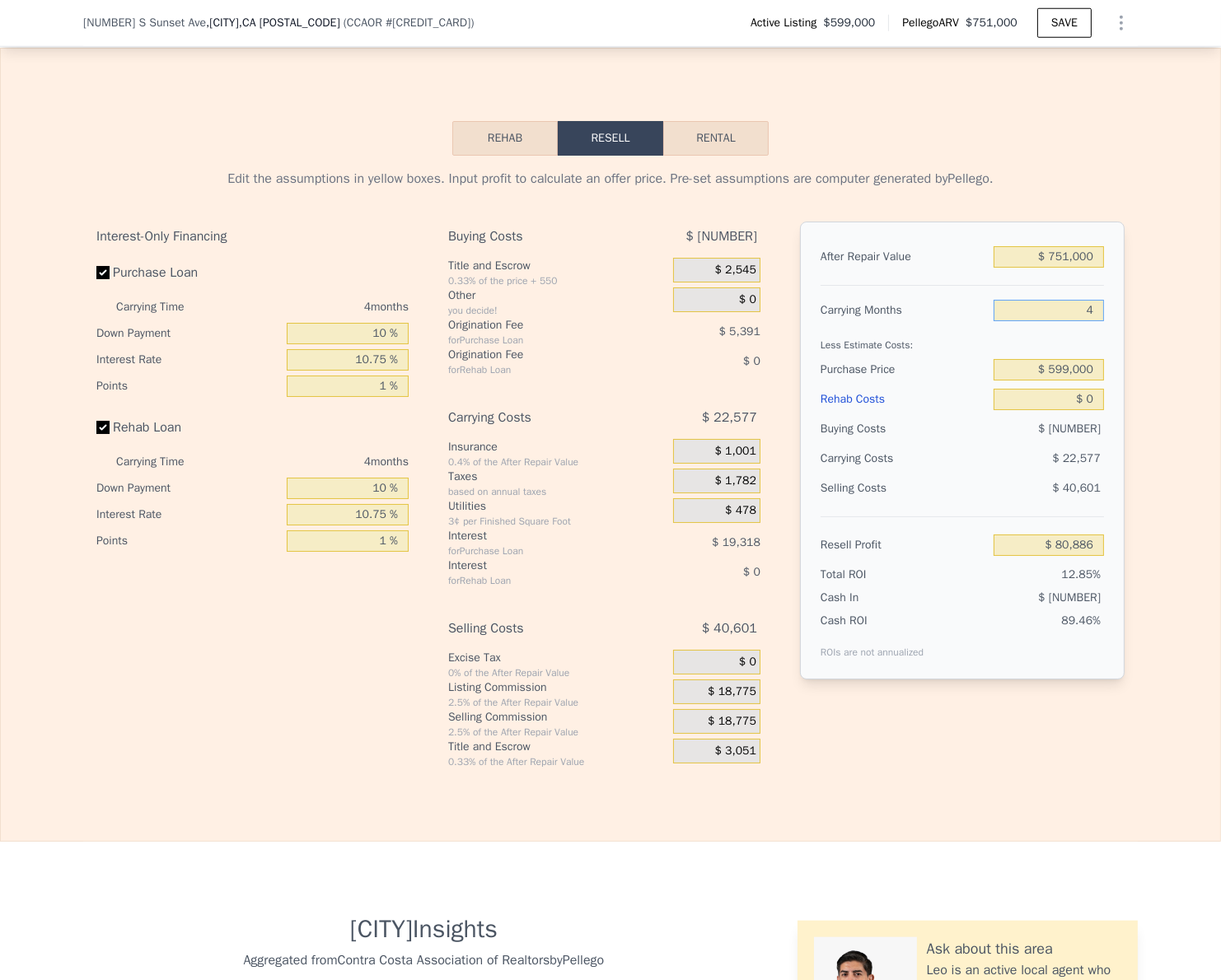 type on "4" 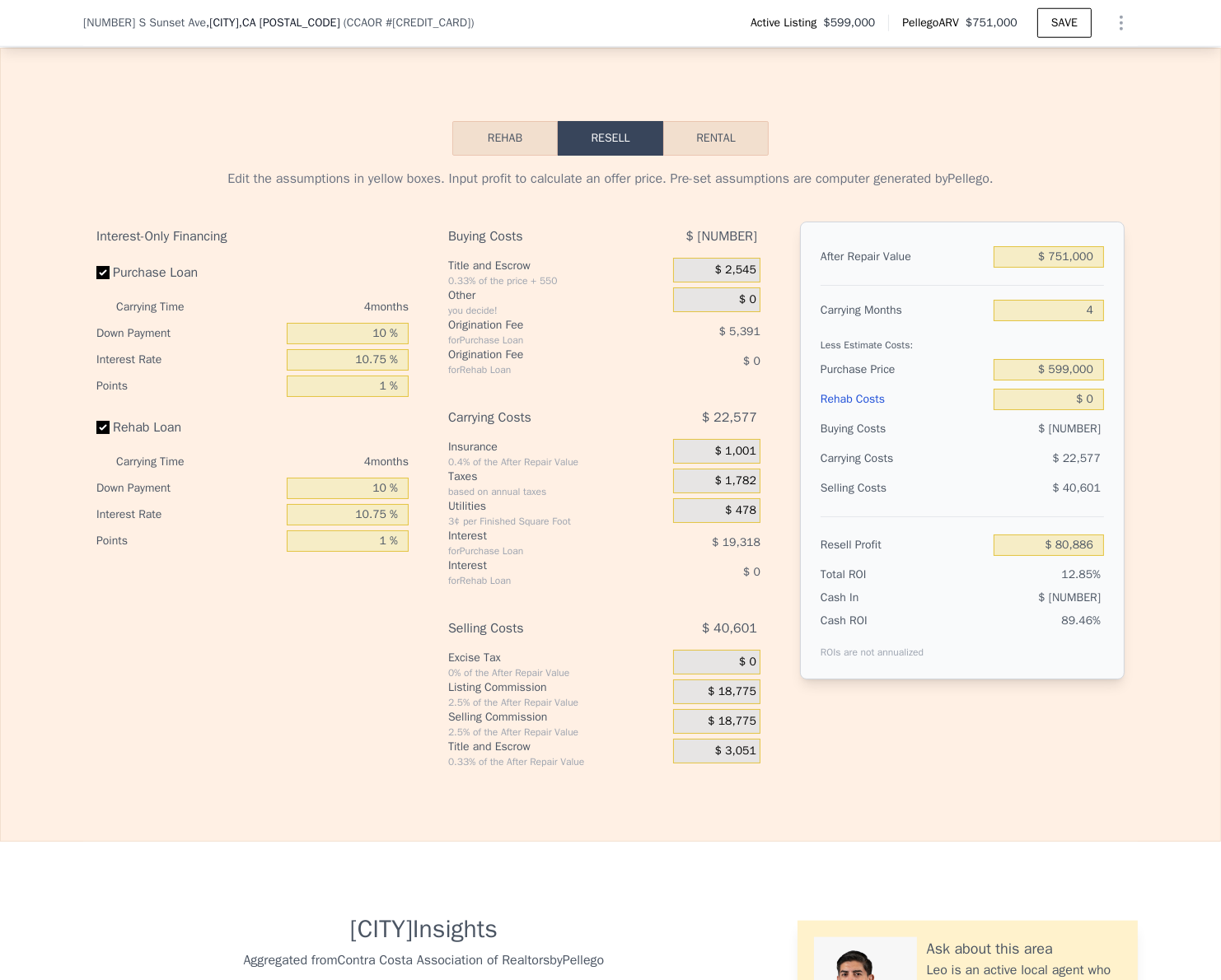 click on "After Repair Value $ [NUMBER] Carrying Months 4 Less Estimate Costs: Purchase Price $ [NUMBER] Rehab Costs $ 0 Buying Costs $ [NUMBER] Carrying Costs $ [NUMBER] Selling Costs $ [NUMBER] Resell Profit $ [NUMBER] Total ROI 12.85% Cash In $ [NUMBER] Cash ROI ROIs are not annualized 89.46%" at bounding box center [962, 482] 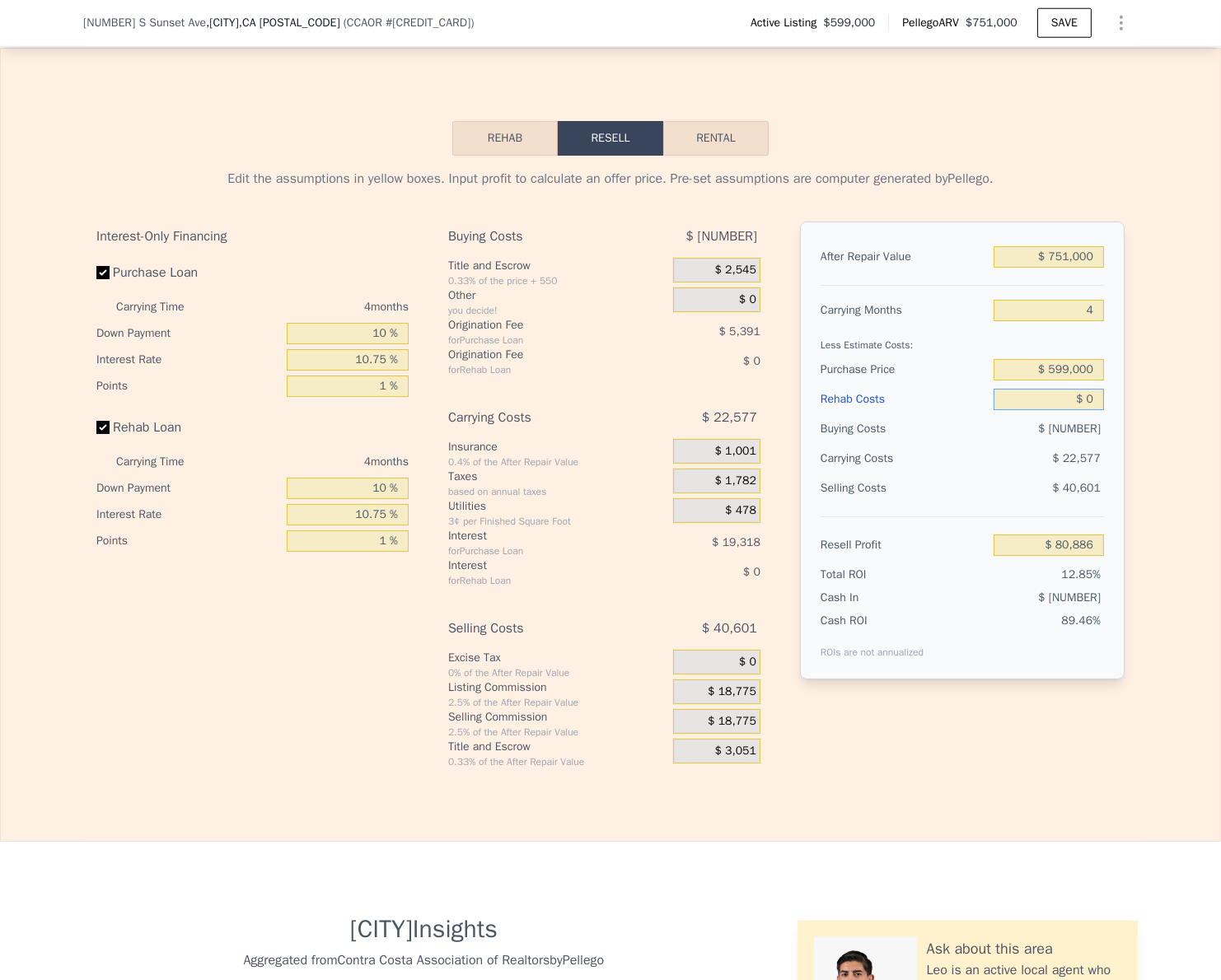 drag, startPoint x: 1052, startPoint y: 452, endPoint x: 1116, endPoint y: 452, distance: 64 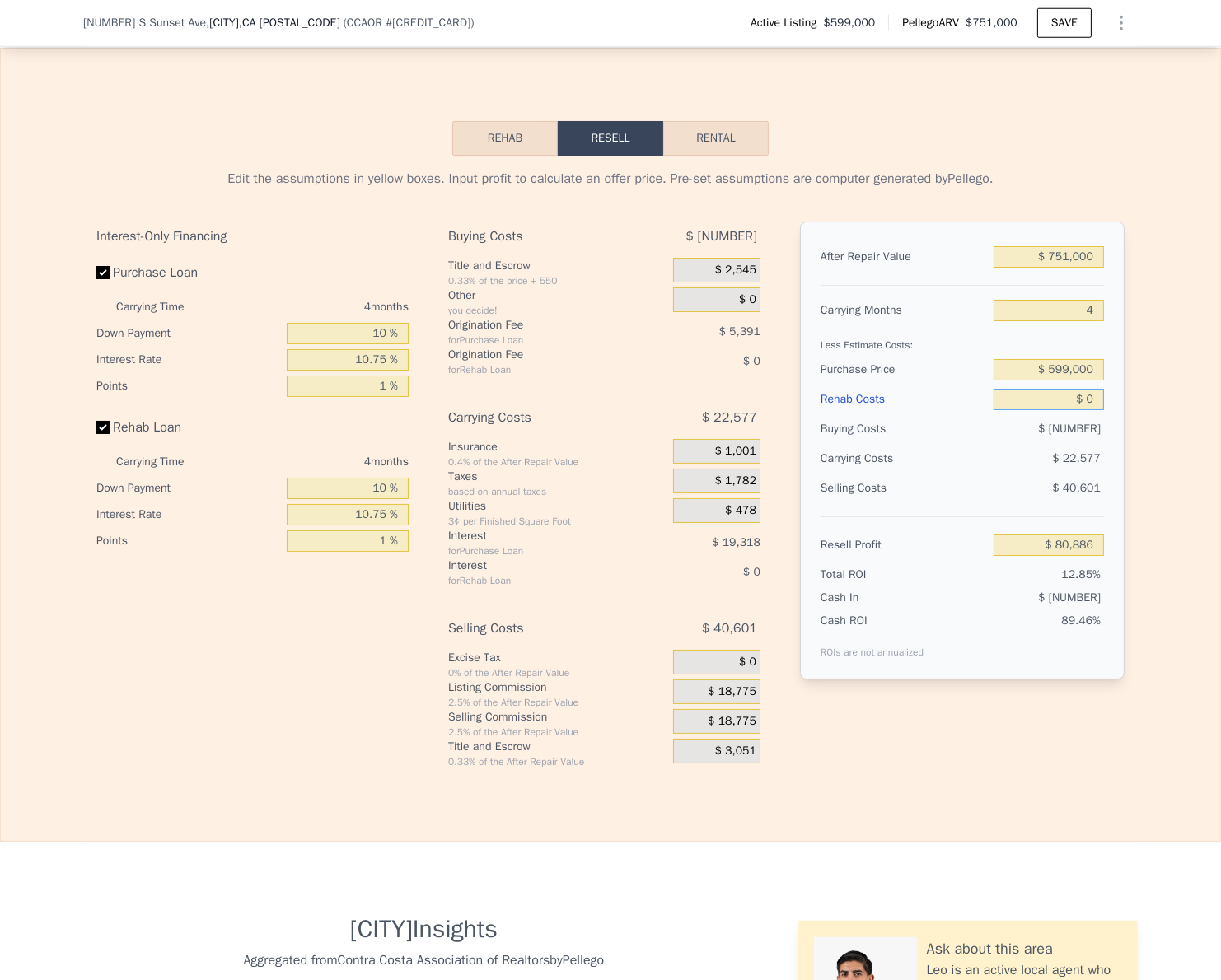 click on "Interest-Only Financing Purchase Loan Carrying Time 4  months Down Payment 10 % Interest Rate 10.75 % Points 1 % Rehab Loan Carrying Time 4  months Down Payment 10 % Interest Rate 10.75 % Points 1 % Buying Costs $ [NUMBER] Title and Escrow 0.33% of the price + 550 $ [NUMBER] Other you decide! $ 0 Origination Fee for  Purchase Loan $ [NUMBER] Origination Fee for  Rehab Loan $ 0 Carrying Costs $ [NUMBER] Insurance 0.4% of the After Repair Value $ [NUMBER] Taxes based on annual taxes $ [NUMBER] Utilities 3¢ per Finished Square Foot $ [NUMBER] Interest for  Purchase Loan $ [NUMBER] Interest for  Rehab Loan $ 0 Selling Costs $ [NUMBER] Excise Tax 0% of the After Repair Value $ 0 Listing Commission 2.5% of the After Repair Value $ [NUMBER] Selling Commission 2.5% of the After Repair Value $ [NUMBER] Title and Escrow 0.33% of the After Repair Value $ [NUMBER] After Repair Value $ [NUMBER] Carrying Months 4 $ 0" at bounding box center [610, 462] 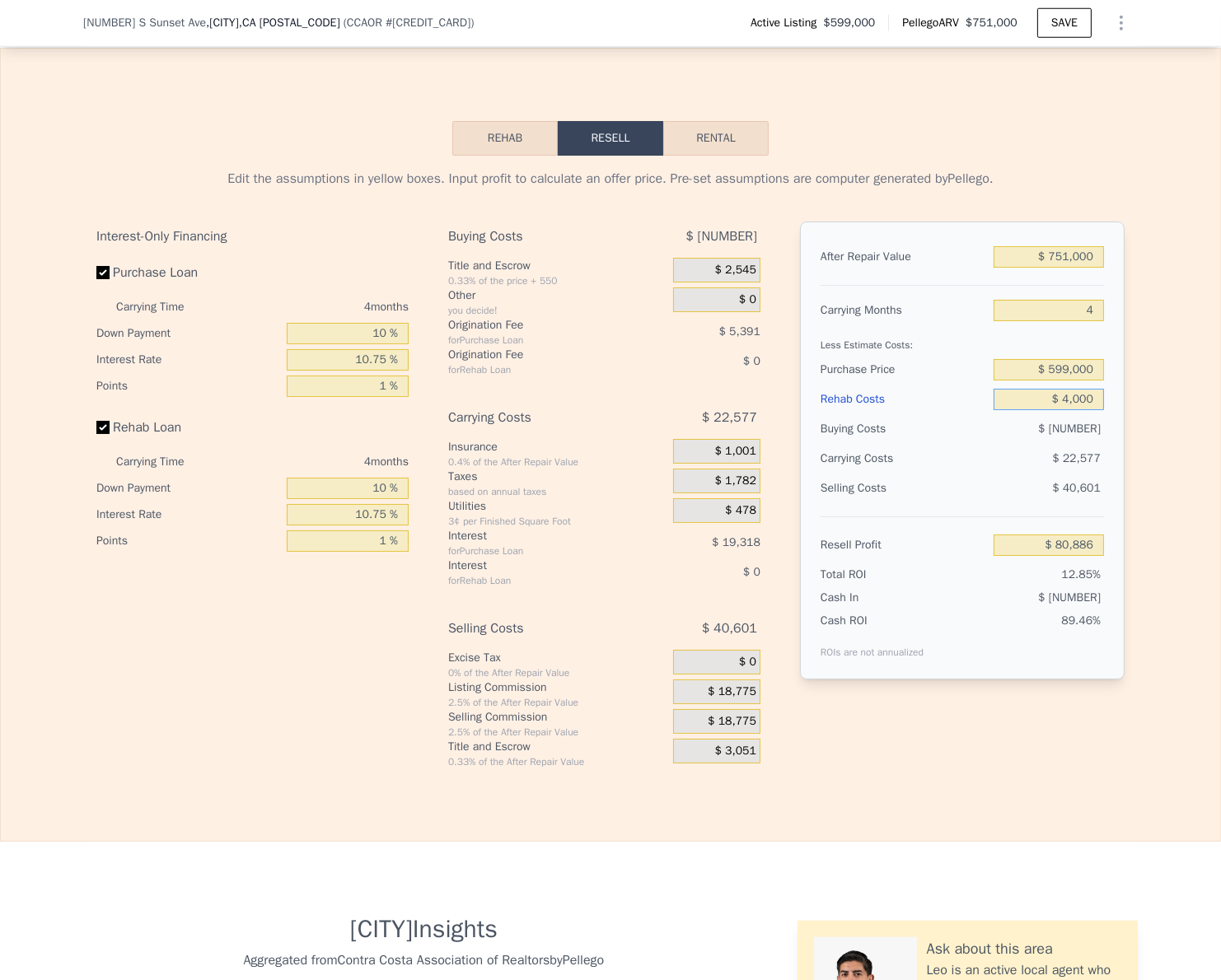 type on "$ 40,000" 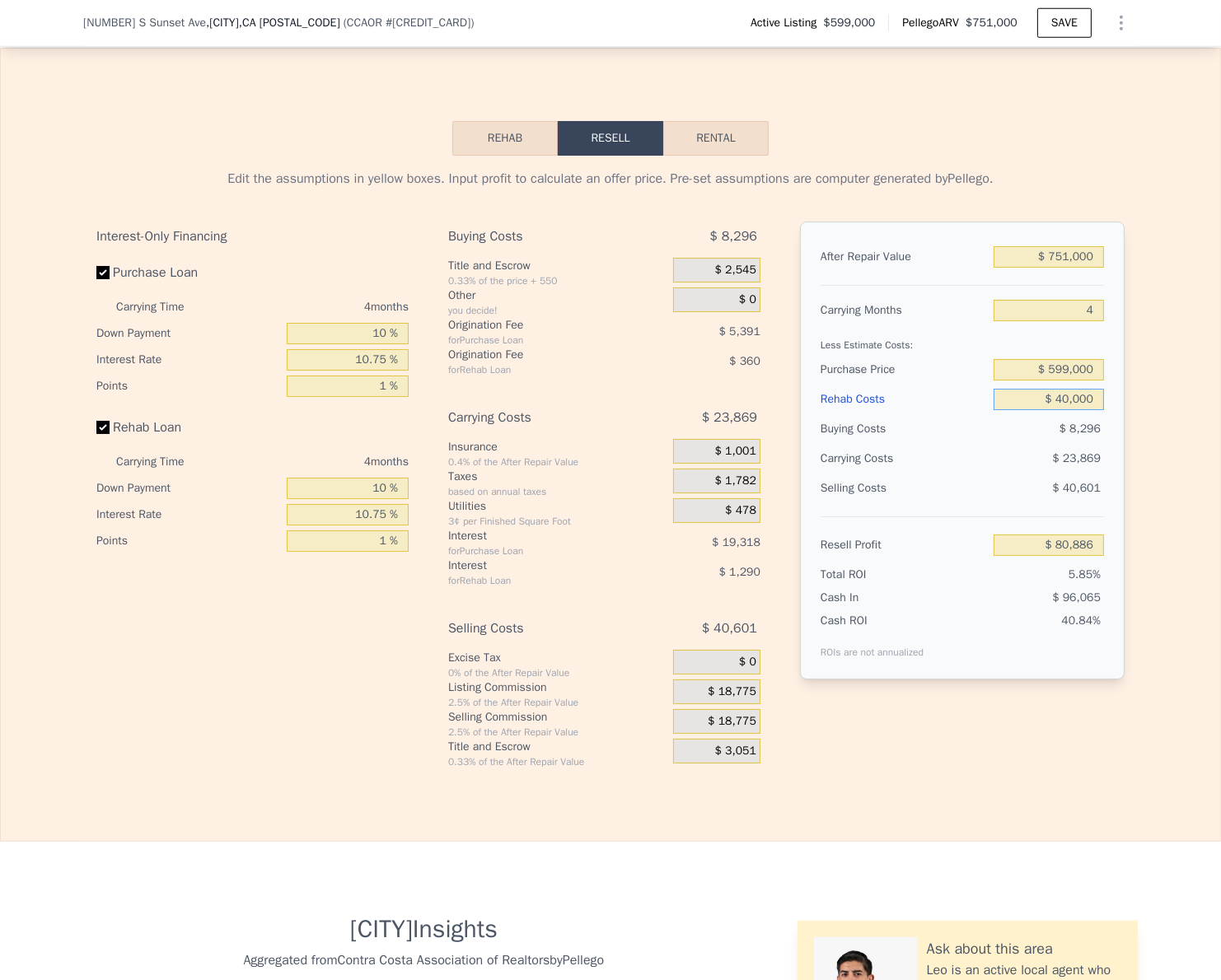 type on "$ 39,234" 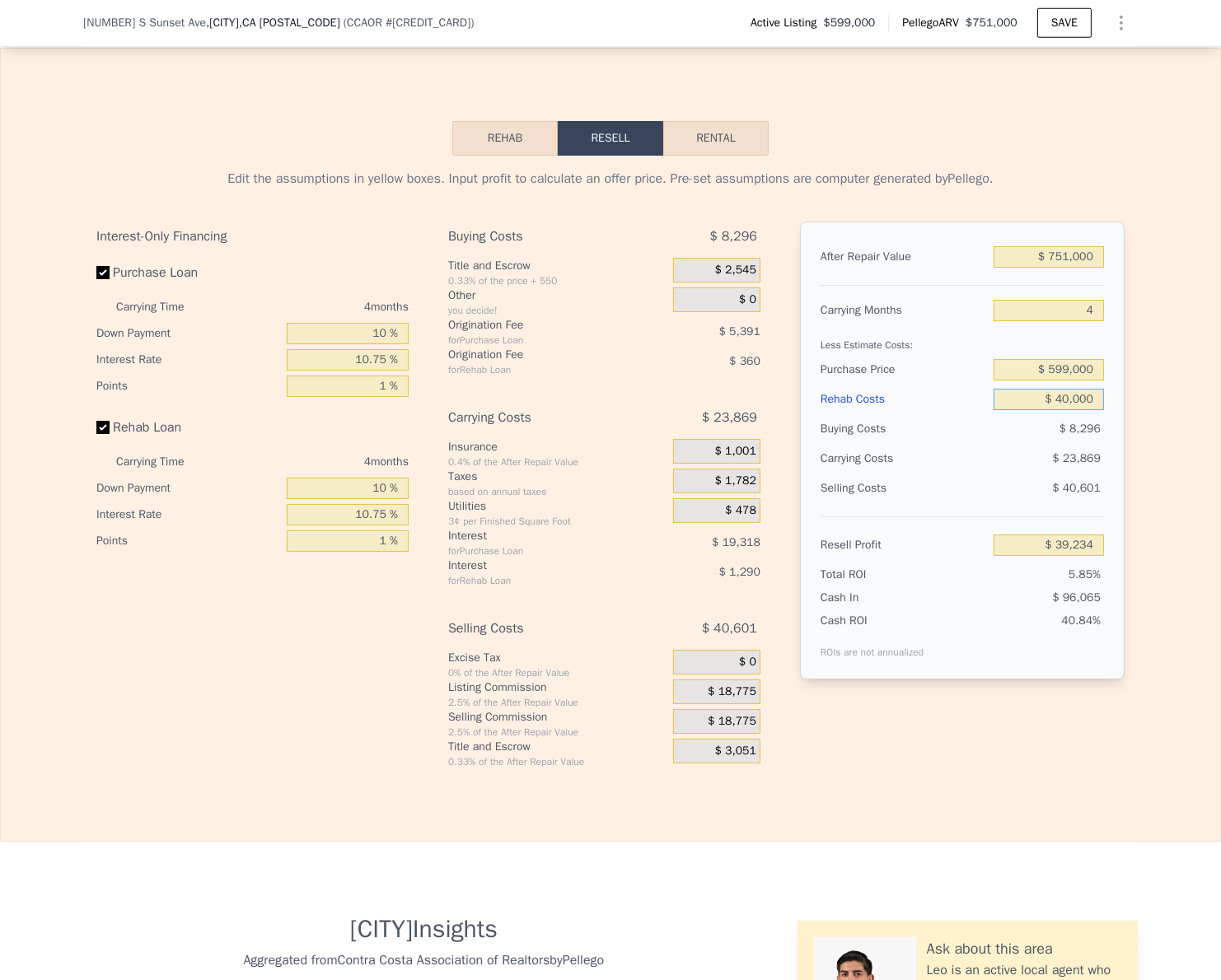 type on "$ 40,000" 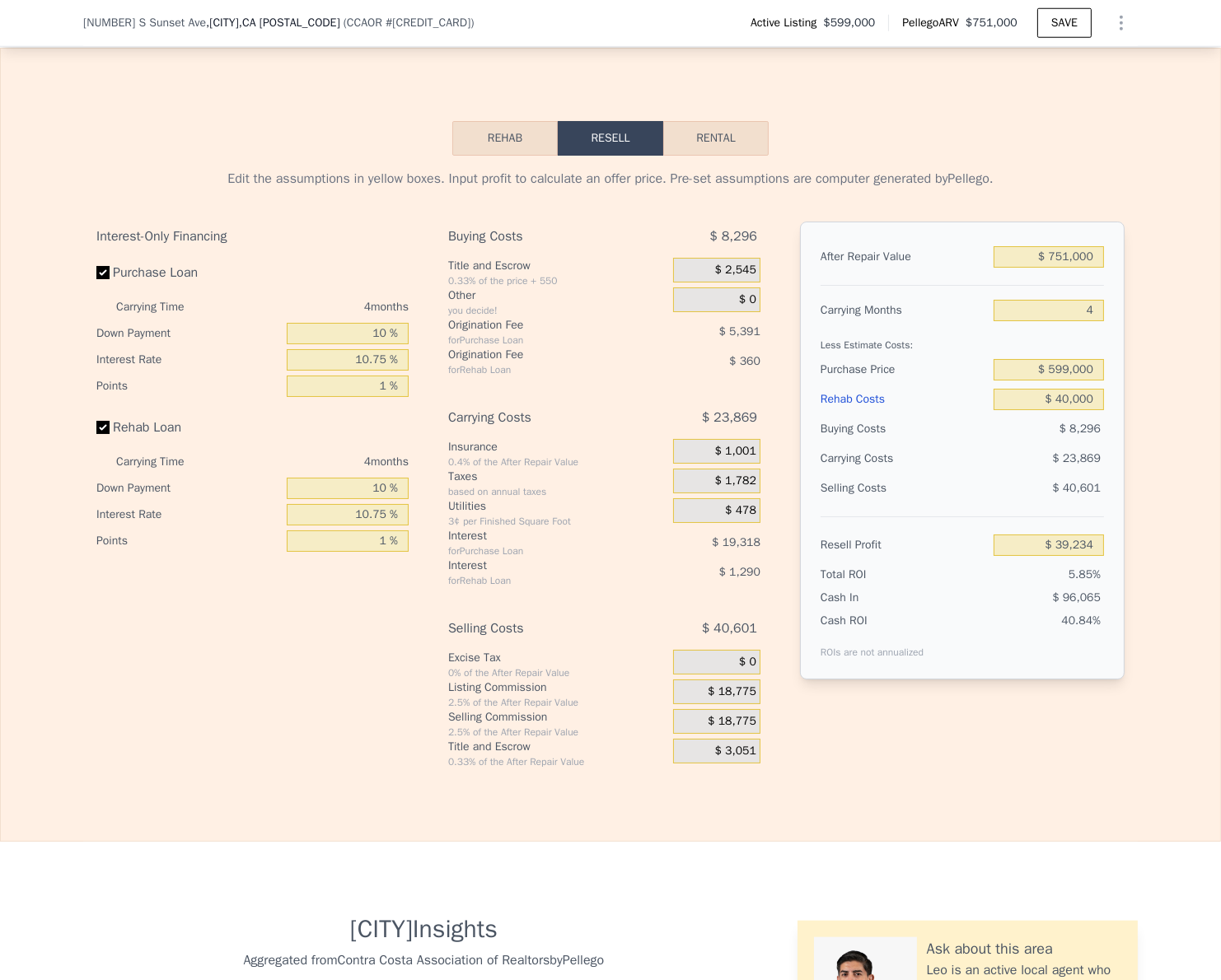 click on "Edit the assumptions in yellow boxes. Input profit to calculate an offer price. Pre-set assumptions are computer generated by  Pellego . Interest-Only Financing Purchase Loan Carrying Time 4  months Down Payment 10 % Interest Rate 10.75 % Points 1 % Rehab Loan Carrying Time 4  months Down Payment 10 % Interest Rate 10.75 % Points 1 % Buying Costs $ [NUMBER] Title and Escrow 0.33% of the price + 550 $ [NUMBER] Other you decide! $ 0 Origination Fee for  Purchase Loan $ [NUMBER] Origination Fee for  Rehab Loan $ [NUMBER] Carrying Costs $ [NUMBER] Insurance 0.4% of the After Repair Value $ [NUMBER] Taxes based on annual taxes $ [NUMBER] Utilities 3¢ per Finished Square Foot $ [NUMBER] Interest for  Purchase Loan $ [NUMBER] Interest for  Rehab Loan $ [NUMBER] Selling Costs $ [NUMBER] Excise Tax 0% of the After Repair Value $ 0 Listing Commission 2.5% of the After Repair Value $ [NUMBER] Selling Commission 2.5% of the After Repair Value $ [NUMBER] Title and Escrow 0.33% of the After Repair Value $ [NUMBER] After Repair Value $ [NUMBER] Carrying Months 4" at bounding box center [610, 462] 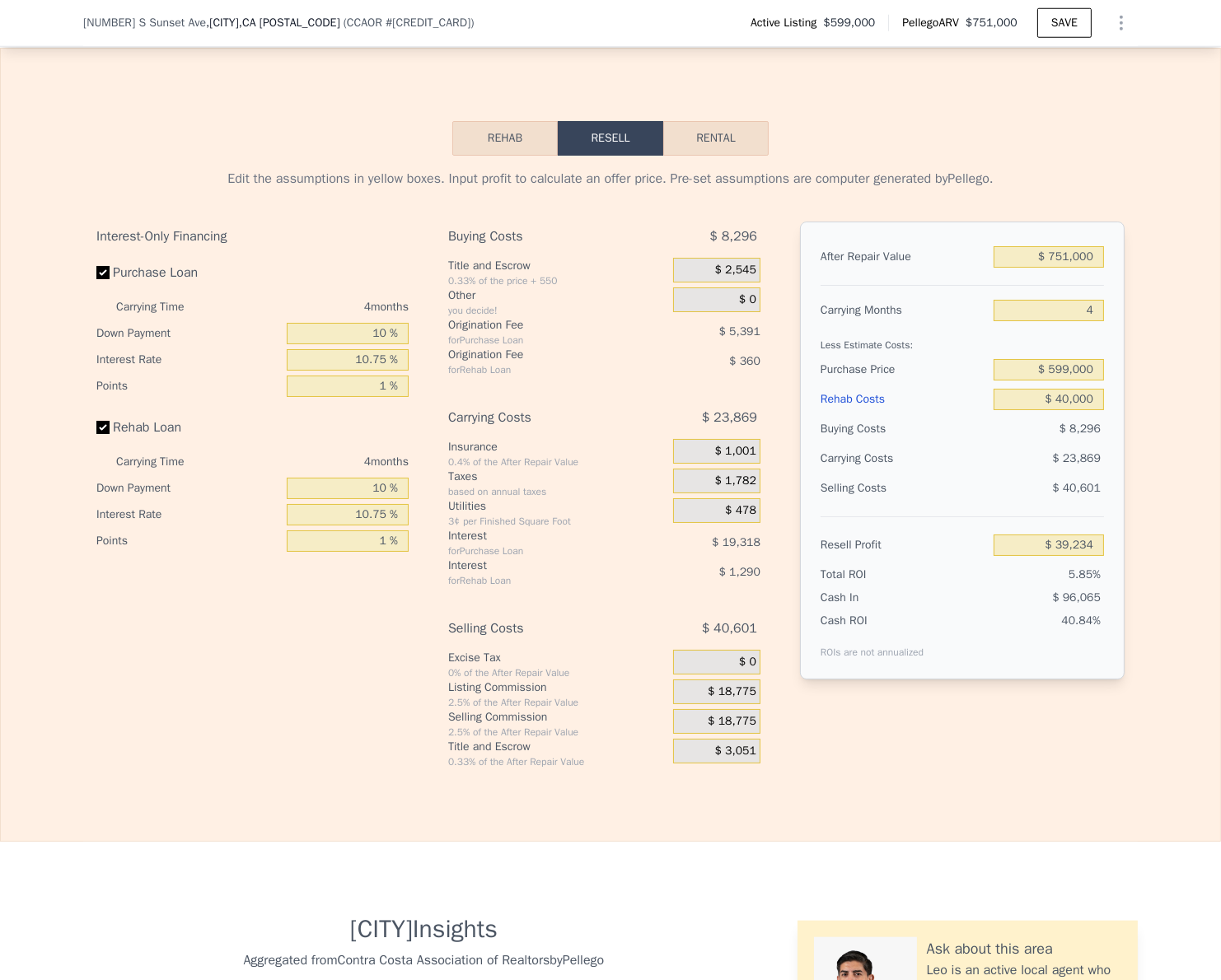 click on "$ 18,775" at bounding box center (732, 721) 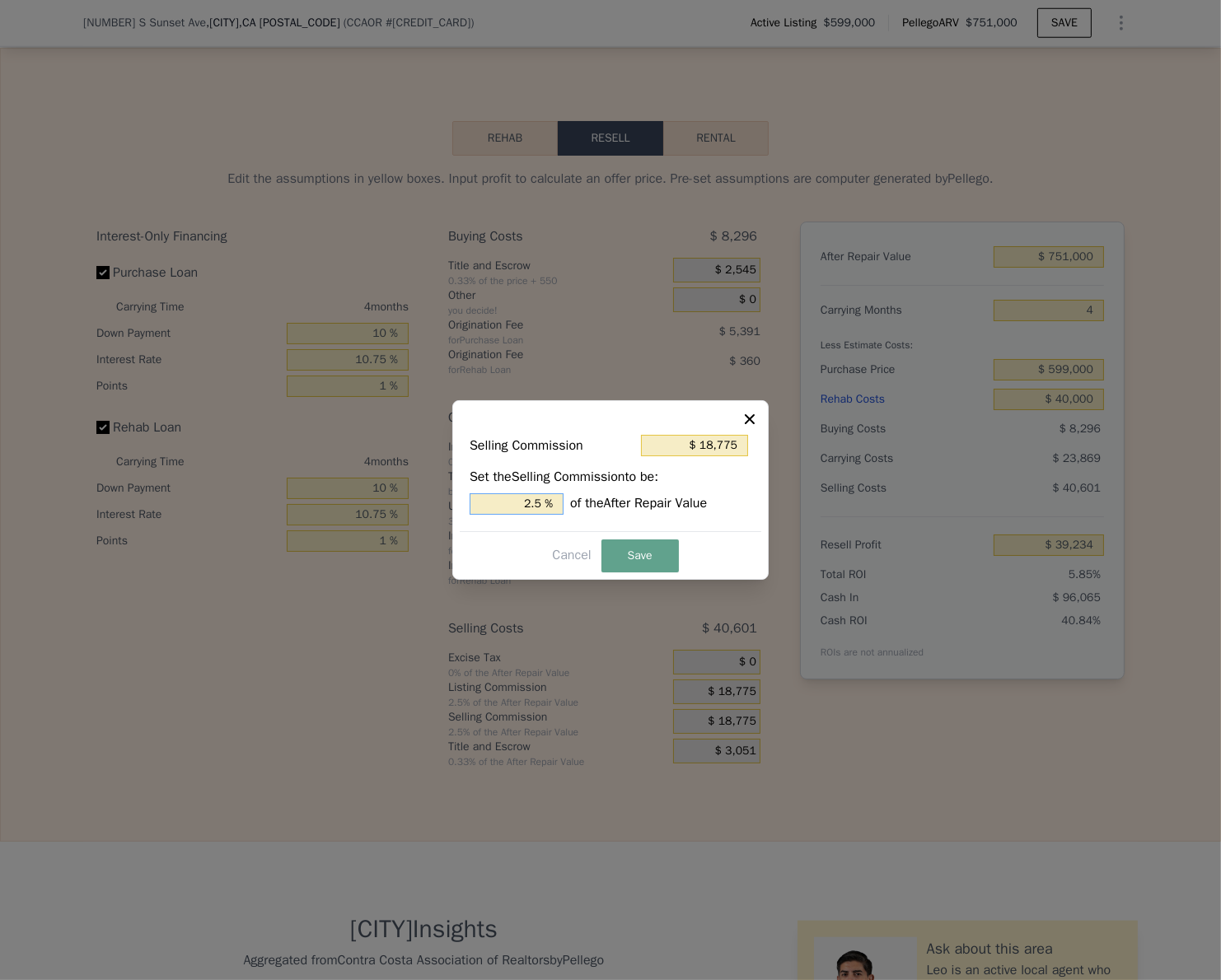 drag, startPoint x: 503, startPoint y: 501, endPoint x: 691, endPoint y: 502, distance: 188.00266 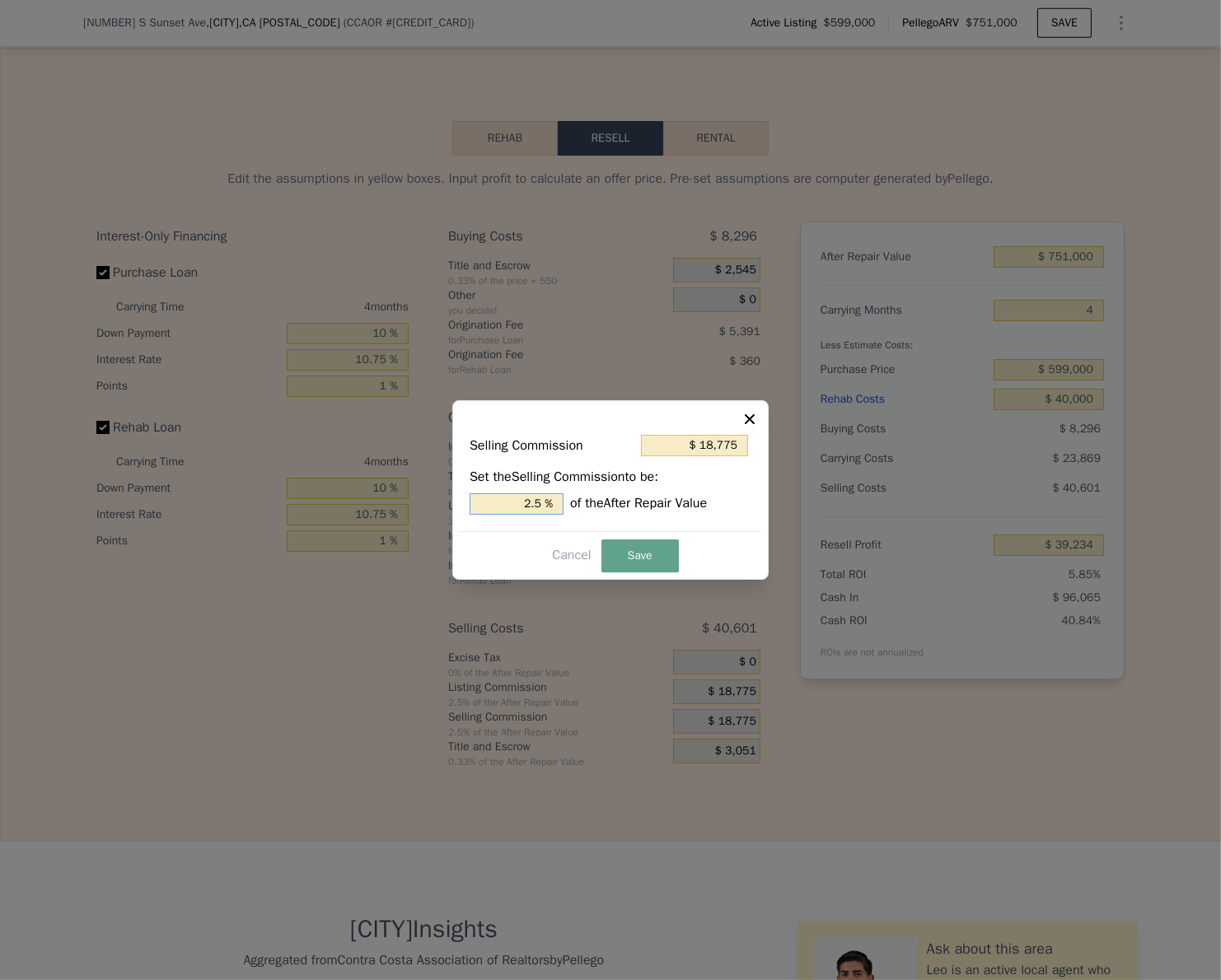 click on "2.5 % of the  After Repair Value" at bounding box center [610, 504] 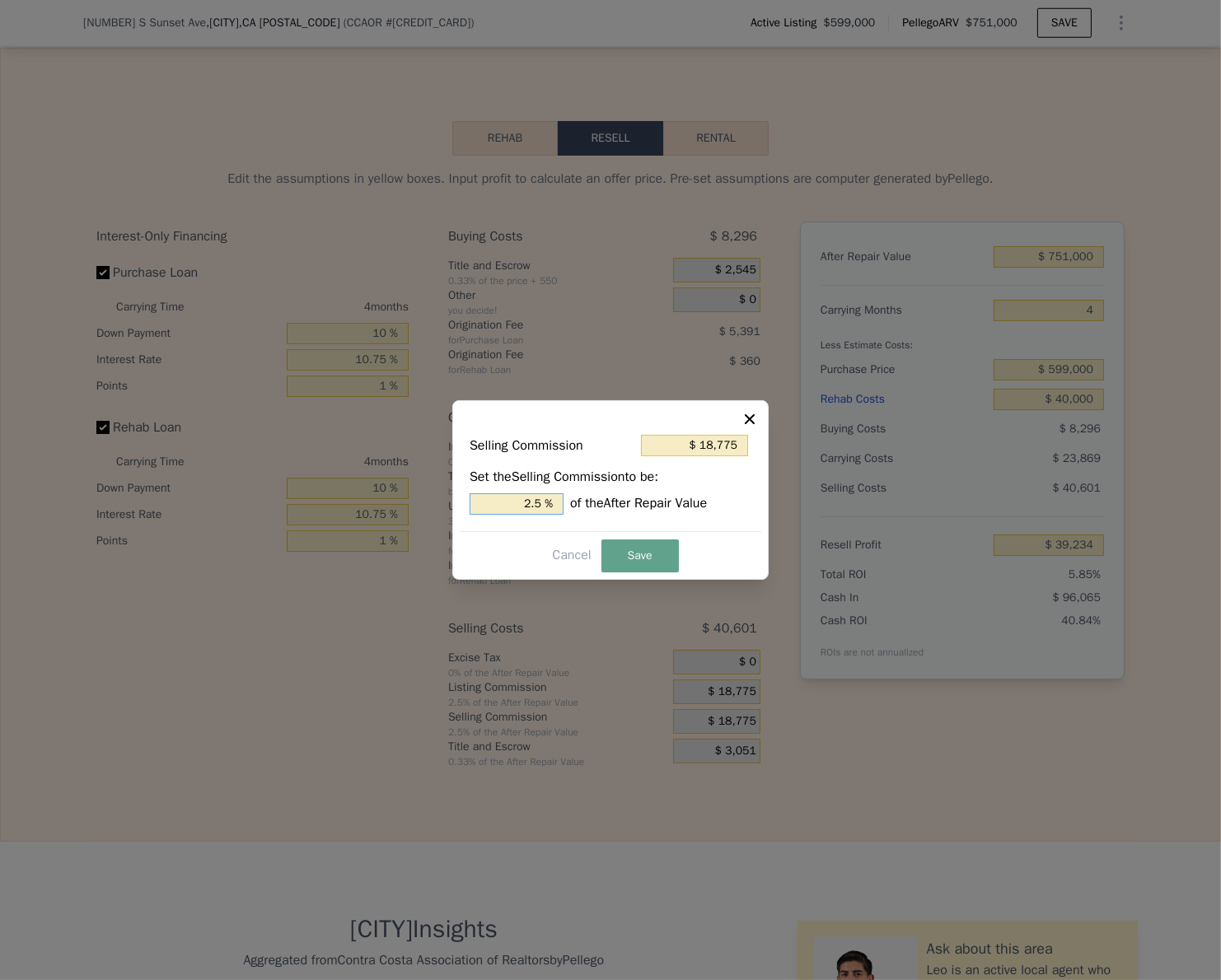 type on "$ 0" 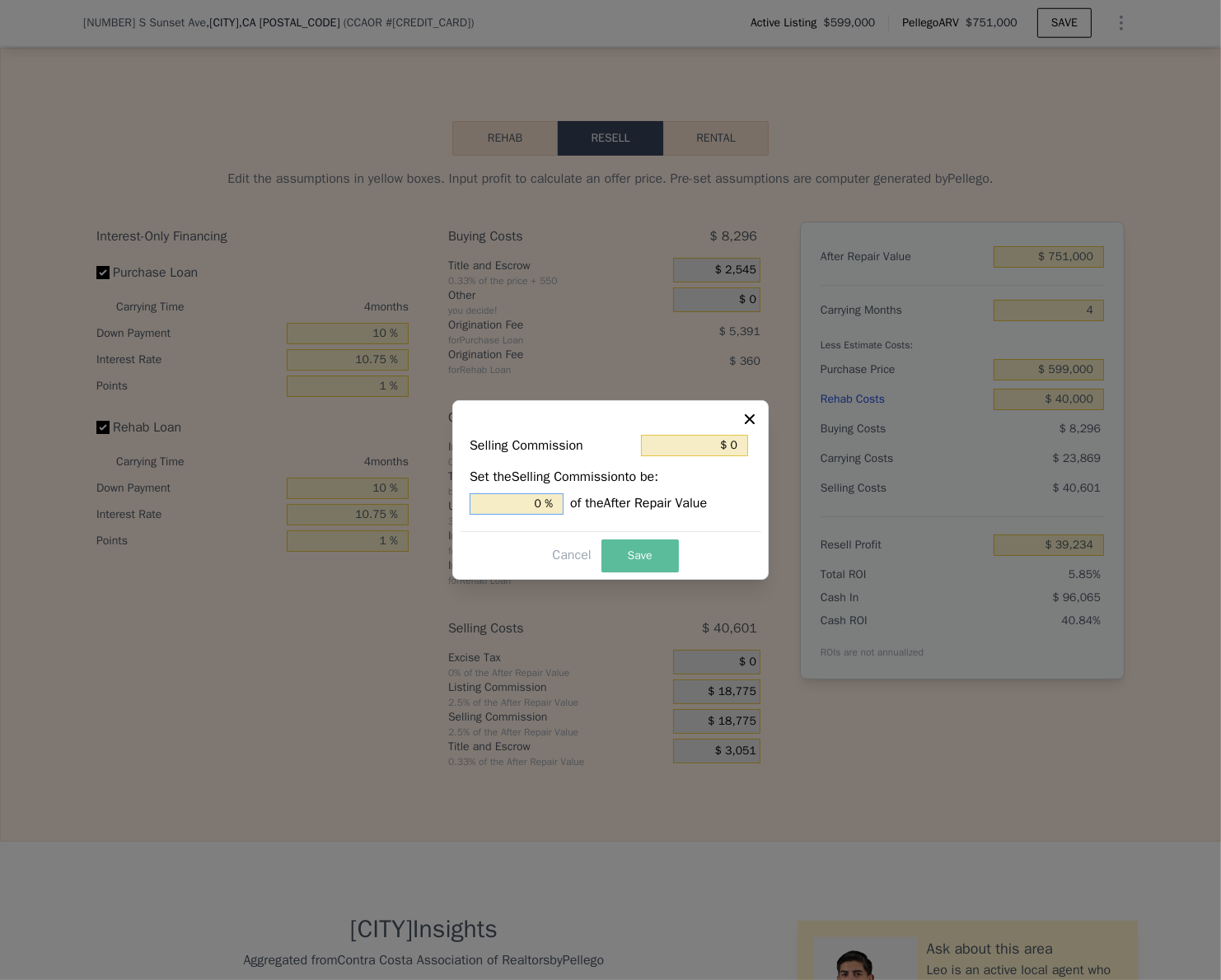 type on "0 %" 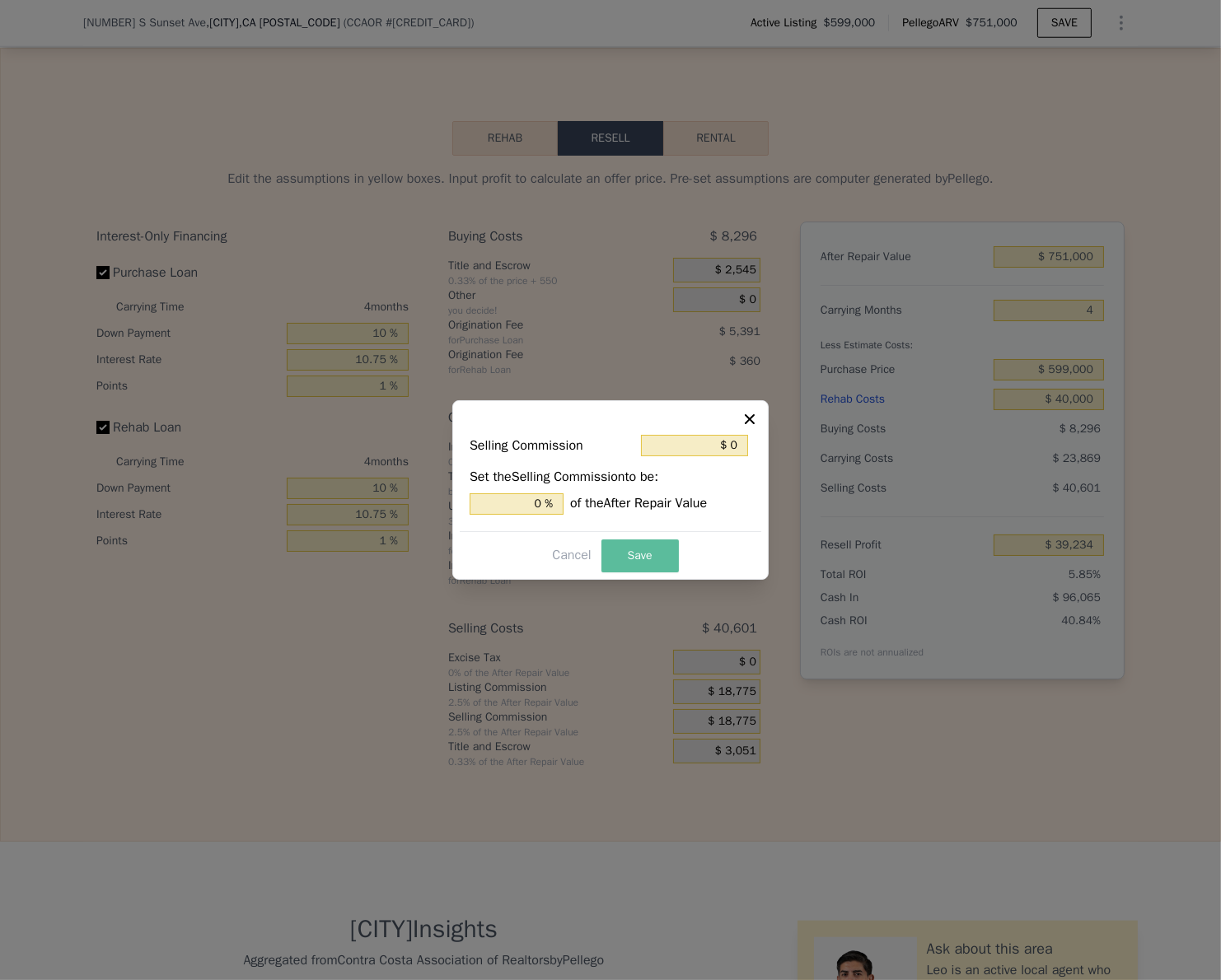 click on "Save" at bounding box center [640, 556] 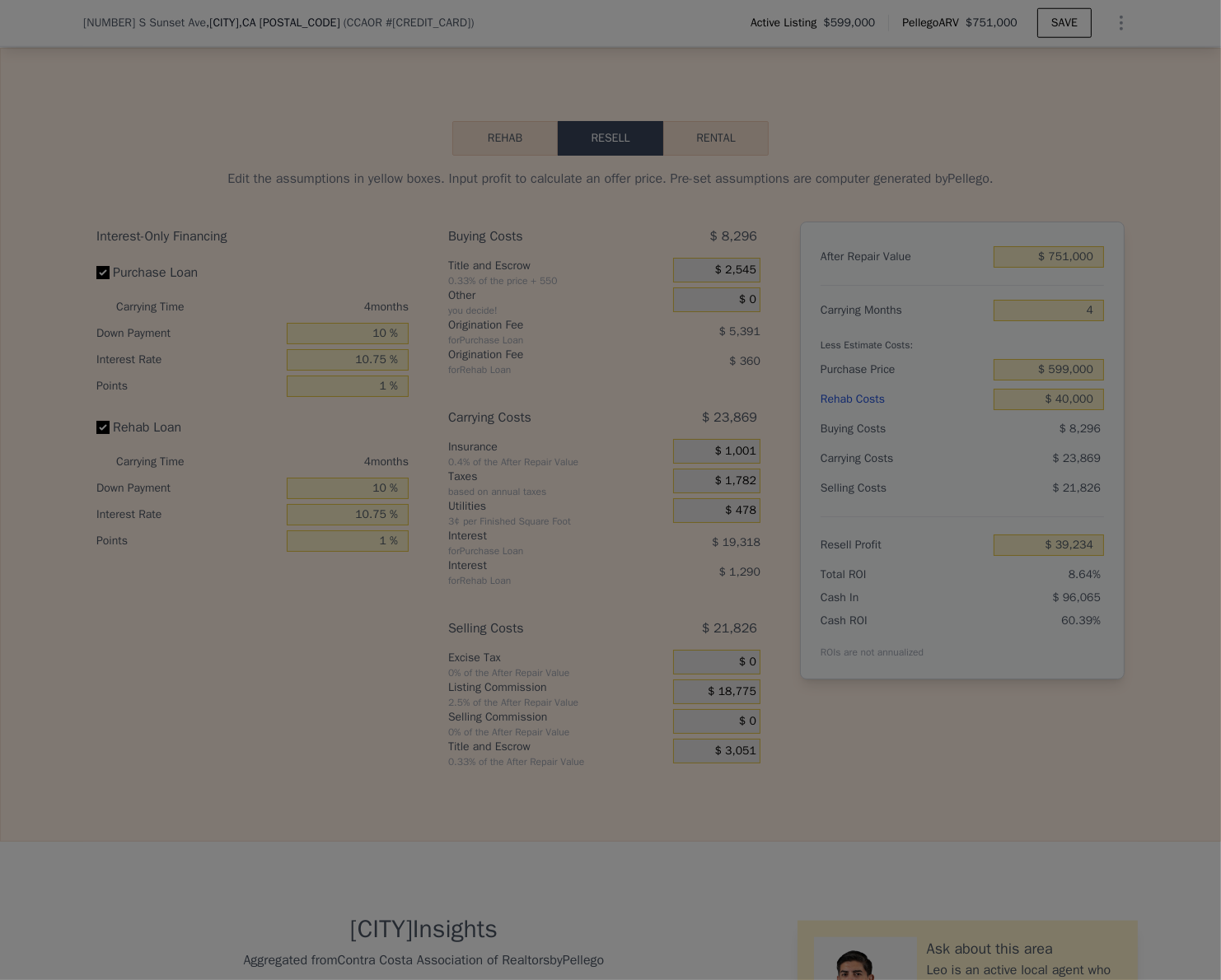 type on "$ 58,009" 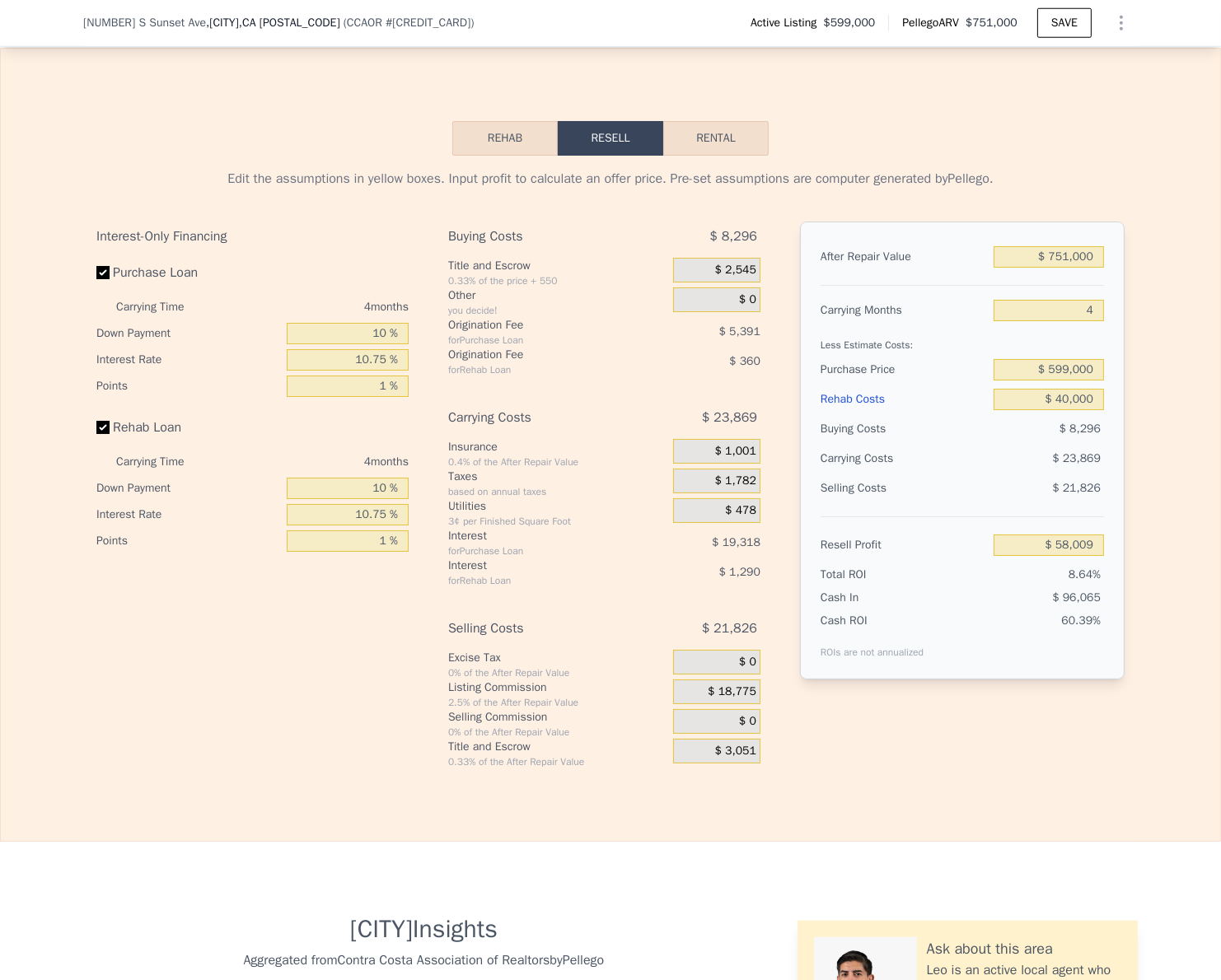 click on "$ 18,775" at bounding box center (732, 692) 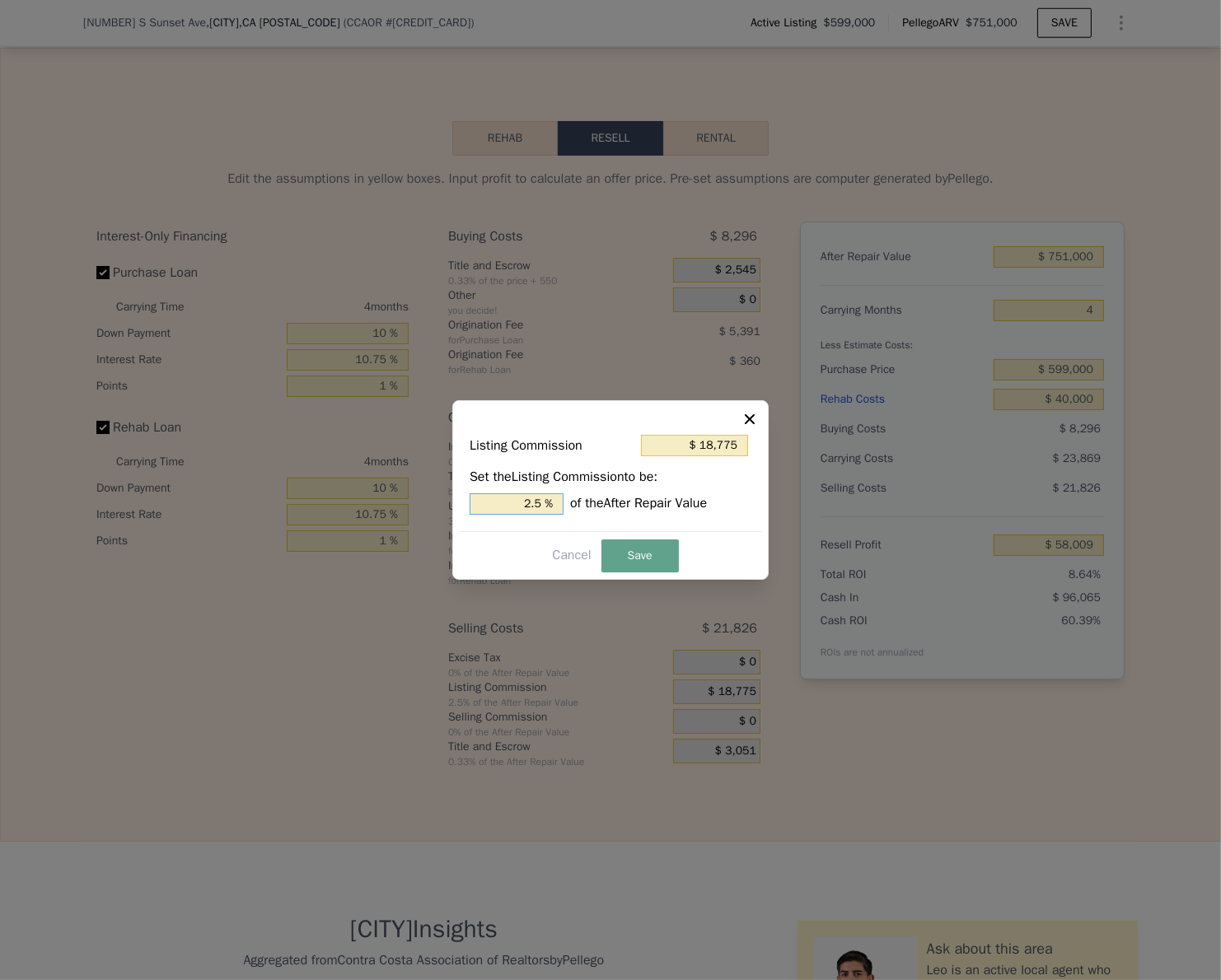 drag, startPoint x: 498, startPoint y: 497, endPoint x: 989, endPoint y: 497, distance: 491 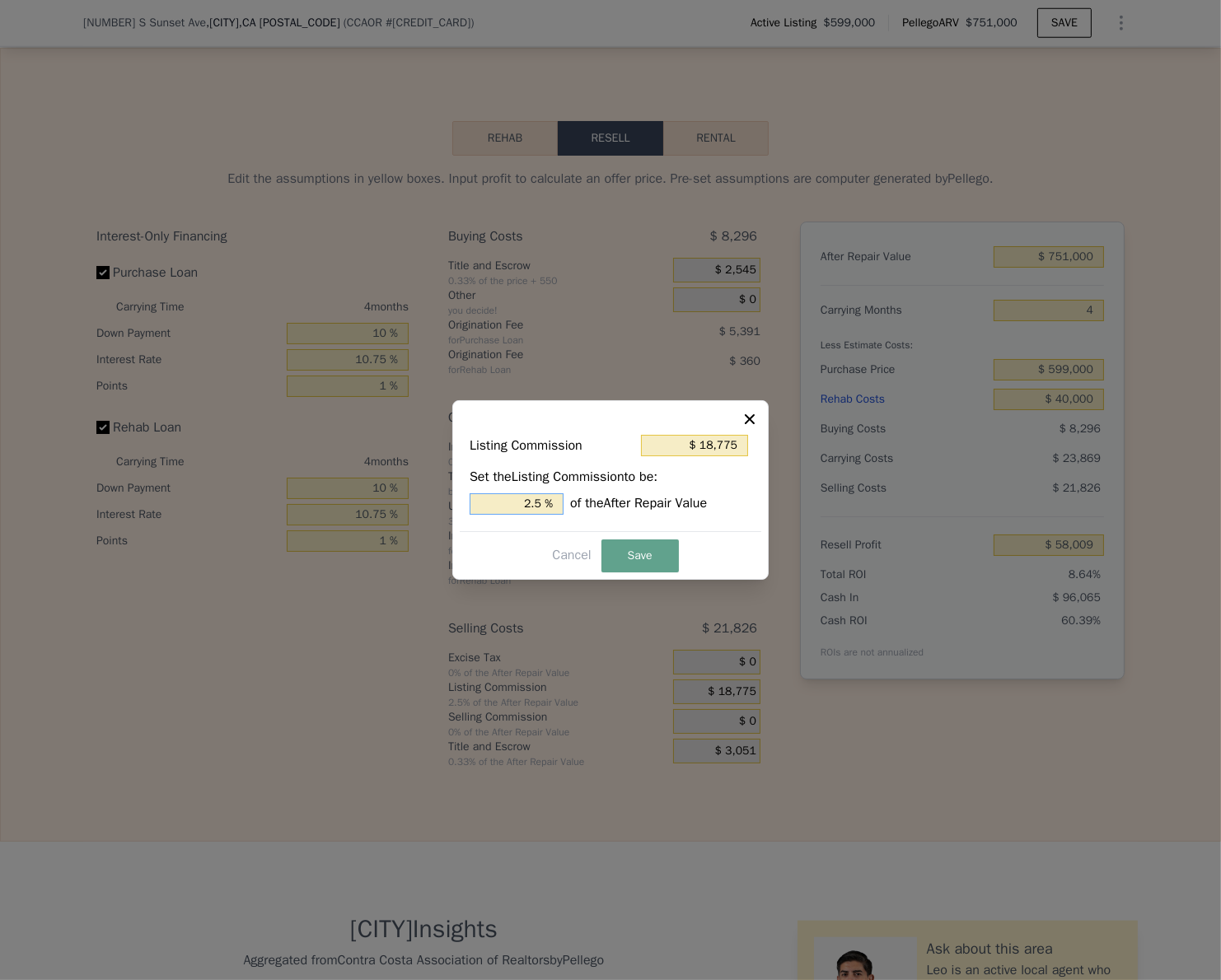 click on "​ Listing Commission $ [NUMBER] Set the  Listing Commission  to be: 2.5 % of the  After Repair Value Cancel Save" at bounding box center (610, 490) 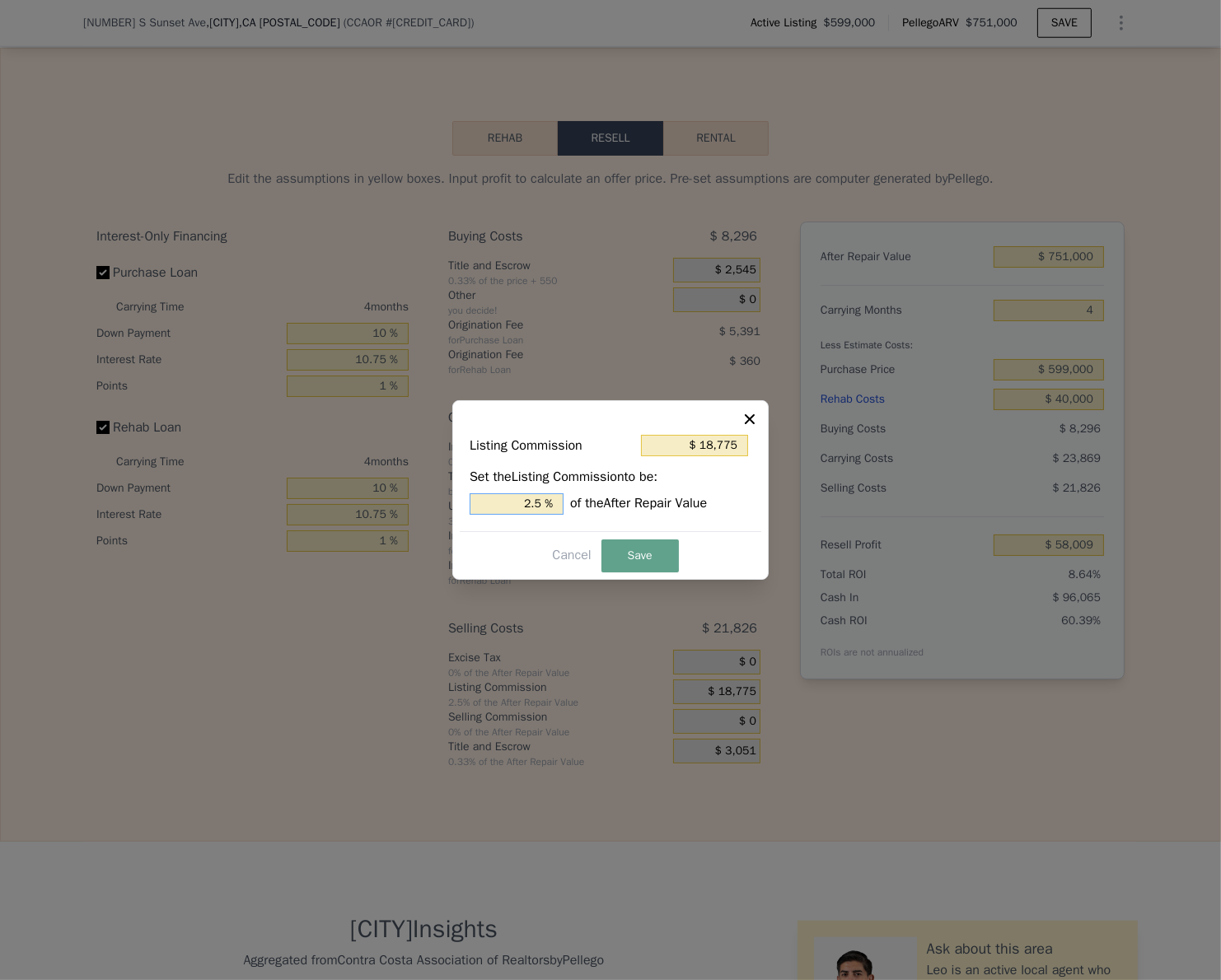type on "$ 0" 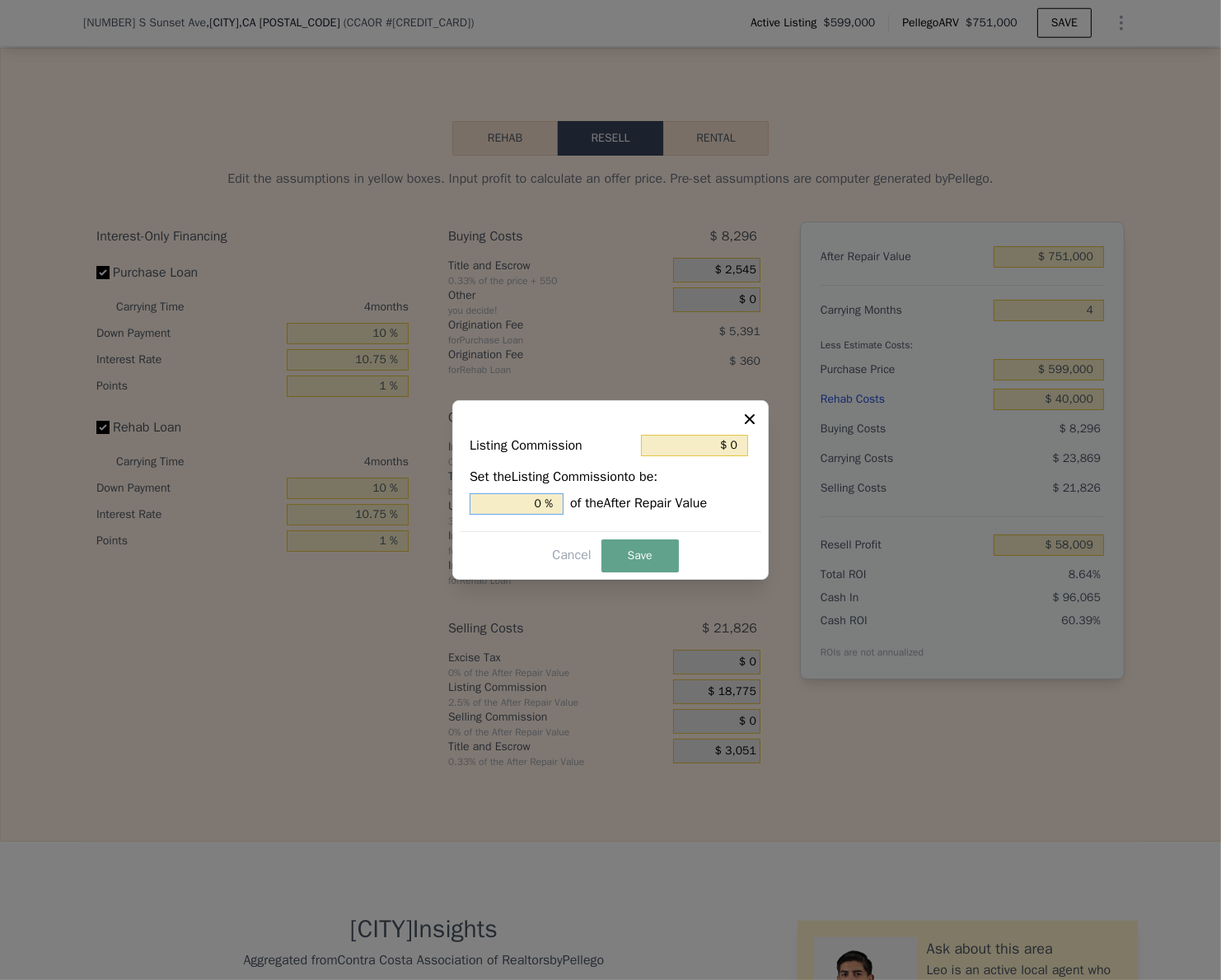 type 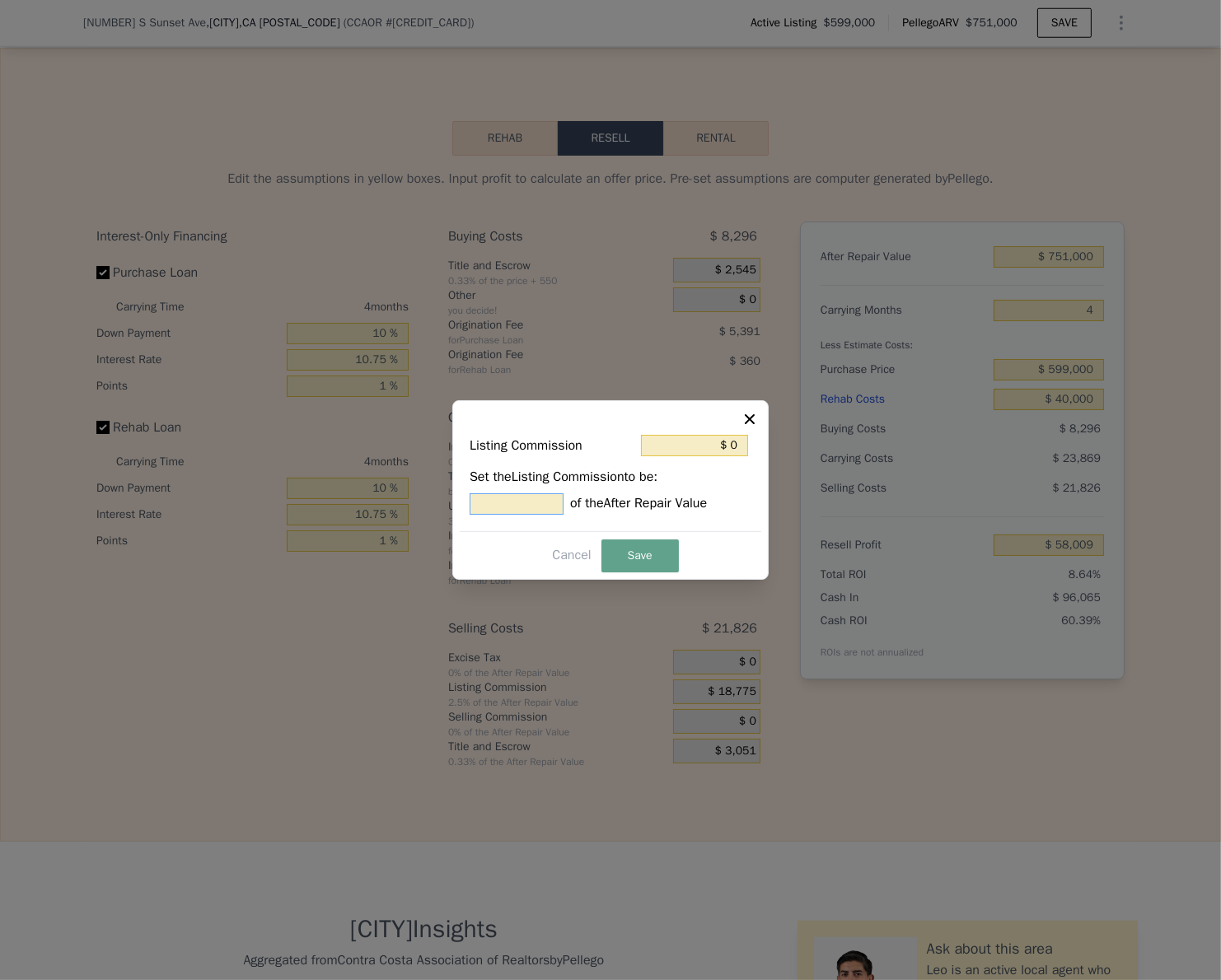type on "$ 15,020" 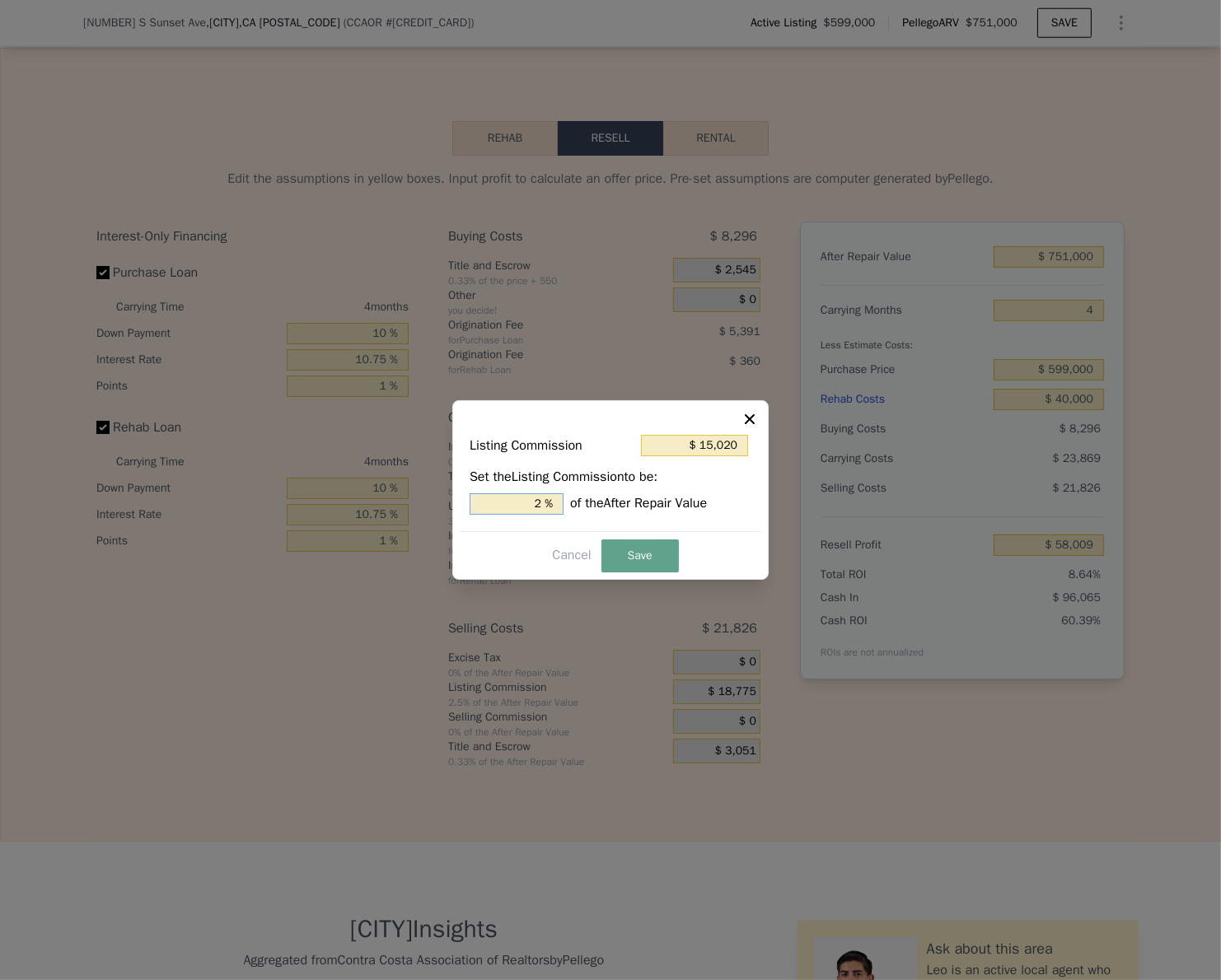 type on "2 %" 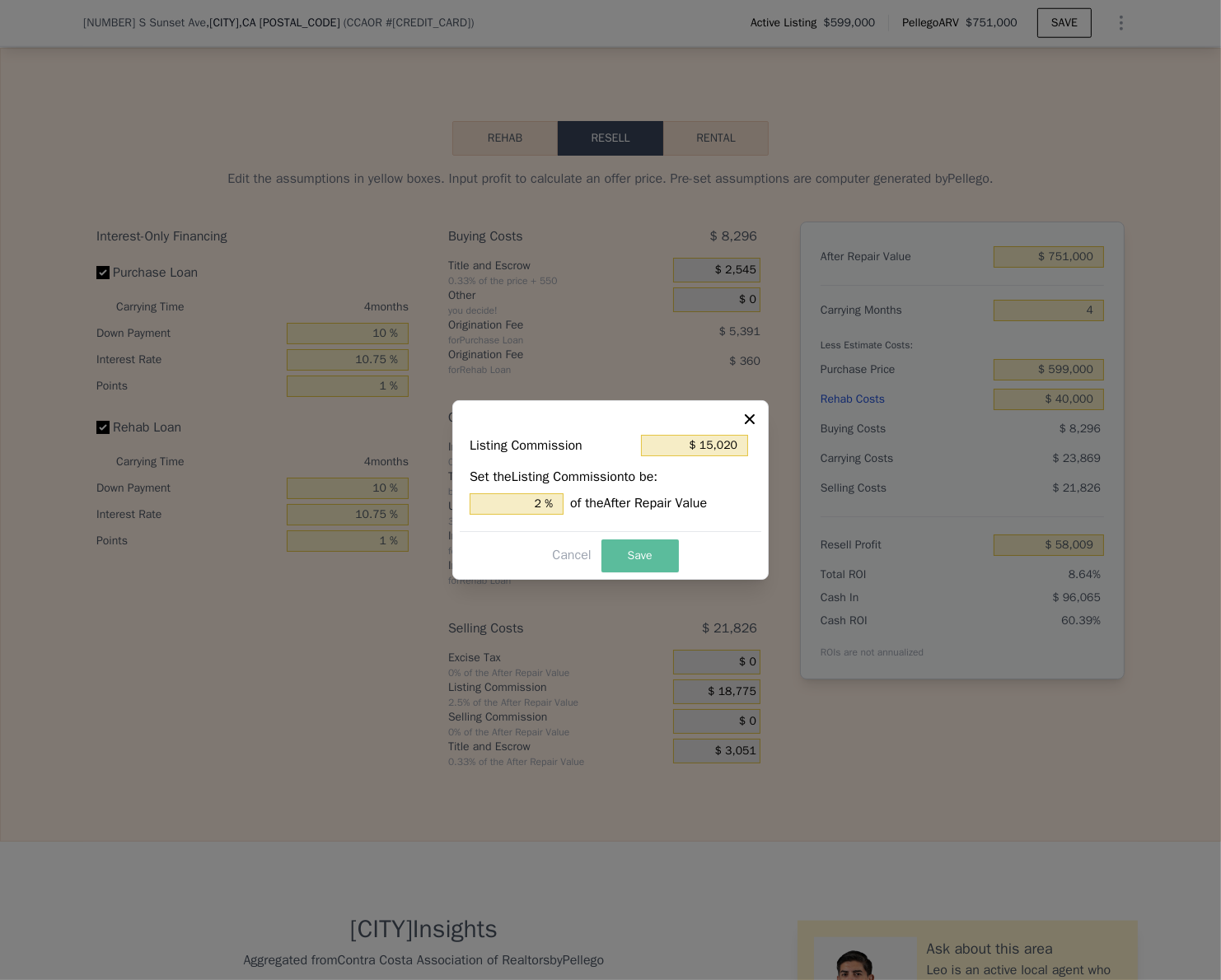click on "Save" at bounding box center (640, 556) 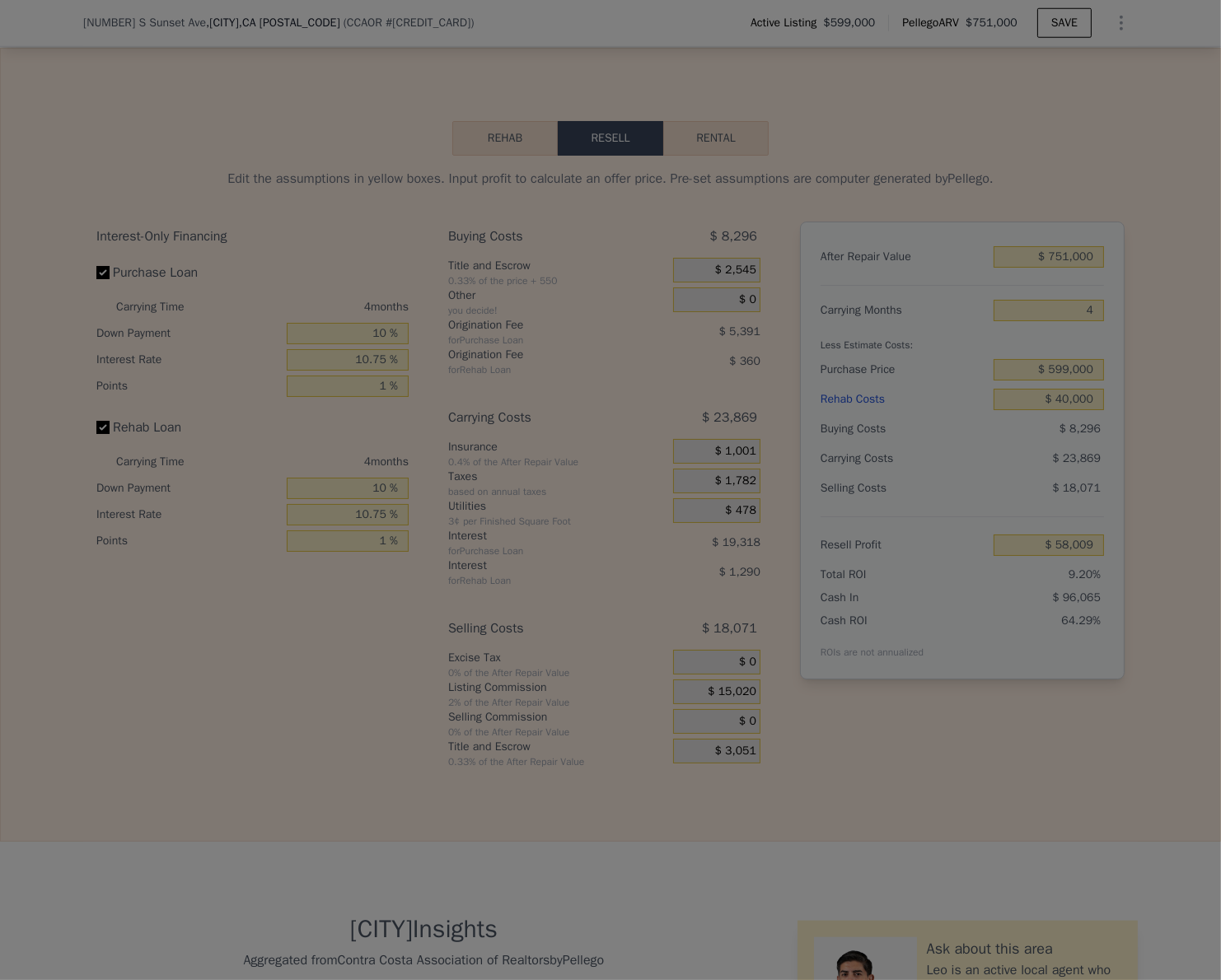 type on "$ 61,764" 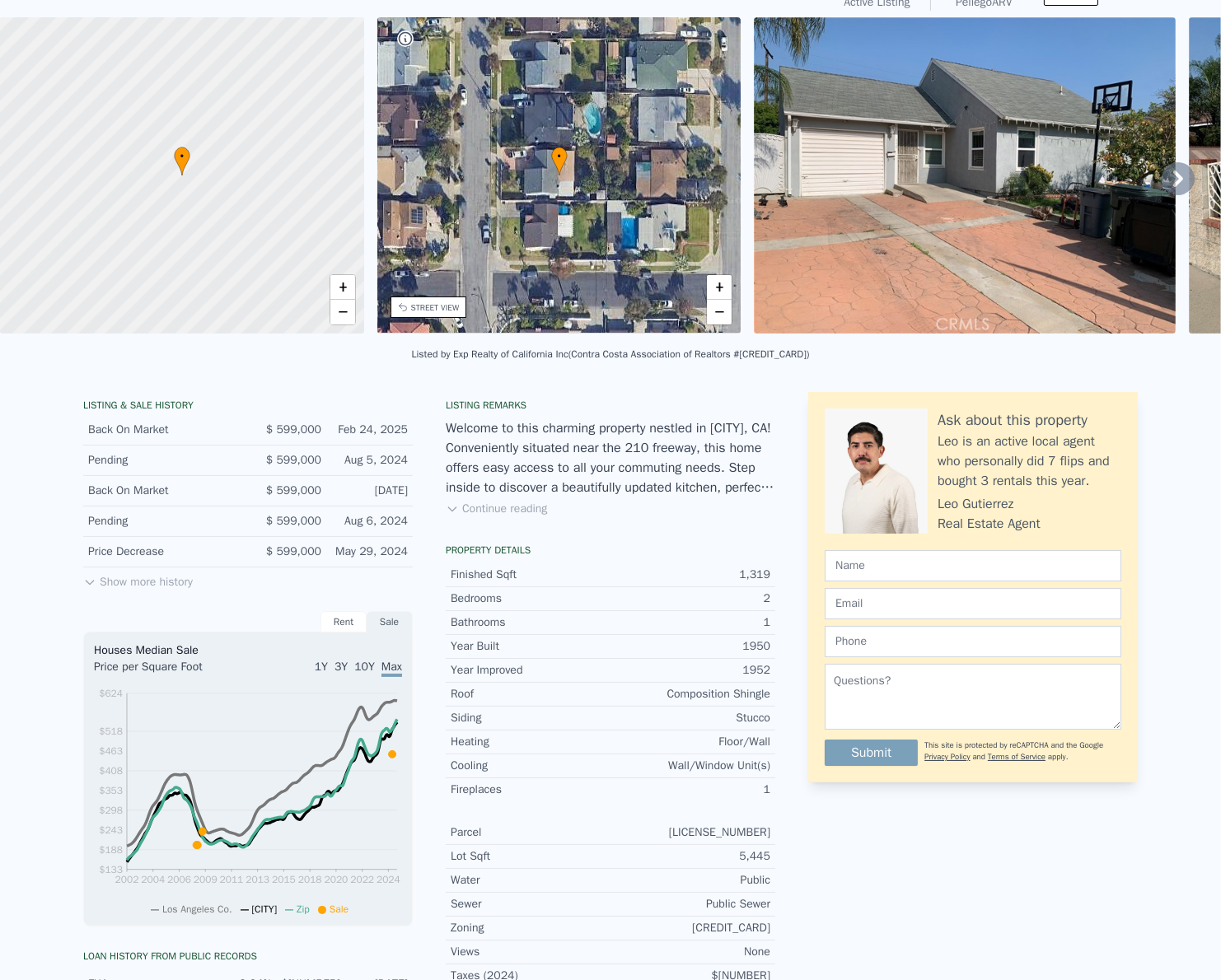 scroll, scrollTop: 0, scrollLeft: 0, axis: both 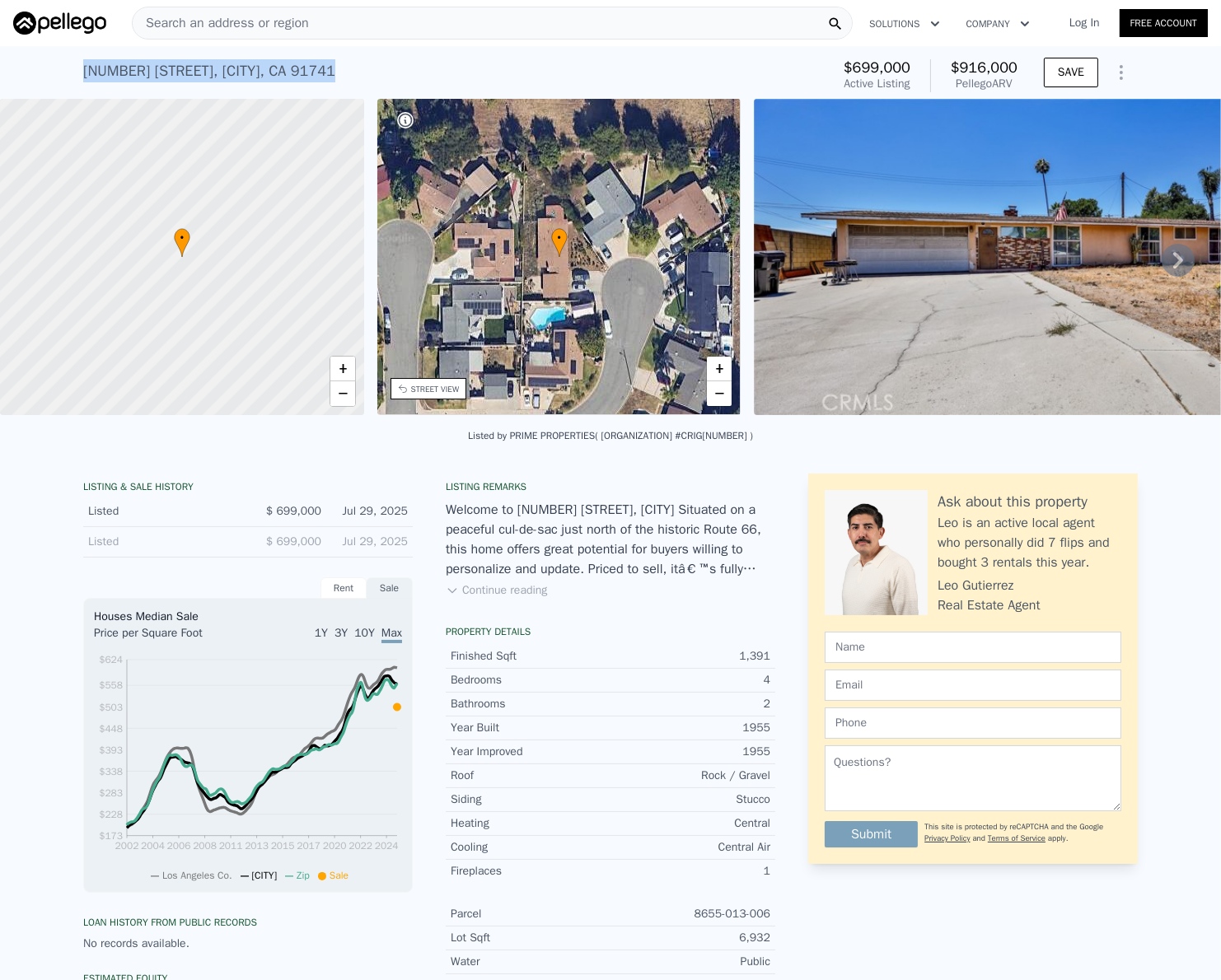 drag, startPoint x: 62, startPoint y: 67, endPoint x: 332, endPoint y: 71, distance: 270.02963 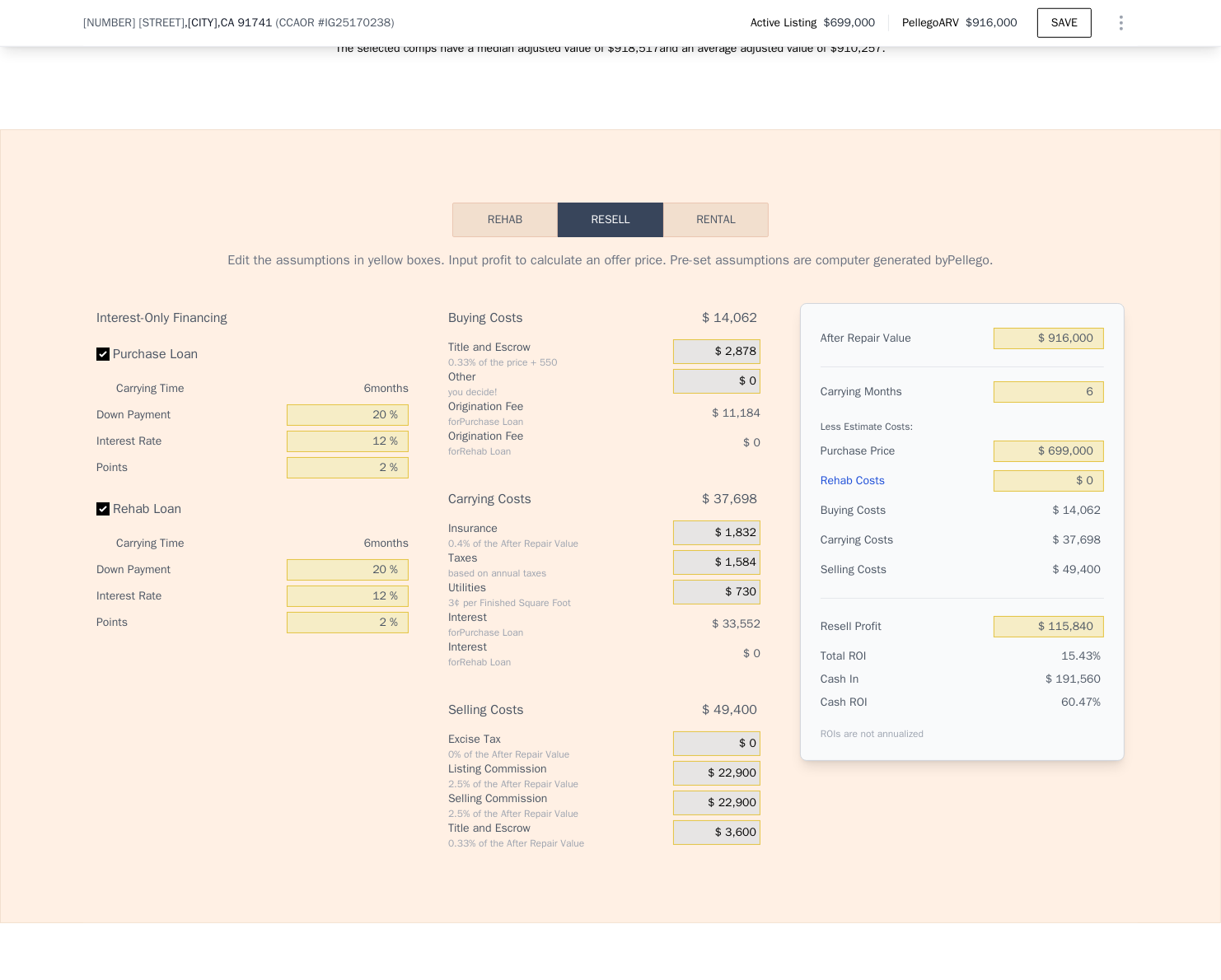 scroll, scrollTop: 2305, scrollLeft: 0, axis: vertical 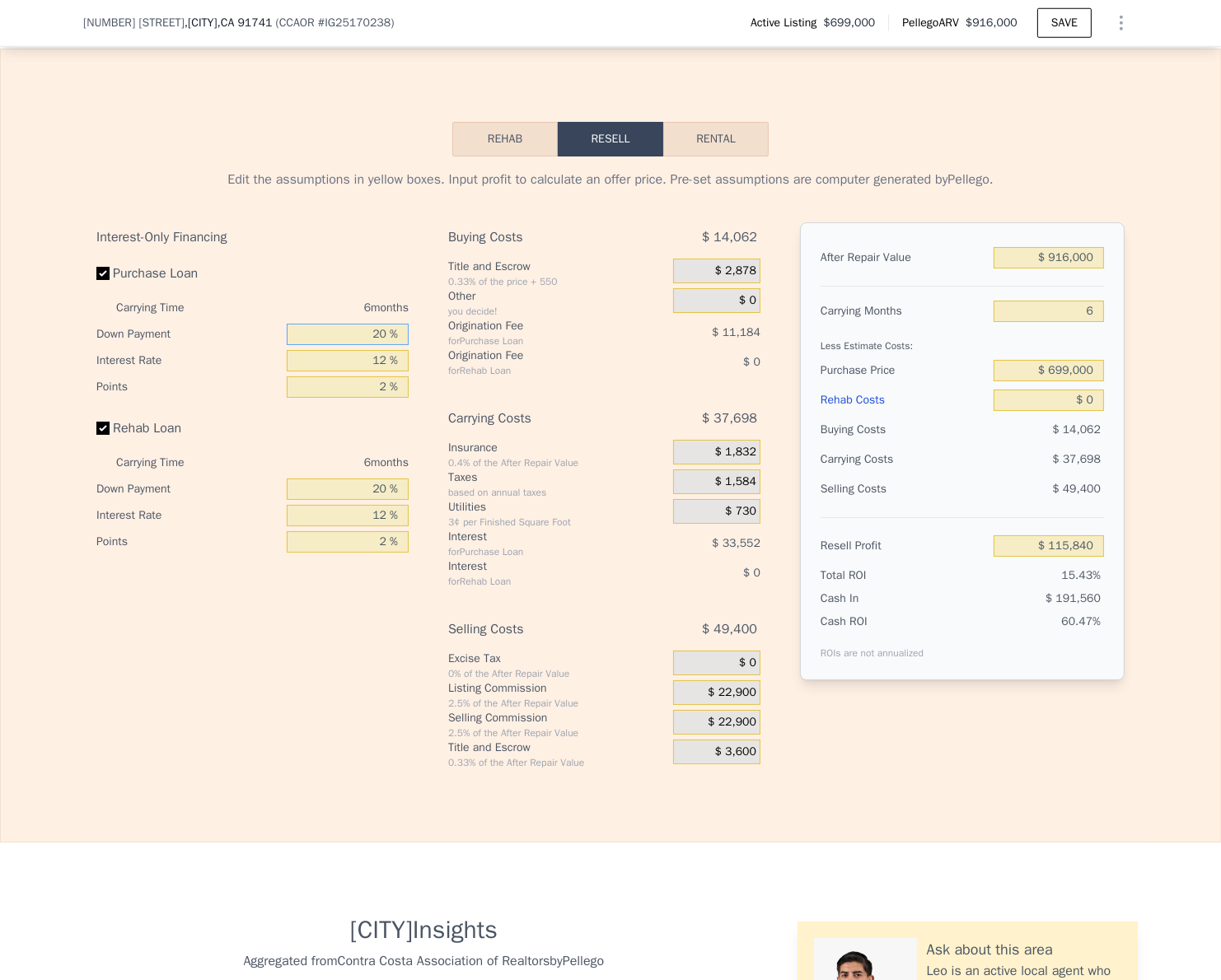 drag, startPoint x: 333, startPoint y: 390, endPoint x: 454, endPoint y: 386, distance: 121.066 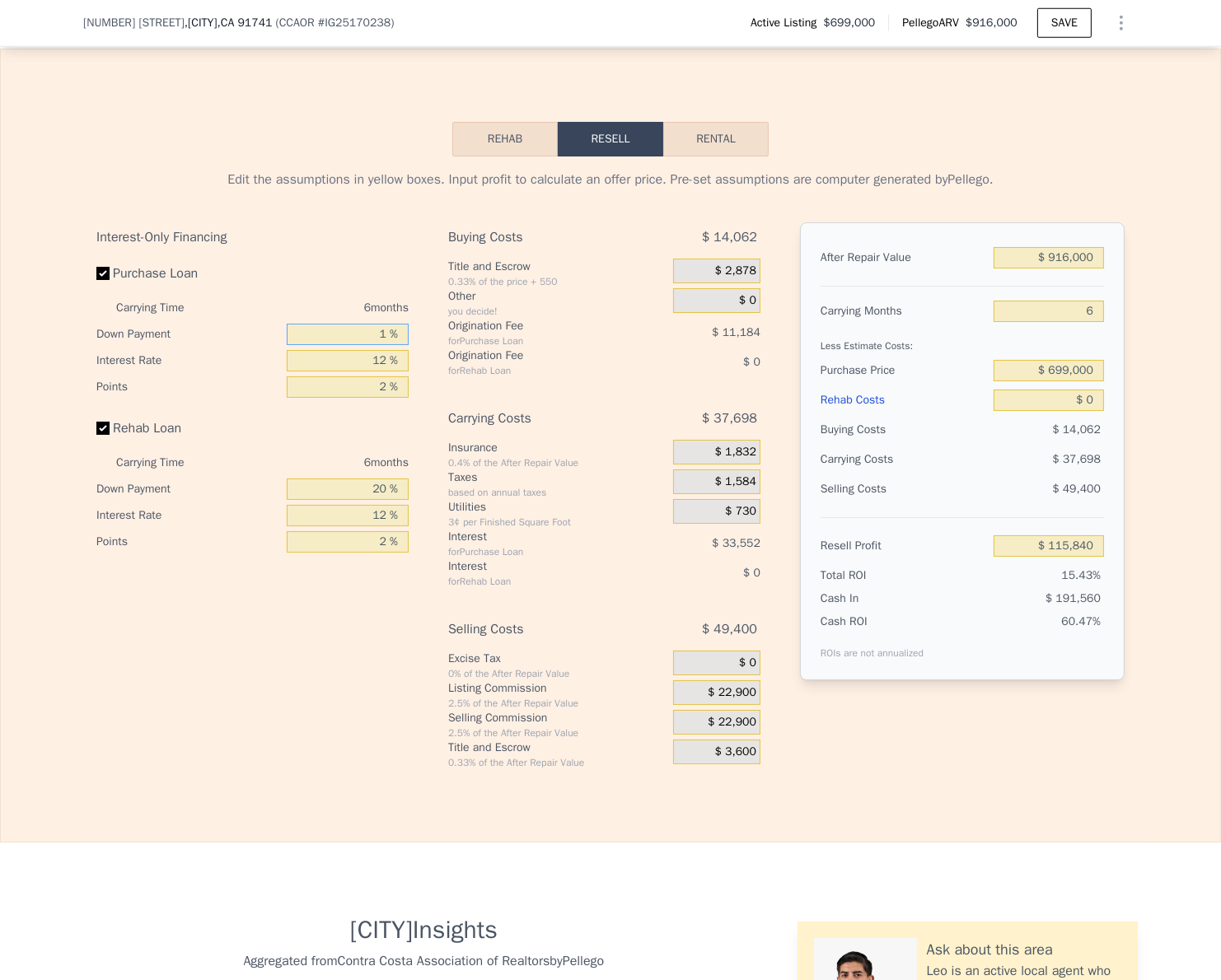 type on "10 %" 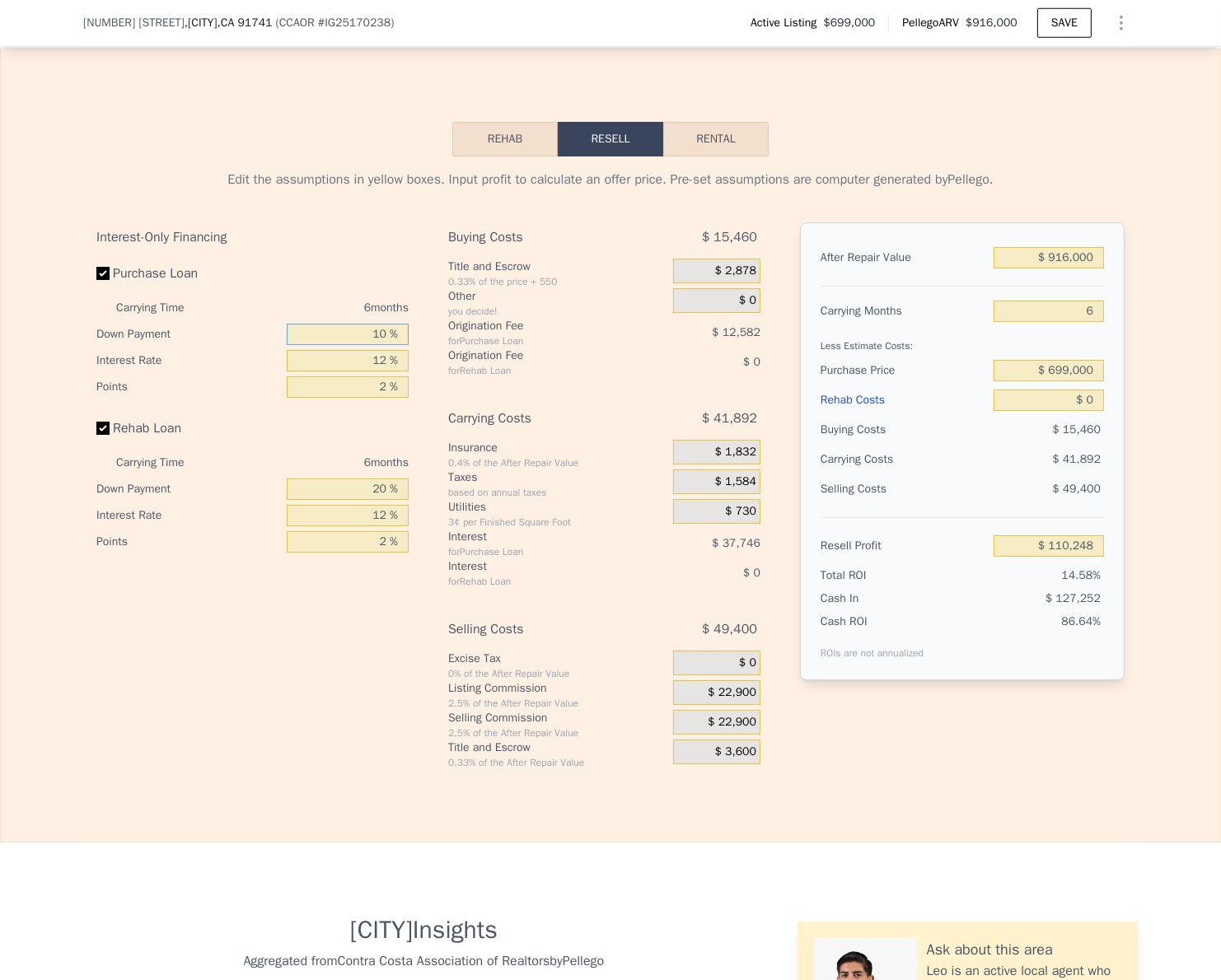 type on "$ 110,248" 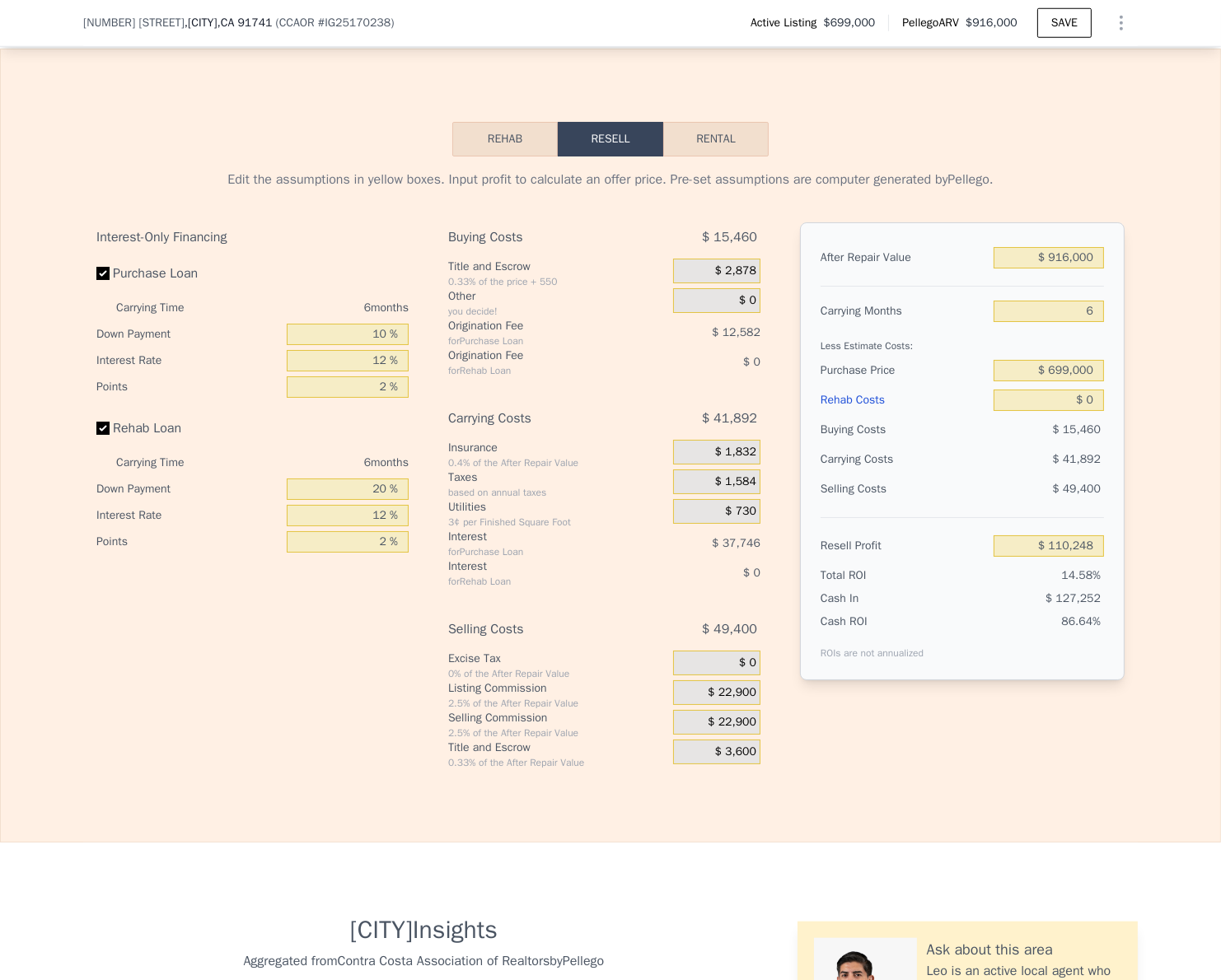 drag, startPoint x: 339, startPoint y: 526, endPoint x: 338, endPoint y: 539, distance: 13.038405 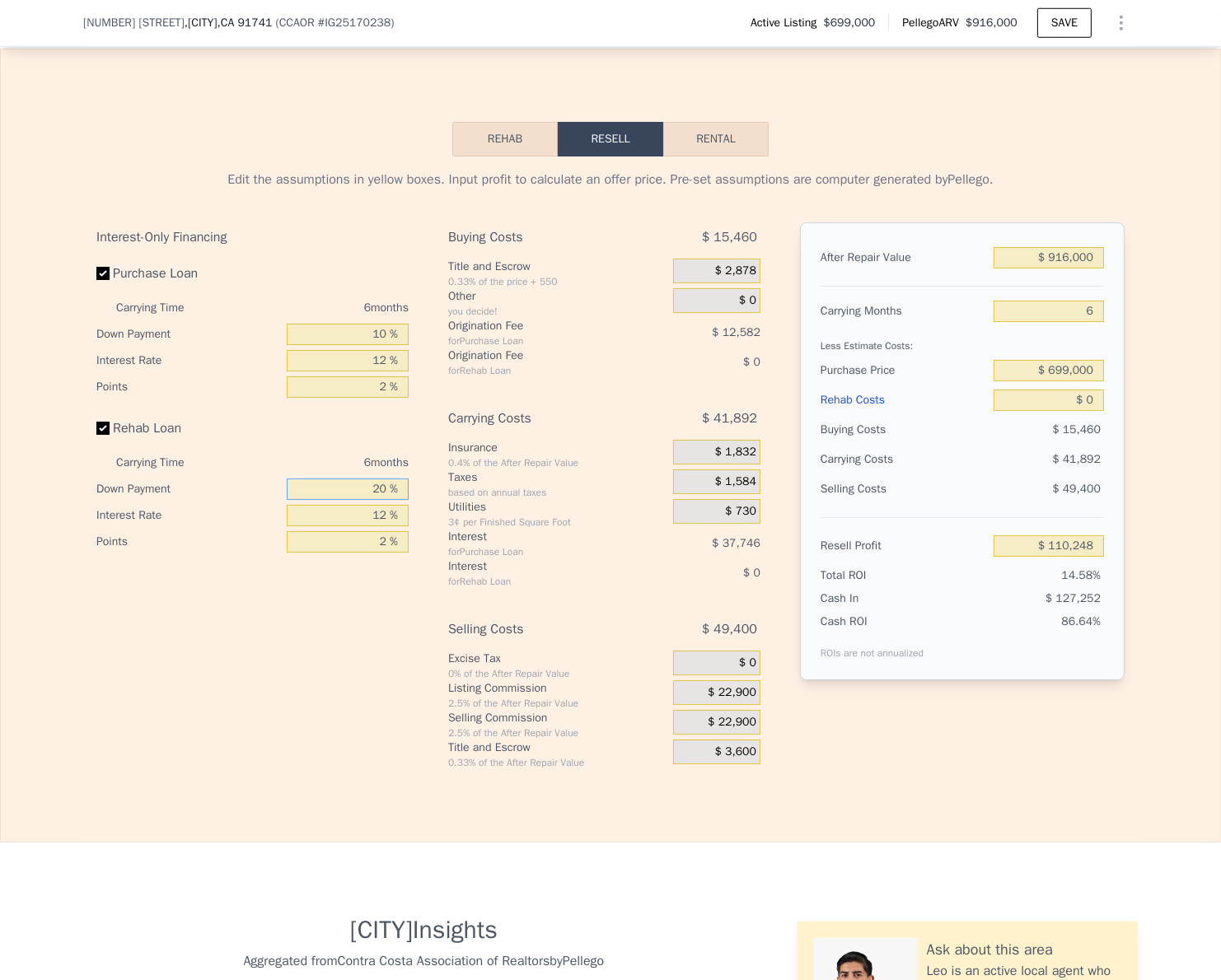 click on "20 %" at bounding box center [348, 489] 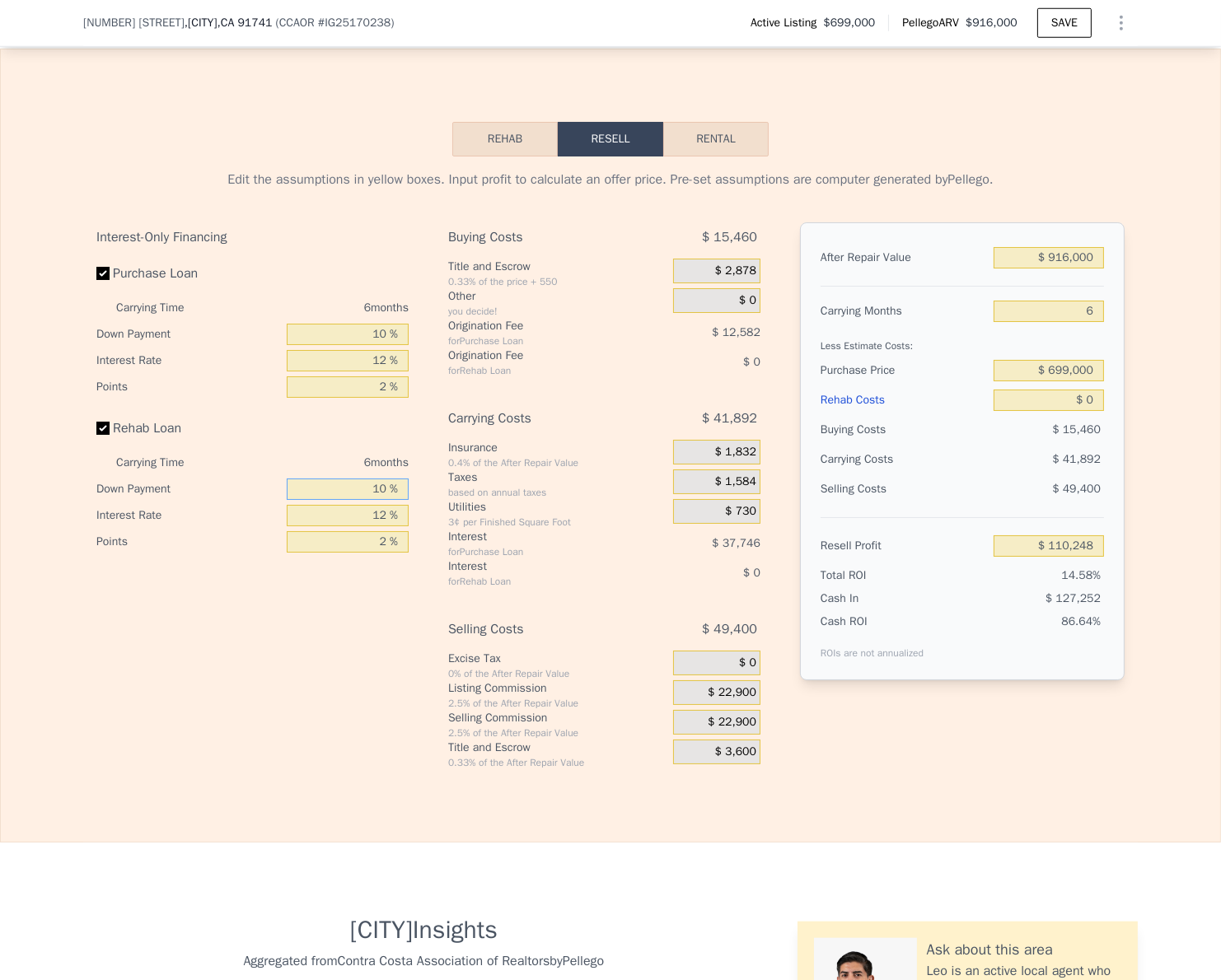 type on "10 %" 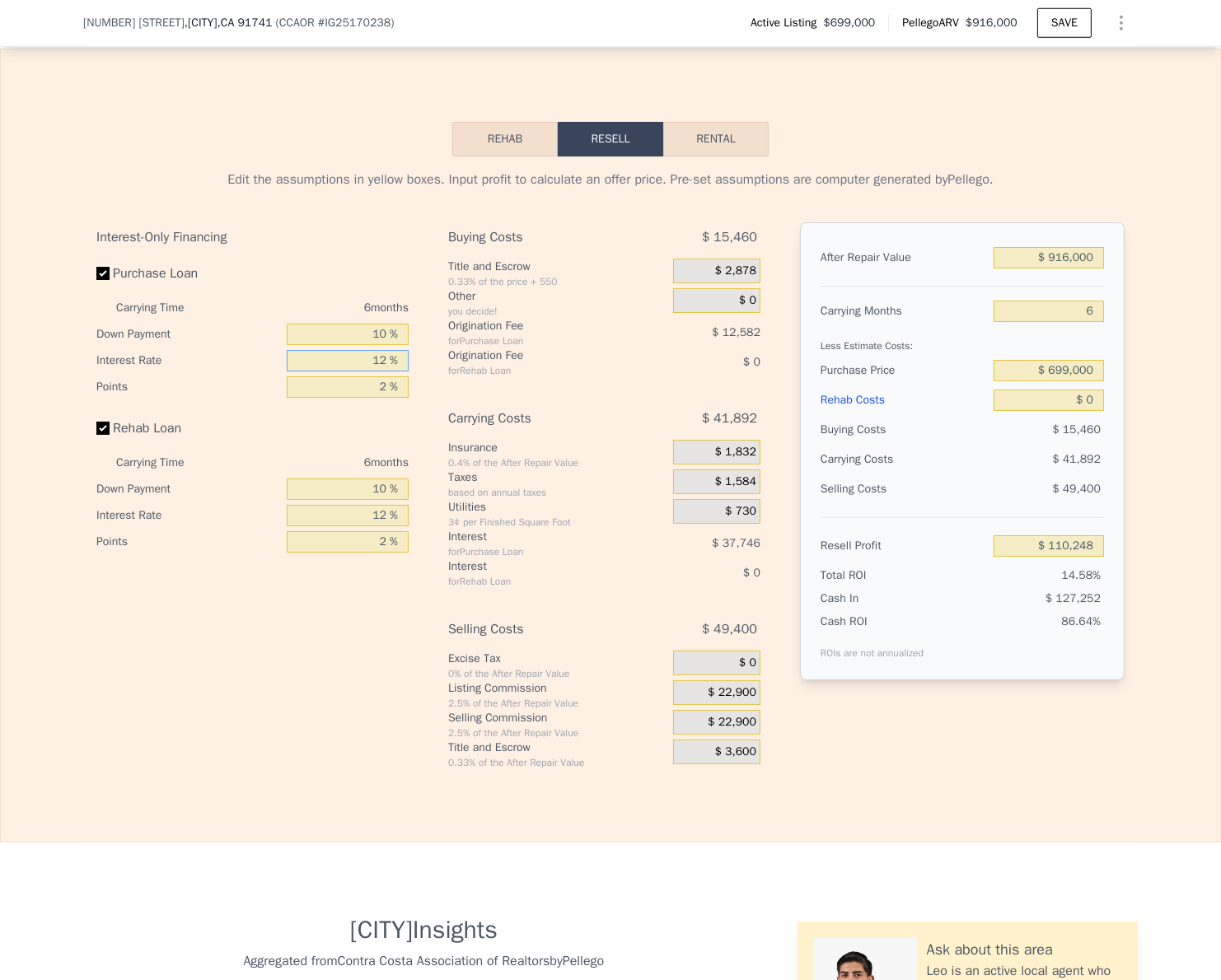 click on "12 %" at bounding box center [348, 361] 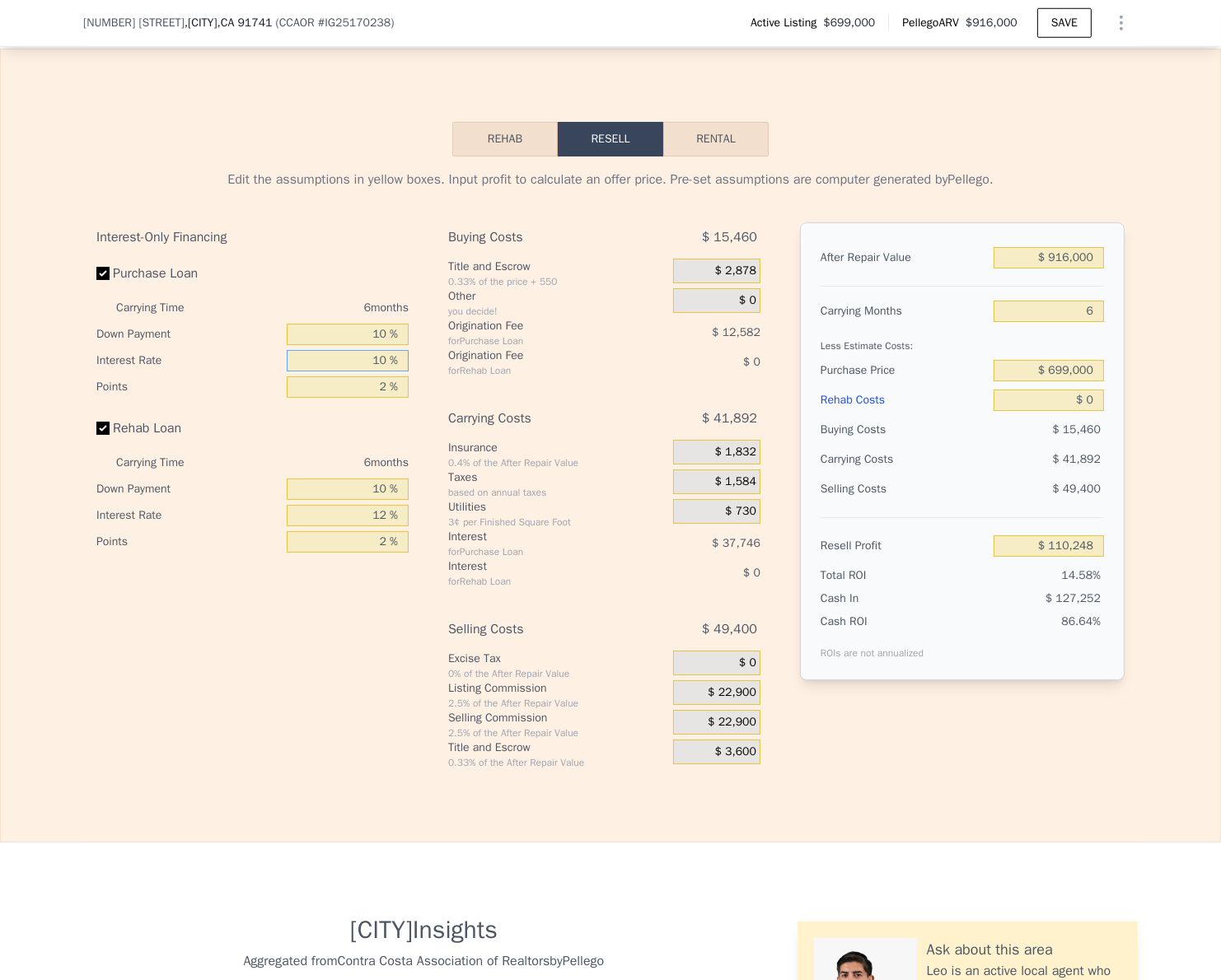 type on "10. %" 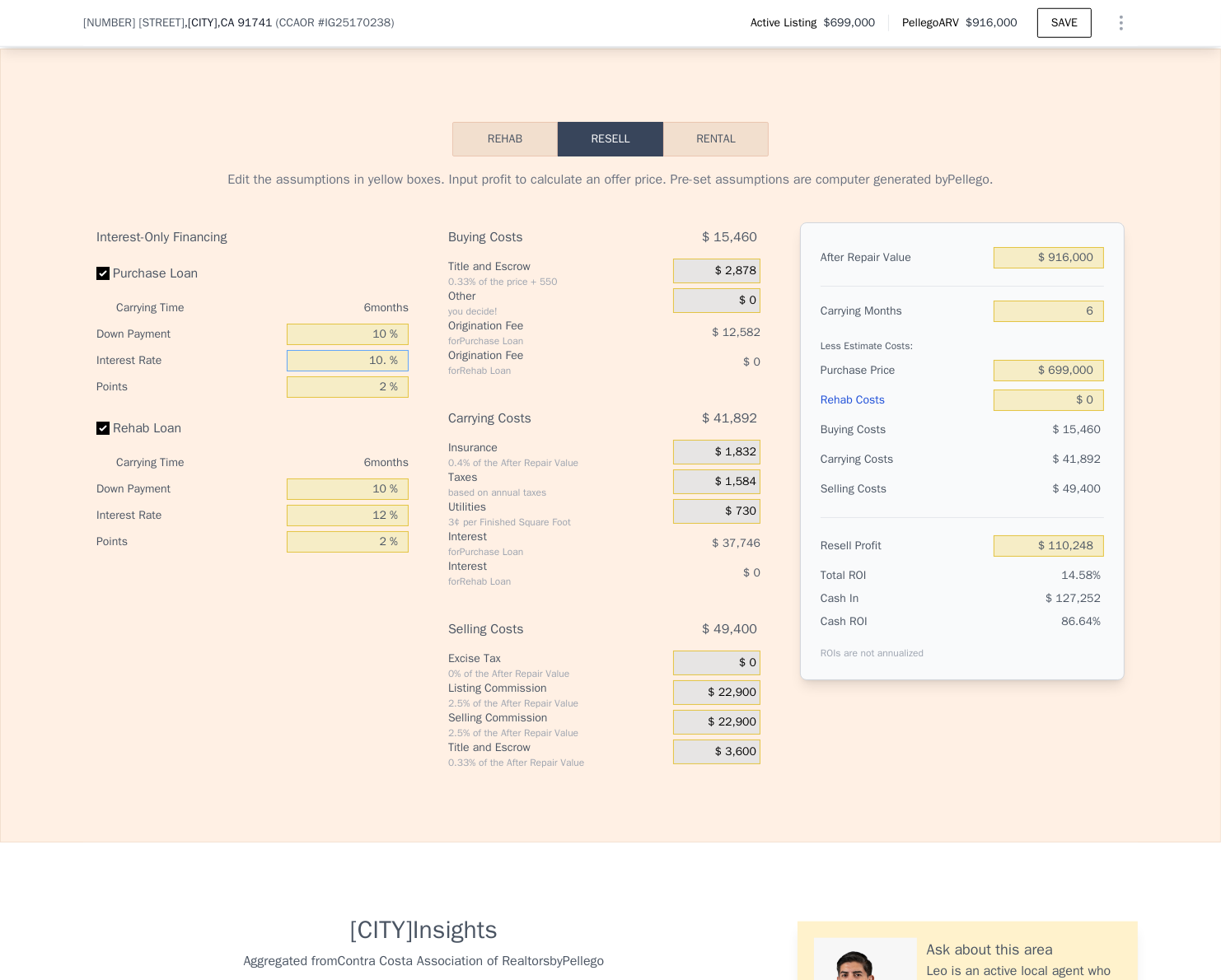 type on "$ 116,536" 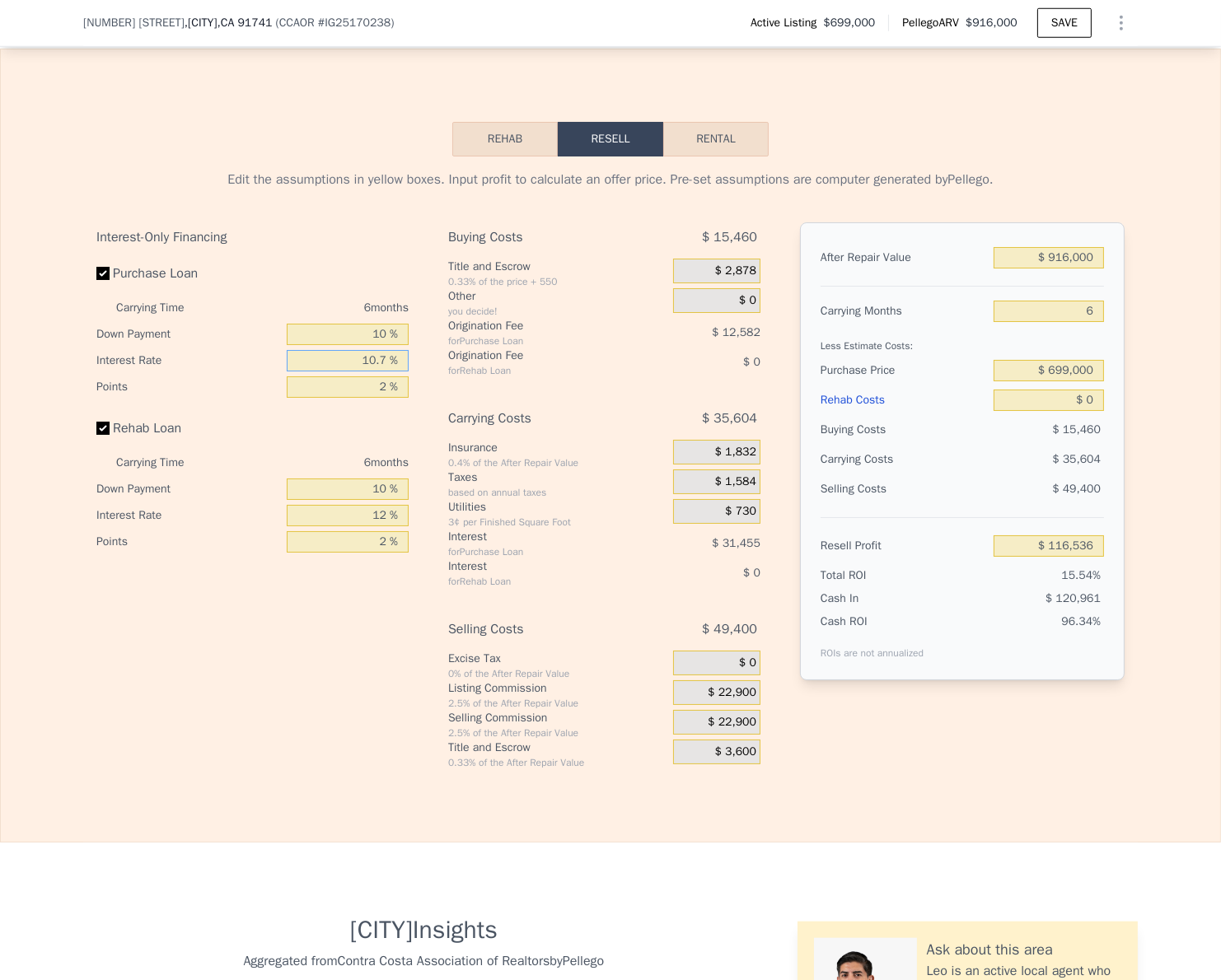 type on "10.75 %" 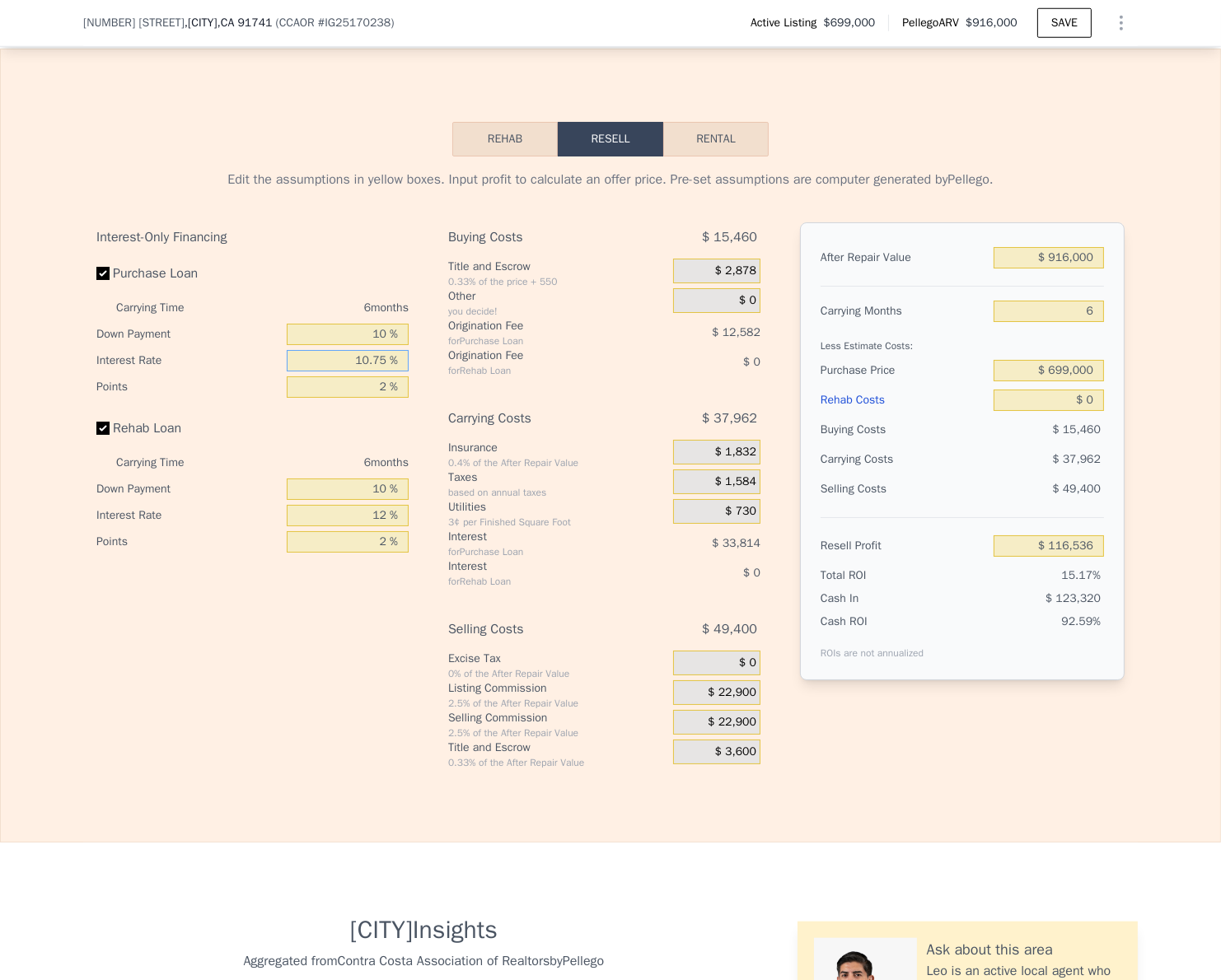 type on "$ 114,178" 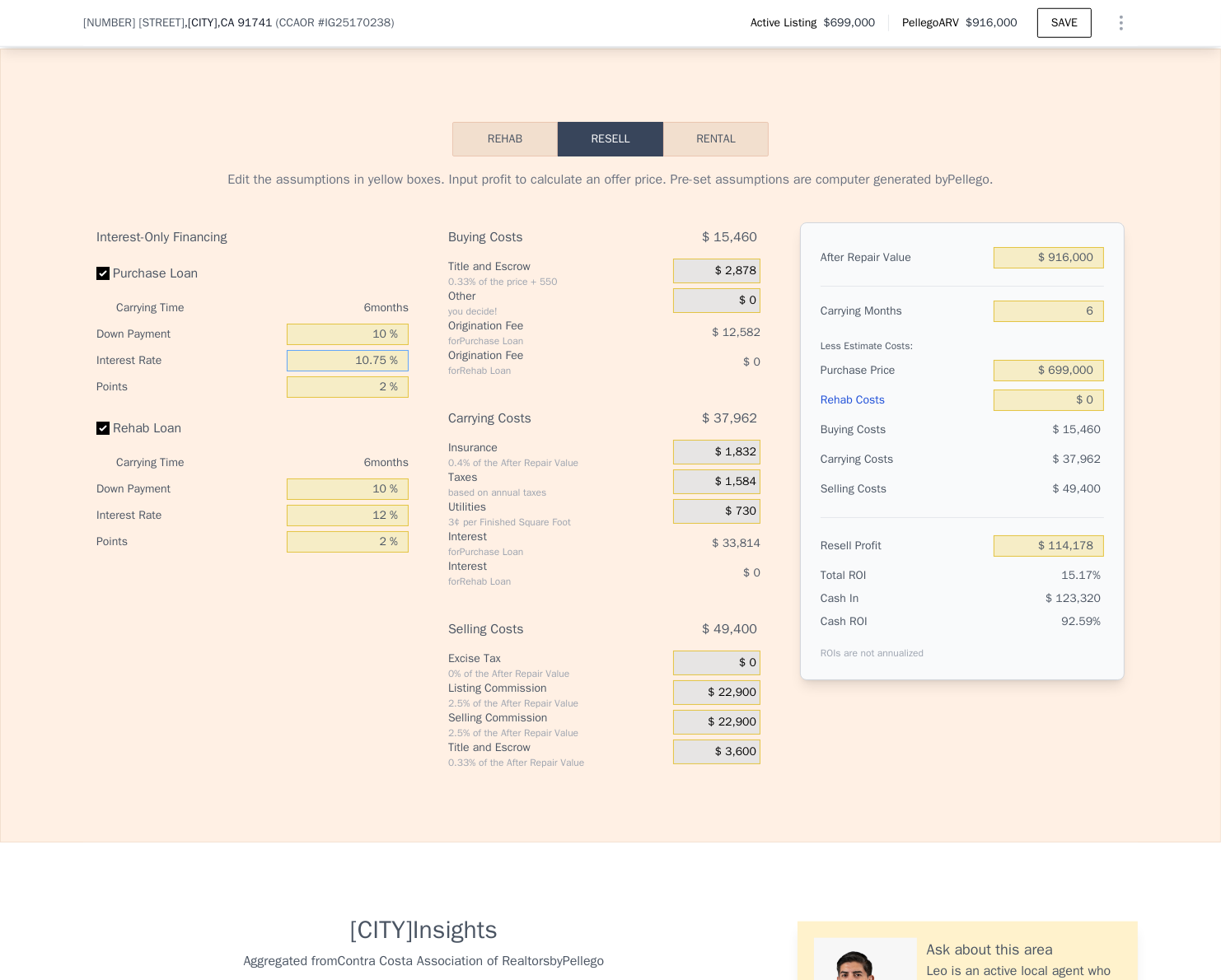 type on "10.75 %" 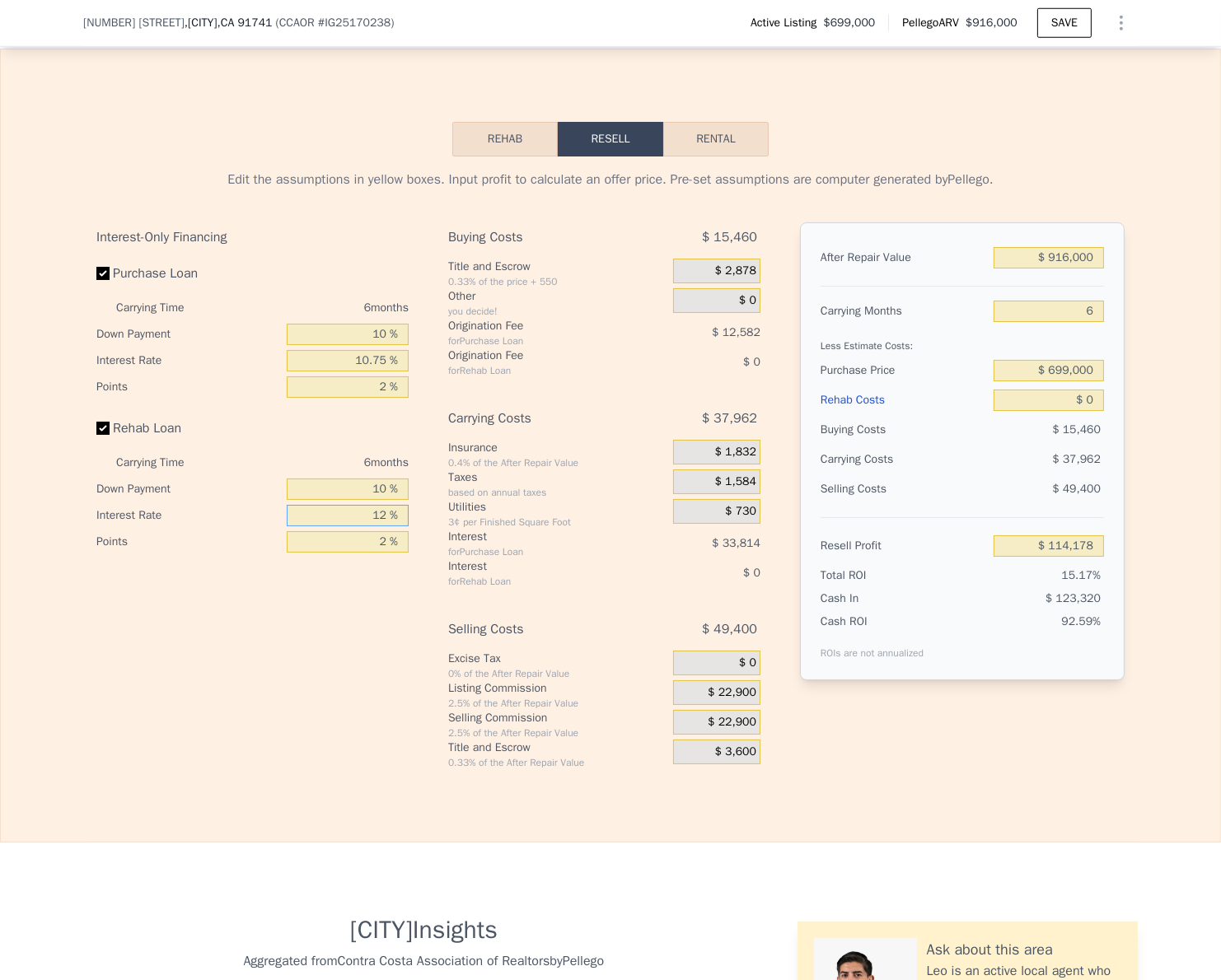 click on "12 %" at bounding box center (348, 516) 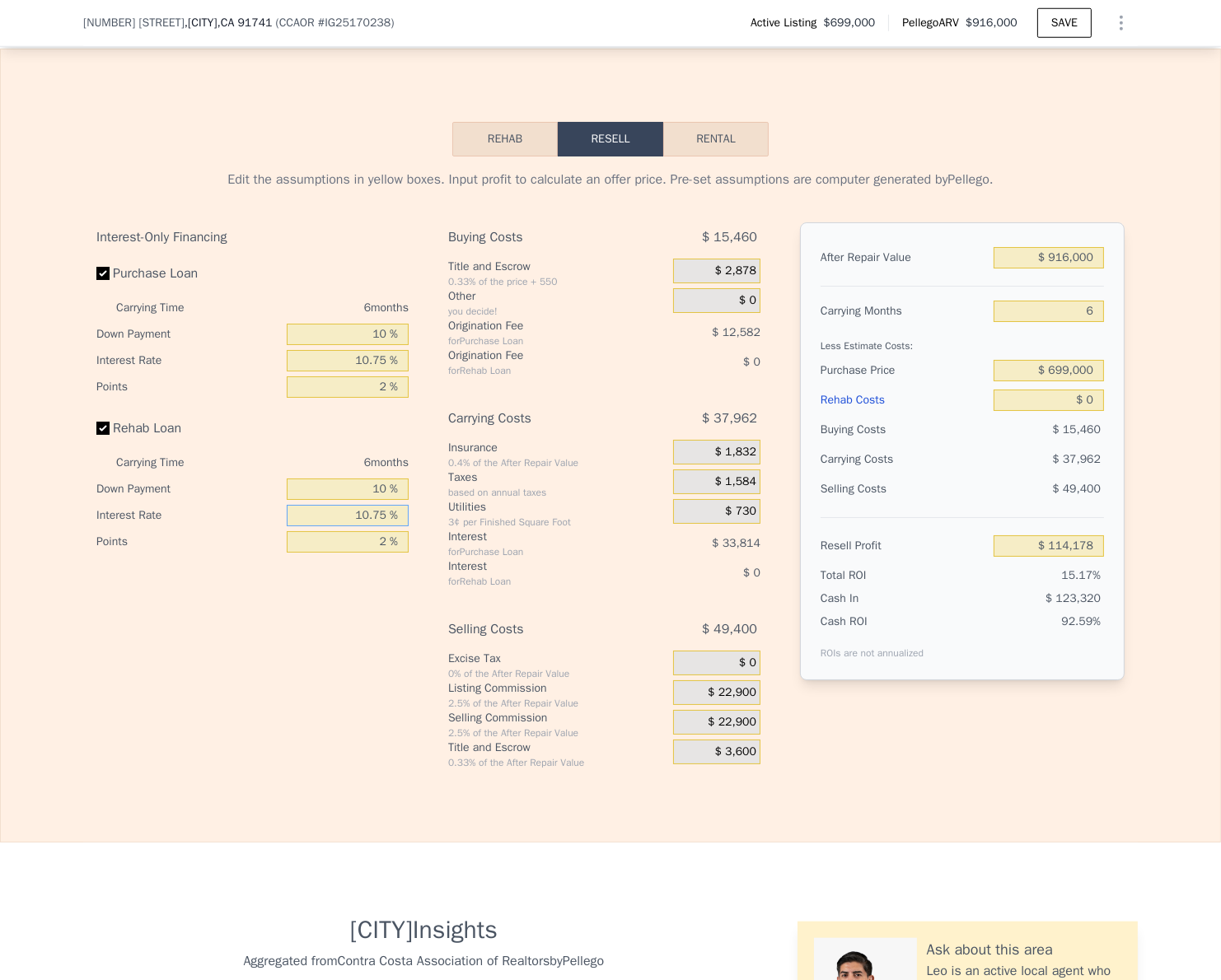 type on "10.75 %" 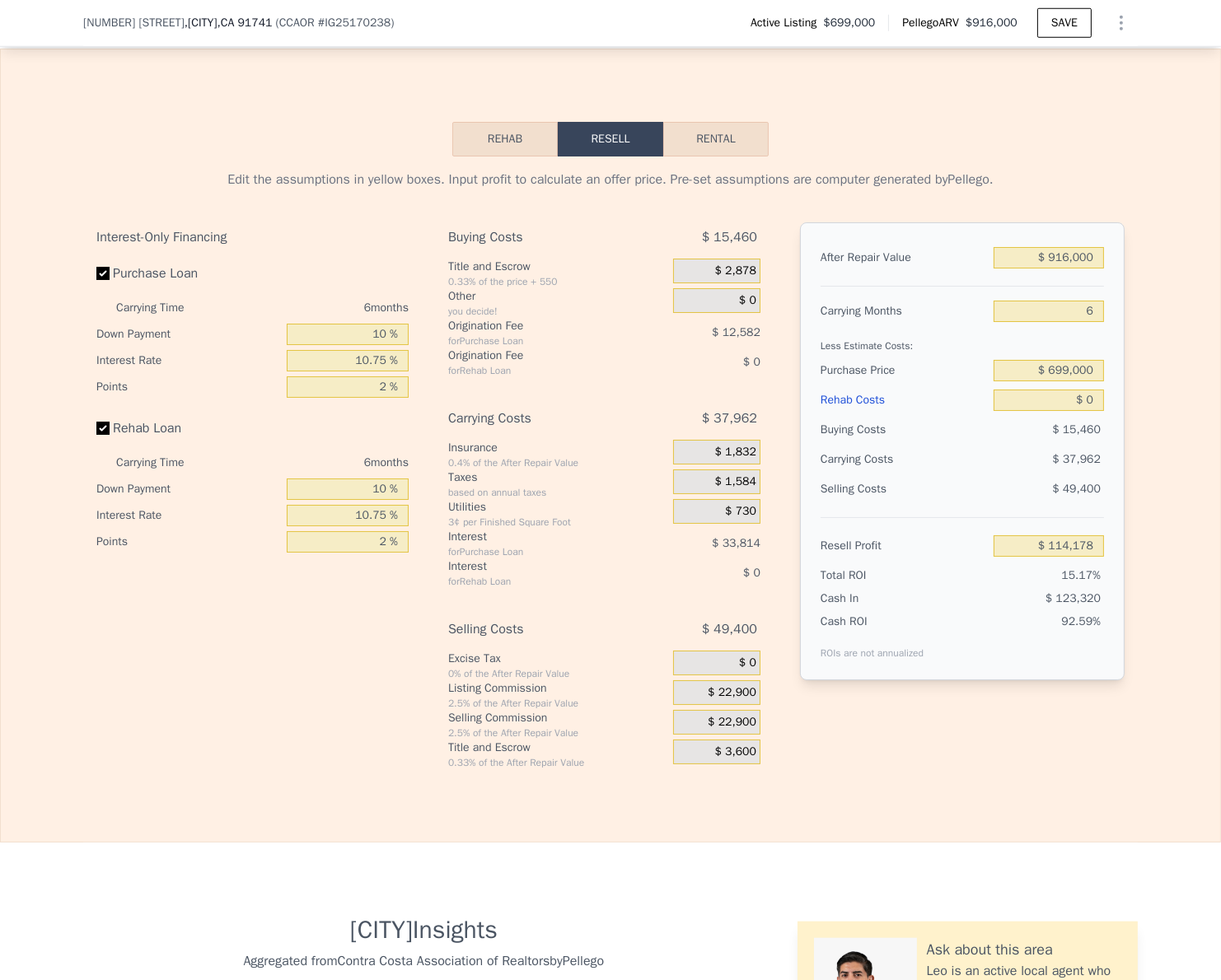 click on "Interest-Only Financing Purchase Loan Carrying Time 6 months Down Payment 10 % Interest Rate 10.75 % Points 2 % Rehab Loan Carrying Time 6 months Down Payment 10 % Interest Rate 10.75 % Points 2 %" at bounding box center [259, 496] 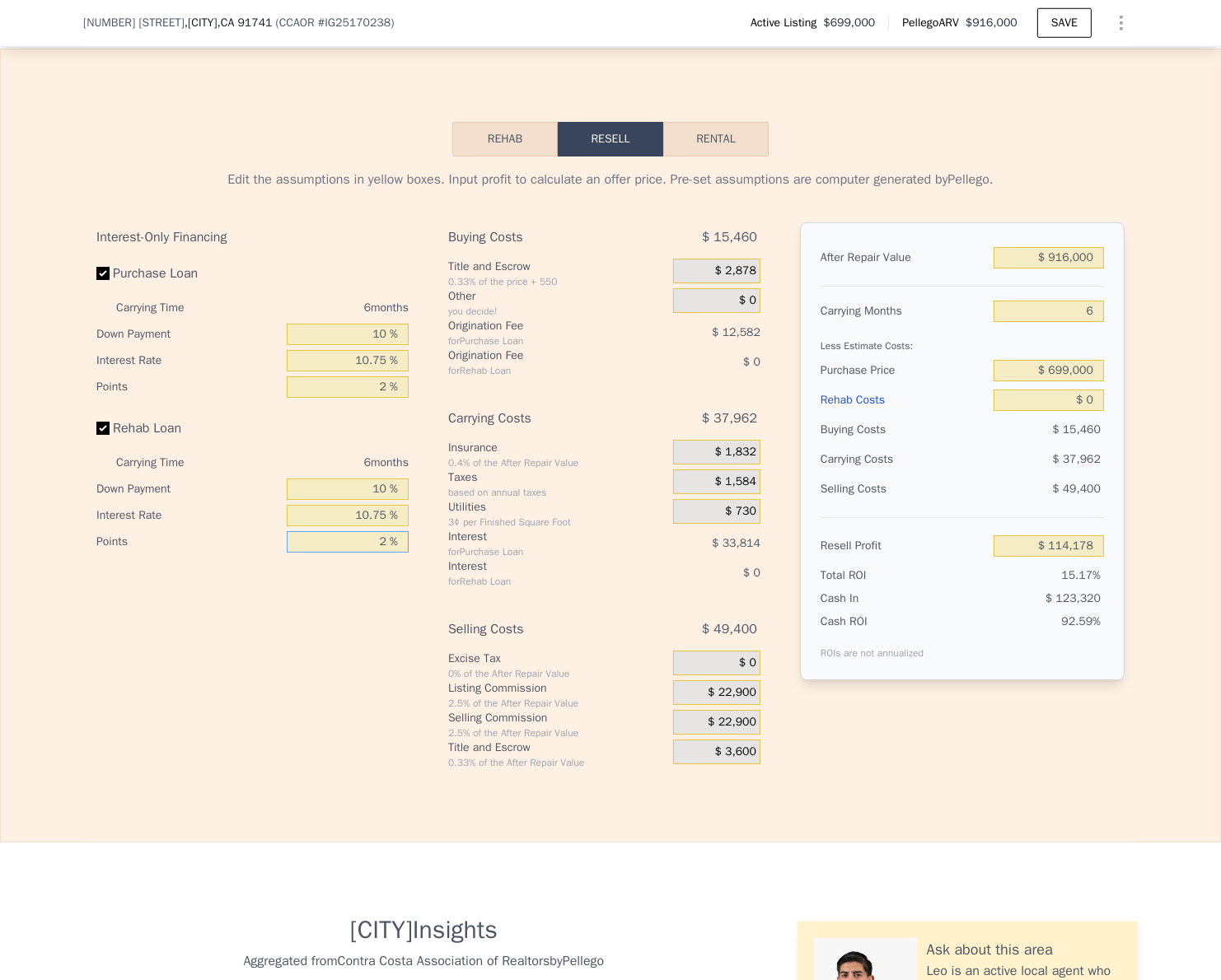 click on "2 %" at bounding box center [348, 542] 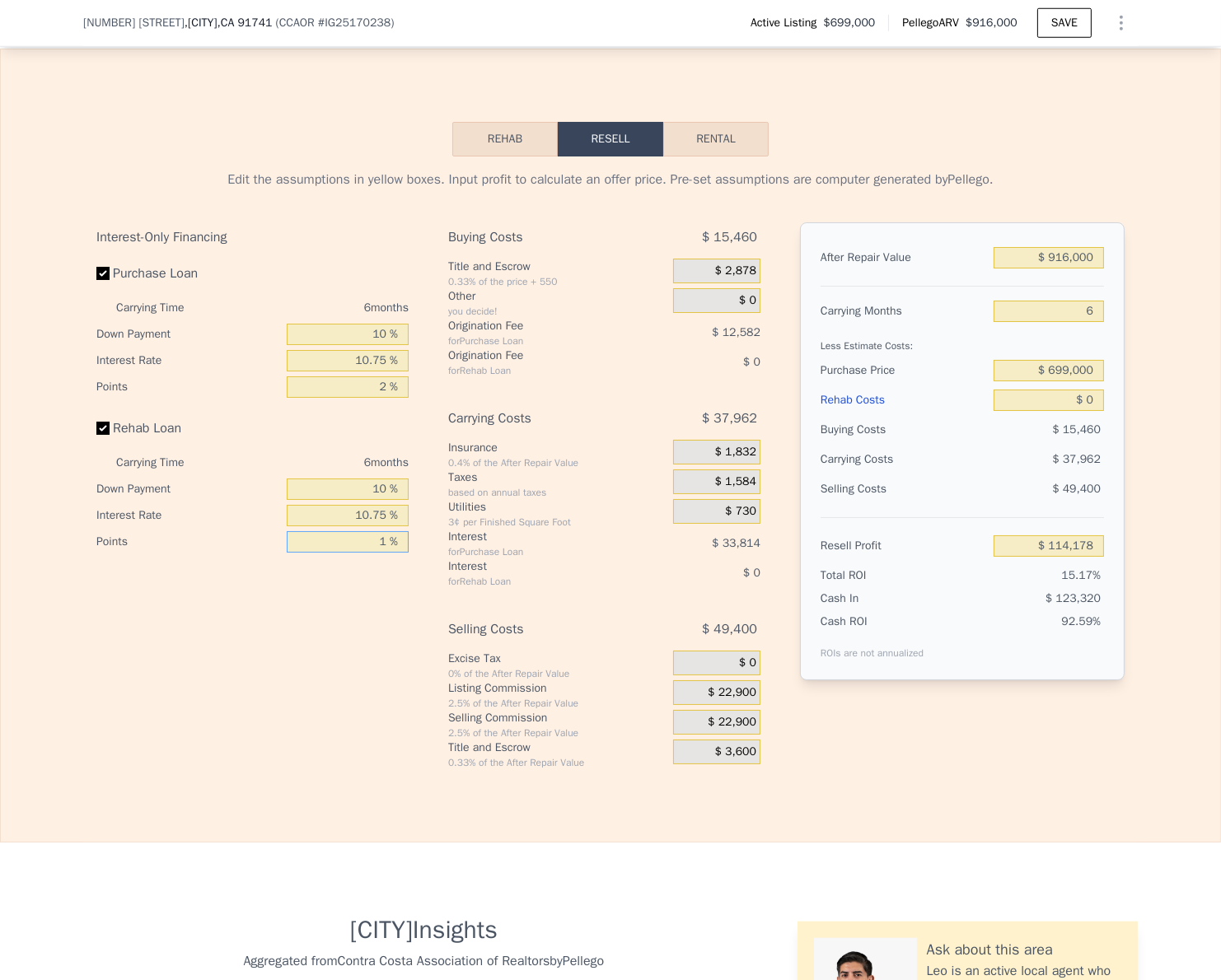 type on "1 %" 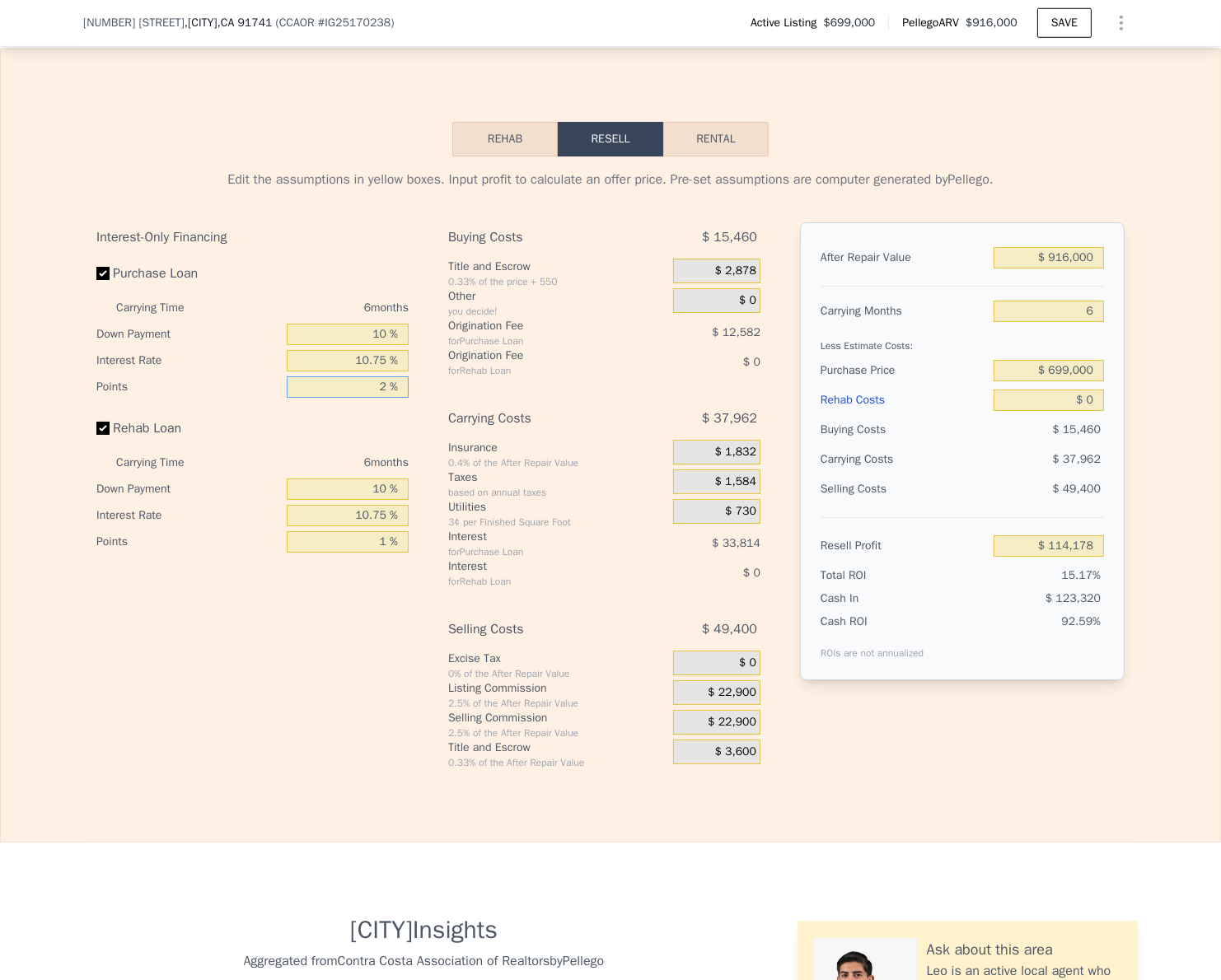 click on "2 %" at bounding box center (348, 387) 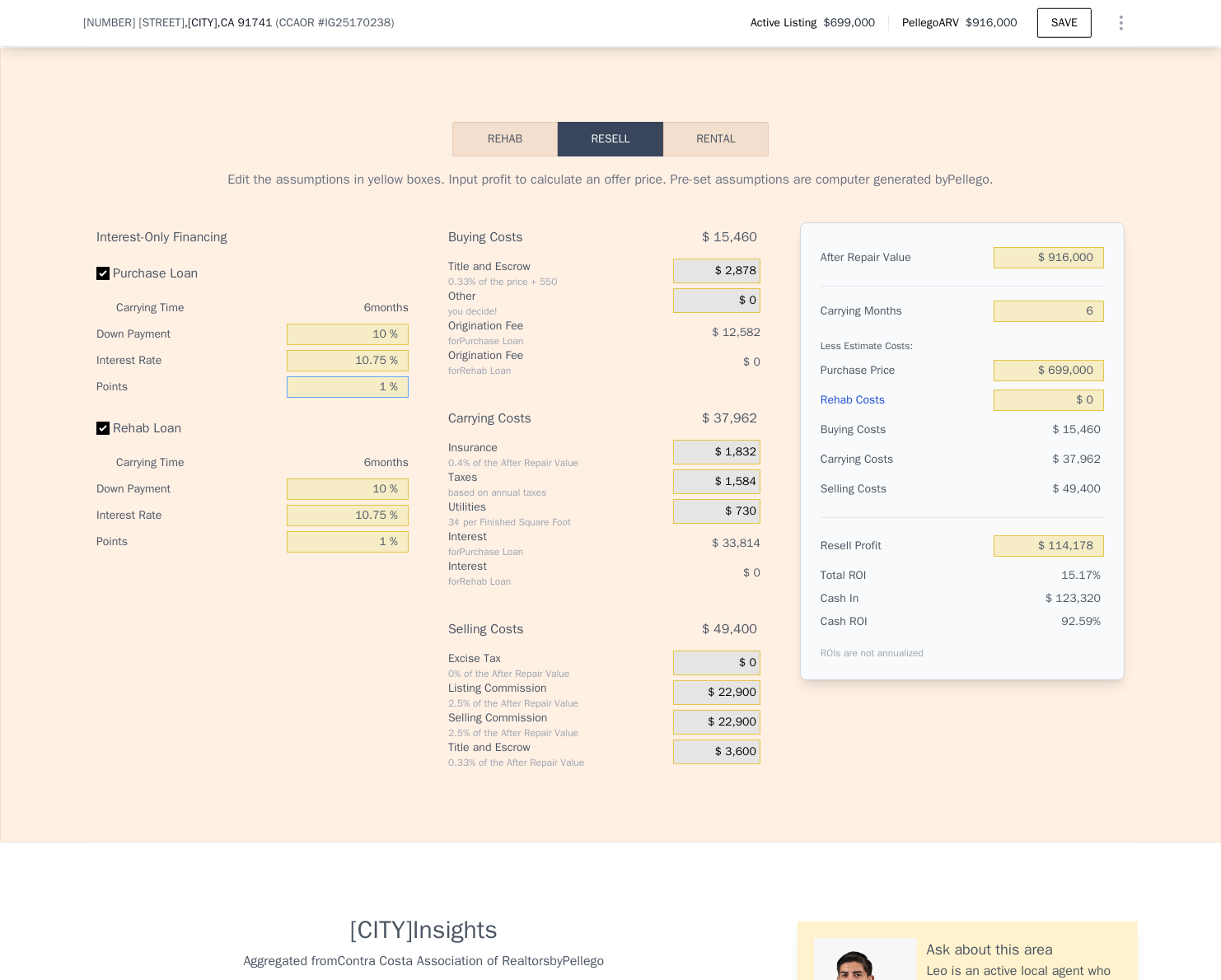 type on "1 %" 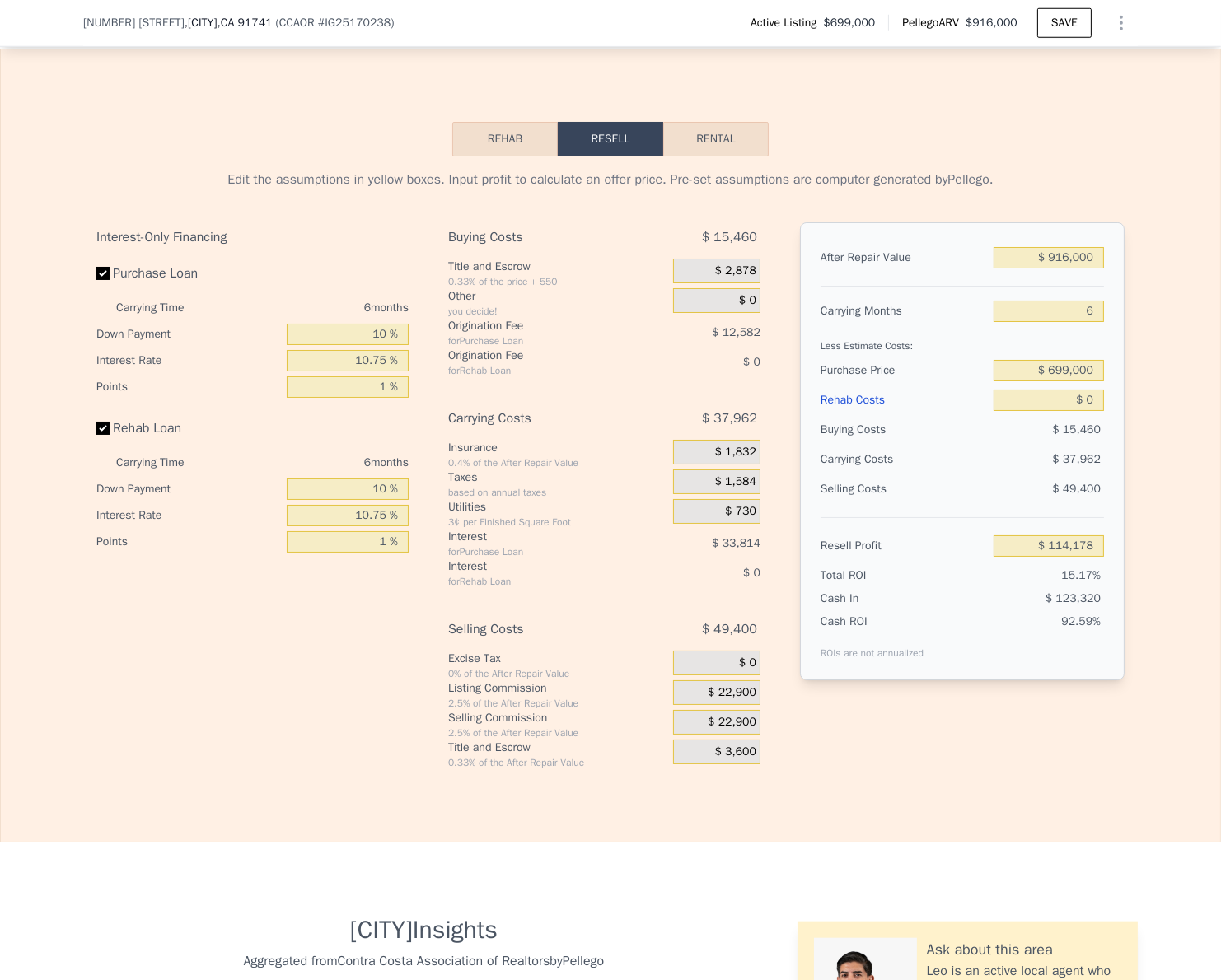 click on "Interest-Only Financing Purchase Loan Carrying Time 6 months Down Payment 10 % Interest Rate 10.75 % Points 1 % Rehab Loan Carrying Time 6 months Down Payment 10 % Interest Rate 10.75 % Points 1 %" at bounding box center (259, 496) 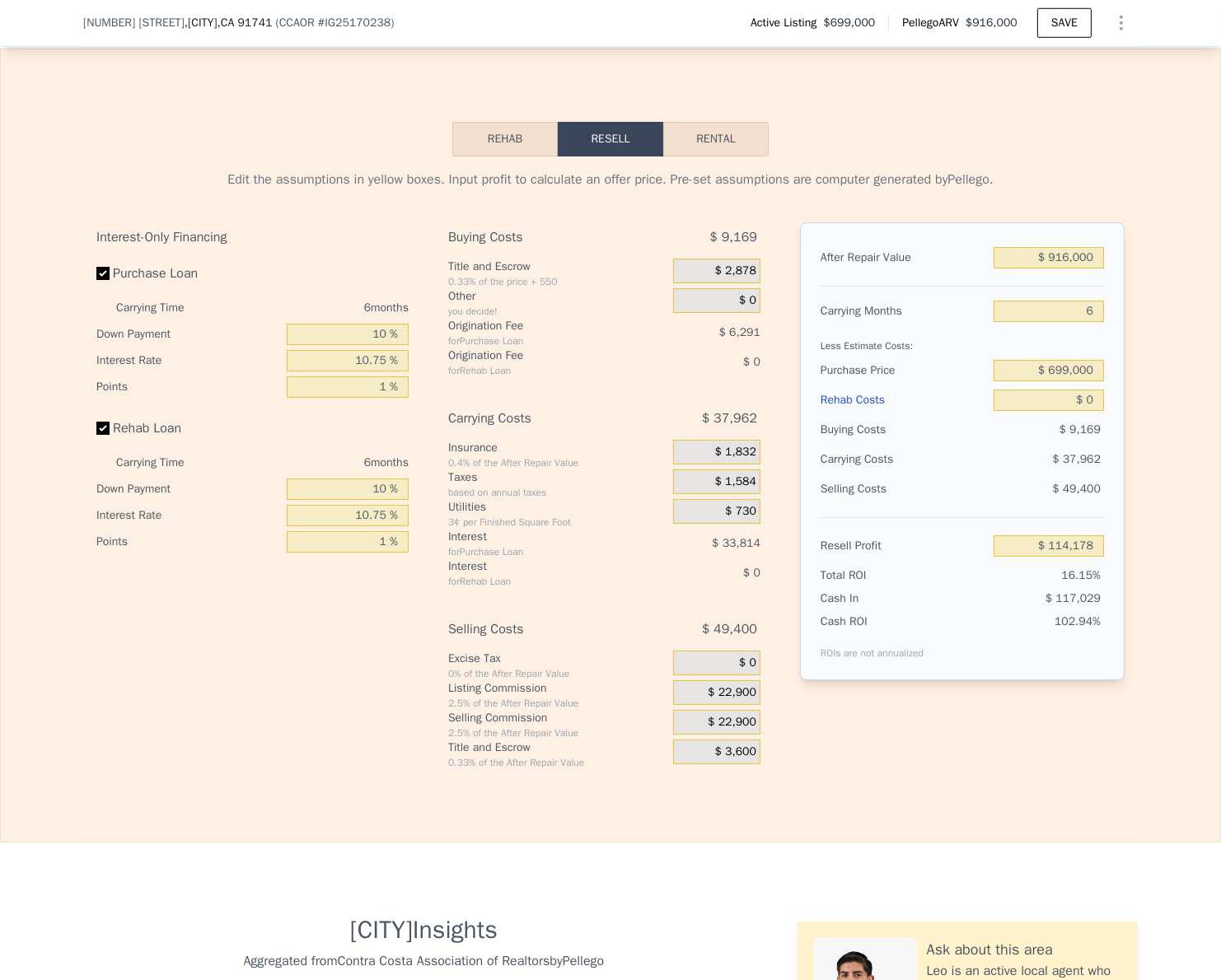 type on "$ 120,469" 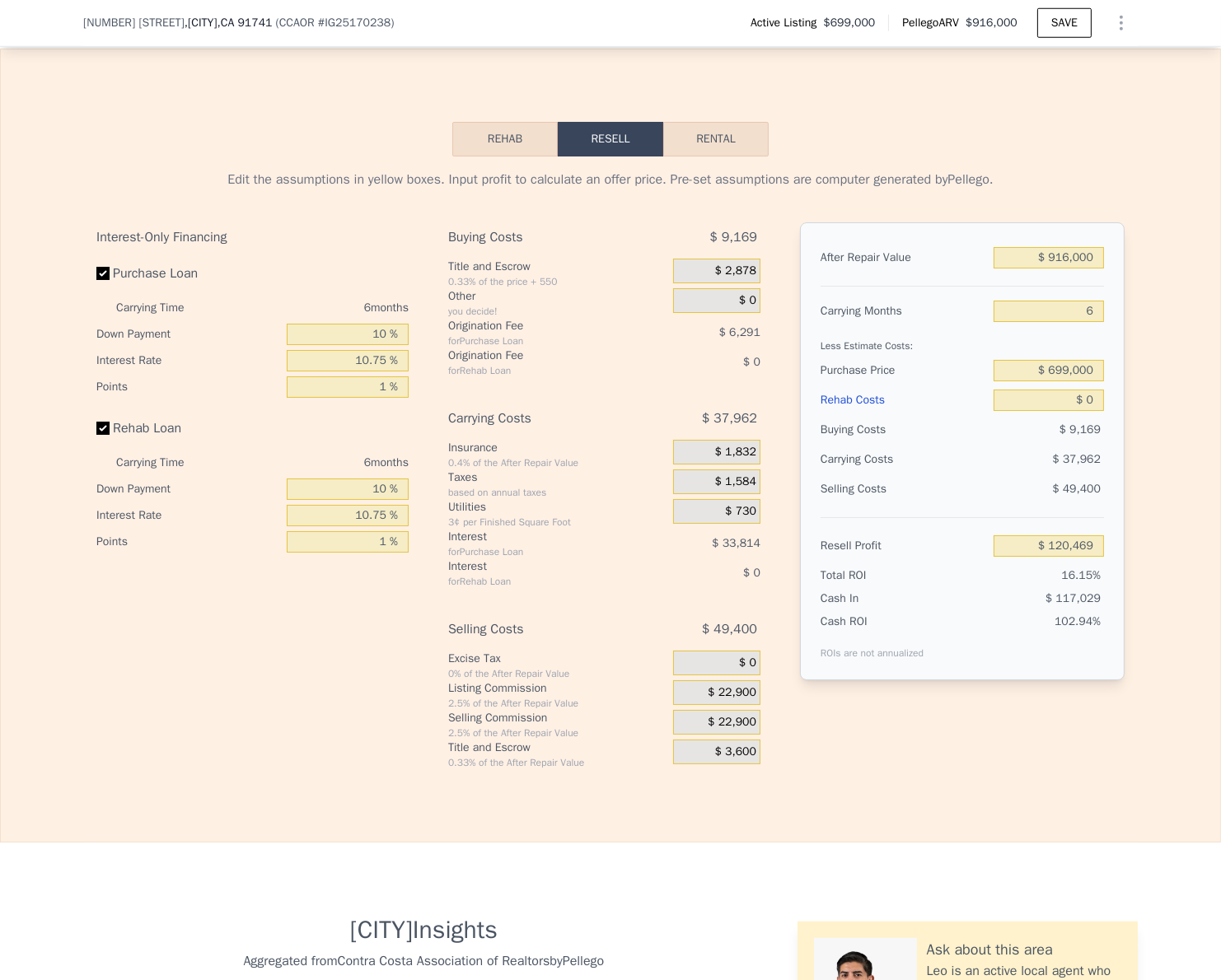 click on "$ 22,900" at bounding box center (732, 722) 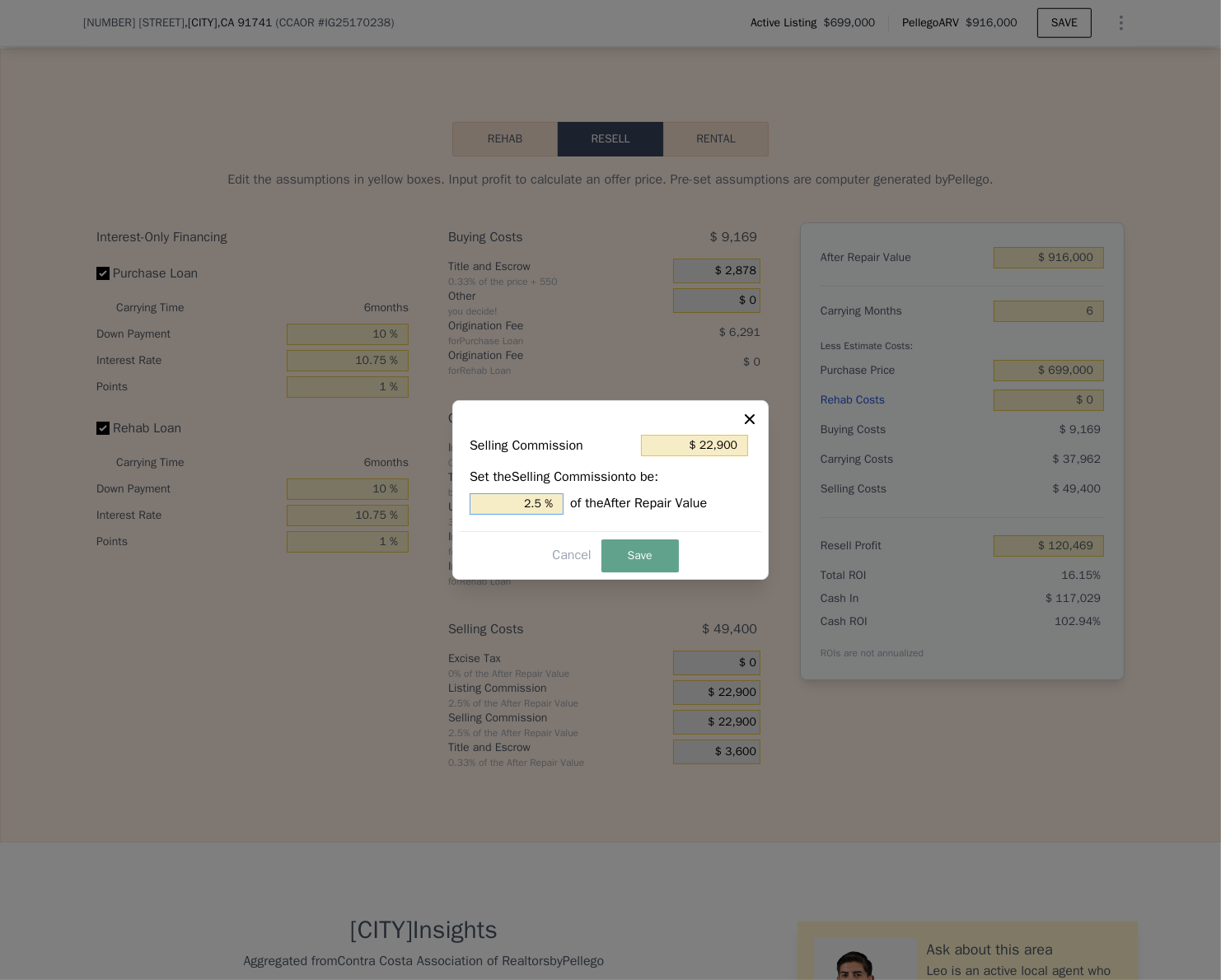 drag, startPoint x: 512, startPoint y: 499, endPoint x: 633, endPoint y: 497, distance: 121.01653 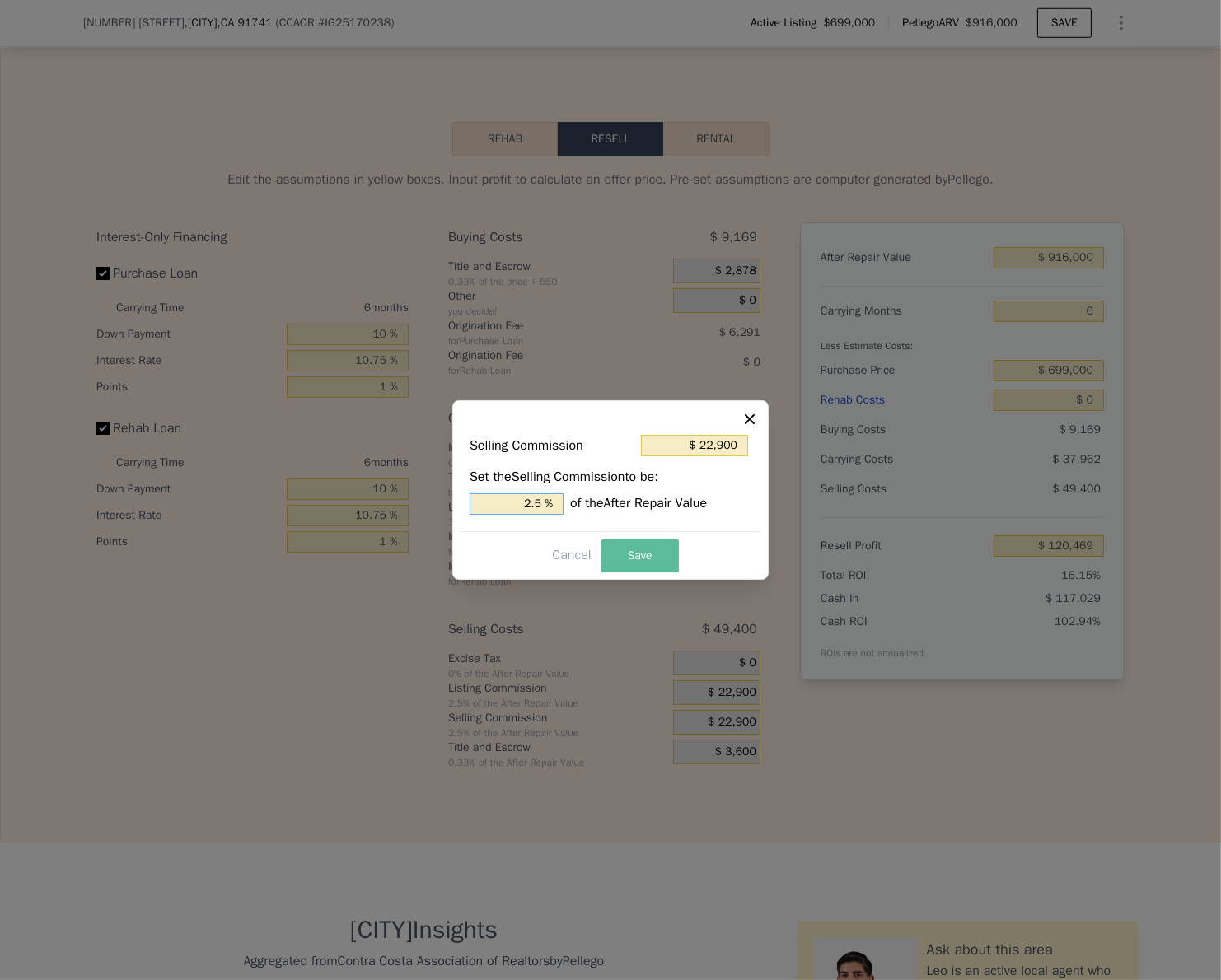 type on "$ 0" 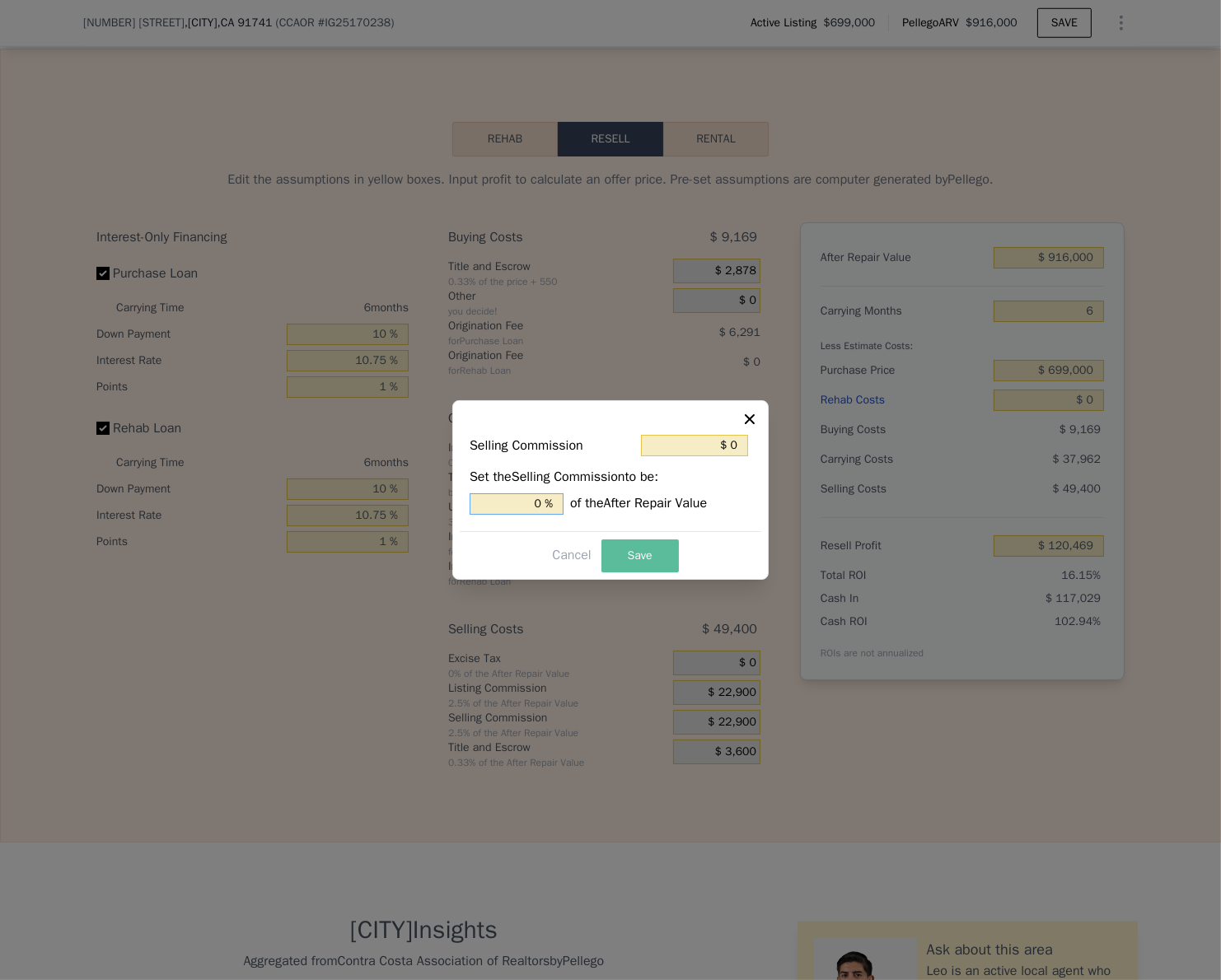 type on "0 %" 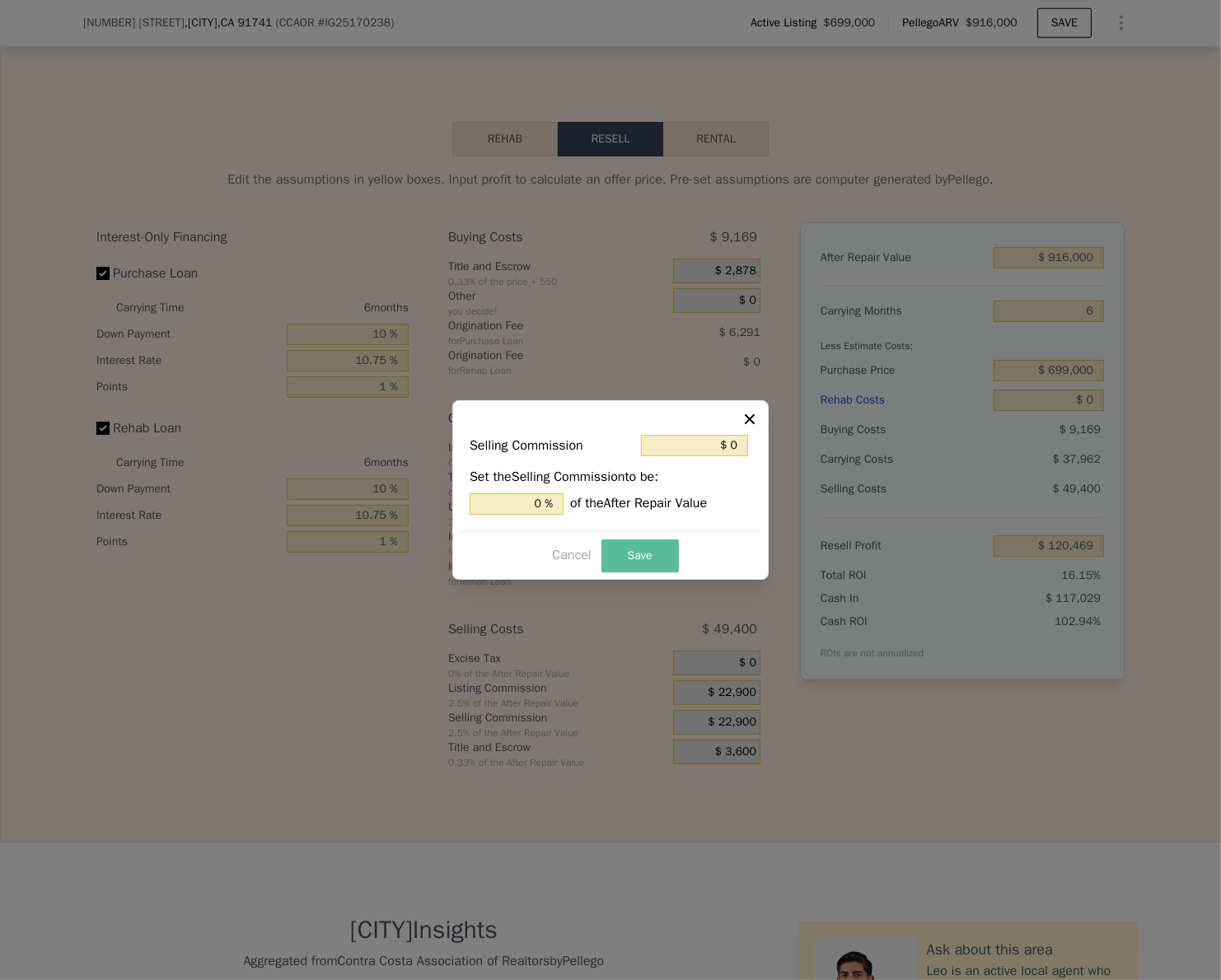 click on "Save" at bounding box center [640, 556] 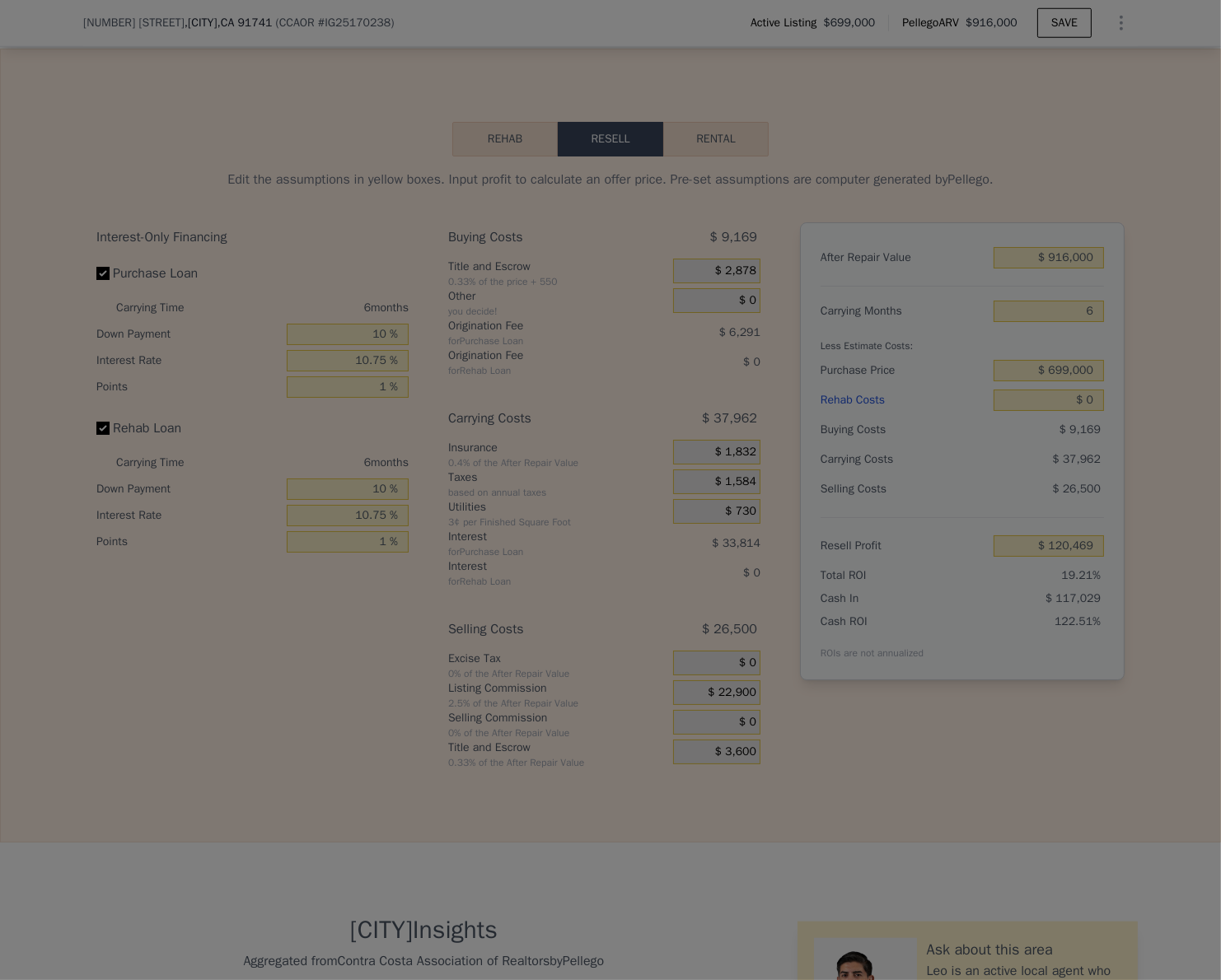 type on "$ 143,369" 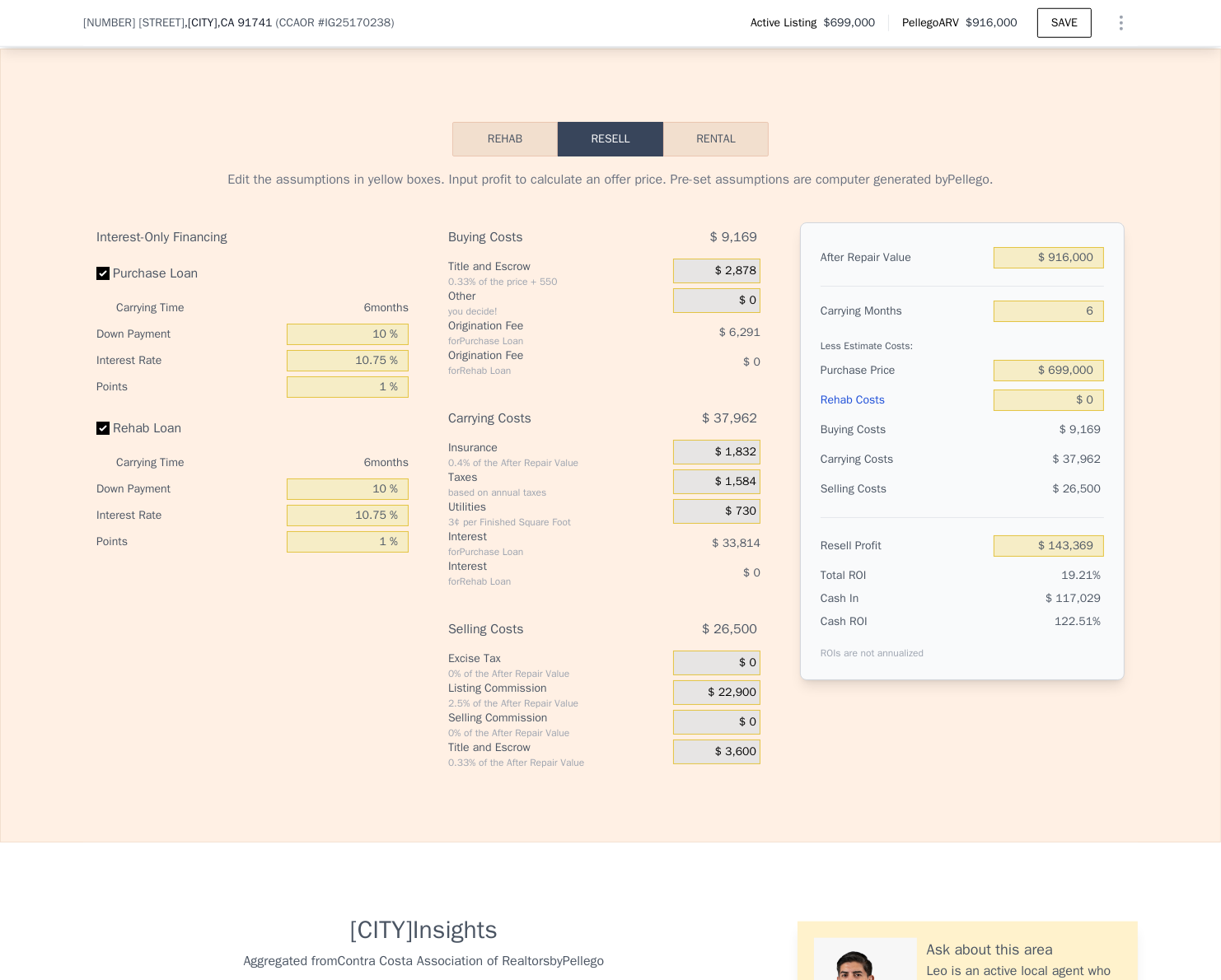 click on "$ 22,900" at bounding box center (732, 693) 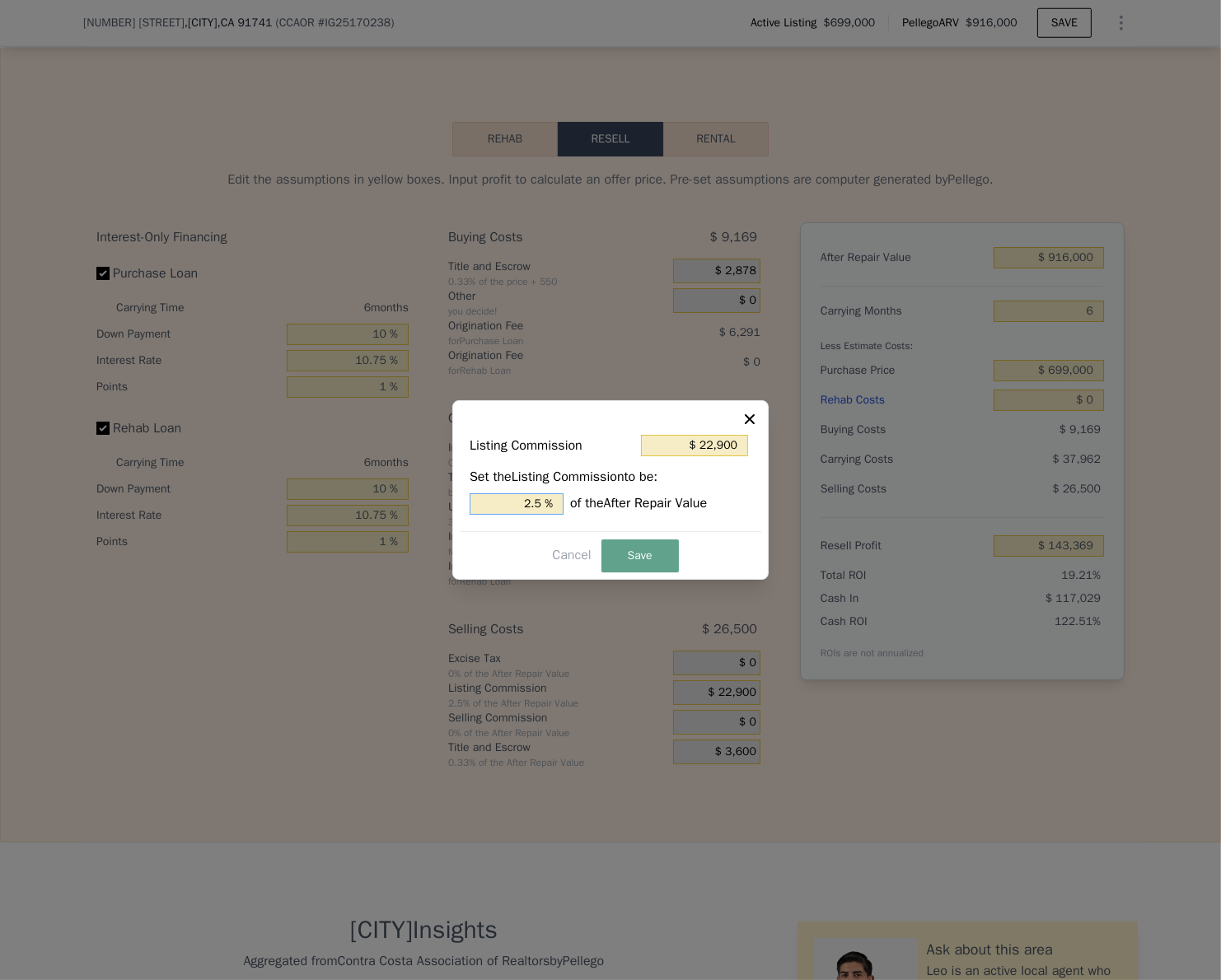 drag, startPoint x: 517, startPoint y: 493, endPoint x: 592, endPoint y: 495, distance: 75.026662 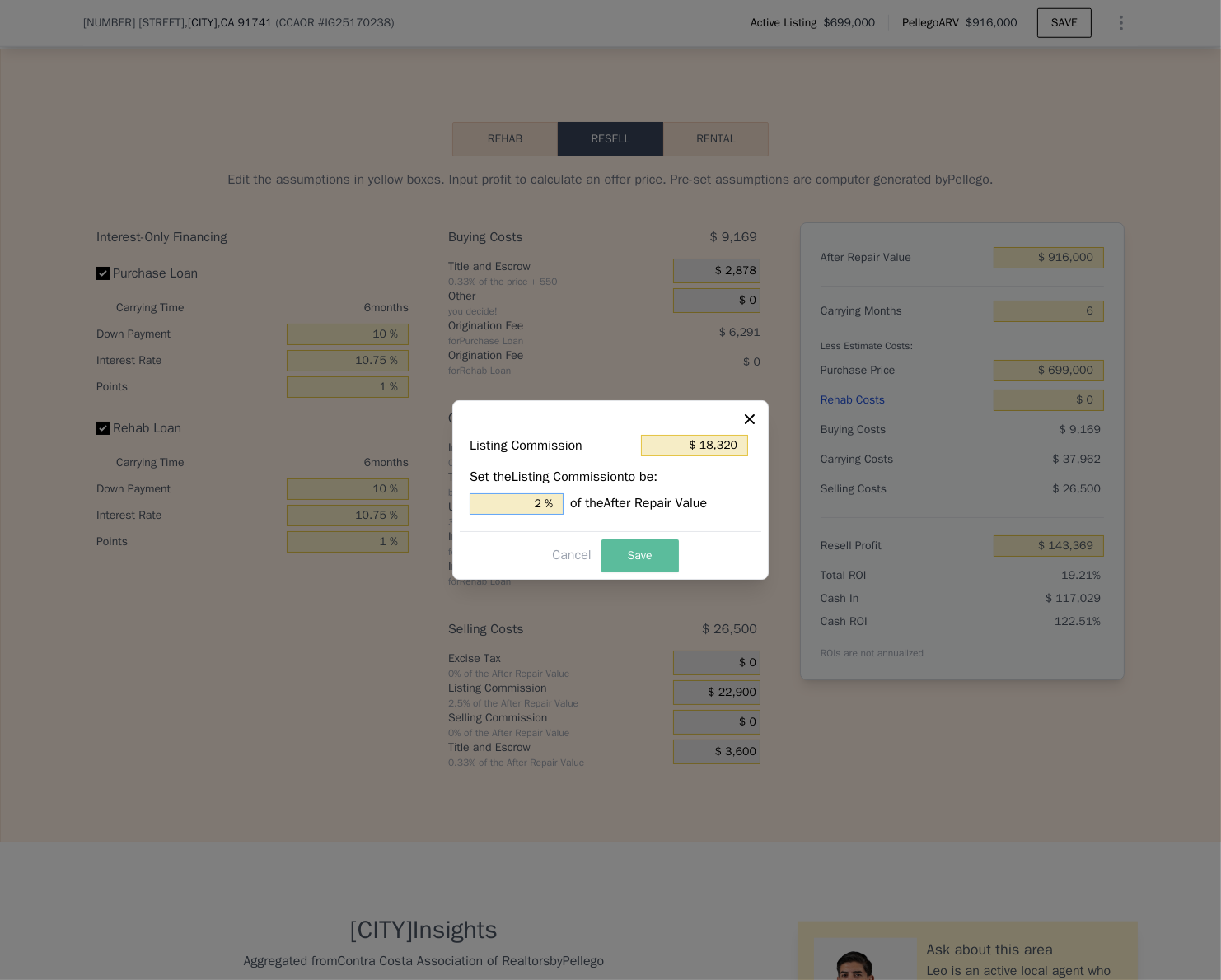 type on "2 %" 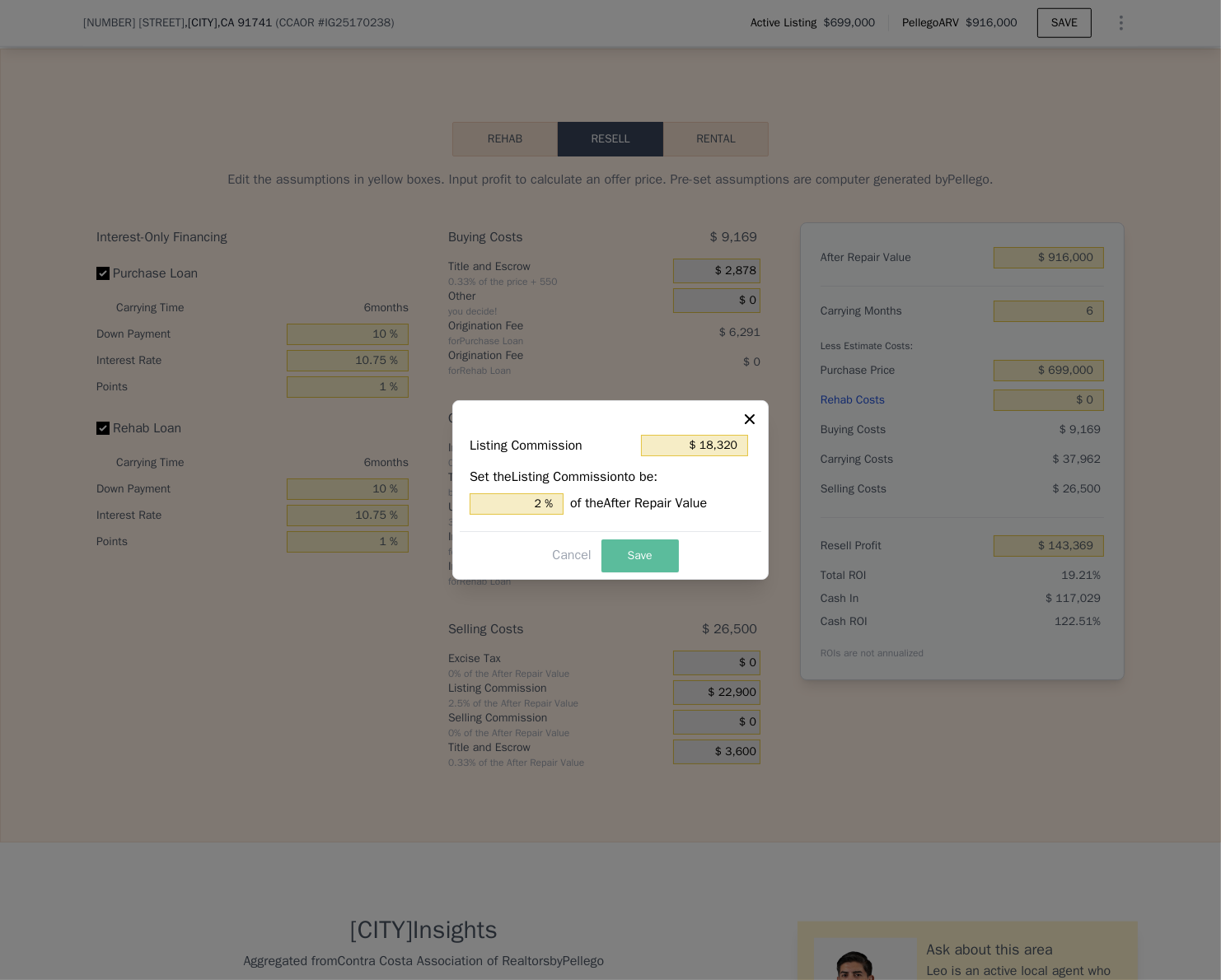 click on "Save" at bounding box center (640, 556) 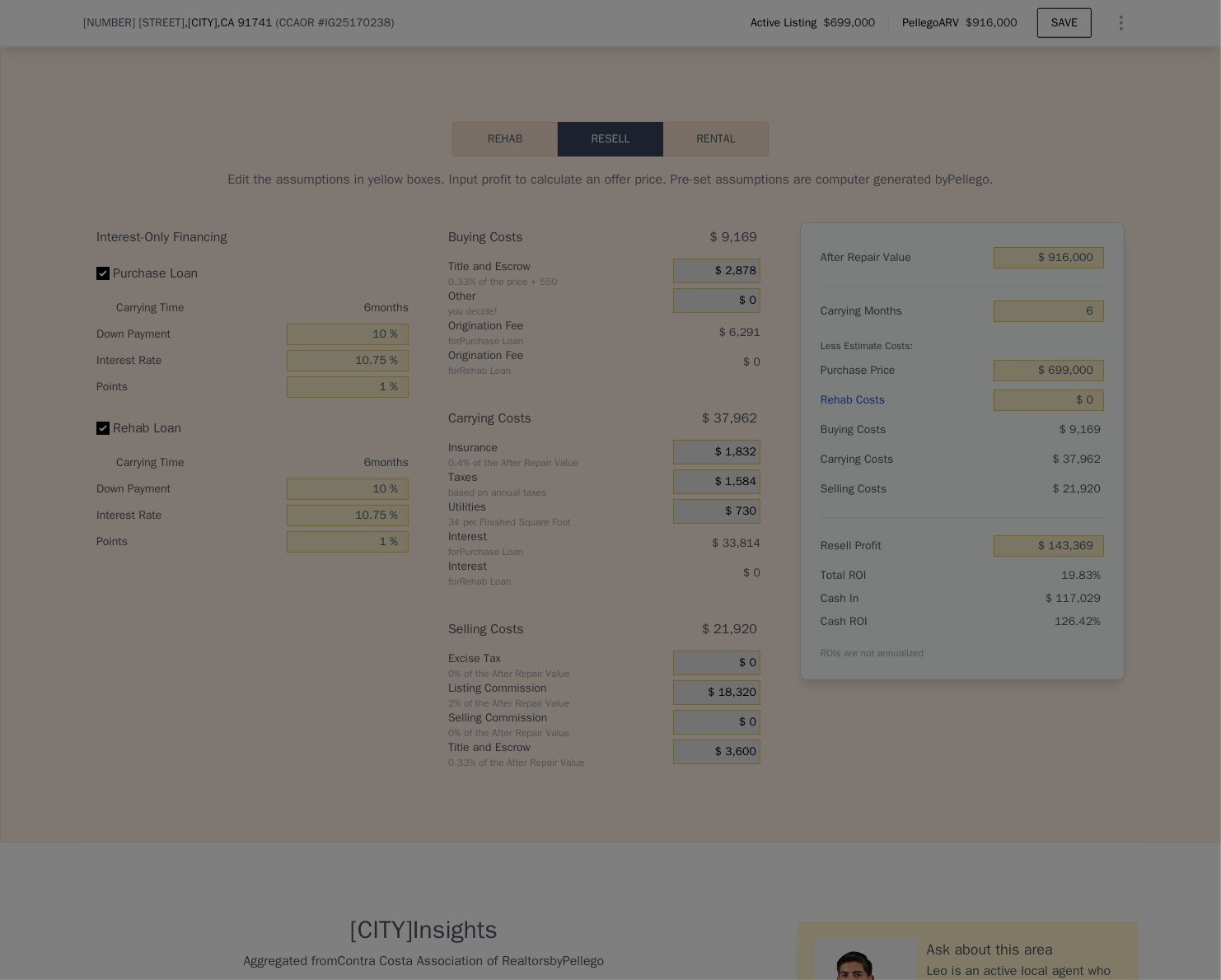 type on "$ 147,949" 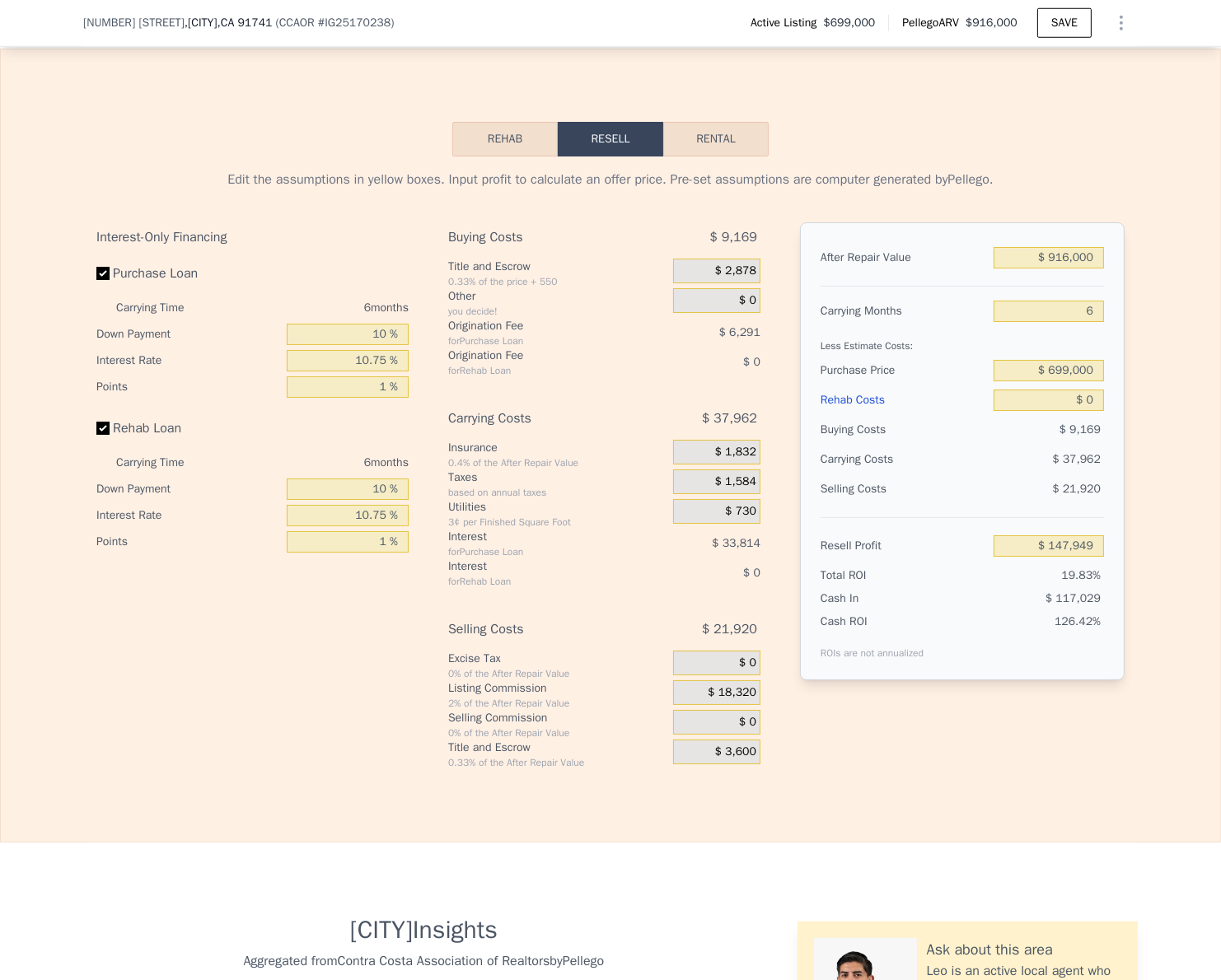 click on "126.42%" at bounding box center (1017, 637) 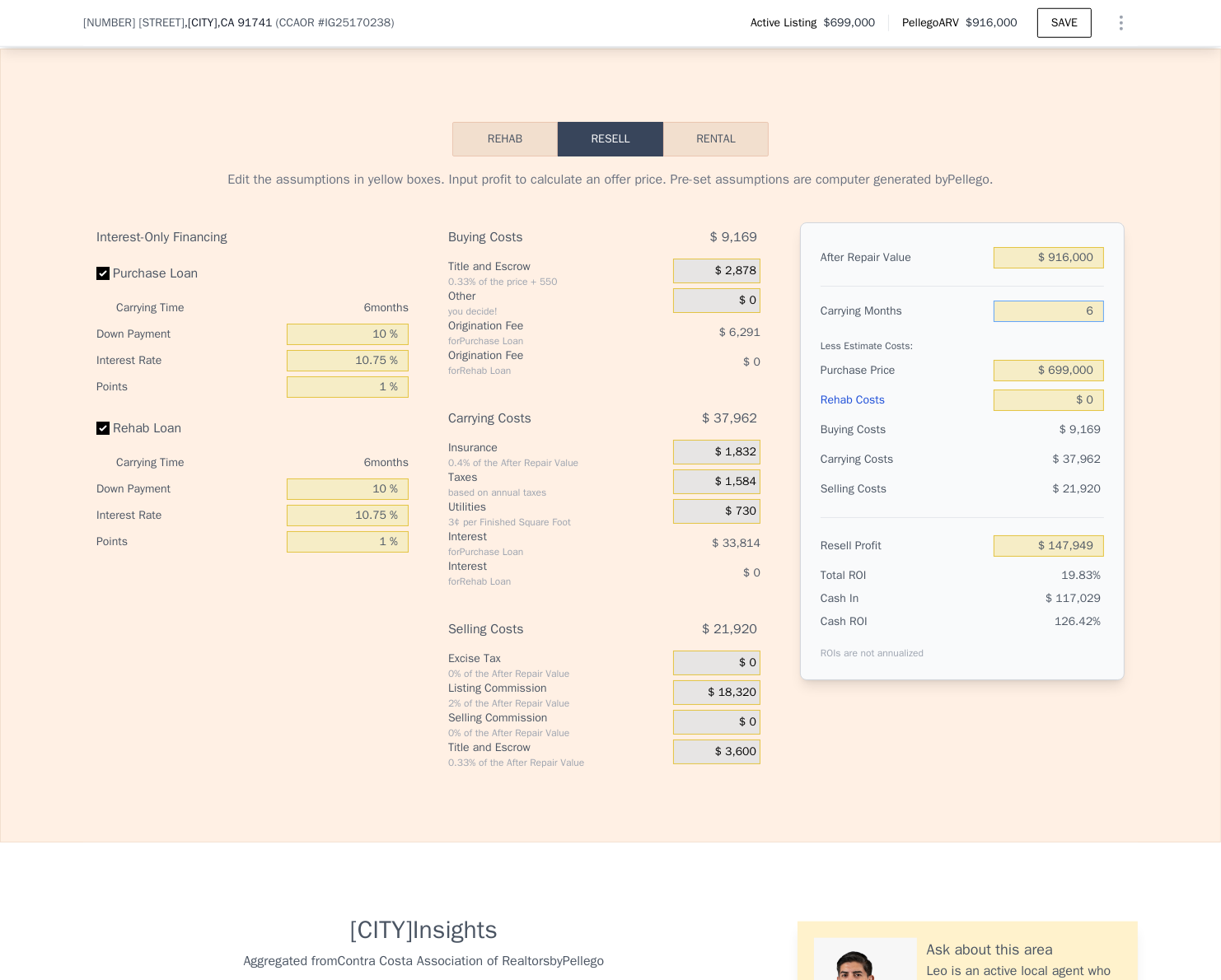 drag, startPoint x: 1049, startPoint y: 369, endPoint x: 1120, endPoint y: 368, distance: 71.007042 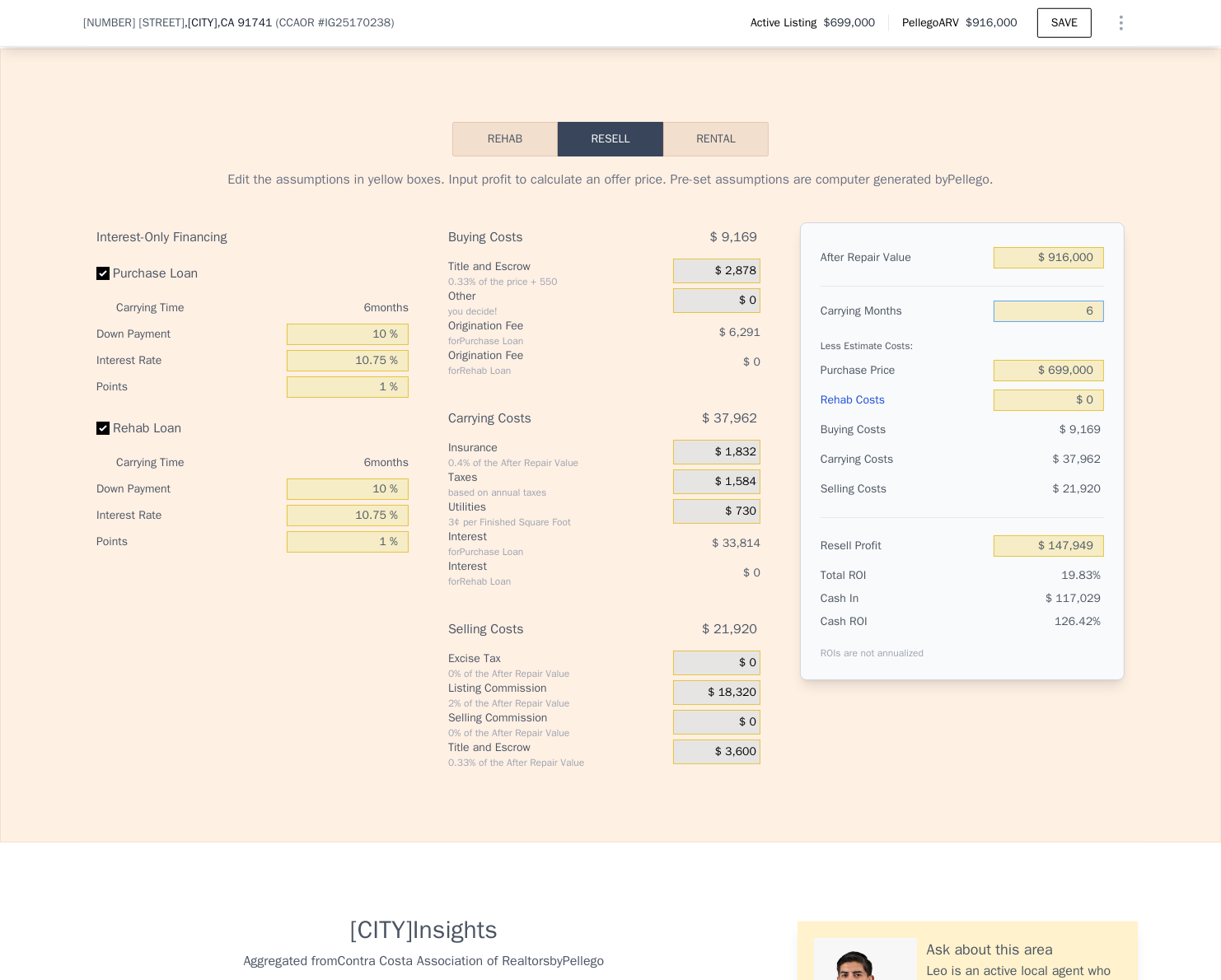 type on "4" 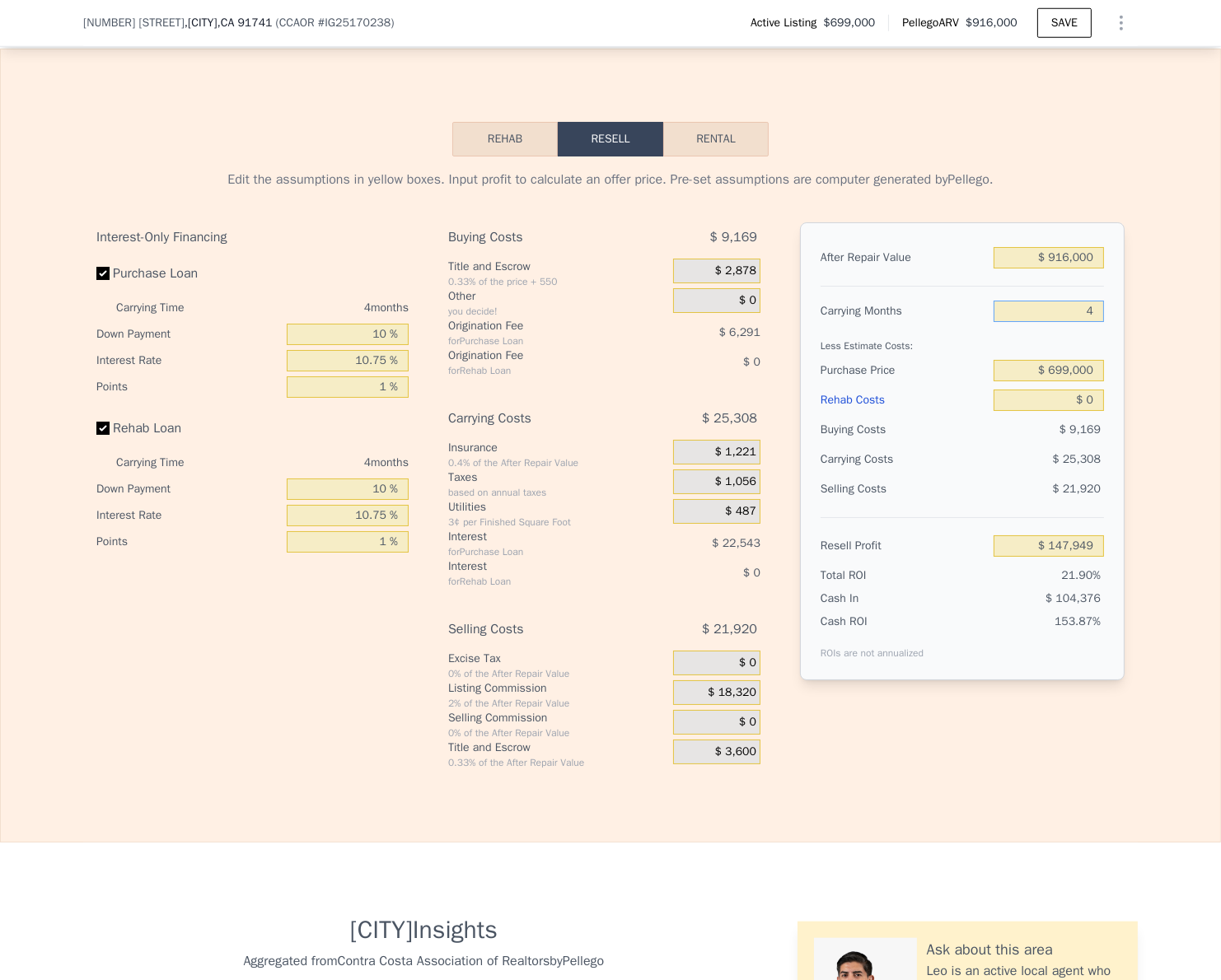 type on "$ 160,603" 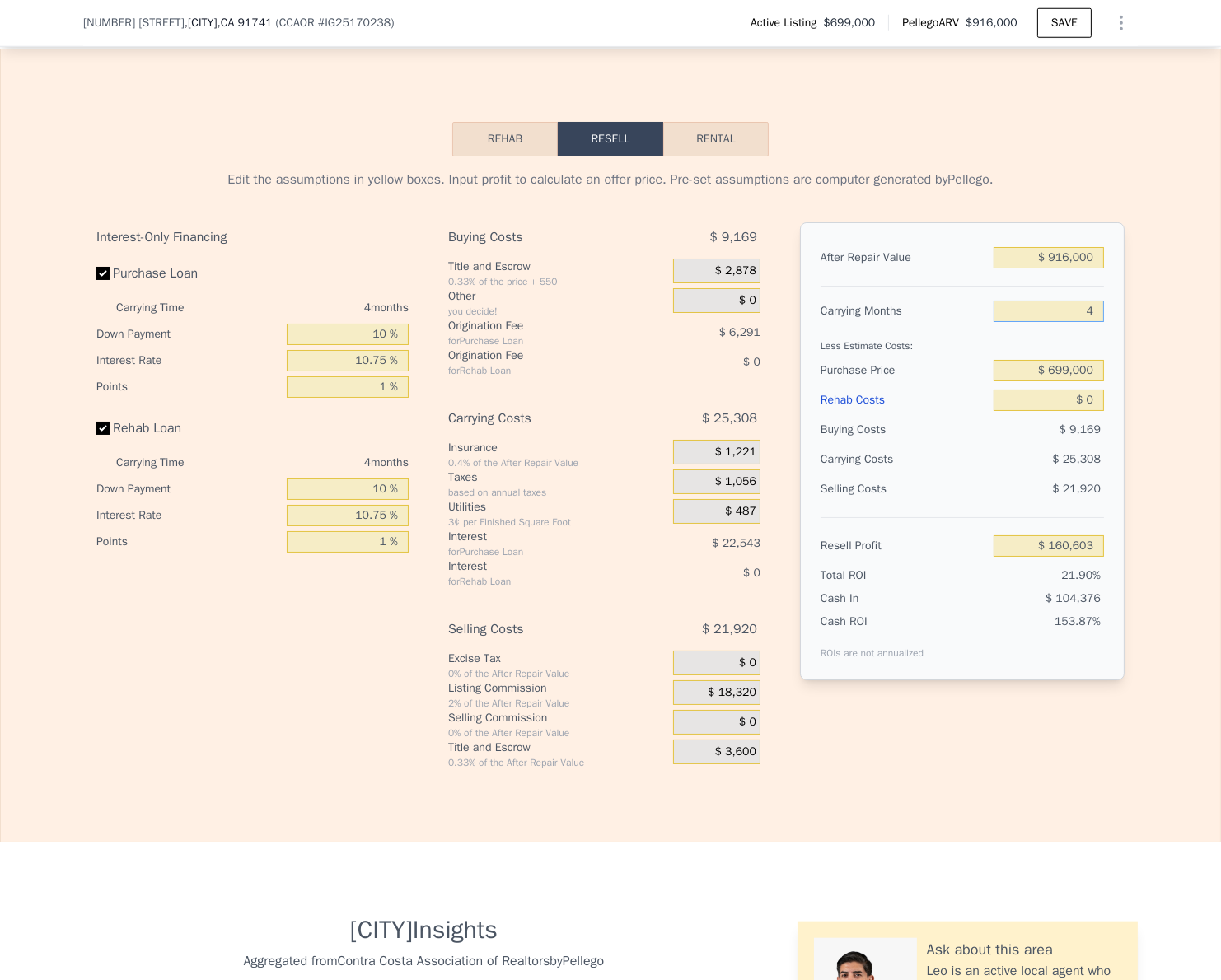 type on "4" 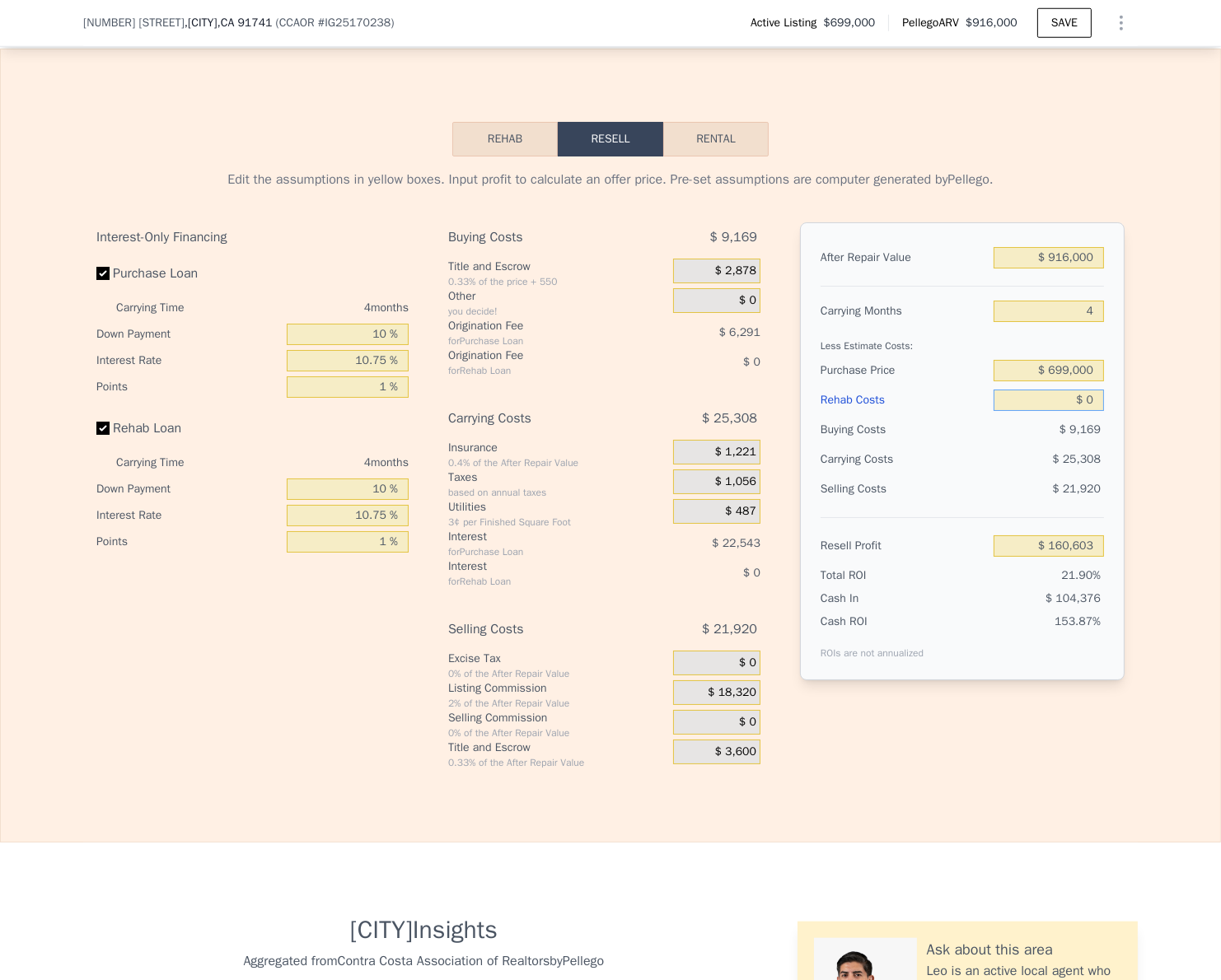 click on "$ 0" at bounding box center [1049, 400] 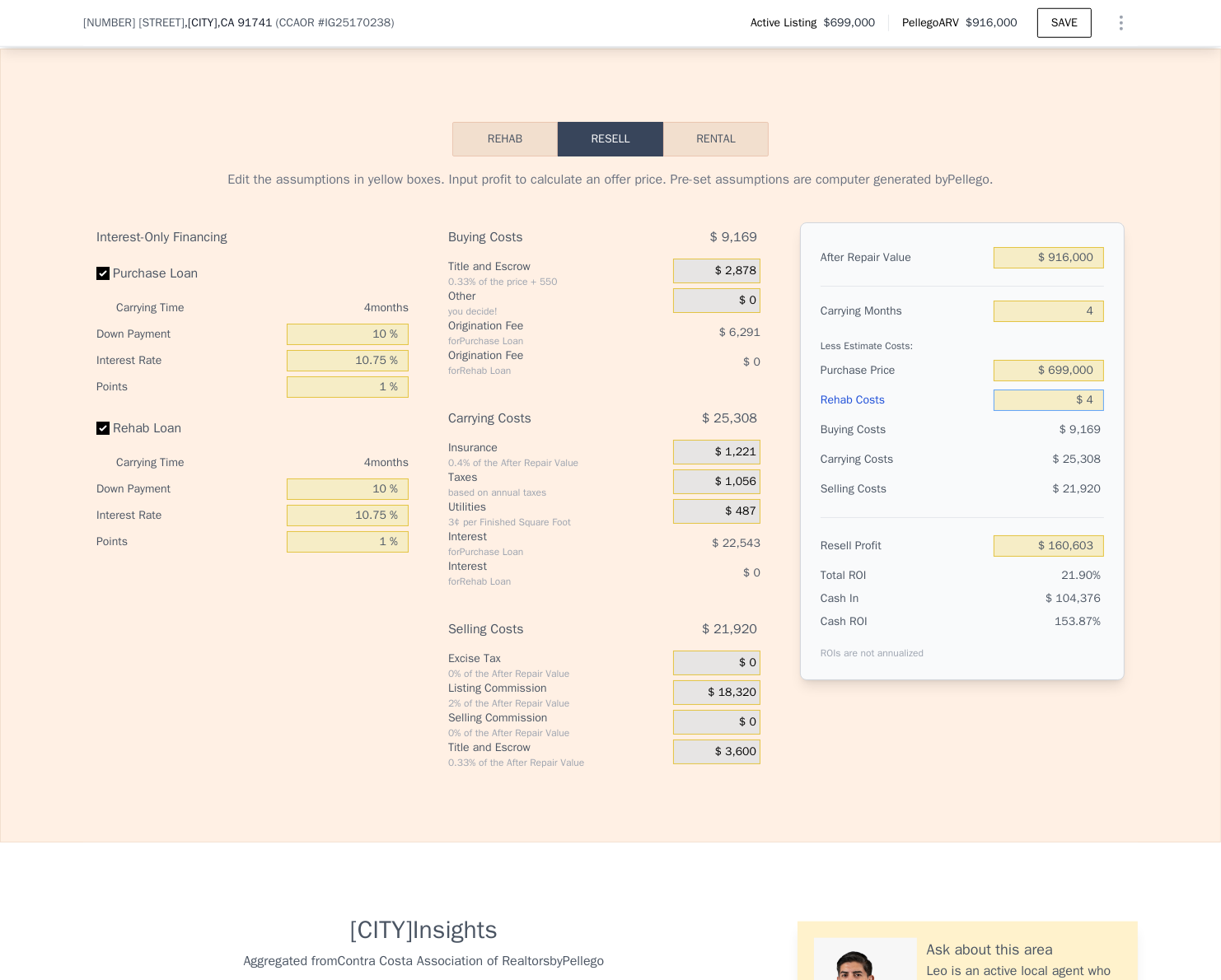type on "$ 40" 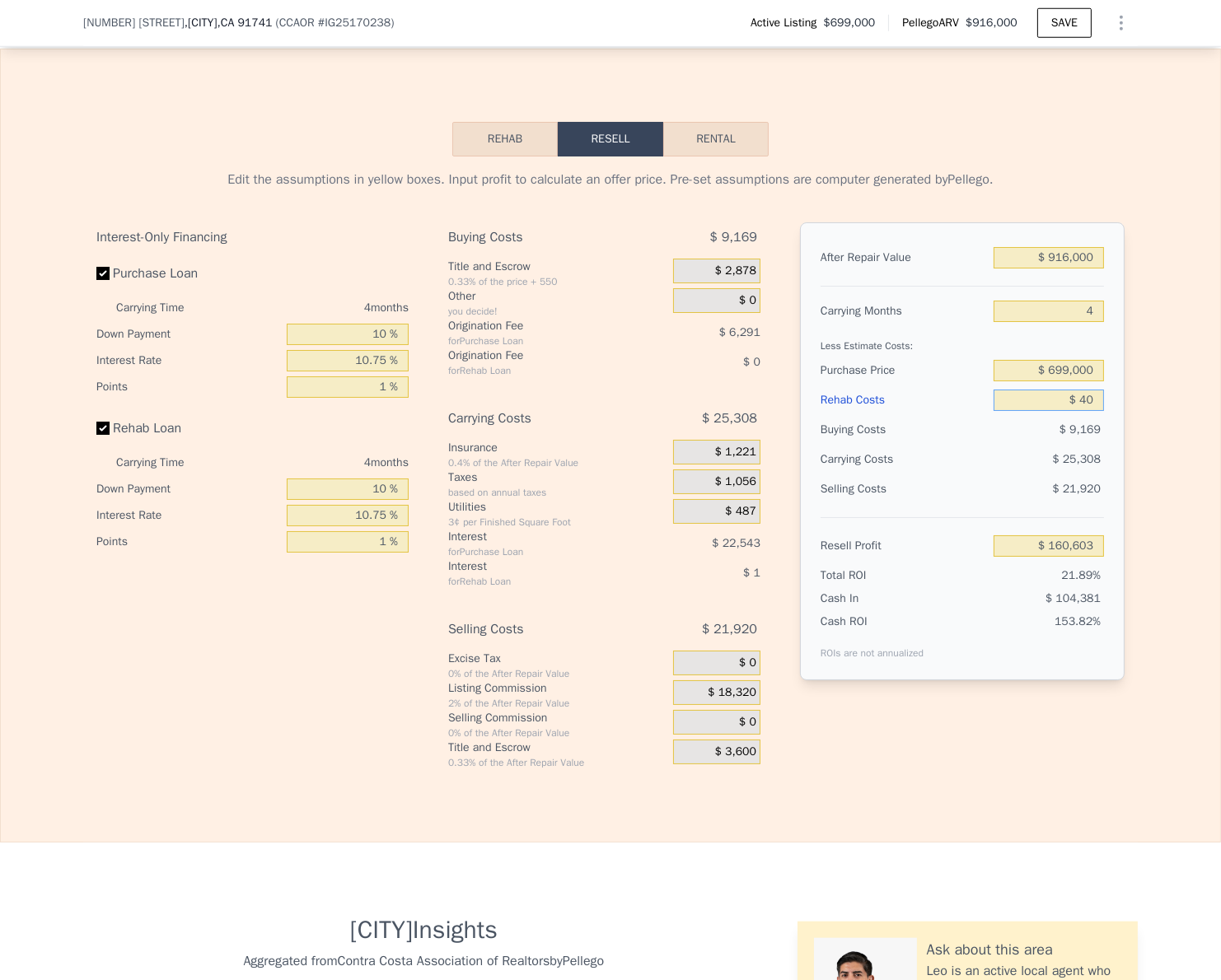 type on "$ 160,563" 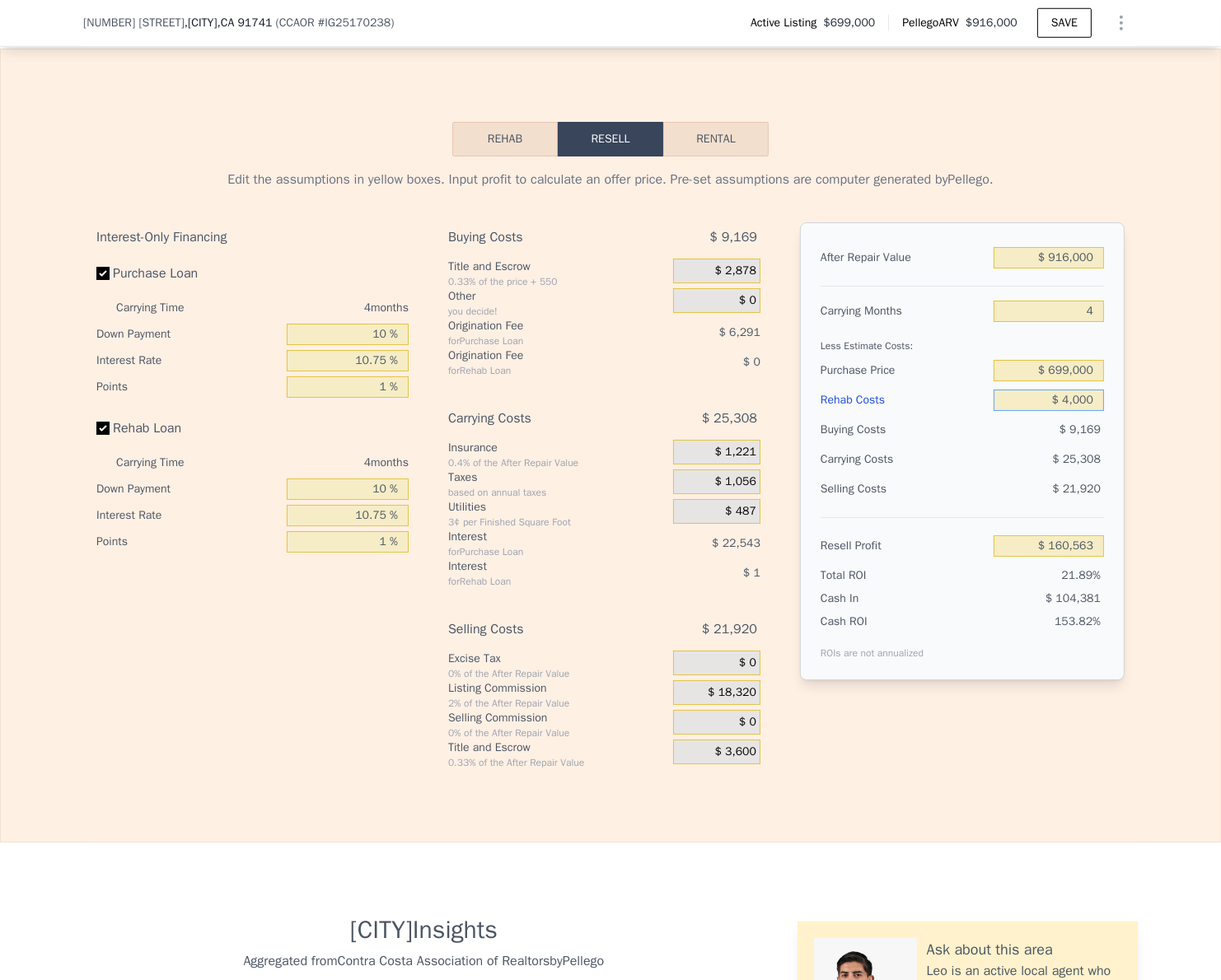 type on "$ 40,000" 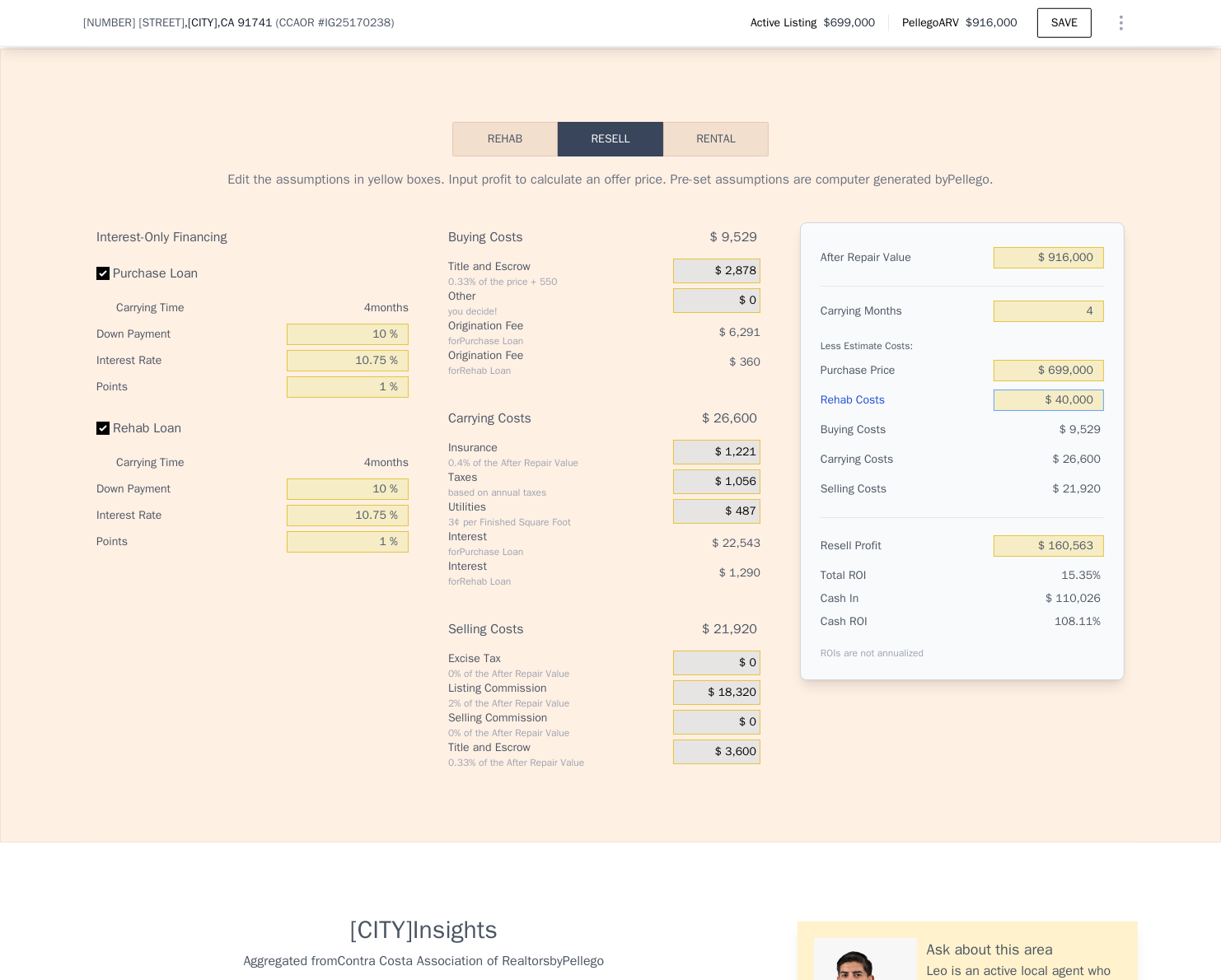 type on "$ 118,951" 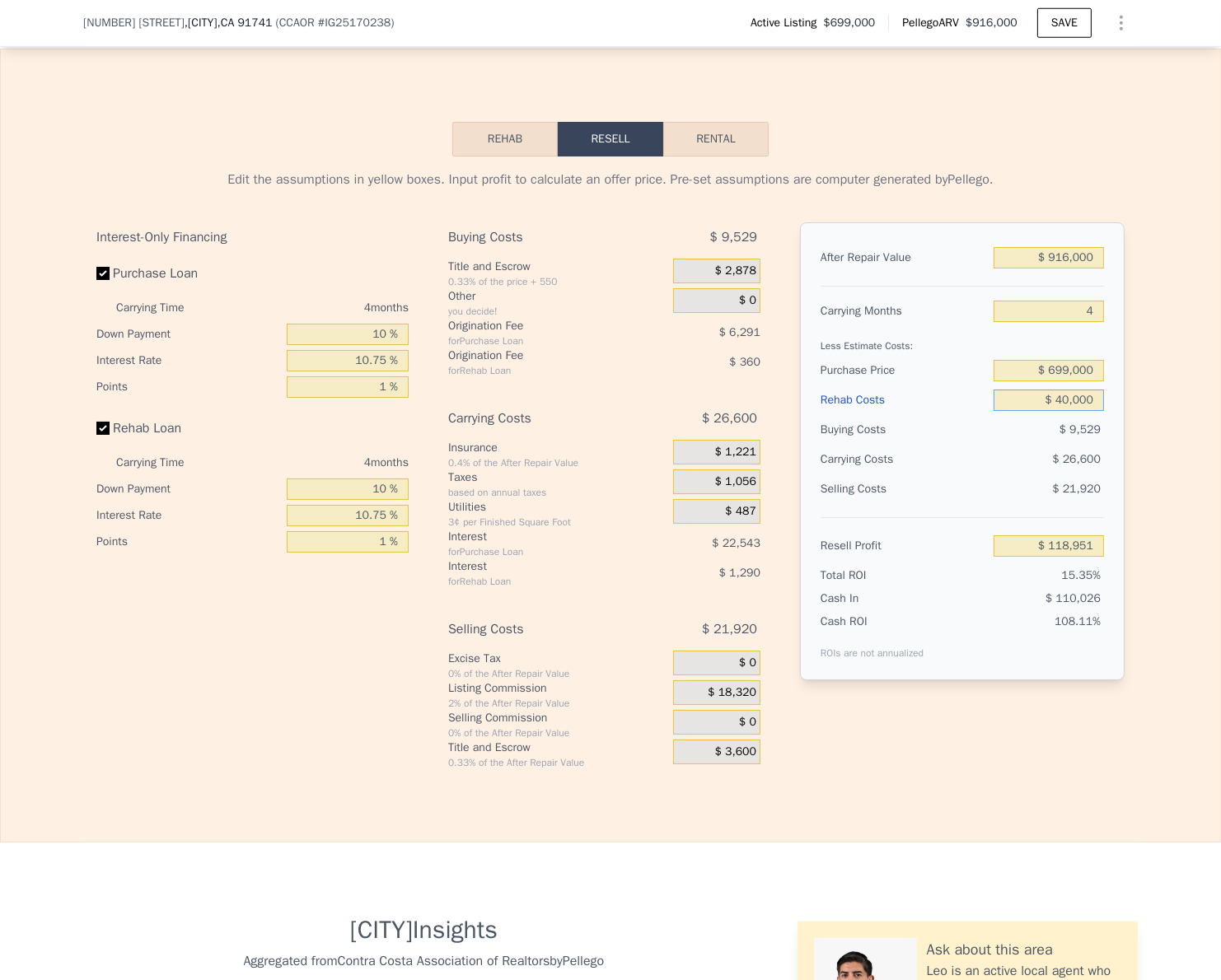 type on "$ 40,000" 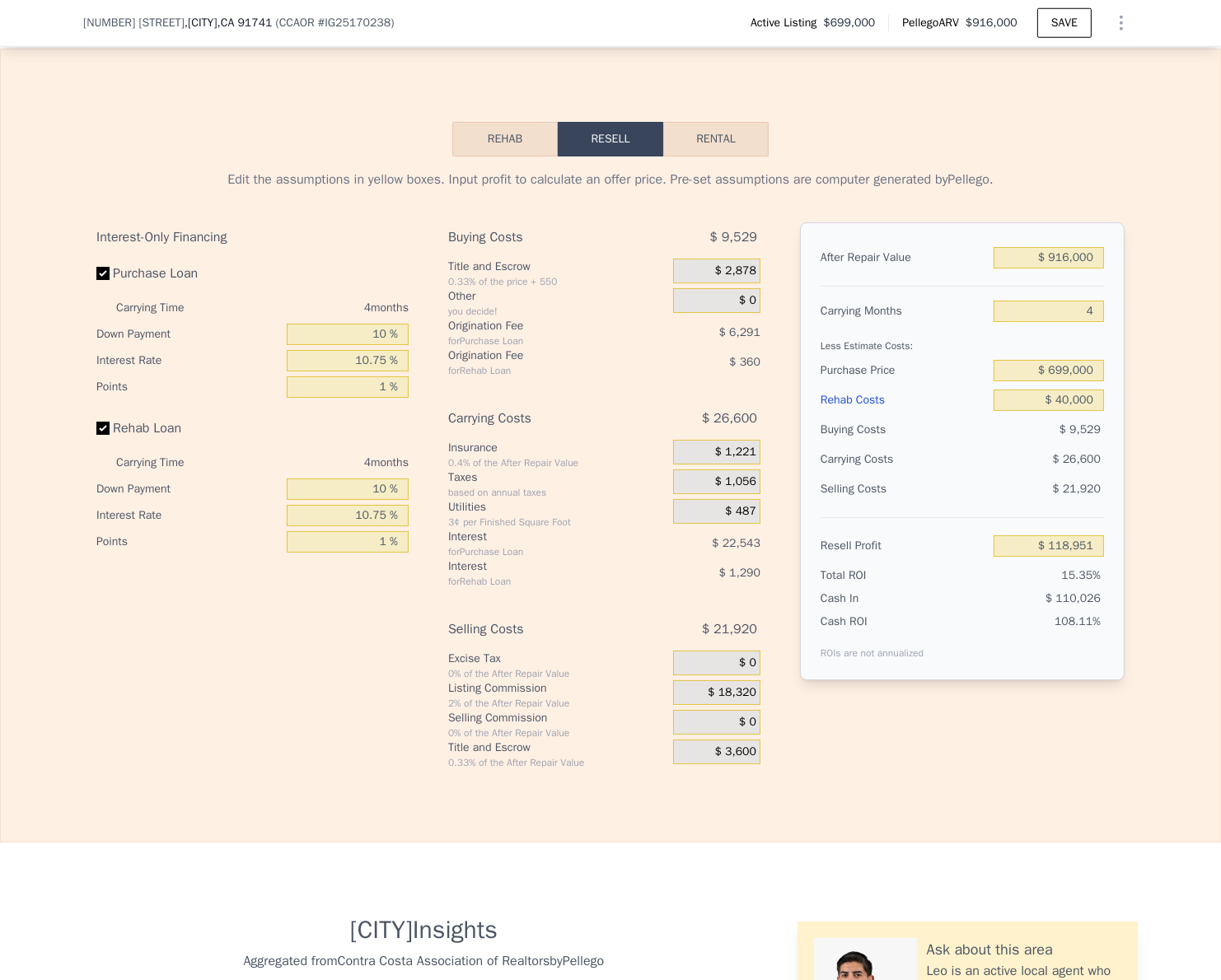 click on "Interest-Only Financing Purchase Loan Carrying Time 4  months Down Payment 10 % Interest Rate 10.75 % Points 1 % Rehab Loan Carrying Time 4  months Down Payment 10 % Interest Rate 10.75 % Points 1 %" at bounding box center (259, 496) 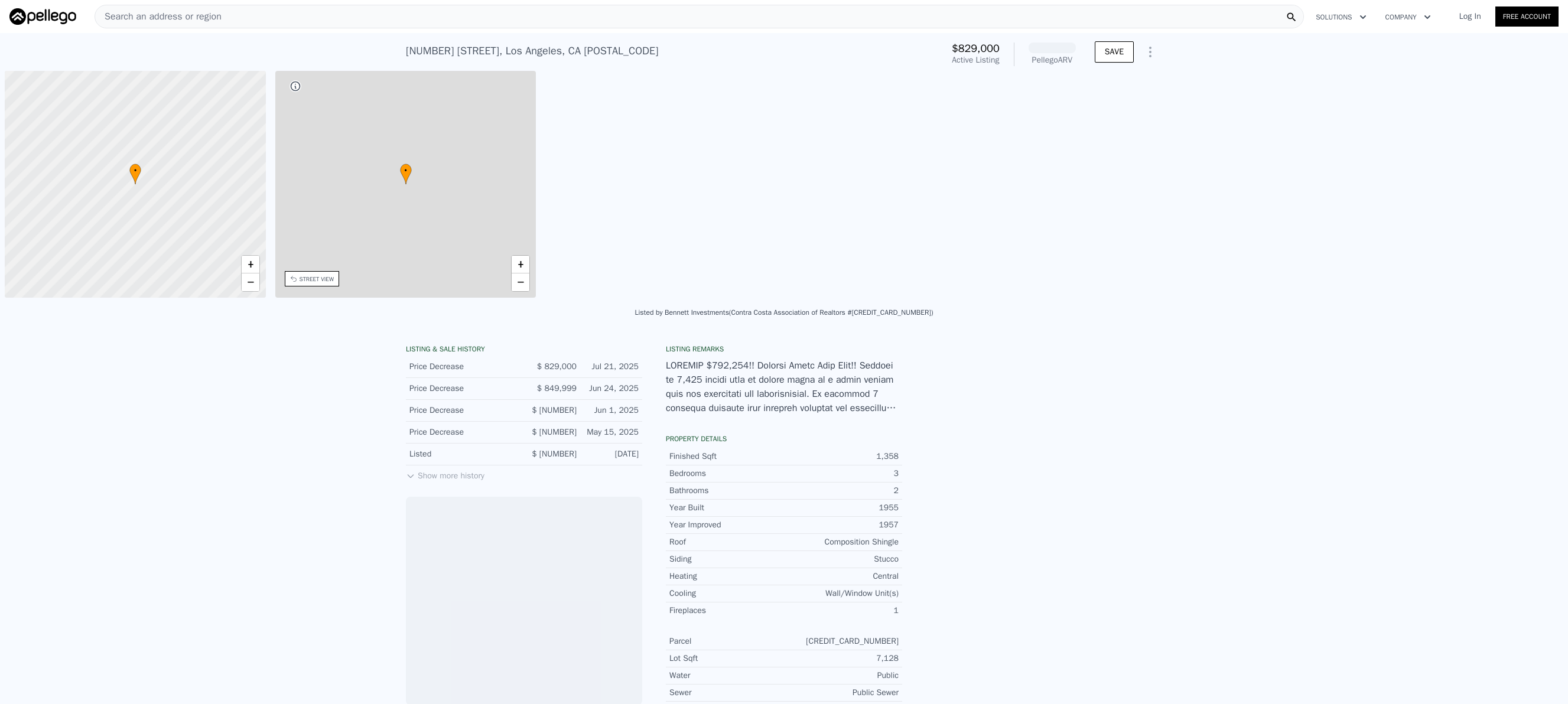 scroll, scrollTop: 0, scrollLeft: 0, axis: both 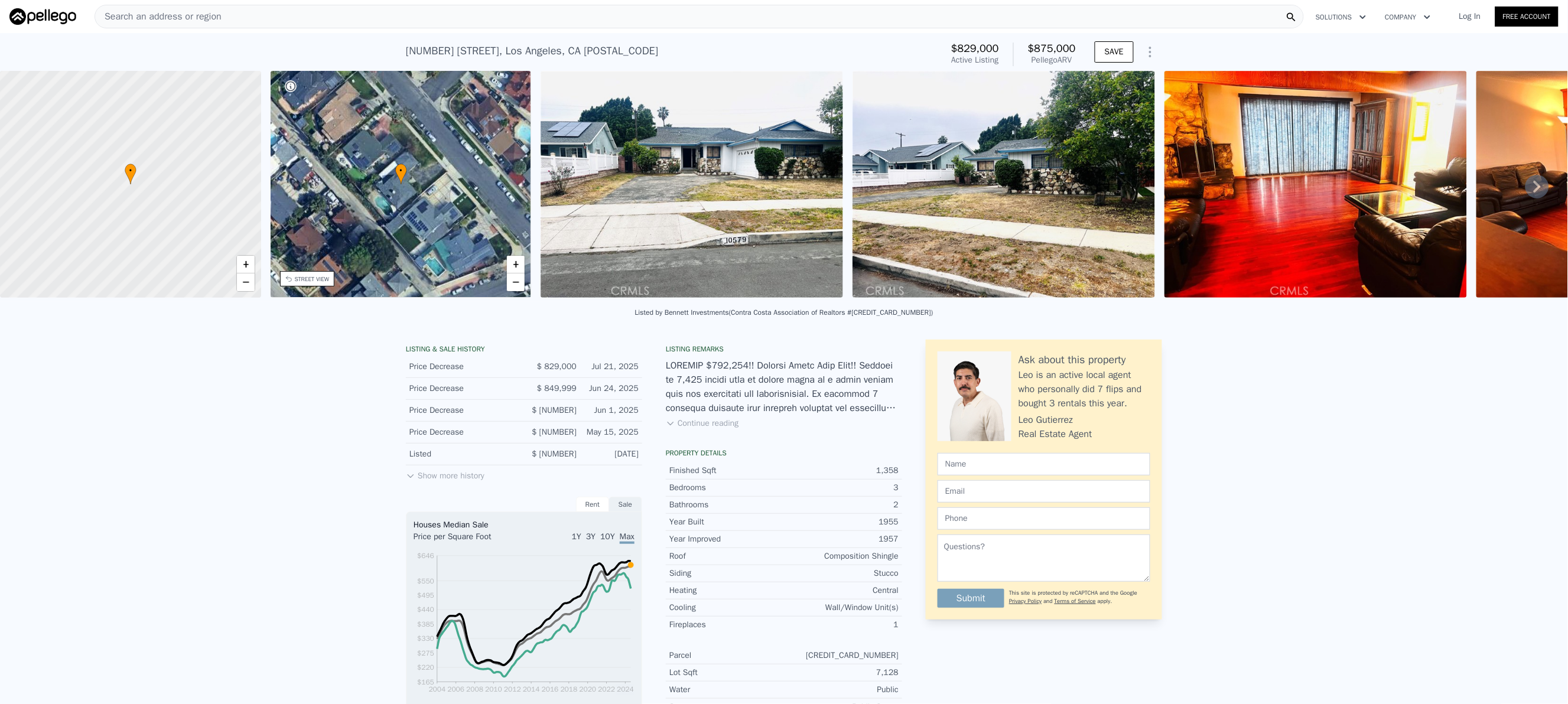 click on "Search an address or region Solutions Company Open main menu Log In Free Account" at bounding box center (784, 17) 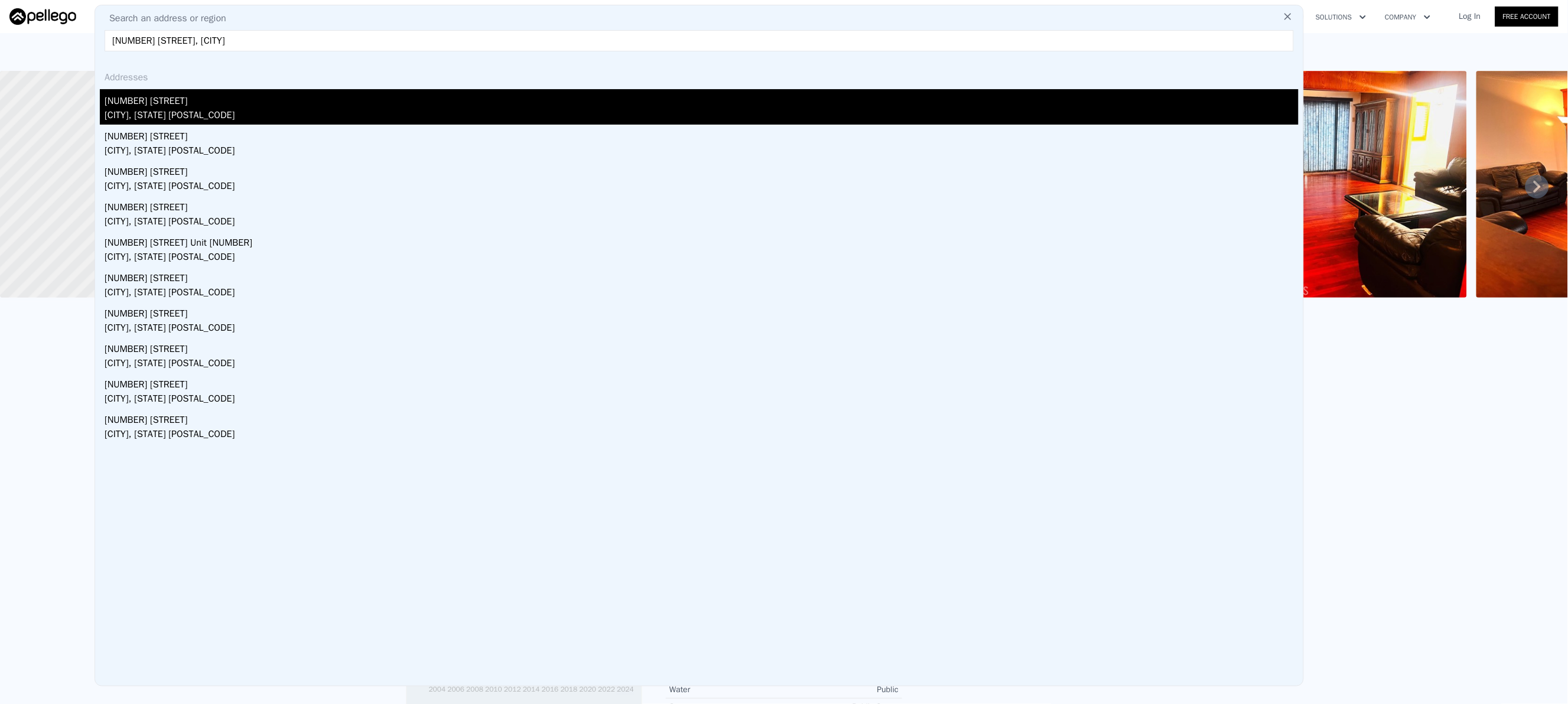 type on "[NUMBER] [STREET], [CITY]" 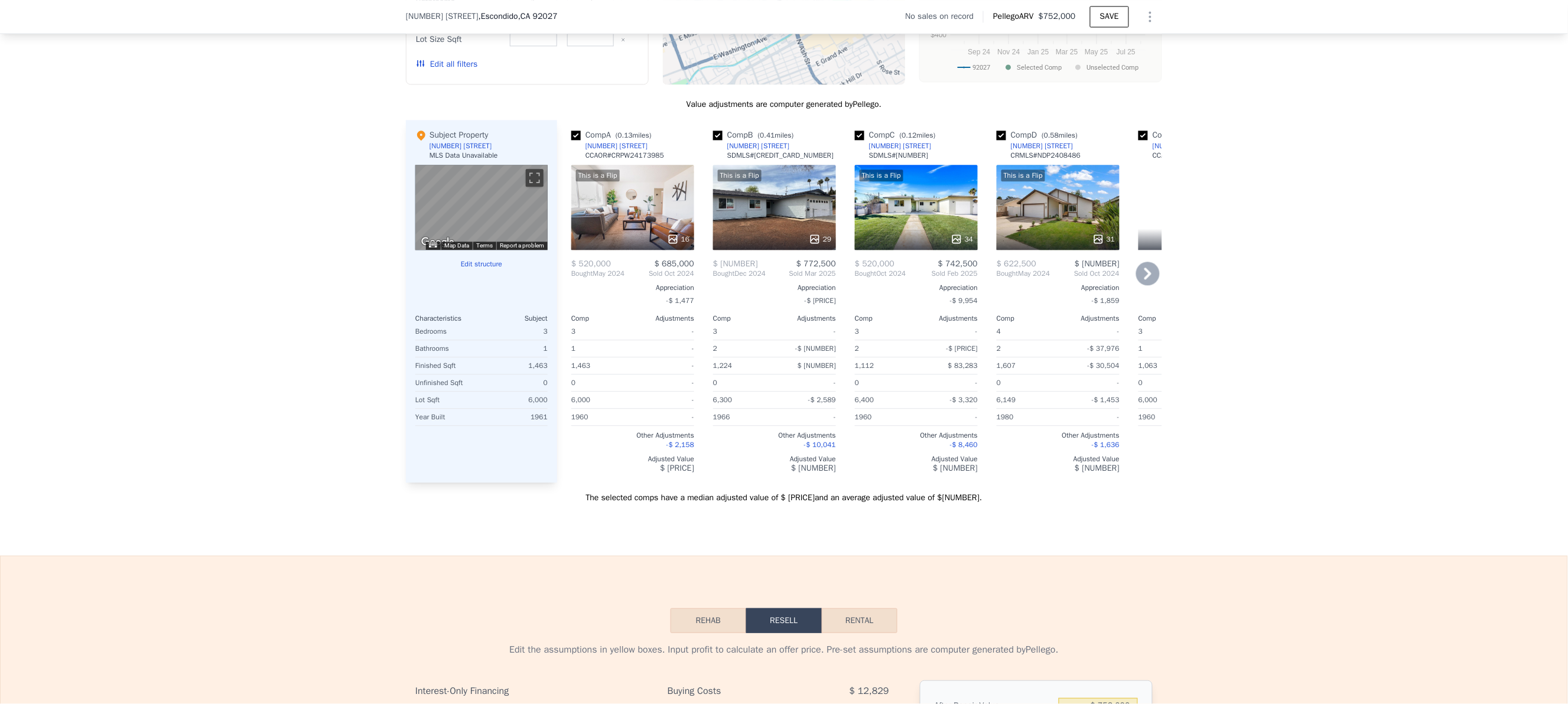 scroll, scrollTop: 1533, scrollLeft: 0, axis: vertical 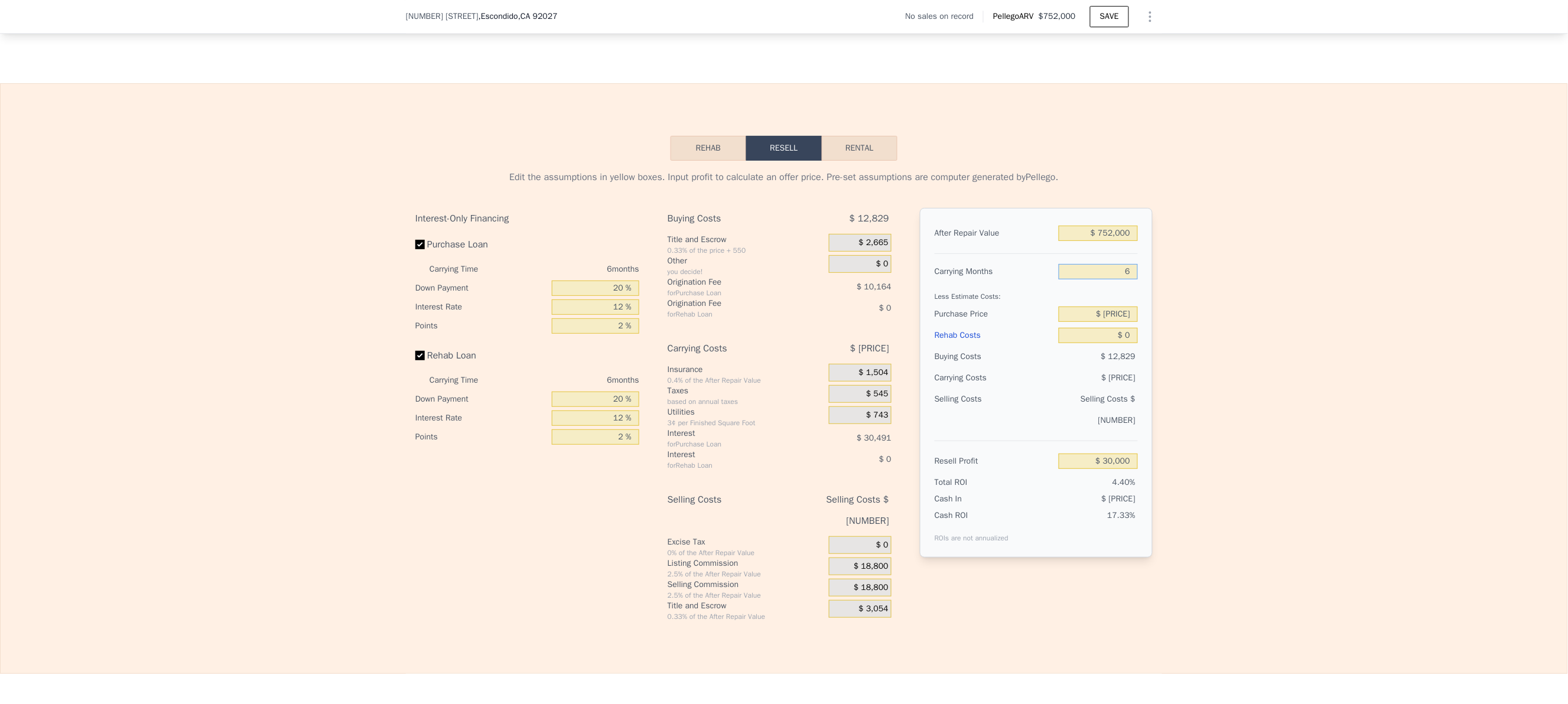 drag, startPoint x: 1079, startPoint y: 314, endPoint x: 1183, endPoint y: 314, distance: 104 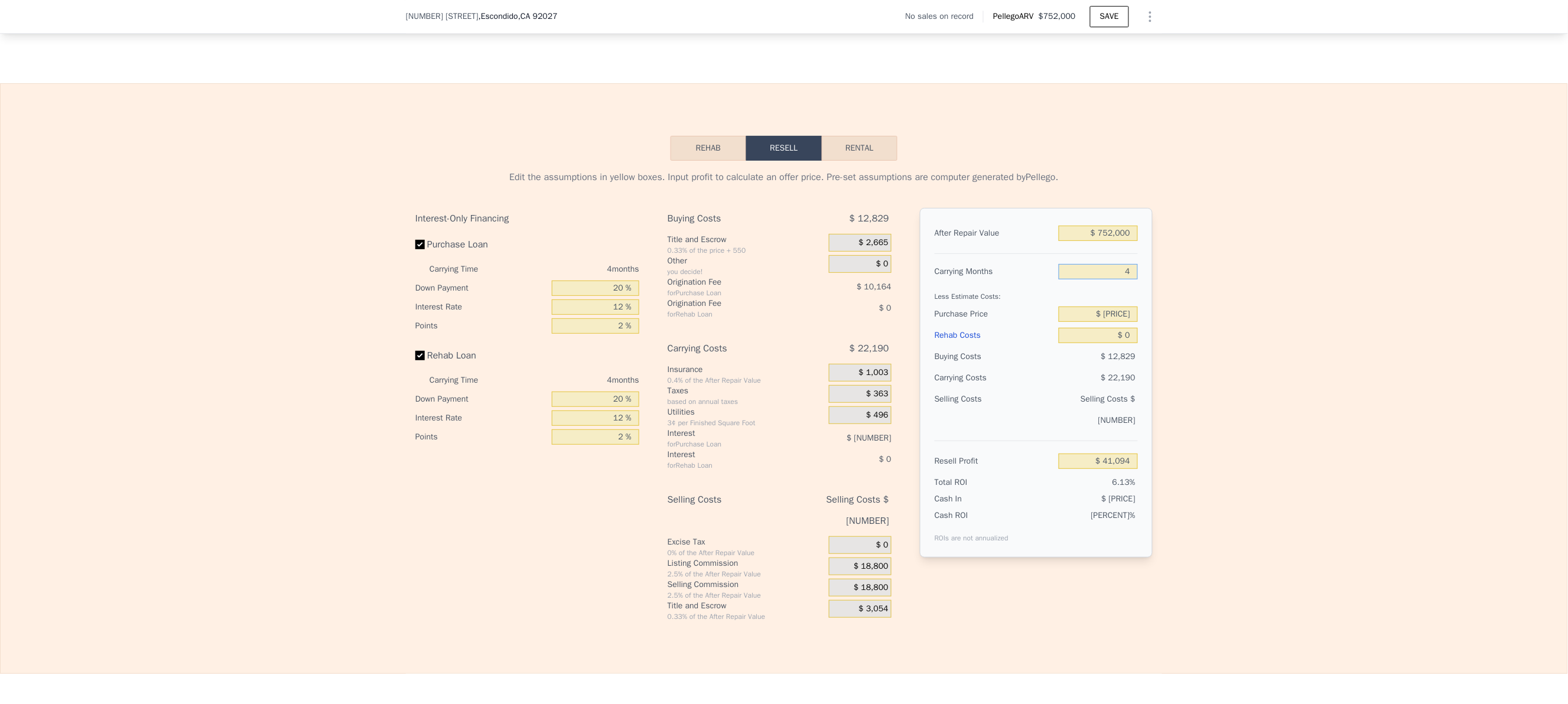 type on "$ 41,094" 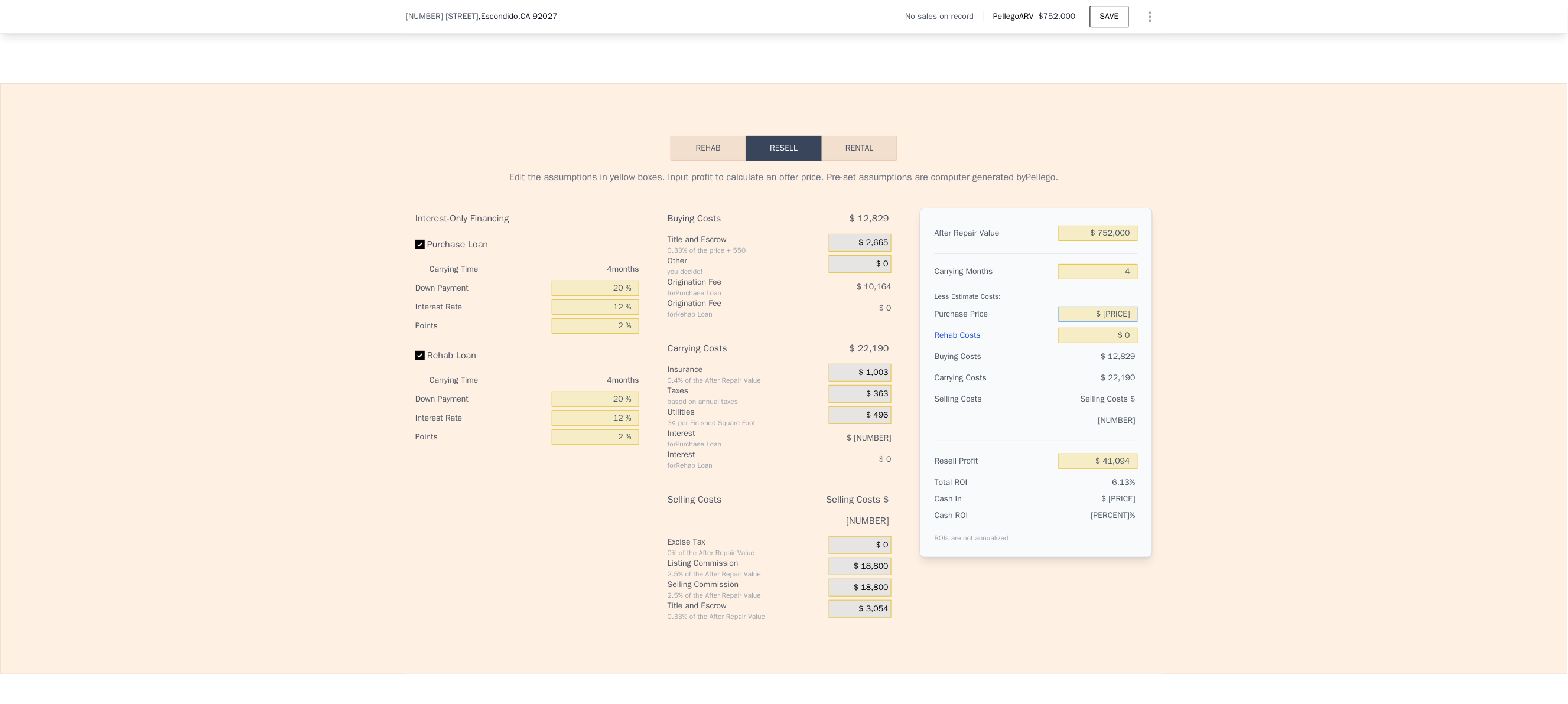 drag, startPoint x: 1082, startPoint y: 354, endPoint x: 1167, endPoint y: 348, distance: 85.2115 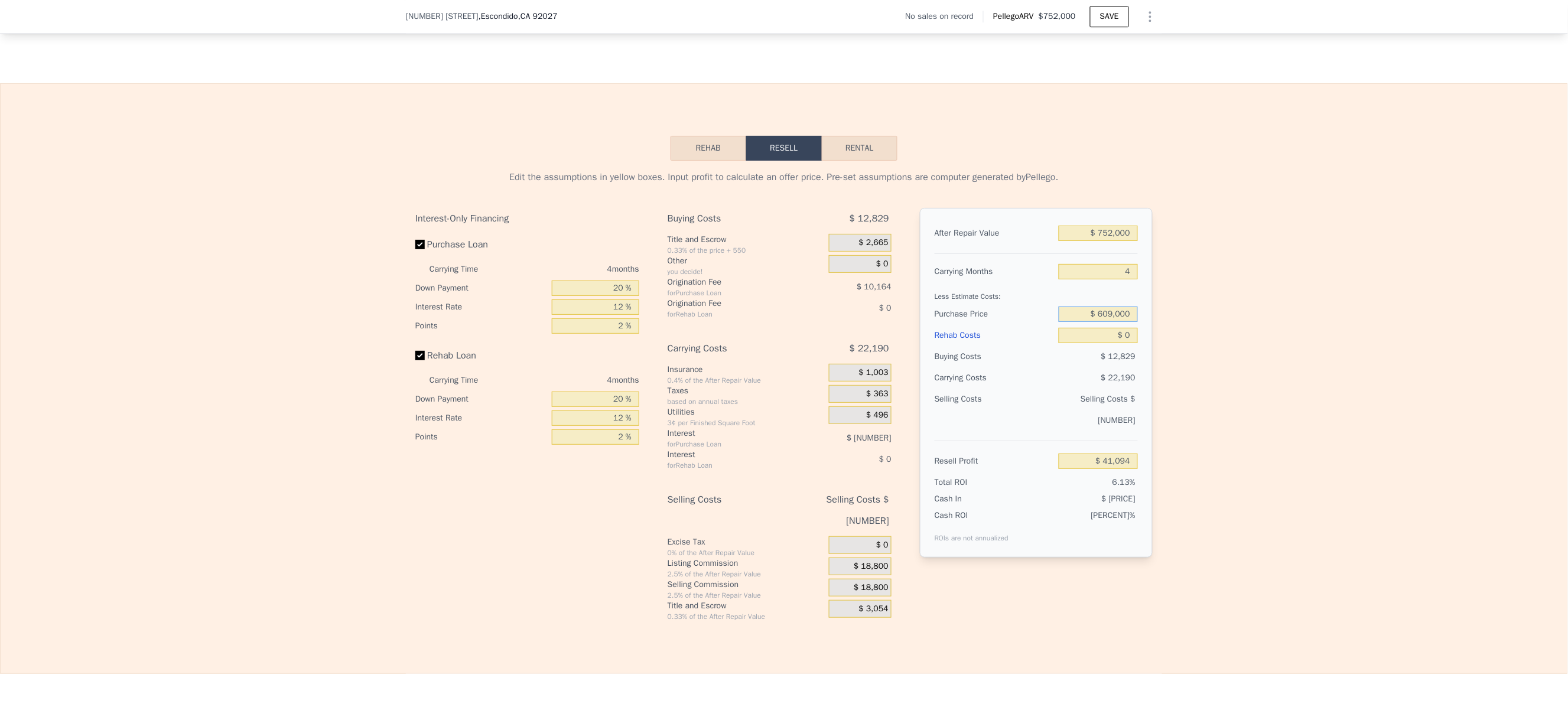 type on "$ 609,000" 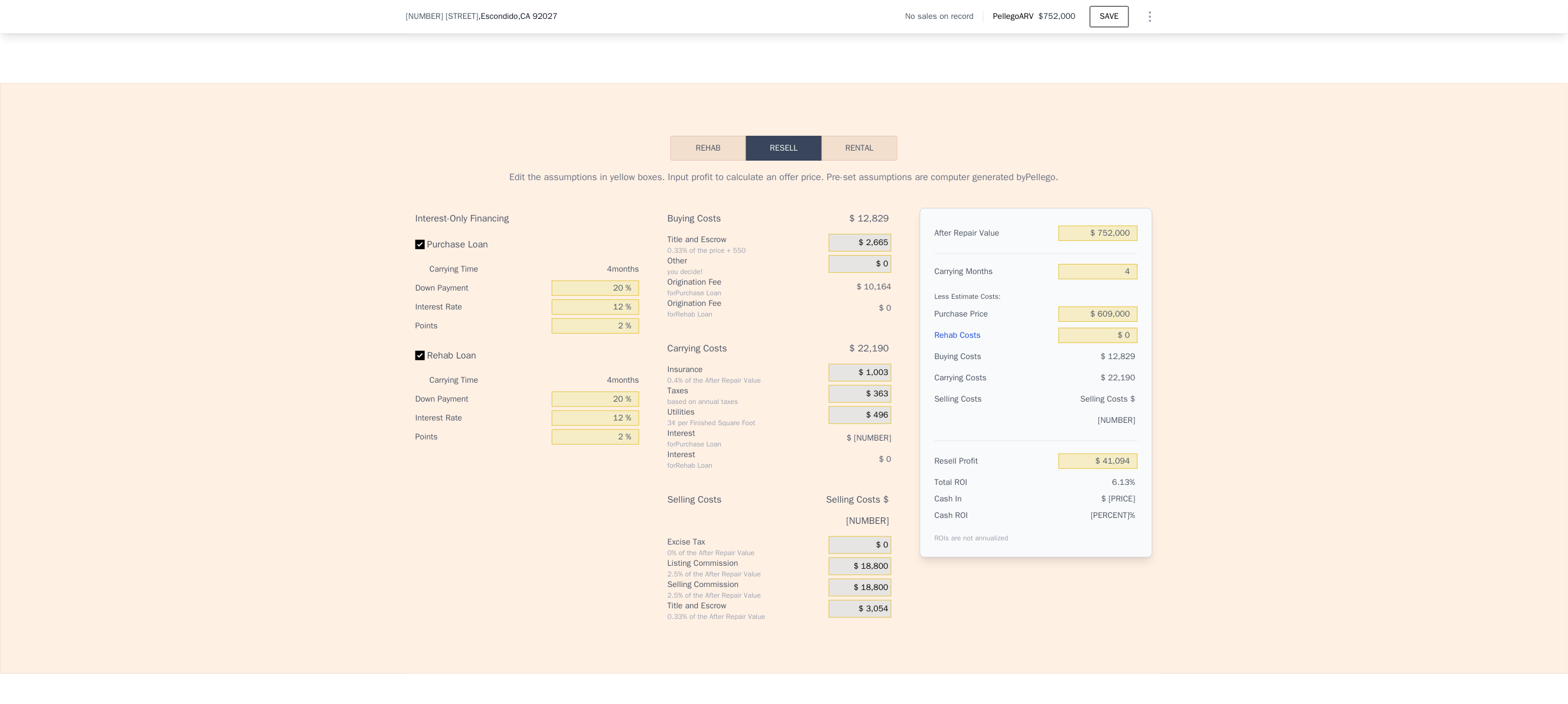 click on "Edit the assumptions in yellow boxes. Input profit to calculate an offer price. Pre-set assumptions are computer generated by  Pellego . Interest-Only Financing Purchase Loan Carrying Time 4  months Down Payment 20 % Interest Rate 12 % Points 2 % Rehab Loan Carrying Time 4  months Down Payment 20 % Interest Rate 12 % Points 2 % Buying Costs $ 12,829 Title and Escrow 0.33% of the price + 550 $ 2,665 Other you decide! $ 0 Origination Fee for  Purchase Loan $ 10,164 Origination Fee for  Rehab Loan $ 0 Carrying Costs $ 22,190 Insurance 0.4% of the After Repair Value $ 1,003 Taxes based on annual taxes $ 363 Utilities 3¢ per Finished Square Foot $ 496 Interest for  Purchase Loan $ 20,327 Interest for  Rehab Loan $ 0 Selling Costs $ 40,654 Excise Tax 0% of the After Repair Value $ 0 Listing Commission 2.5% of the After Repair Value $ 18,800 Selling Commission 2.5% of the After Repair Value $ 18,800 Title and Escrow 0.33% of the After Repair Value $ 3,054 After Repair Value $ 752,000 Carrying Months 4 $ 609,000 $ 0" at bounding box center (784, 391) 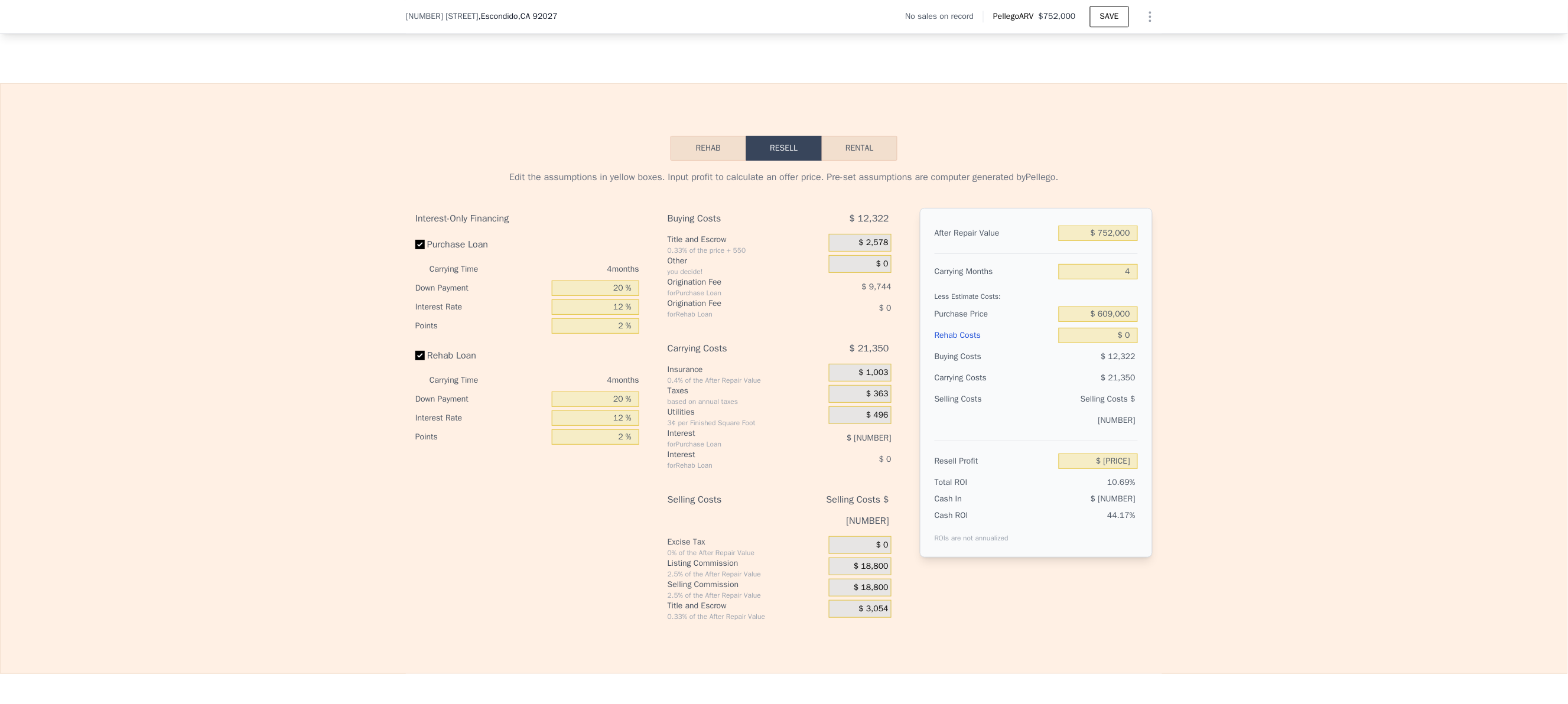 click on "$ 18,800" at bounding box center [871, 566] 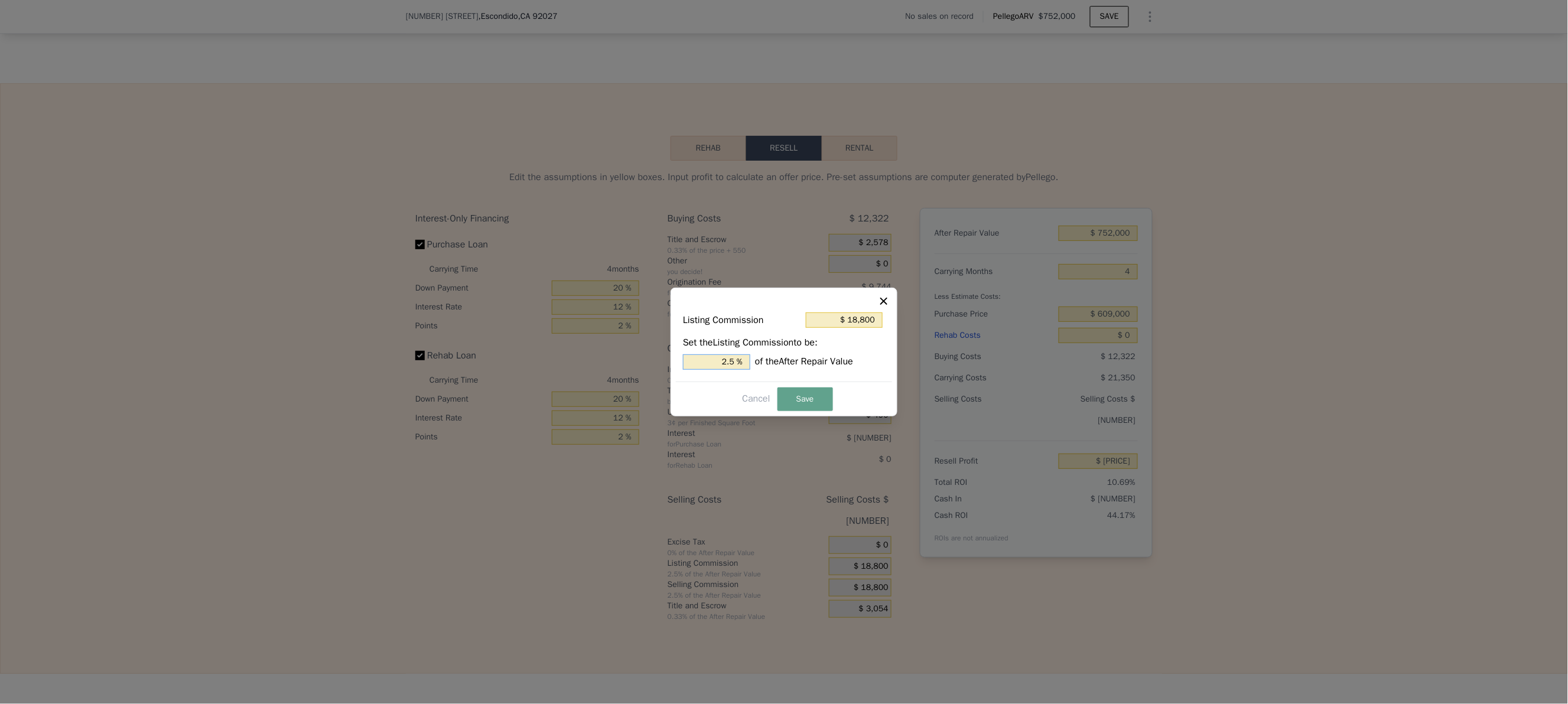 drag, startPoint x: 705, startPoint y: 362, endPoint x: 822, endPoint y: 365, distance: 117.03846 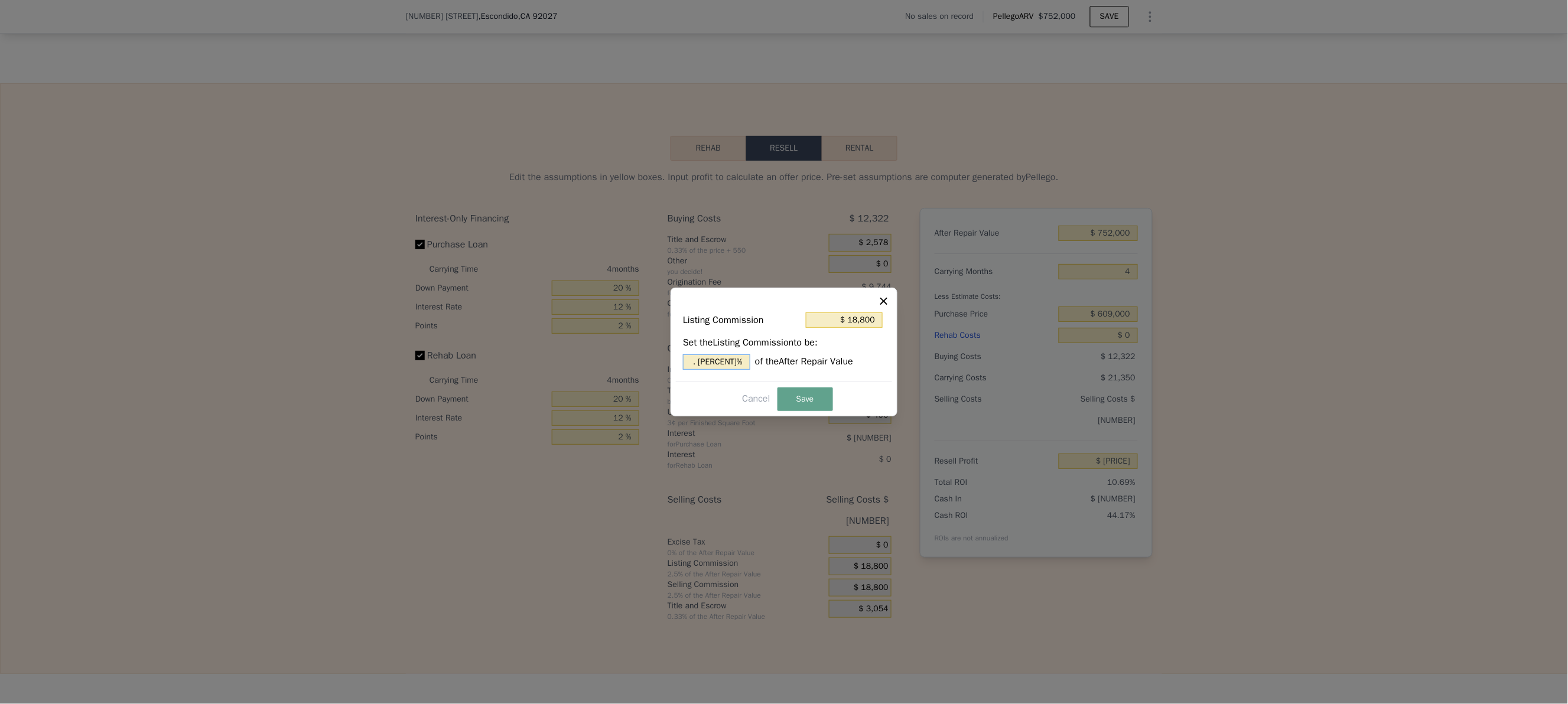 type 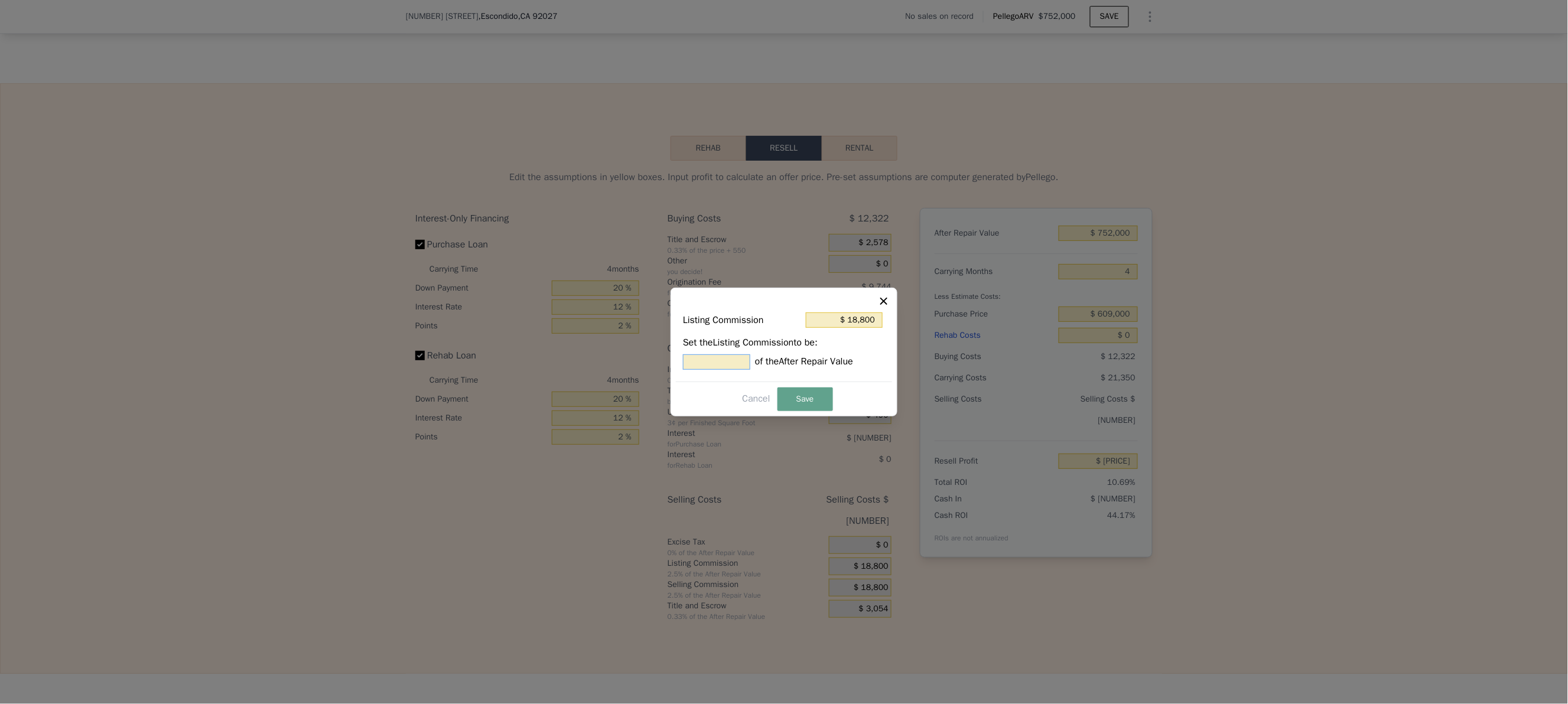 type on "$ 0" 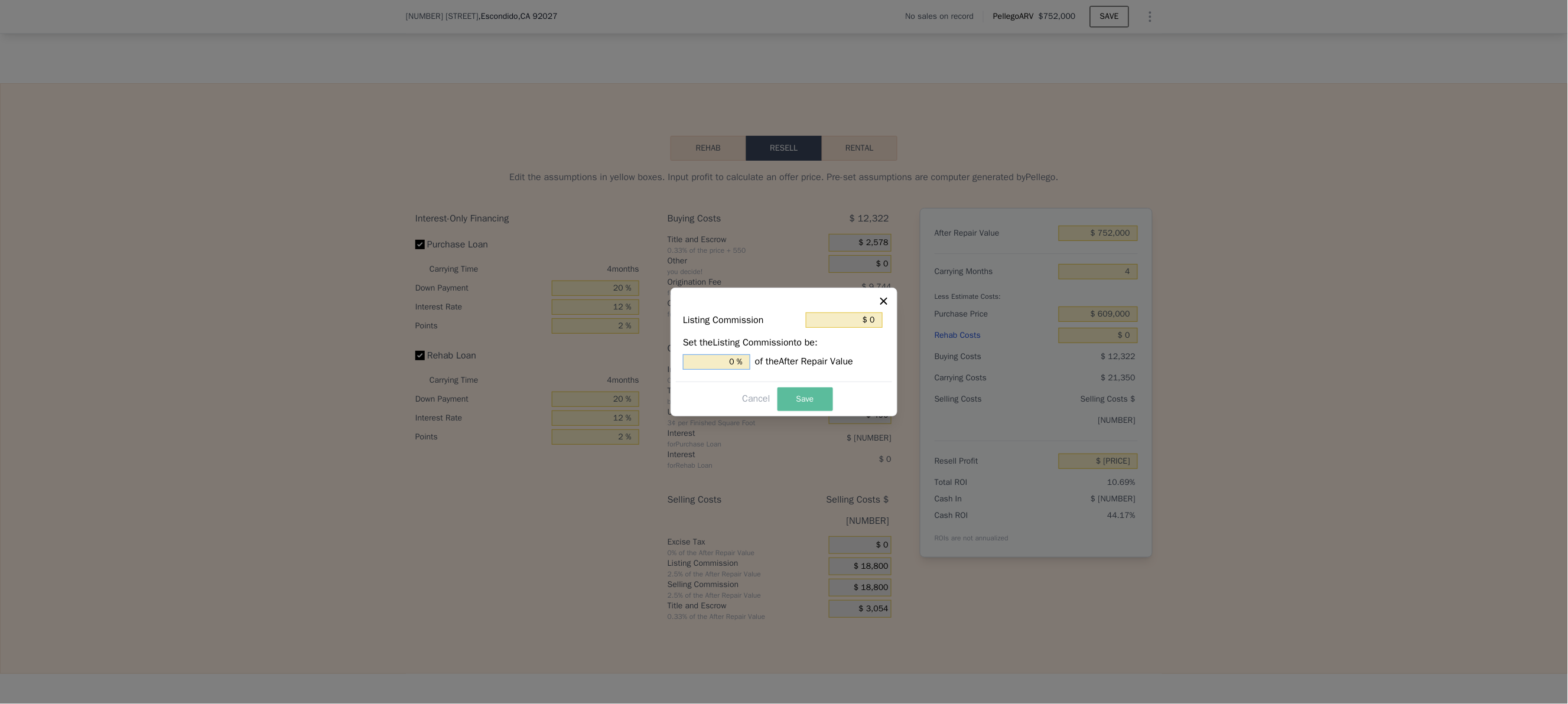 type on "0 %" 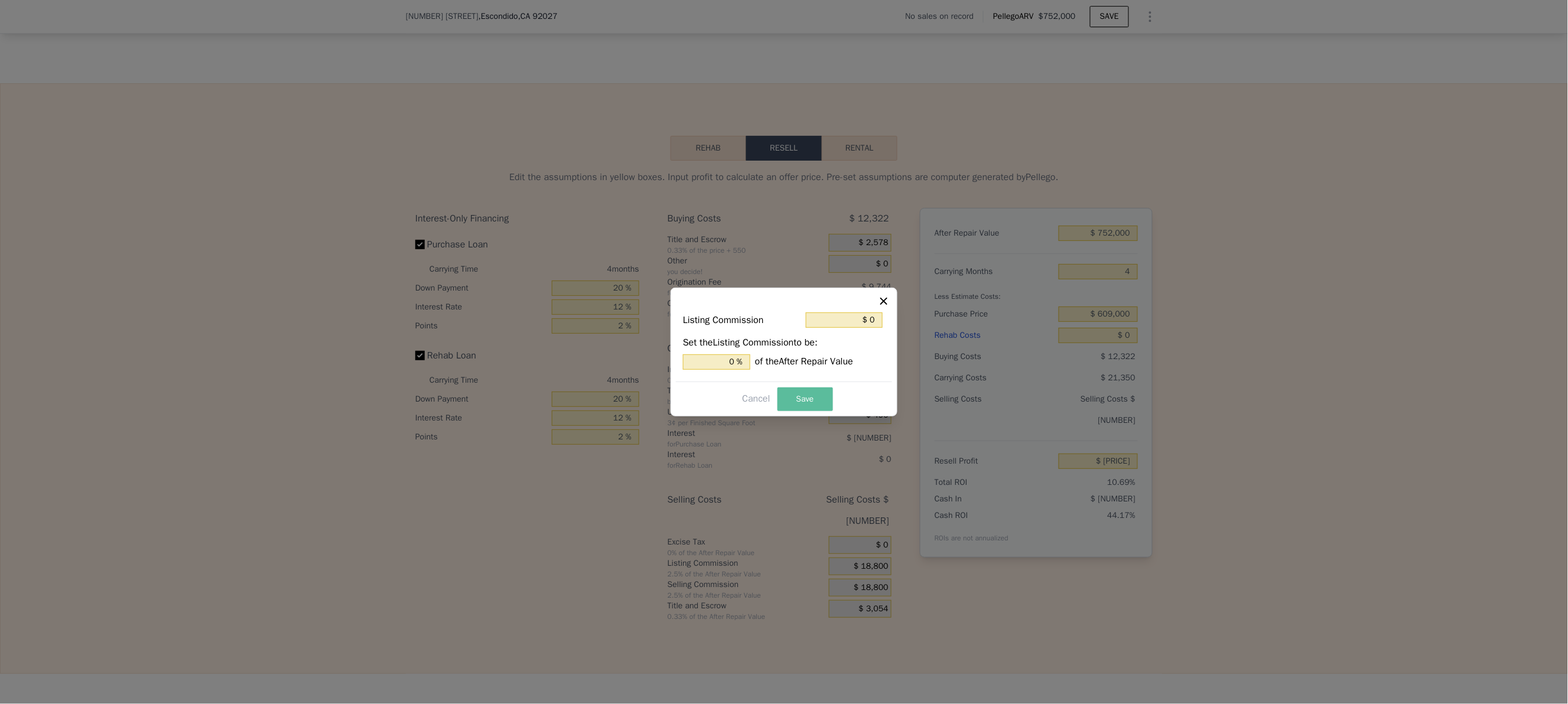 click on "Save" at bounding box center (805, 399) 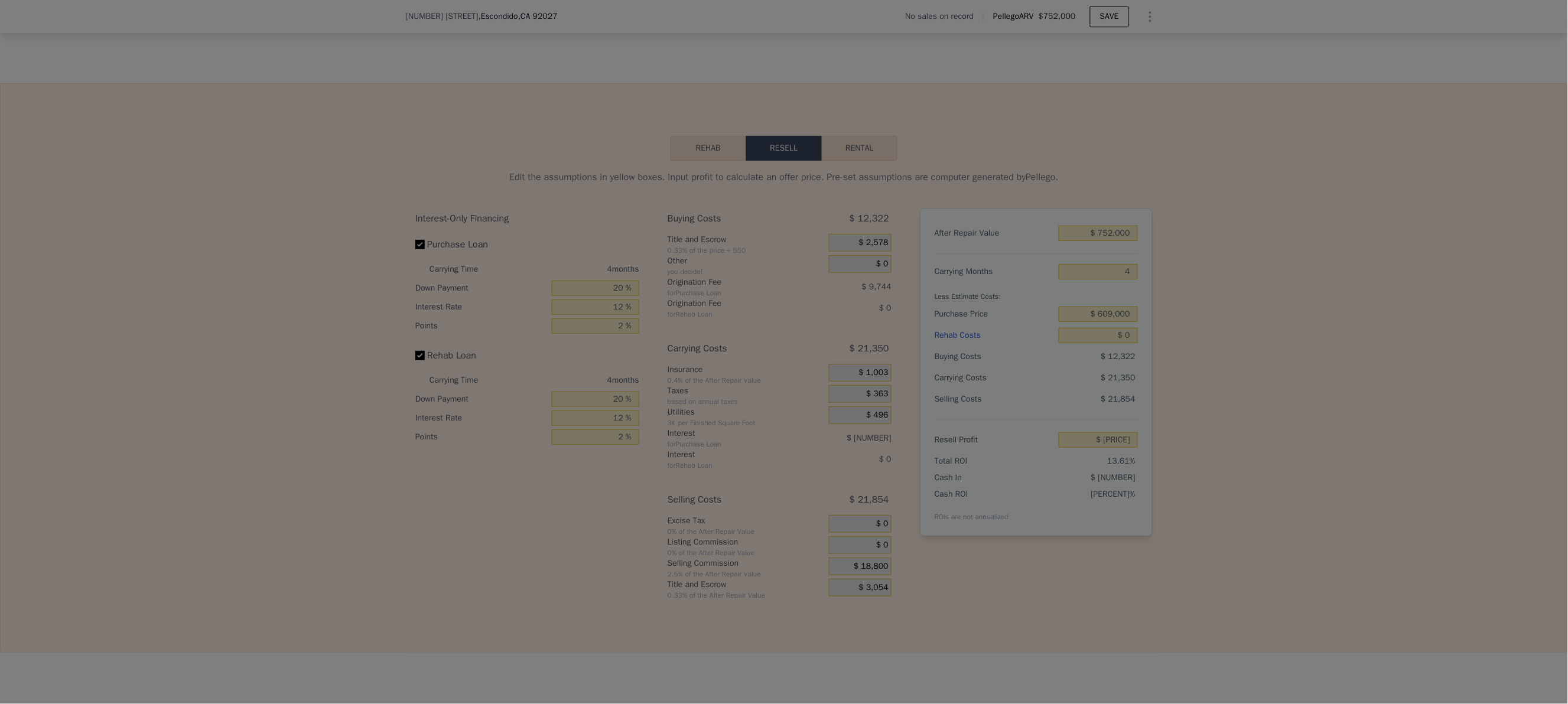 type on "$ 87,474" 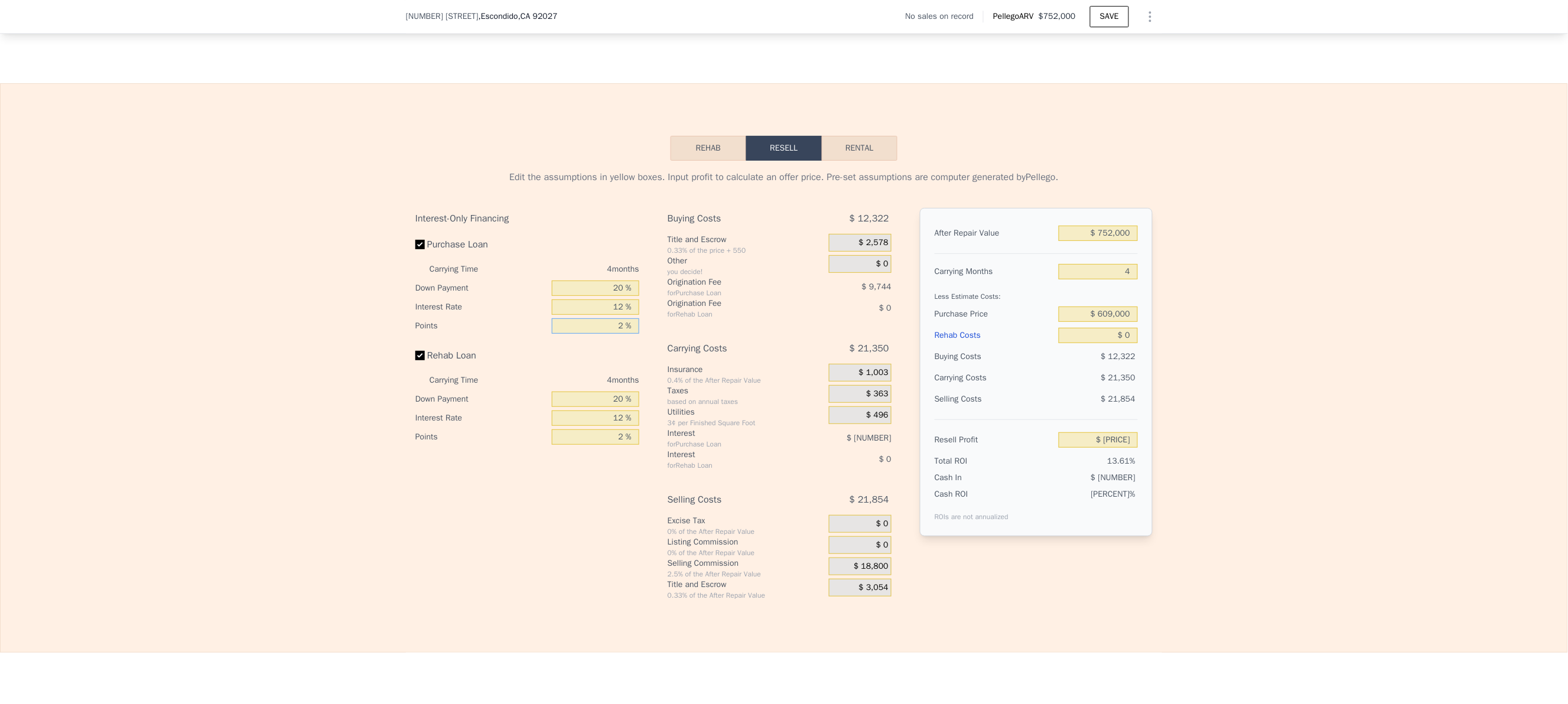 drag, startPoint x: 588, startPoint y: 363, endPoint x: 688, endPoint y: 361, distance: 100.02 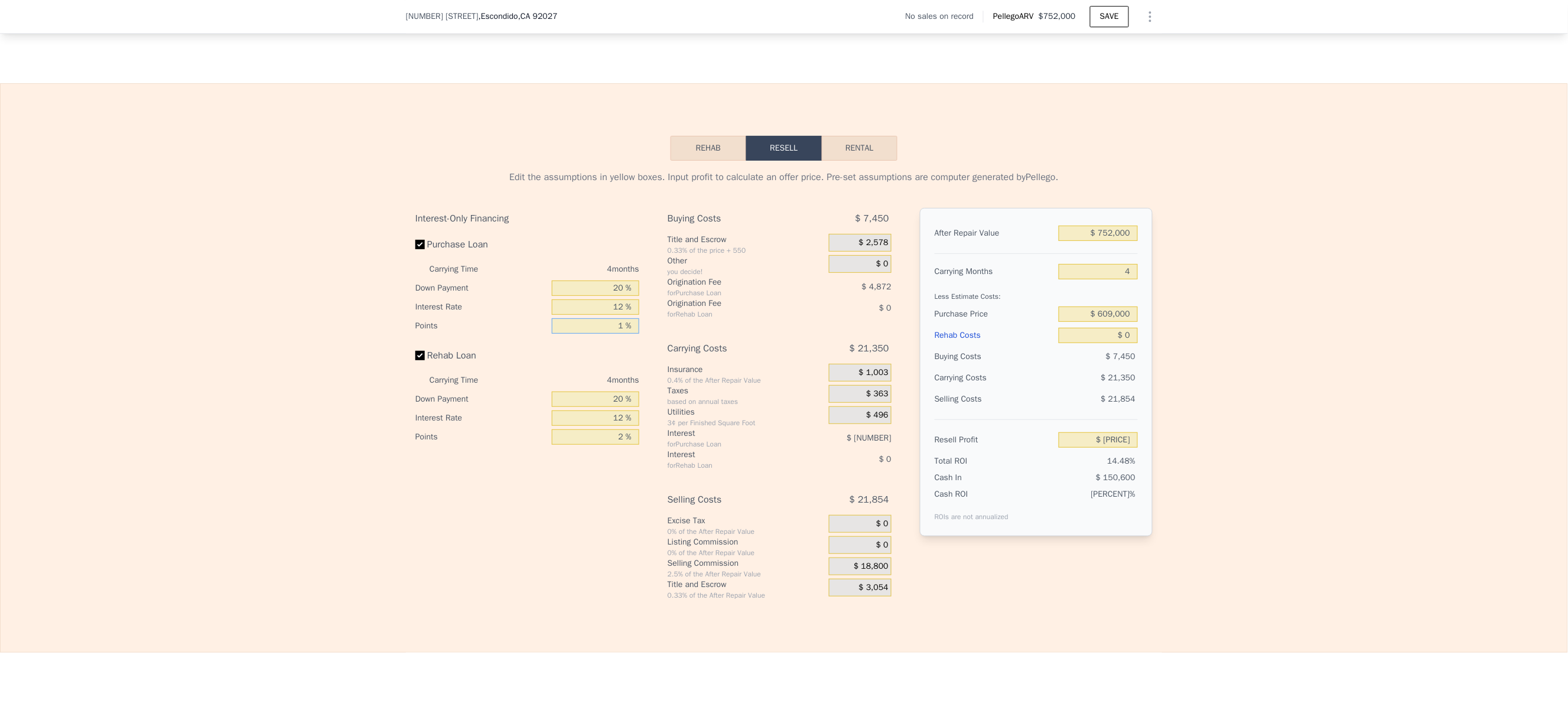 type on "$ 92,346" 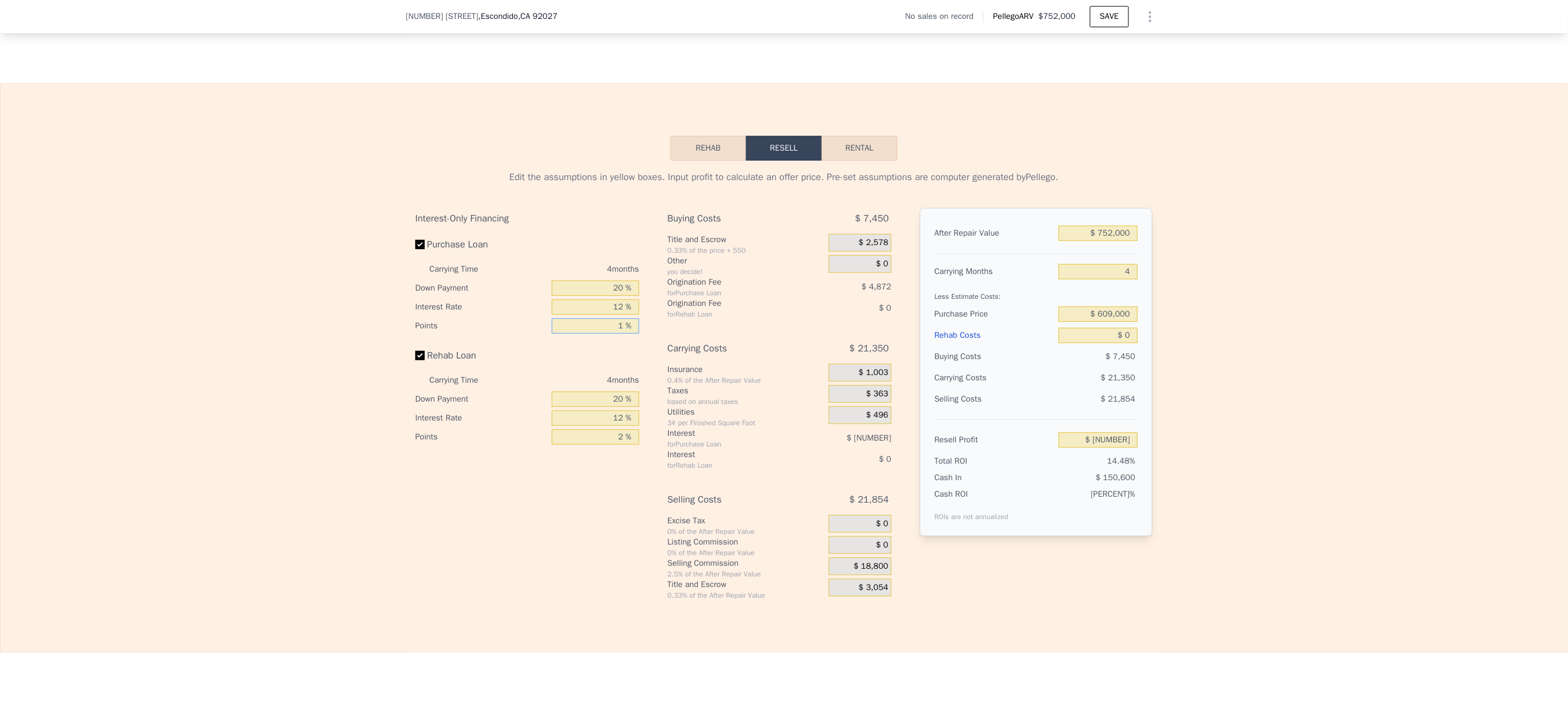 type on "1 %" 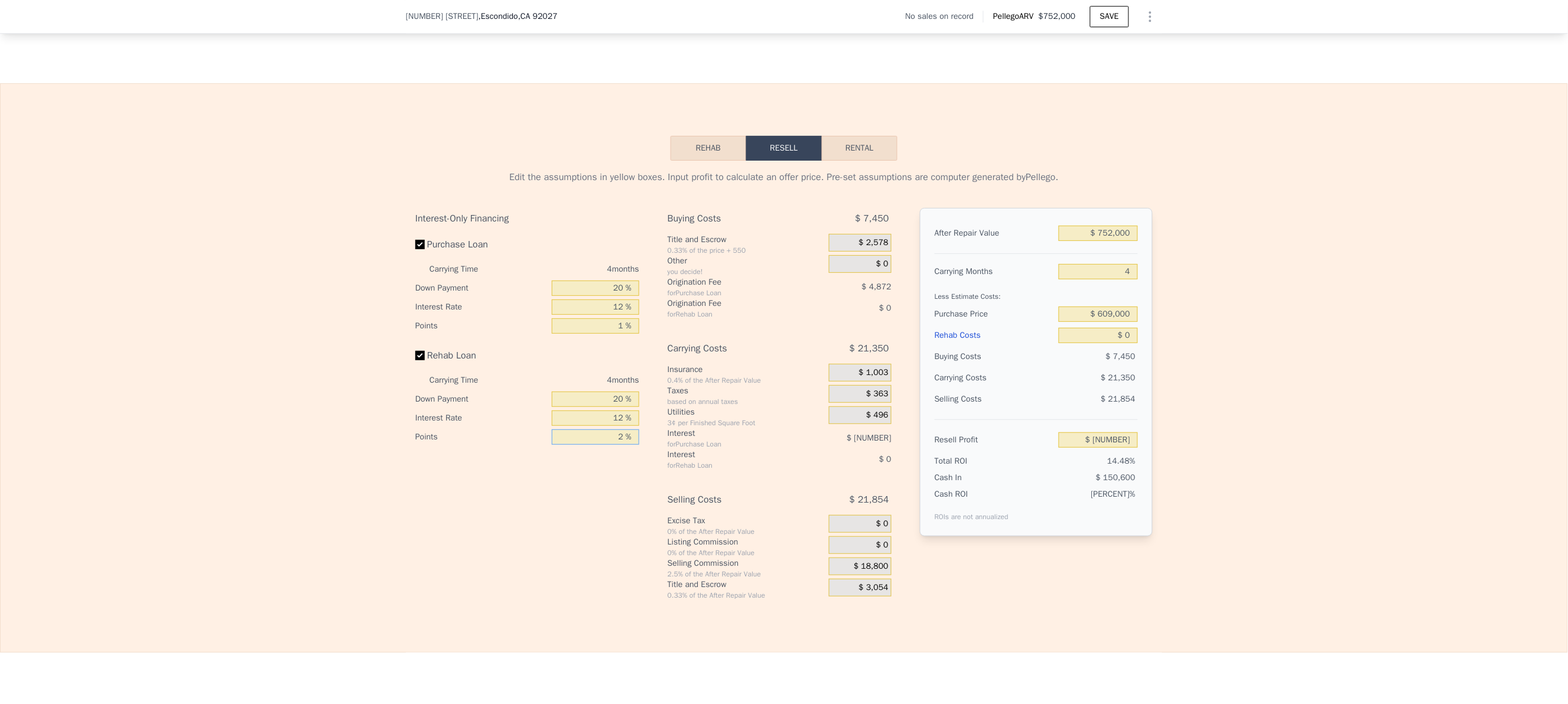 drag, startPoint x: 585, startPoint y: 472, endPoint x: 666, endPoint y: 471, distance: 81.00617 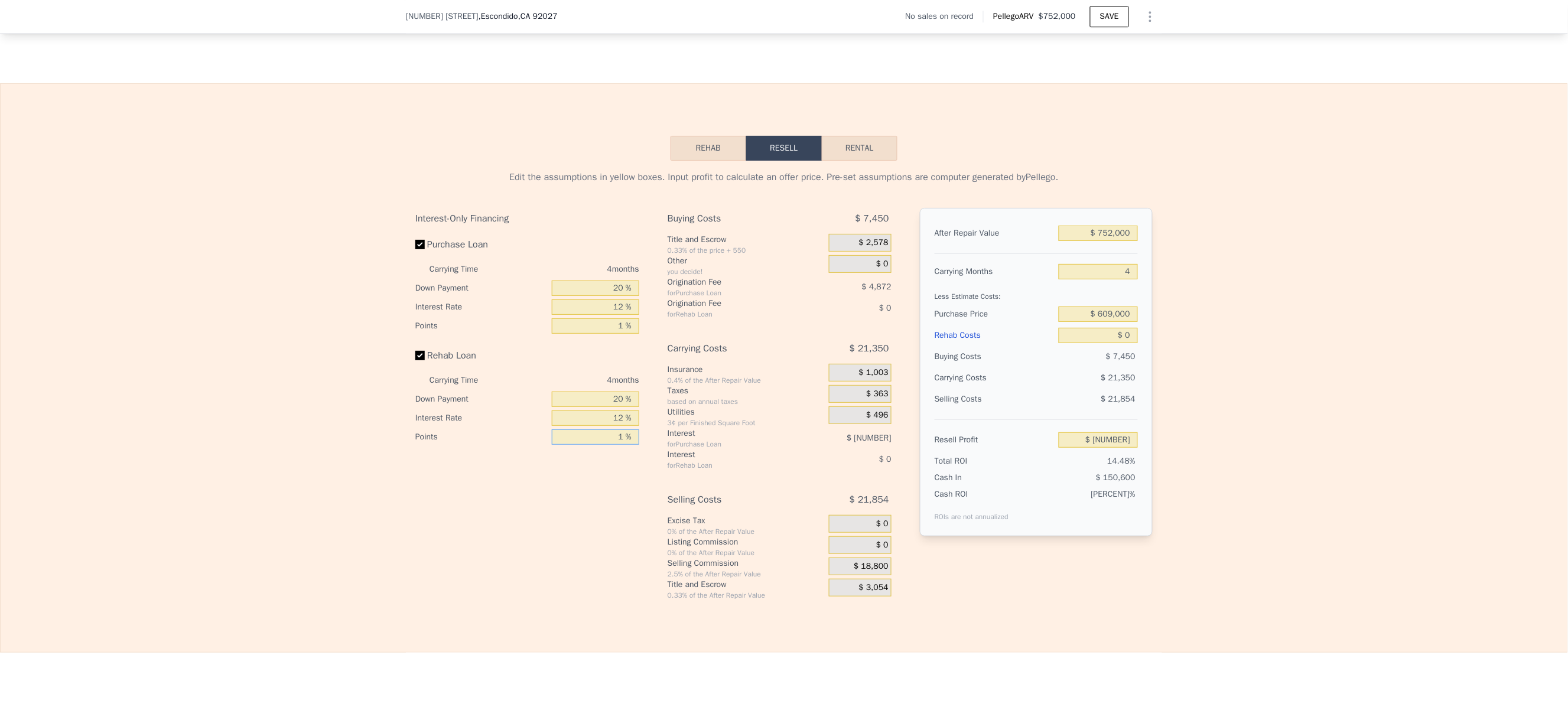 type on "1 %" 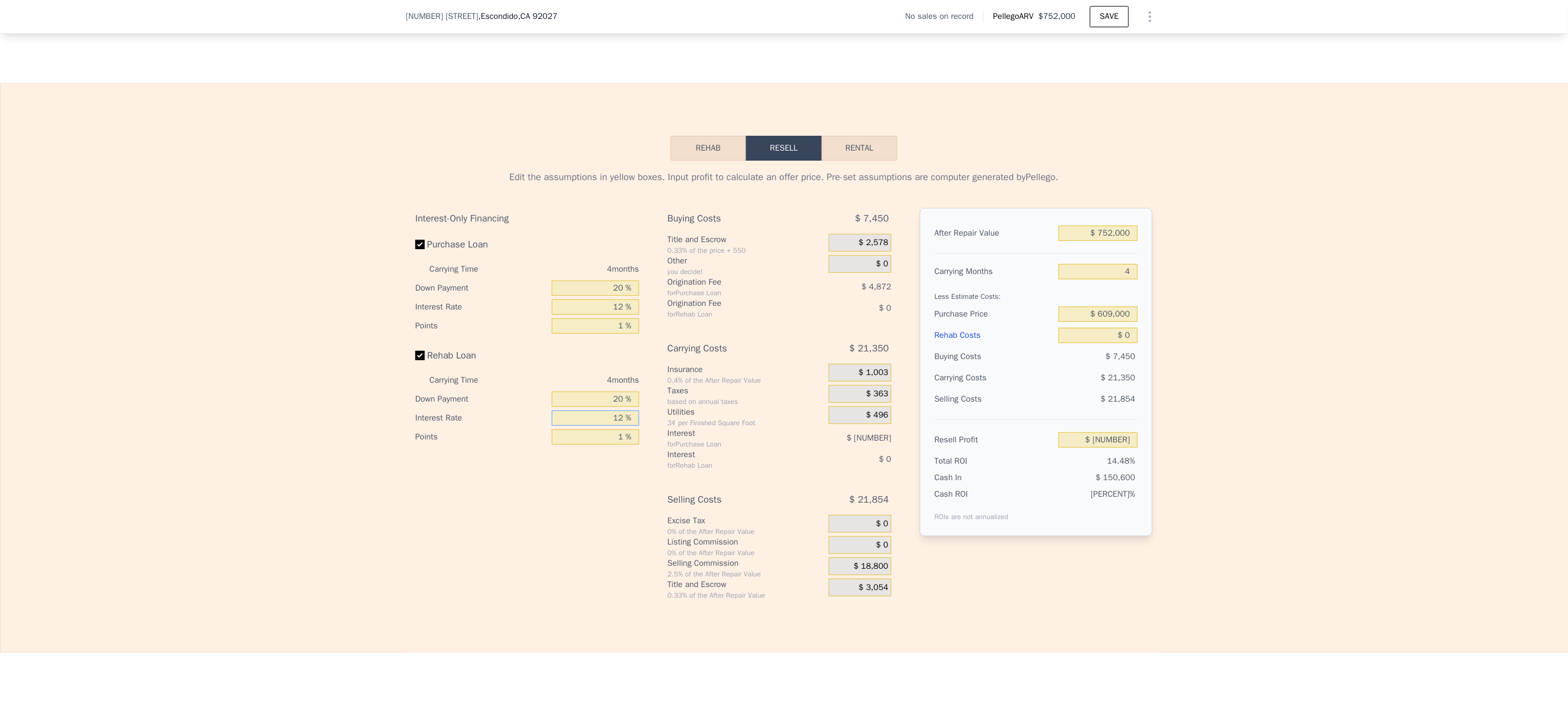 drag, startPoint x: 590, startPoint y: 455, endPoint x: 687, endPoint y: 455, distance: 97 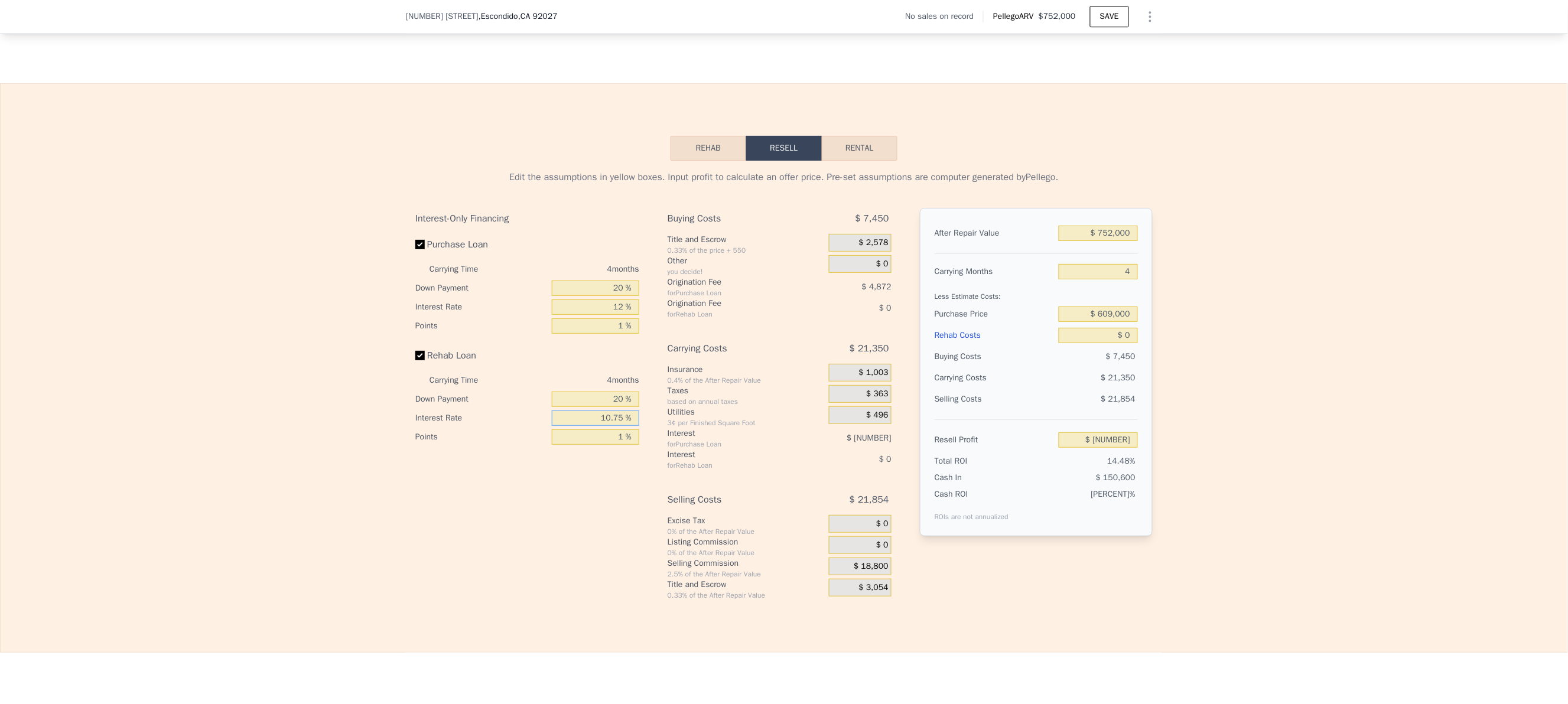 type on "10.75 %" 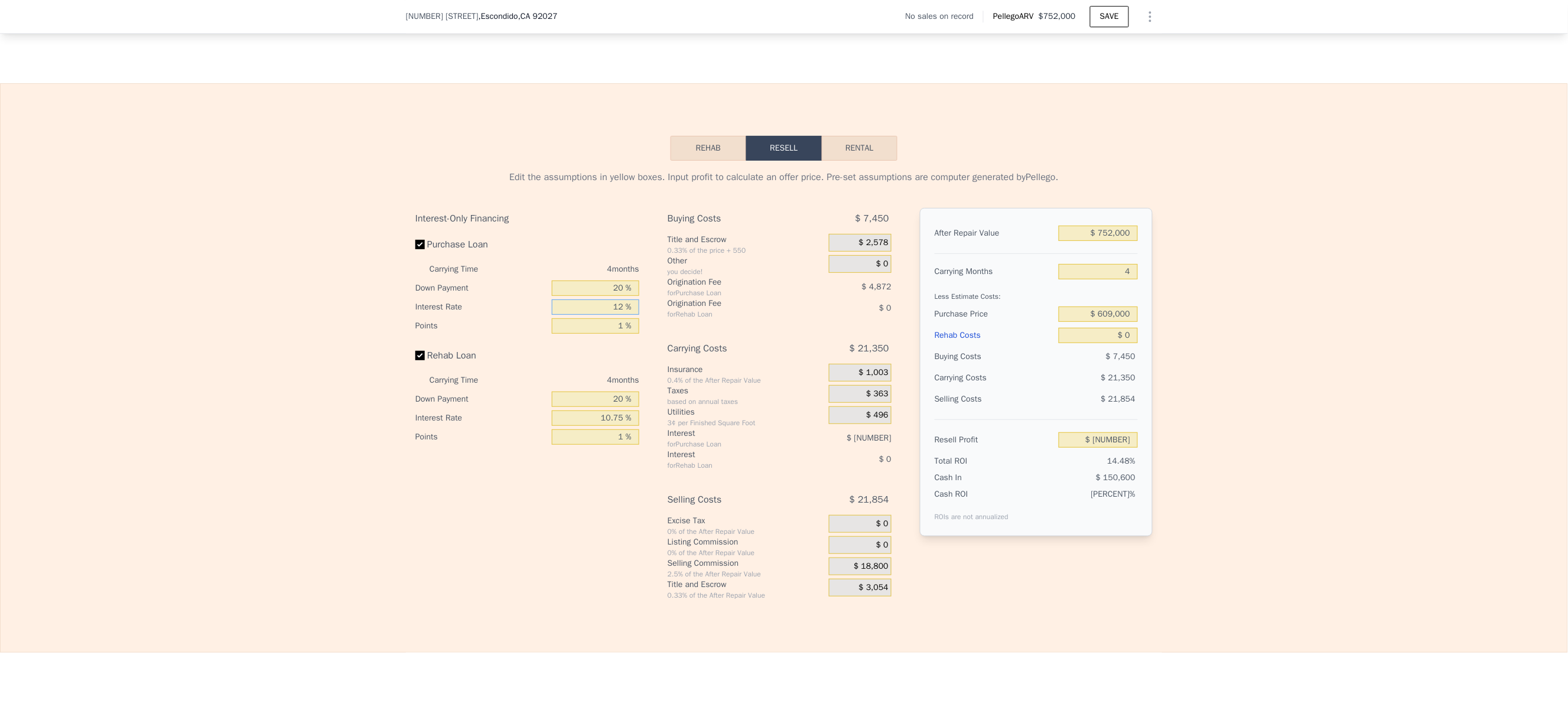 drag, startPoint x: 581, startPoint y: 352, endPoint x: 702, endPoint y: 341, distance: 121.499 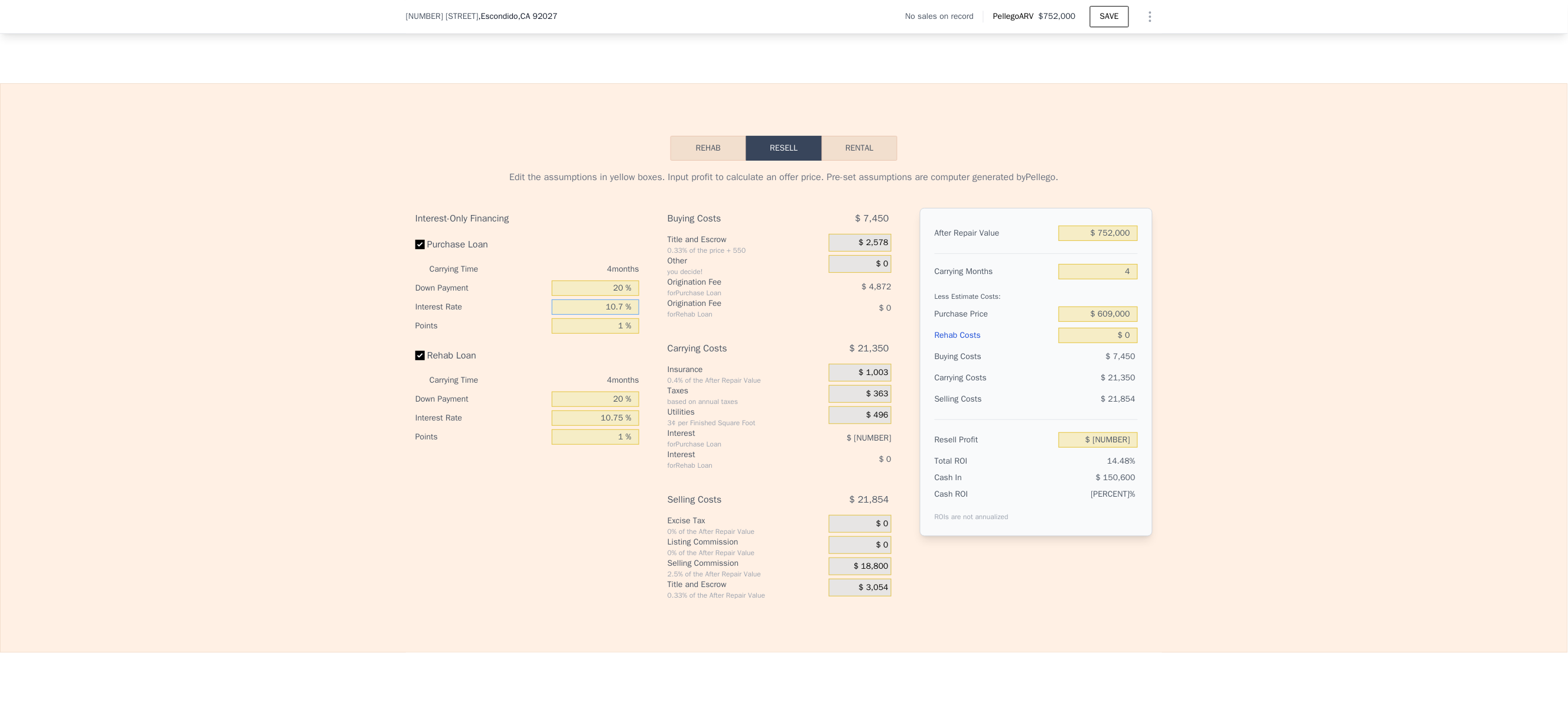 type on "10.75 %" 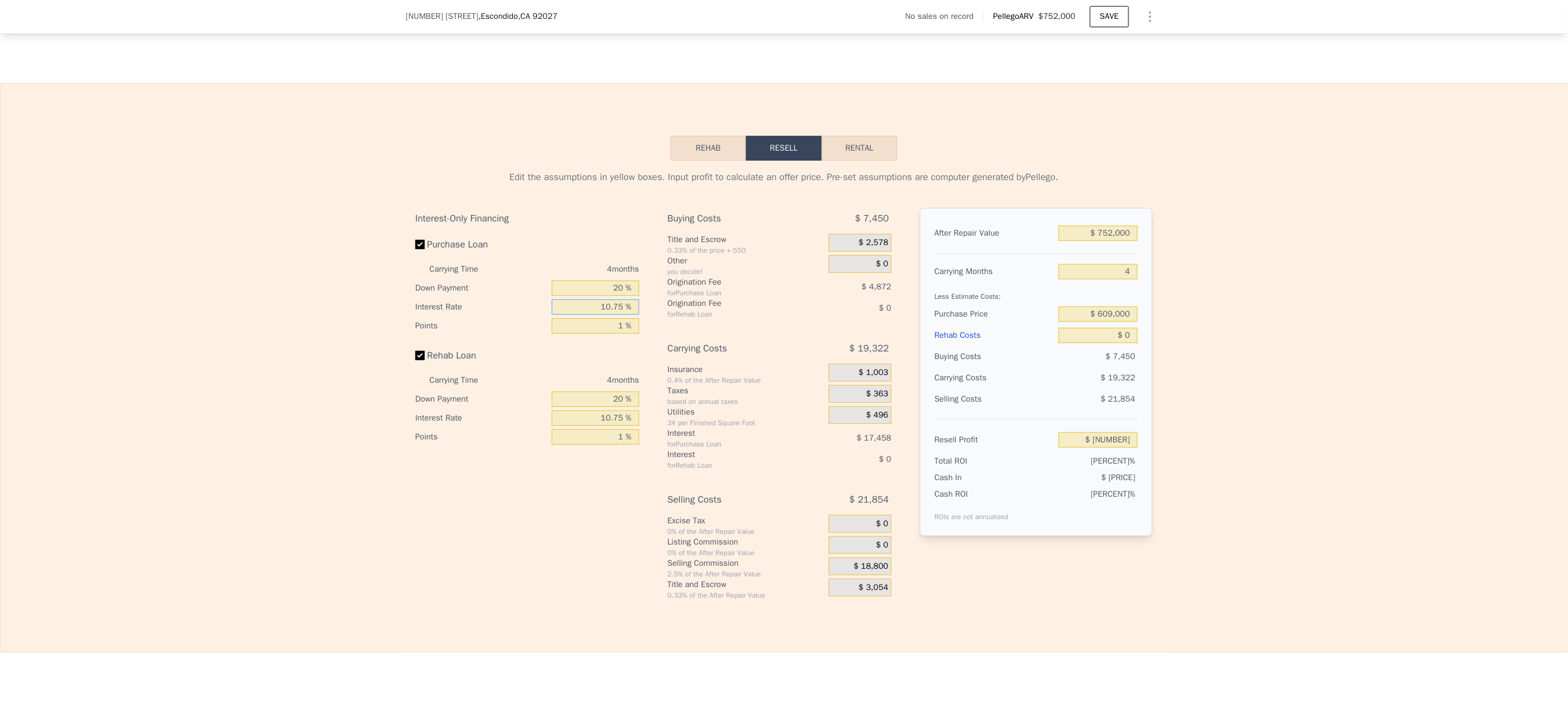 type on "$ 94,374" 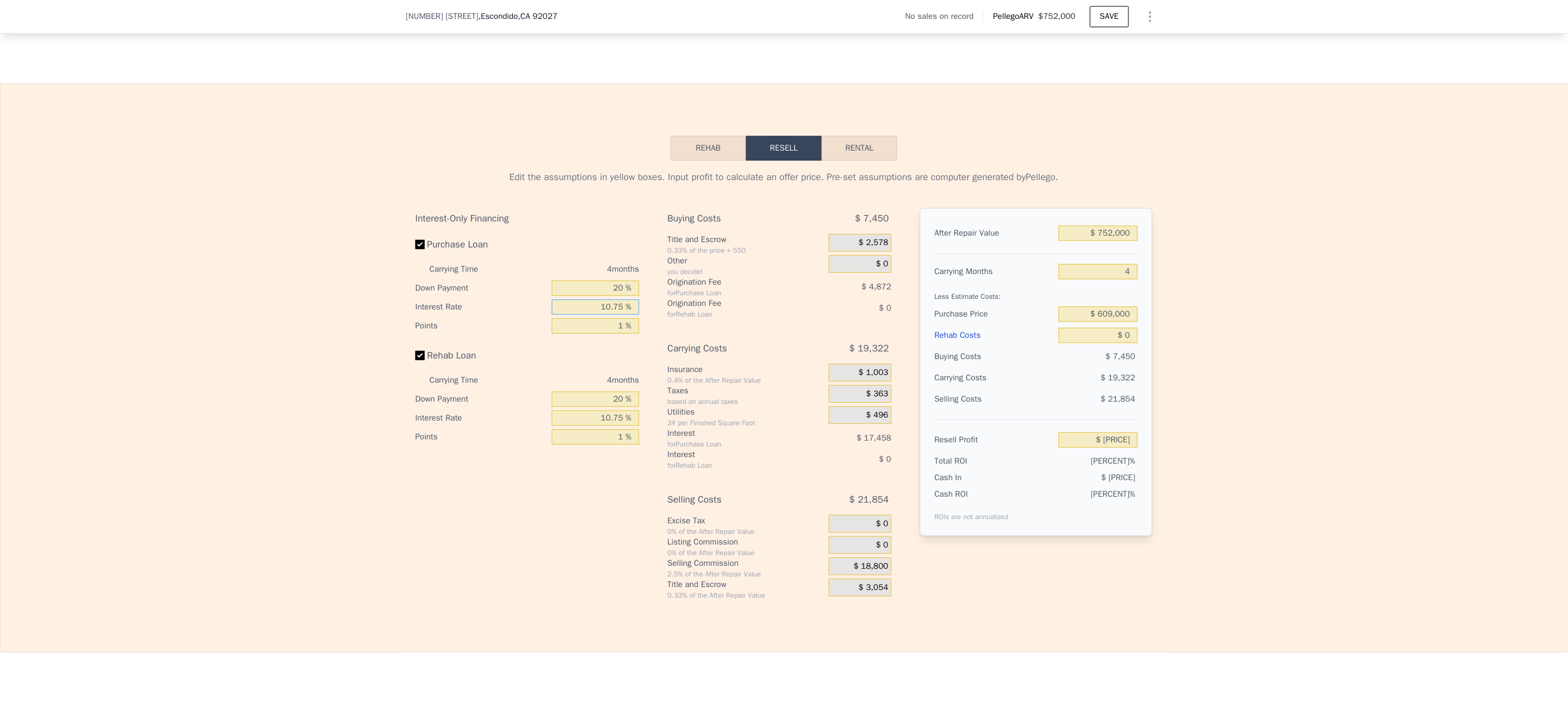 type on "10.75 %" 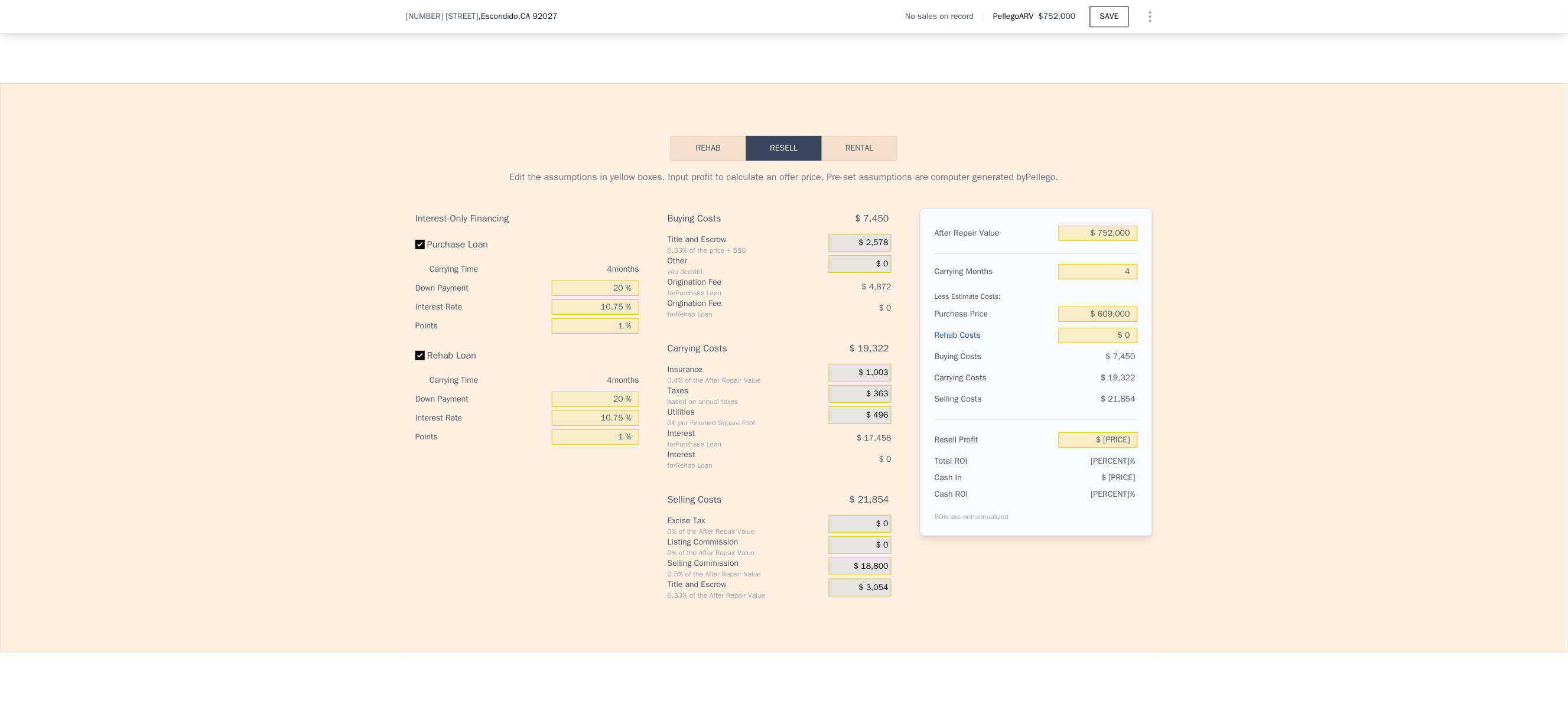 click on "Interest-Only Financing Purchase Loan Carrying Time 4  months Down Payment 20 % Interest Rate 10.75 % Points 1 % Rehab Loan Carrying Time 4  months Down Payment 20 % Interest Rate 10.75 % Points 1 %" at bounding box center [532, 404] 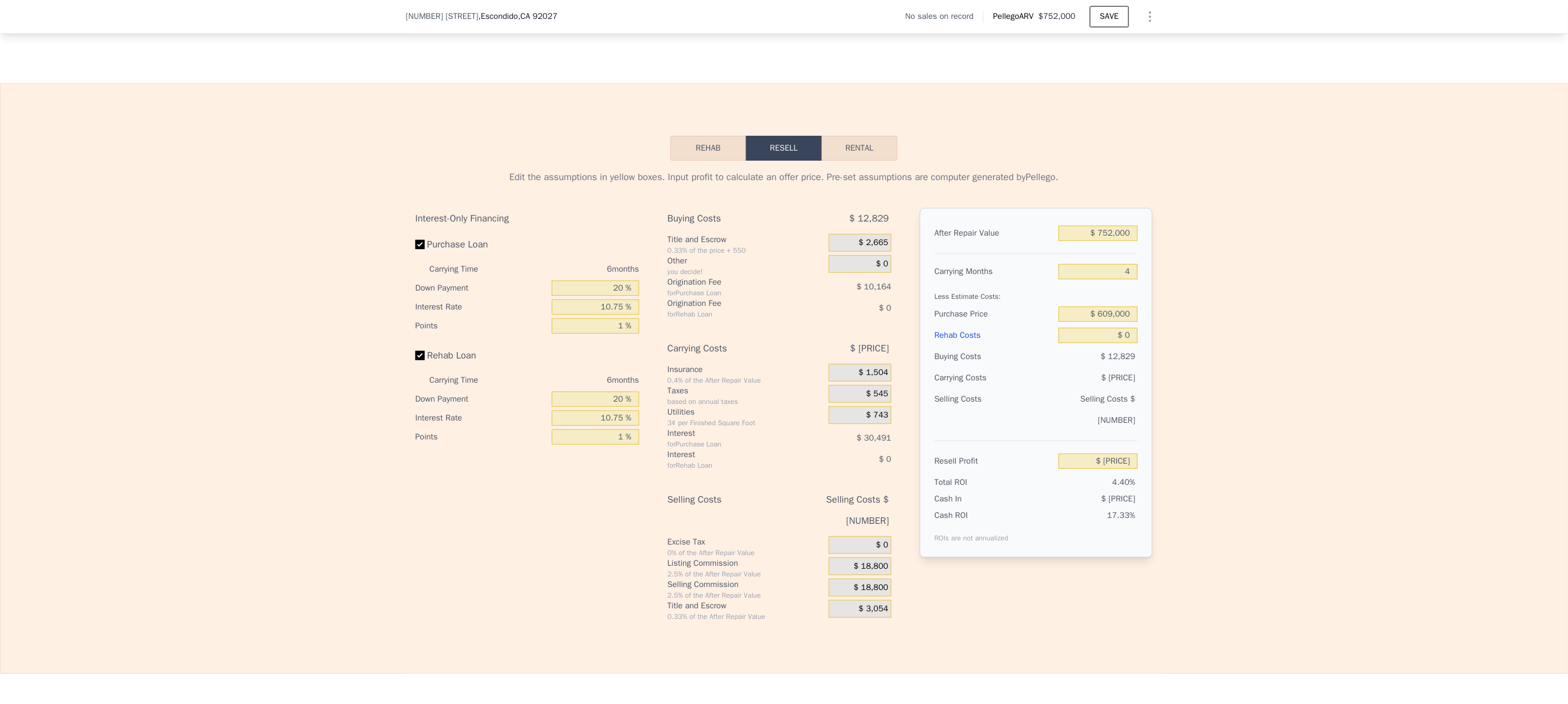 type on "6" 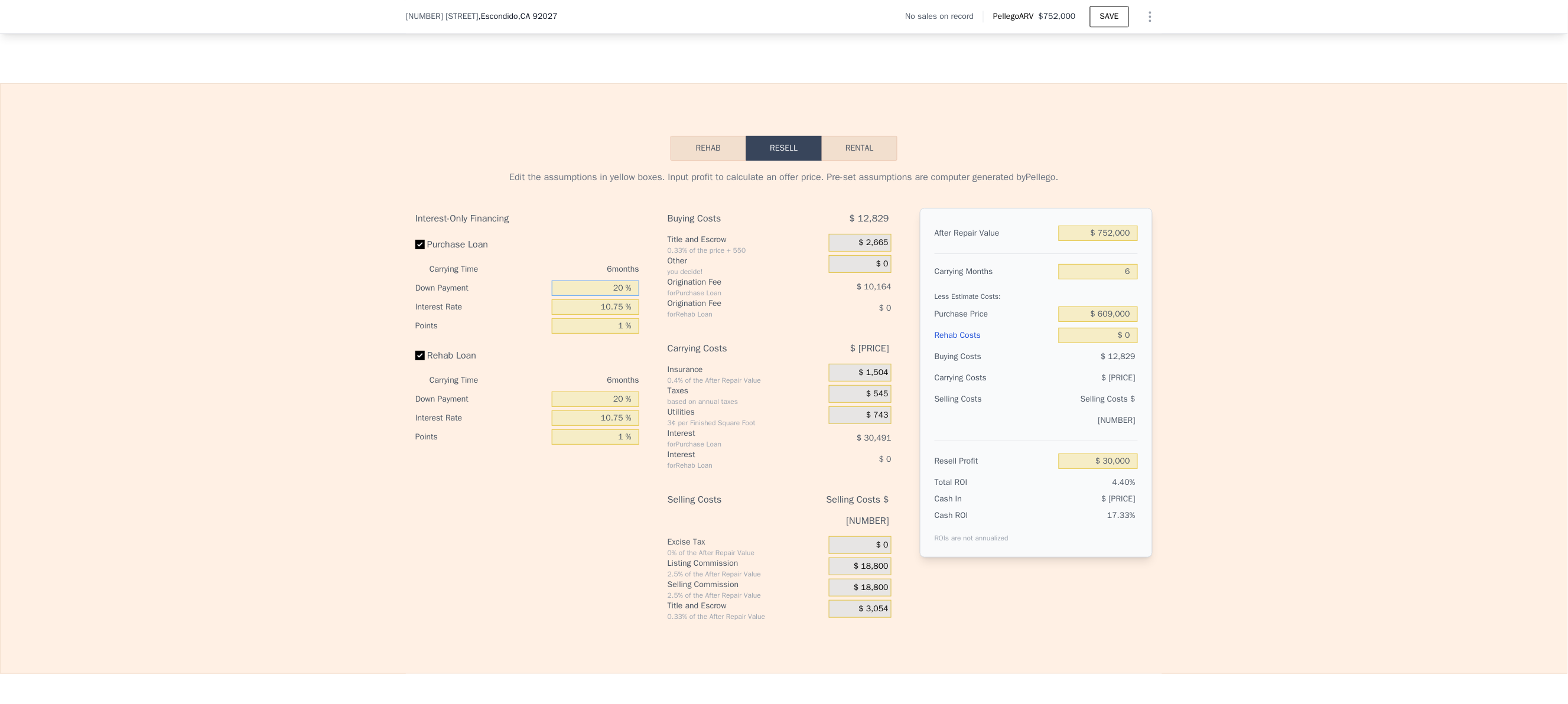 drag, startPoint x: 594, startPoint y: 327, endPoint x: 651, endPoint y: 326, distance: 57.00877 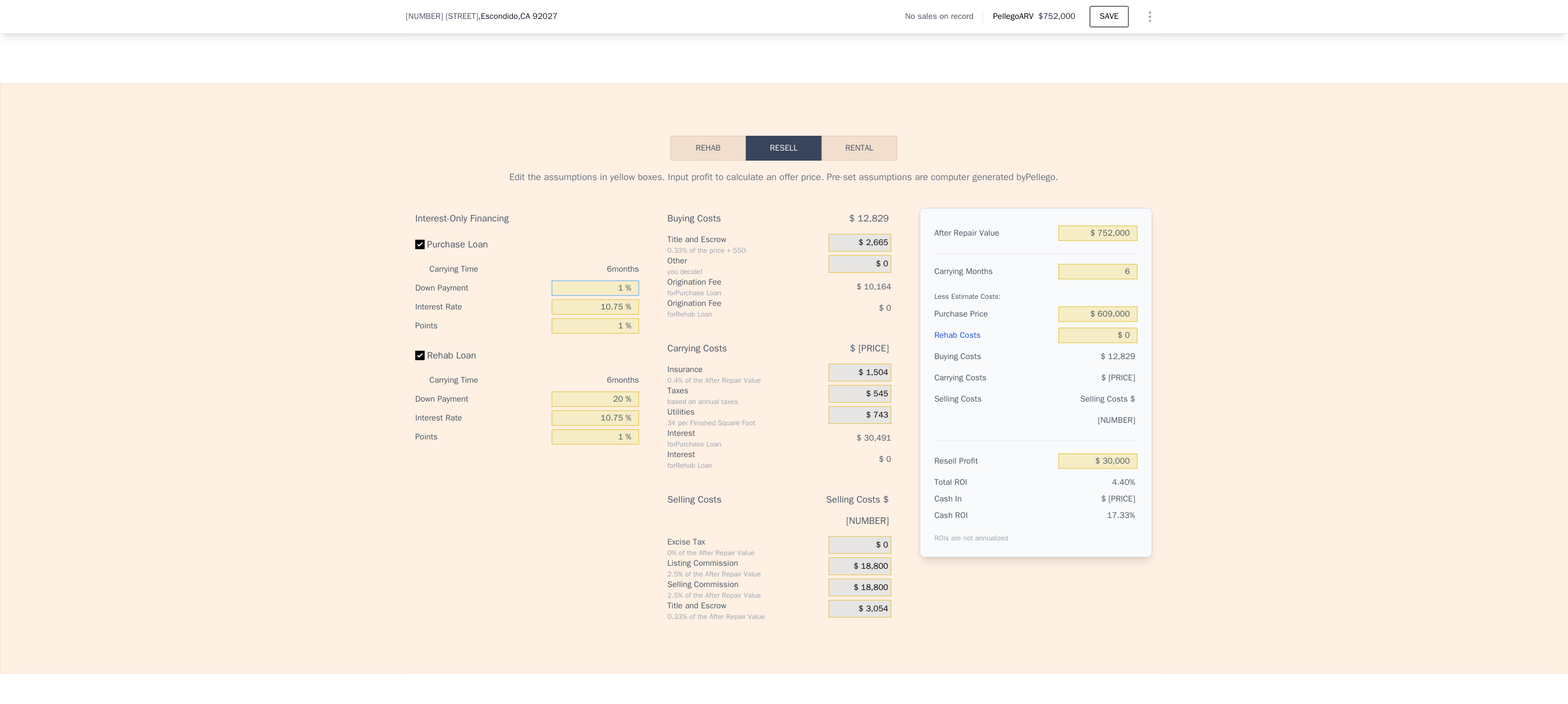 type on "10 %" 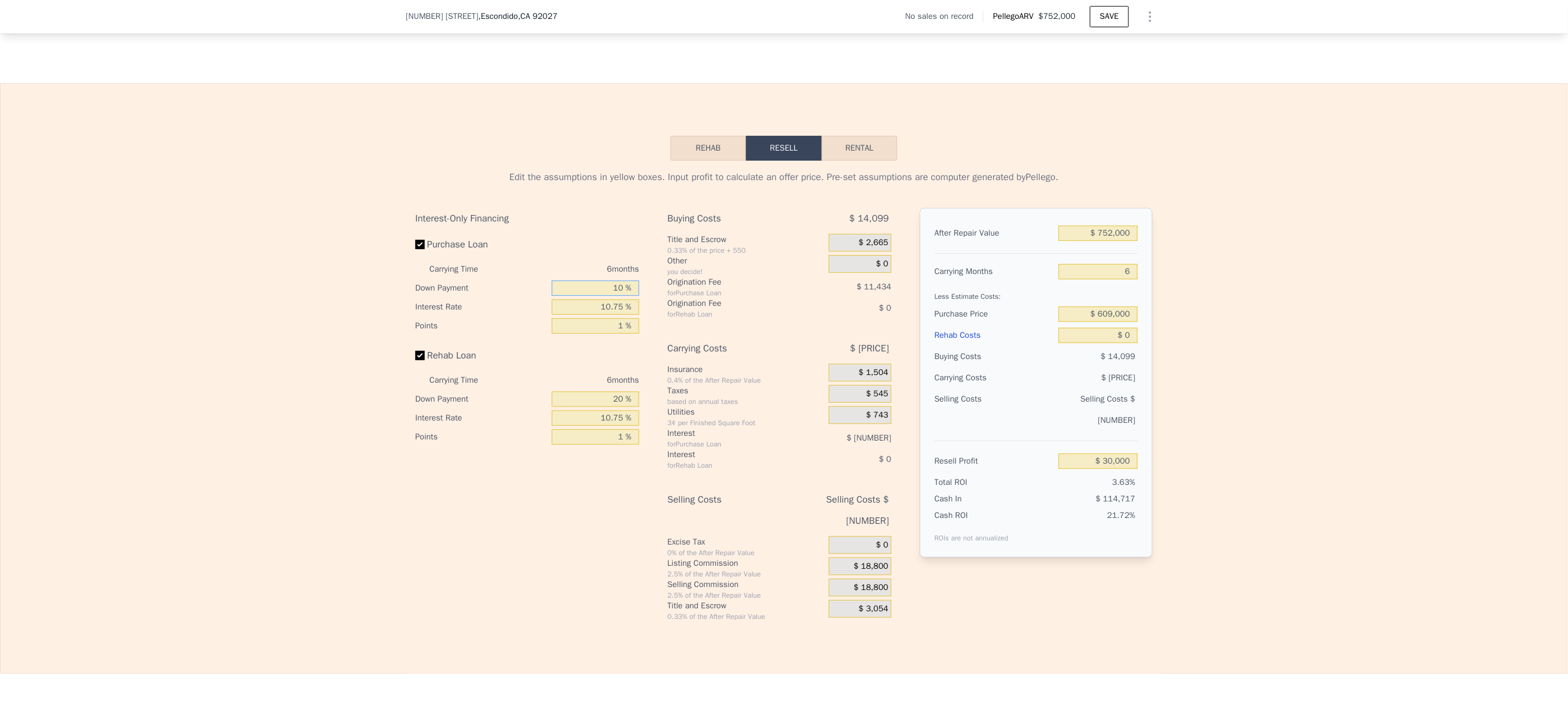 type on "$ 24,920" 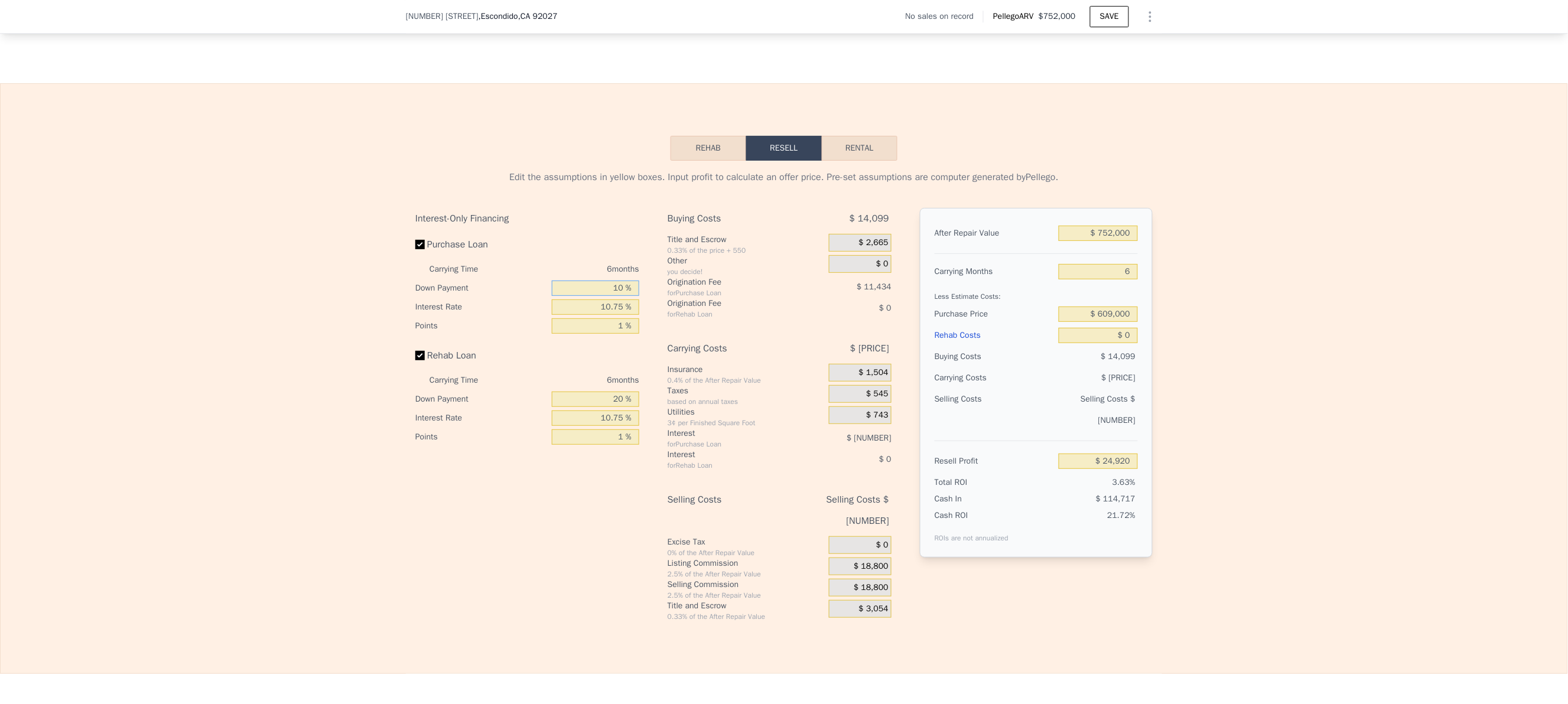 type on "10 %" 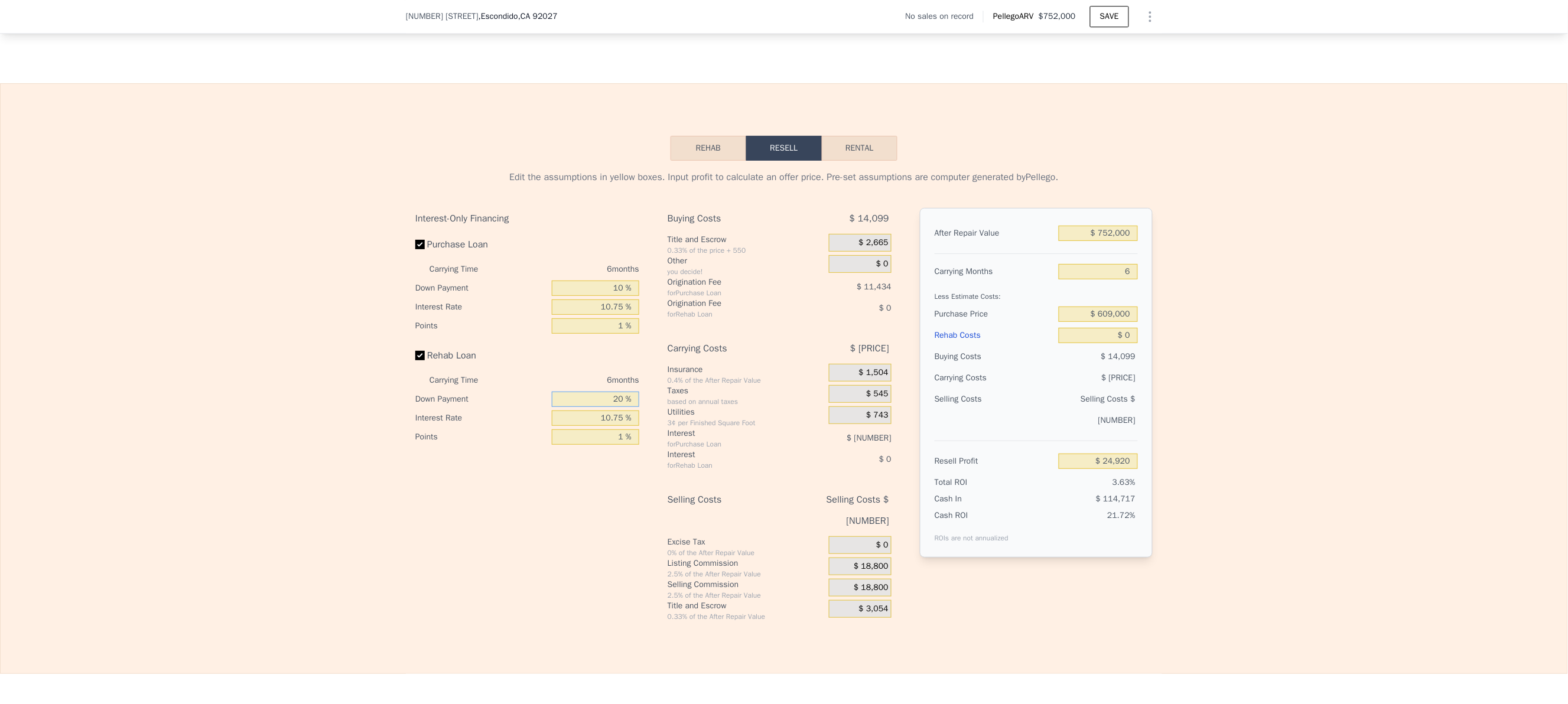 drag, startPoint x: 589, startPoint y: 442, endPoint x: 653, endPoint y: 441, distance: 64.00781 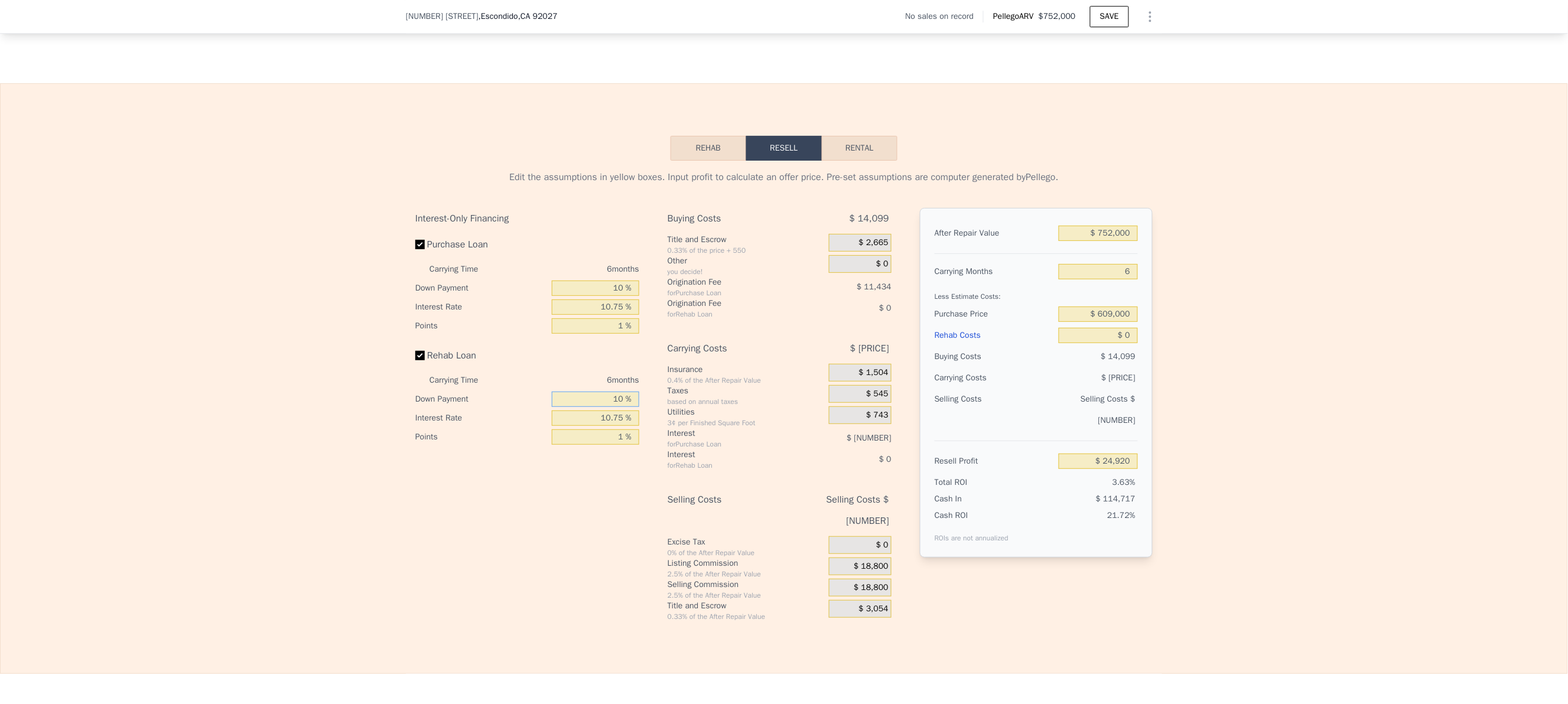 type on "10 %" 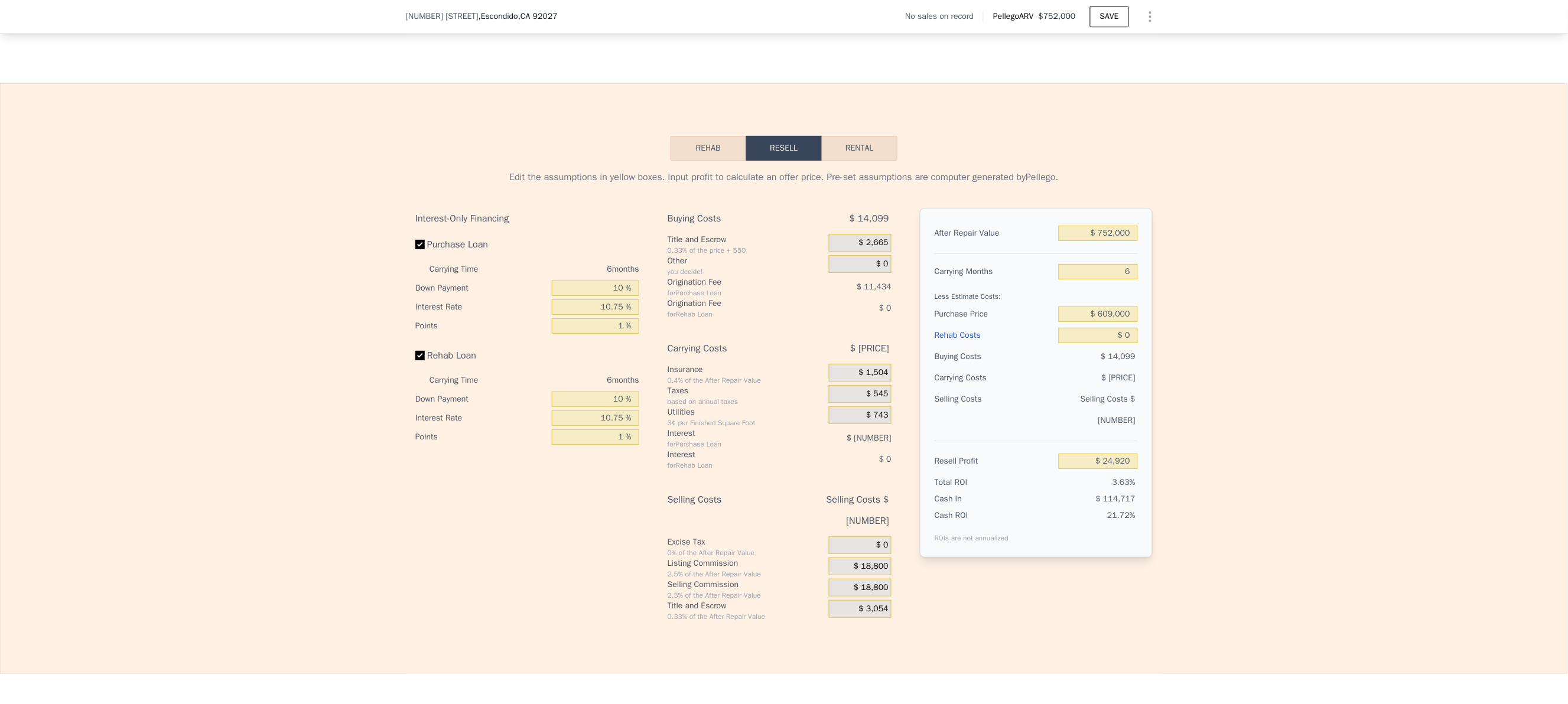click on "Interest-Only Financing Purchase Loan Carrying Time 6  months Down Payment 10 % Interest Rate 10.75 % Points 1 % Rehab Loan Carrying Time 6  months Down Payment 10 % Interest Rate 10.75 % Points 1 %" at bounding box center [532, 415] 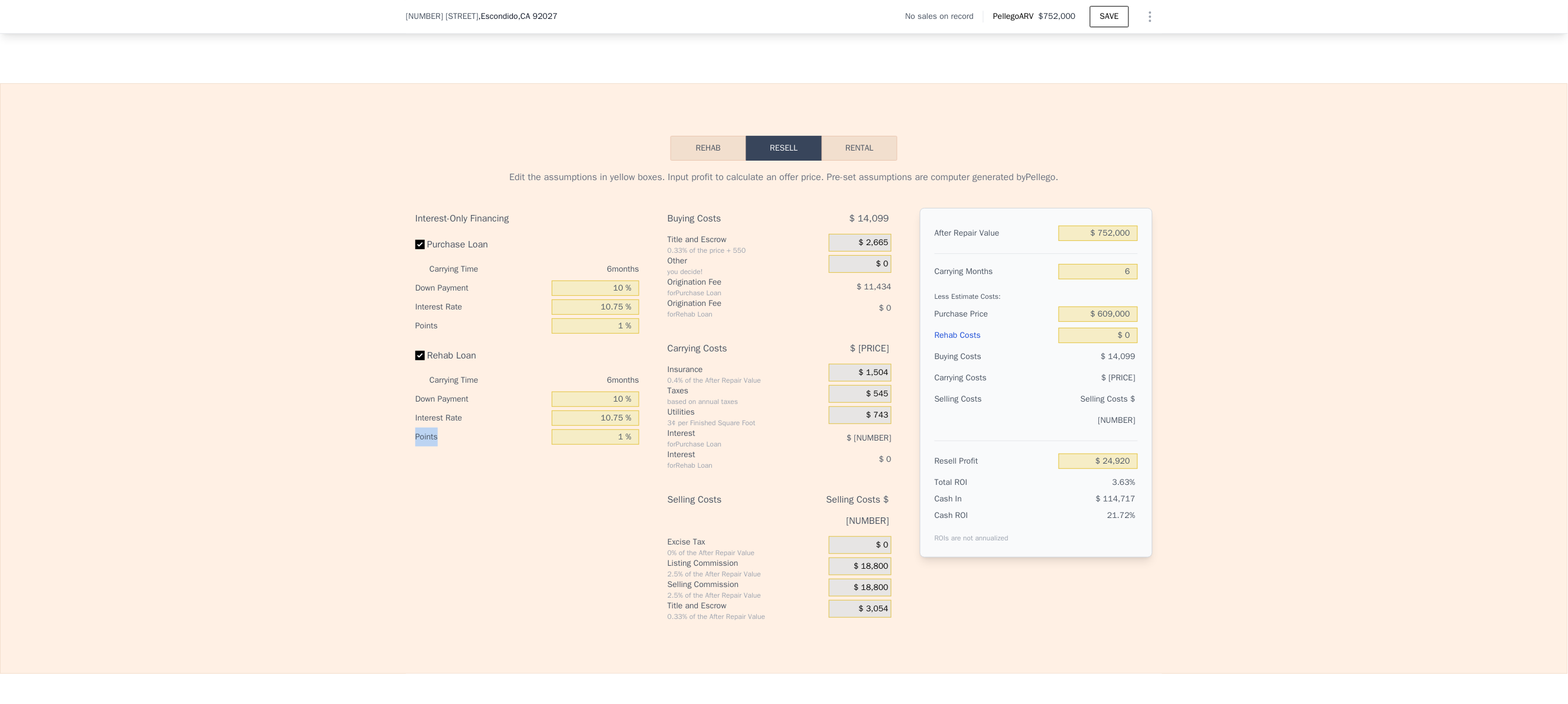 click on "Interest-Only Financing Purchase Loan Carrying Time 6  months Down Payment 10 % Interest Rate 10.75 % Points 1 % Rehab Loan Carrying Time 6  months Down Payment 10 % Interest Rate 10.75 % Points 1 %" at bounding box center (532, 415) 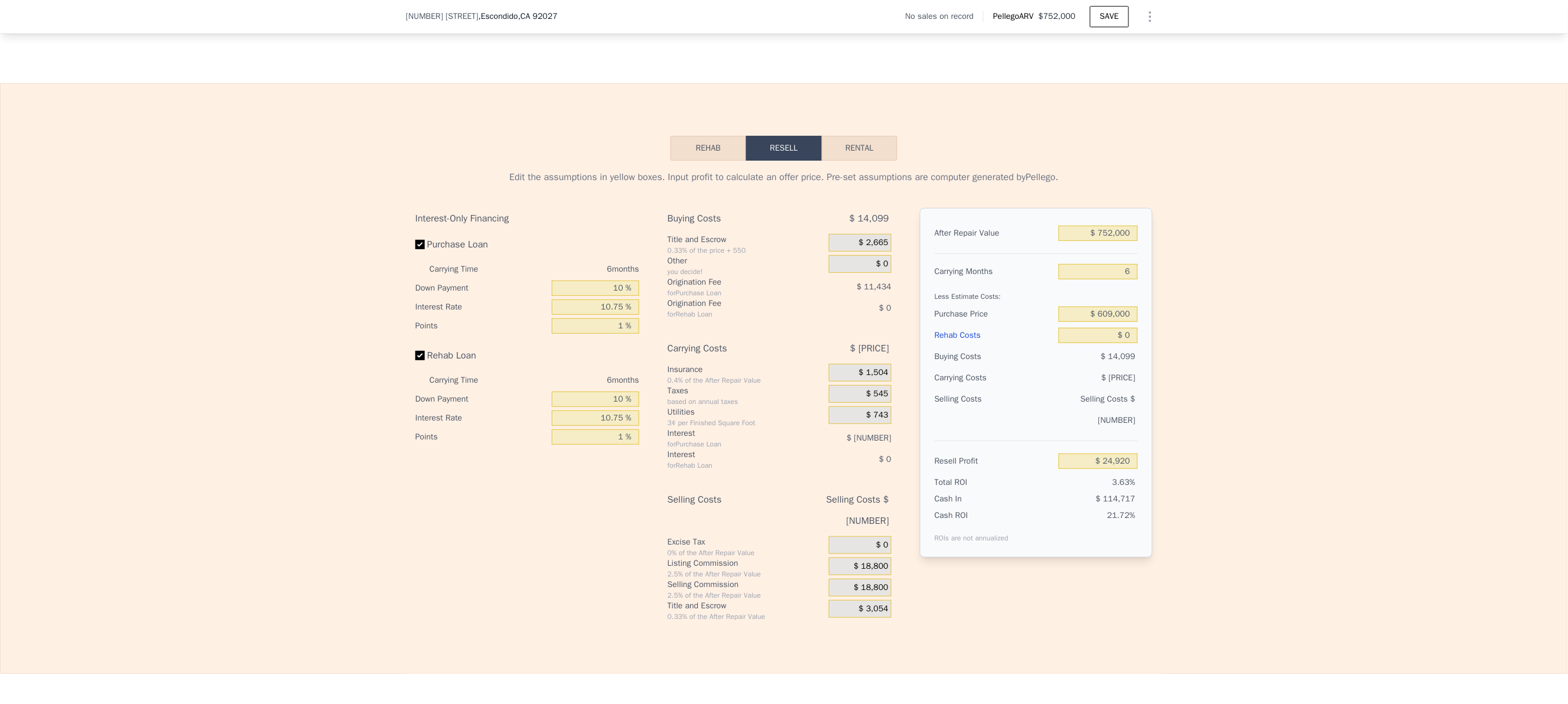 click on "Interest-Only Financing Purchase Loan Carrying Time 6  months Down Payment 10 % Interest Rate 10.75 % Points 1 % Rehab Loan Carrying Time 6  months Down Payment 10 % Interest Rate 10.75 % Points 1 %" at bounding box center (532, 415) 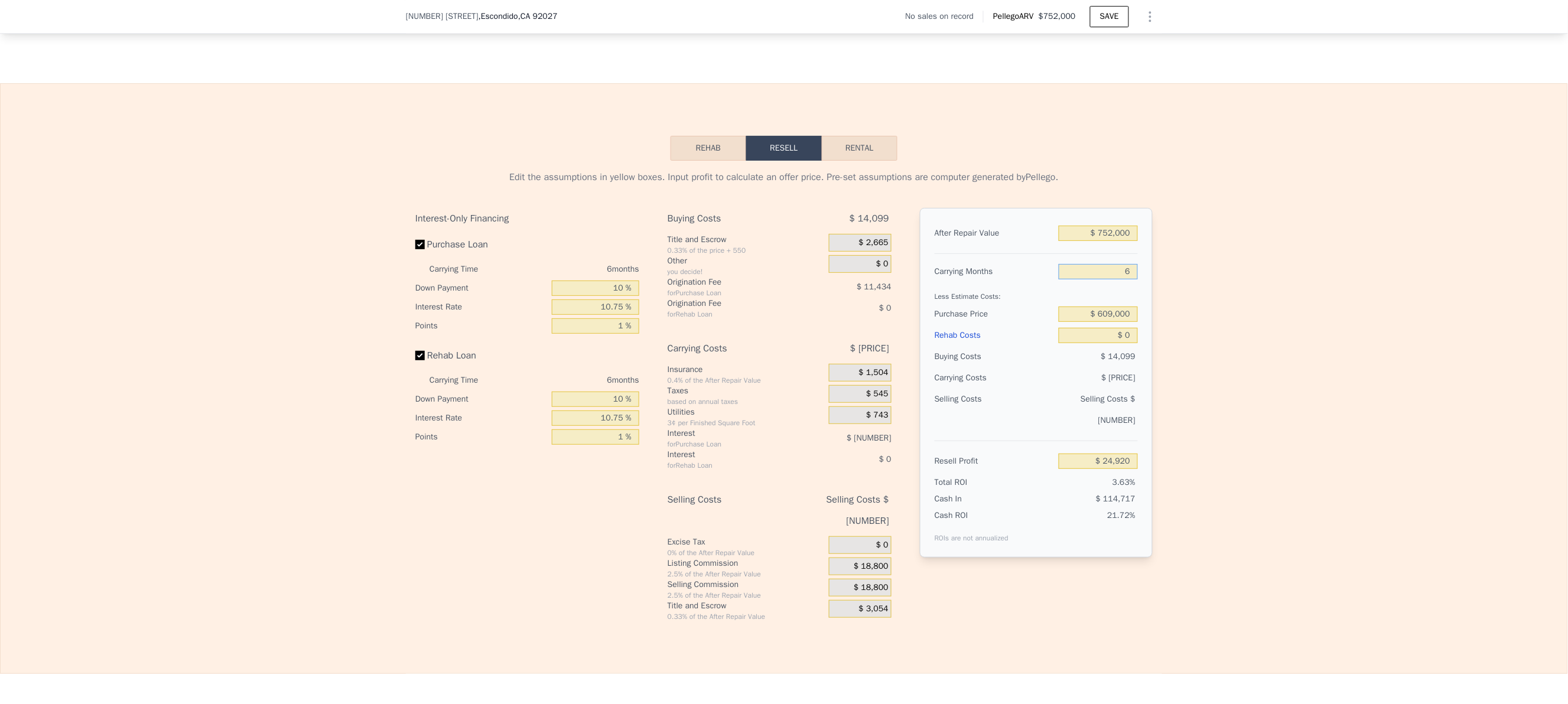 drag, startPoint x: 1101, startPoint y: 307, endPoint x: 1189, endPoint y: 309, distance: 88.02272 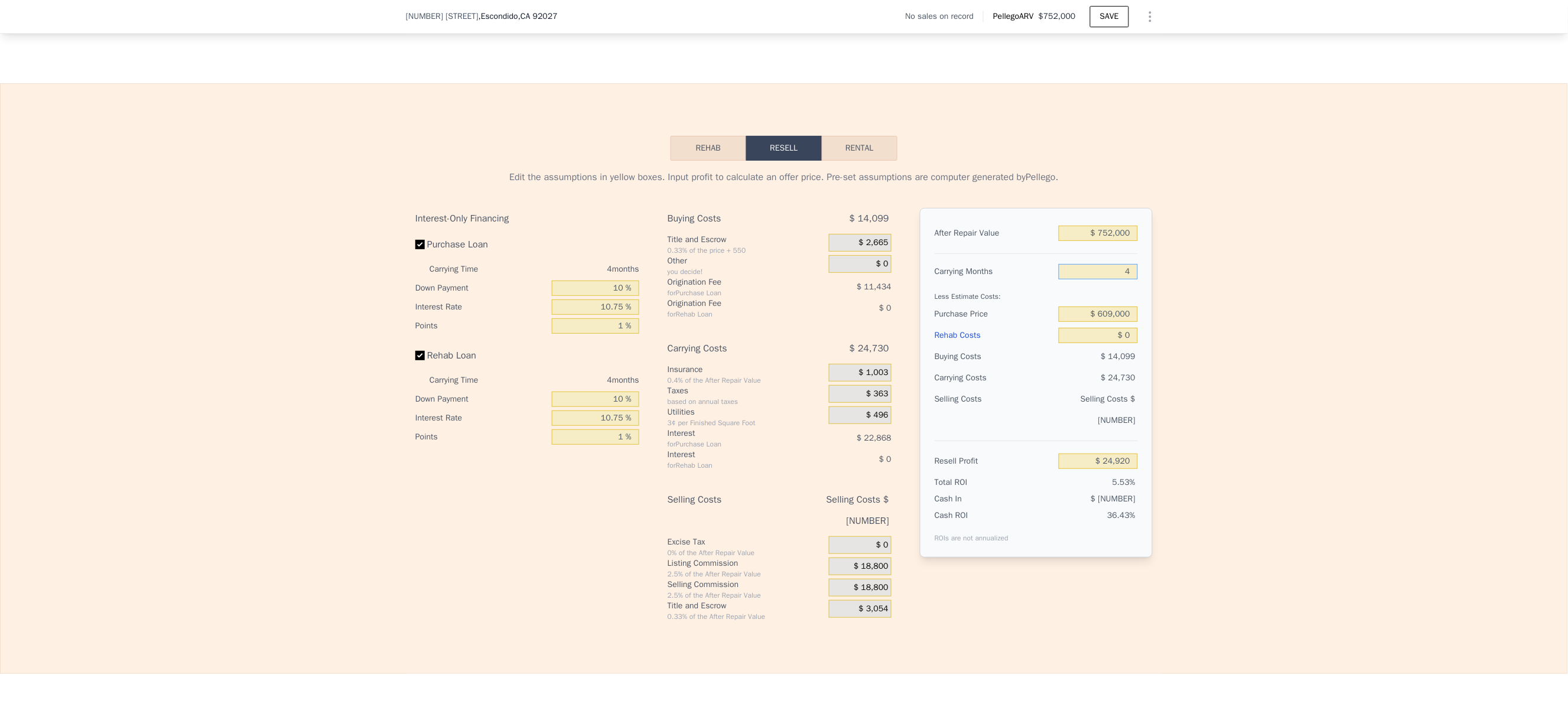 type on "$ 37,284" 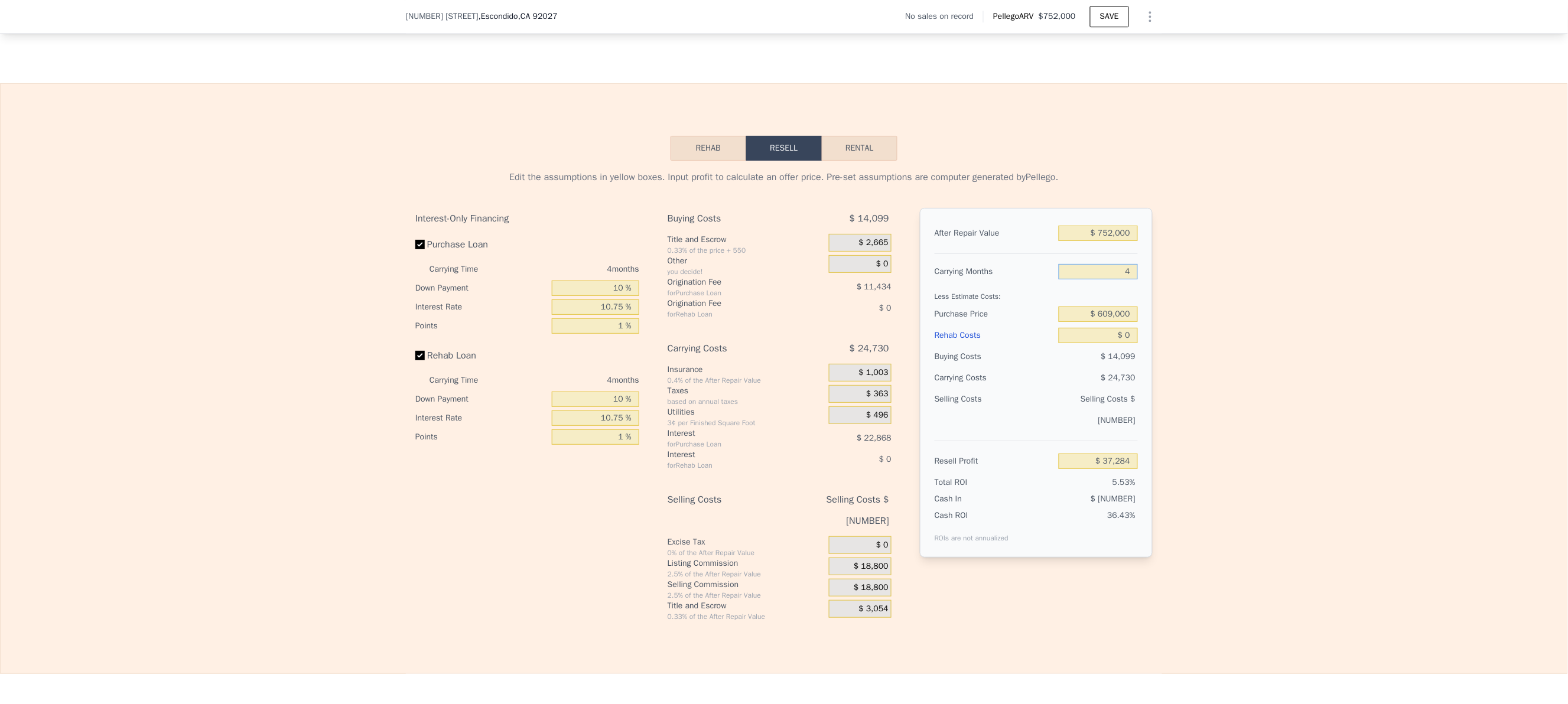 type on "4" 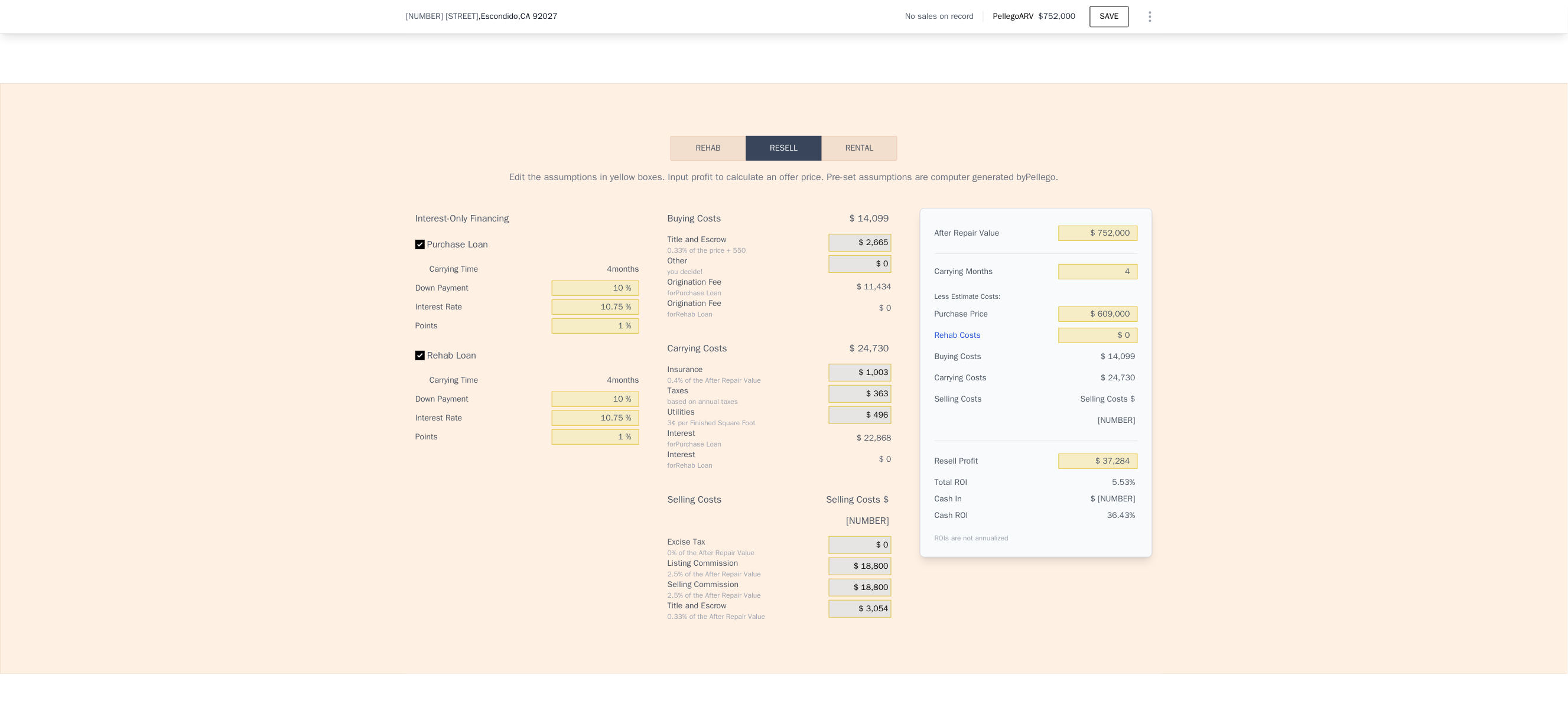 click on "Edit the assumptions in yellow boxes. Input profit to calculate an offer price. Pre-set assumptions are computer generated by  Pellego . Interest-Only Financing Purchase Loan Carrying Time 4  months Down Payment 10 % Interest Rate 10.75 % Points 1 % Rehab Loan Carrying Time 4  months Down Payment 10 % Interest Rate 10.75 % Points 1 % Buying Costs $ 14,099 Title and Escrow 0.33% of the price + 550 $ 2,665 Other you decide! $ 0 Origination Fee for  Purchase Loan $ 11,434 Origination Fee for  Rehab Loan $ 0 Carrying Costs $ 24,730 Insurance 0.4% of the After Repair Value $ 1,003 Taxes based on annual taxes $ 363 Utilities 3¢ per Finished Square Foot $ 496 Interest for  Purchase Loan $ 22,868 Interest for  Rehab Loan $ 0 Selling Costs $ 40,654 Excise Tax 0% of the After Repair Value $ 0 Listing Commission 2.5% of the After Repair Value $ 18,800 Selling Commission 2.5% of the After Repair Value $ 18,800 Title and Escrow 0.33% of the After Repair Value $ 3,054 After Repair Value $ 752,000 Carrying Months 4 $ 0" at bounding box center [784, 391] 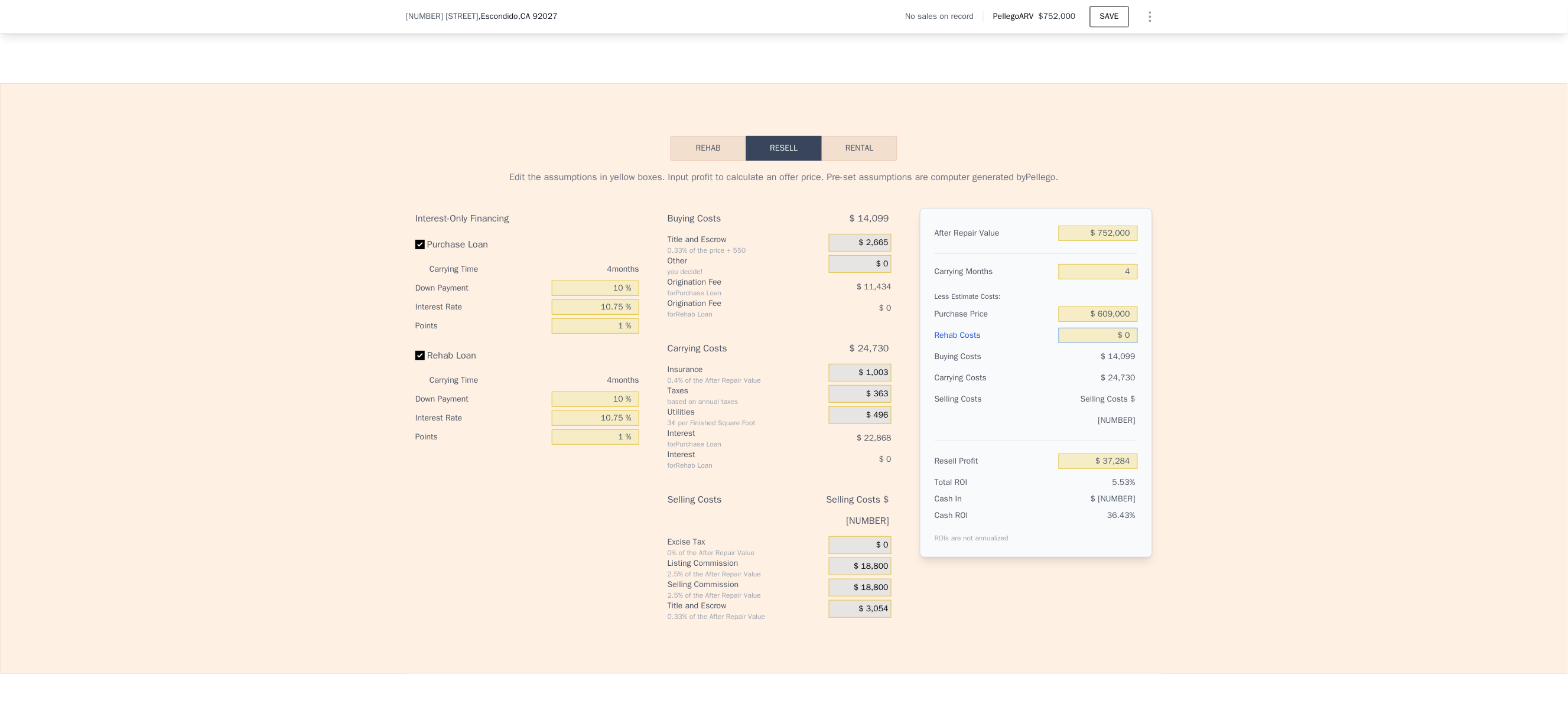 click on "$ 0" at bounding box center [1098, 335] 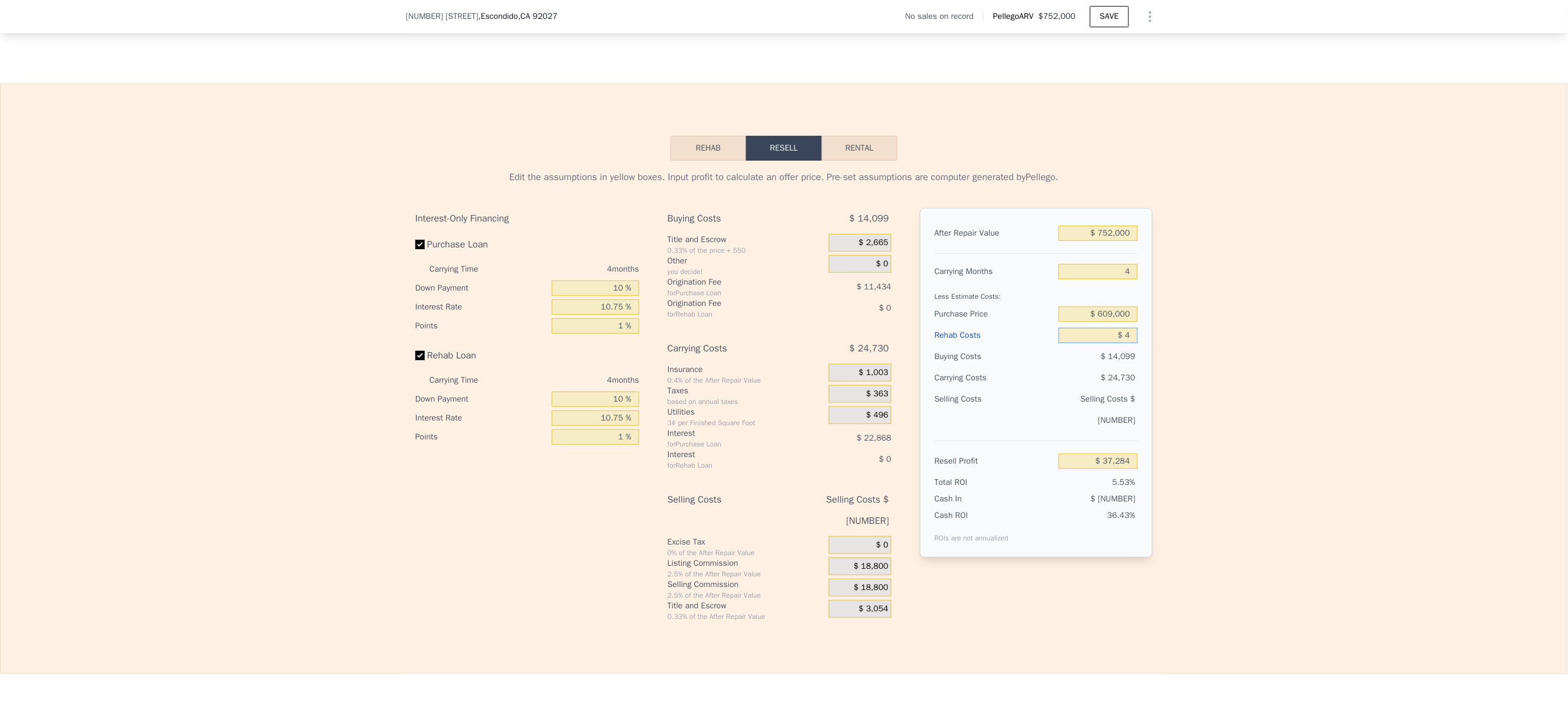 type on "$ 40" 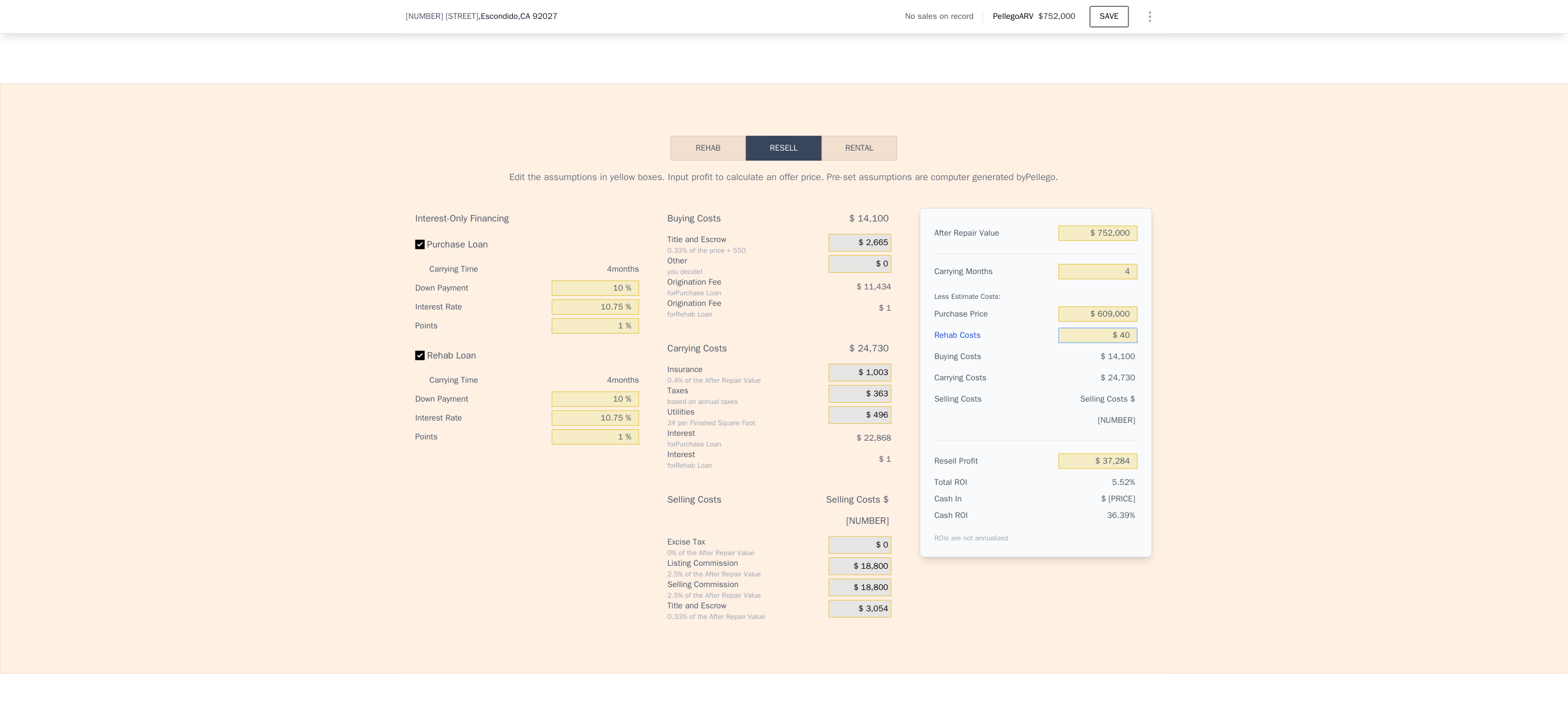 type on "$ 37,243" 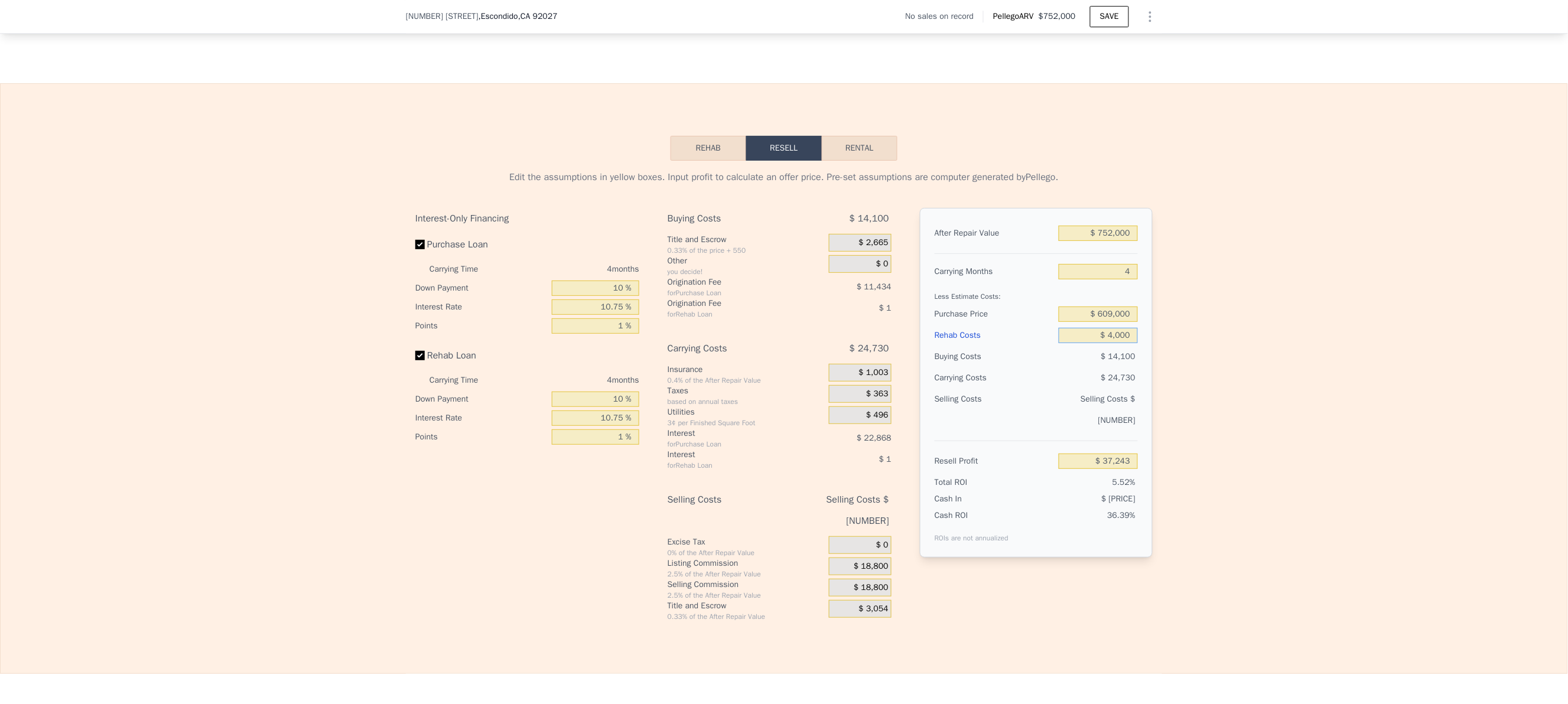 type on "$ 40,000" 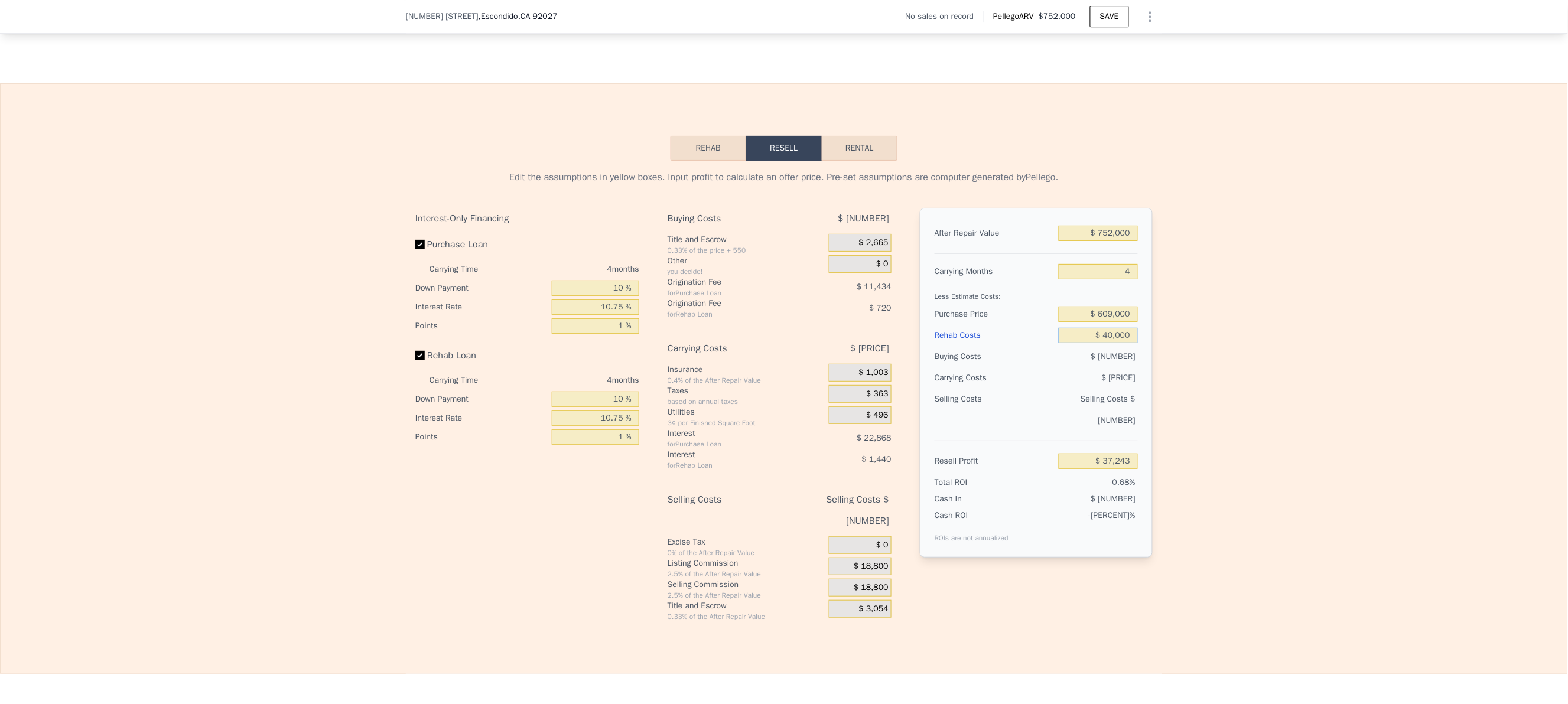 type on "-$ 4,876" 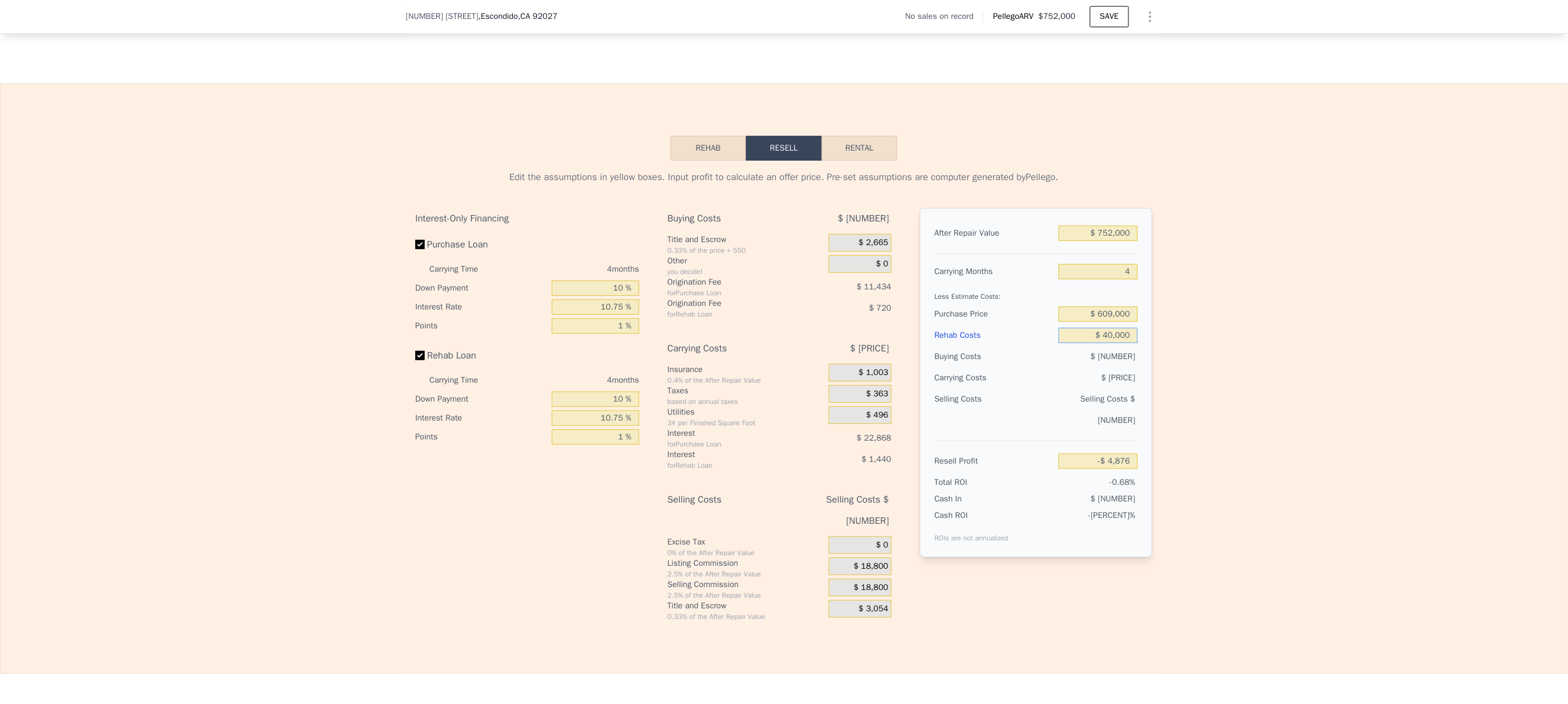 type on "$ 40,000" 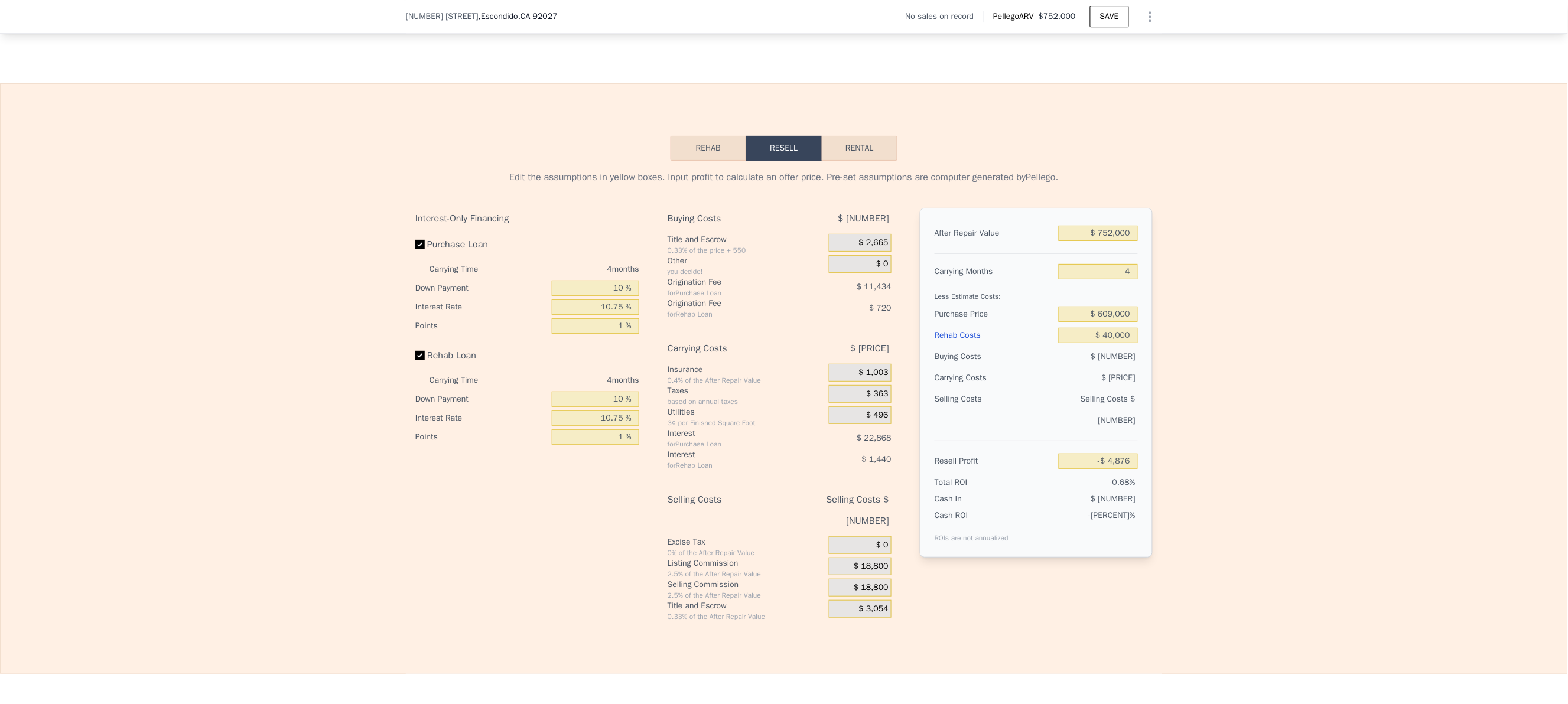 click on "Edit the assumptions in yellow boxes. Input profit to calculate an offer price. Pre-set assumptions are computer generated by  Pellego . Interest-Only Financing Purchase Loan Carrying Time 4  months Down Payment 10 % Interest Rate 10.75 % Points 1 % Rehab Loan Carrying Time 4  months Down Payment 10 % Interest Rate 10.75 % Points 1 % Buying Costs $ 14,819 Title and Escrow 0.33% of the price + 550 $ 2,665 Other you decide! $ 0 Origination Fee for  Purchase Loan $ 11,434 Origination Fee for  Rehab Loan $ 720 Carrying Costs $ 26,170 Insurance 0.4% of the After Repair Value $ 1,003 Taxes based on annual taxes $ 363 Utilities 3¢ per Finished Square Foot $ 496 Interest for  Purchase Loan $ 22,868 Interest for  Rehab Loan $ 1,440 Selling Costs $ 40,654 Excise Tax 0% of the After Repair Value $ 0 Listing Commission 2.5% of the After Repair Value $ 18,800 Selling Commission 2.5% of the After Repair Value $ 18,800 Title and Escrow 0.33% of the After Repair Value $ 3,054 After Repair Value $ 752,000 Carrying Months 4" at bounding box center [784, 391] 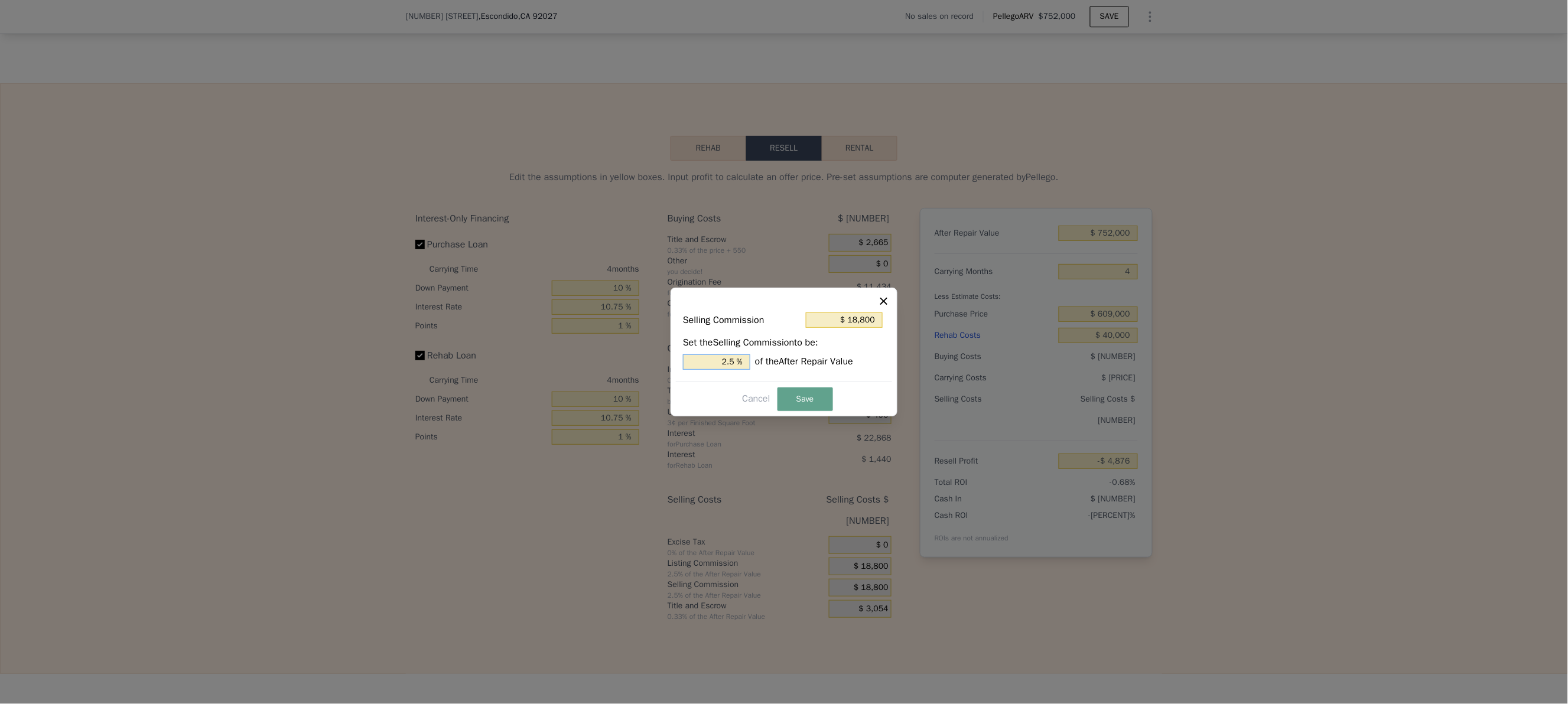 drag, startPoint x: 691, startPoint y: 365, endPoint x: 863, endPoint y: 357, distance: 172.18595 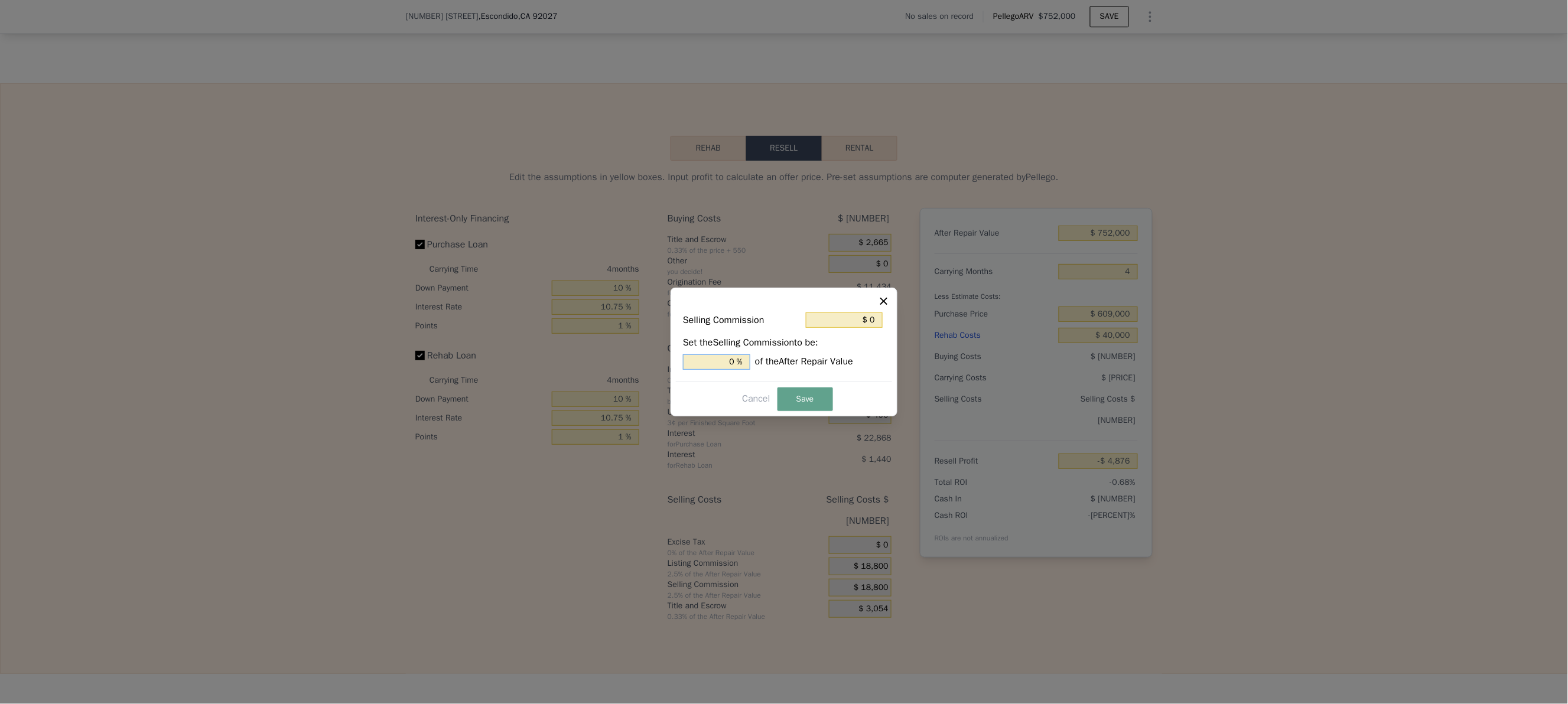 type on "0 %" 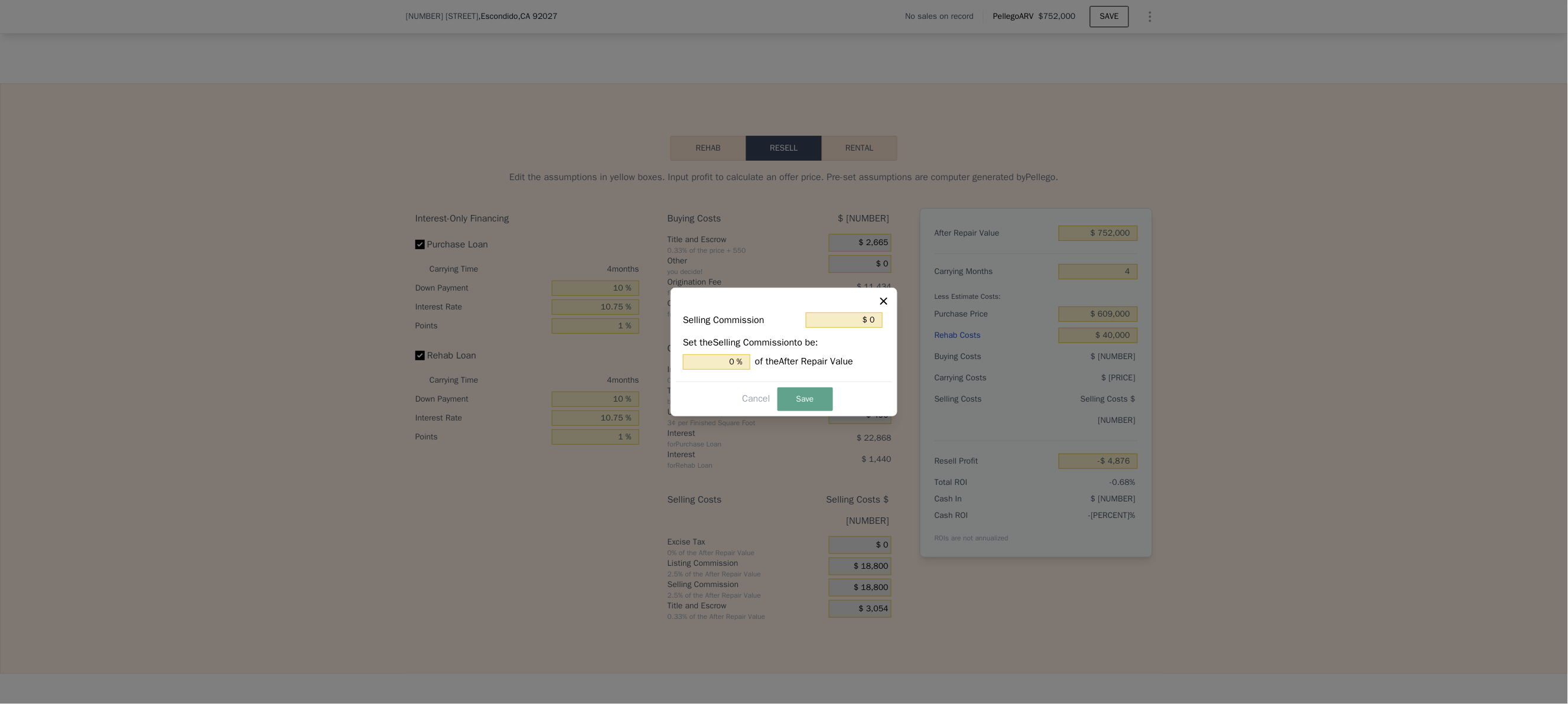 click on "Cancel Save" at bounding box center (784, 399) 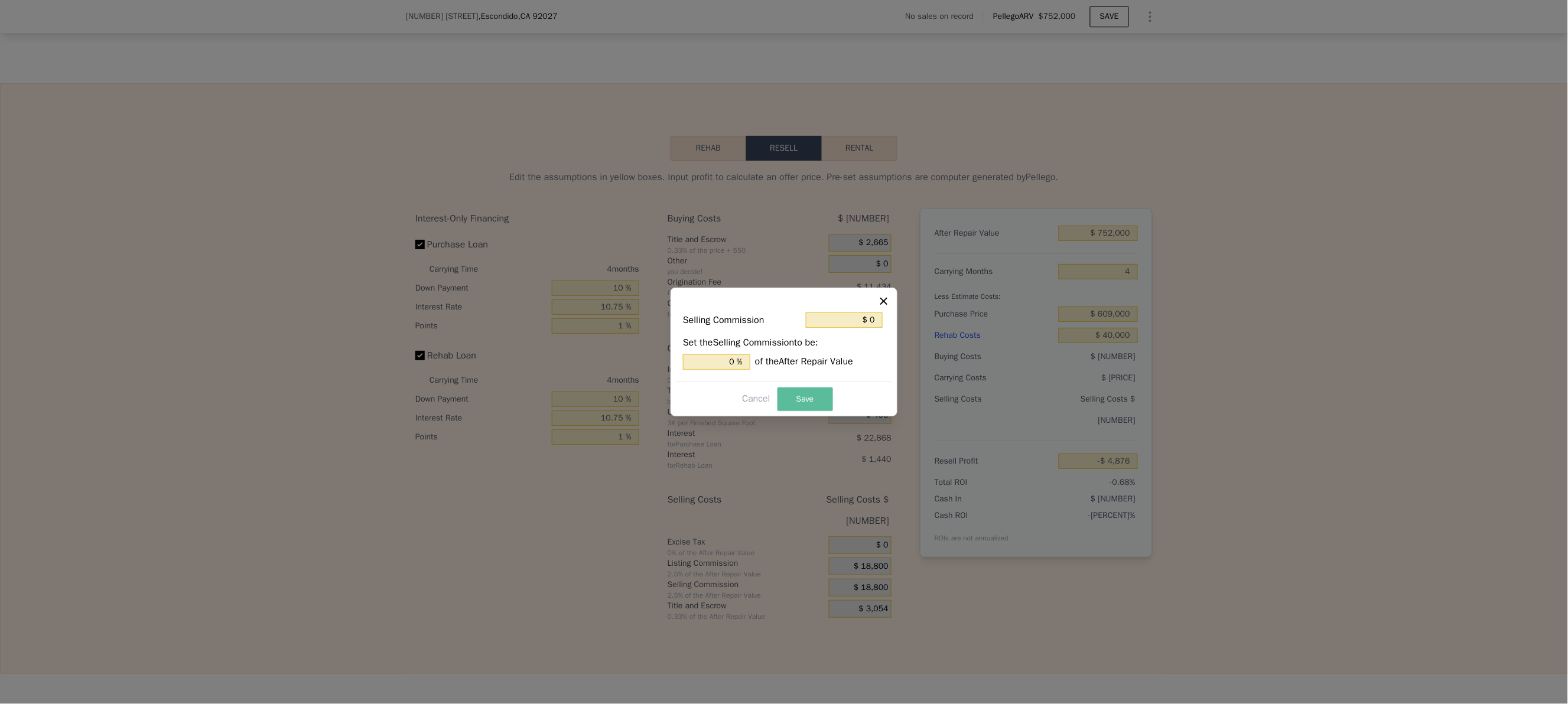 click on "Save" at bounding box center [805, 399] 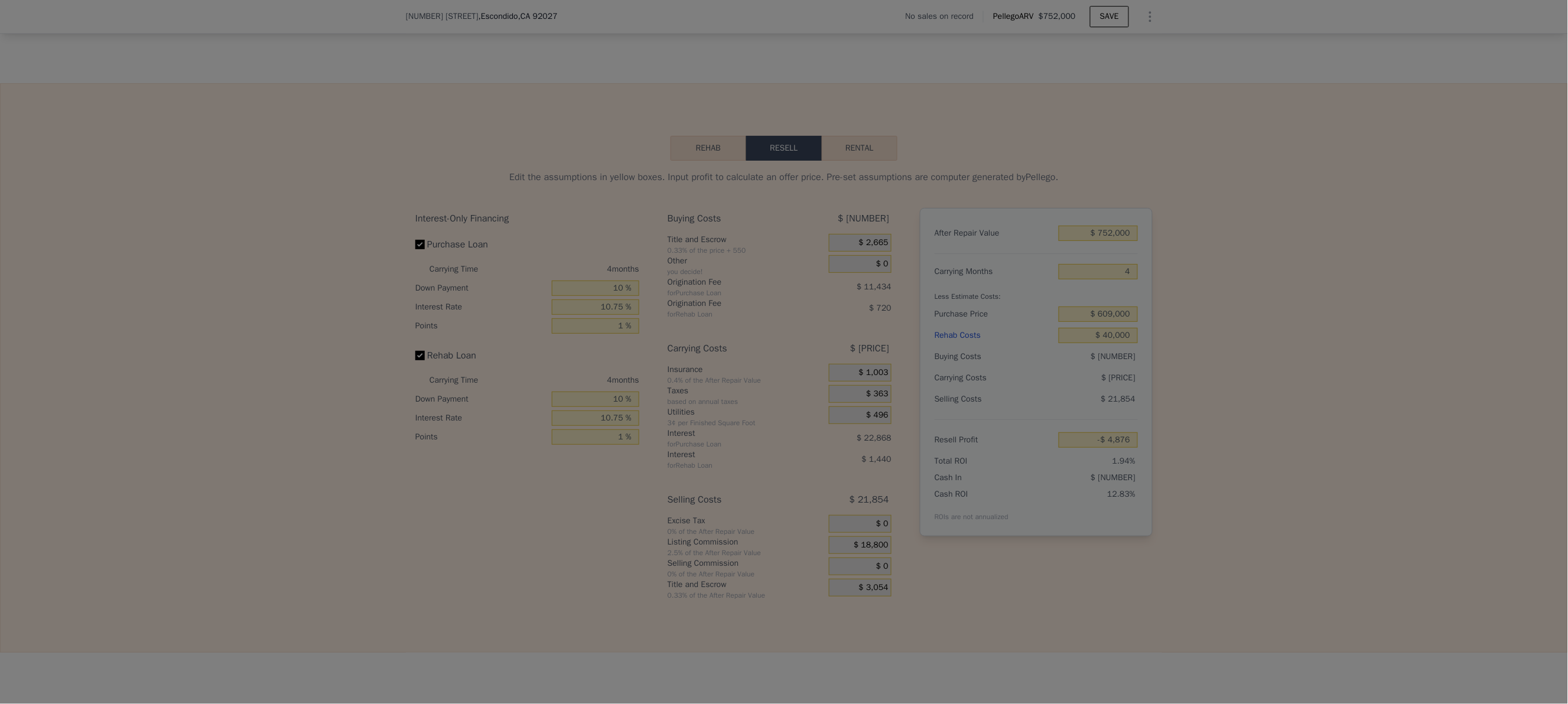 type on "$ 13,924" 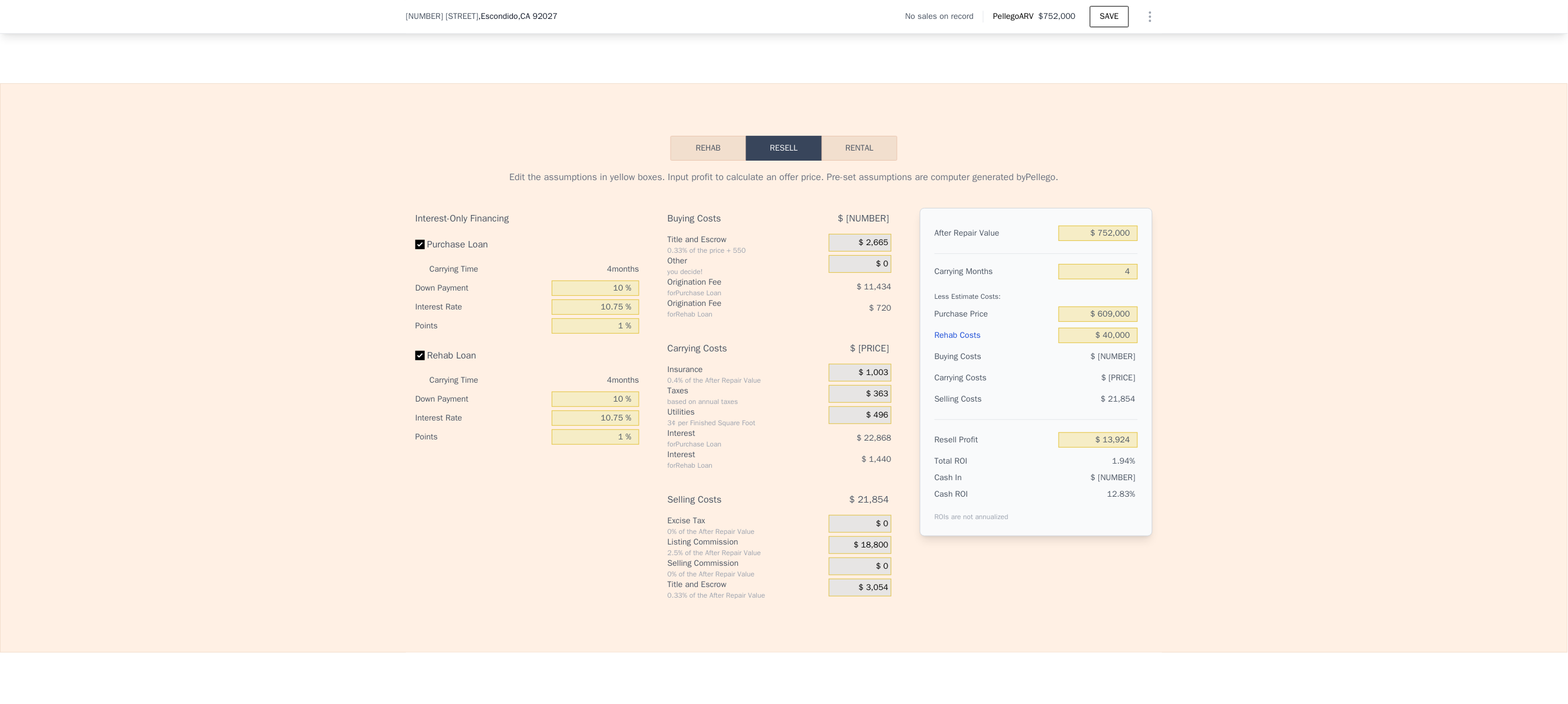 click on "Rehab Loan" at bounding box center (527, 358) 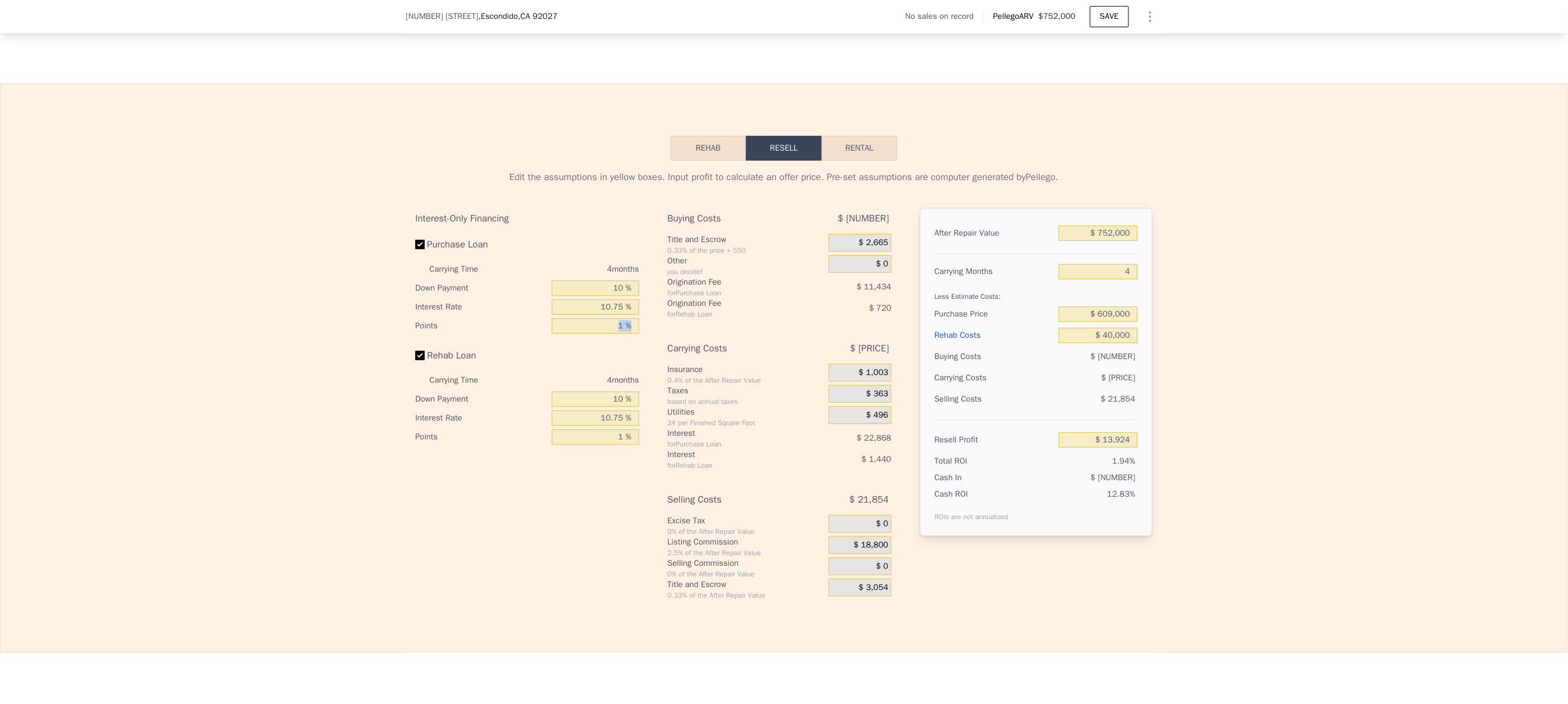 click on "Rehab Loan" at bounding box center [527, 358] 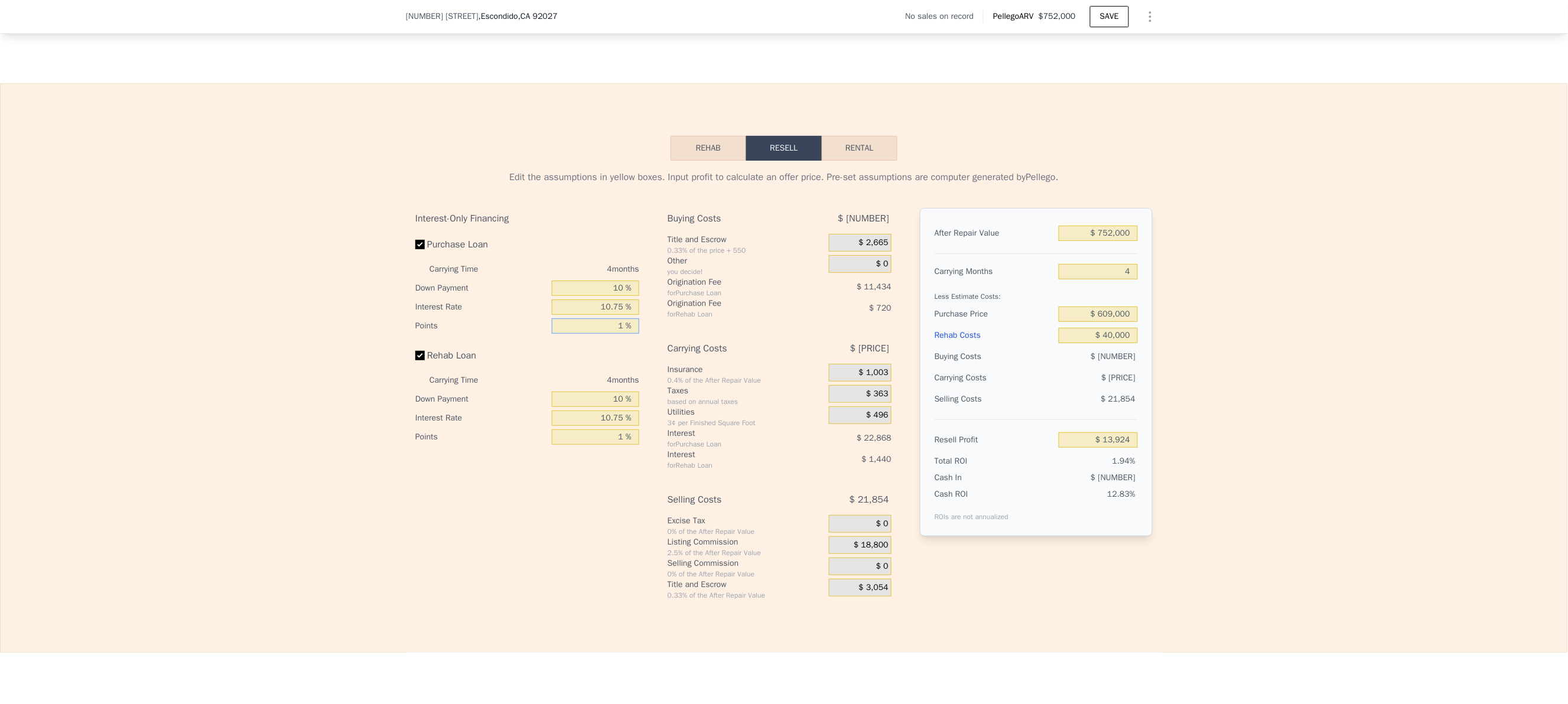 drag, startPoint x: 585, startPoint y: 363, endPoint x: 684, endPoint y: 363, distance: 99 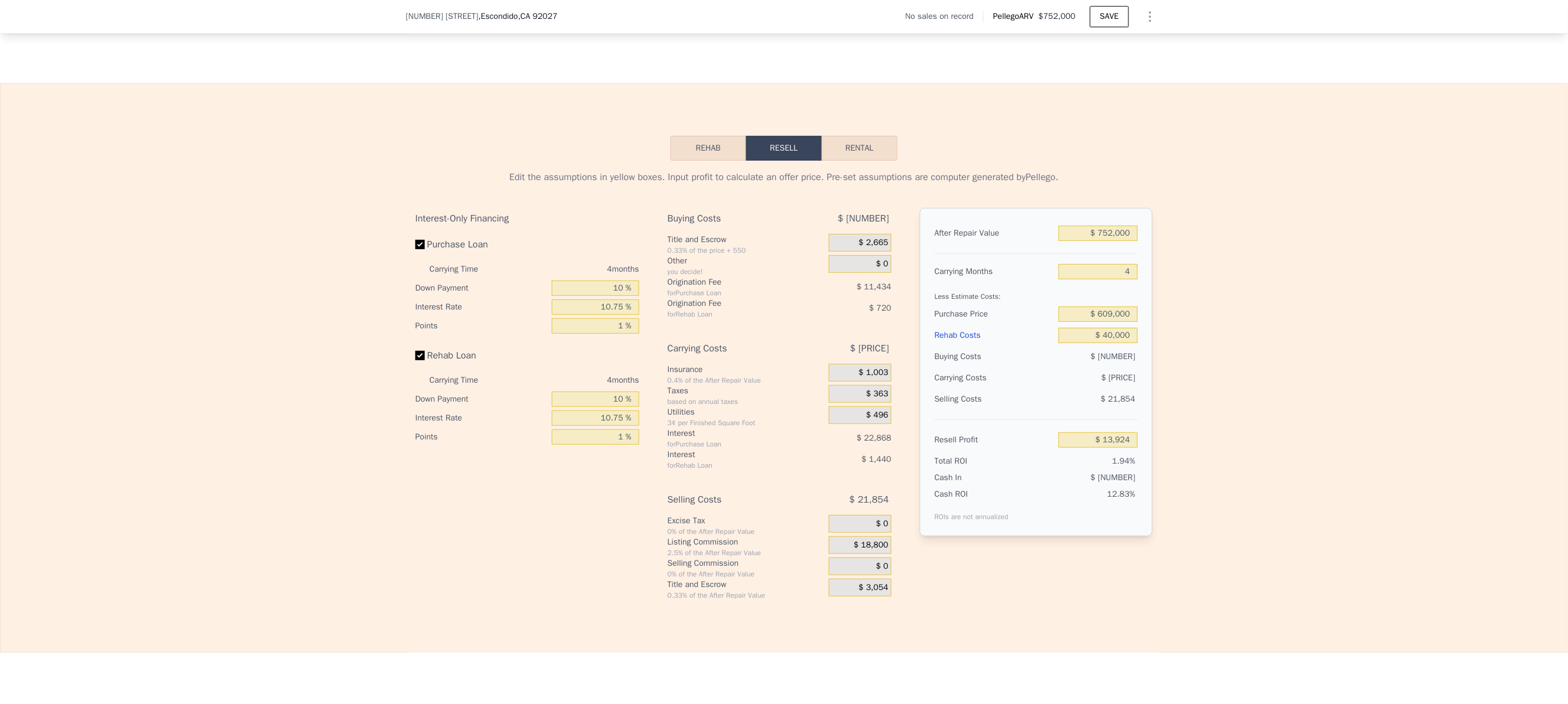 click on "Carrying Costs" at bounding box center (733, 348) 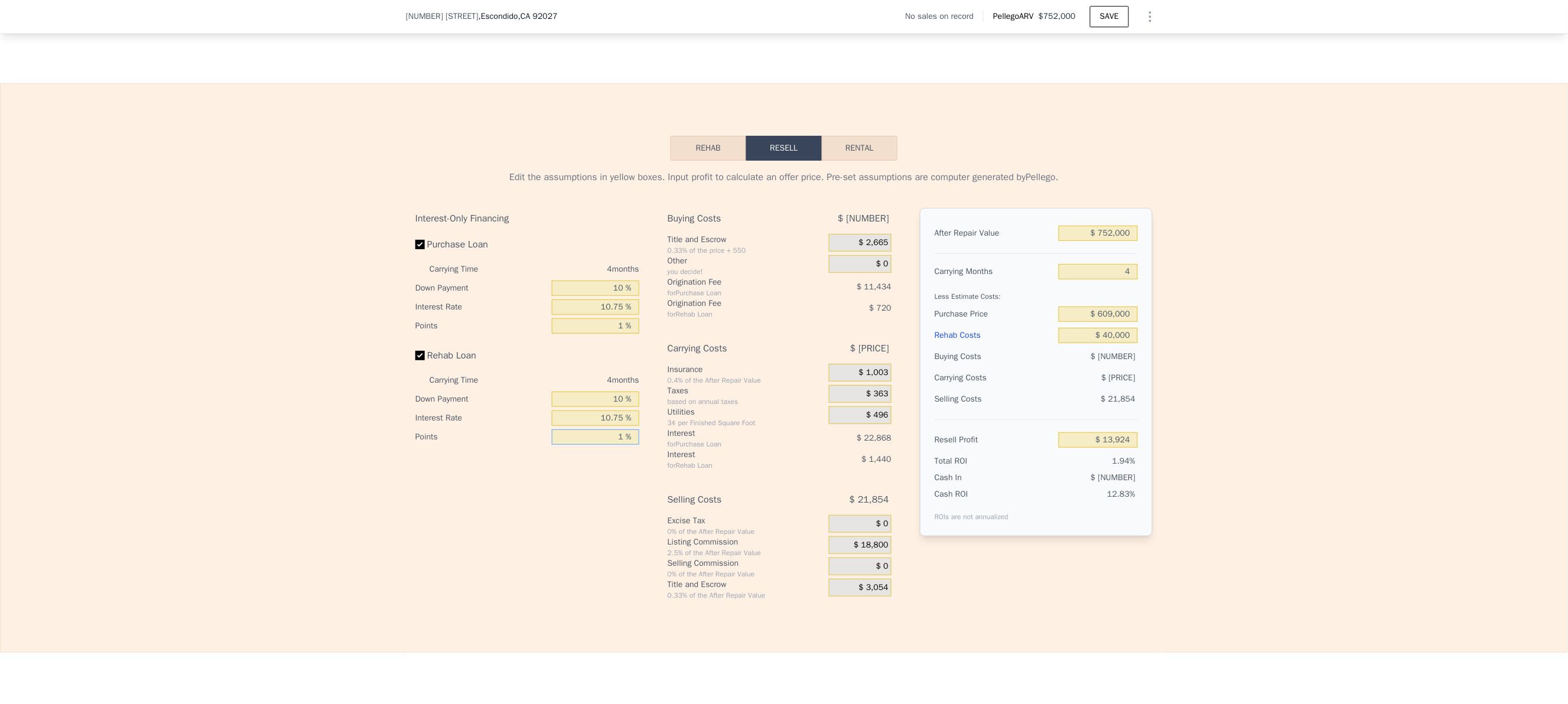 click on "1 %" at bounding box center (596, 437) 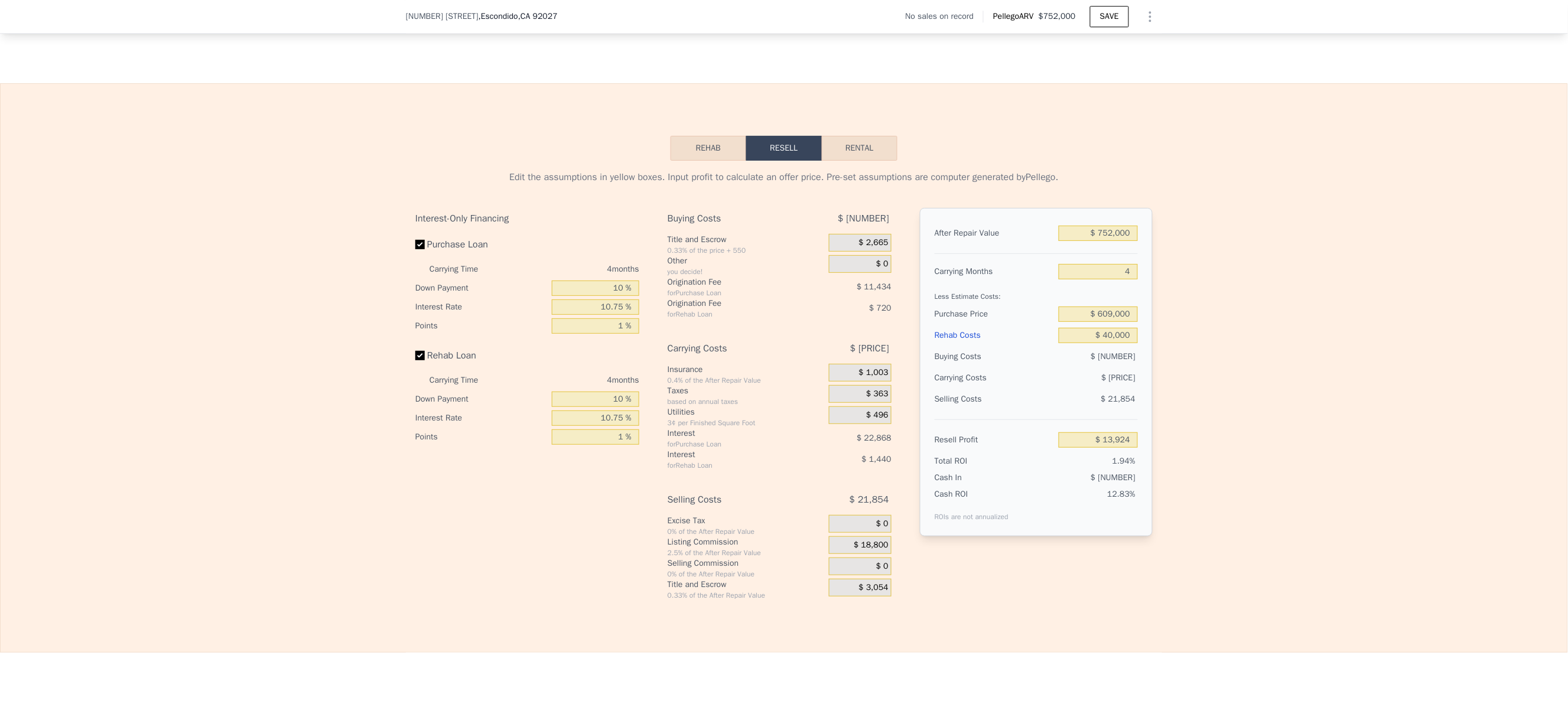 click on "Interest" at bounding box center (733, 434) 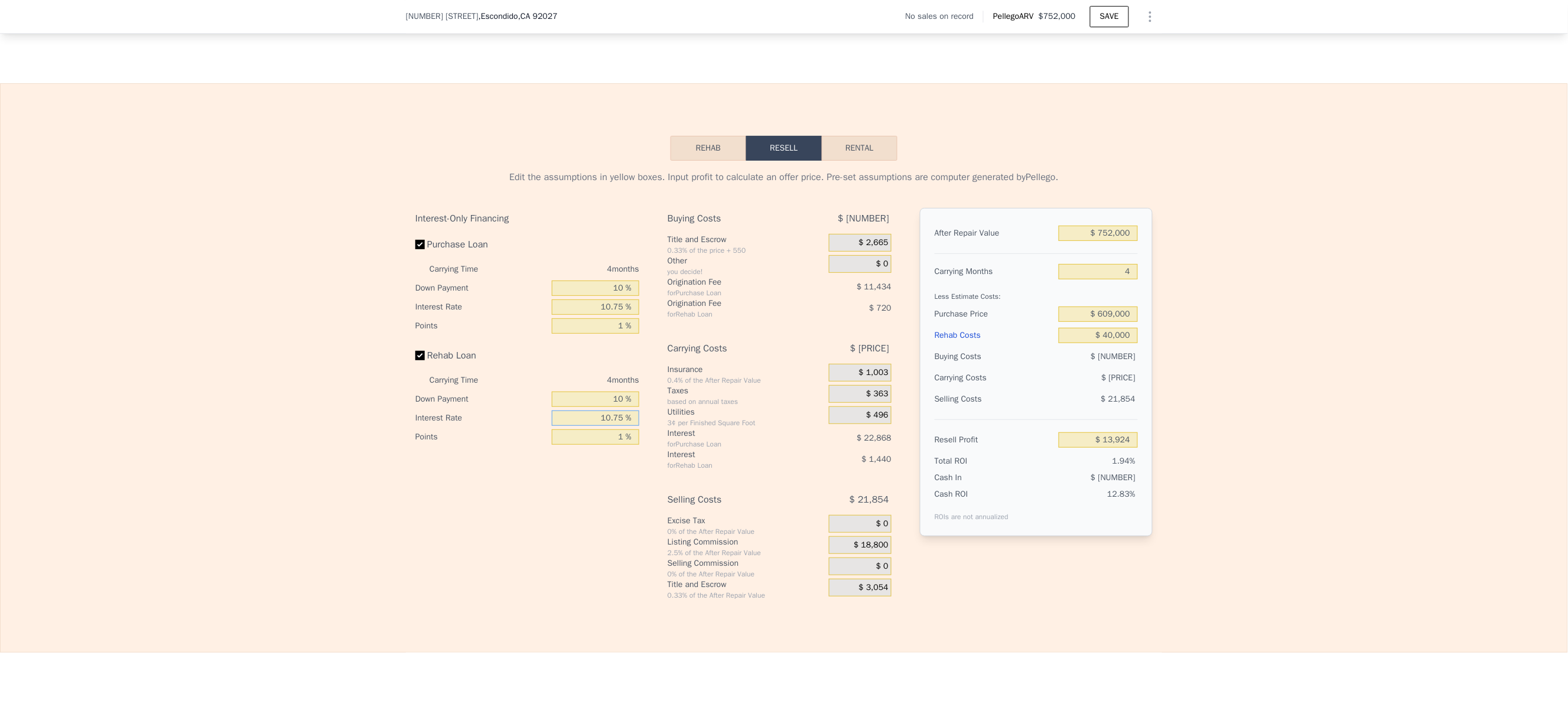click on "10.75 %" at bounding box center [596, 418] 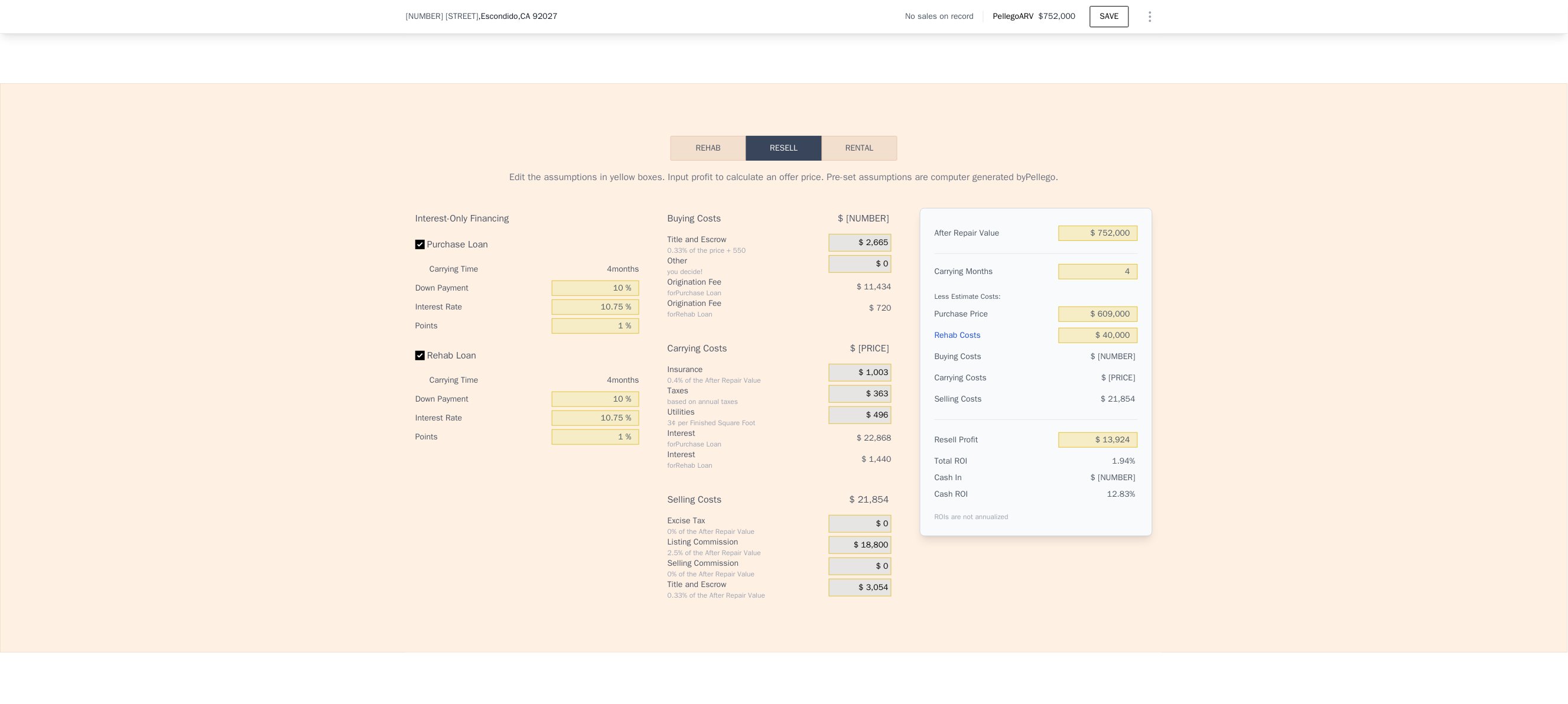 click on "based on annual taxes" at bounding box center [746, 402] 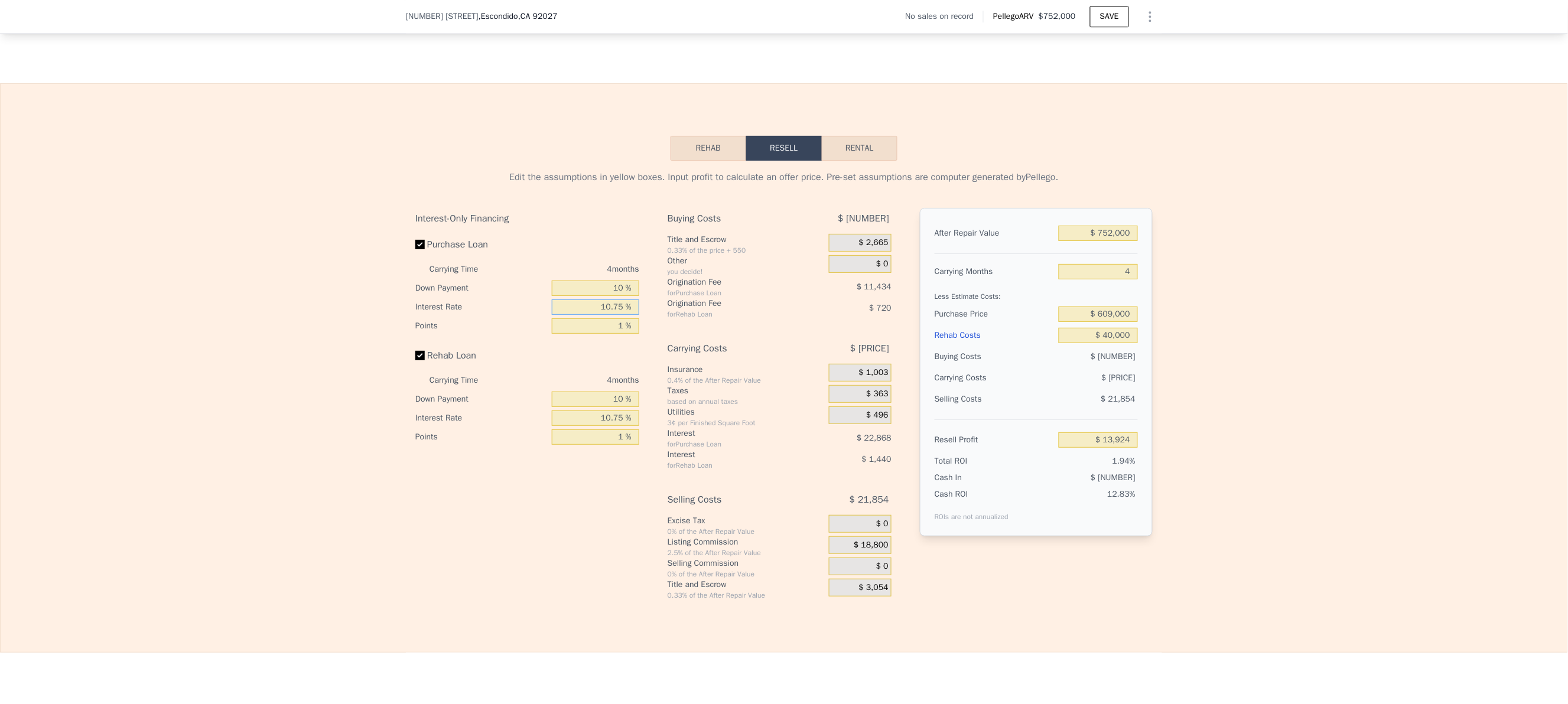 click on "10.75 %" at bounding box center [596, 307] 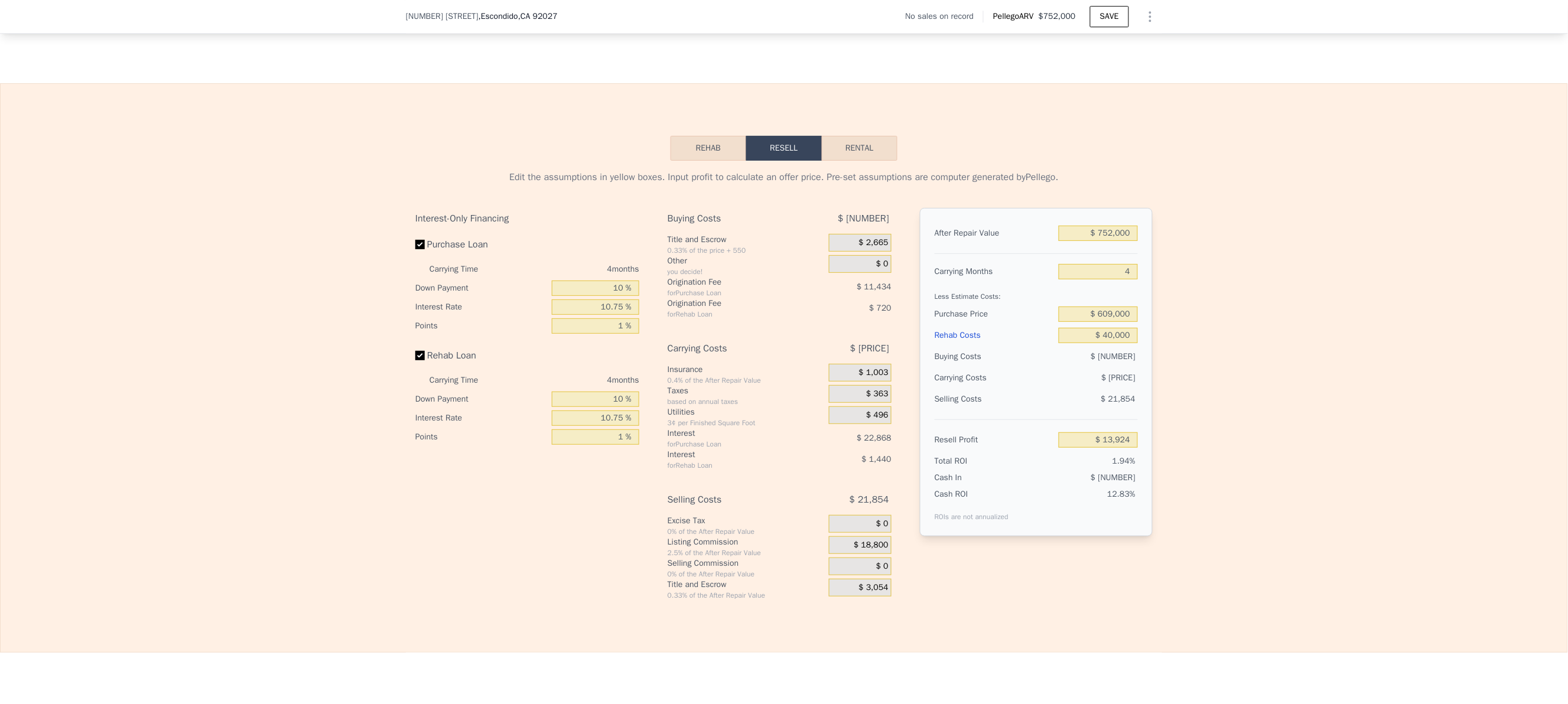 click on "for  Rehab Loan" at bounding box center [733, 314] 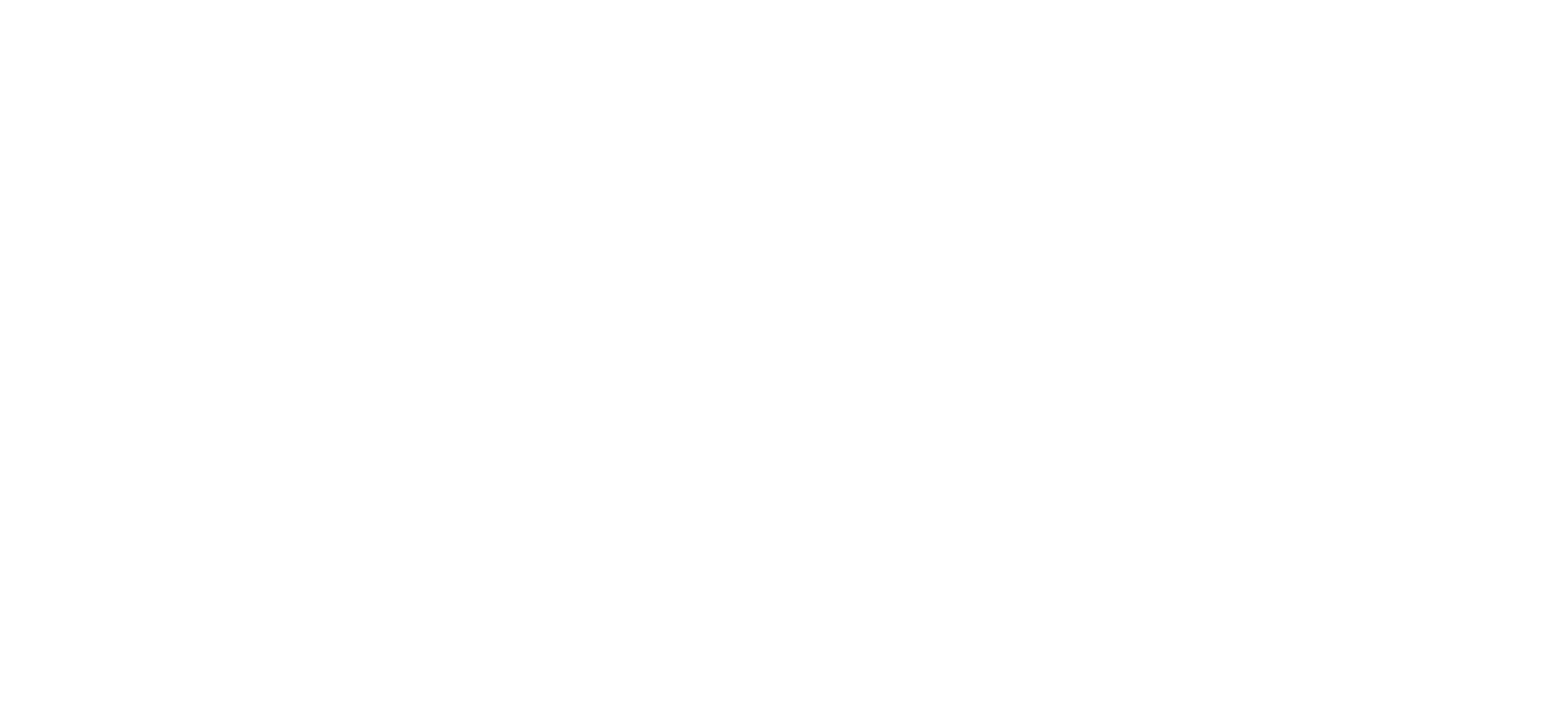 scroll, scrollTop: 0, scrollLeft: 0, axis: both 